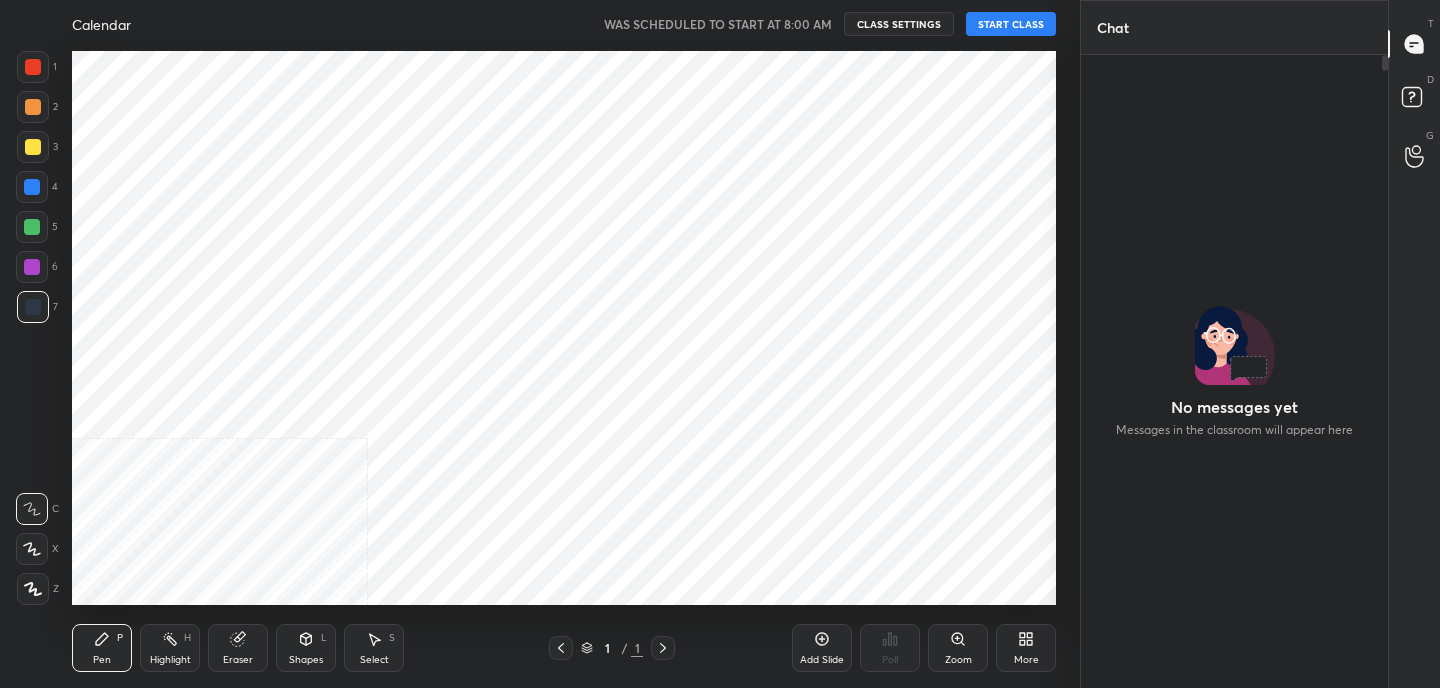 scroll, scrollTop: 0, scrollLeft: 0, axis: both 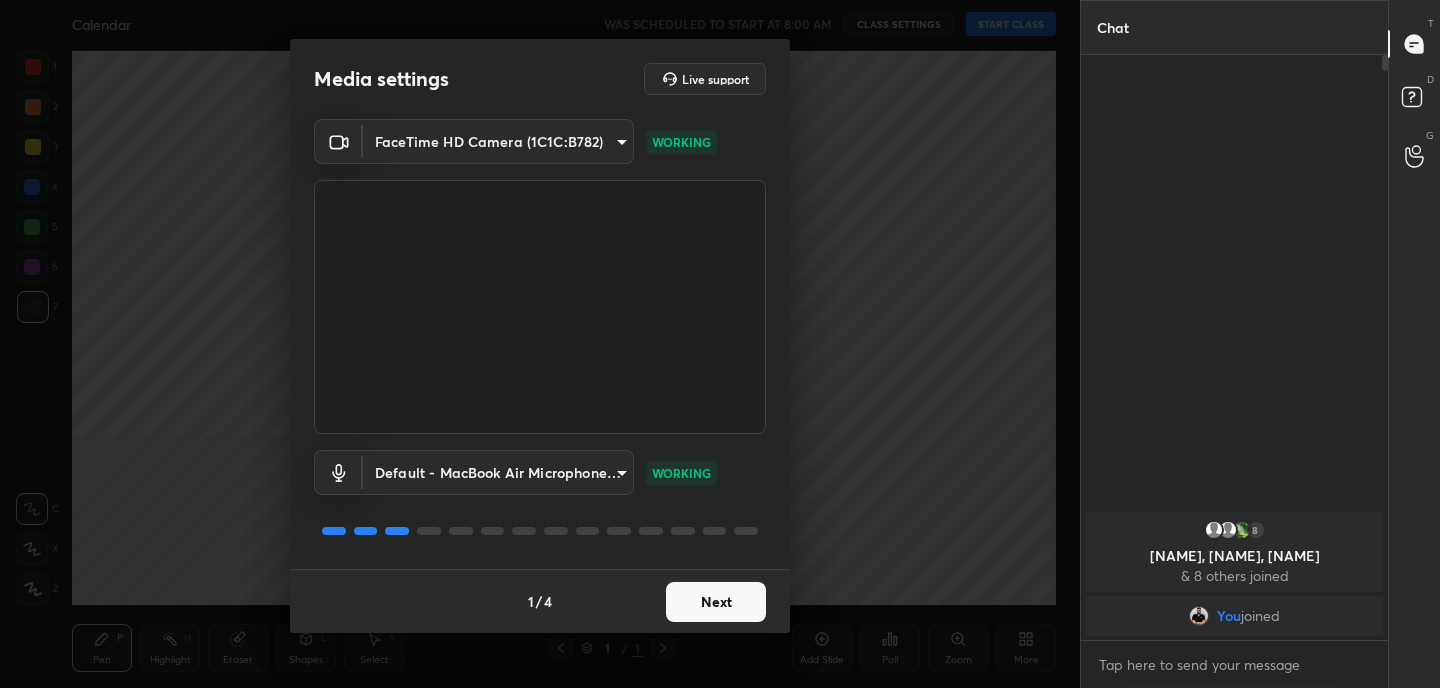 click on "Next" at bounding box center [716, 602] 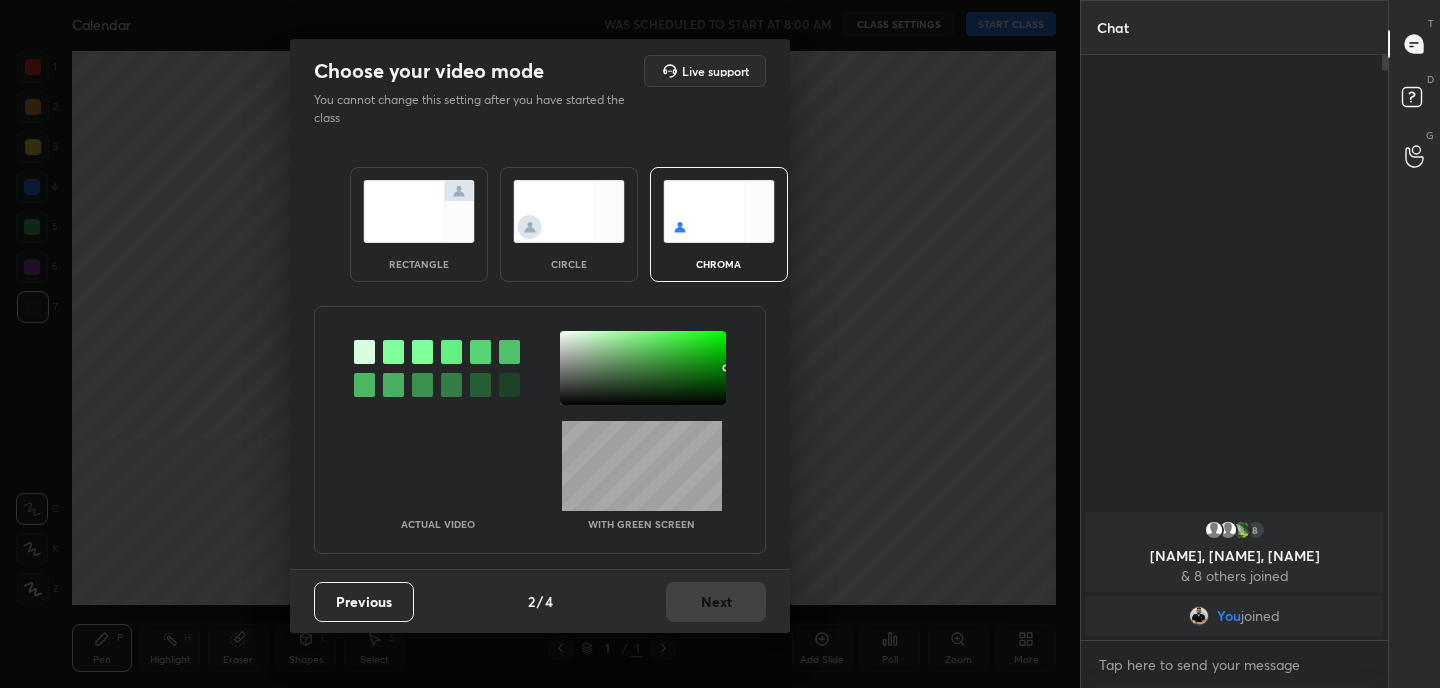 click at bounding box center (419, 211) 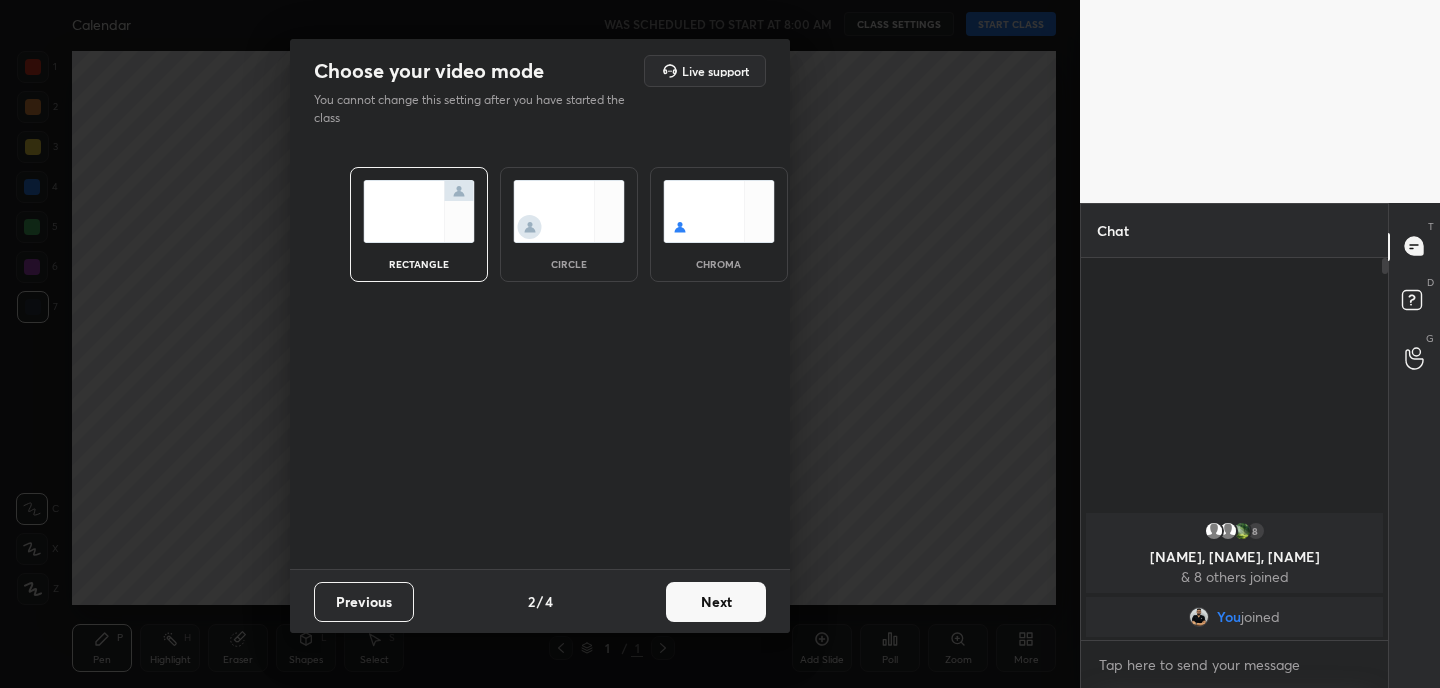 scroll, scrollTop: 376, scrollLeft: 301, axis: both 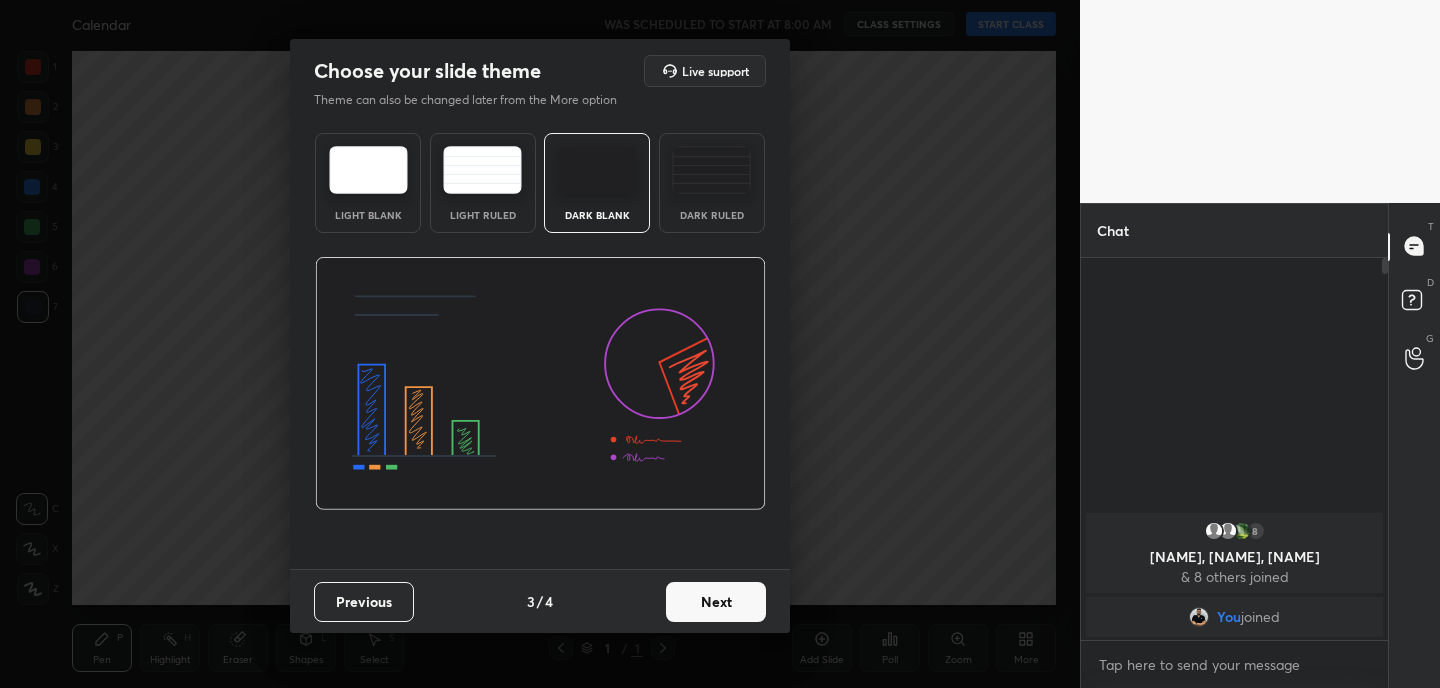 click on "Next" at bounding box center [716, 602] 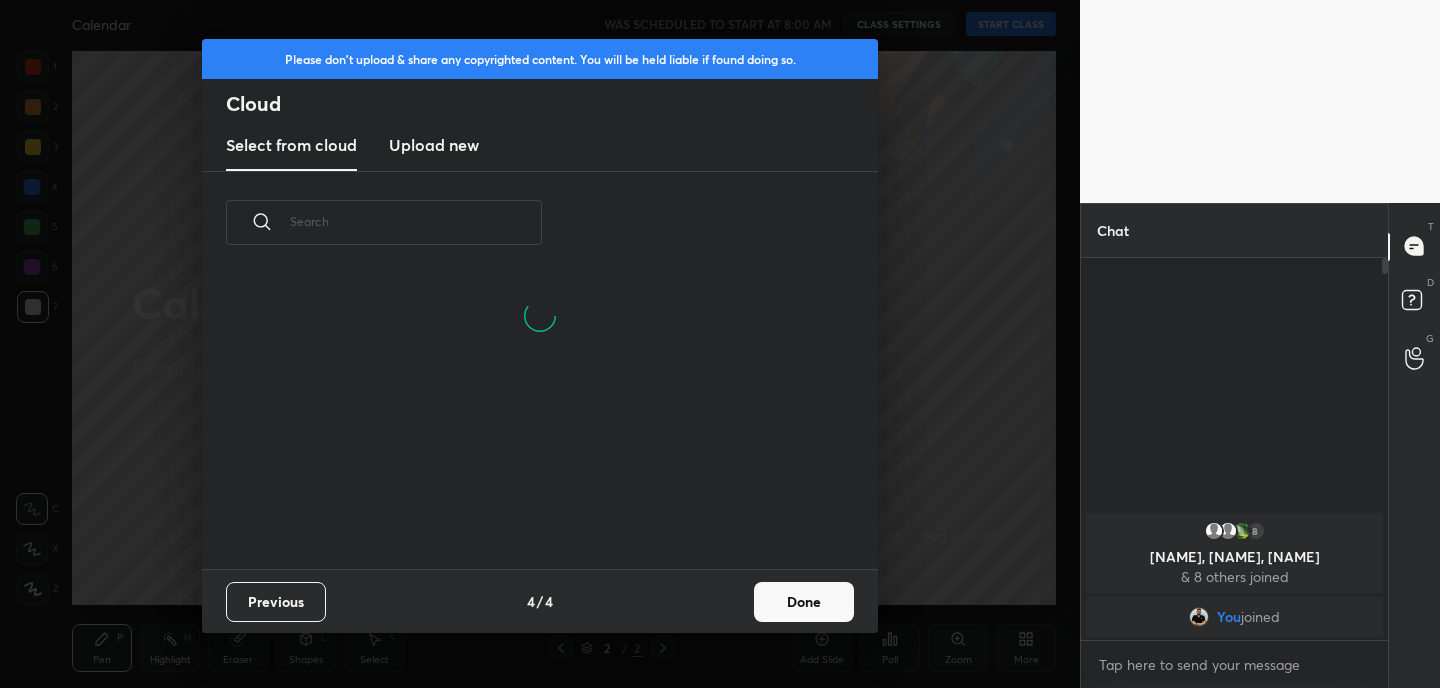 click on "Done" at bounding box center [804, 602] 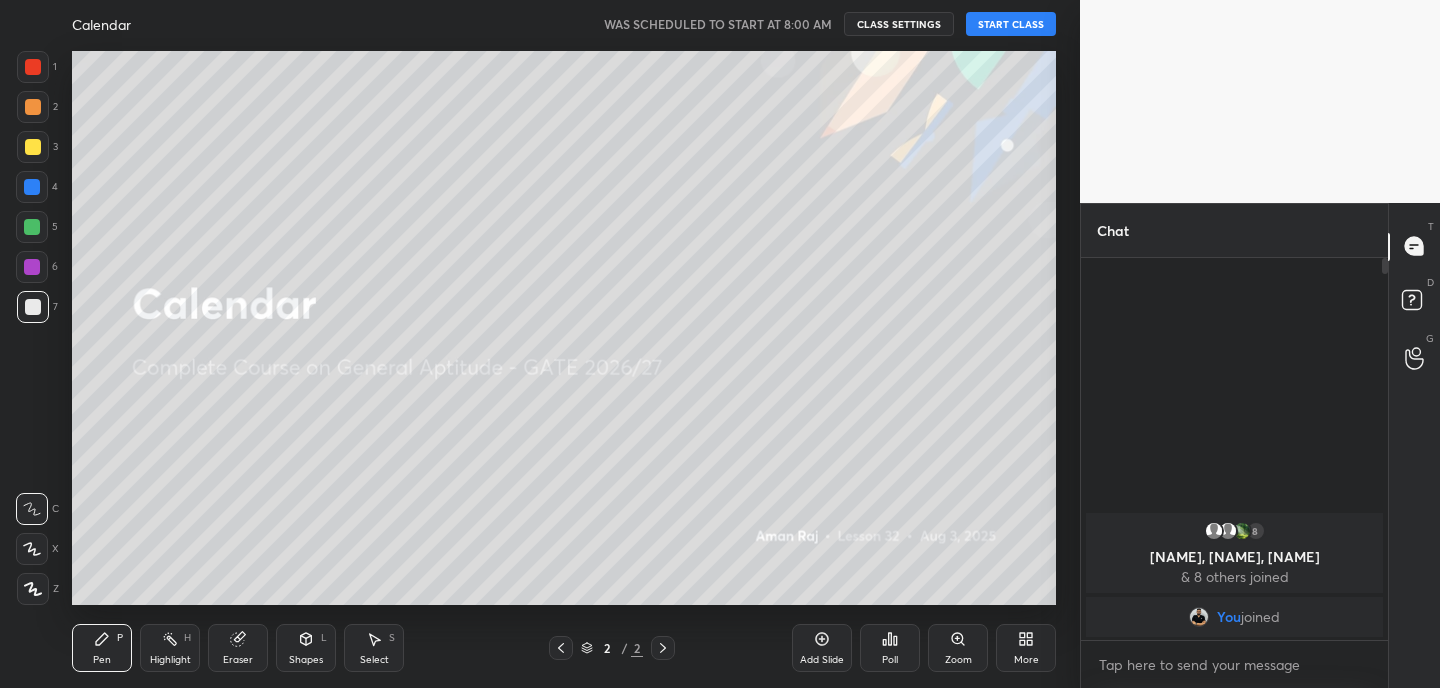 click on "More" at bounding box center [1026, 648] 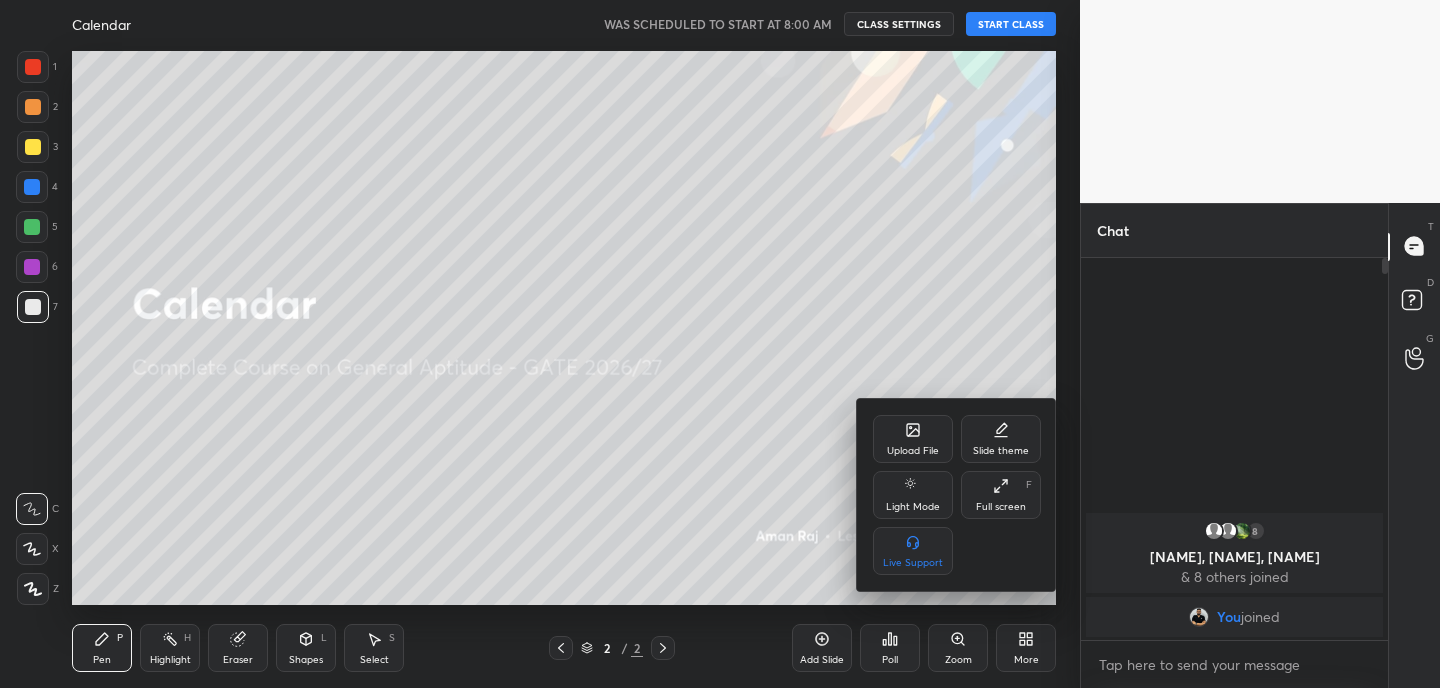 click on "Full screen F" at bounding box center (1001, 495) 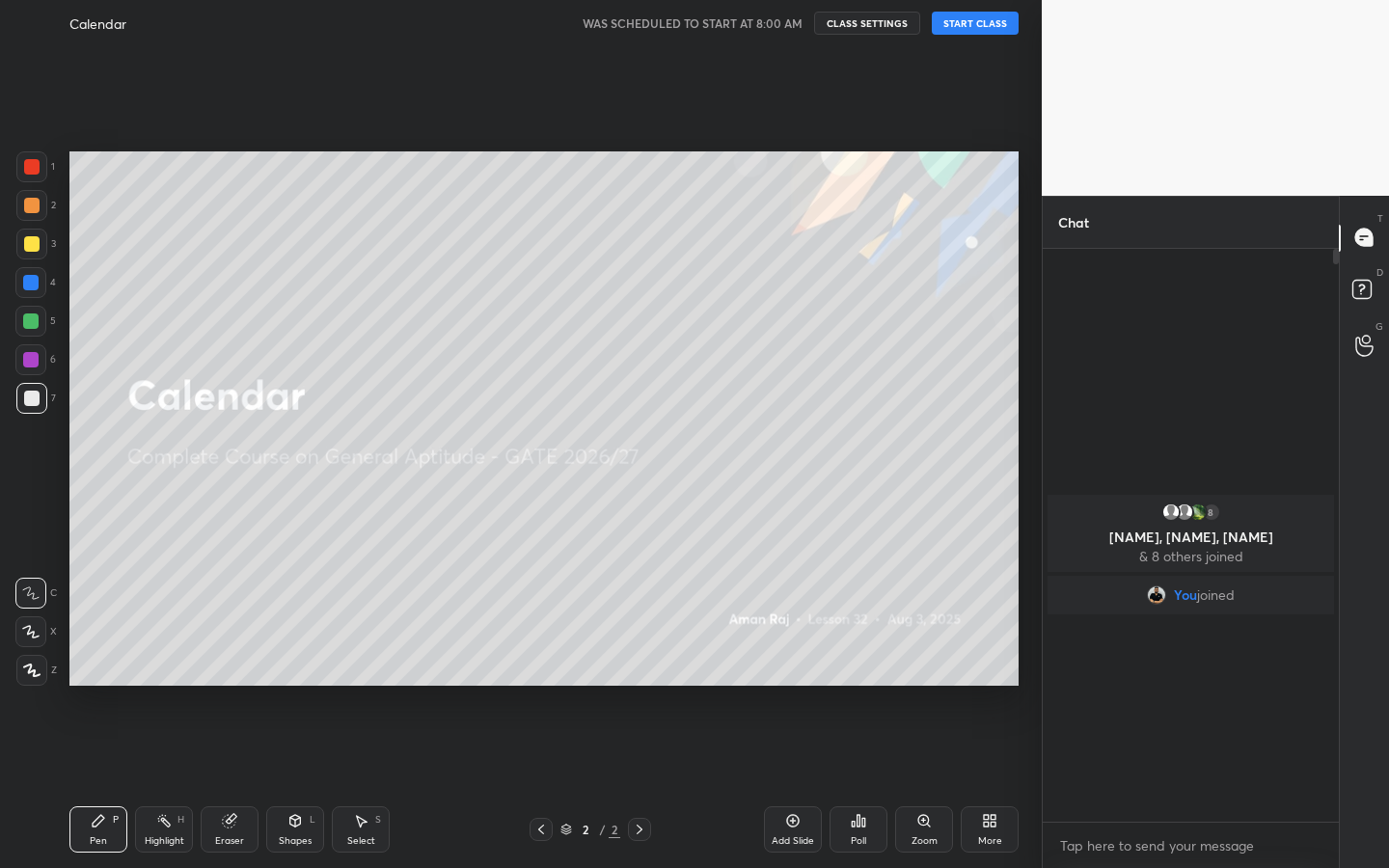scroll, scrollTop: 95700, scrollLeft: 95494, axis: both 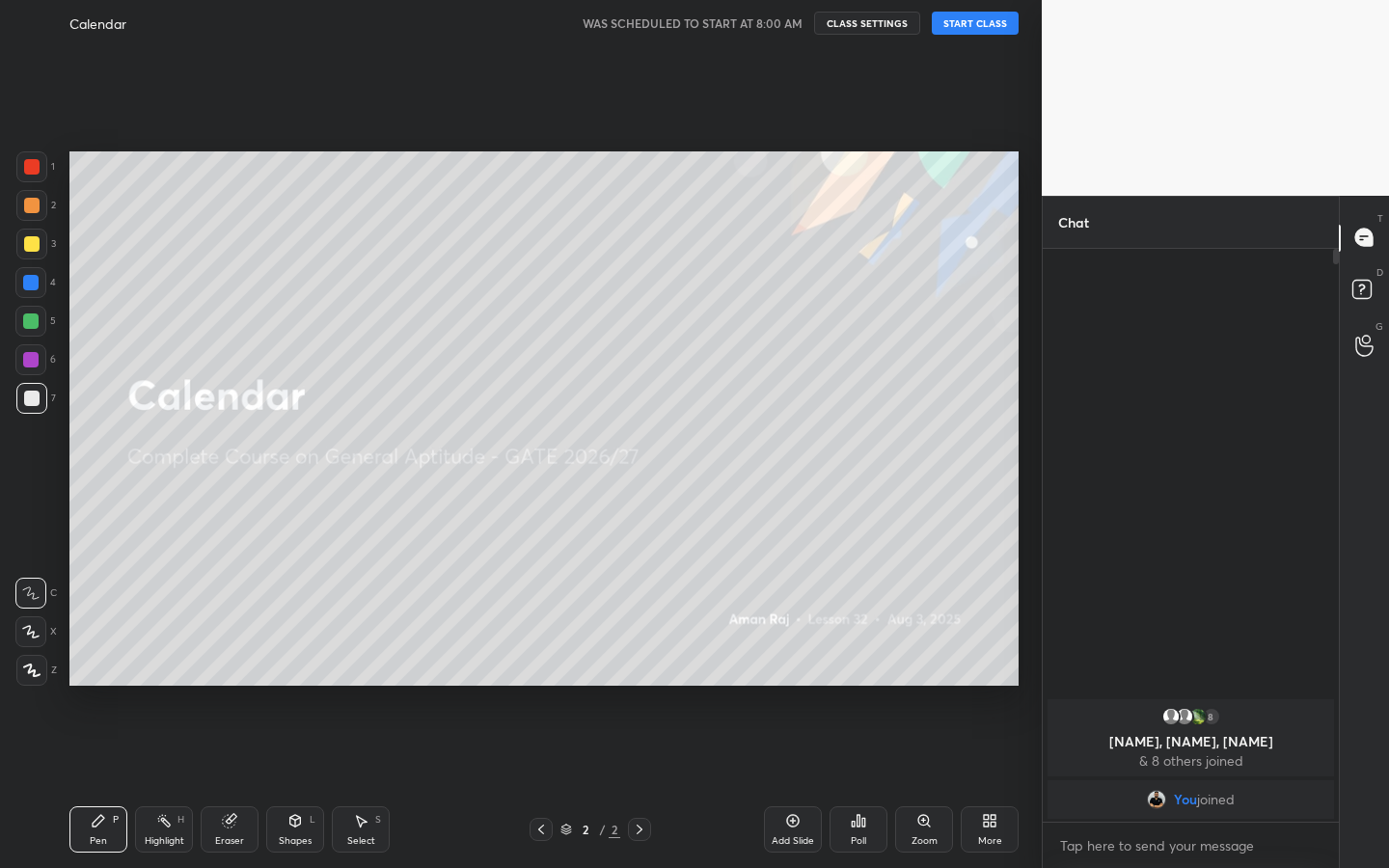 click on "Add Slide Poll Zoom More" at bounding box center (891, 829) 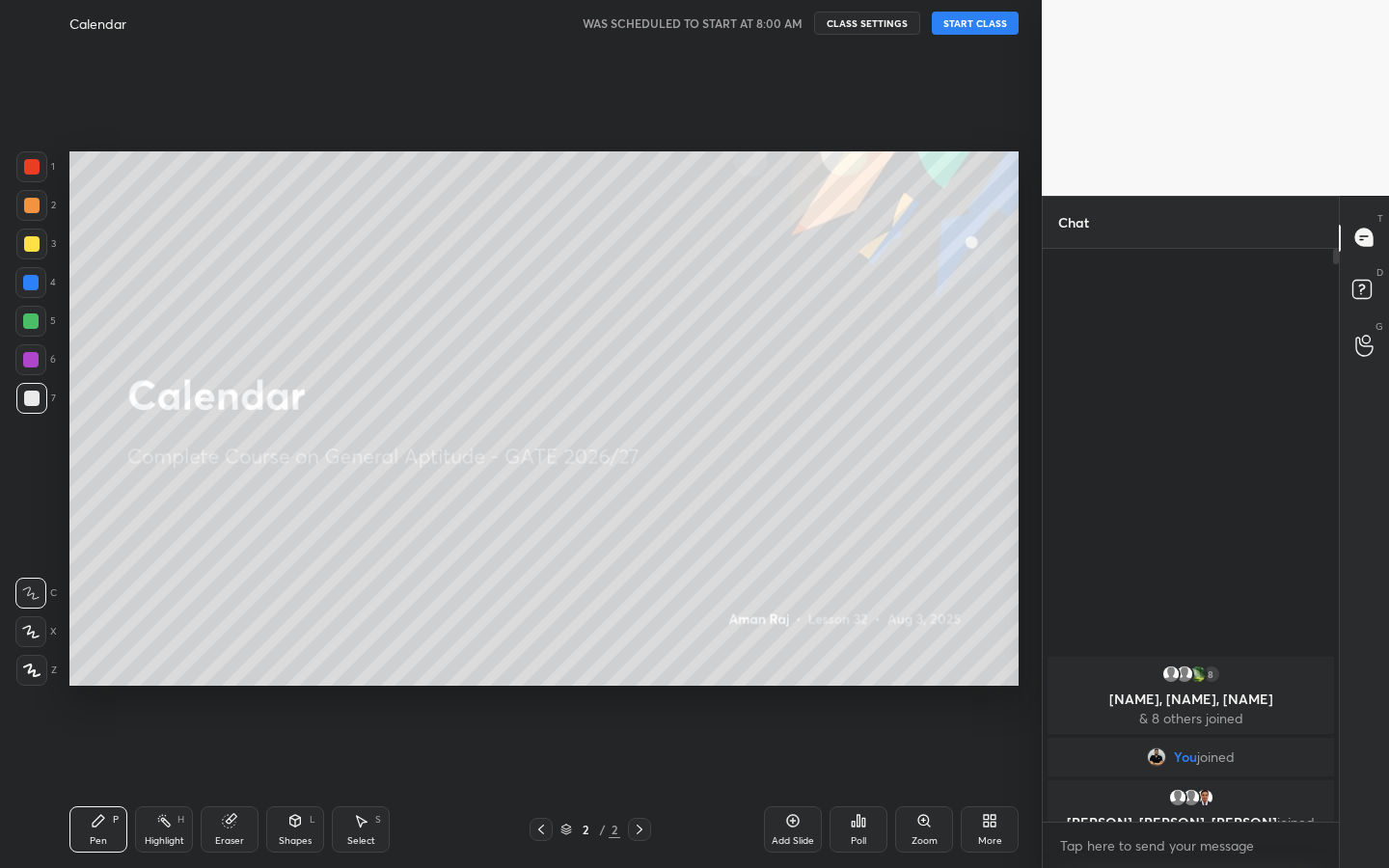 click on "START CLASS" at bounding box center (975, 23) 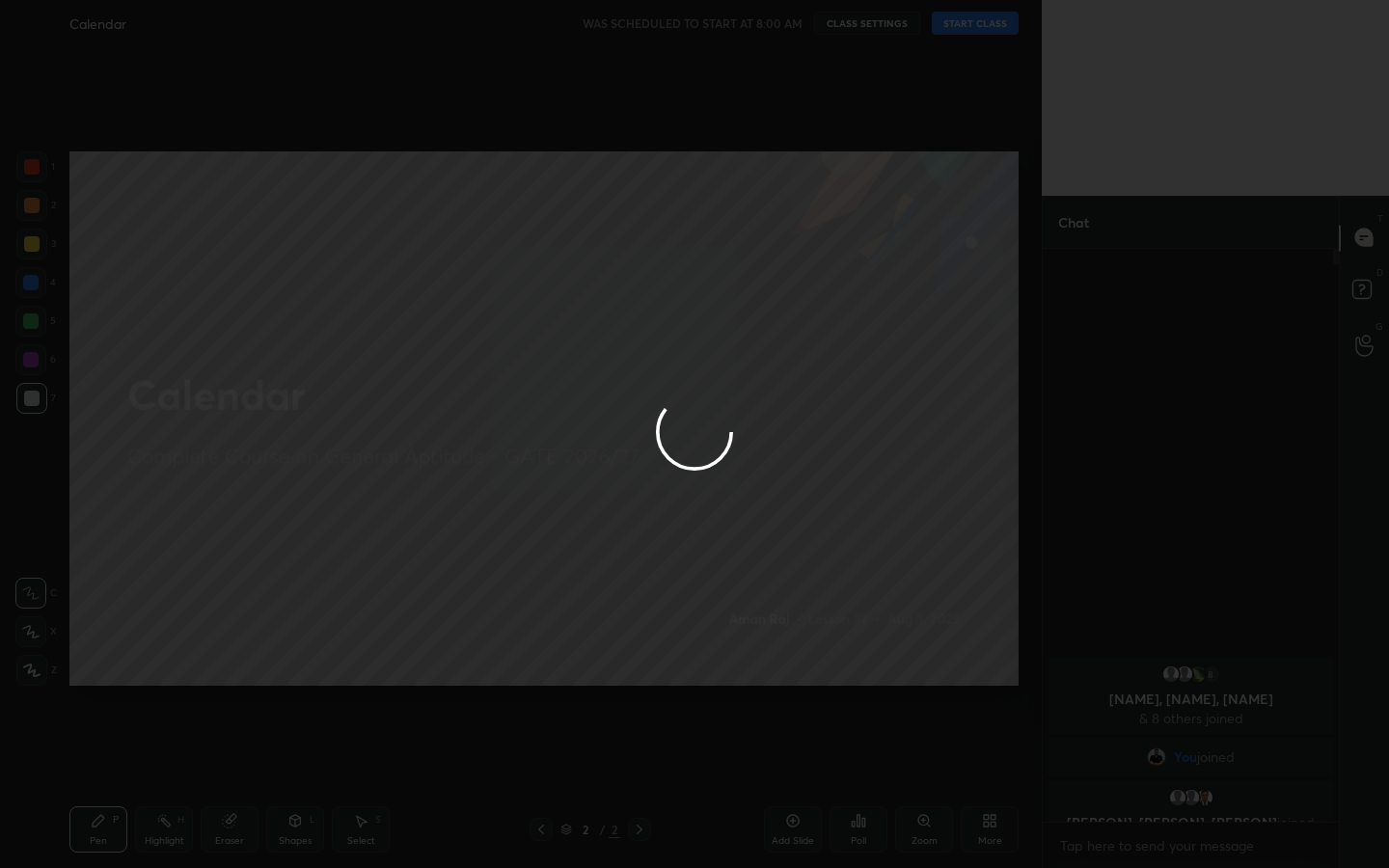 type on "x" 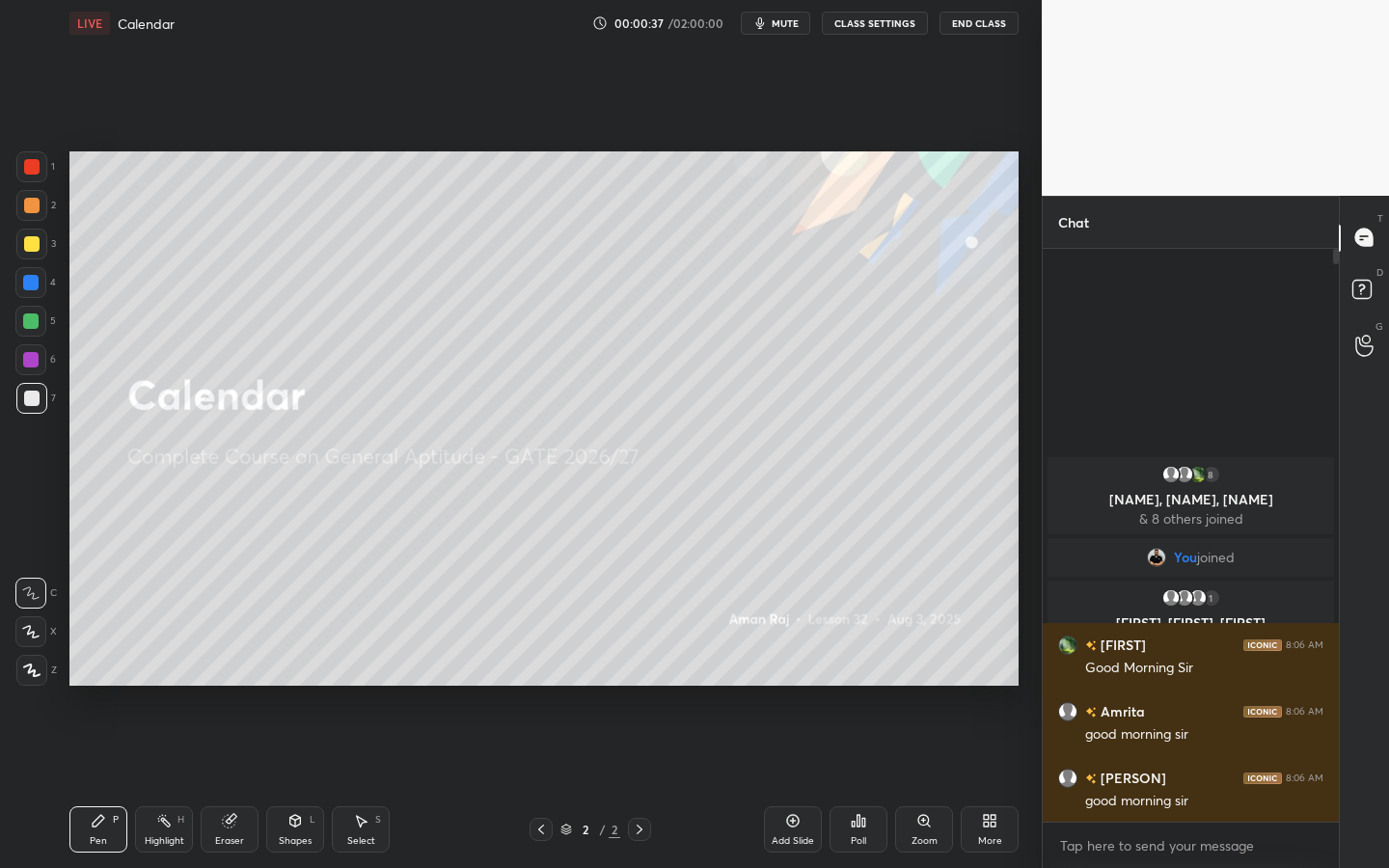 drag, startPoint x: 297, startPoint y: 829, endPoint x: 297, endPoint y: 801, distance: 28 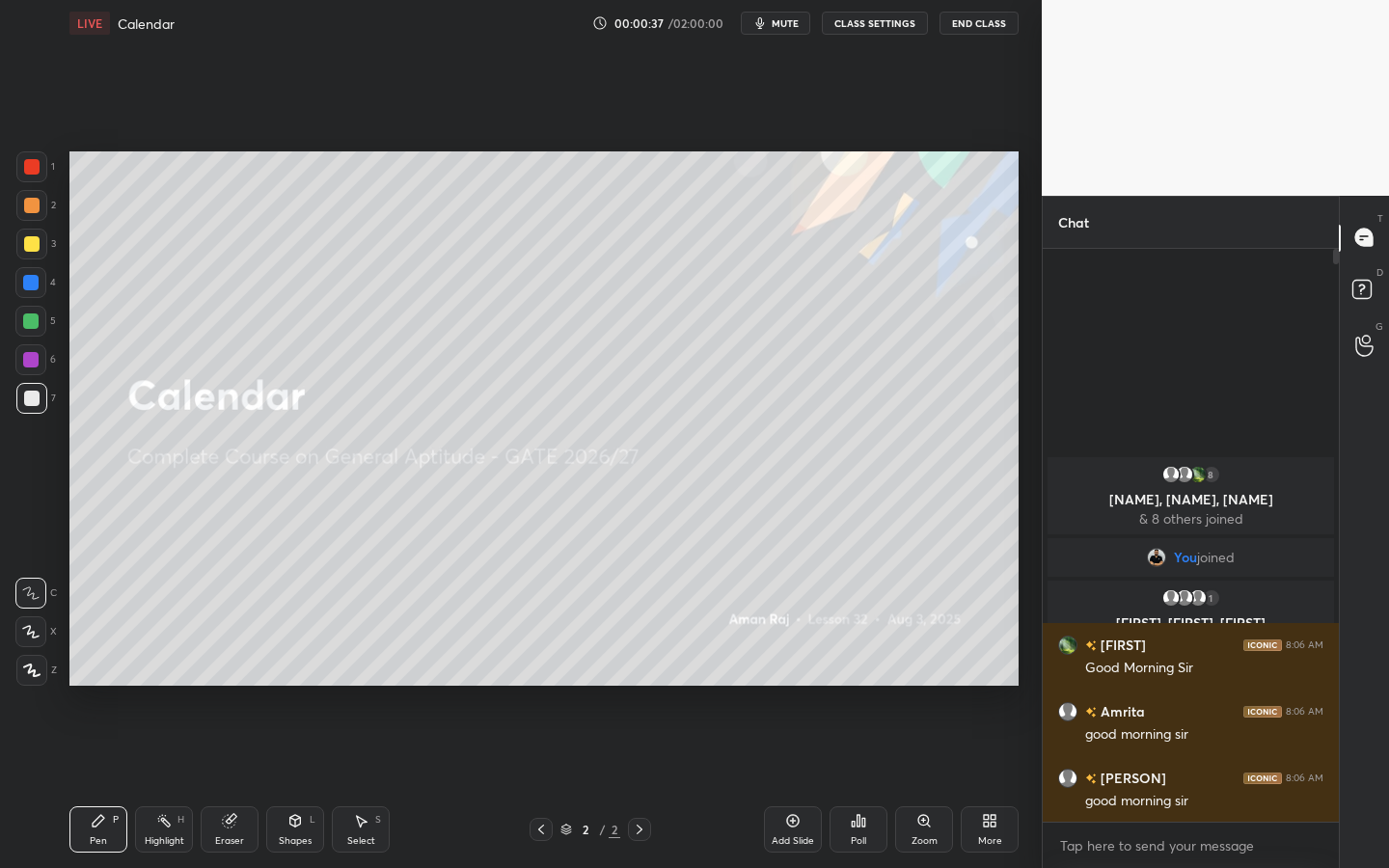 click on "Shapes L" at bounding box center [295, 829] 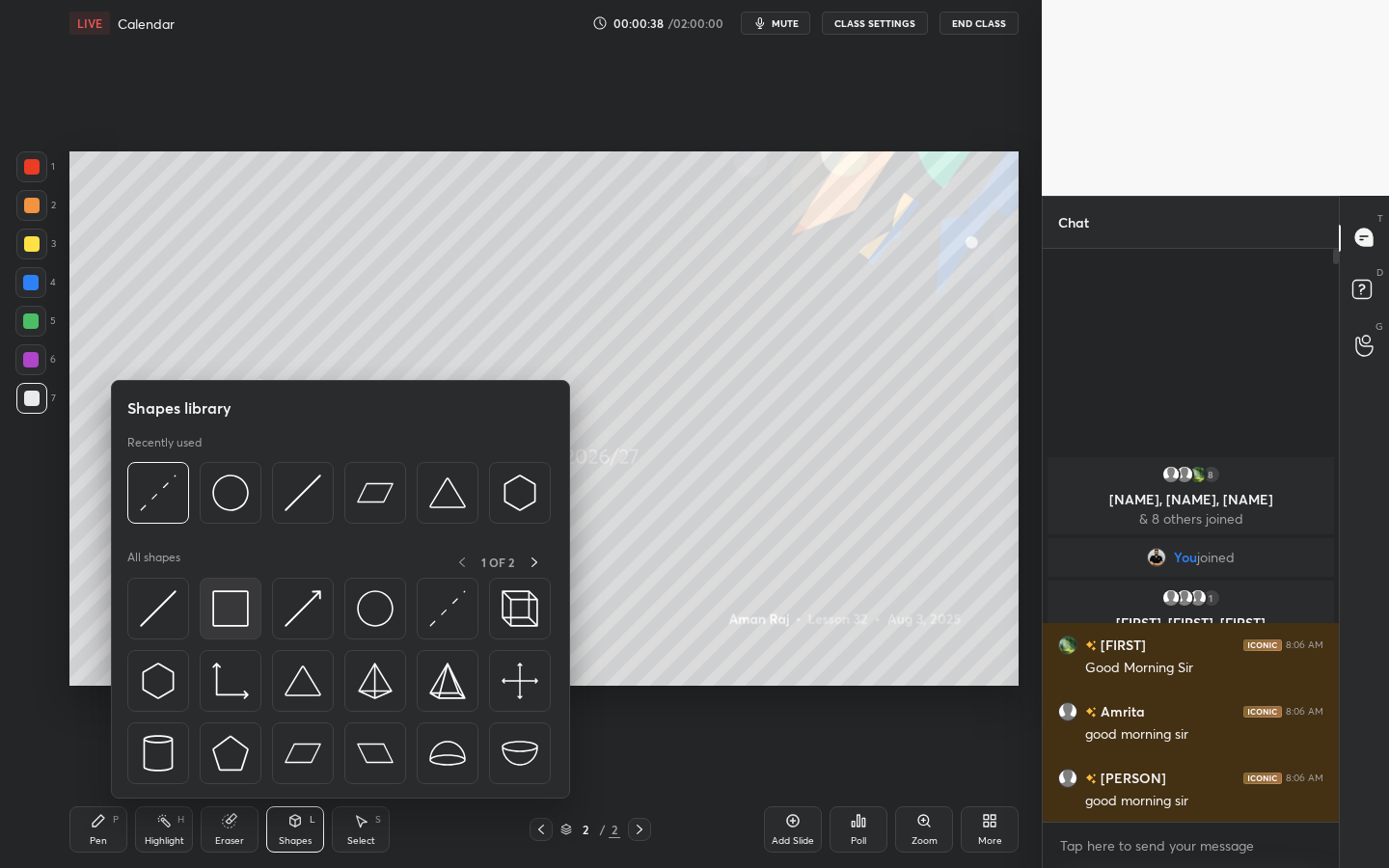 click at bounding box center [231, 609] 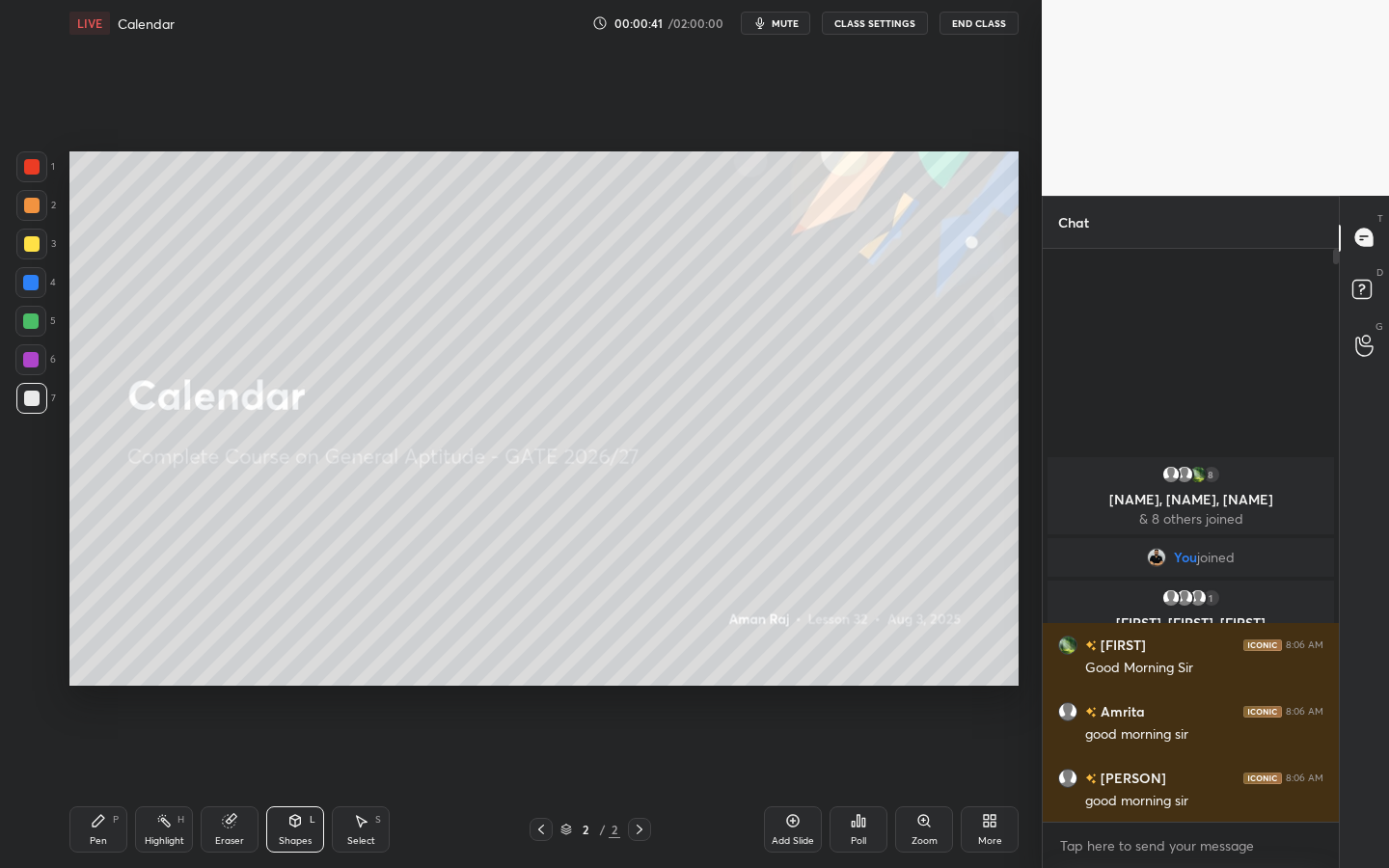 click at bounding box center (32, 244) 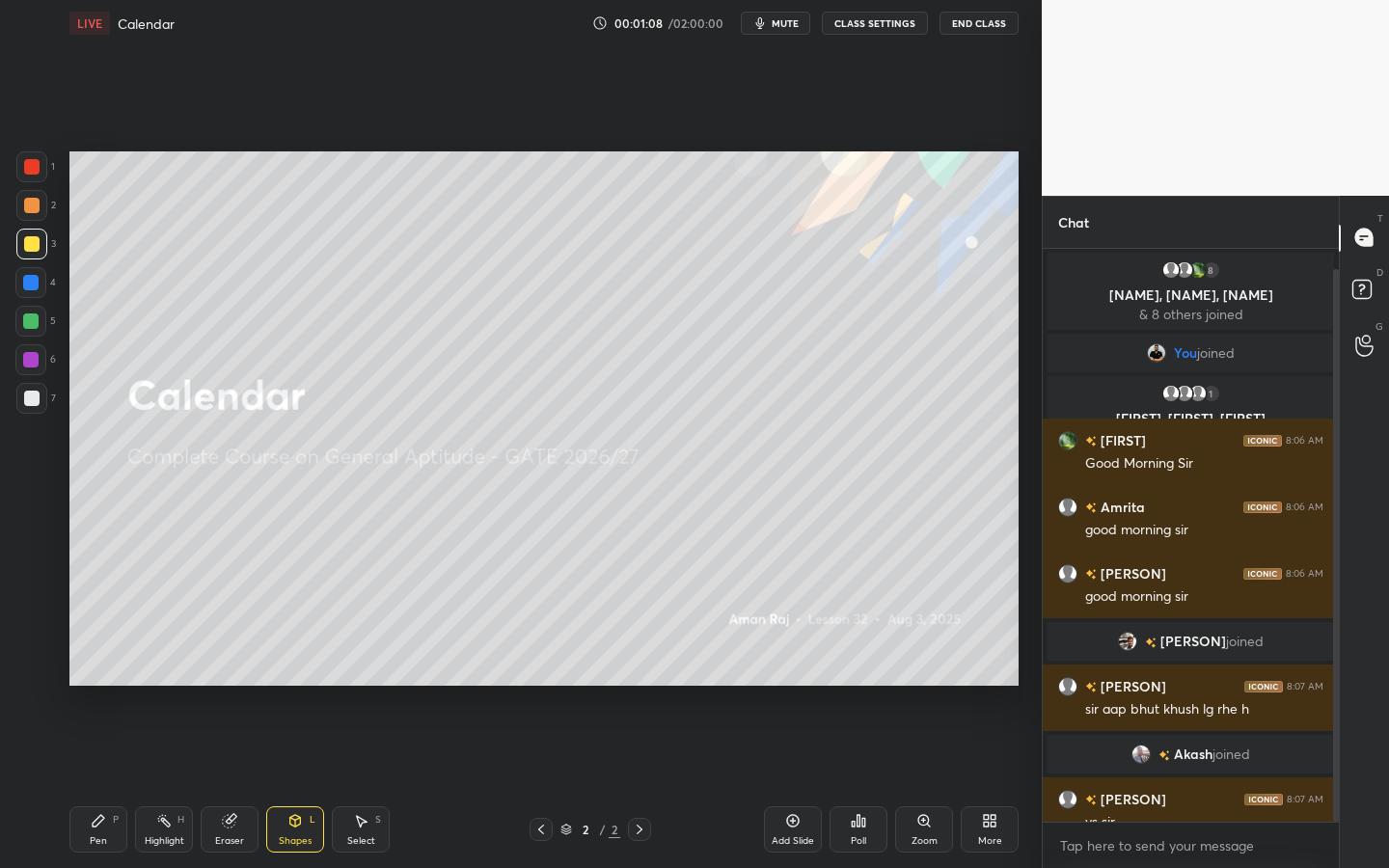 scroll, scrollTop: 21, scrollLeft: 0, axis: vertical 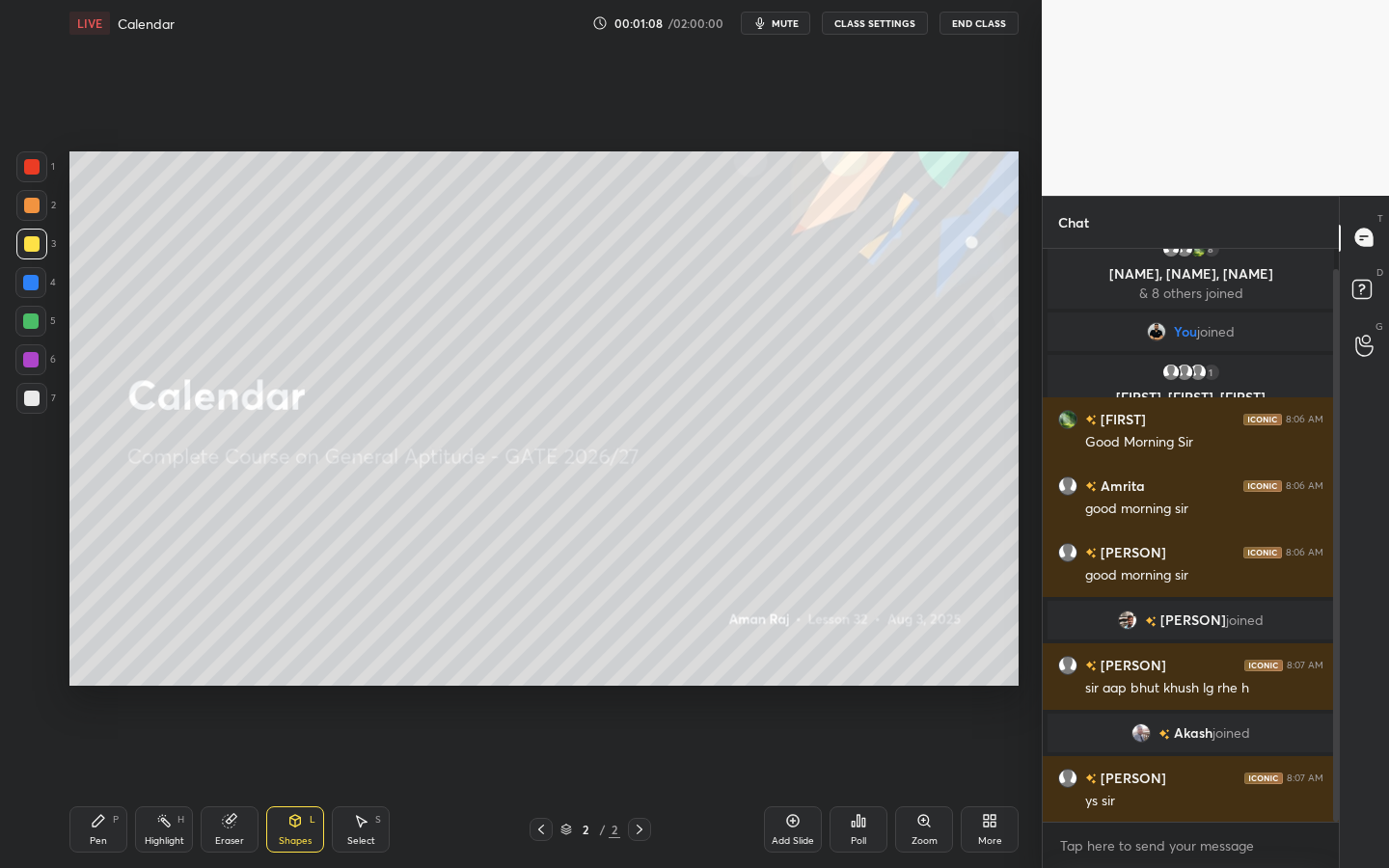 drag, startPoint x: 1336, startPoint y: 719, endPoint x: 1333, endPoint y: 783, distance: 64.07027 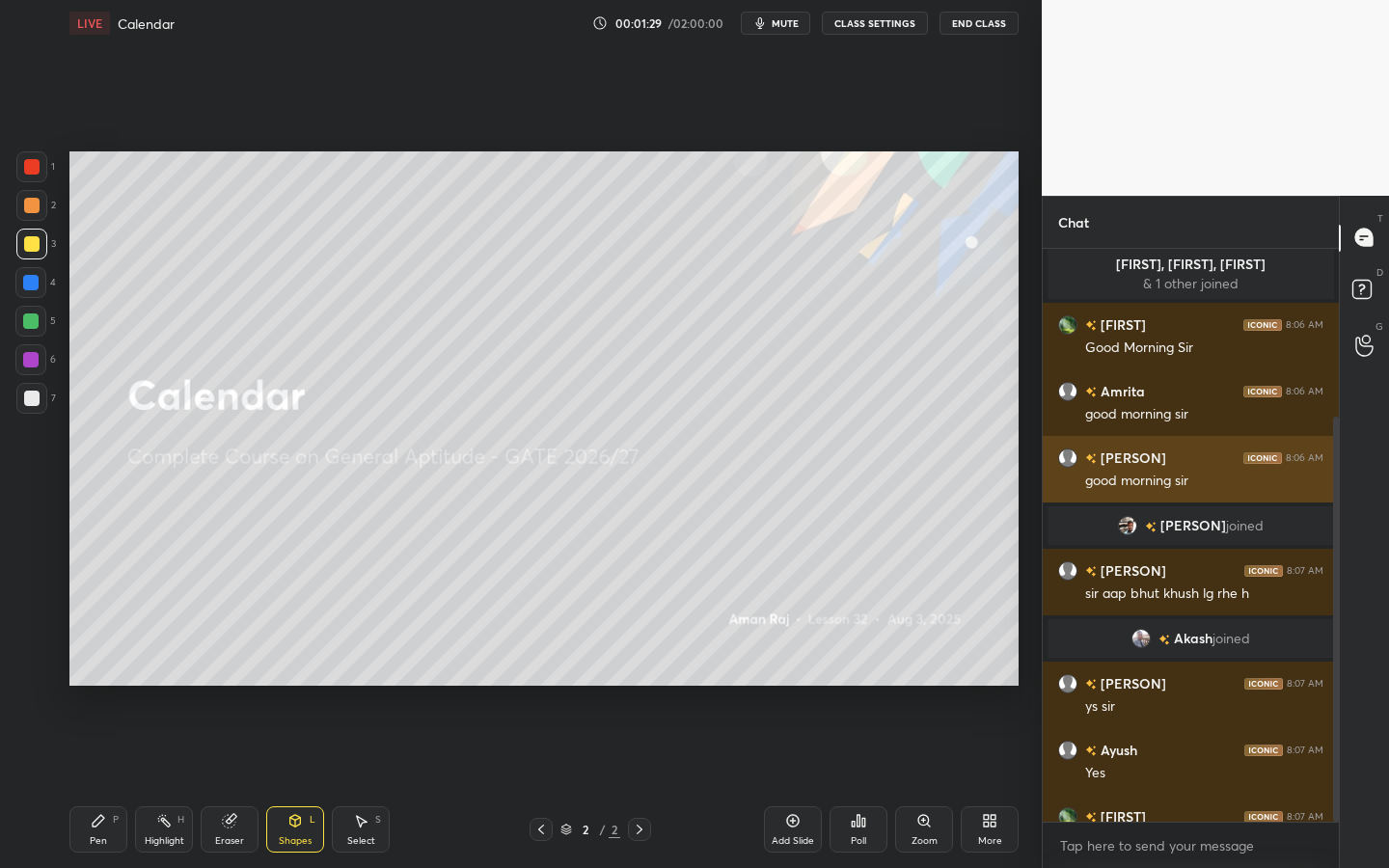 scroll, scrollTop: 239, scrollLeft: 0, axis: vertical 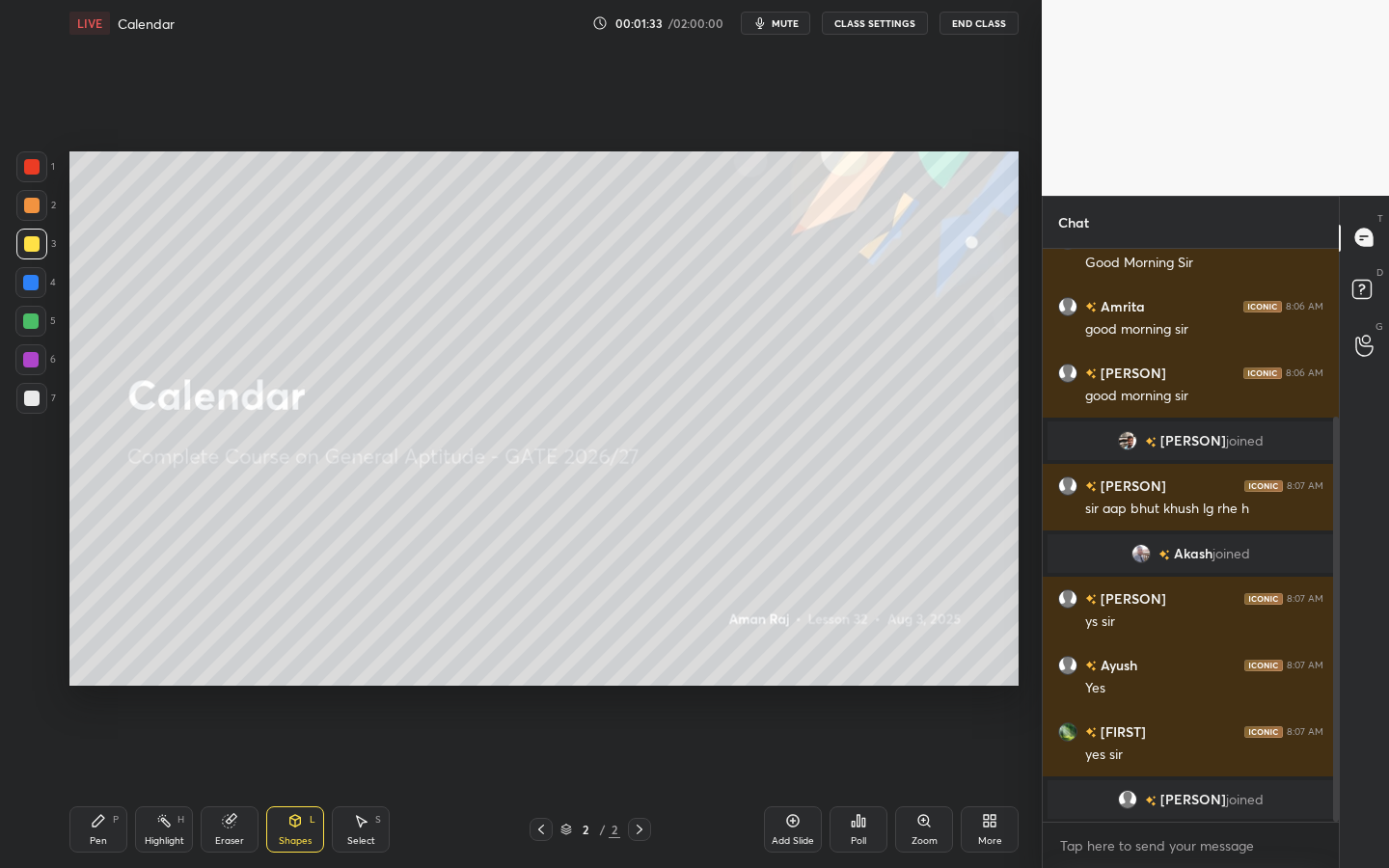 click at bounding box center [31, 321] 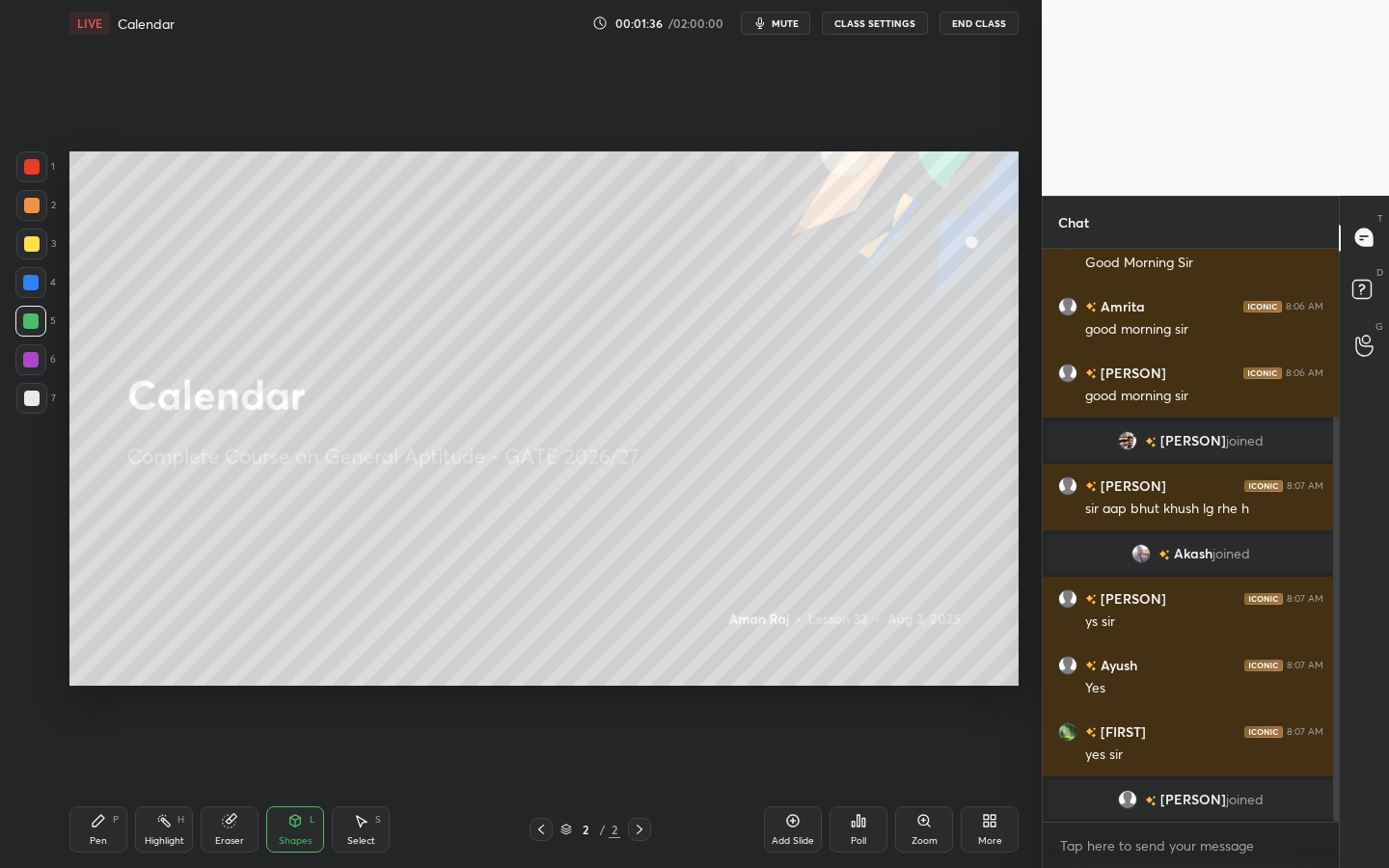 click 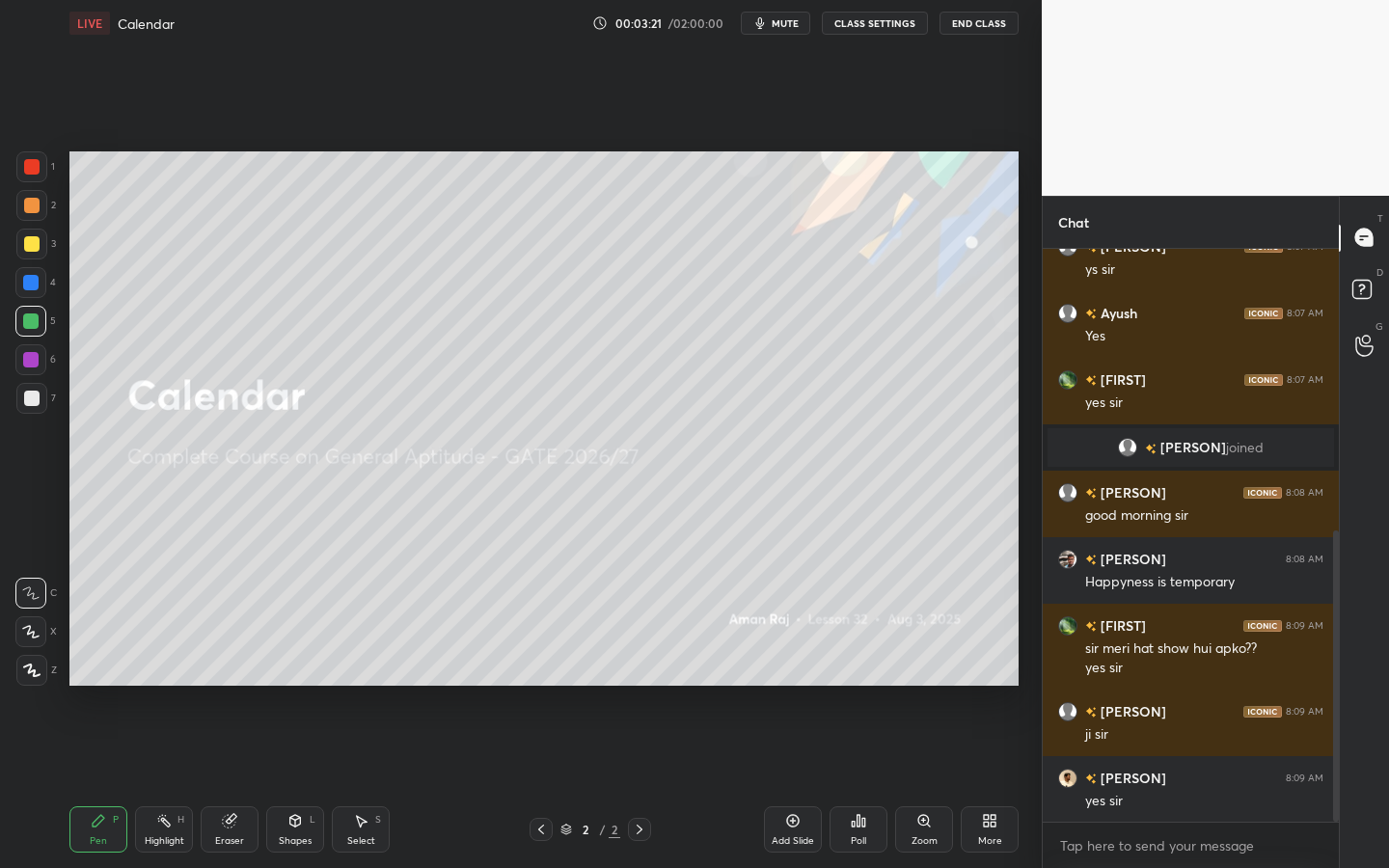 scroll, scrollTop: 621, scrollLeft: 0, axis: vertical 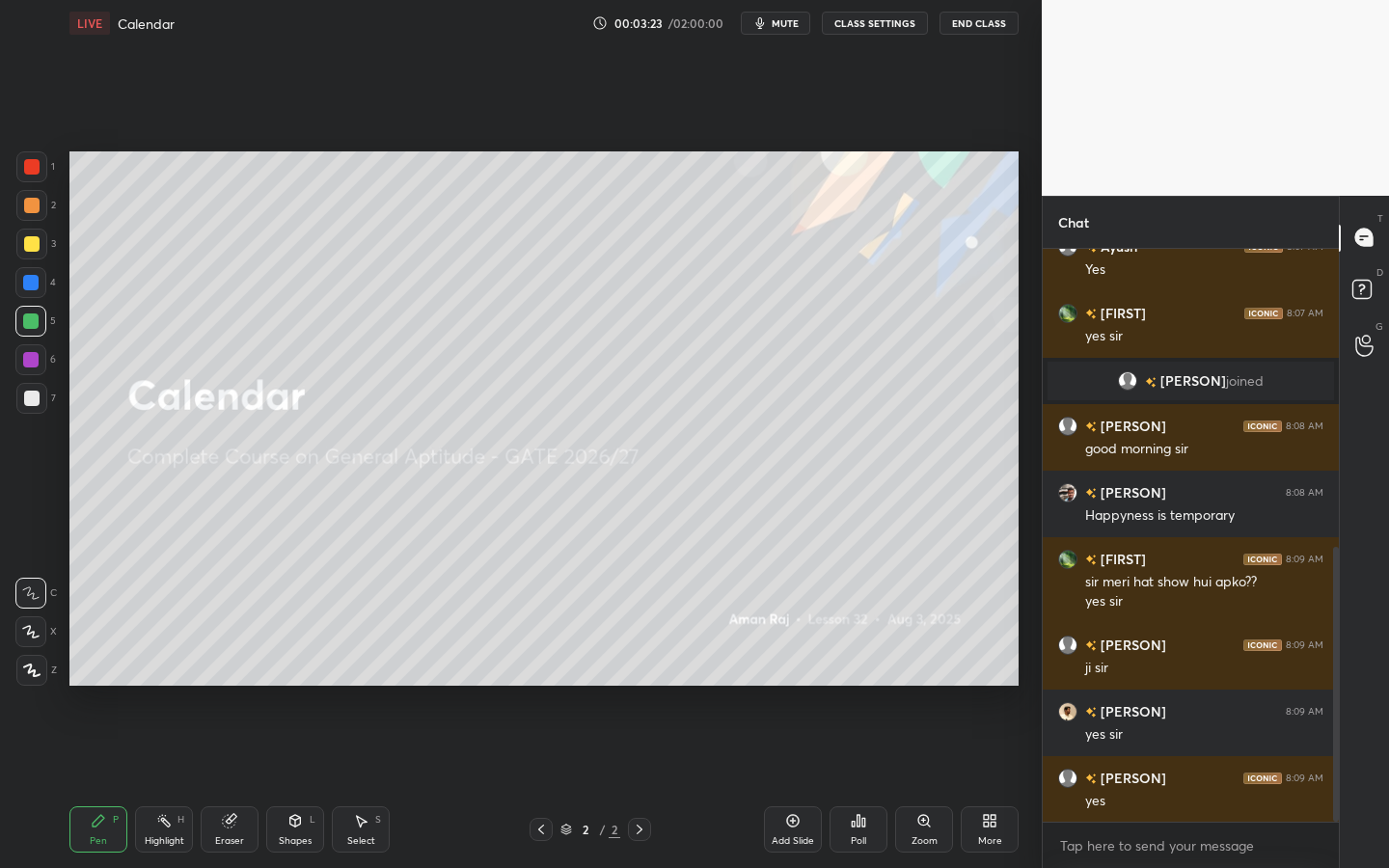 click on "Poll" at bounding box center [858, 829] 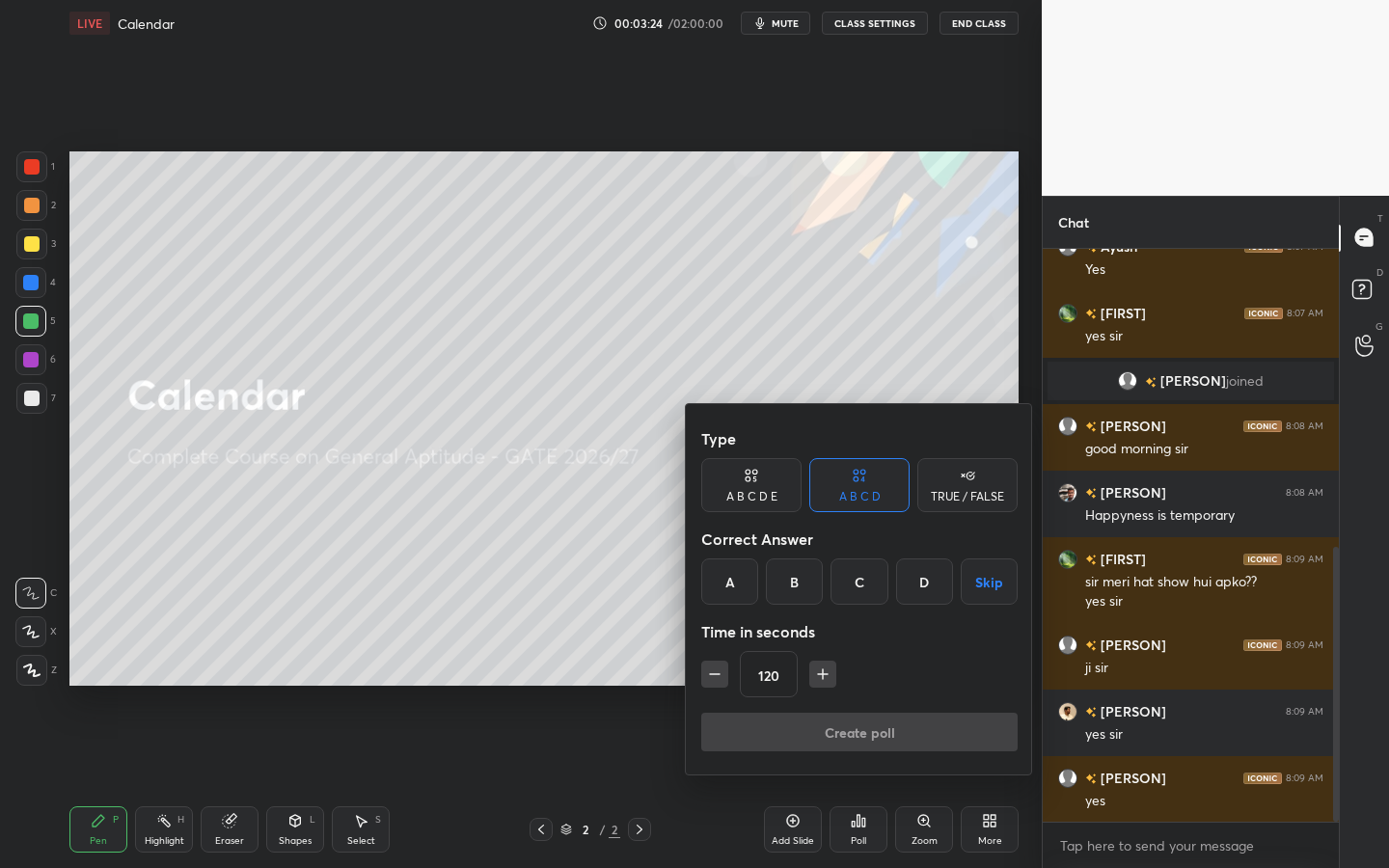click on "TRUE / FALSE" at bounding box center (967, 497) 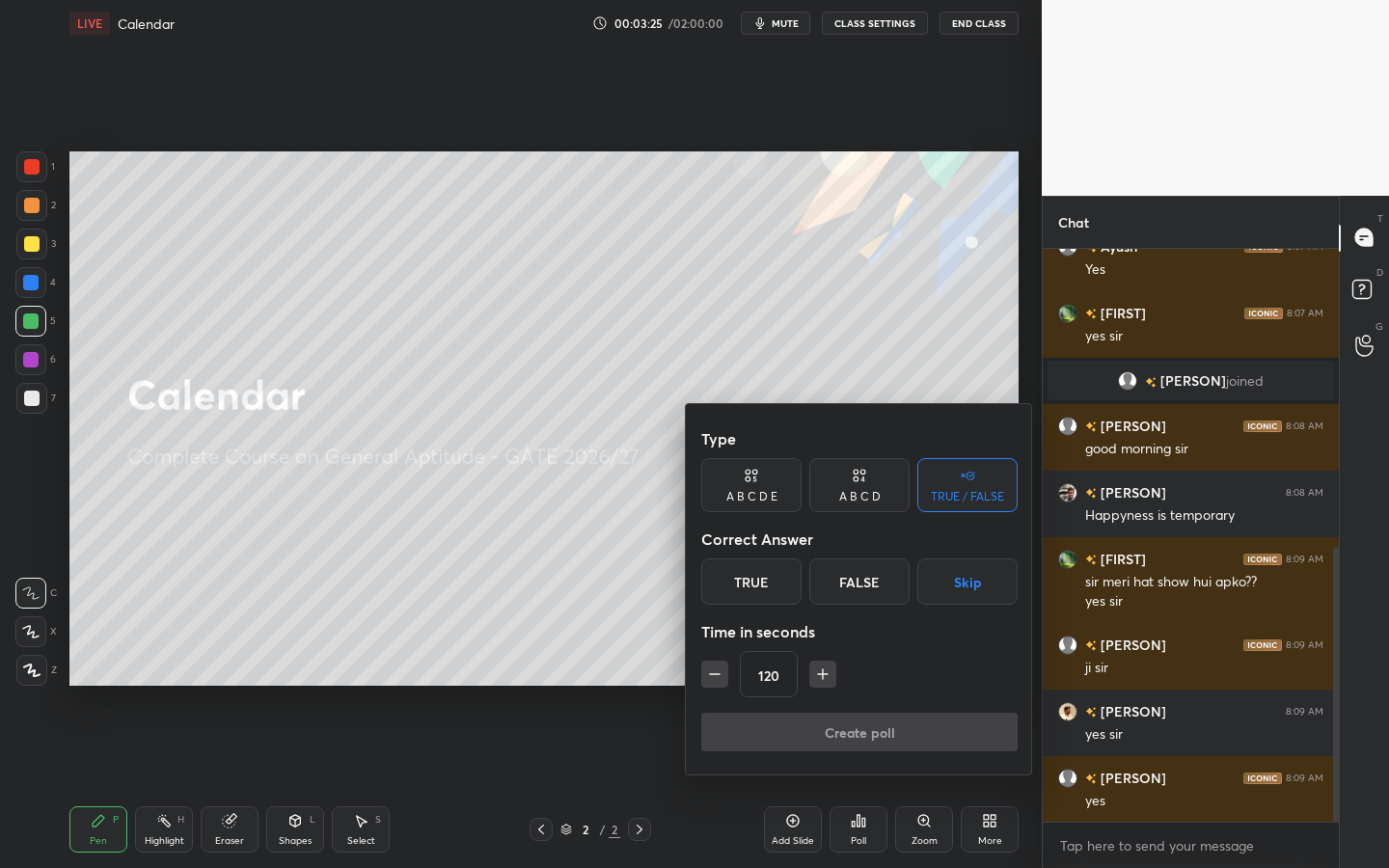 drag, startPoint x: 737, startPoint y: 590, endPoint x: 749, endPoint y: 635, distance: 46.572524 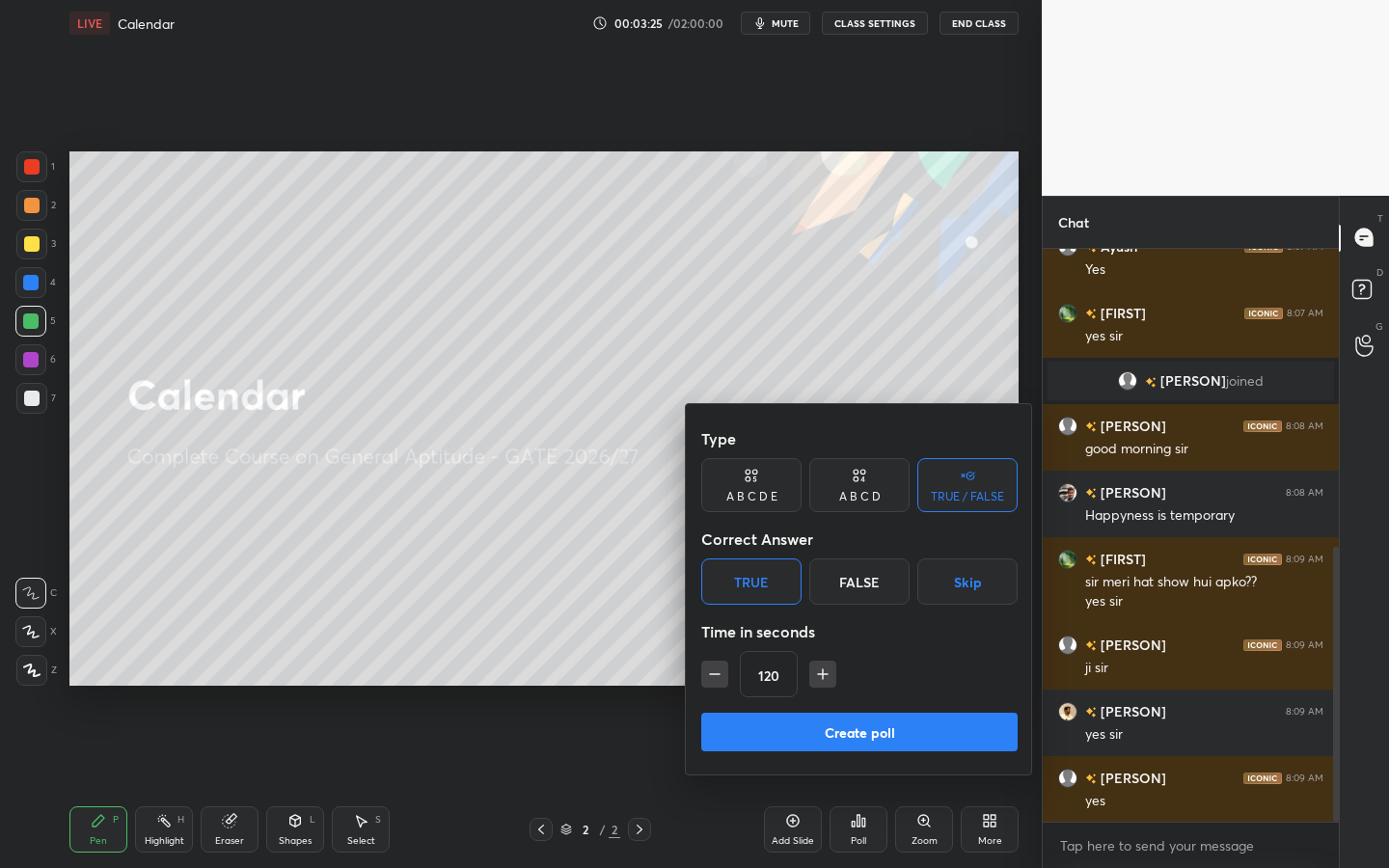 click 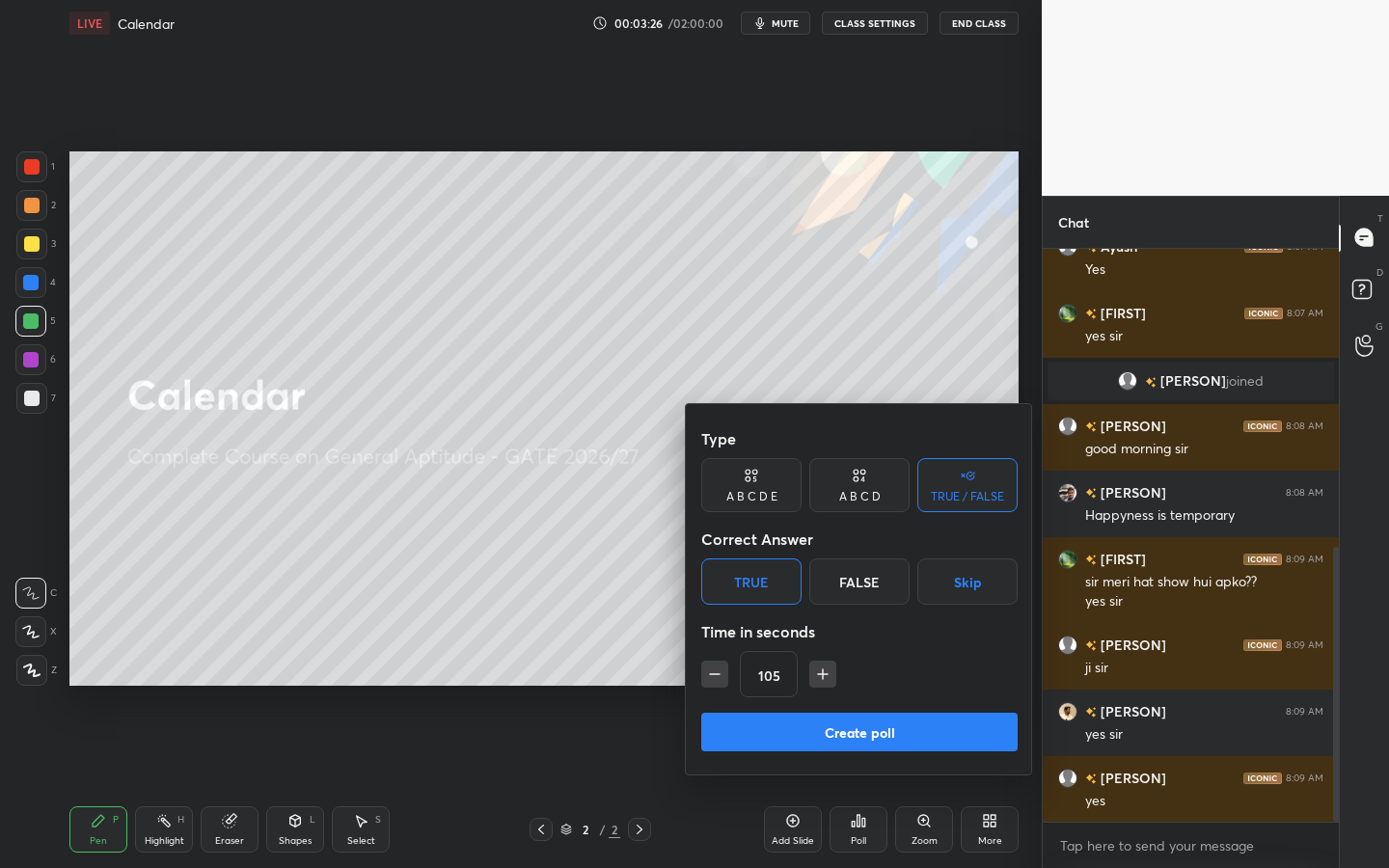 click 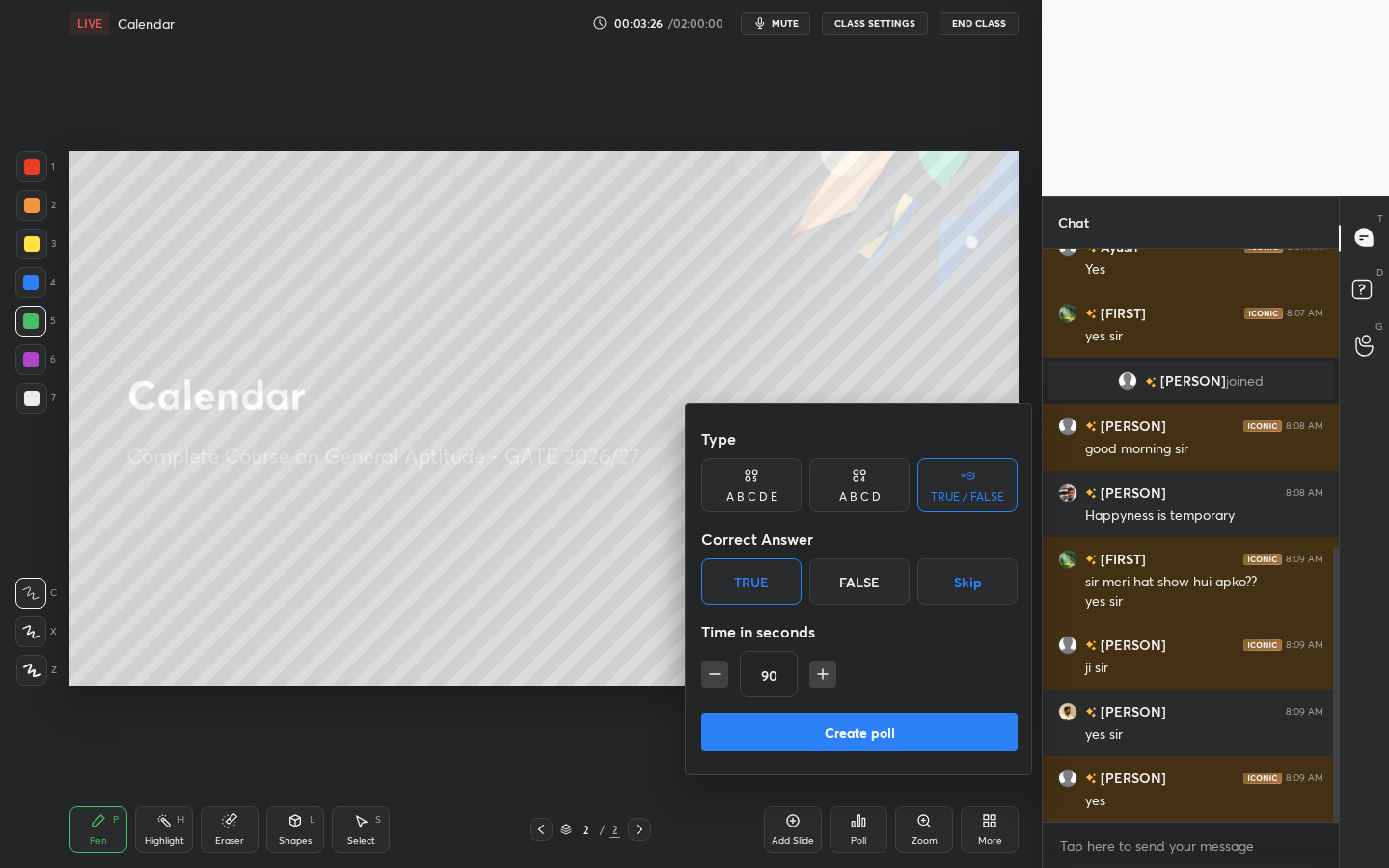 click 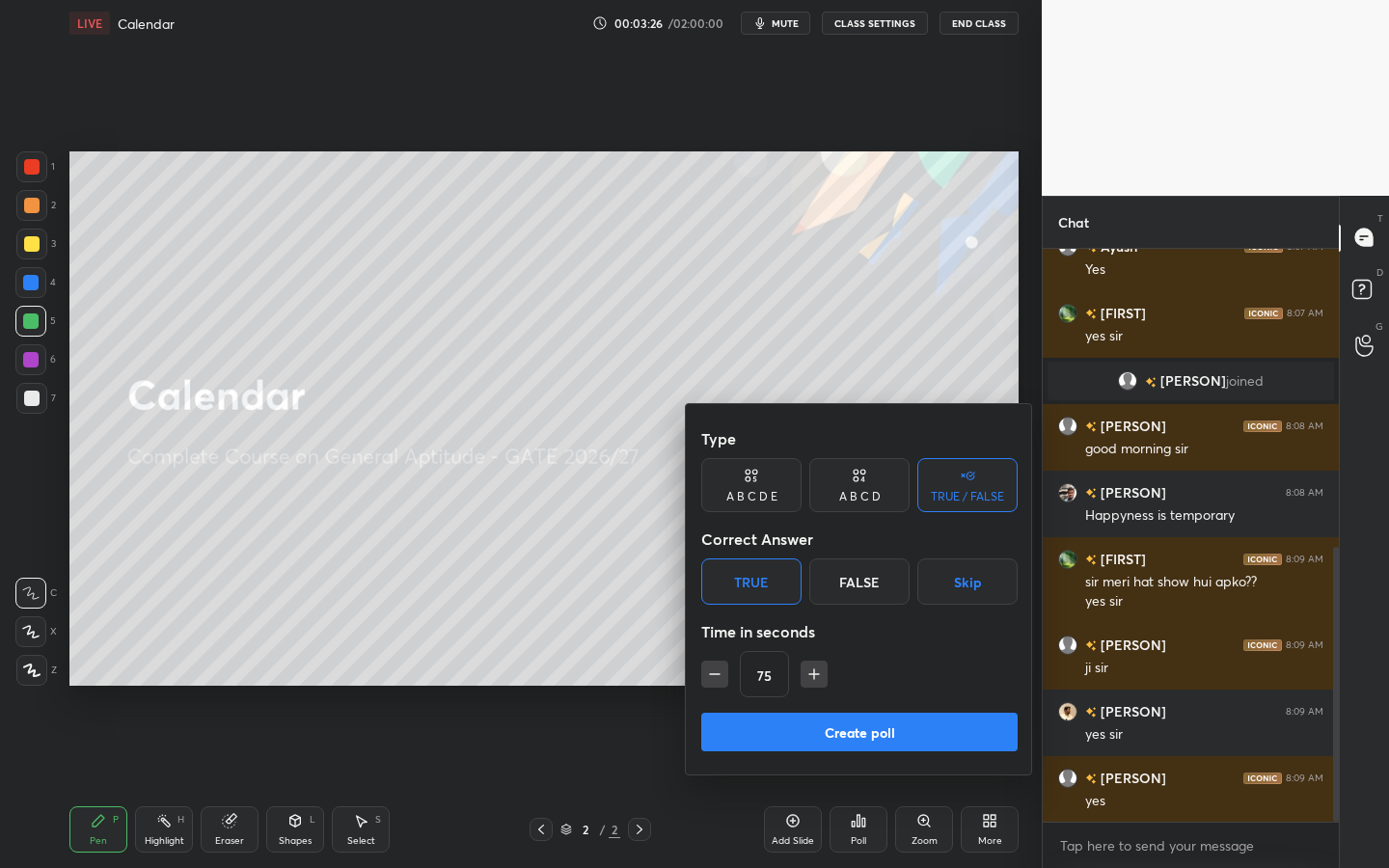 click 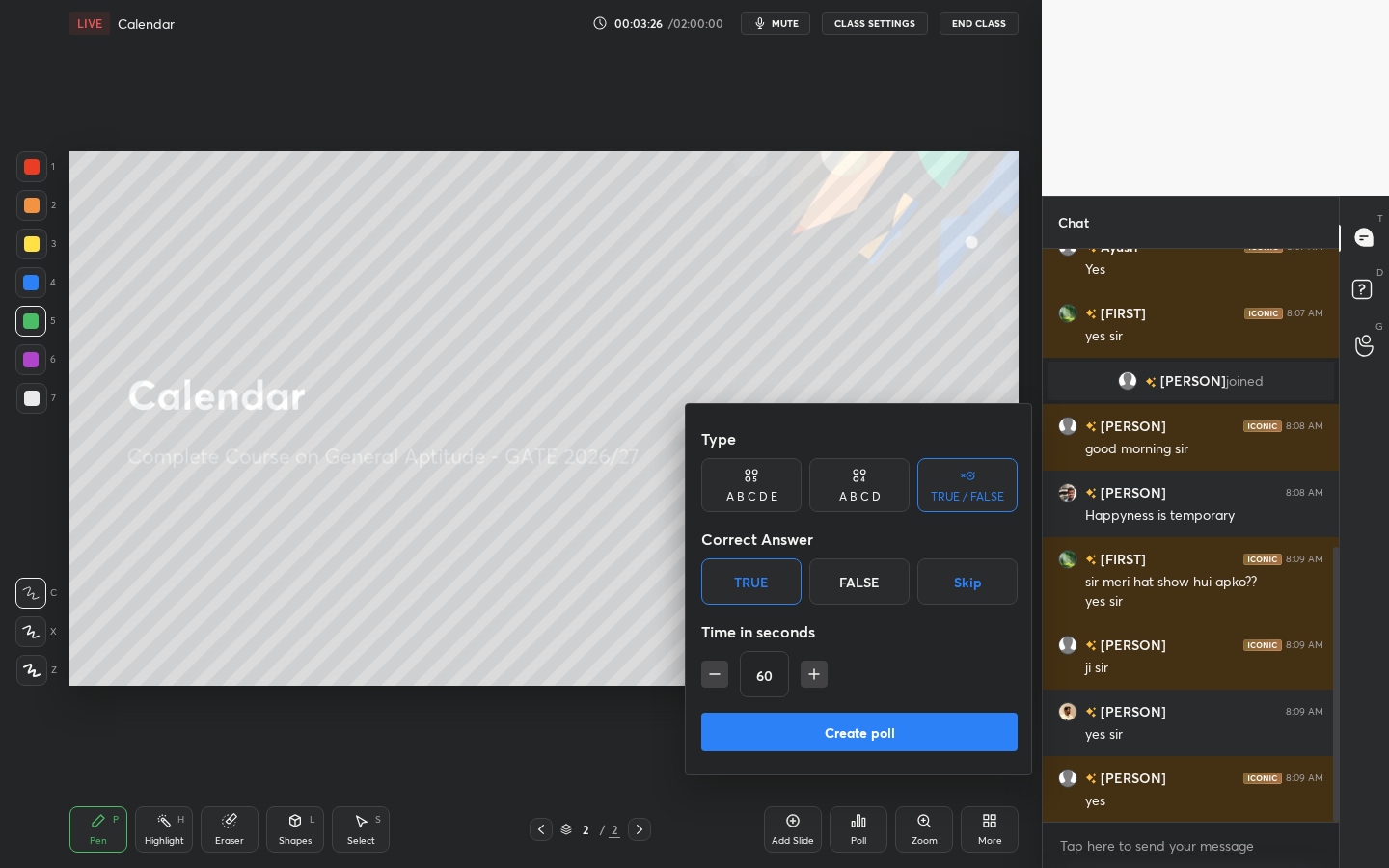 click on "Create poll" at bounding box center (859, 732) 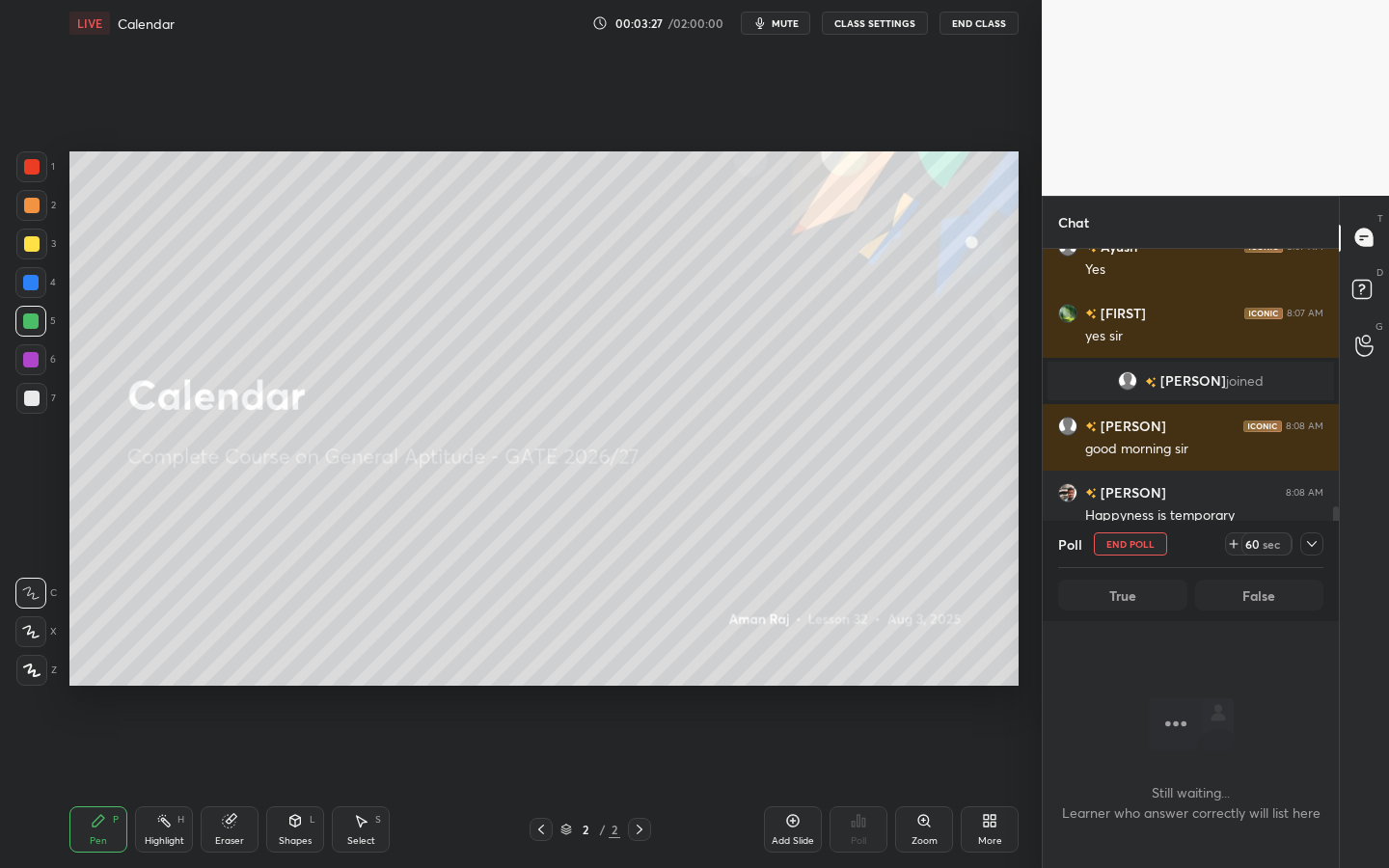 scroll, scrollTop: 688, scrollLeft: 0, axis: vertical 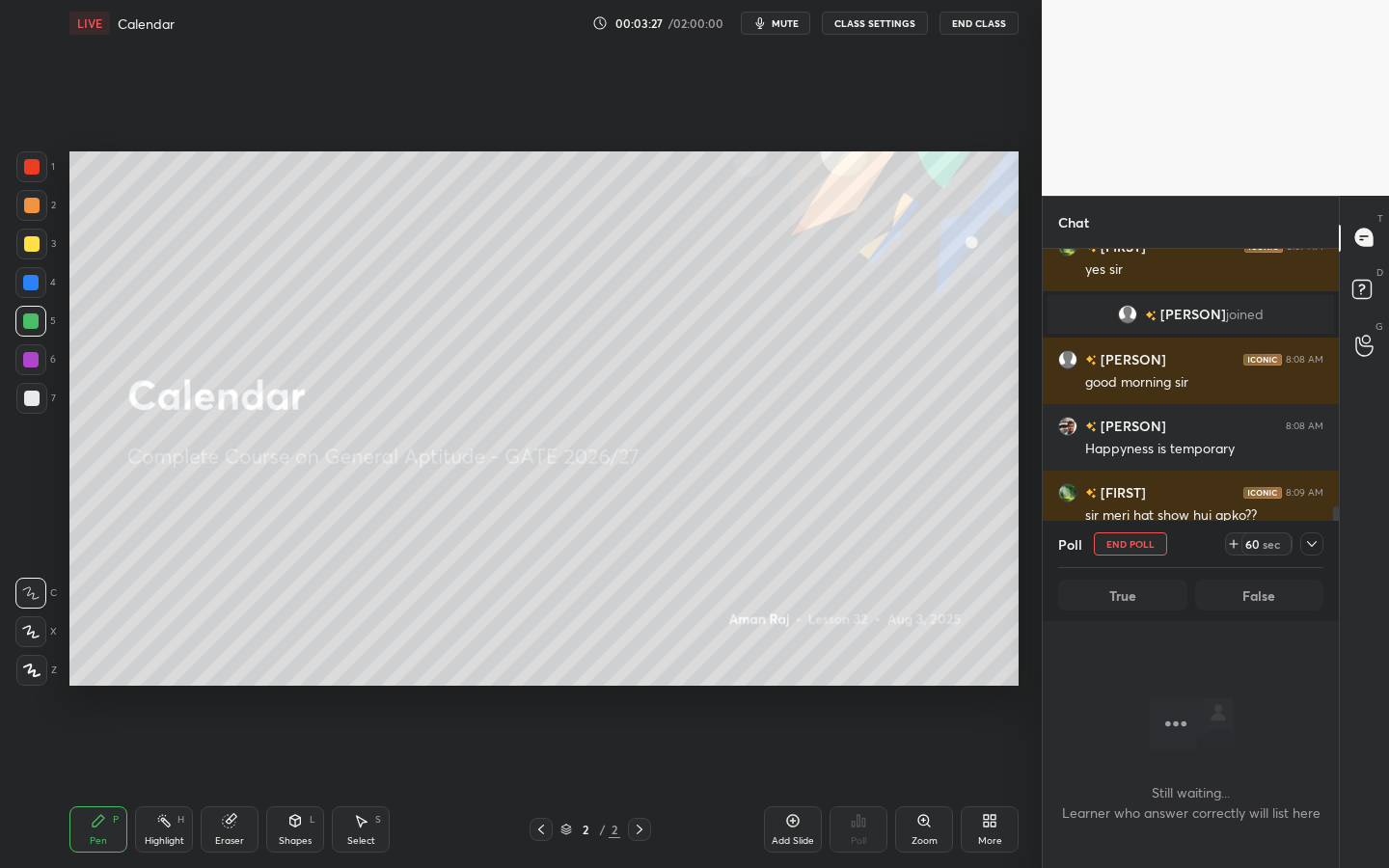 drag, startPoint x: 238, startPoint y: 838, endPoint x: 295, endPoint y: 741, distance: 112.507778 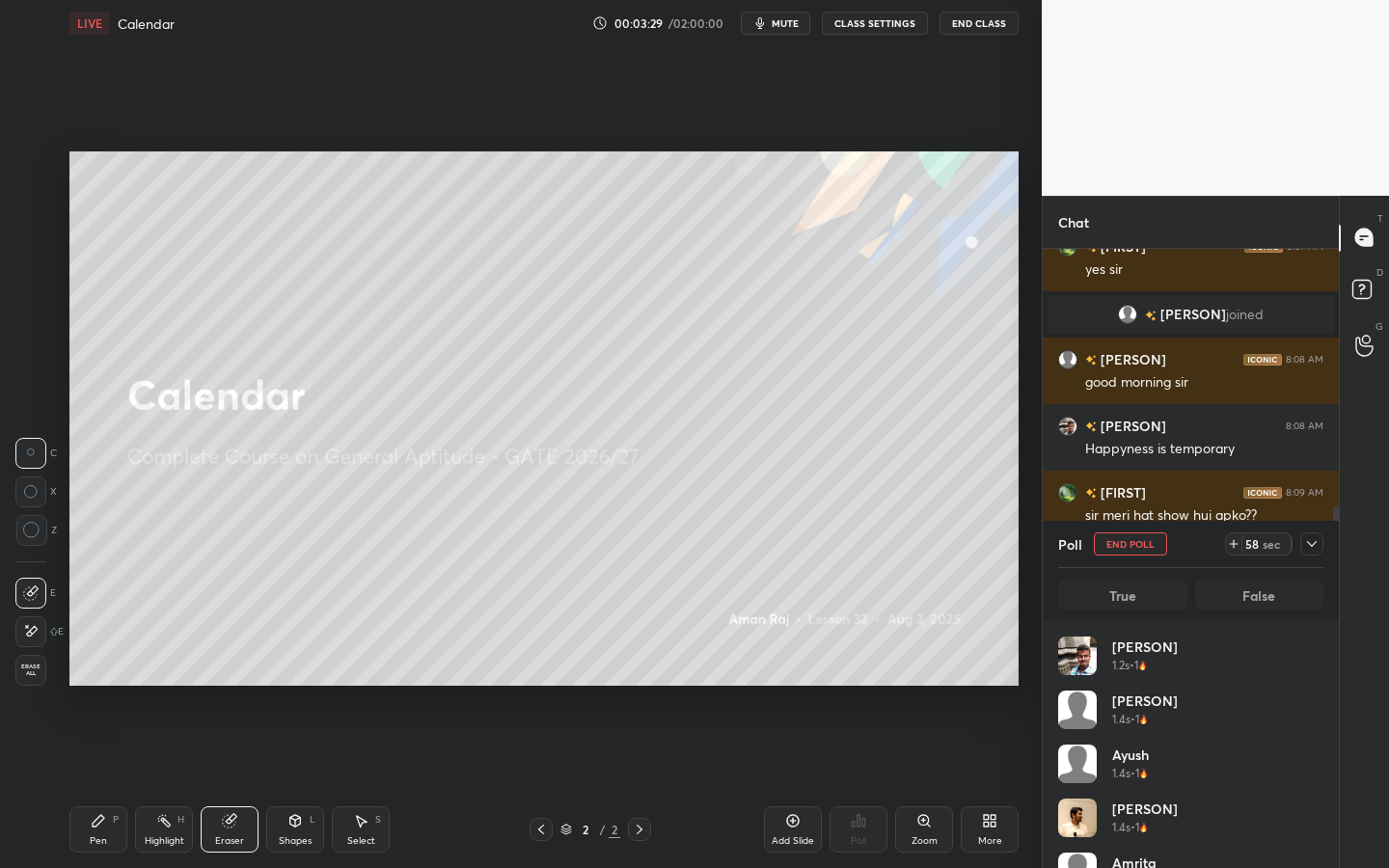 scroll, scrollTop: 7, scrollLeft: 7, axis: both 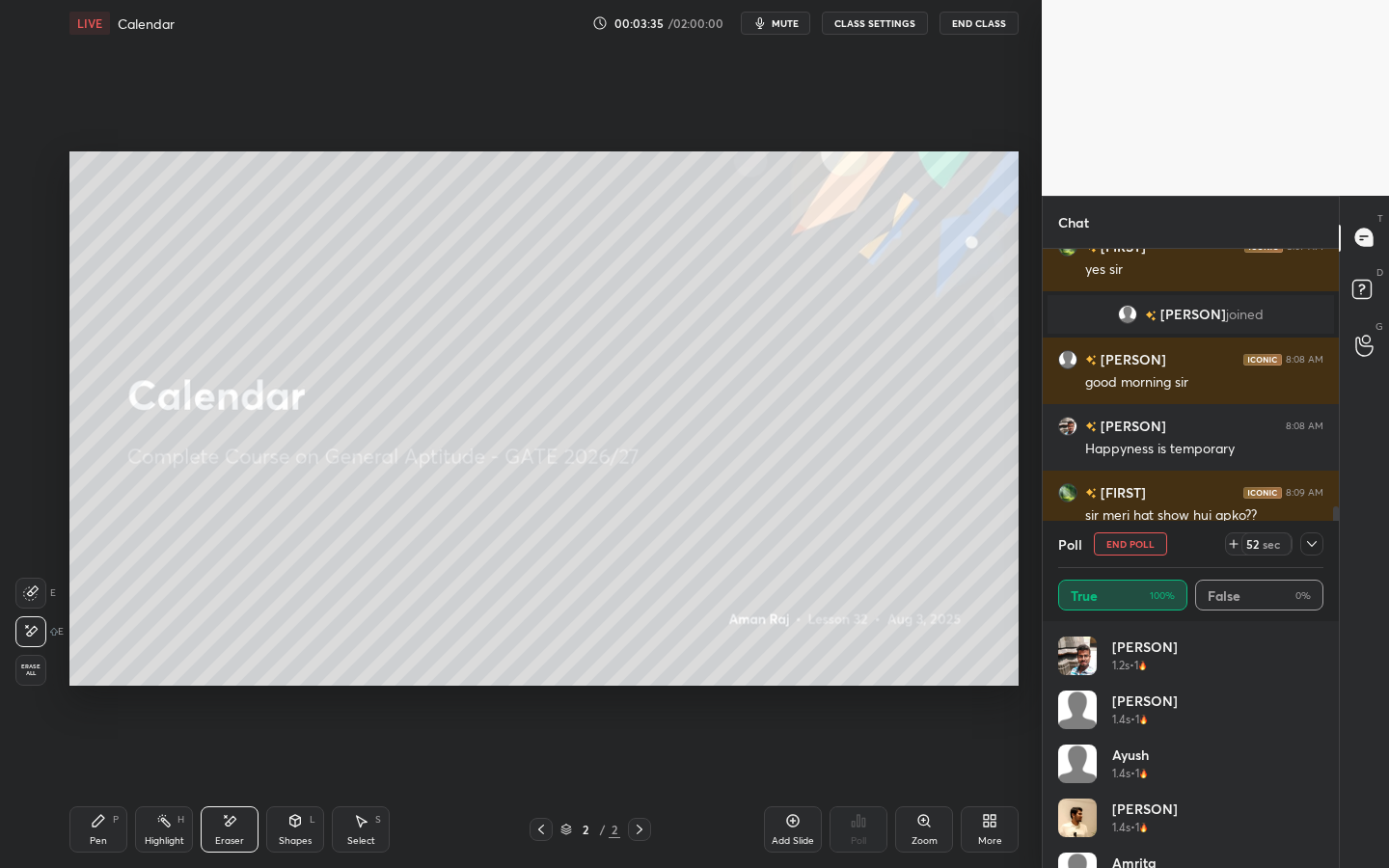 drag, startPoint x: 91, startPoint y: 829, endPoint x: 143, endPoint y: 773, distance: 76.41989 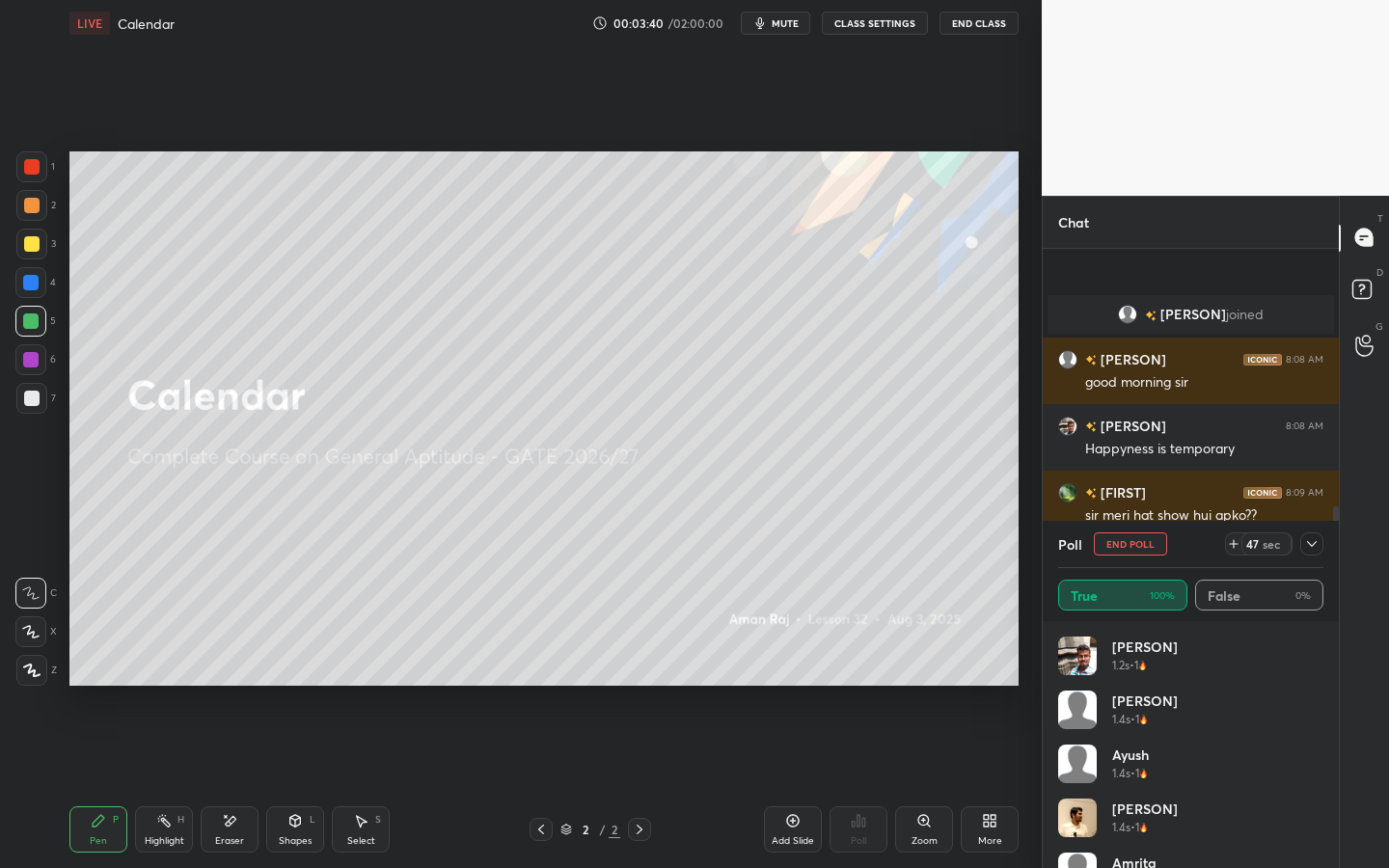 scroll, scrollTop: 834, scrollLeft: 0, axis: vertical 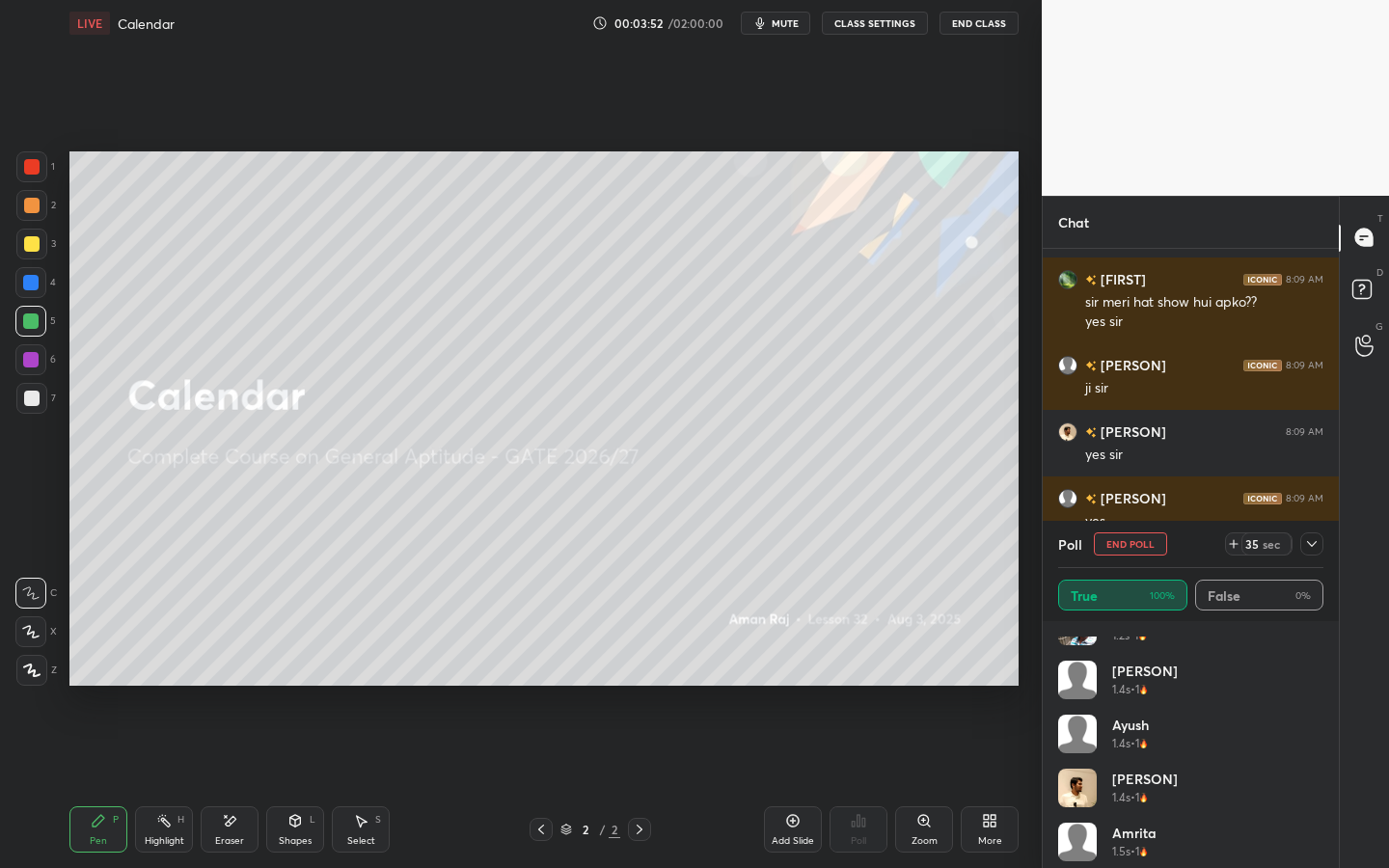 drag, startPoint x: 1322, startPoint y: 686, endPoint x: 1320, endPoint y: 655, distance: 31.064449 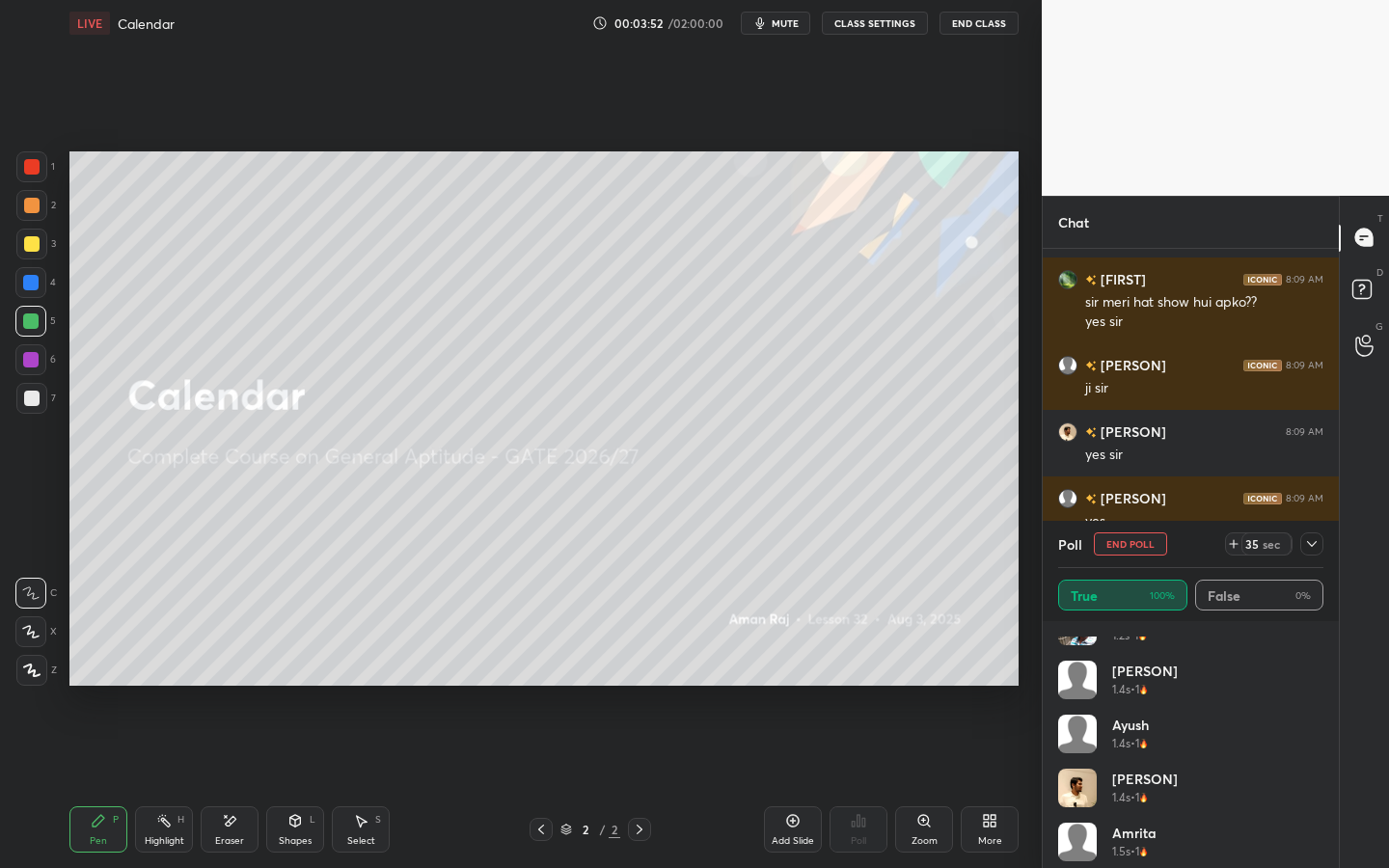 click on "[NAME] 1.2s  •  1 [NAME] 1.4s  •  1 [NAME] 1.4s  •  1 [NAME] 1.4s  •  1 [NAME] 1.5s  •  1 [NAME] 1.6s  •  1" at bounding box center [1190, 752] 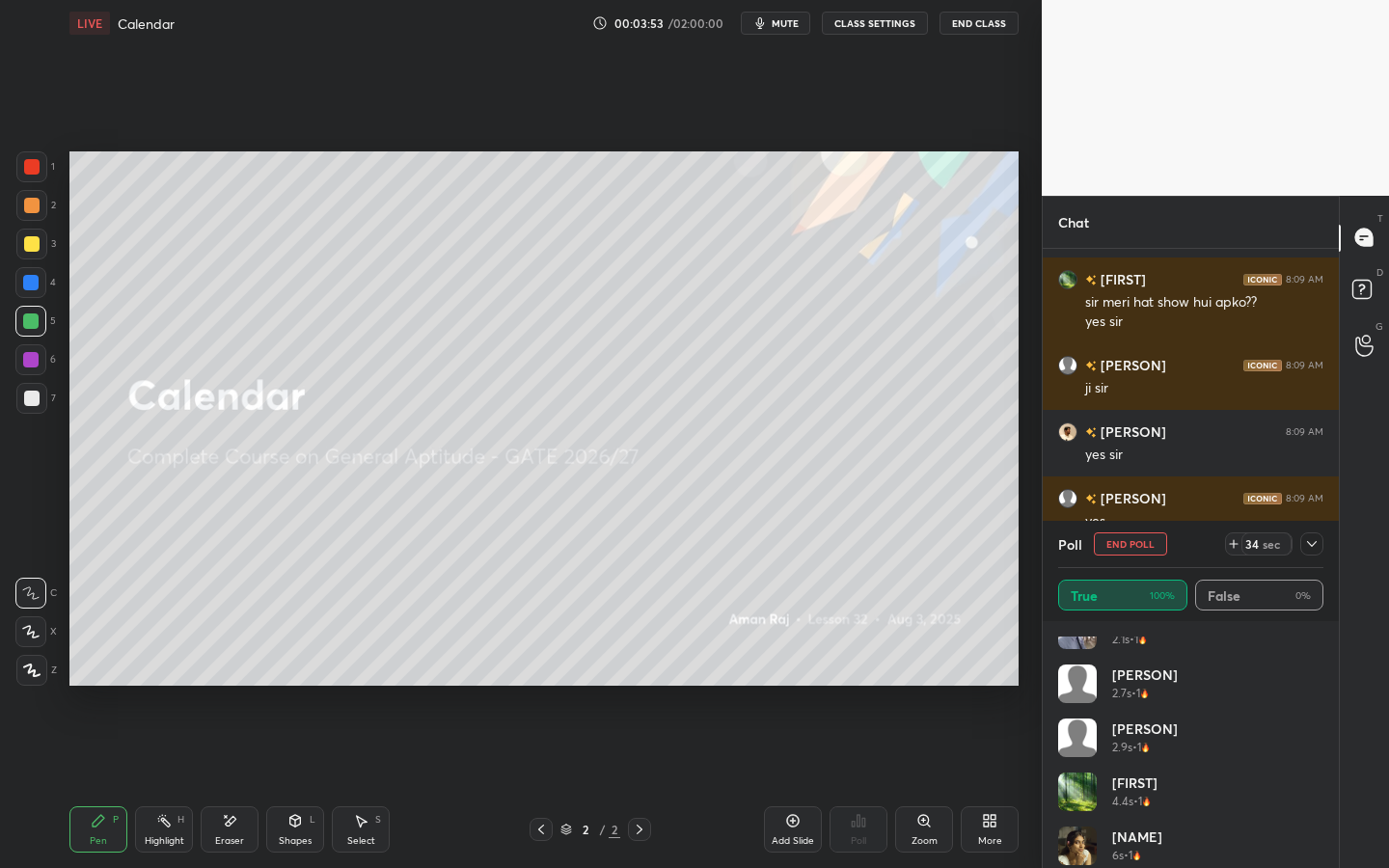 scroll, scrollTop: 525, scrollLeft: 0, axis: vertical 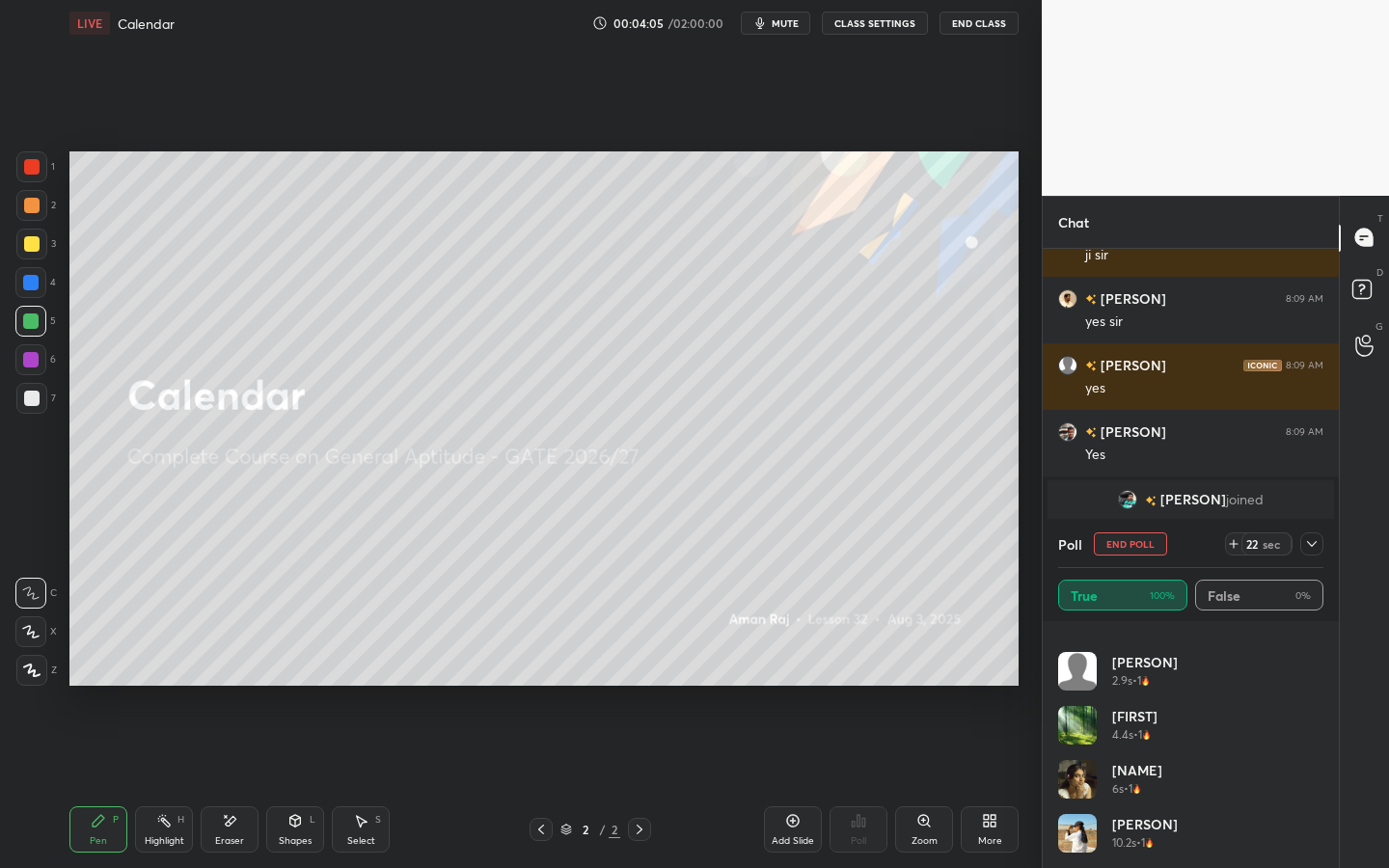 drag, startPoint x: 1316, startPoint y: 543, endPoint x: 1318, endPoint y: 561, distance: 18.11077 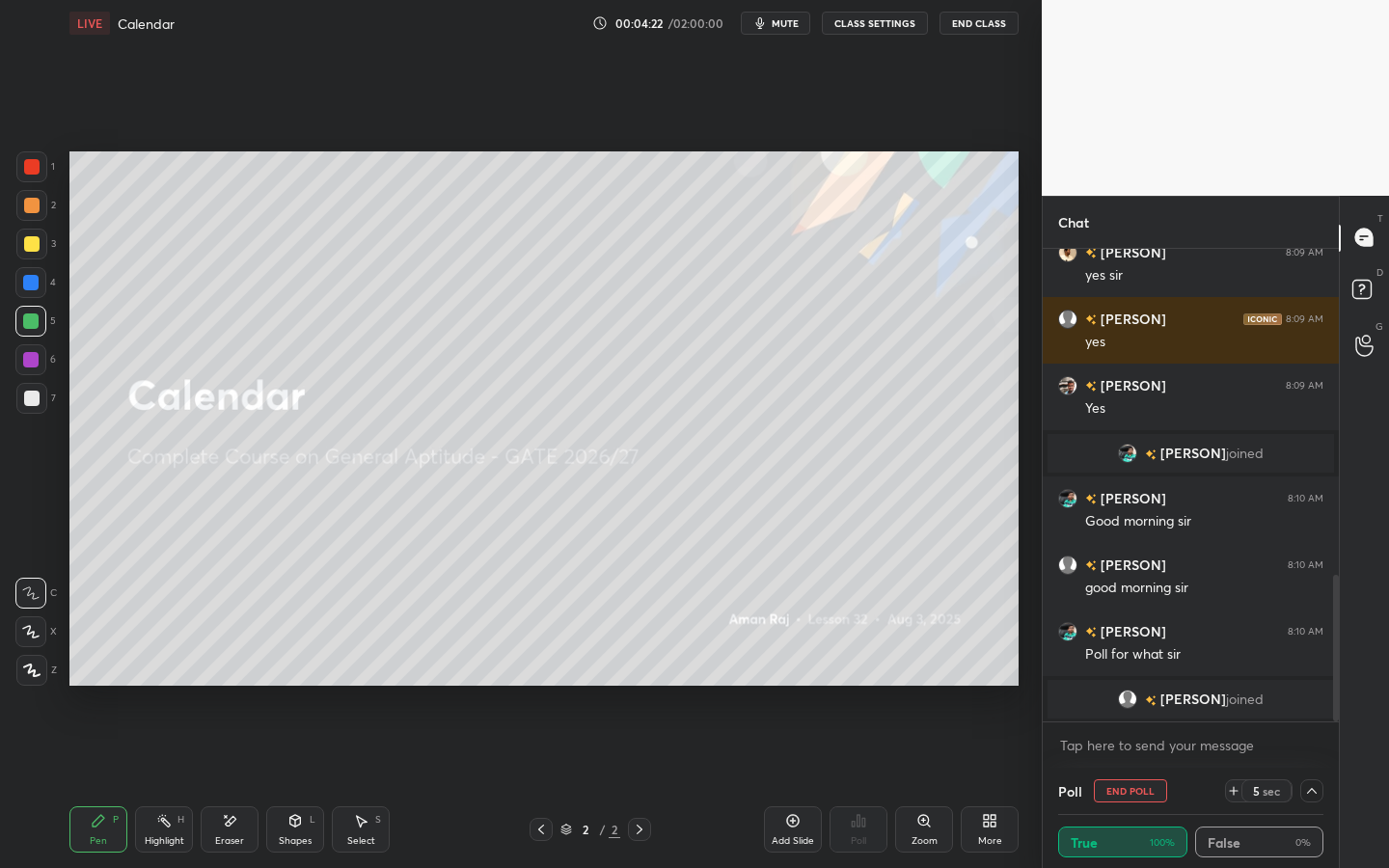 click on "End Poll" at bounding box center [1130, 791] 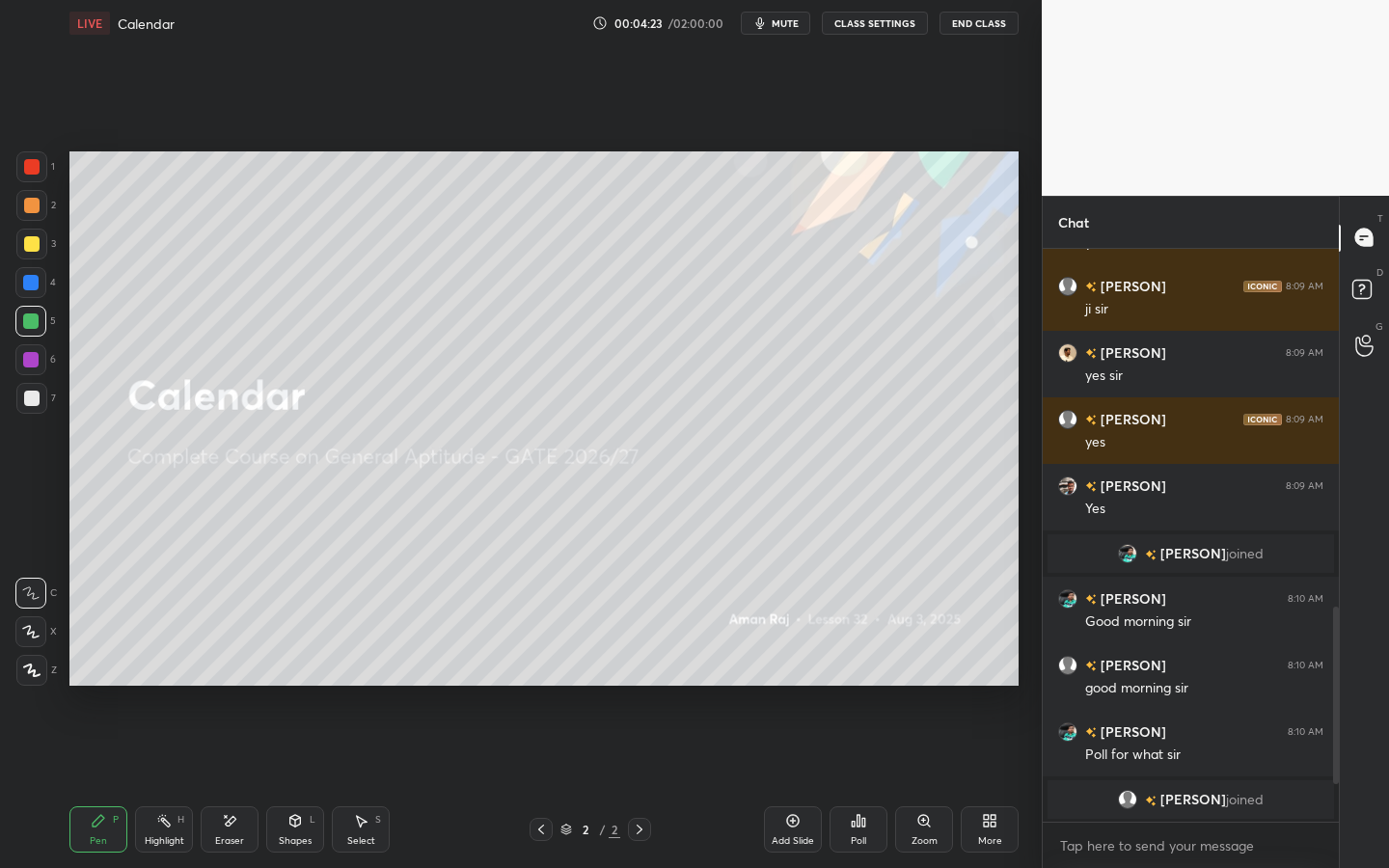 click on "Add Slide" at bounding box center (793, 841) 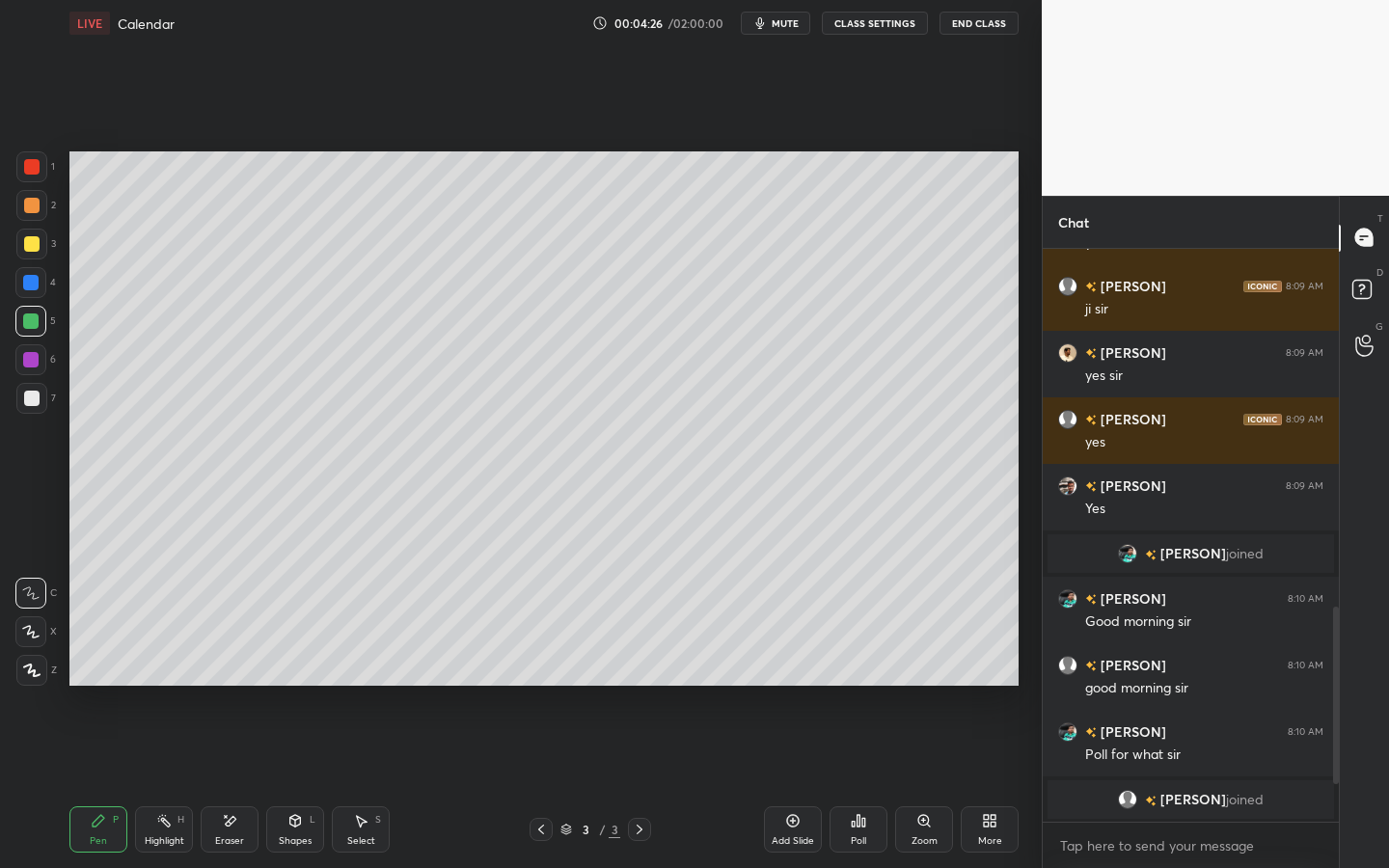 click at bounding box center [32, 244] 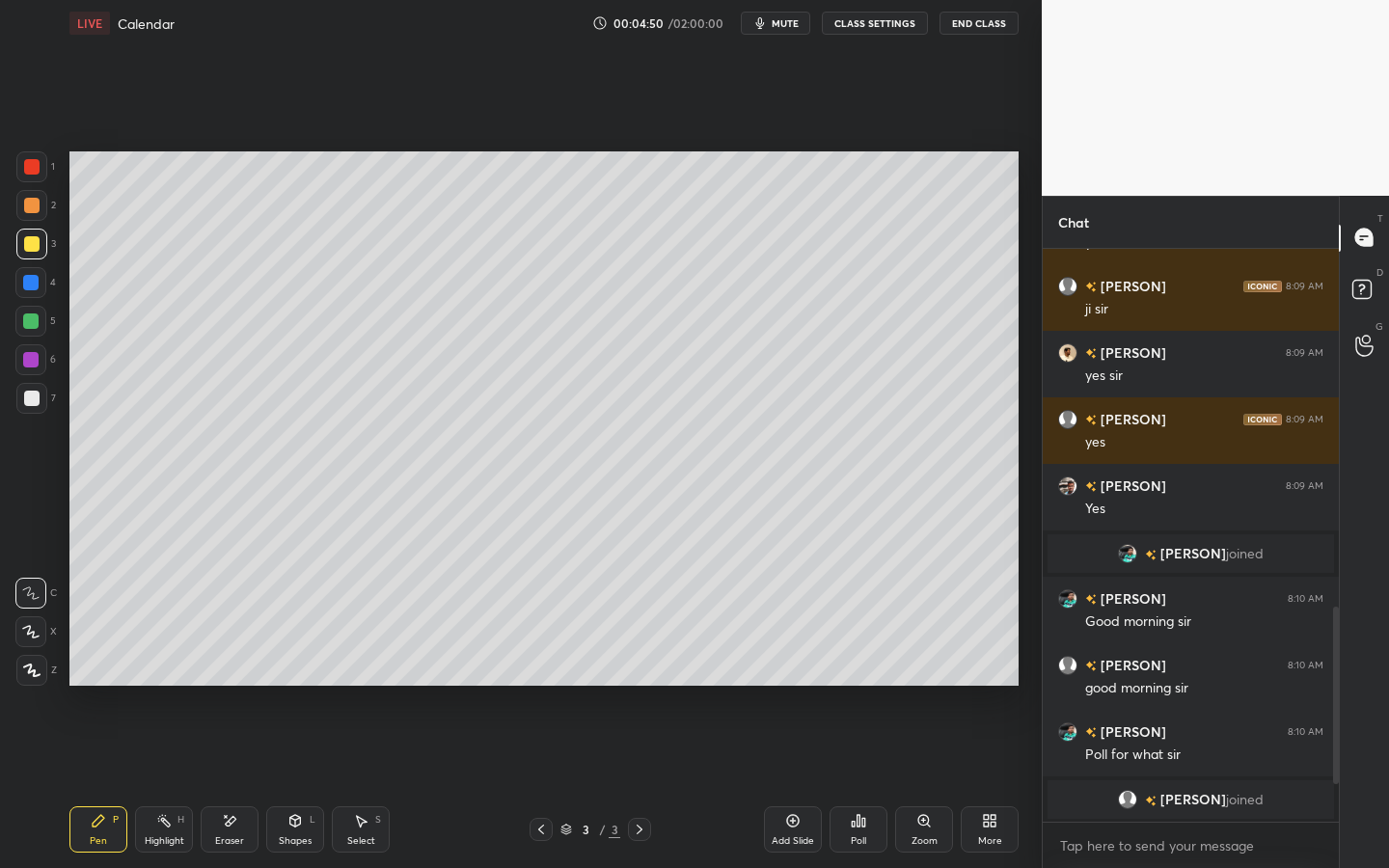 click at bounding box center [32, 167] 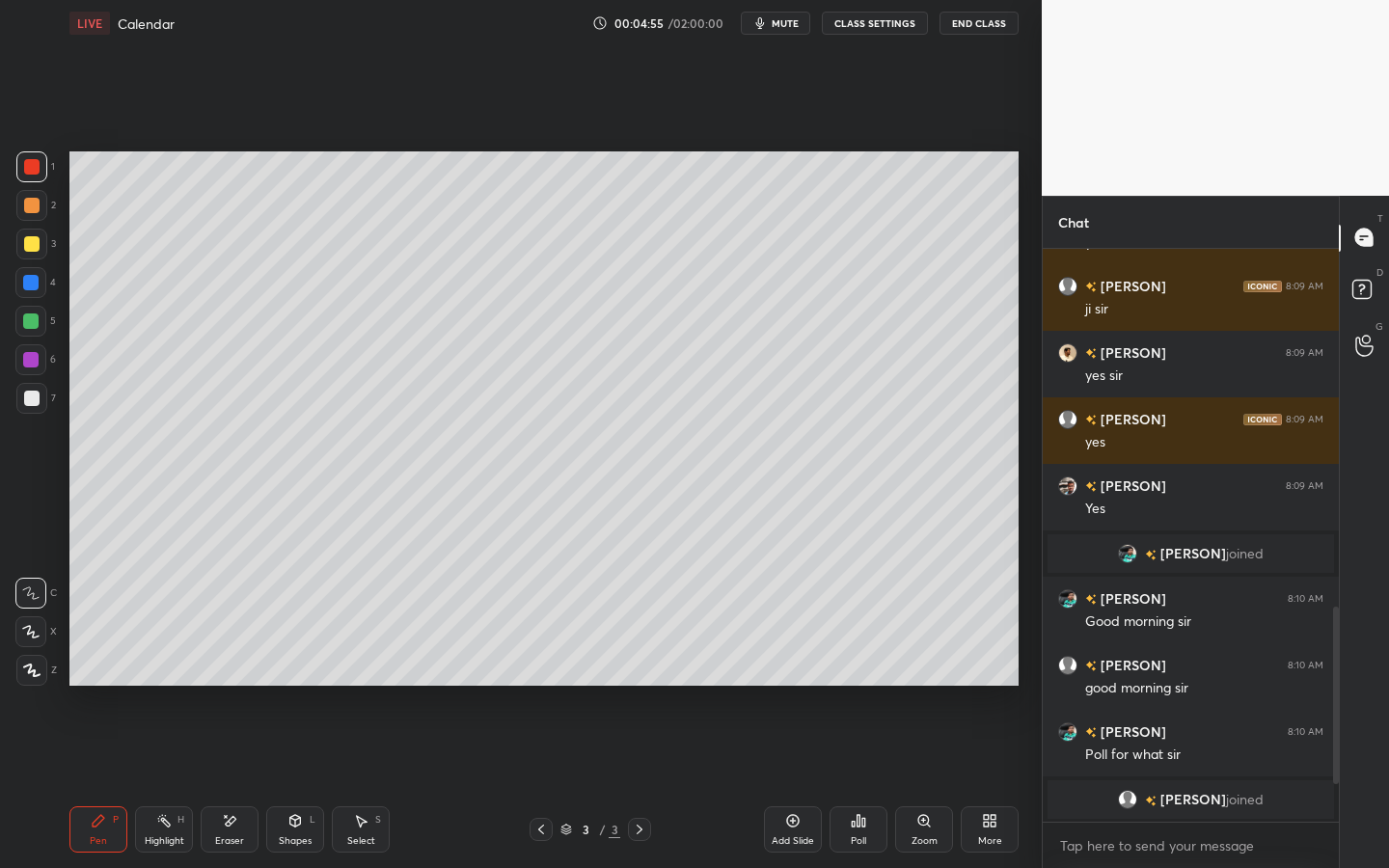 click at bounding box center [32, 205] 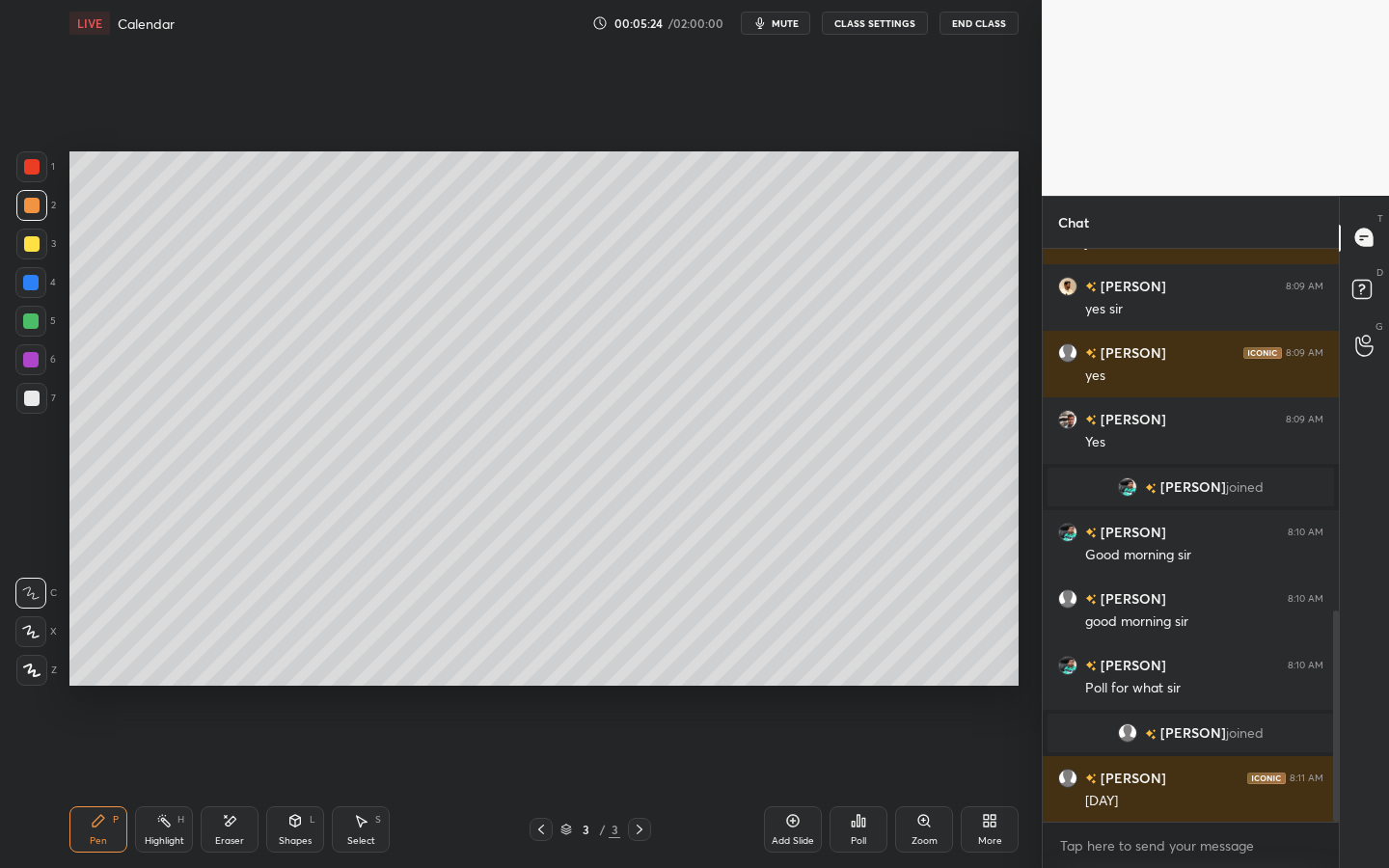 scroll, scrollTop: 1049, scrollLeft: 0, axis: vertical 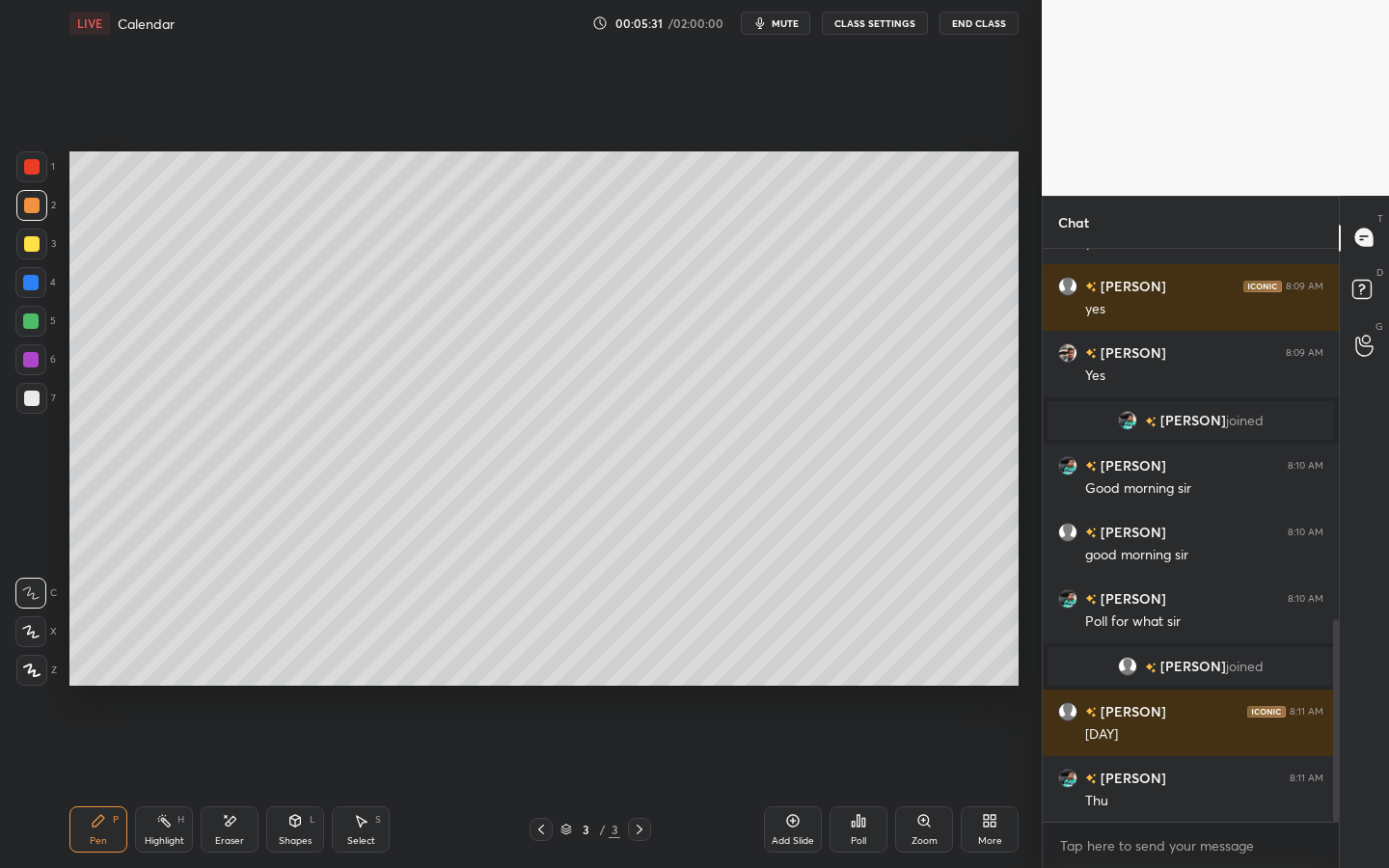 drag, startPoint x: 238, startPoint y: 823, endPoint x: 259, endPoint y: 735, distance: 90.47099 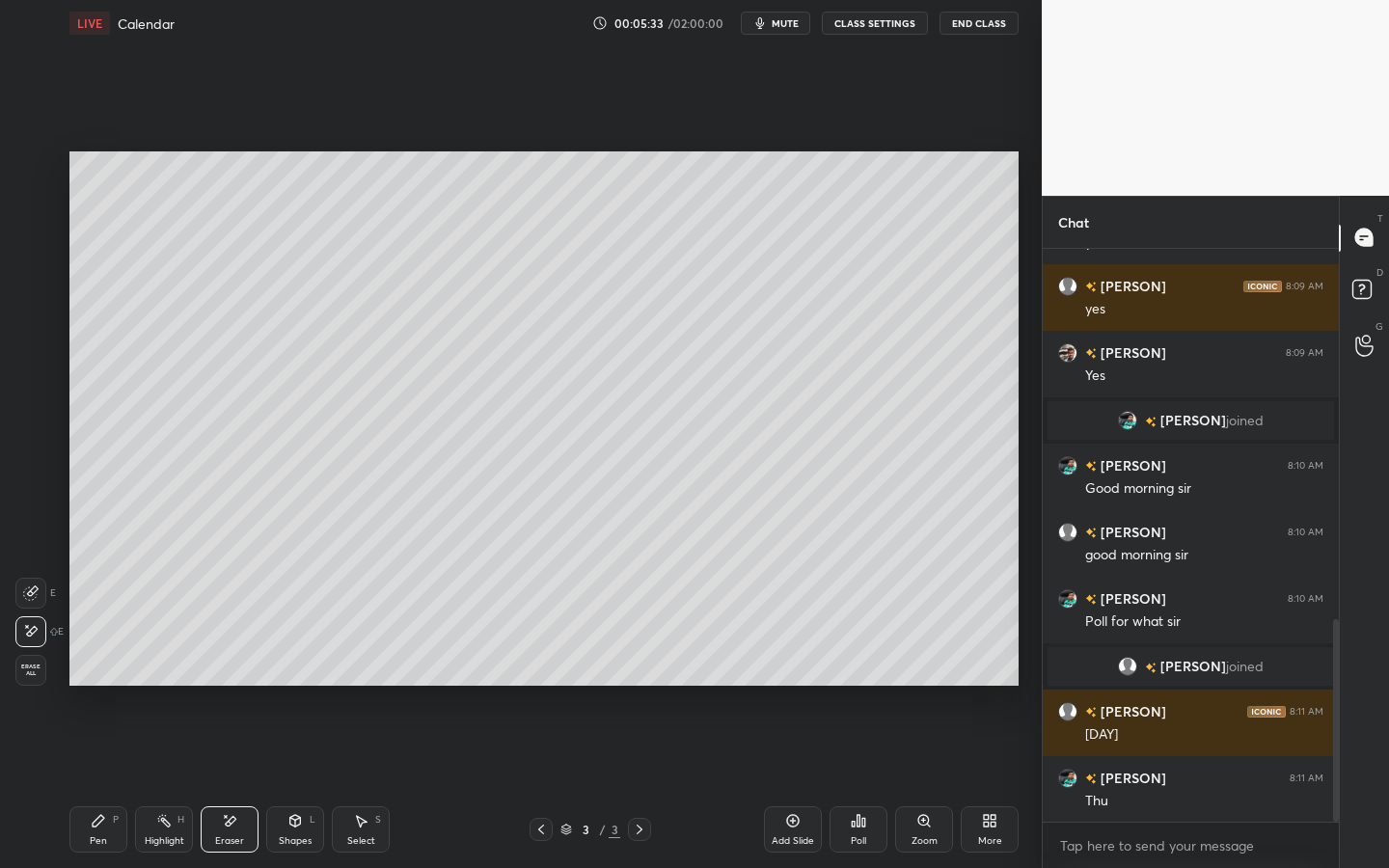click on "Pen P" at bounding box center (98, 829) 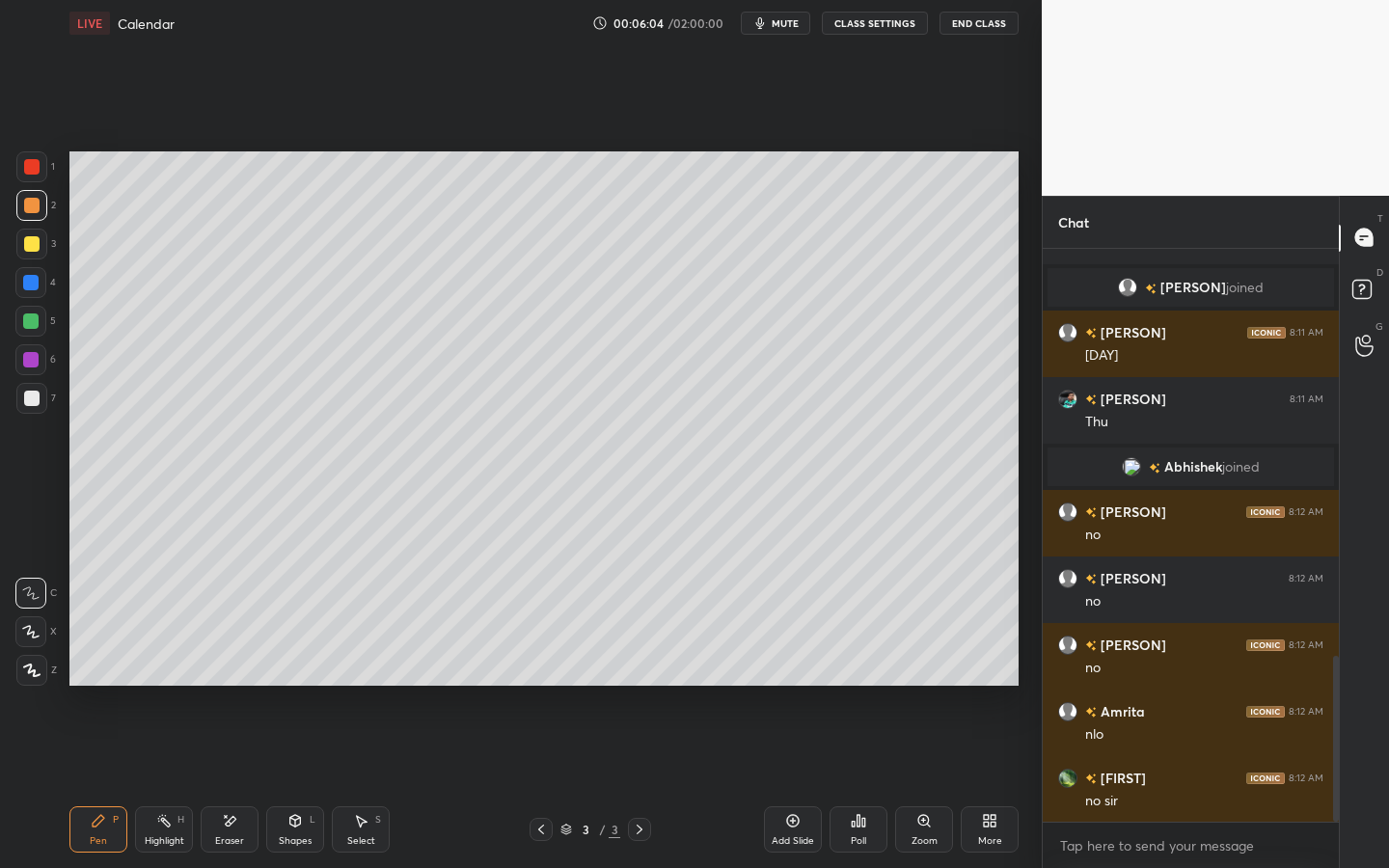 scroll, scrollTop: 1478, scrollLeft: 0, axis: vertical 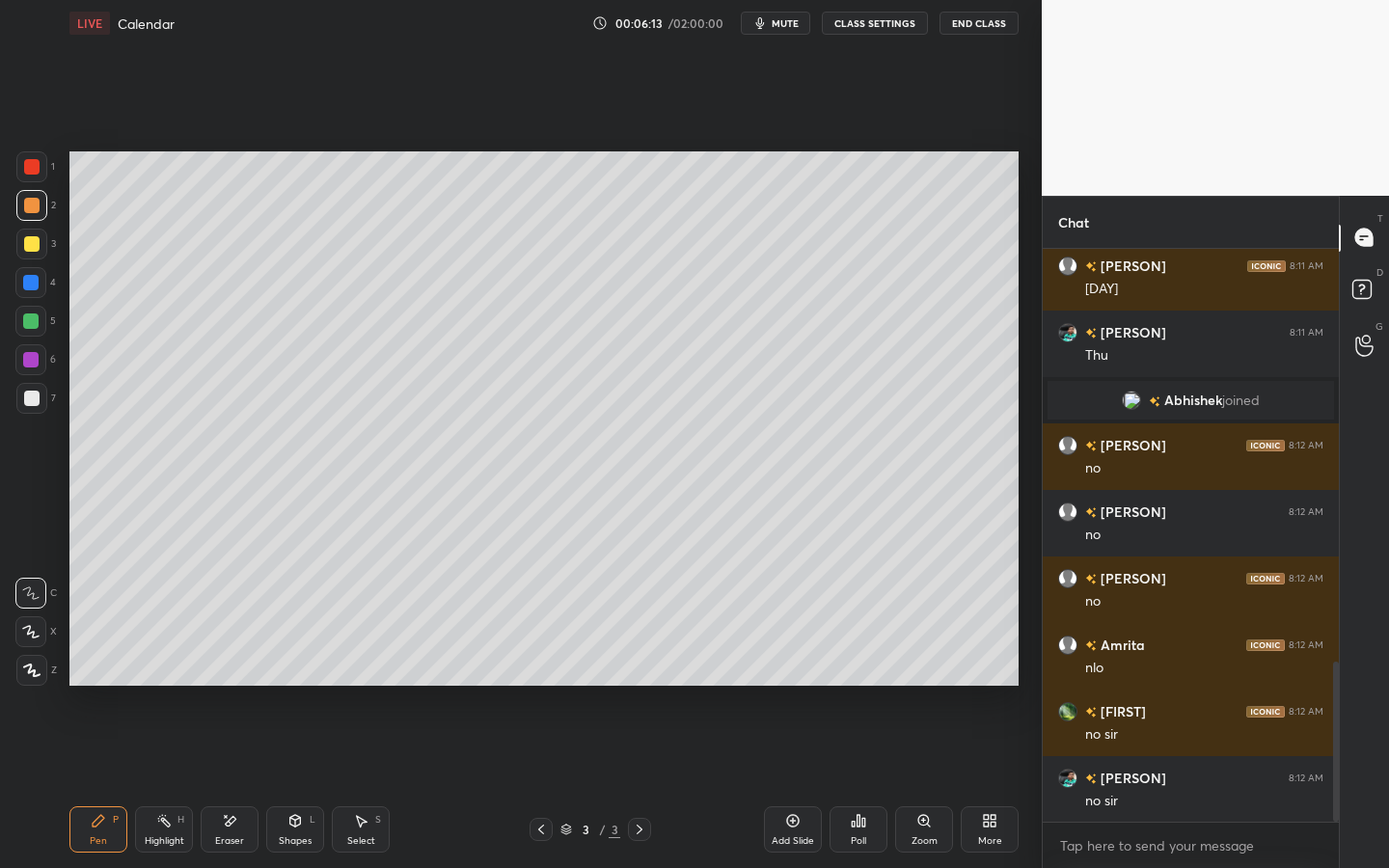 drag, startPoint x: 36, startPoint y: 241, endPoint x: 53, endPoint y: 237, distance: 17.464249 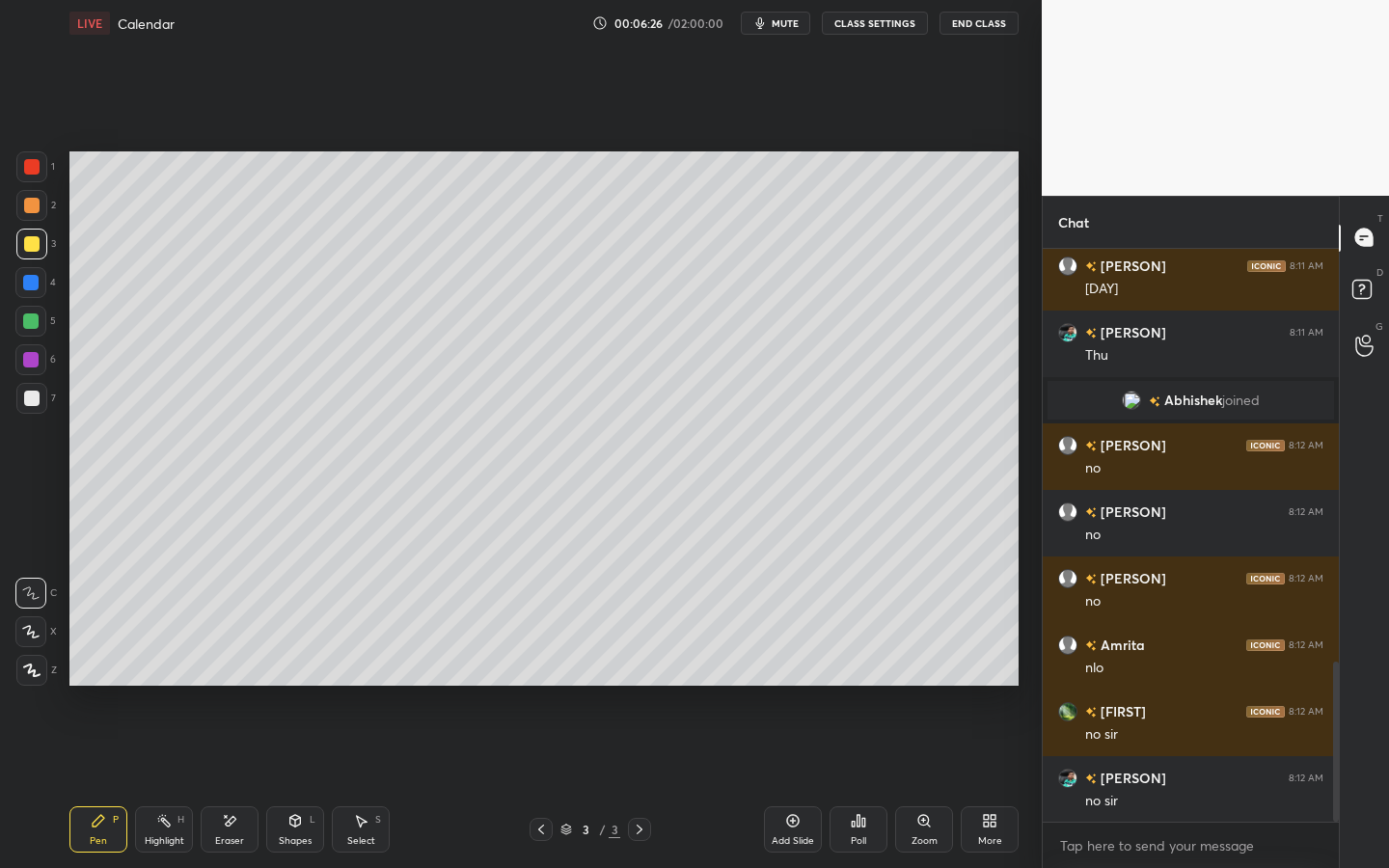 click on "Shapes L" at bounding box center (295, 829) 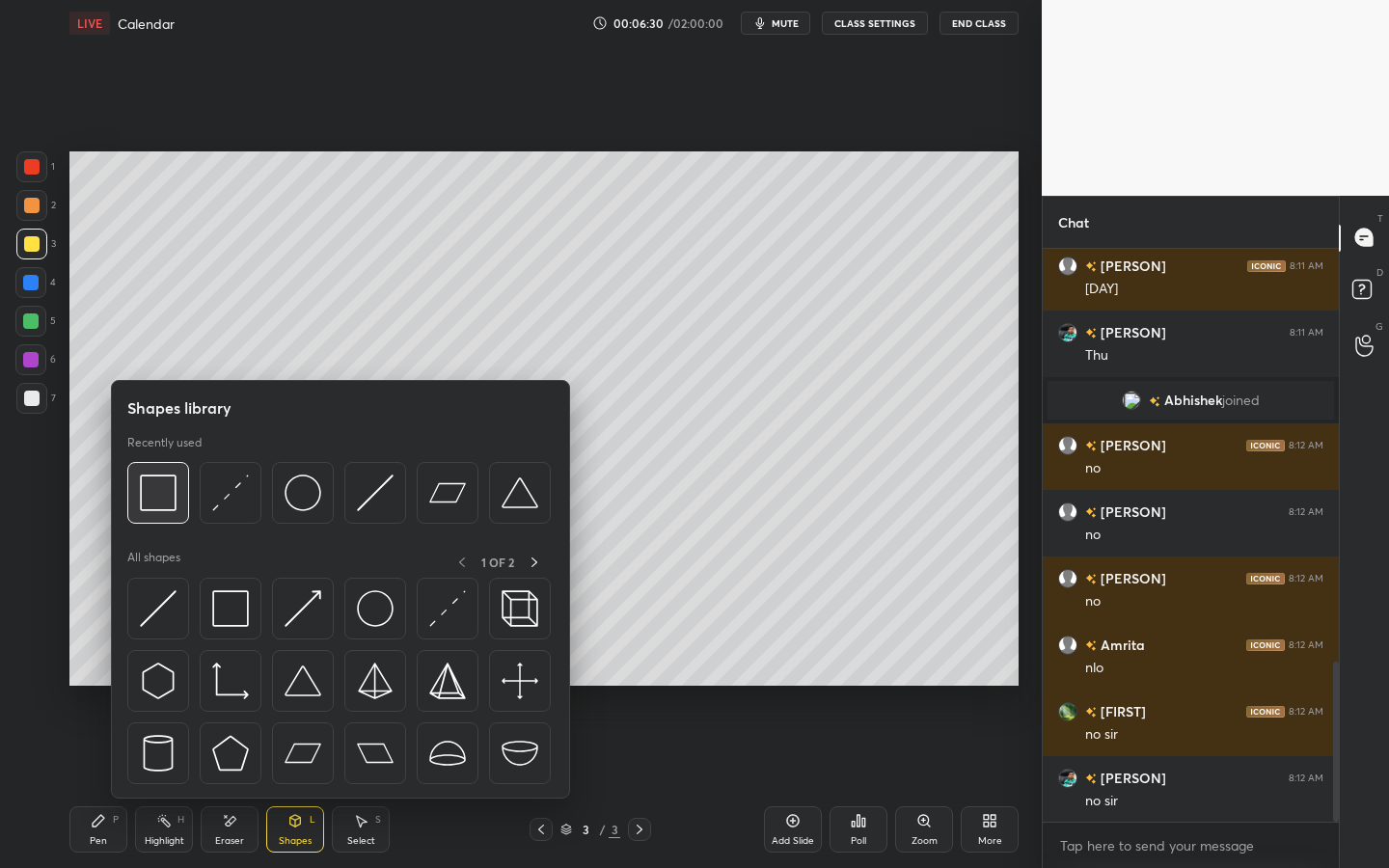 click at bounding box center [158, 493] 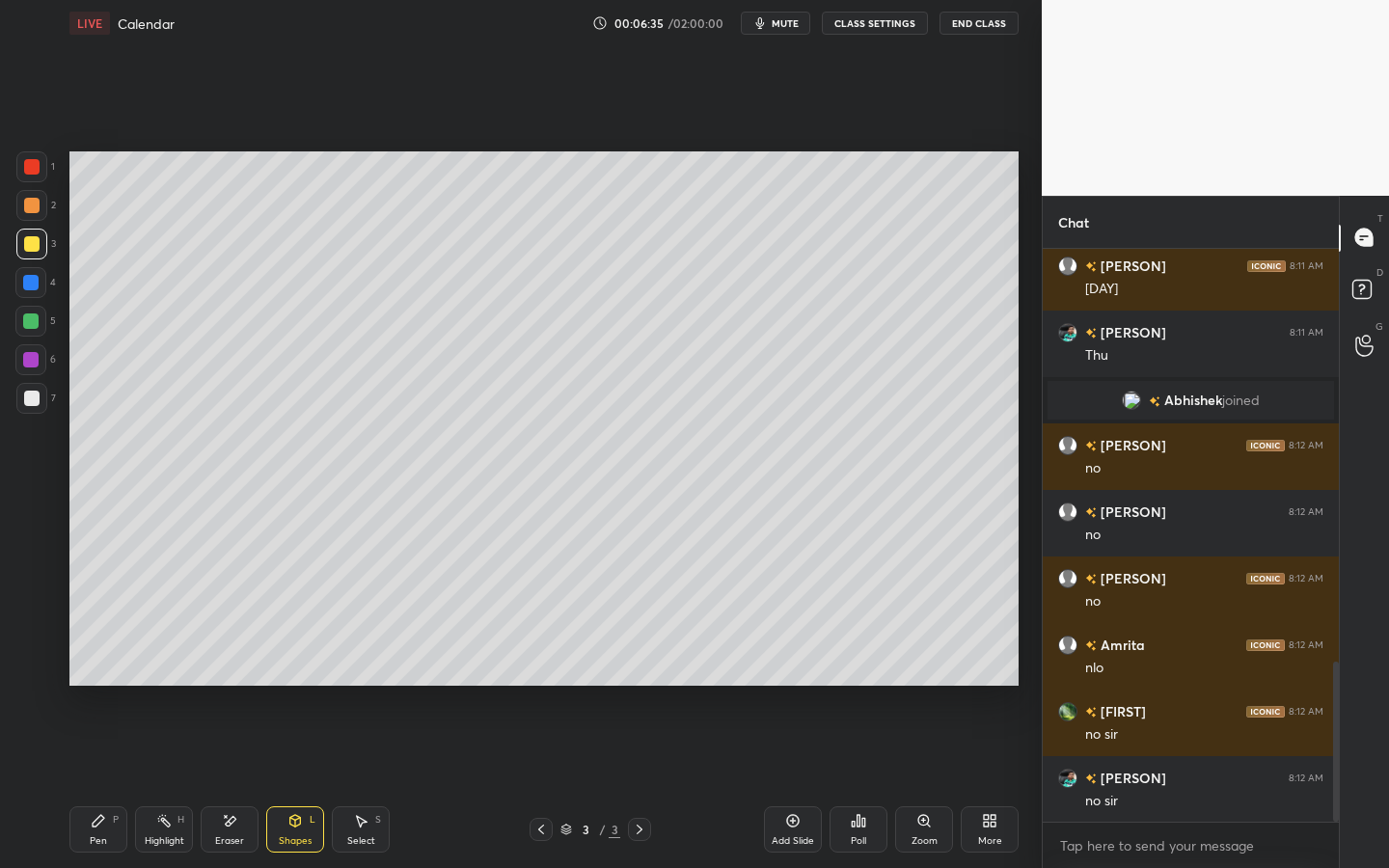 click on "Shapes" at bounding box center [295, 841] 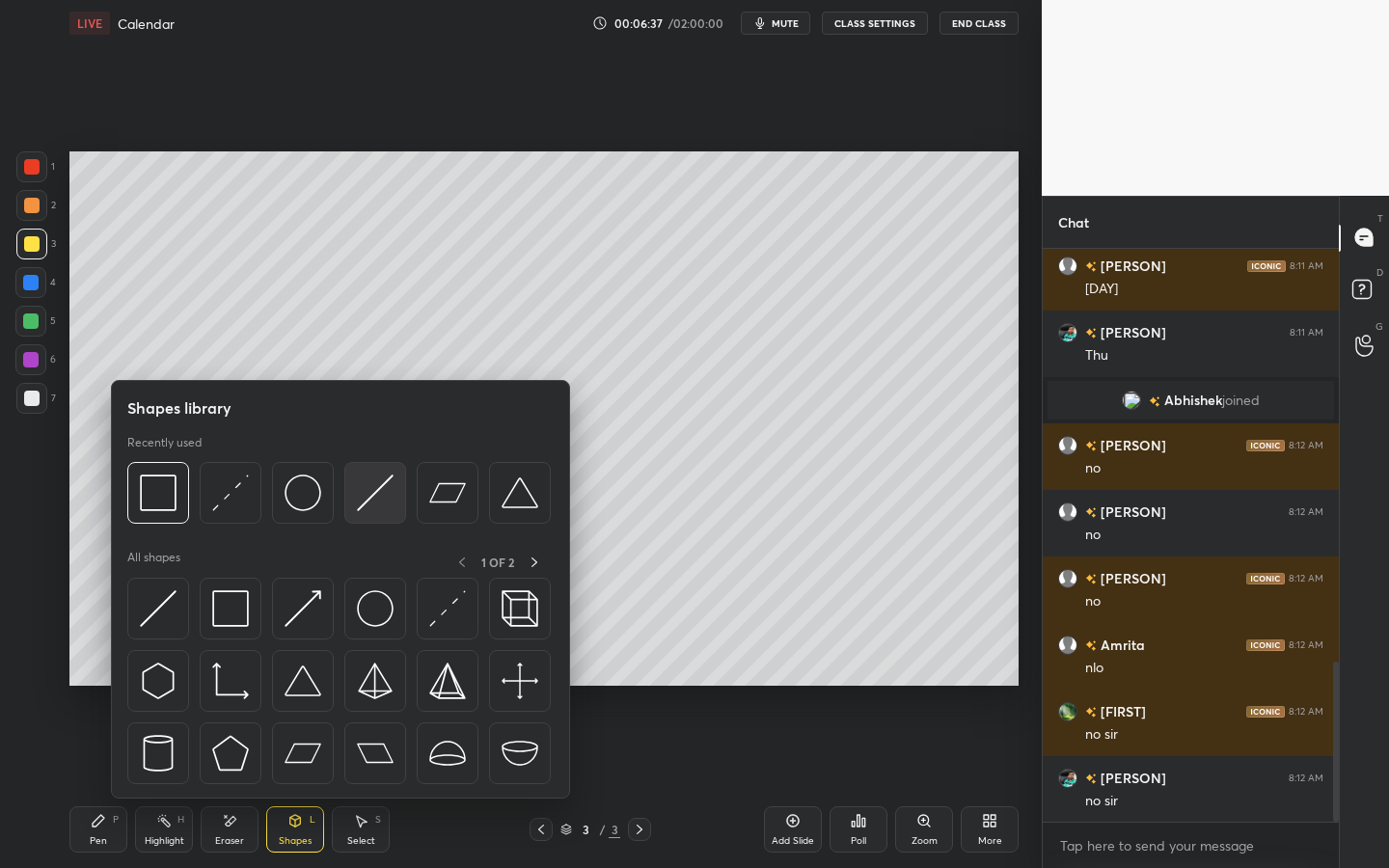 click at bounding box center (375, 493) 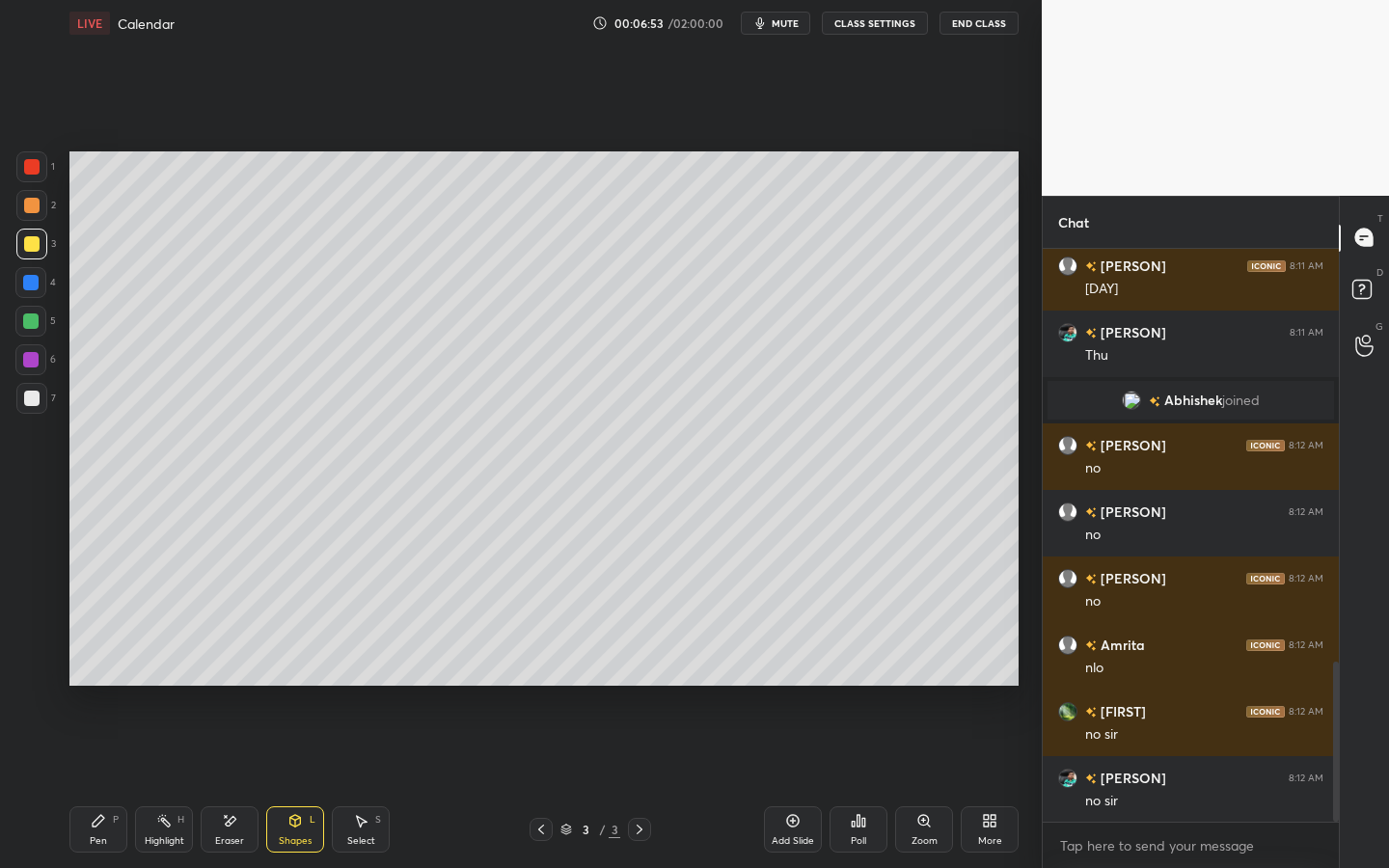 drag, startPoint x: 102, startPoint y: 828, endPoint x: 116, endPoint y: 822, distance: 15.231546 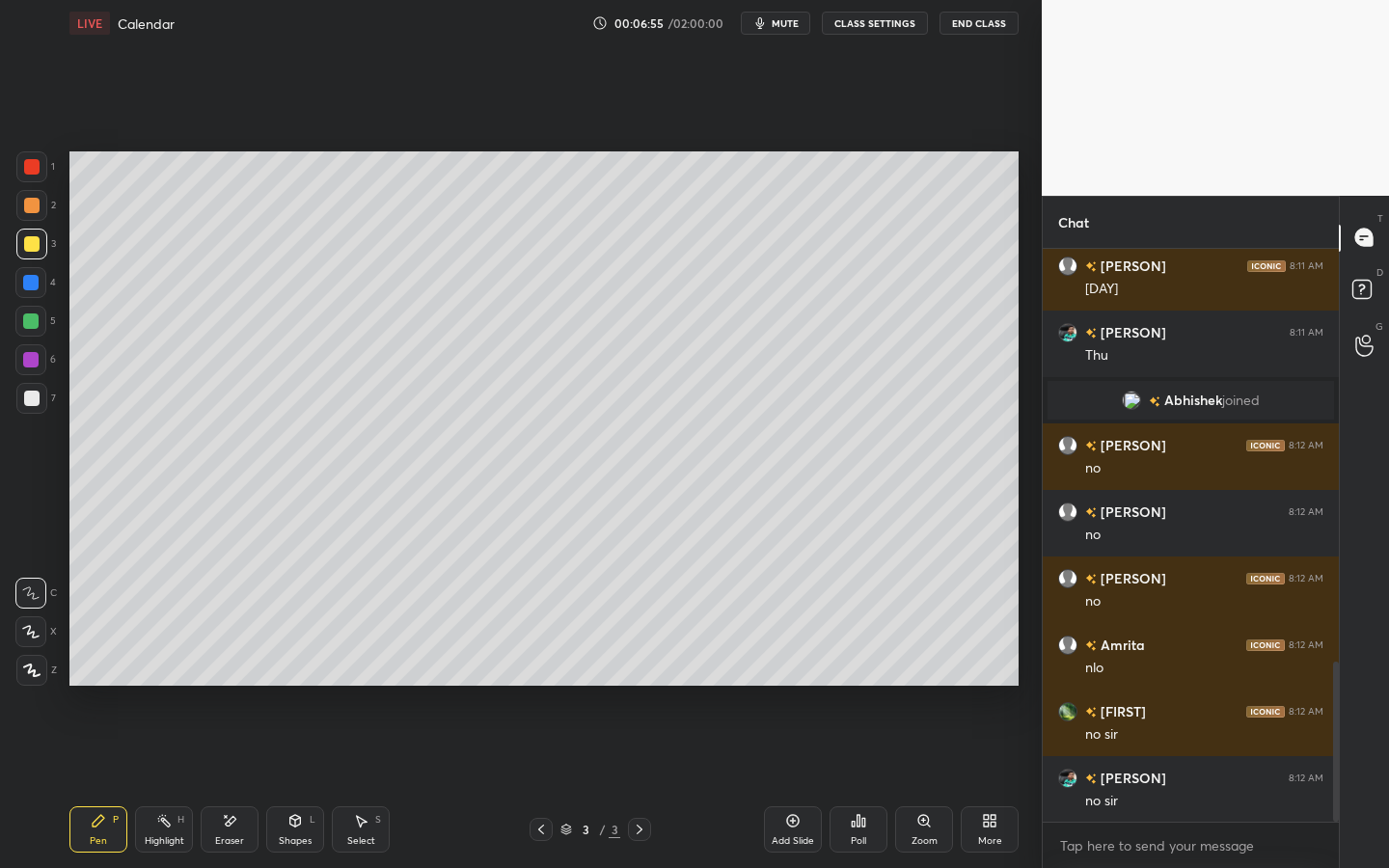 drag, startPoint x: 793, startPoint y: 824, endPoint x: 786, endPoint y: 815, distance: 11.401754 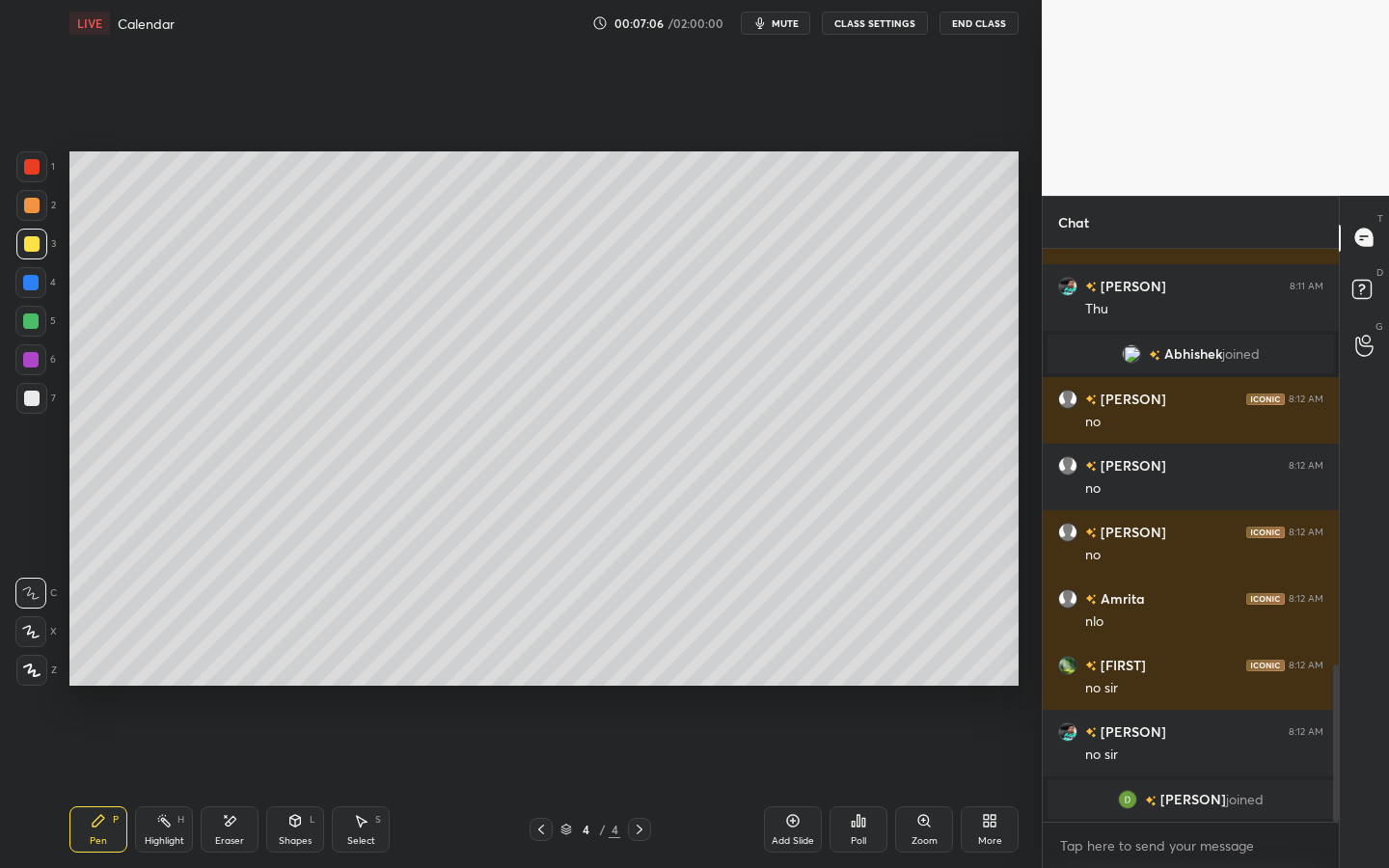 scroll, scrollTop: 1522, scrollLeft: 0, axis: vertical 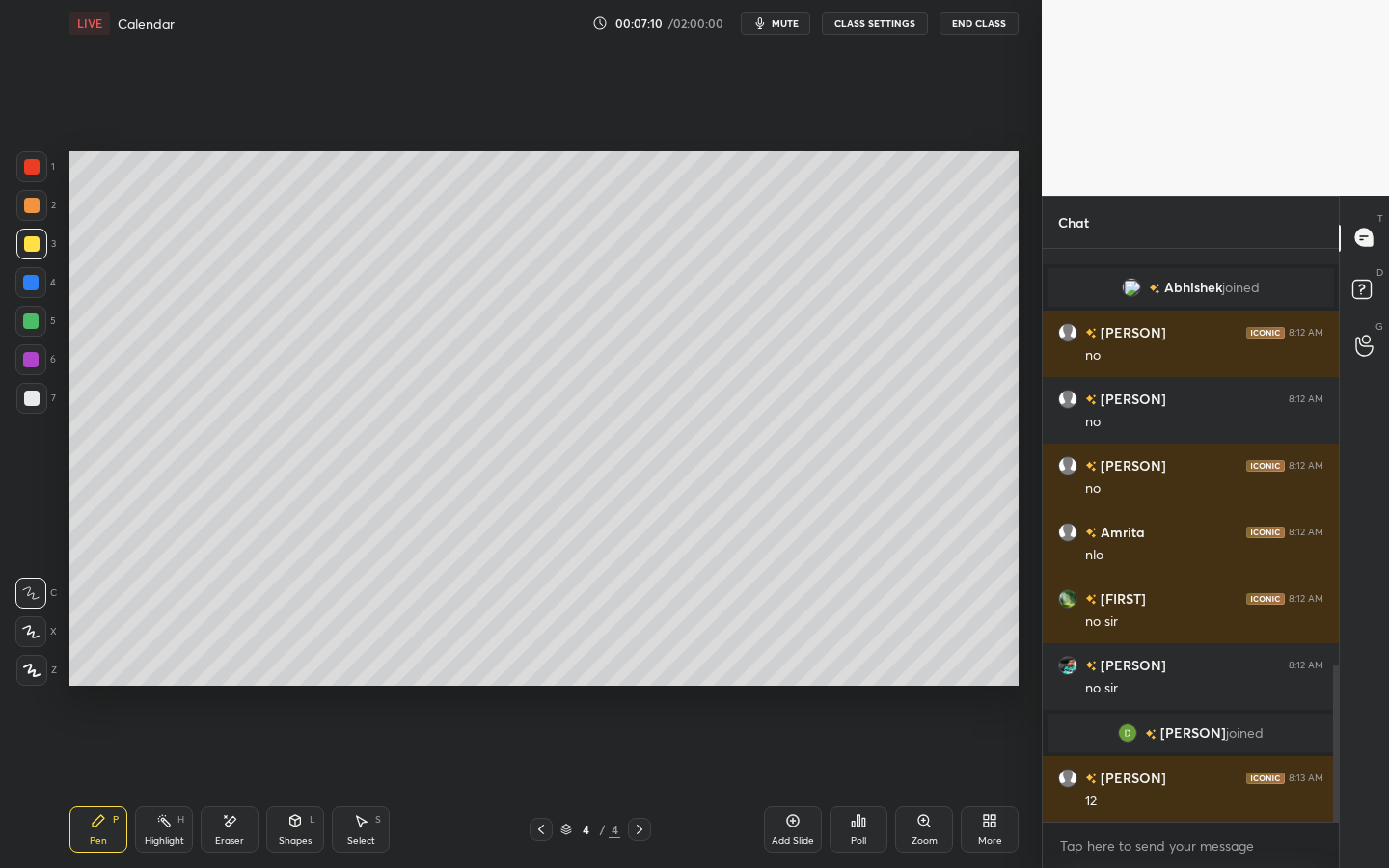 drag, startPoint x: 30, startPoint y: 327, endPoint x: 51, endPoint y: 308, distance: 28.319605 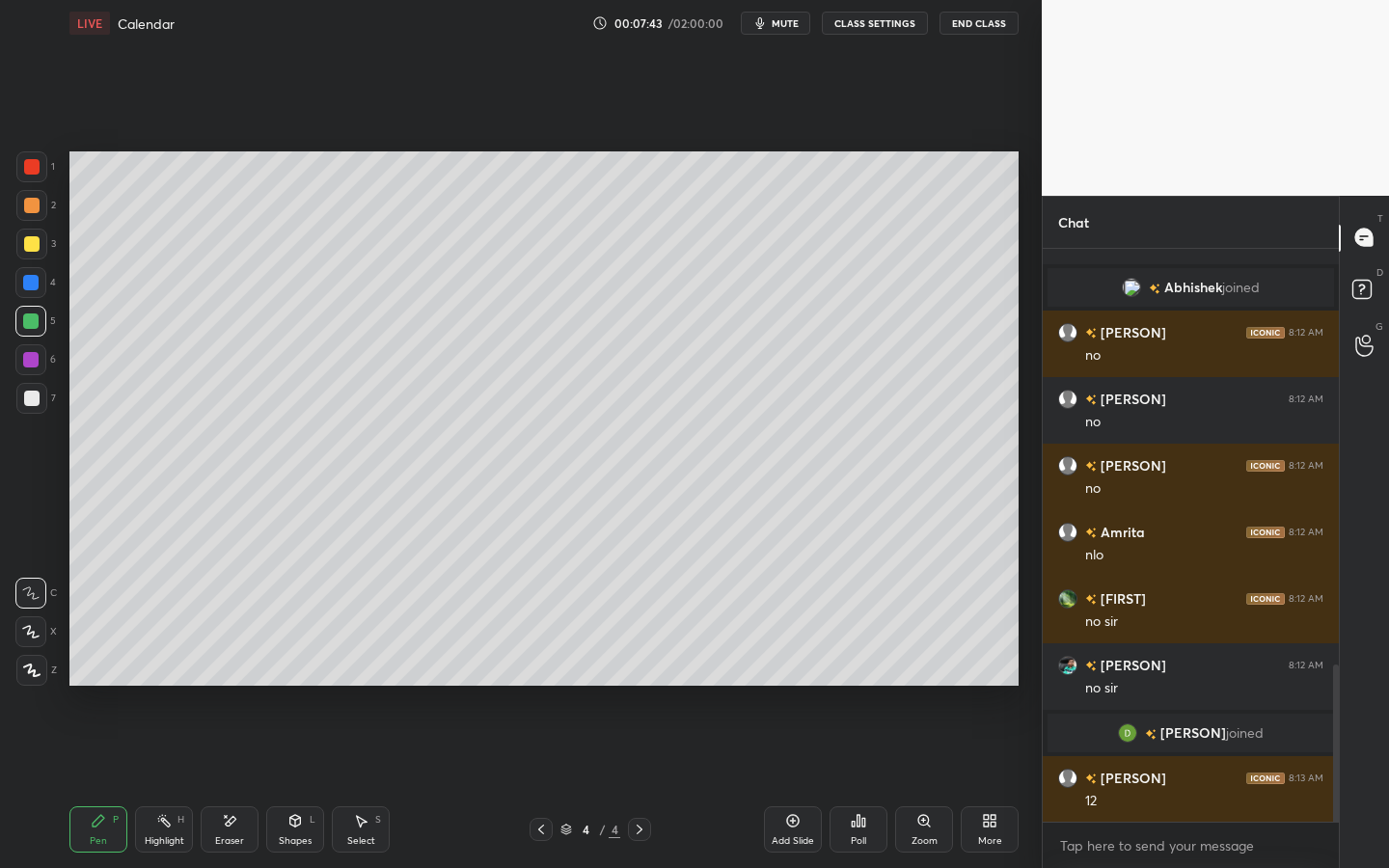 click 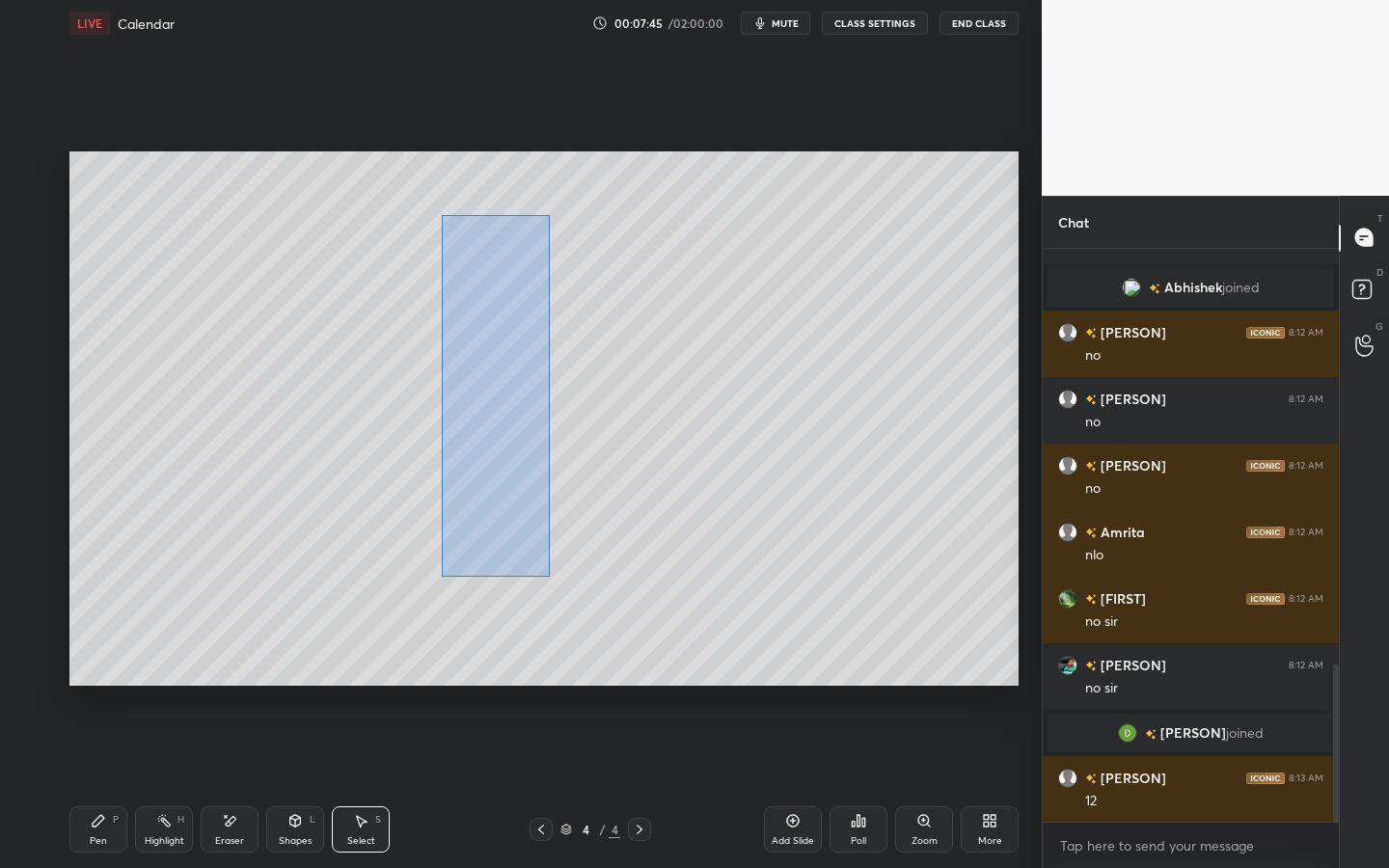 drag, startPoint x: 441, startPoint y: 214, endPoint x: 580, endPoint y: 590, distance: 400.8703 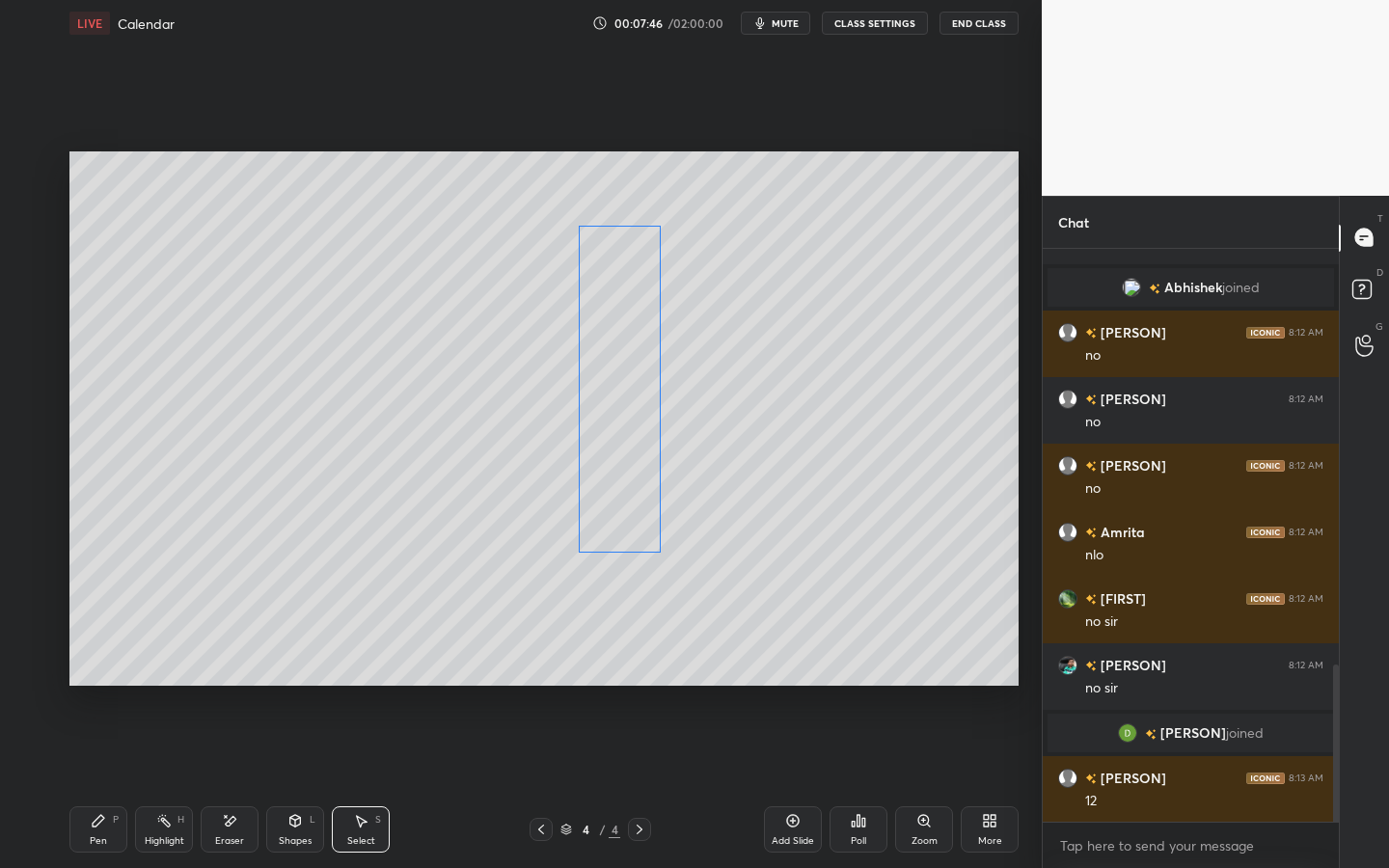 drag, startPoint x: 520, startPoint y: 470, endPoint x: 621, endPoint y: 472, distance: 101.0198 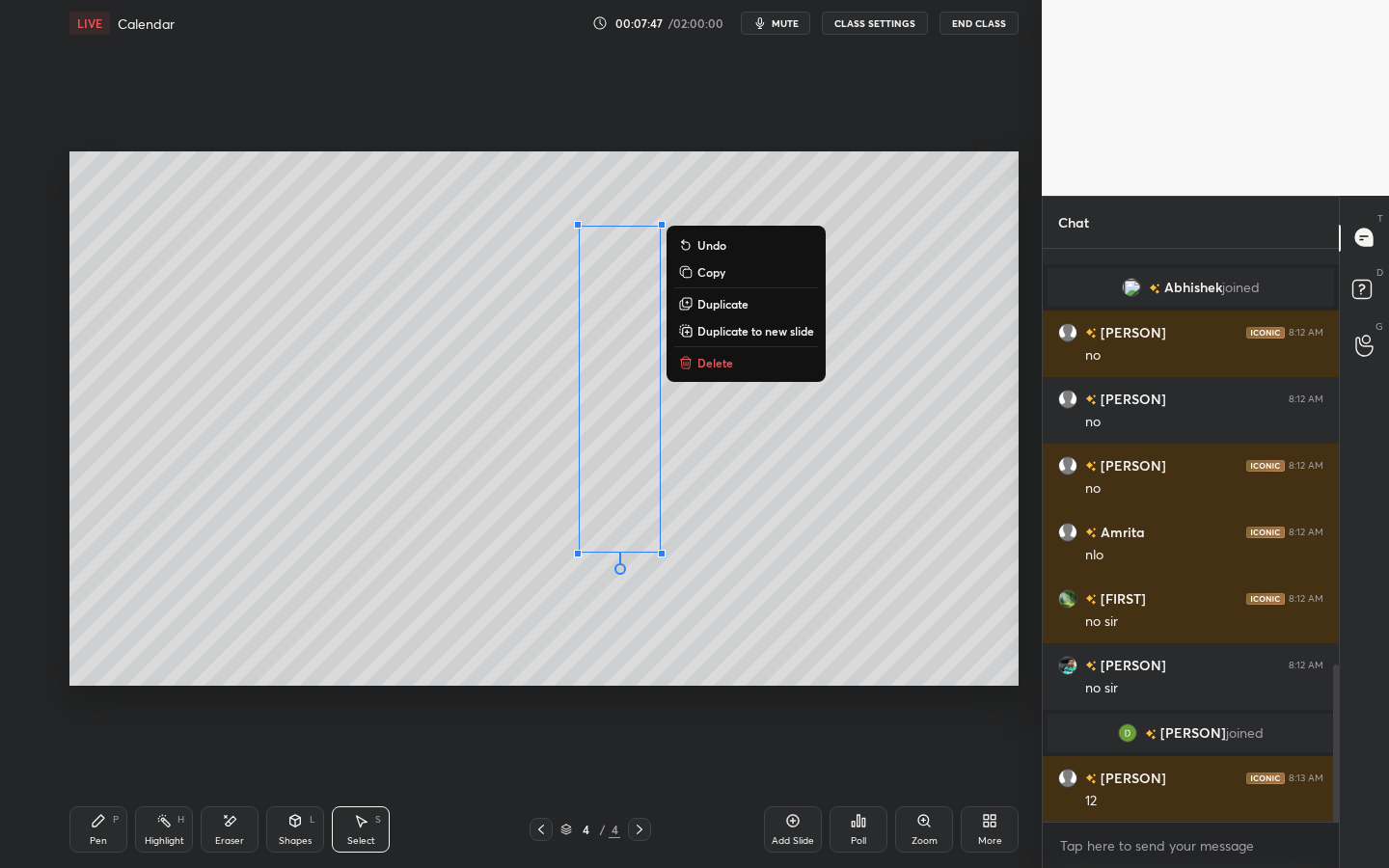 click on "0 ° Undo Copy Duplicate Duplicate to new slide Delete" at bounding box center (544, 419) 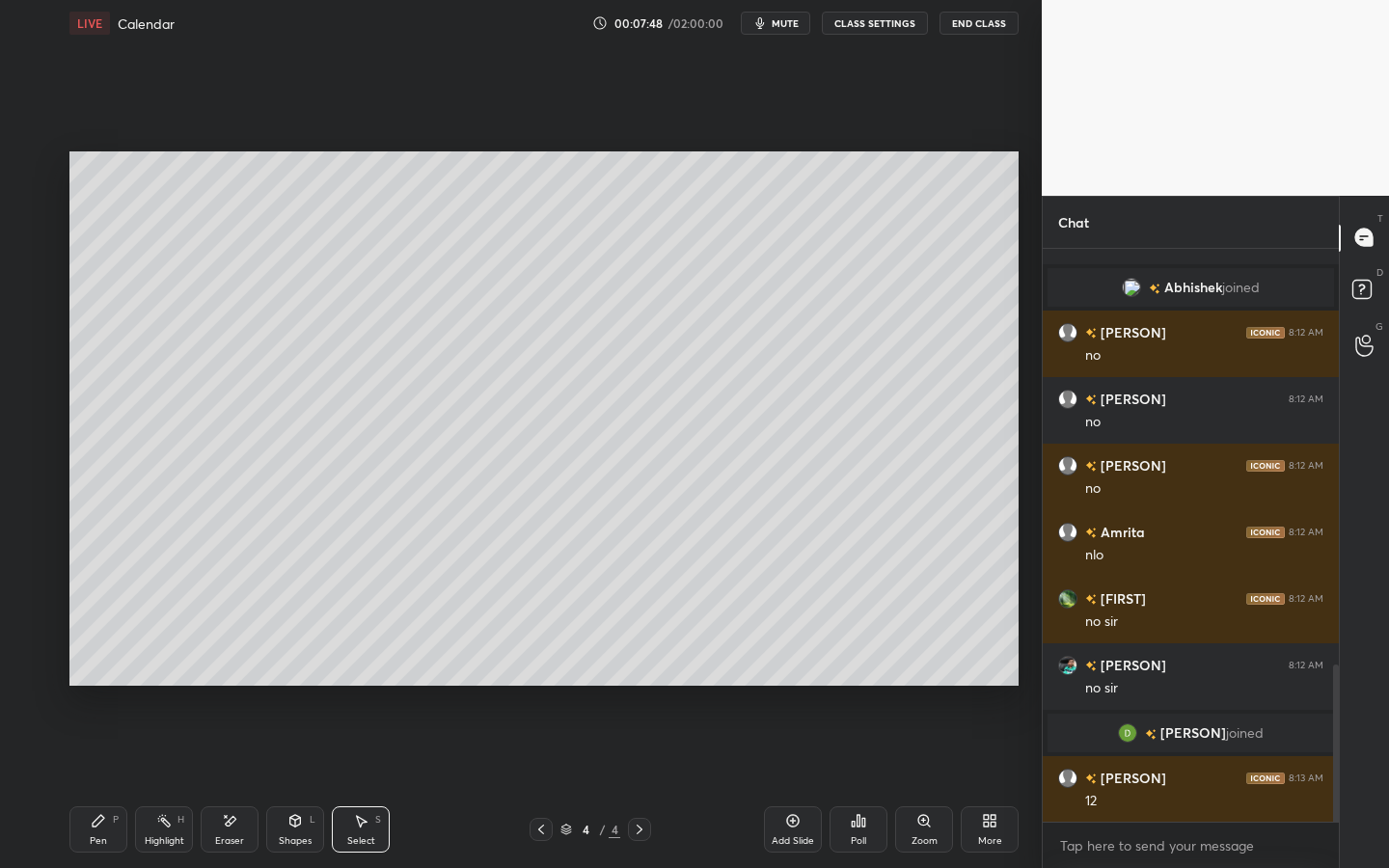 click 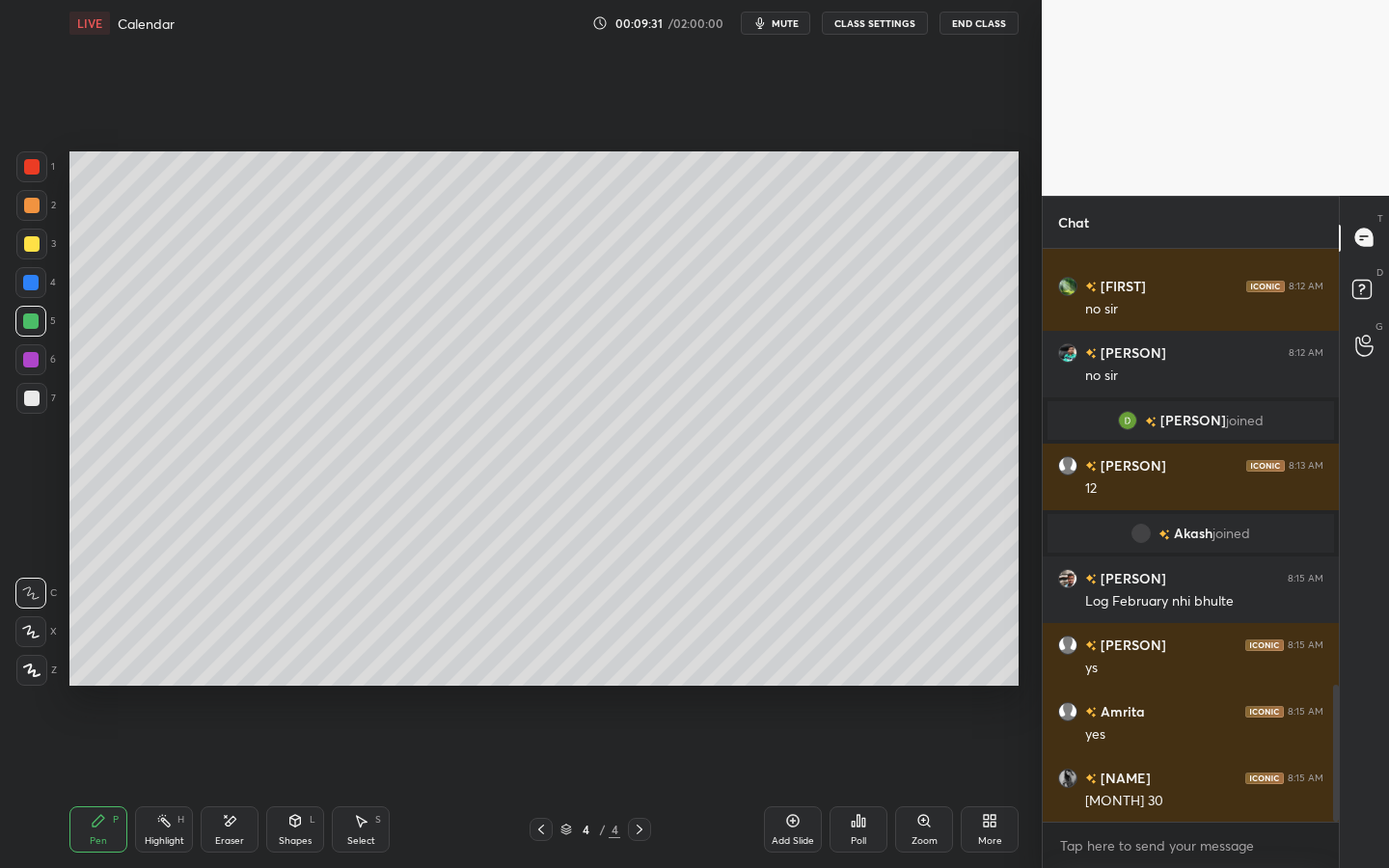 scroll, scrollTop: 1827, scrollLeft: 0, axis: vertical 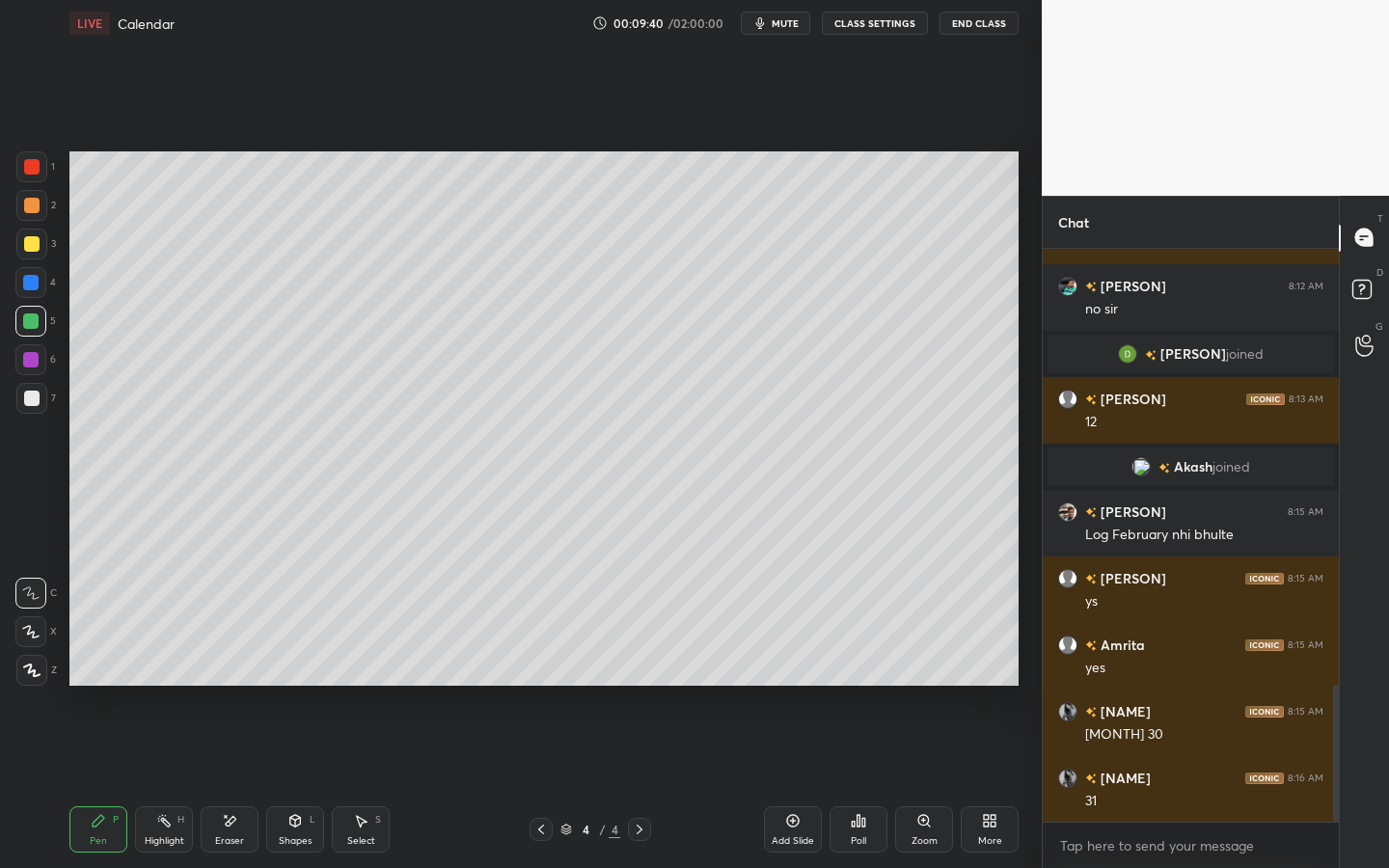 click 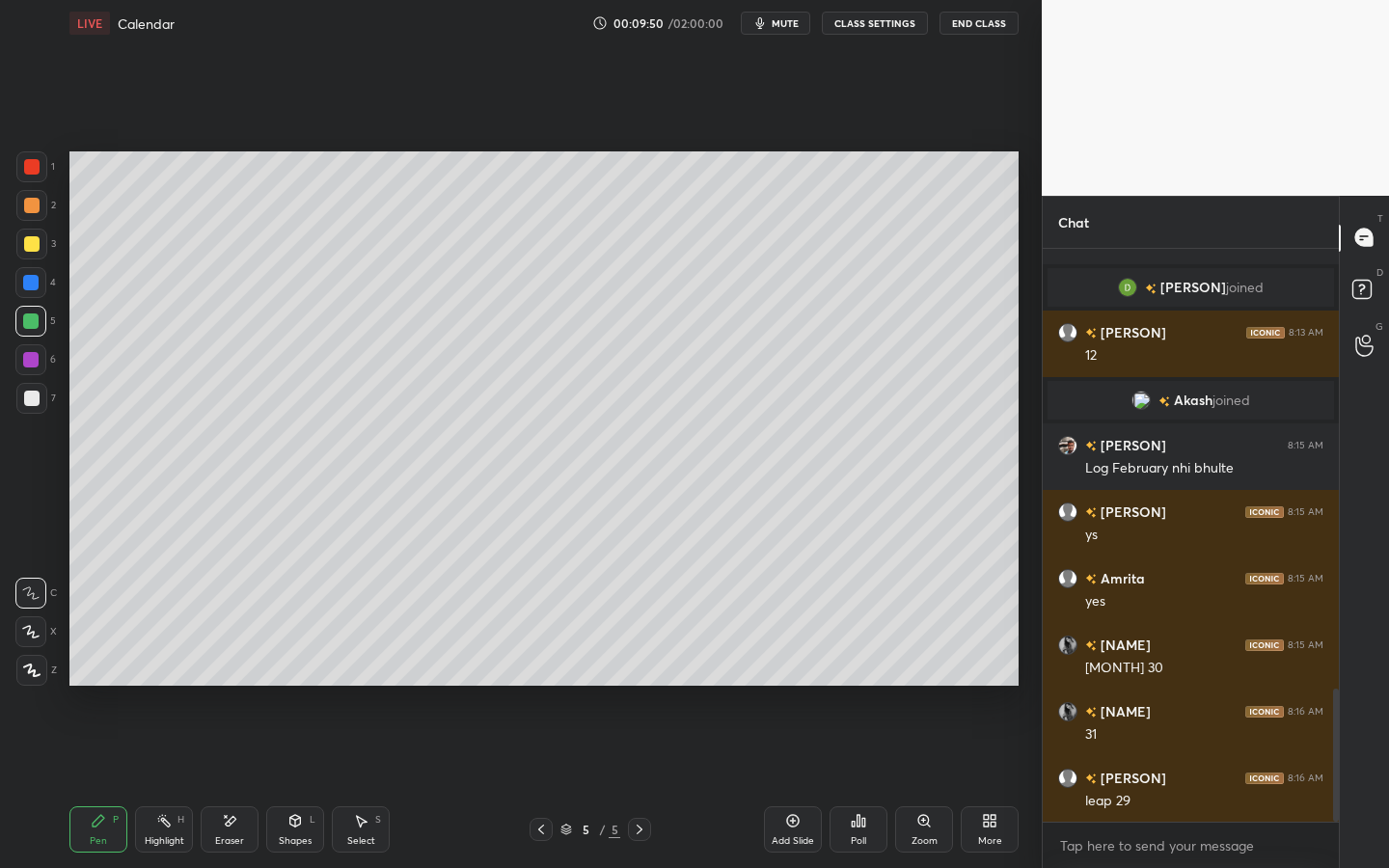 scroll, scrollTop: 1912, scrollLeft: 0, axis: vertical 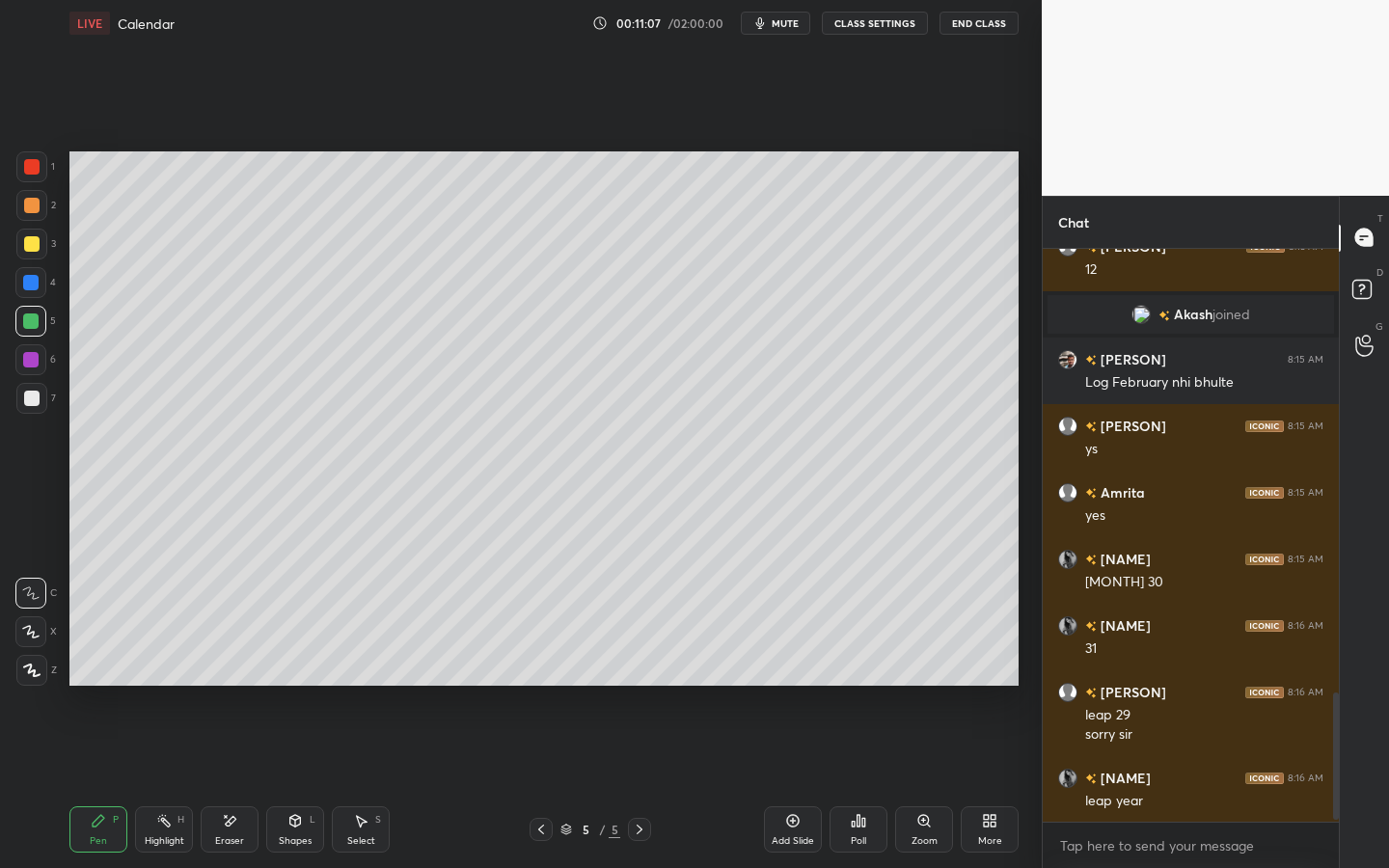 click on "Poll" at bounding box center [858, 829] 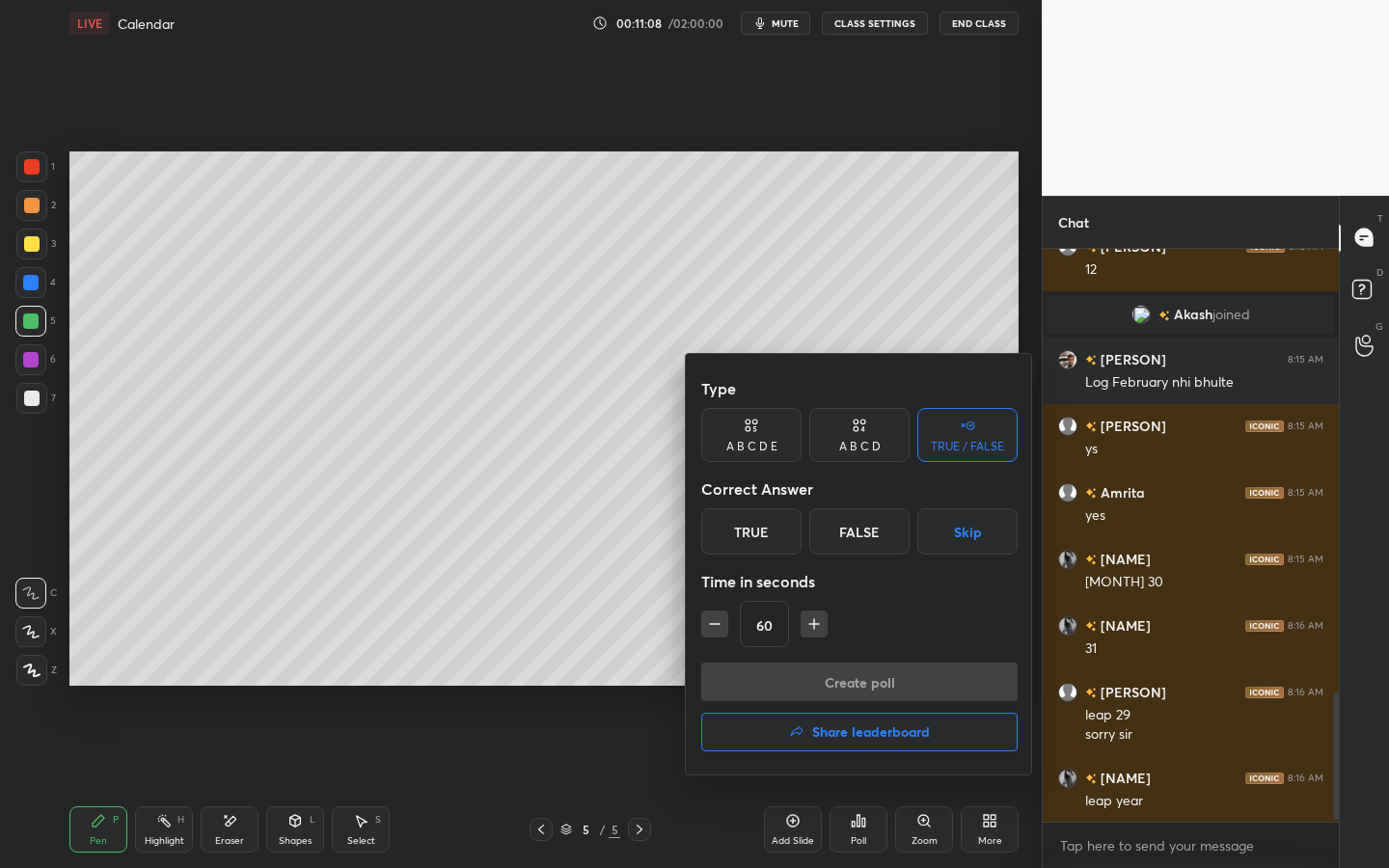 click on "False" at bounding box center [859, 531] 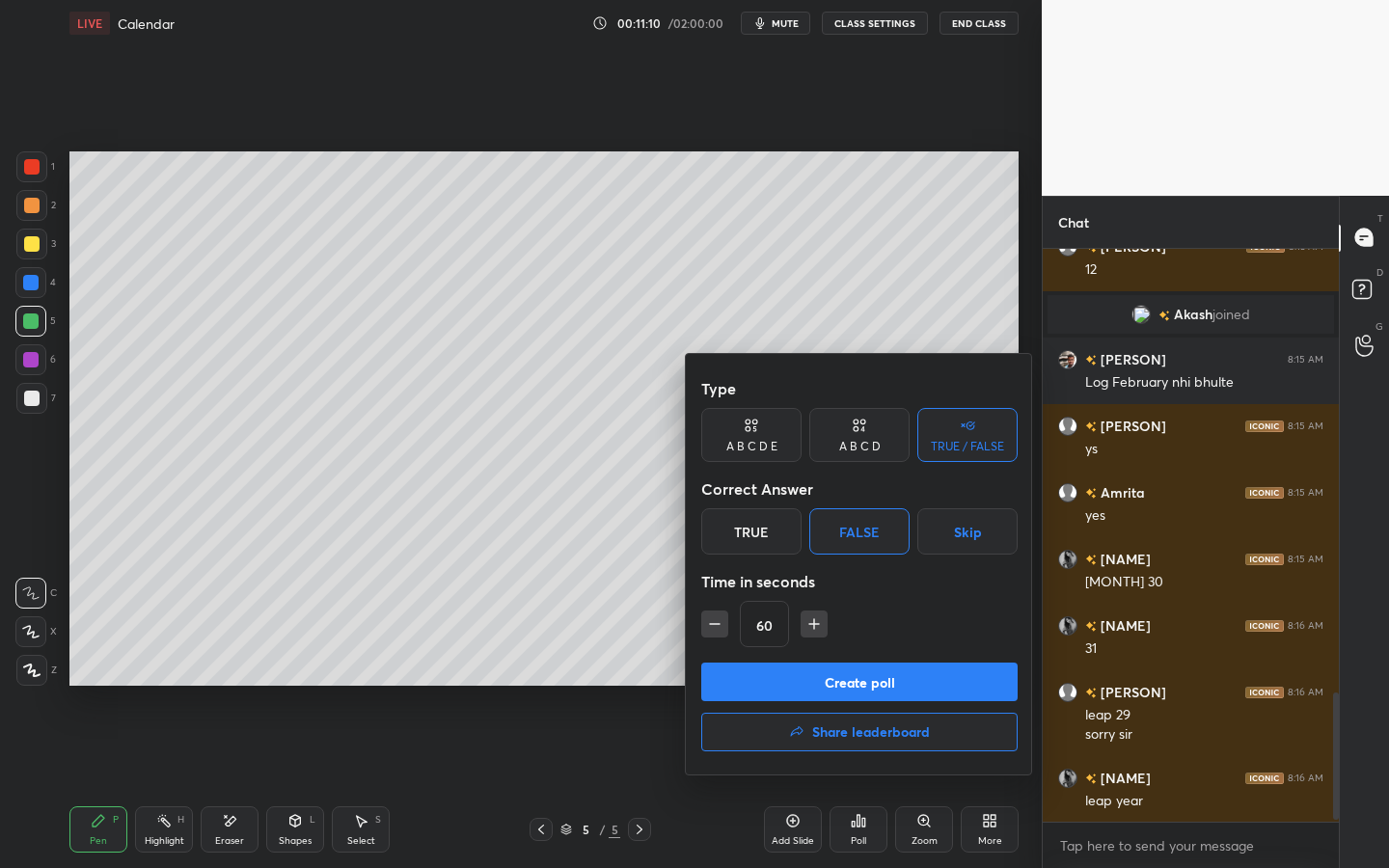 drag, startPoint x: 826, startPoint y: 688, endPoint x: 847, endPoint y: 684, distance: 21.37756 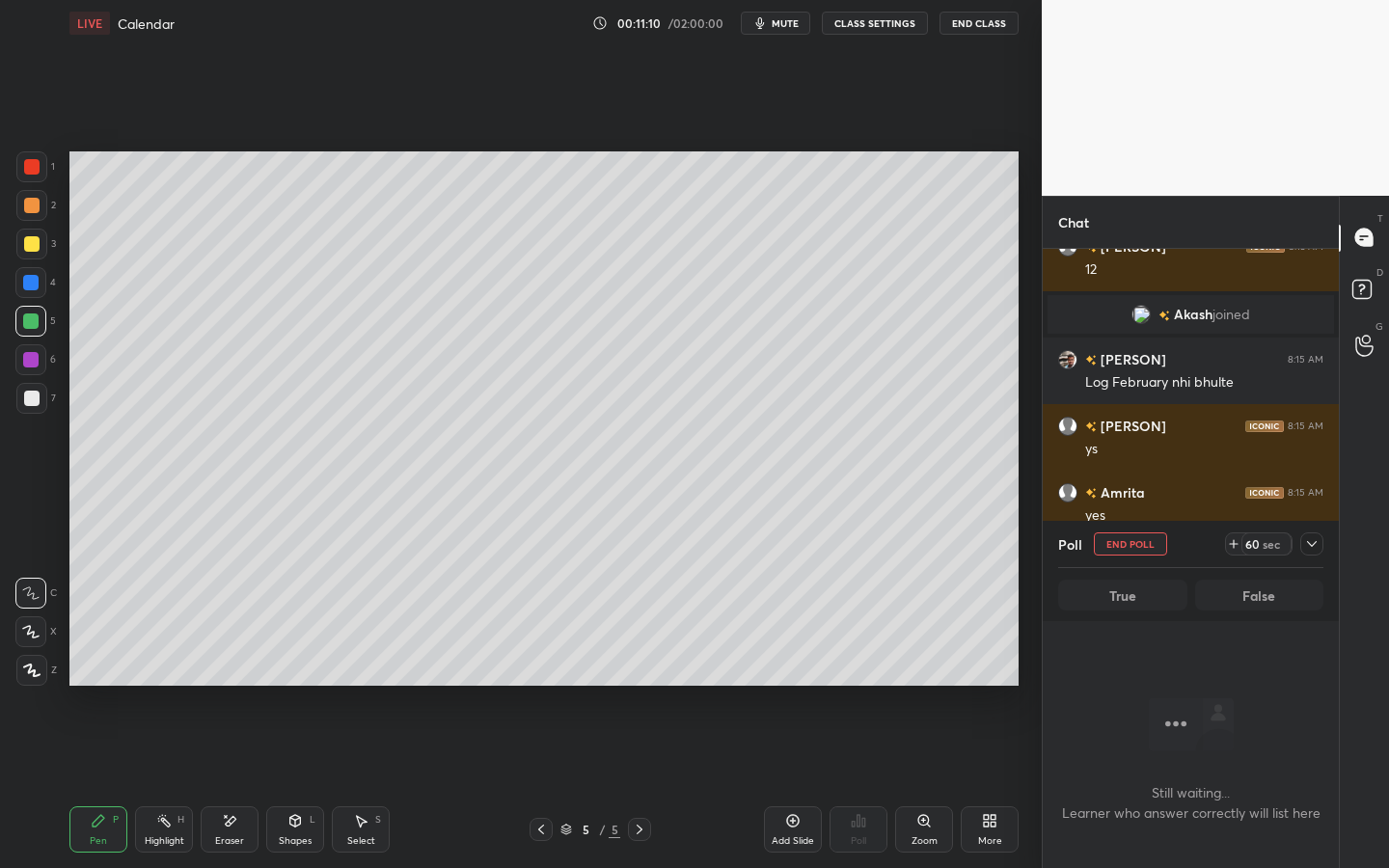 scroll, scrollTop: 544, scrollLeft: 290, axis: both 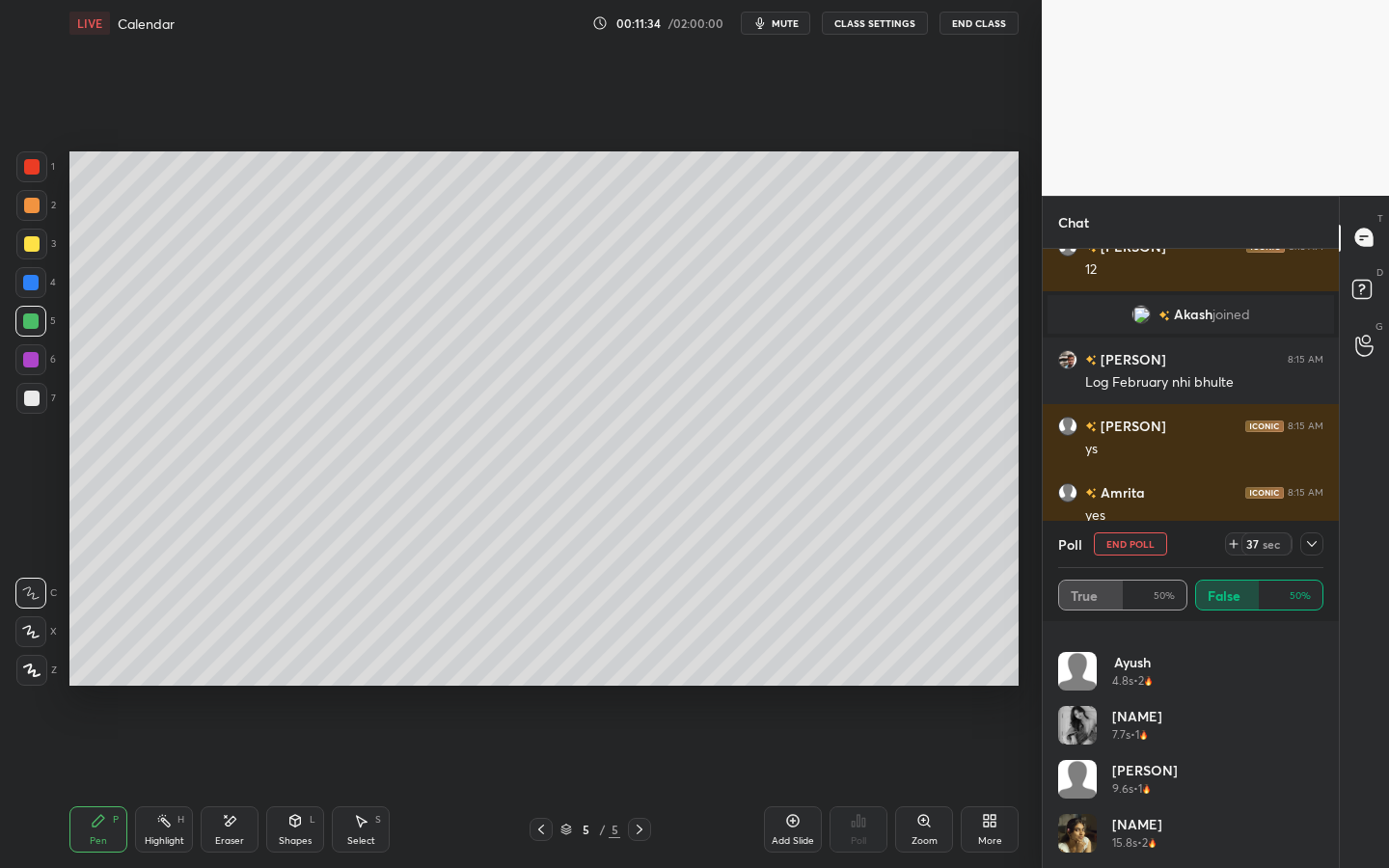click on "End Poll" at bounding box center [1130, 544] 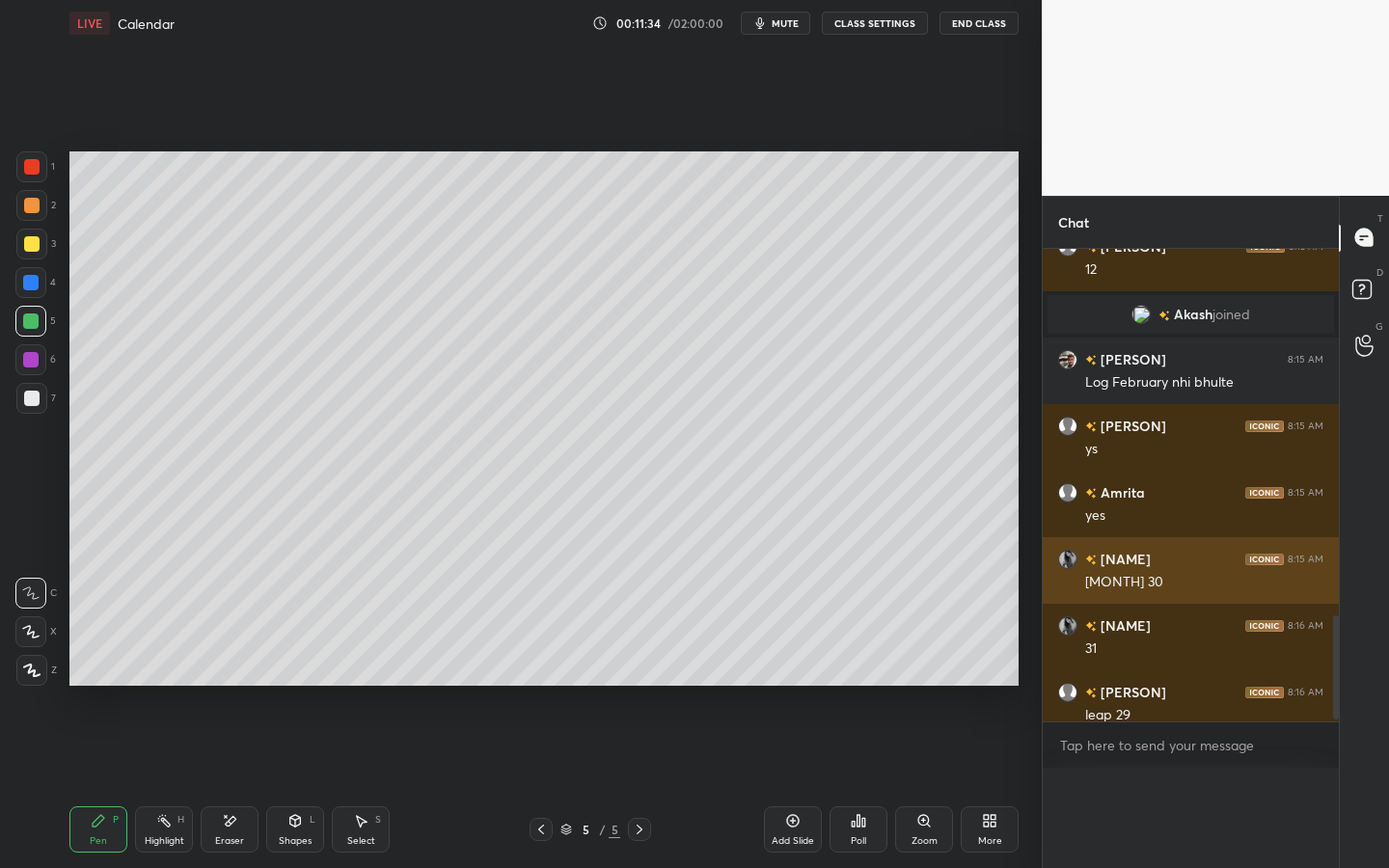 scroll, scrollTop: 0, scrollLeft: 0, axis: both 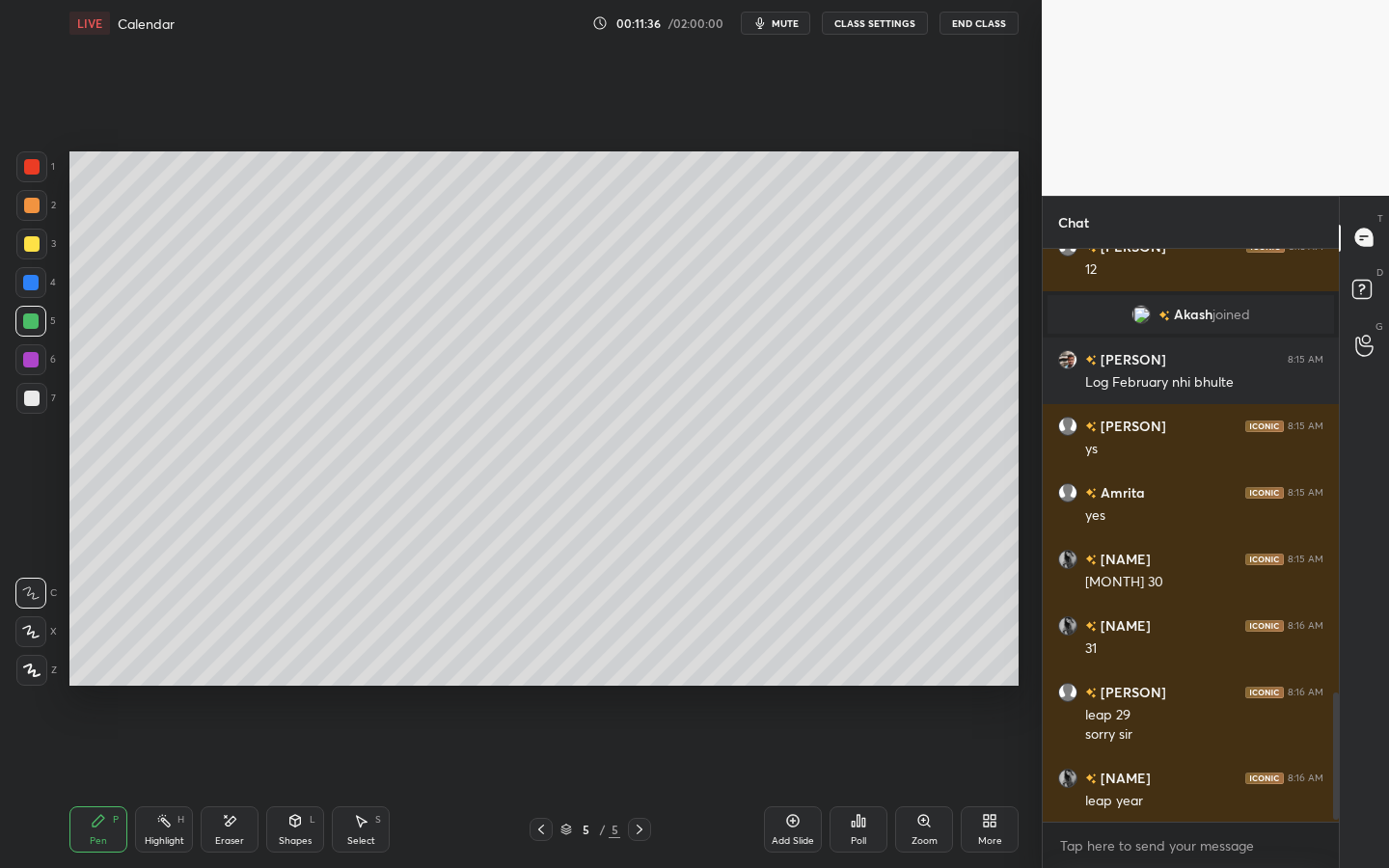 drag, startPoint x: 228, startPoint y: 832, endPoint x: 259, endPoint y: 786, distance: 55.470713 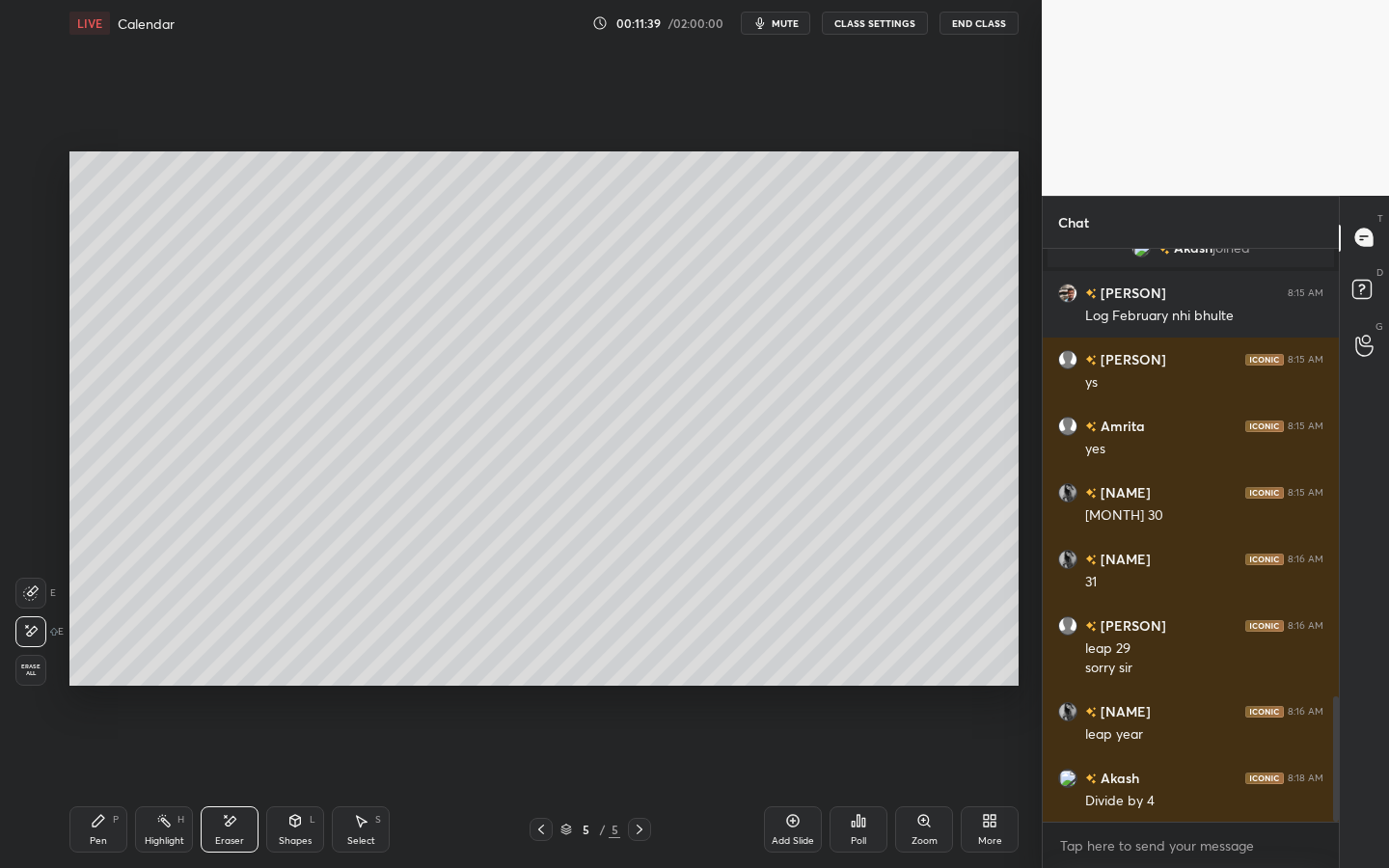 drag, startPoint x: 102, startPoint y: 832, endPoint x: 114, endPoint y: 820, distance: 16.970563 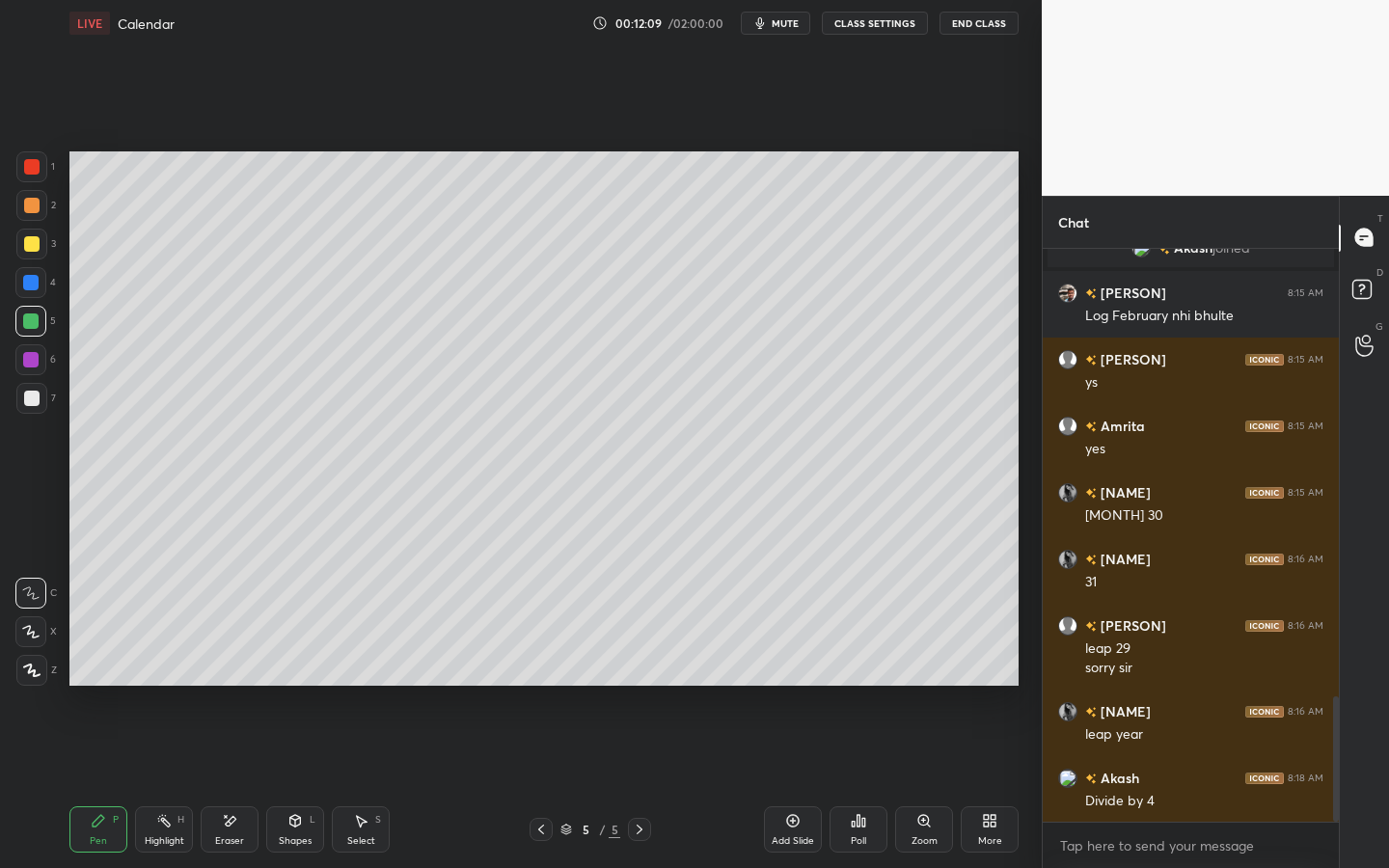 click 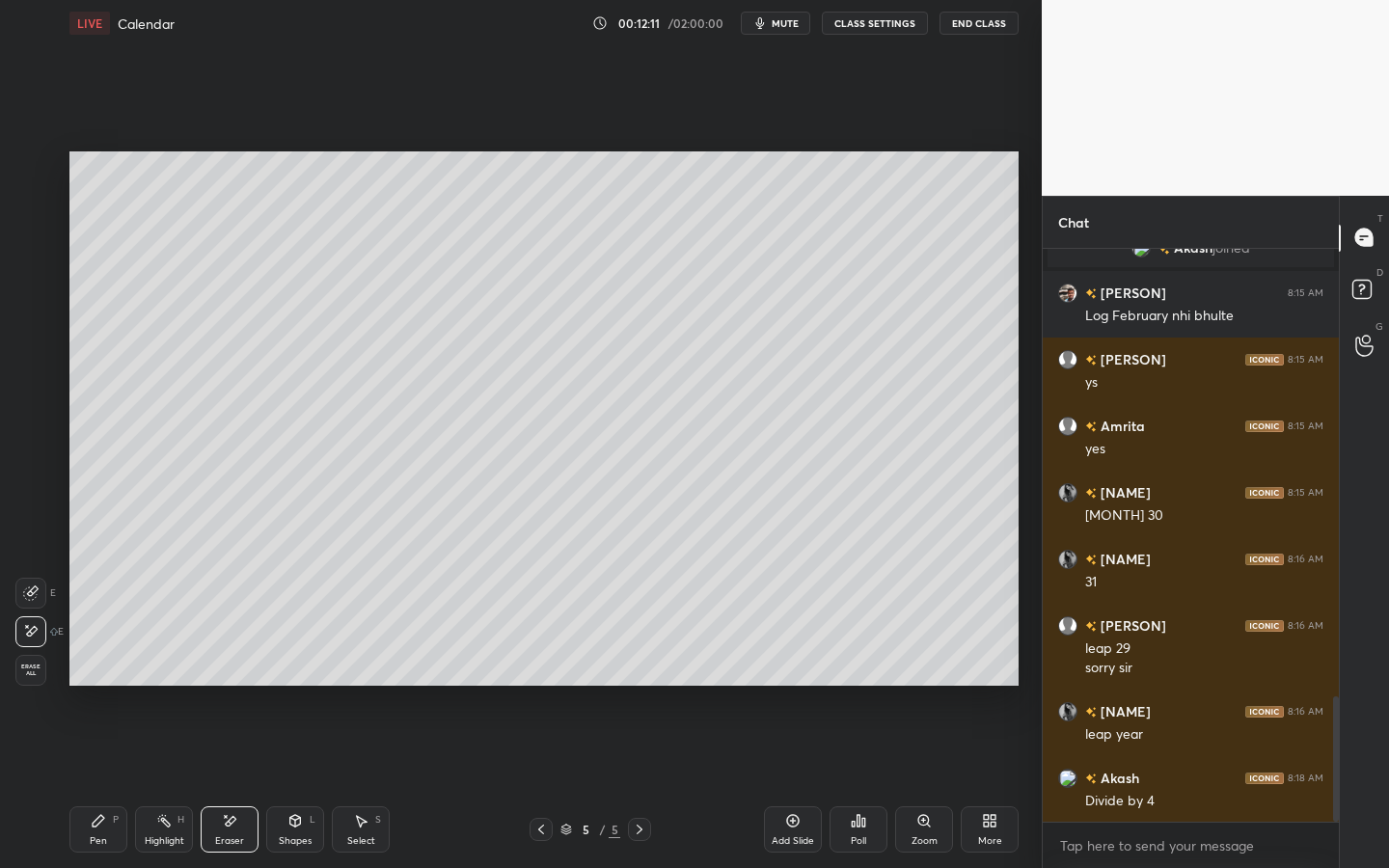 click 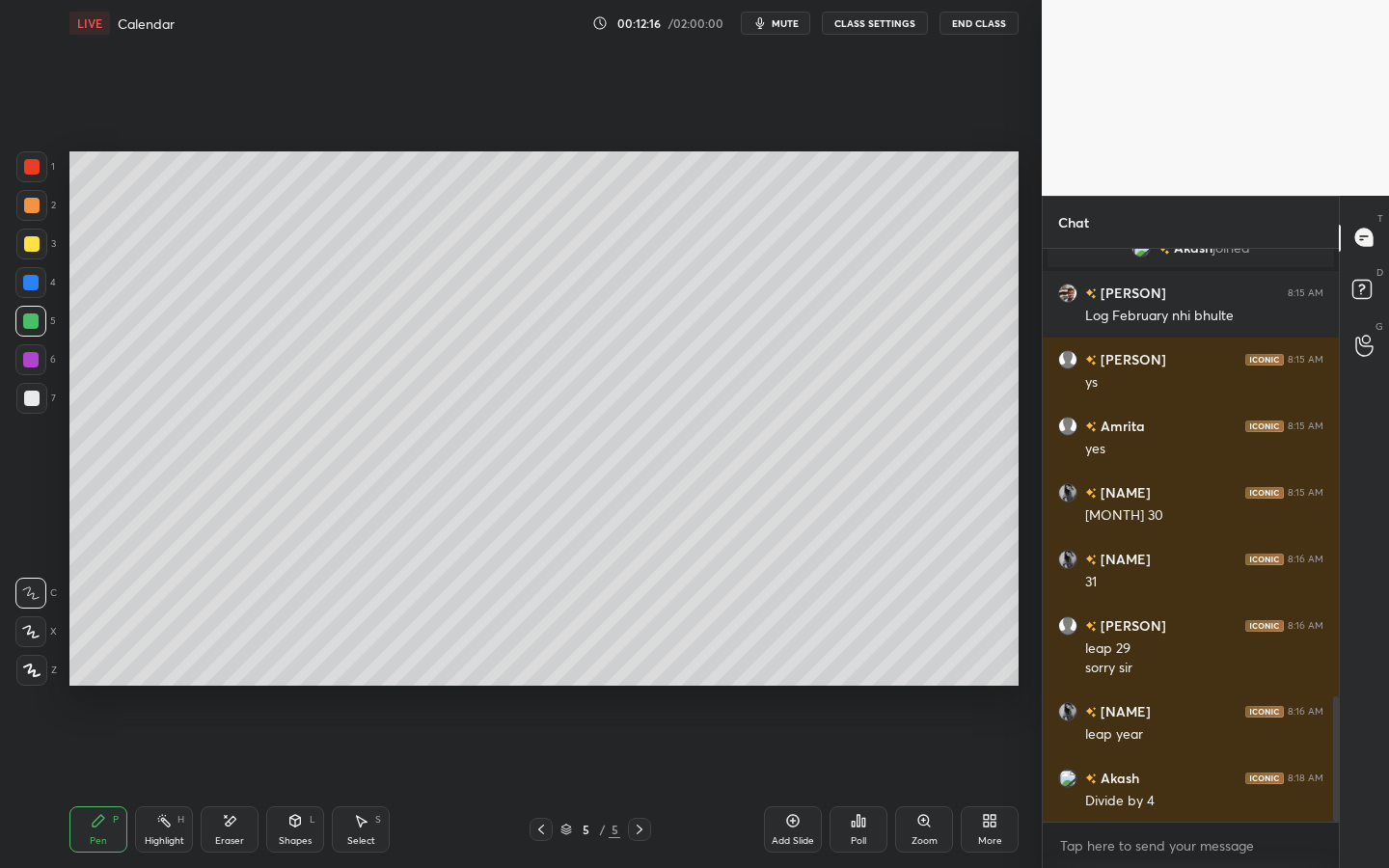 click at bounding box center [32, 398] 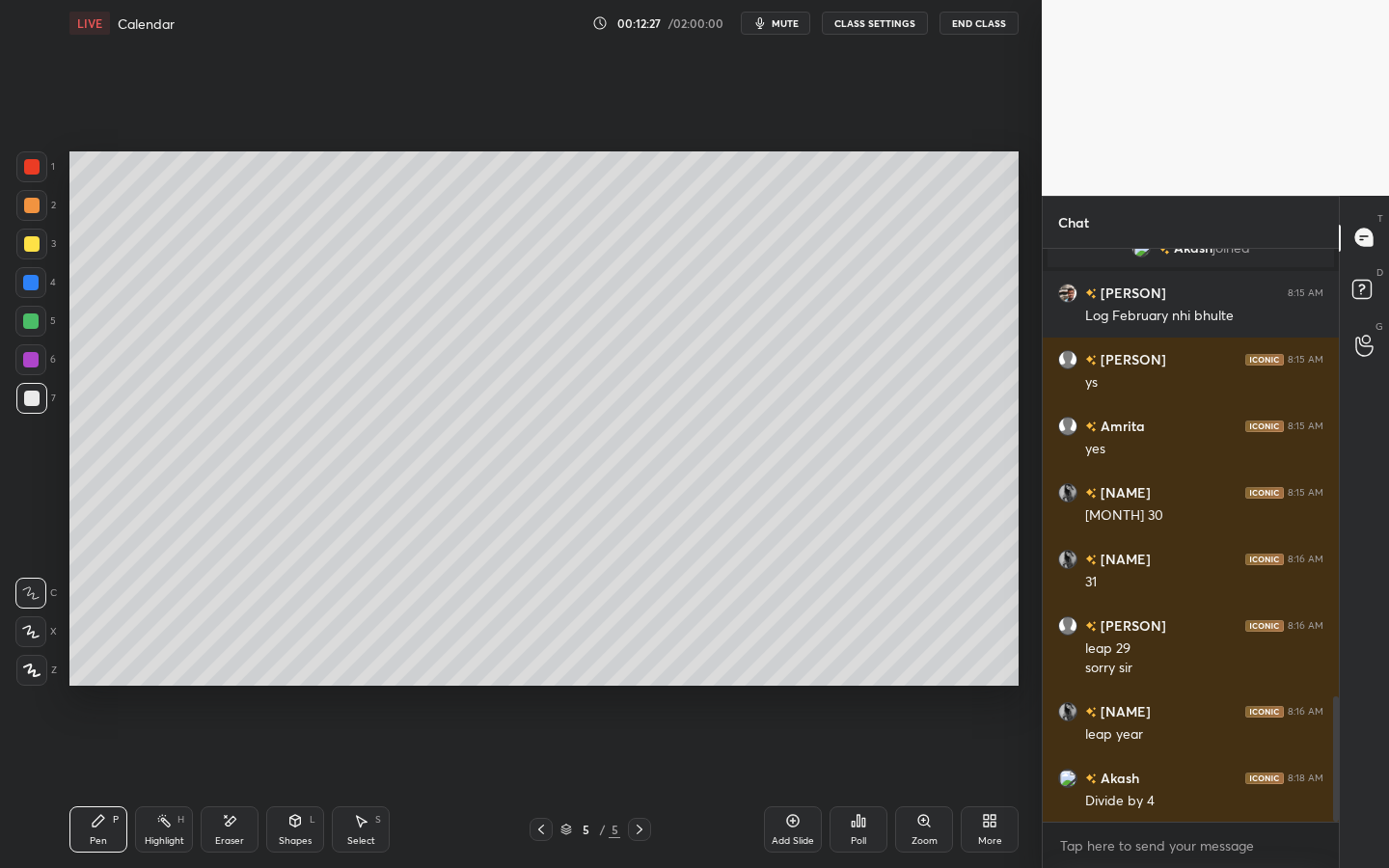 drag, startPoint x: 229, startPoint y: 835, endPoint x: 251, endPoint y: 794, distance: 46.52956 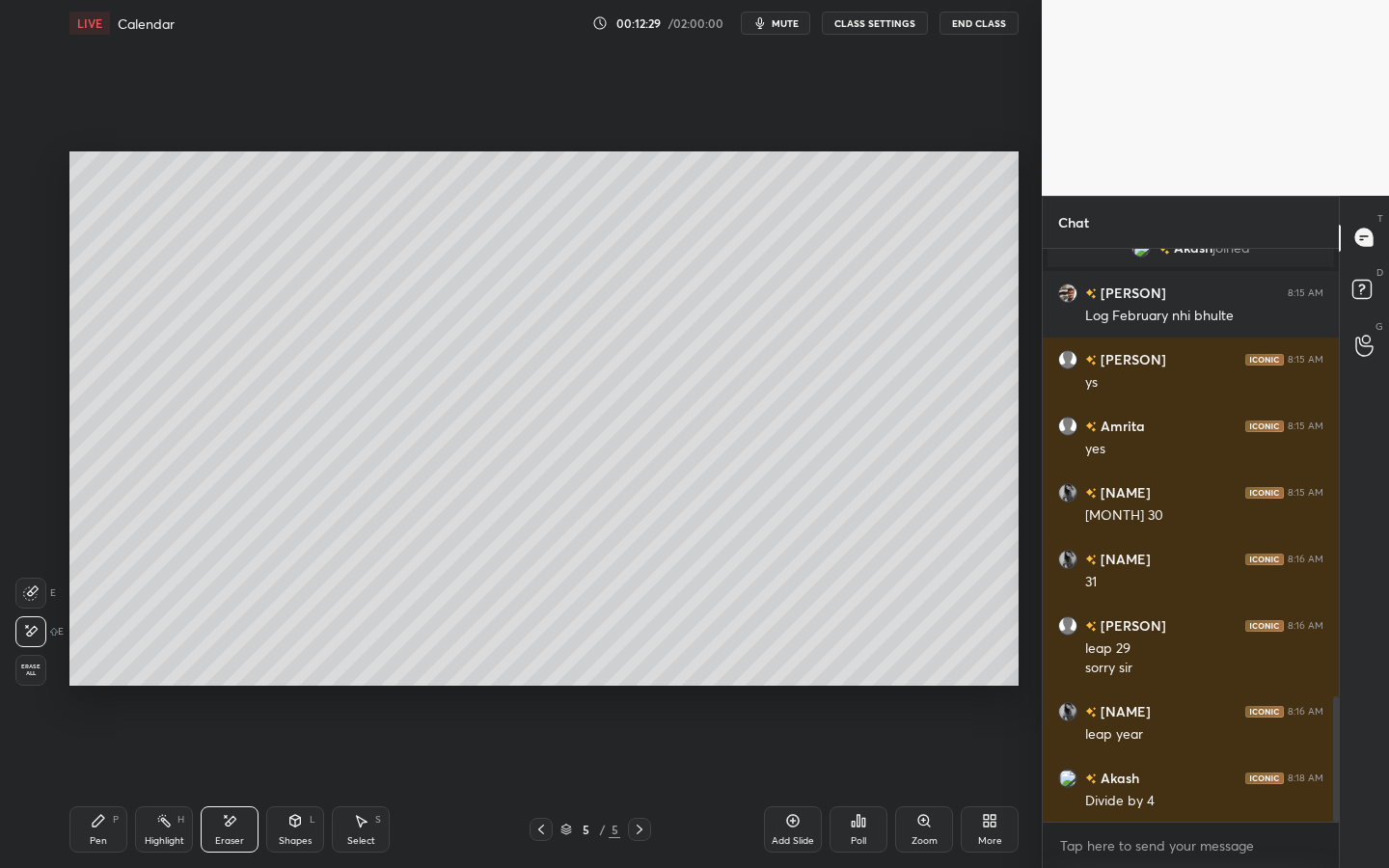 click 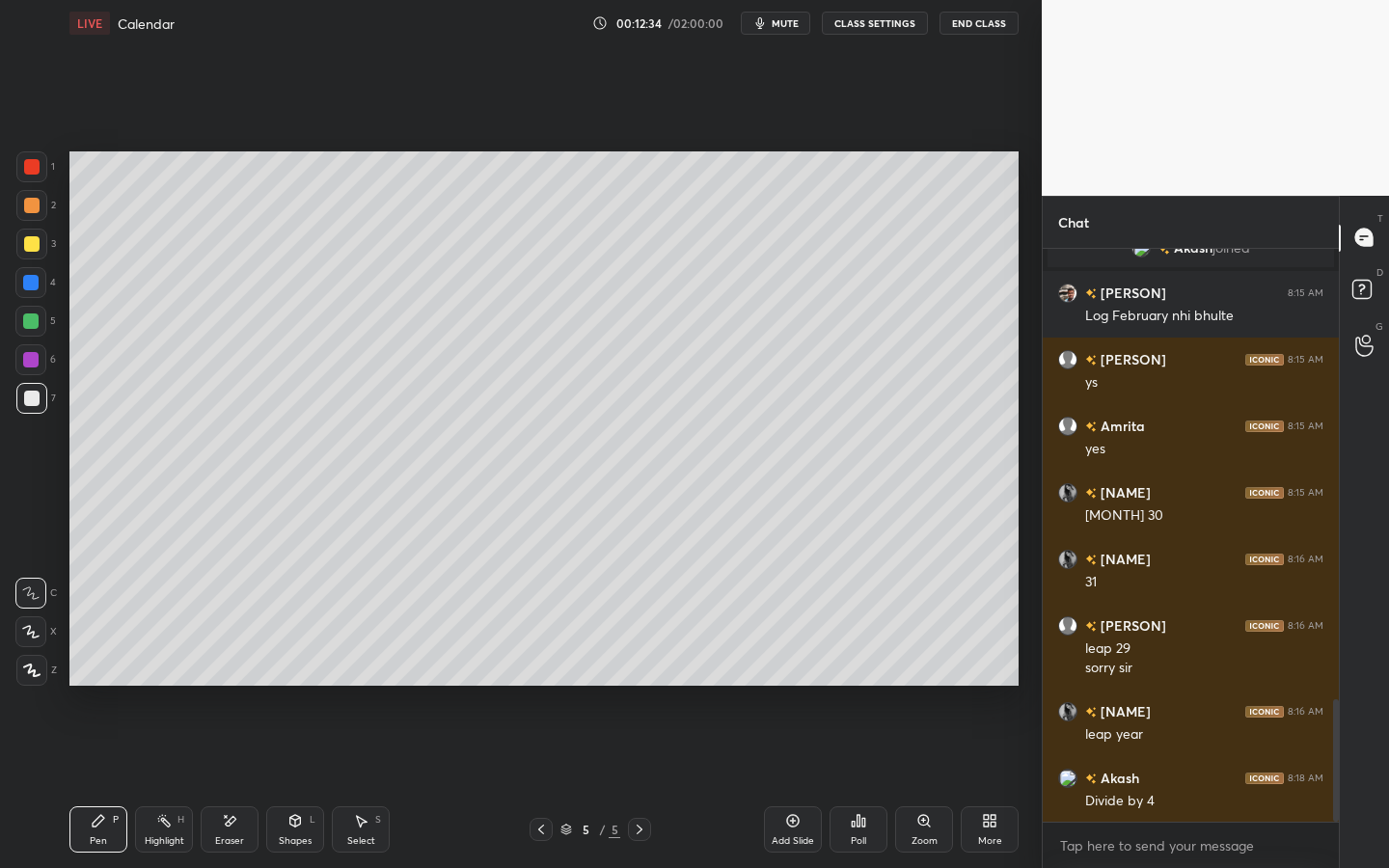 scroll, scrollTop: 2112, scrollLeft: 0, axis: vertical 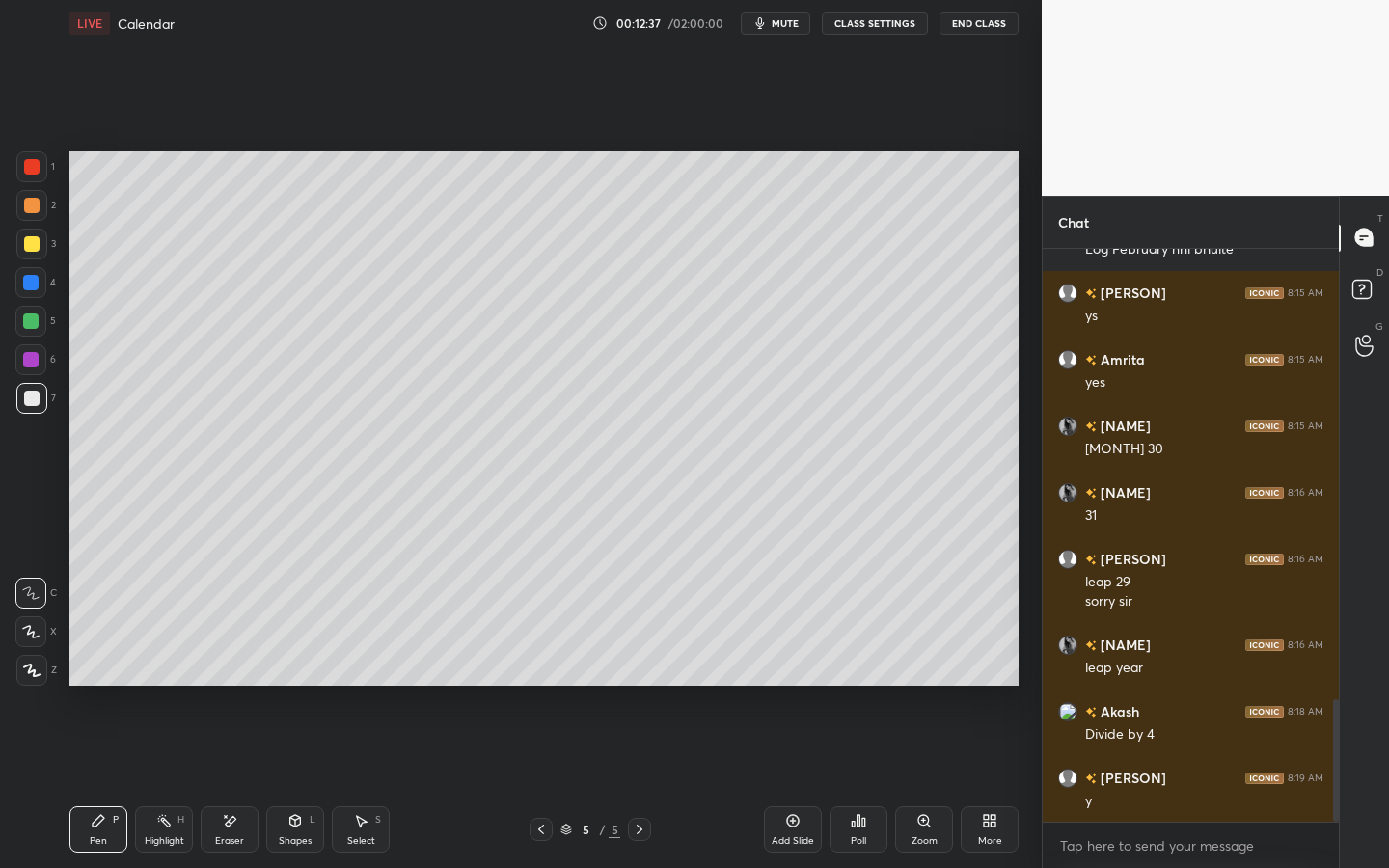 drag, startPoint x: 787, startPoint y: 835, endPoint x: 792, endPoint y: 850, distance: 15.811388 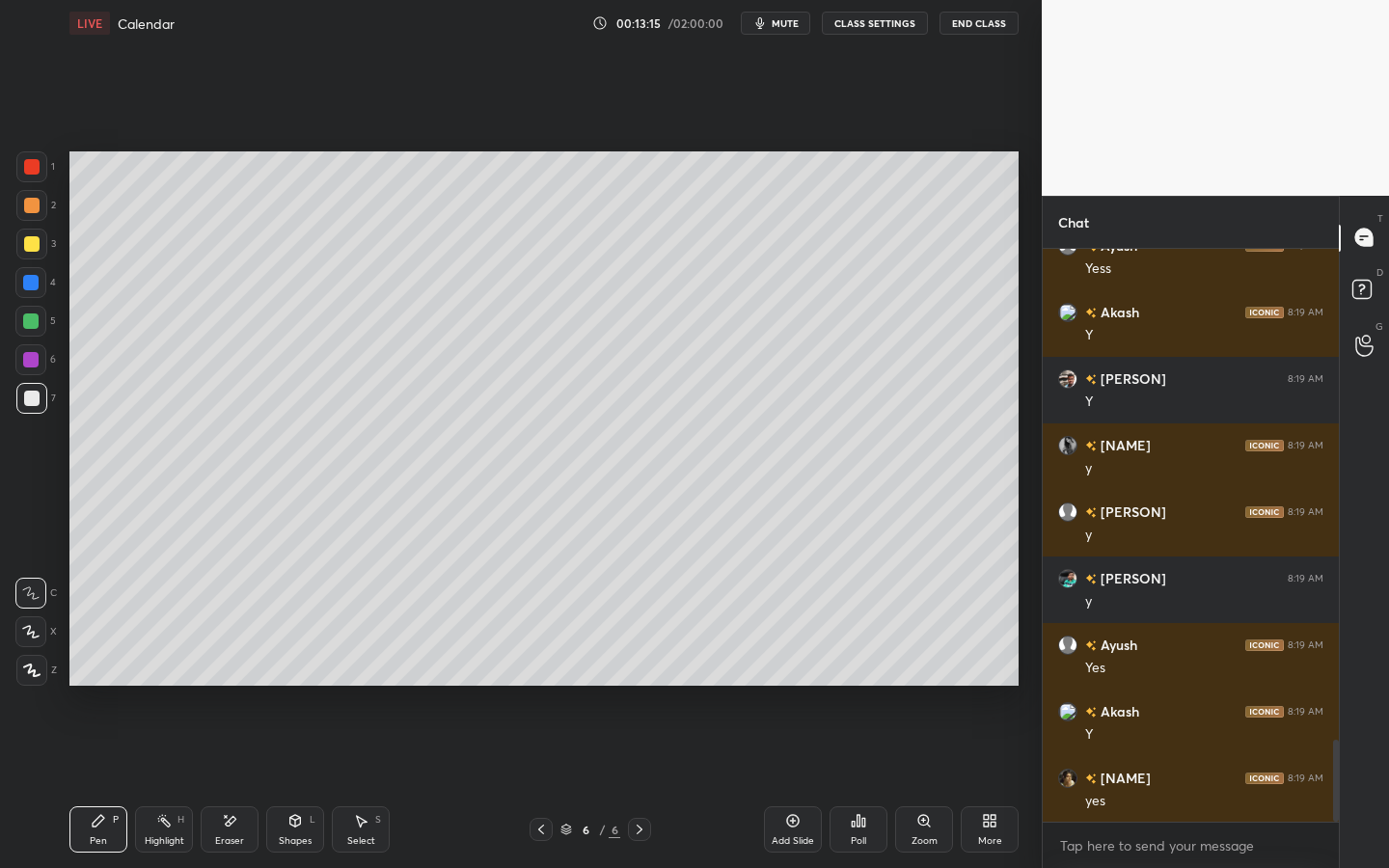 scroll, scrollTop: 3523, scrollLeft: 0, axis: vertical 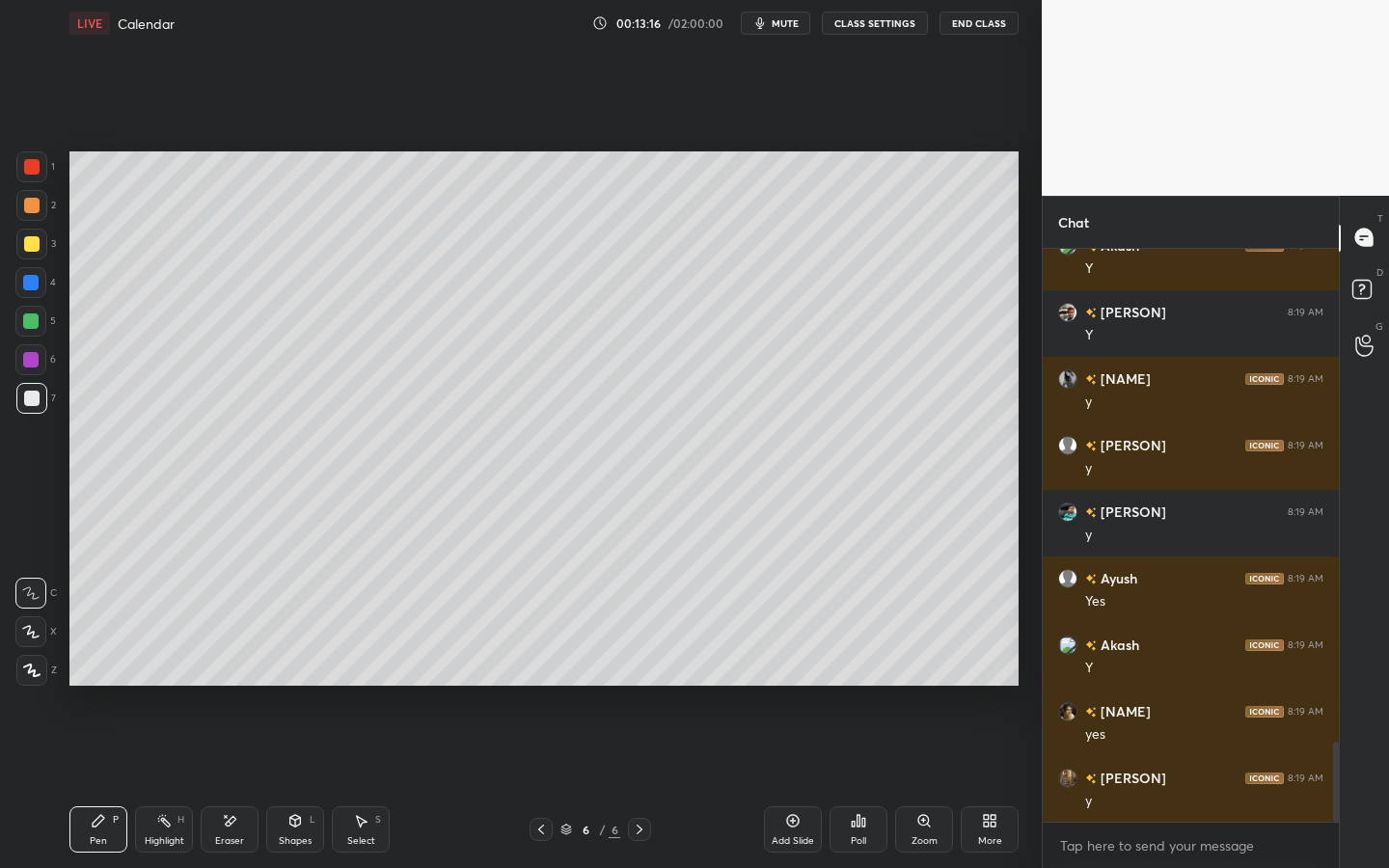 click 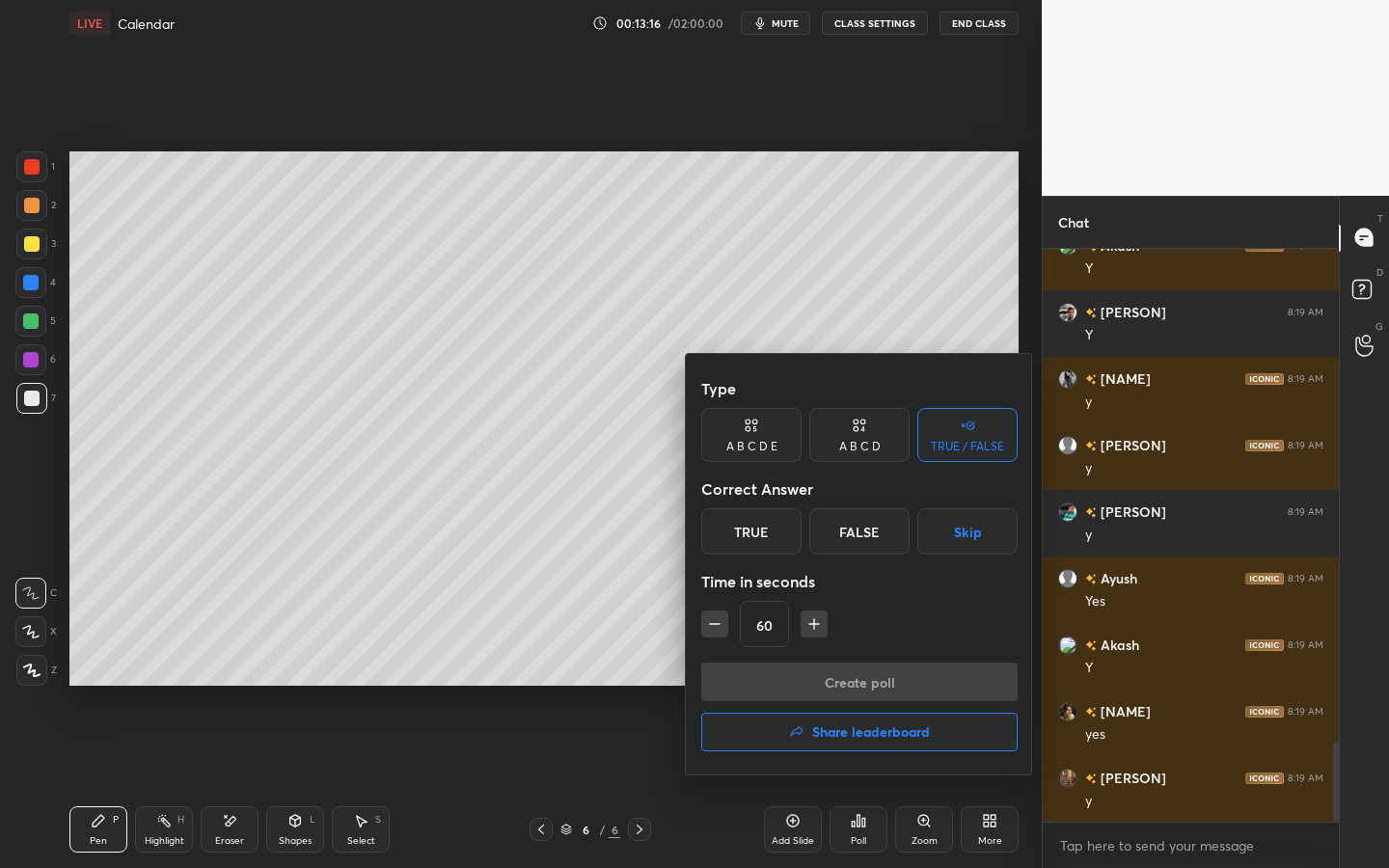 drag, startPoint x: 781, startPoint y: 538, endPoint x: 795, endPoint y: 604, distance: 67.468511 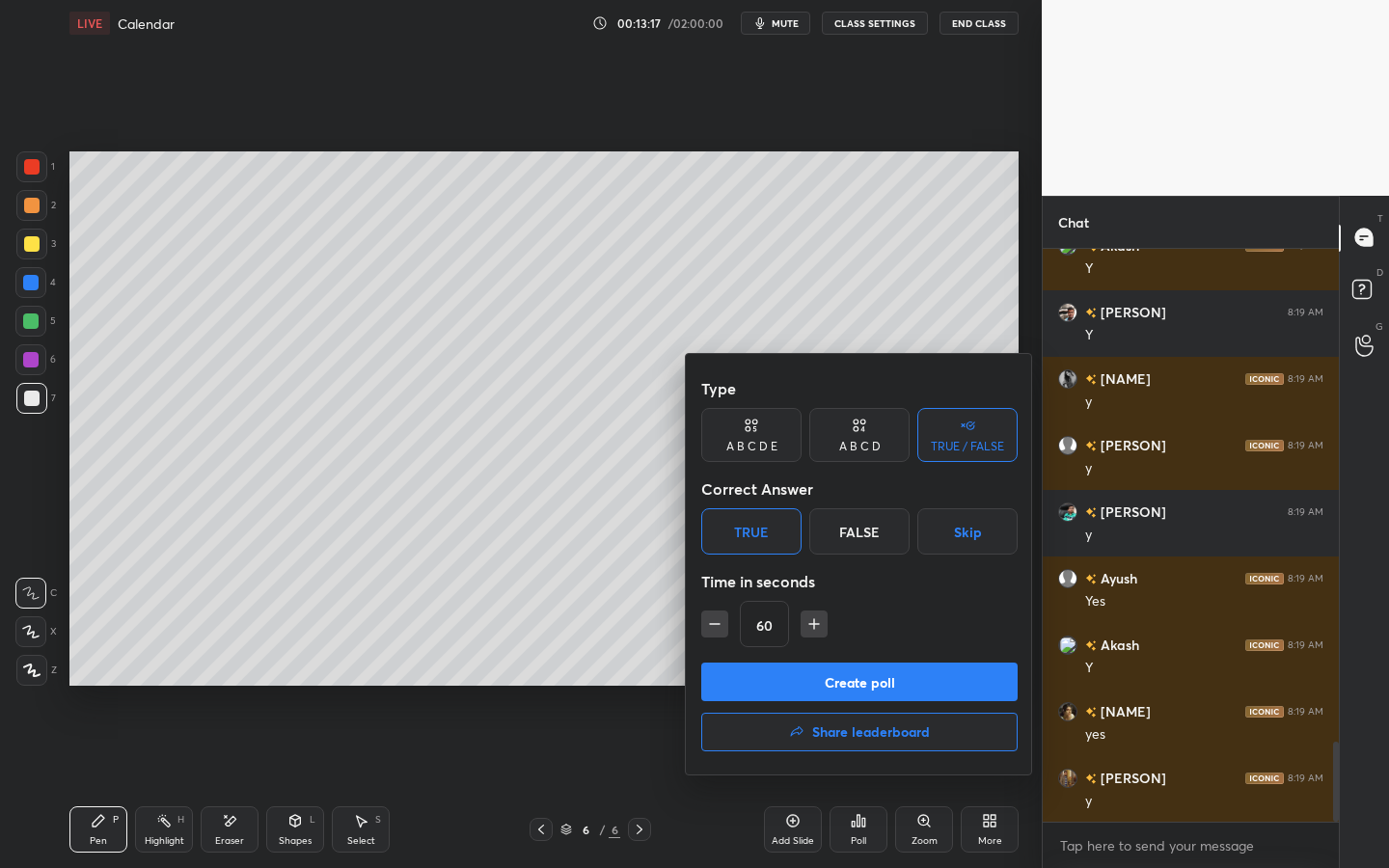 click on "Create poll" at bounding box center [859, 682] 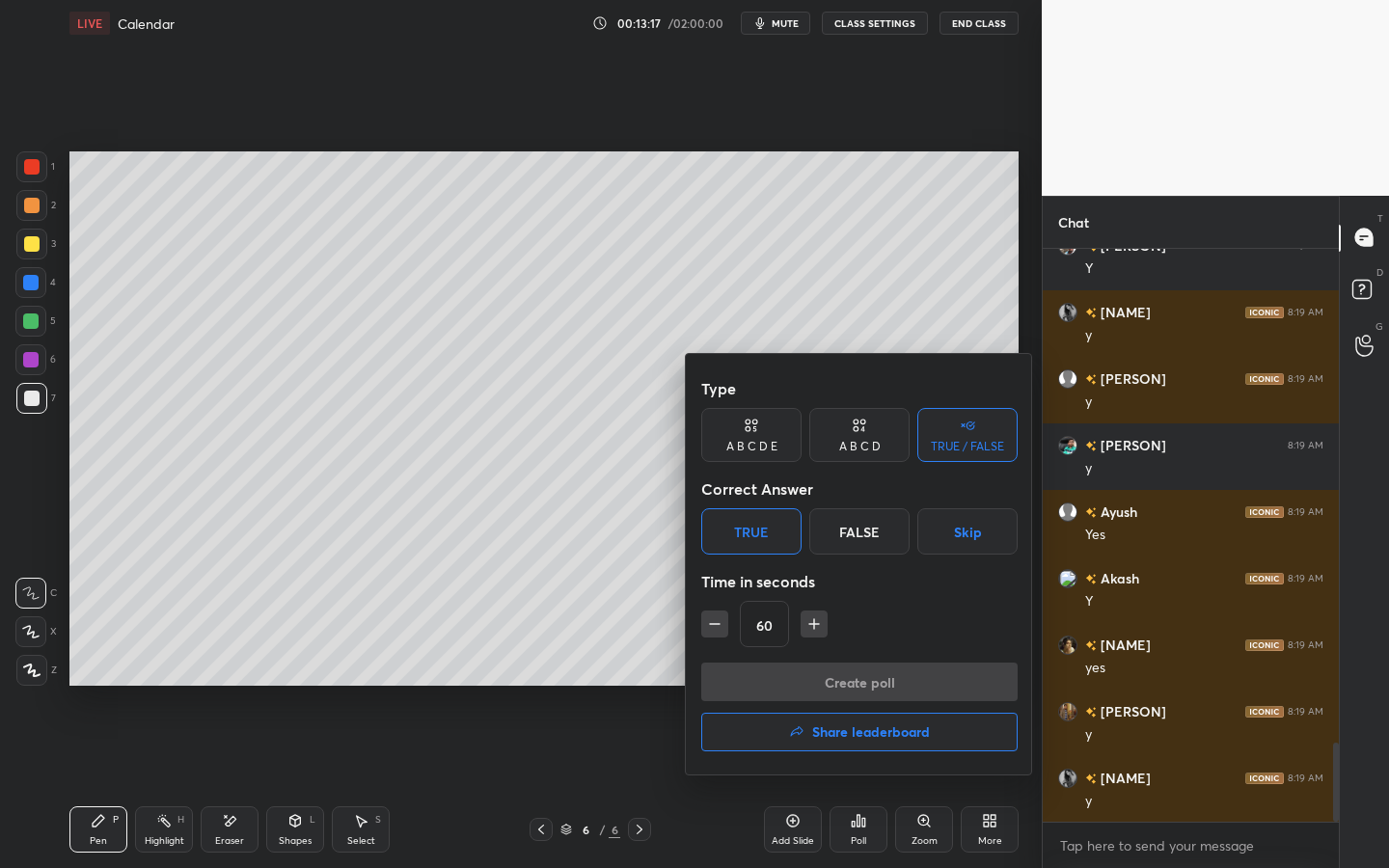 scroll, scrollTop: 527, scrollLeft: 290, axis: both 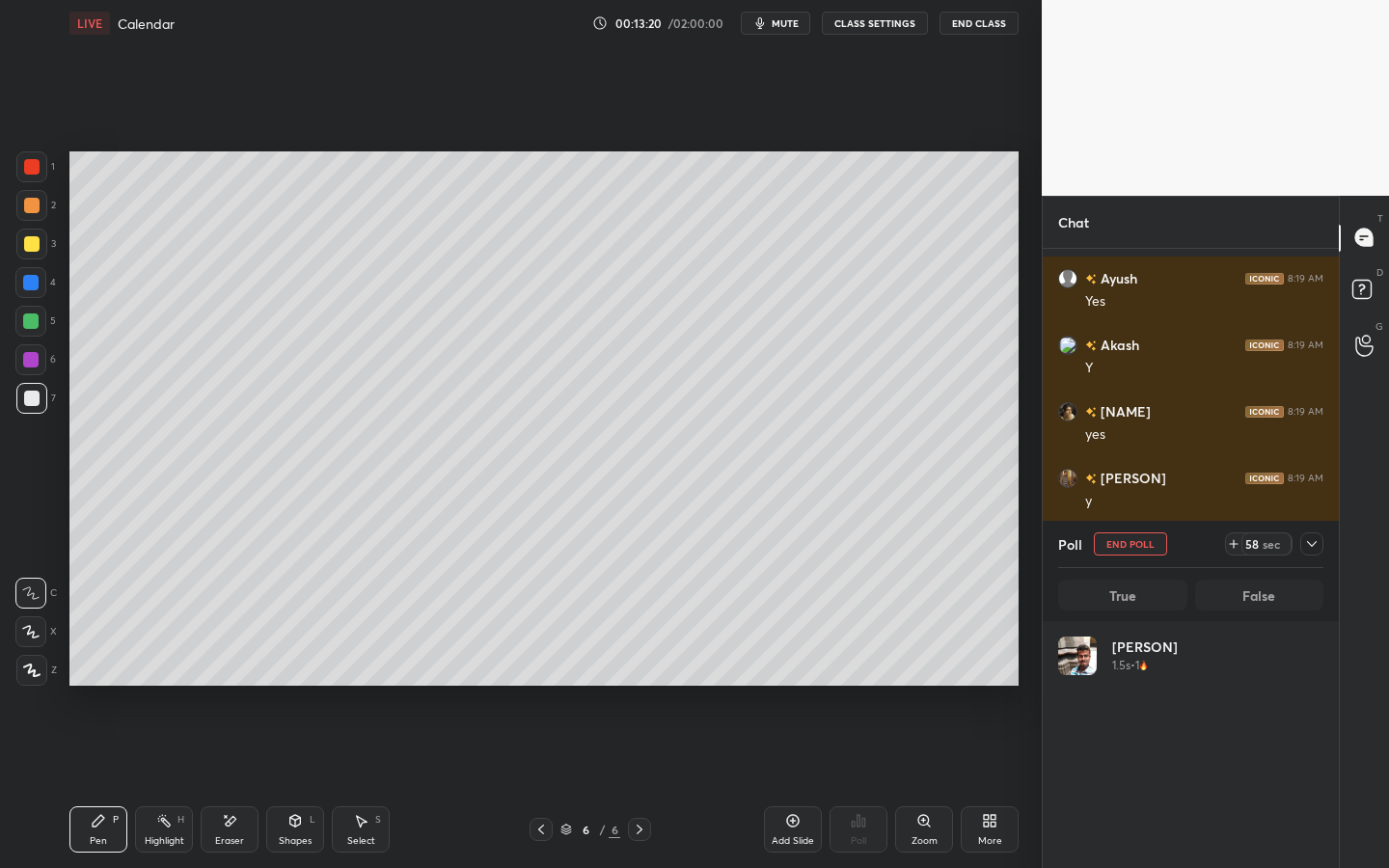 click 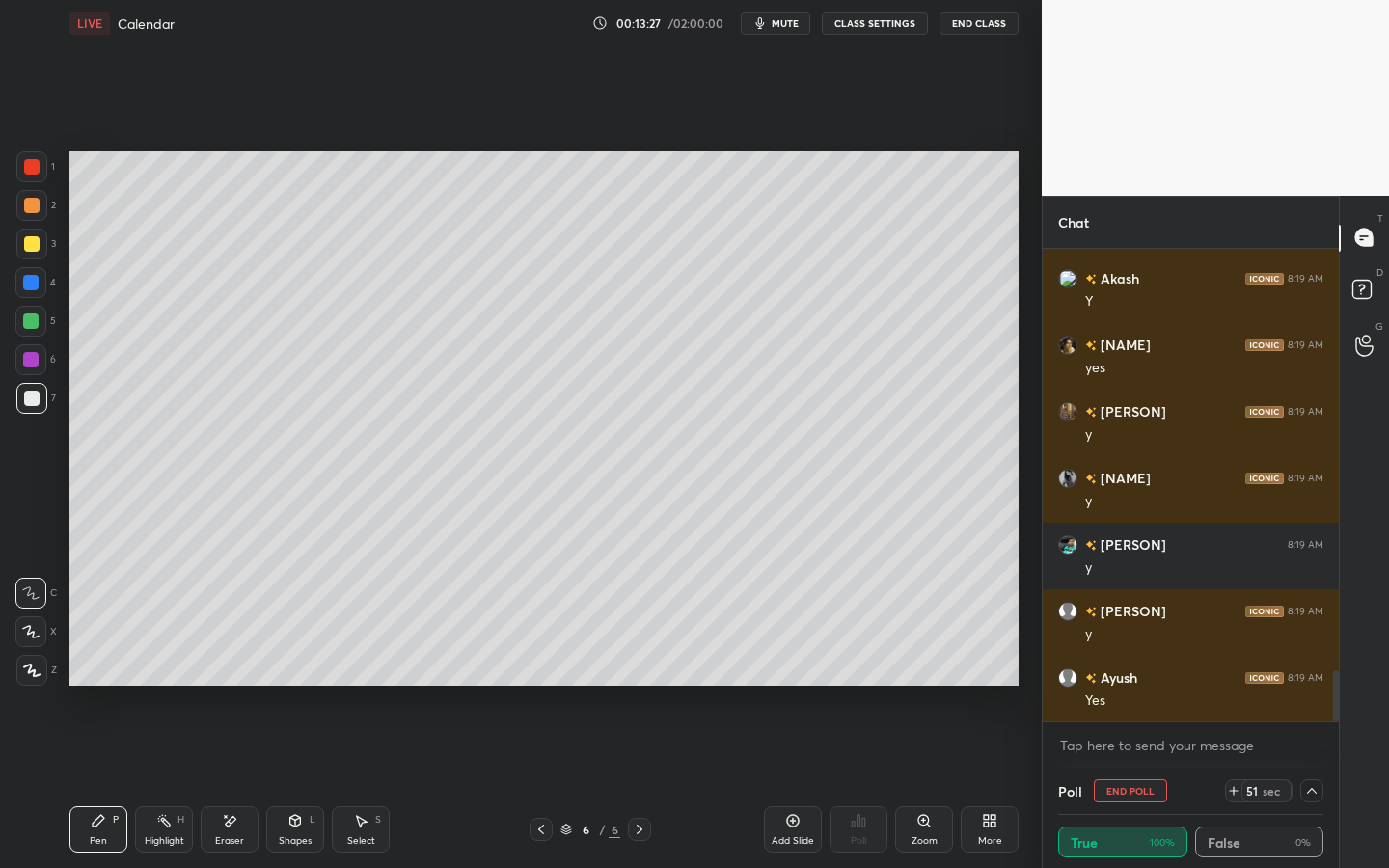 click 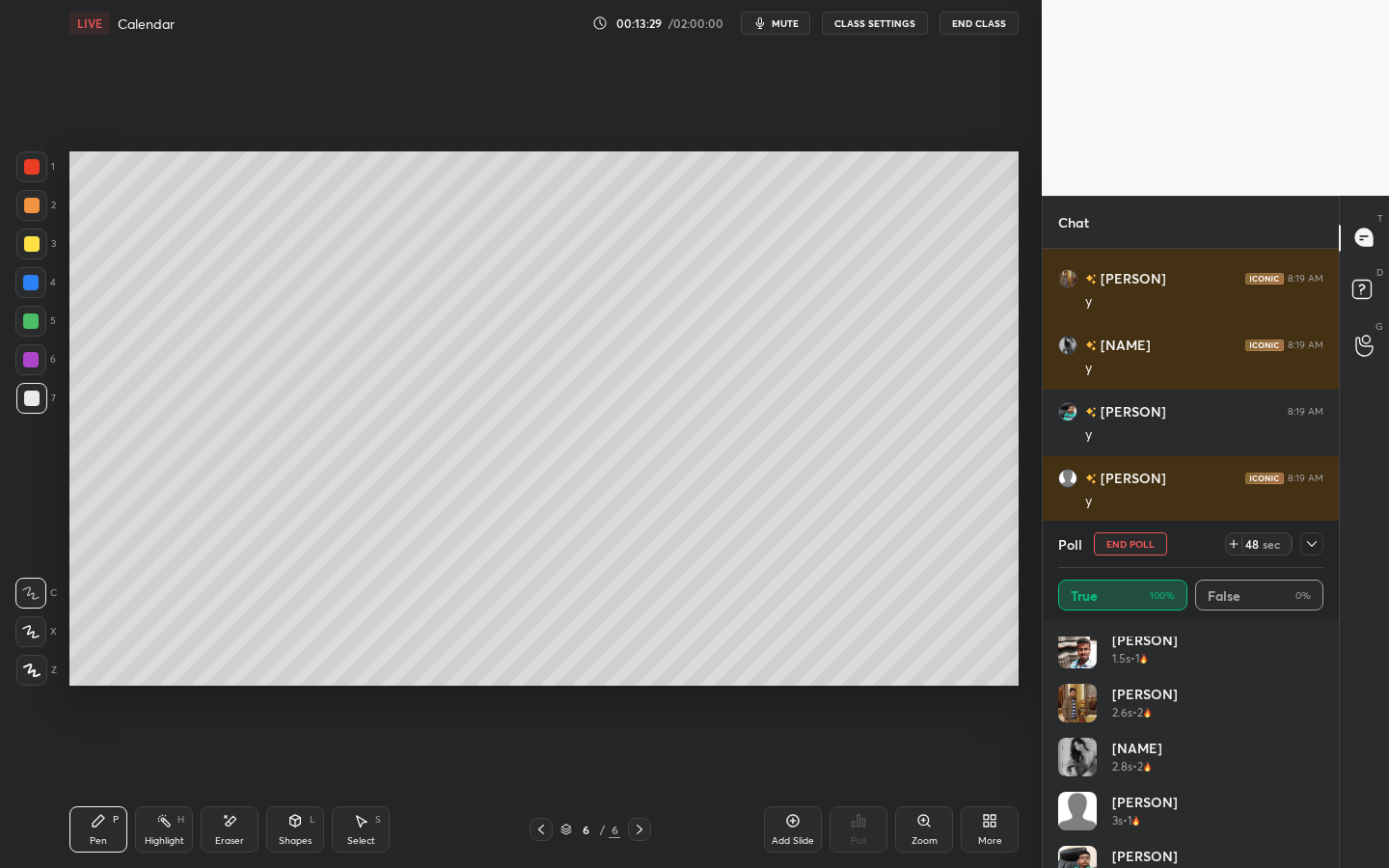 drag, startPoint x: 1313, startPoint y: 668, endPoint x: 1334, endPoint y: 681, distance: 24.698178 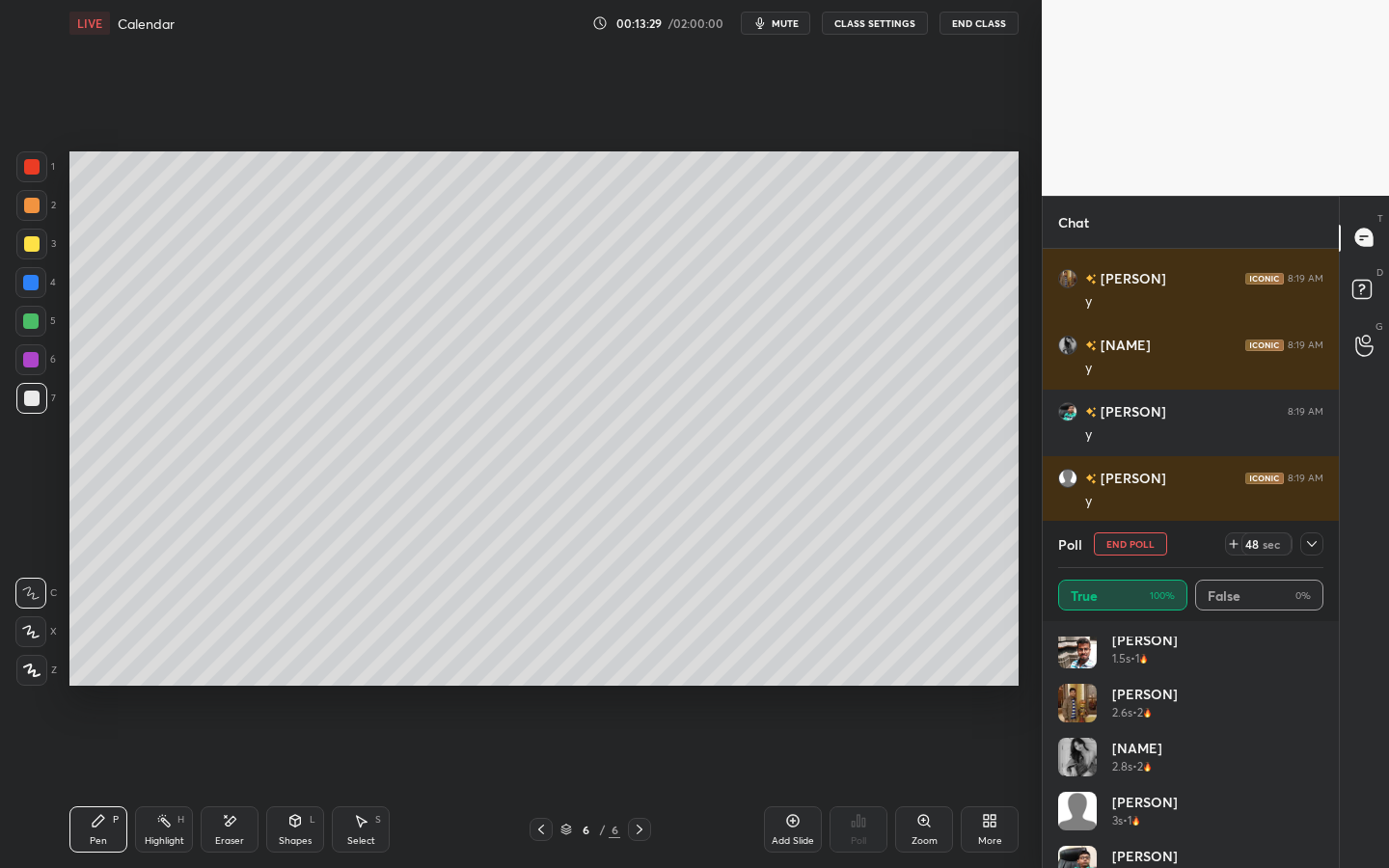 click on "[FIRST] 1.5s  •  1 [FIRST] 2.6s  •  2 [FIRST] 2.8s  •  2 [FIRST] 3s  •  1 [FIRST] 3.2s  •  2 [FIRST] 3.7s  •  2 [FIRST] 3.8s  •  3 [FIRST] 4.1s  •  2" at bounding box center (1190, 745) 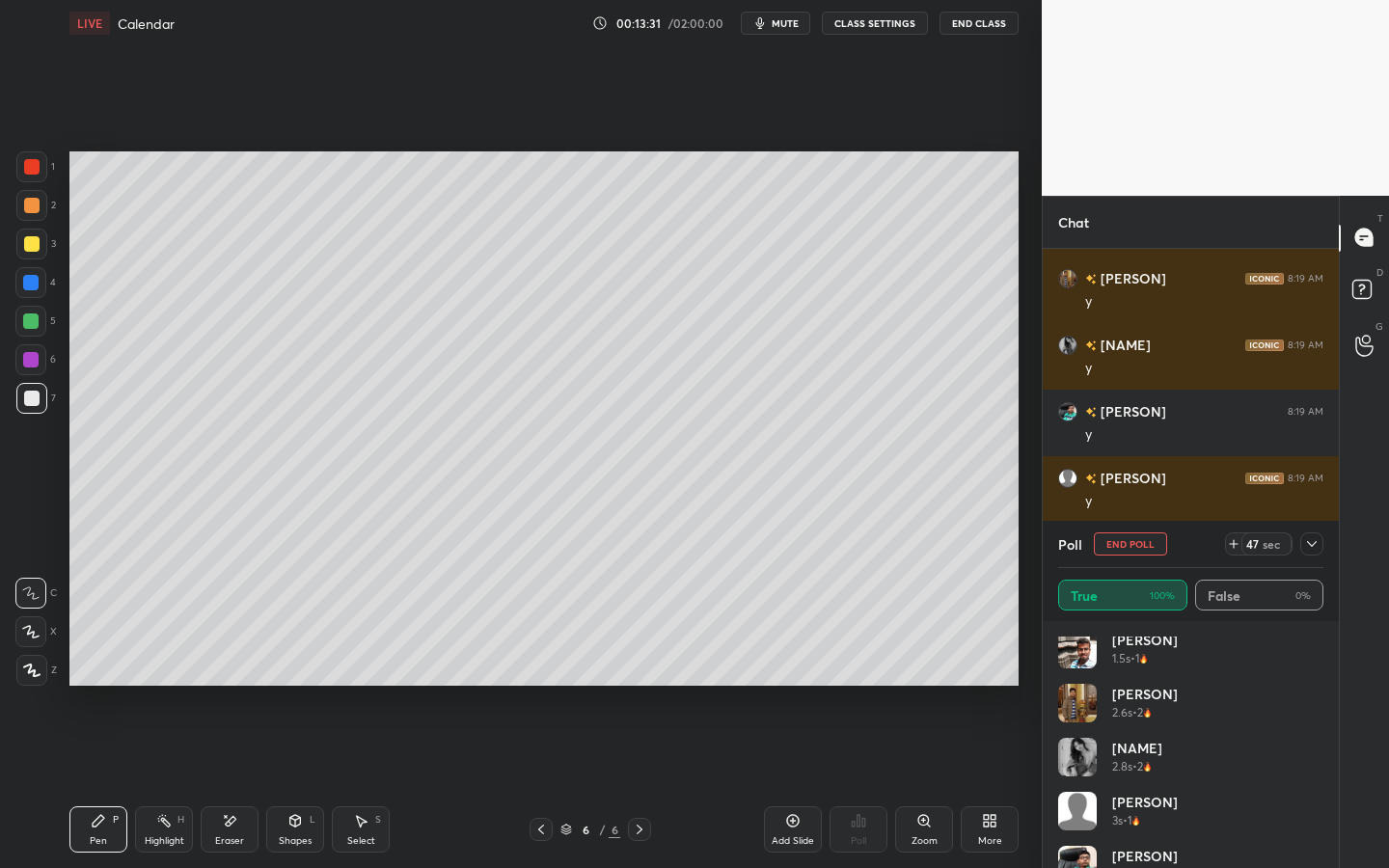 drag, startPoint x: 1323, startPoint y: 662, endPoint x: 1328, endPoint y: 677, distance: 15.811388 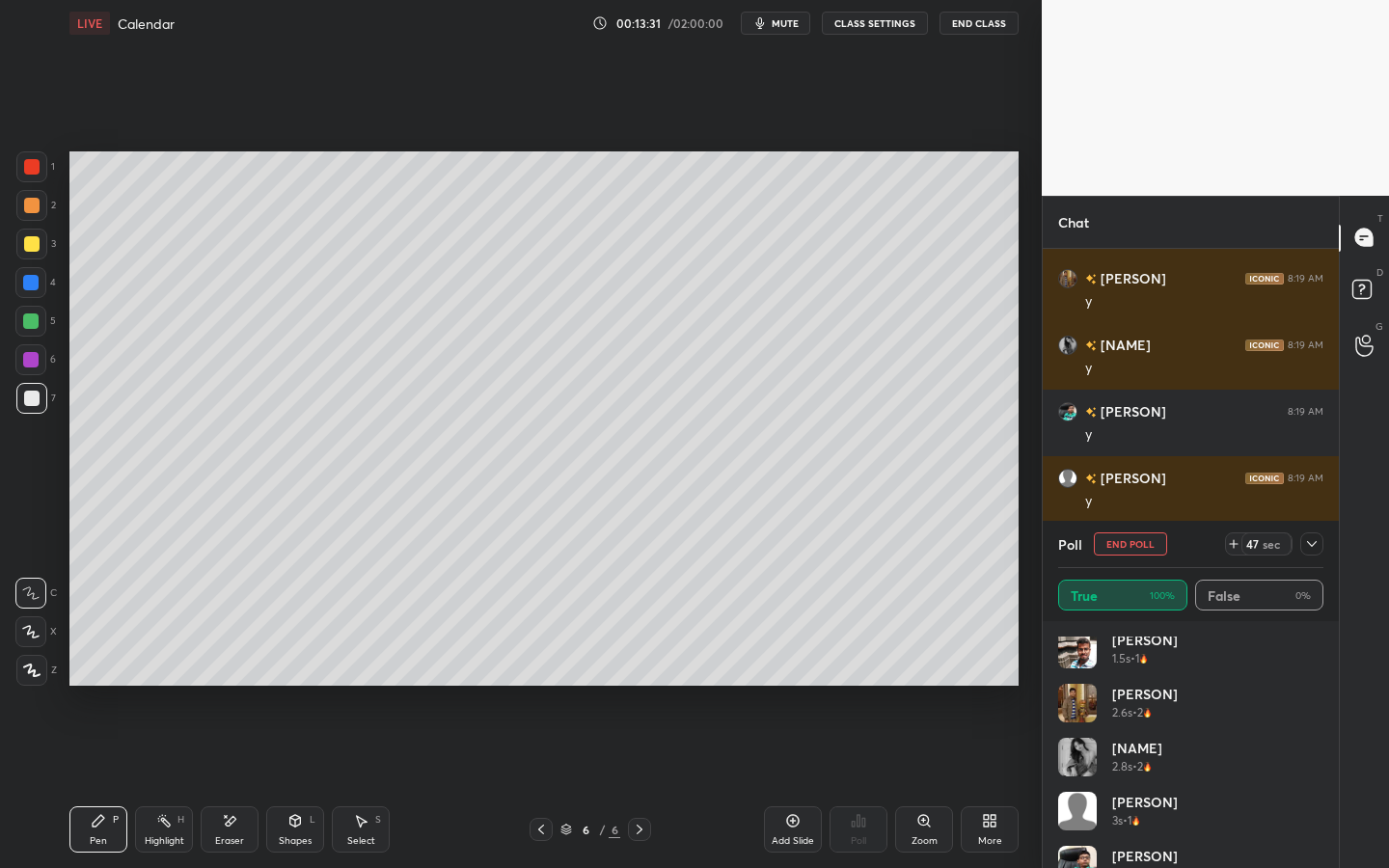 click on "[FIRST] 1.5s  •  1 [FIRST] 2.6s  •  2 [FIRST] 2.8s  •  2 [FIRST] 3s  •  1 [FIRST] 3.2s  •  2 [FIRST] 3.7s  •  2 [FIRST] 3.8s  •  3 [FIRST] 4.1s  •  2" at bounding box center [1190, 745] 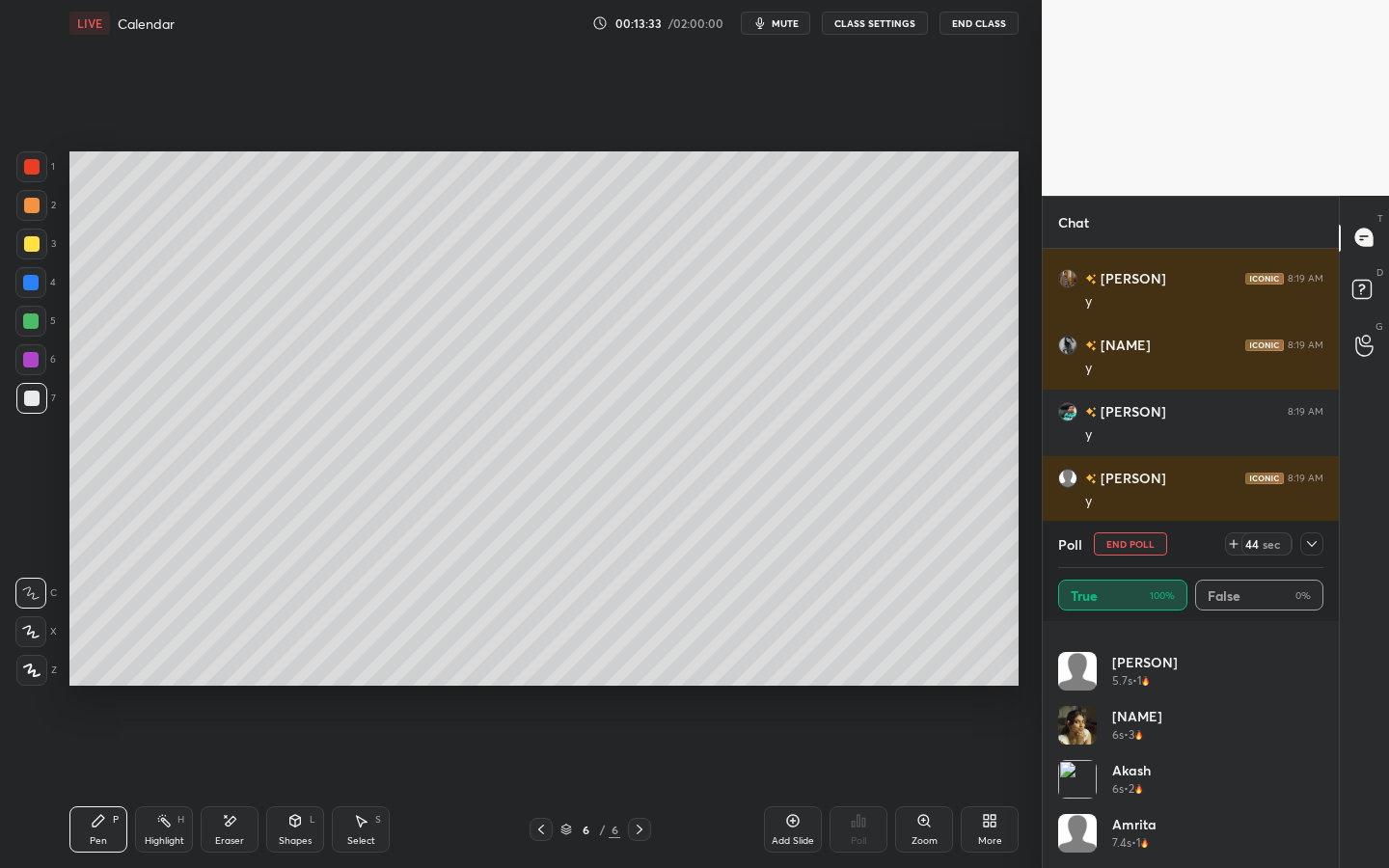 click on "End Poll" at bounding box center [1130, 544] 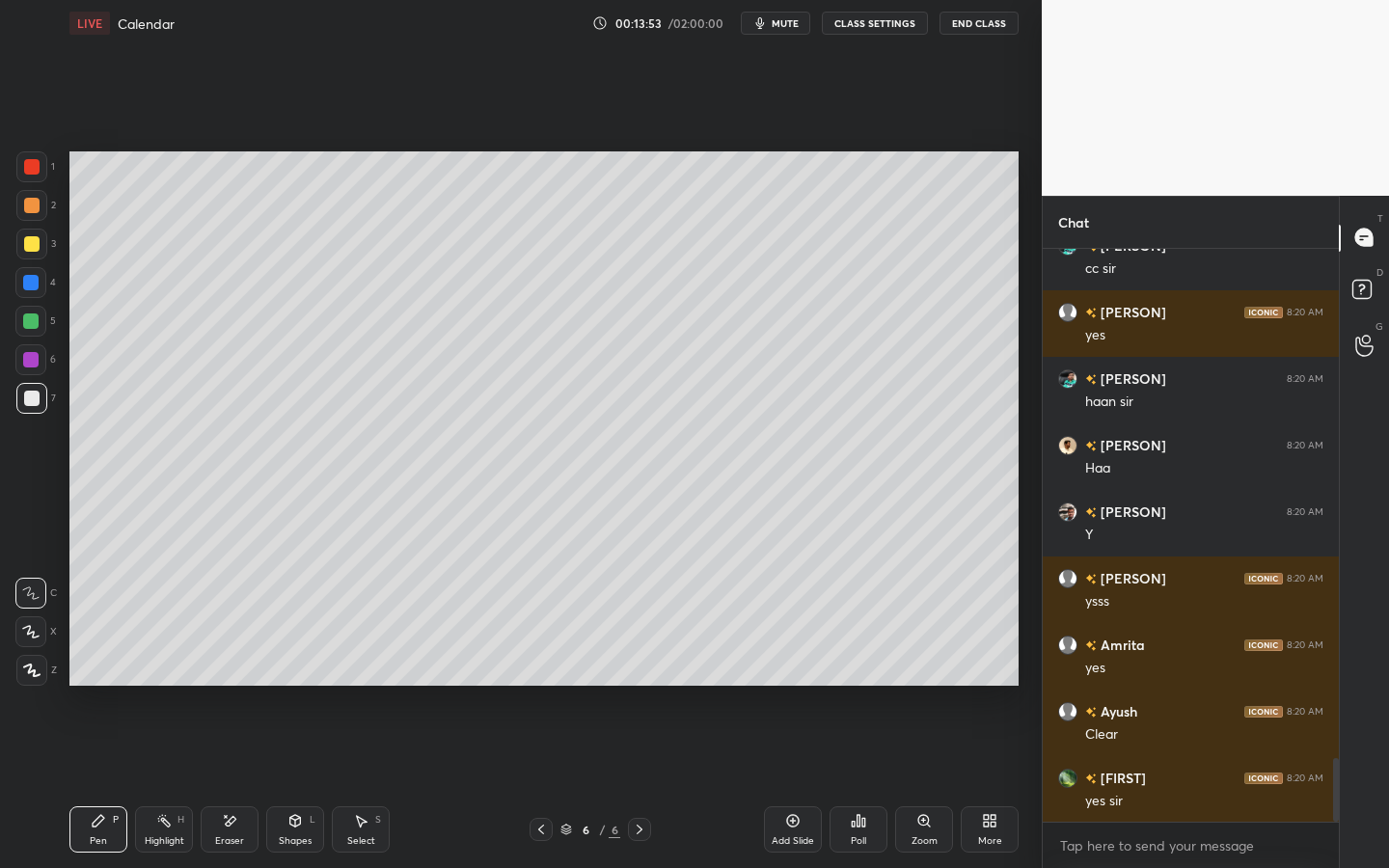 click 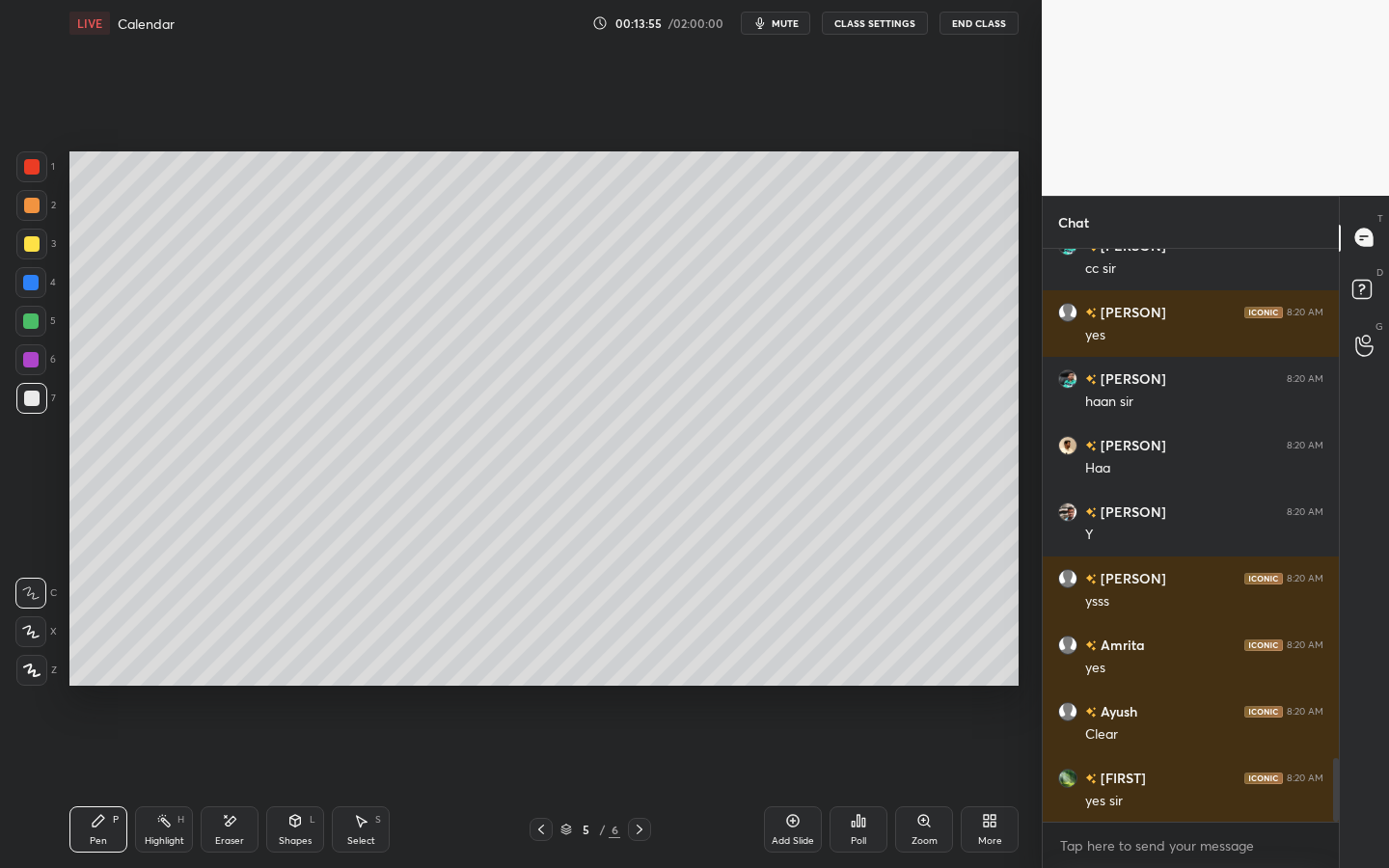 click at bounding box center (32, 244) 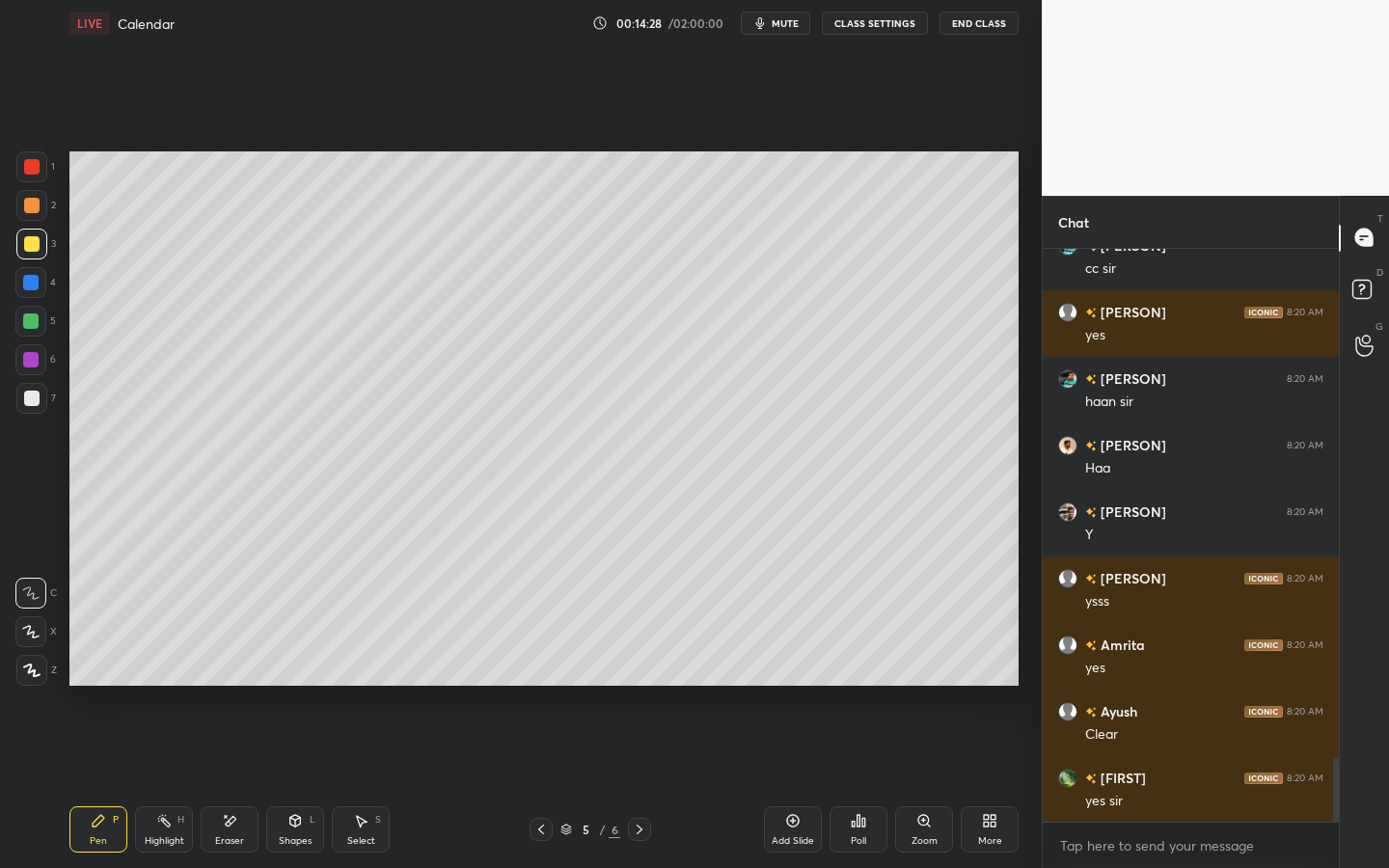 drag, startPoint x: 177, startPoint y: 829, endPoint x: 204, endPoint y: 786, distance: 50.774009 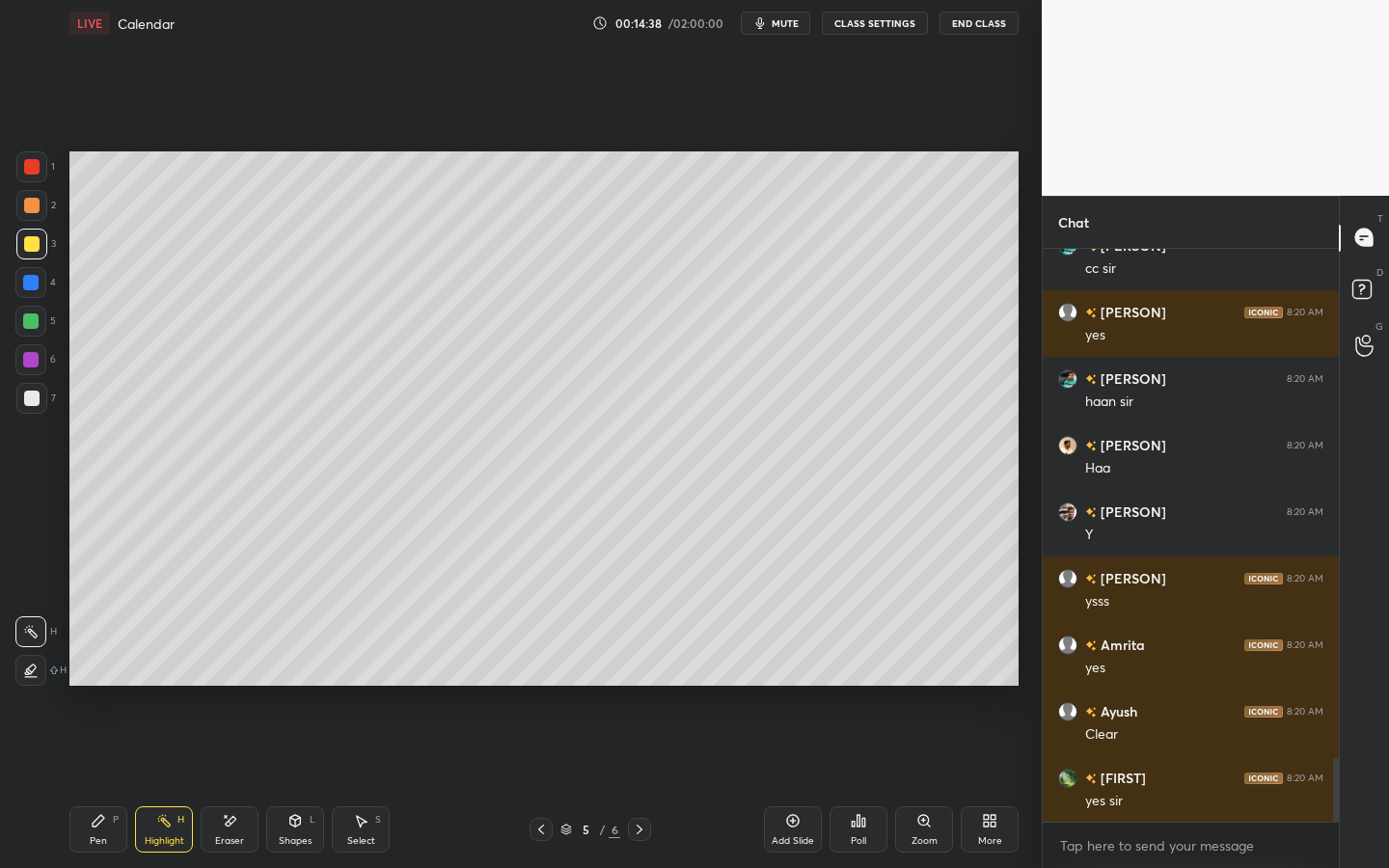 drag, startPoint x: 548, startPoint y: 827, endPoint x: 544, endPoint y: 808, distance: 19.416488 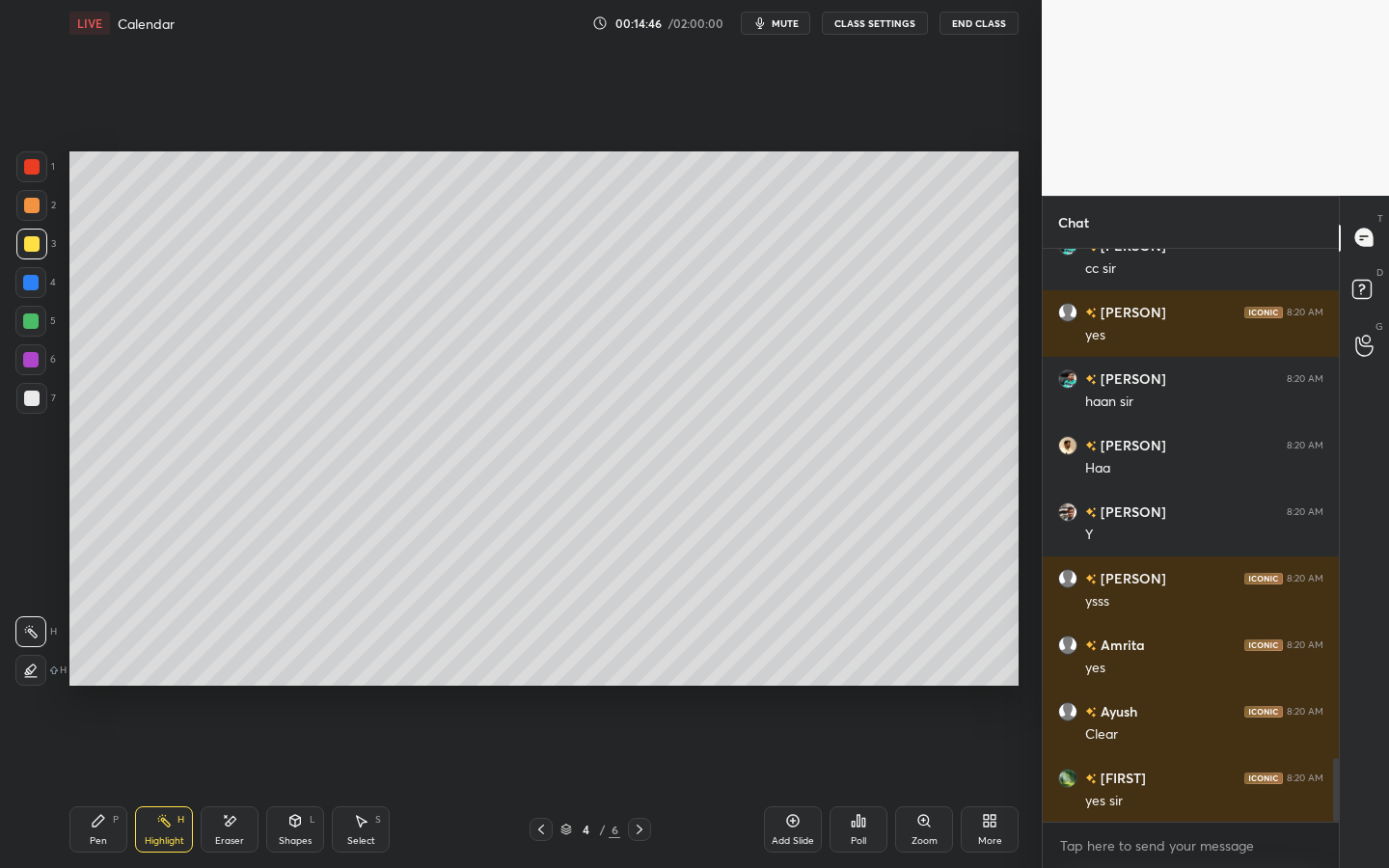 click 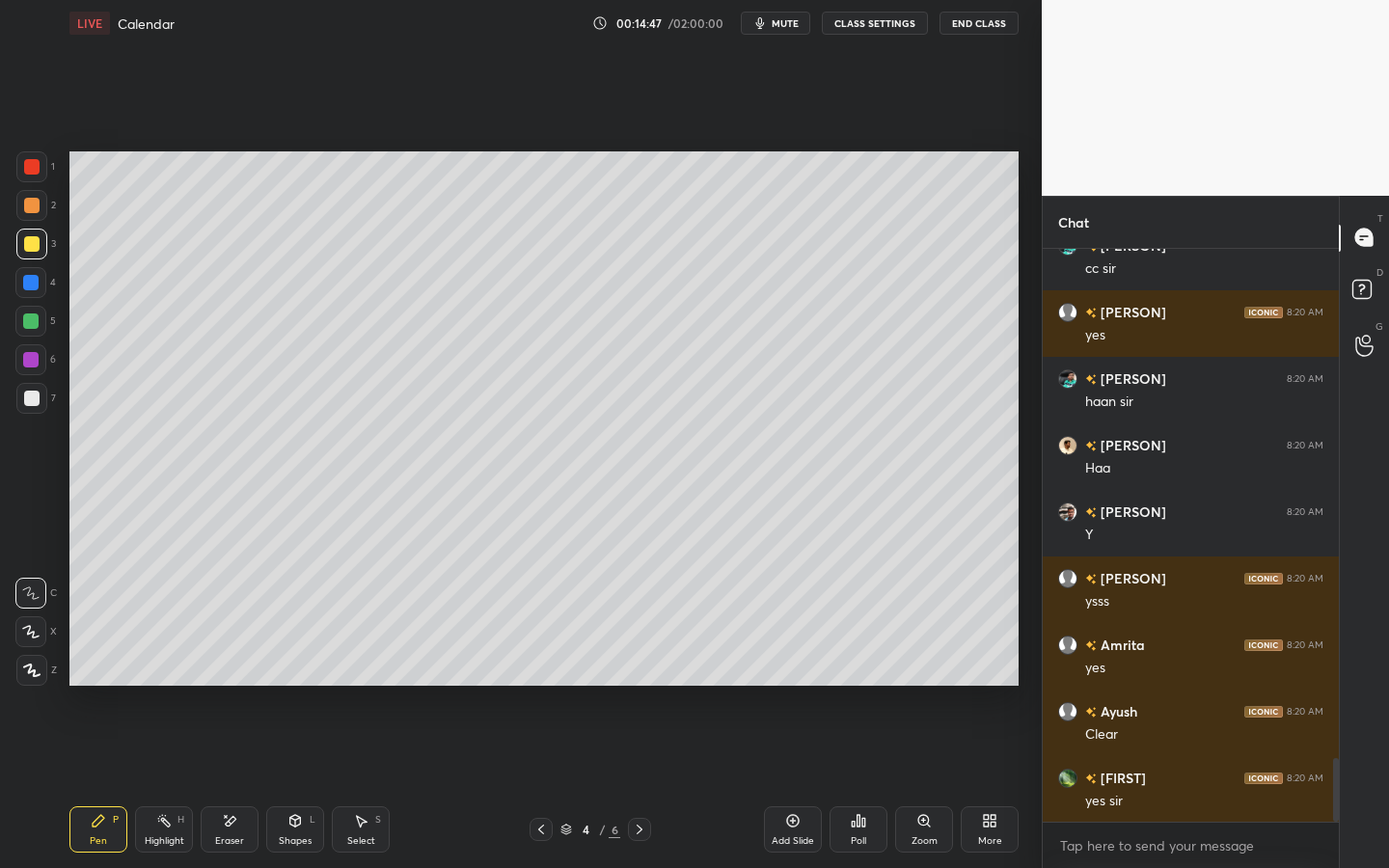 click 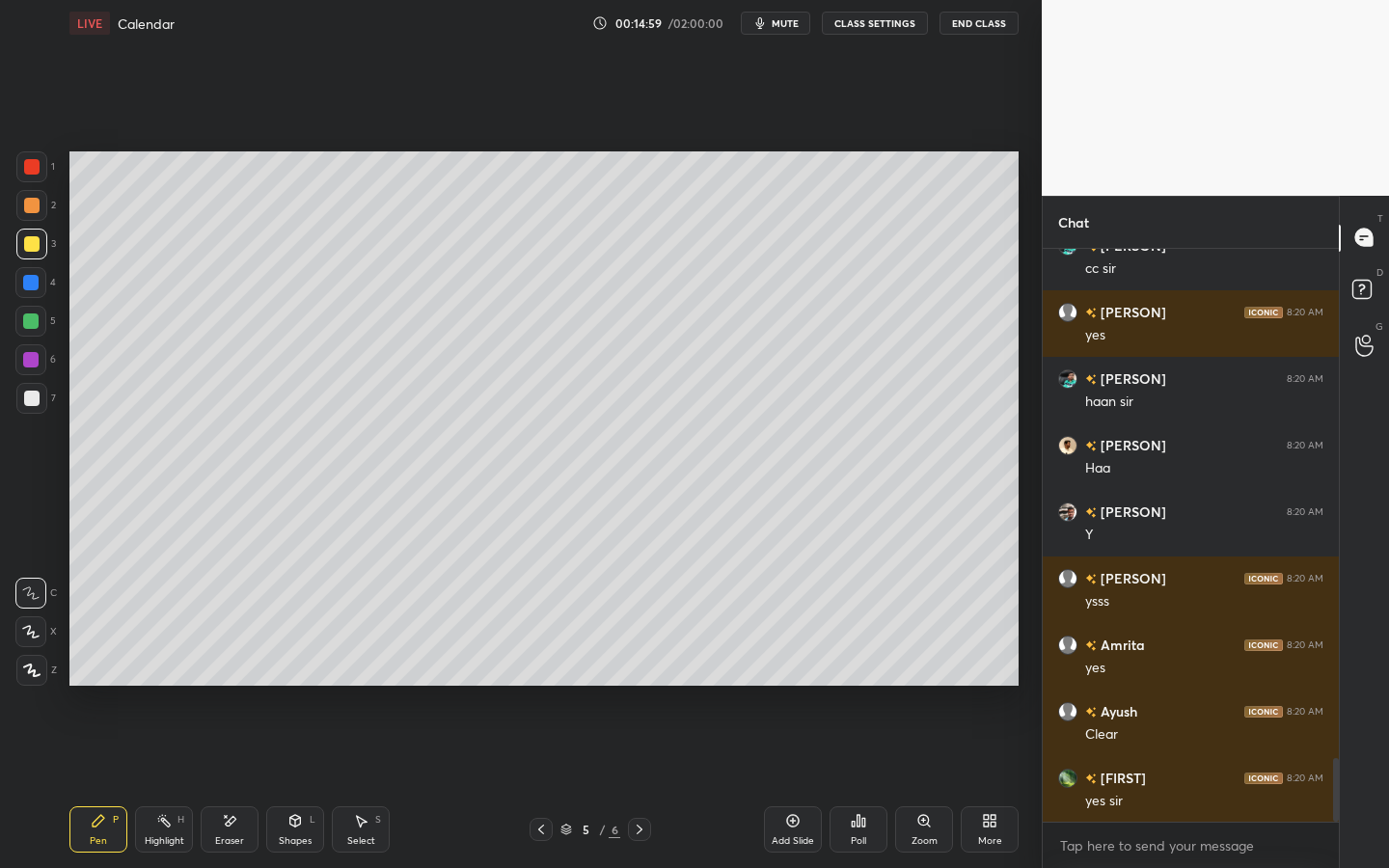 click on "Poll" at bounding box center [858, 841] 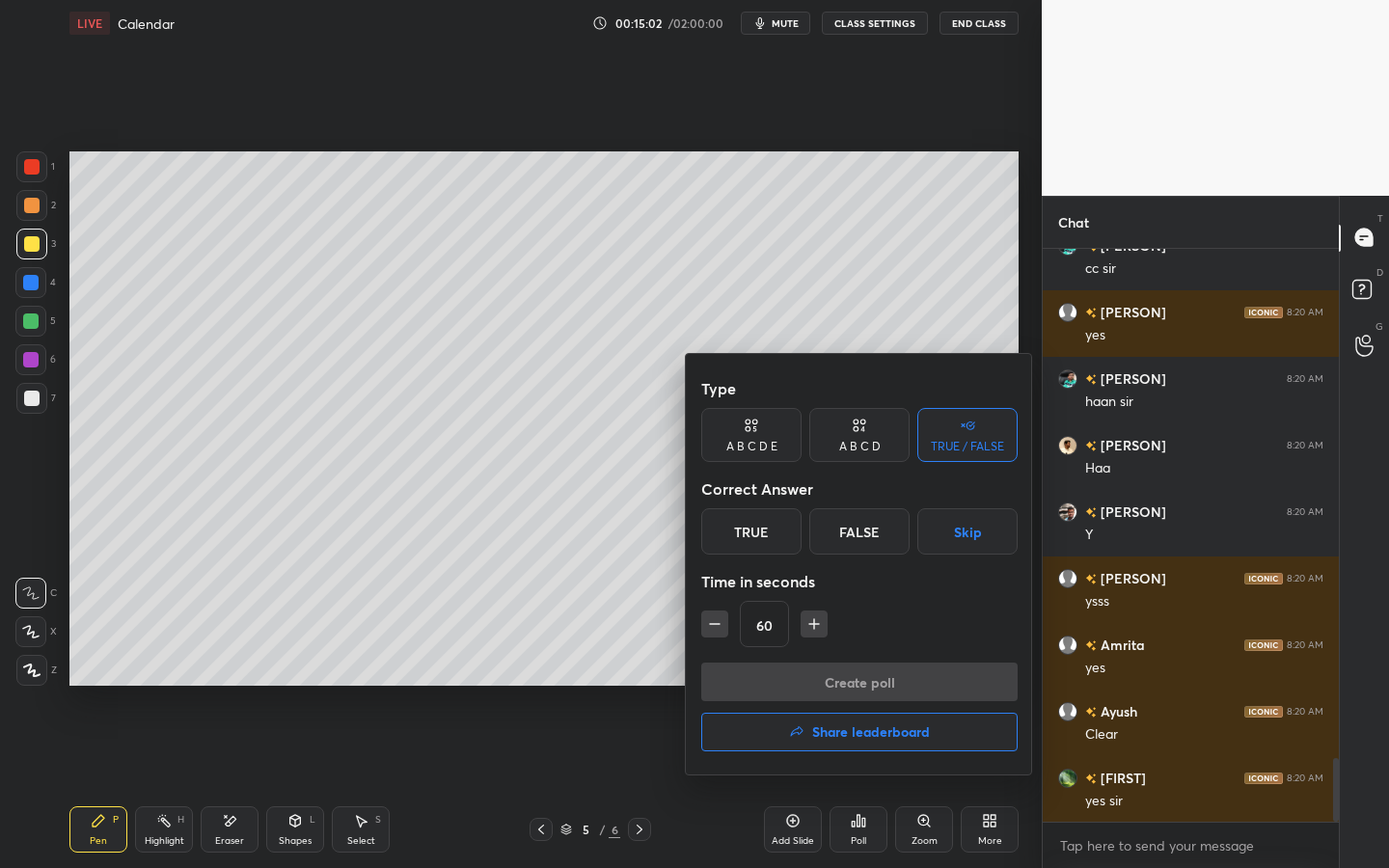 click on "False" at bounding box center (859, 531) 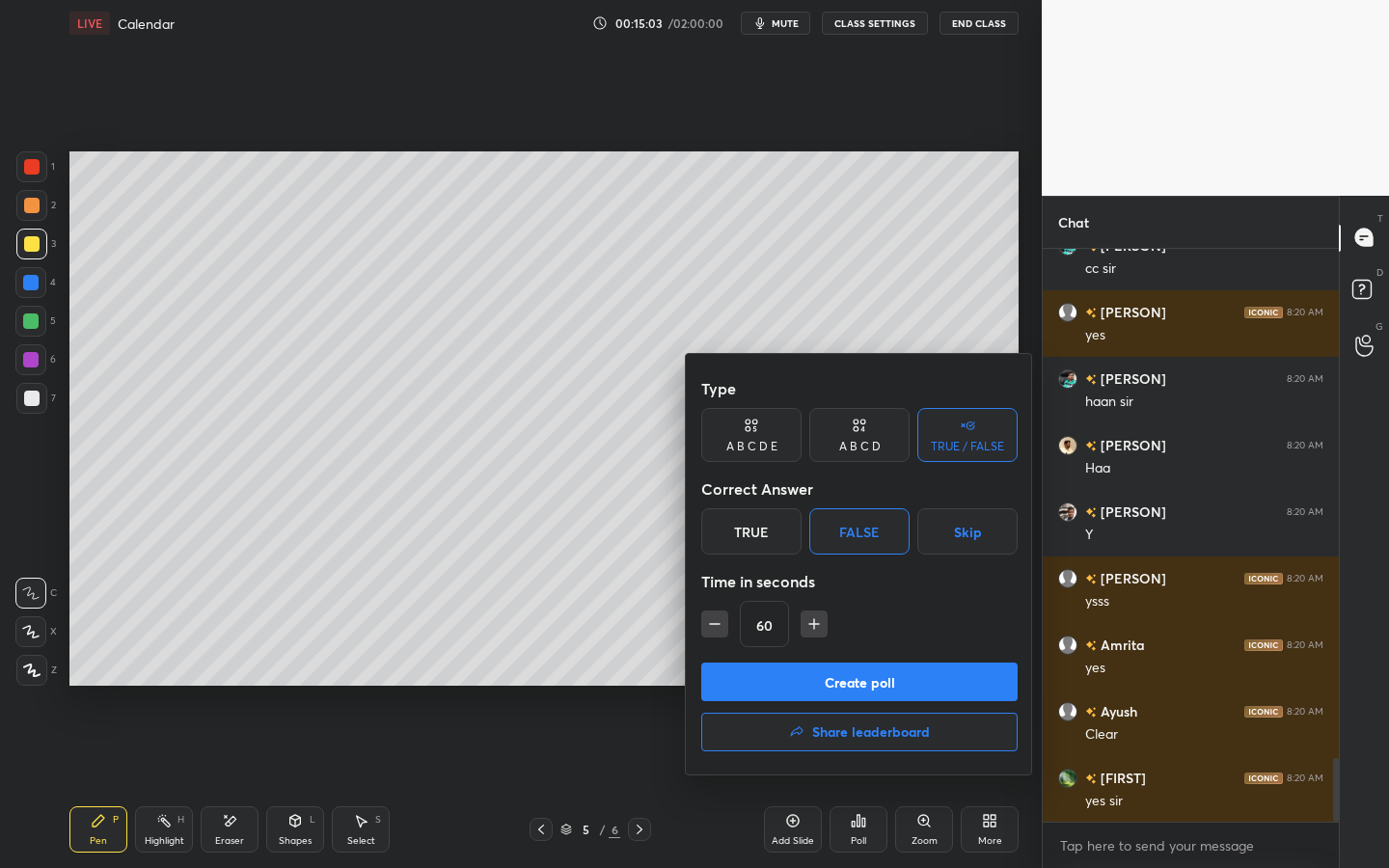 click 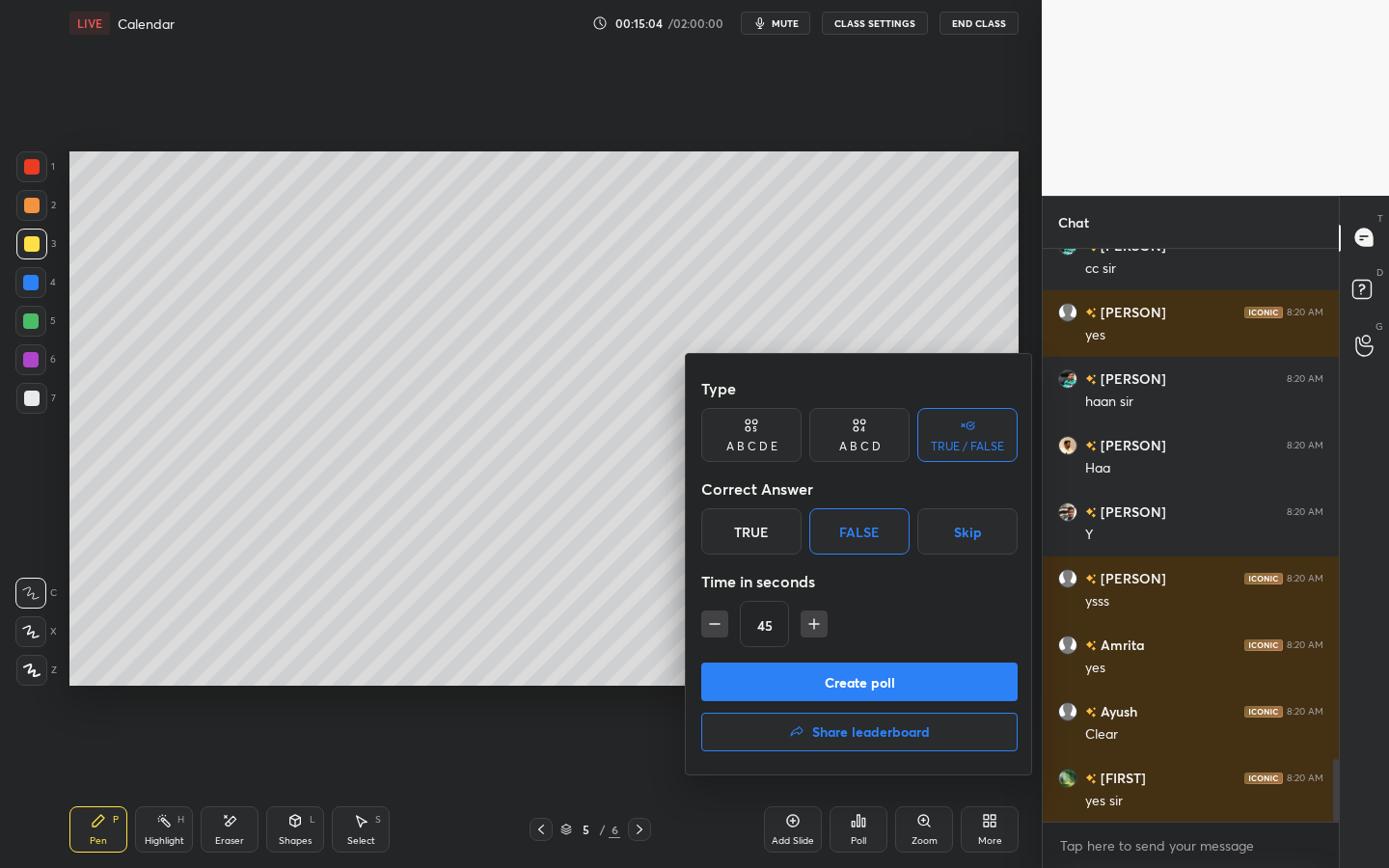 scroll, scrollTop: 4654, scrollLeft: 0, axis: vertical 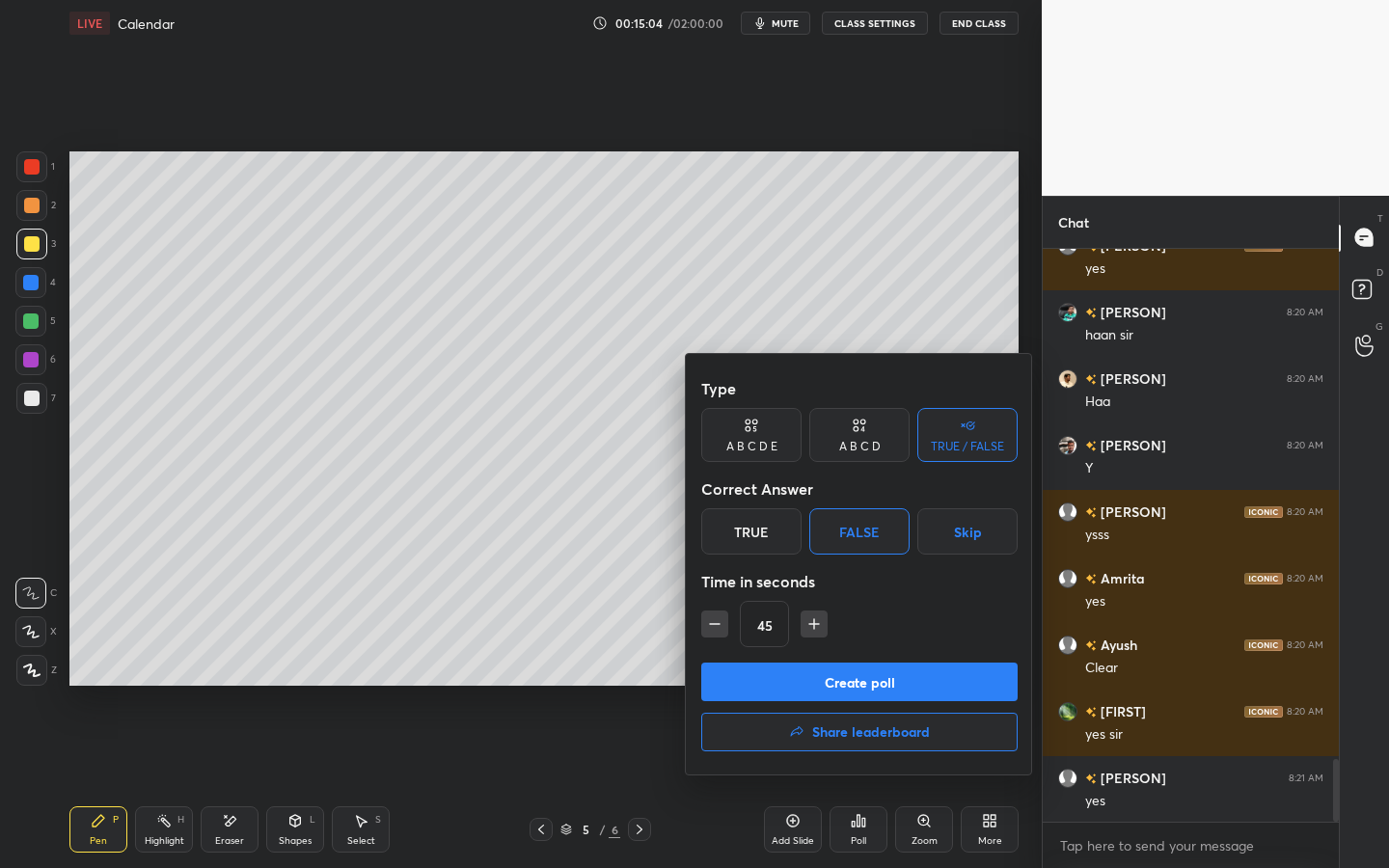 click 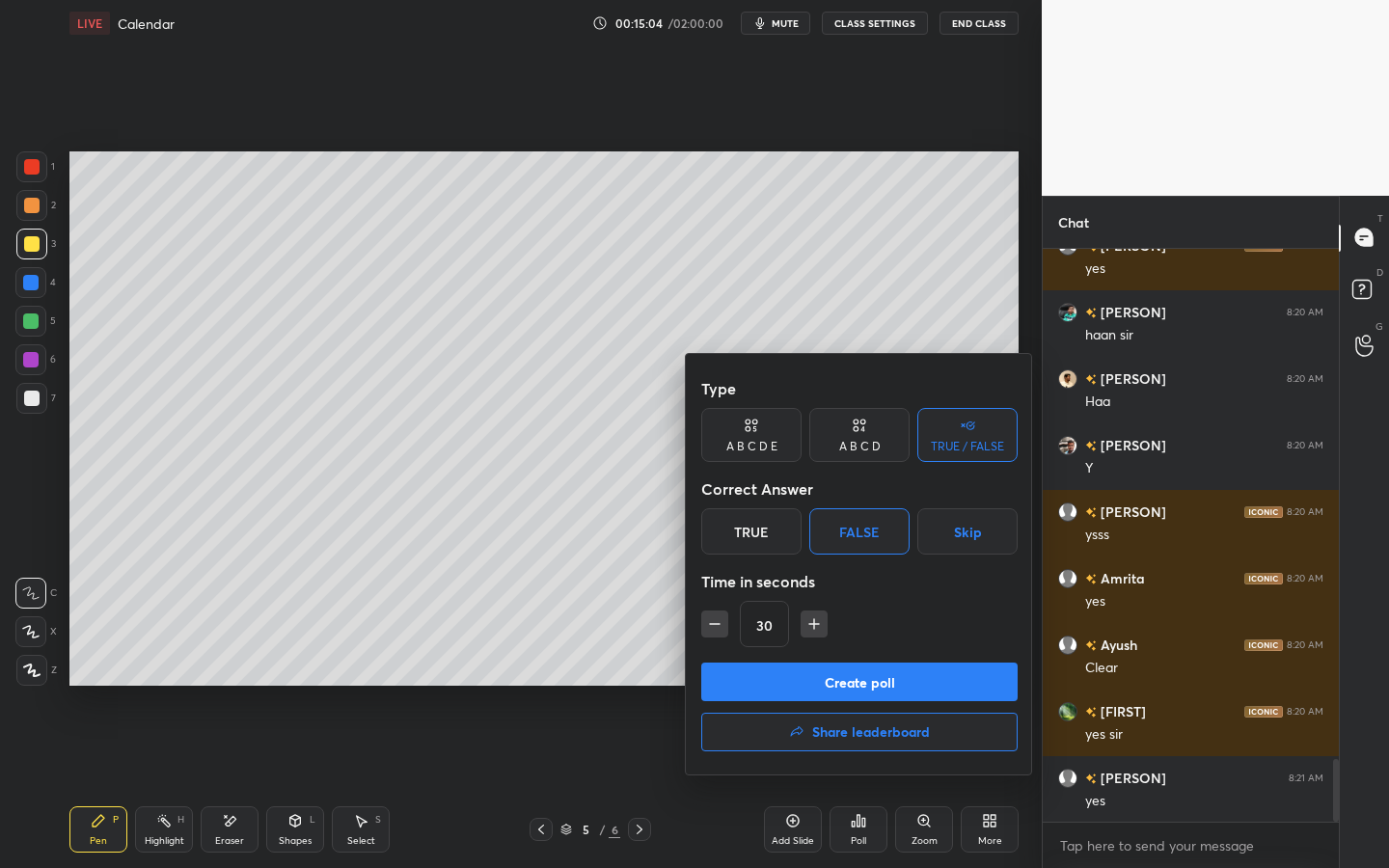 click on "Create poll" at bounding box center [859, 682] 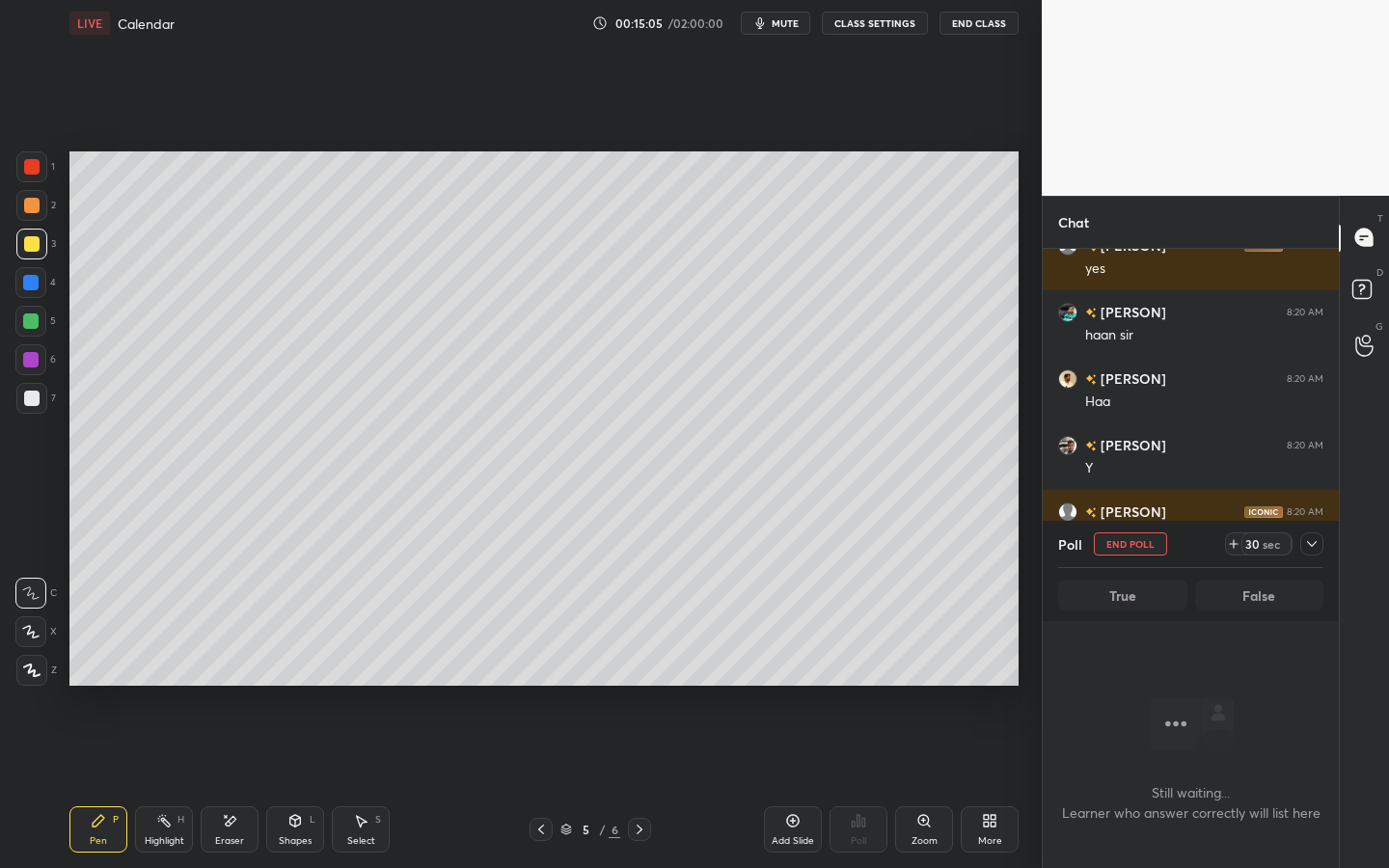 scroll, scrollTop: 490, scrollLeft: 290, axis: both 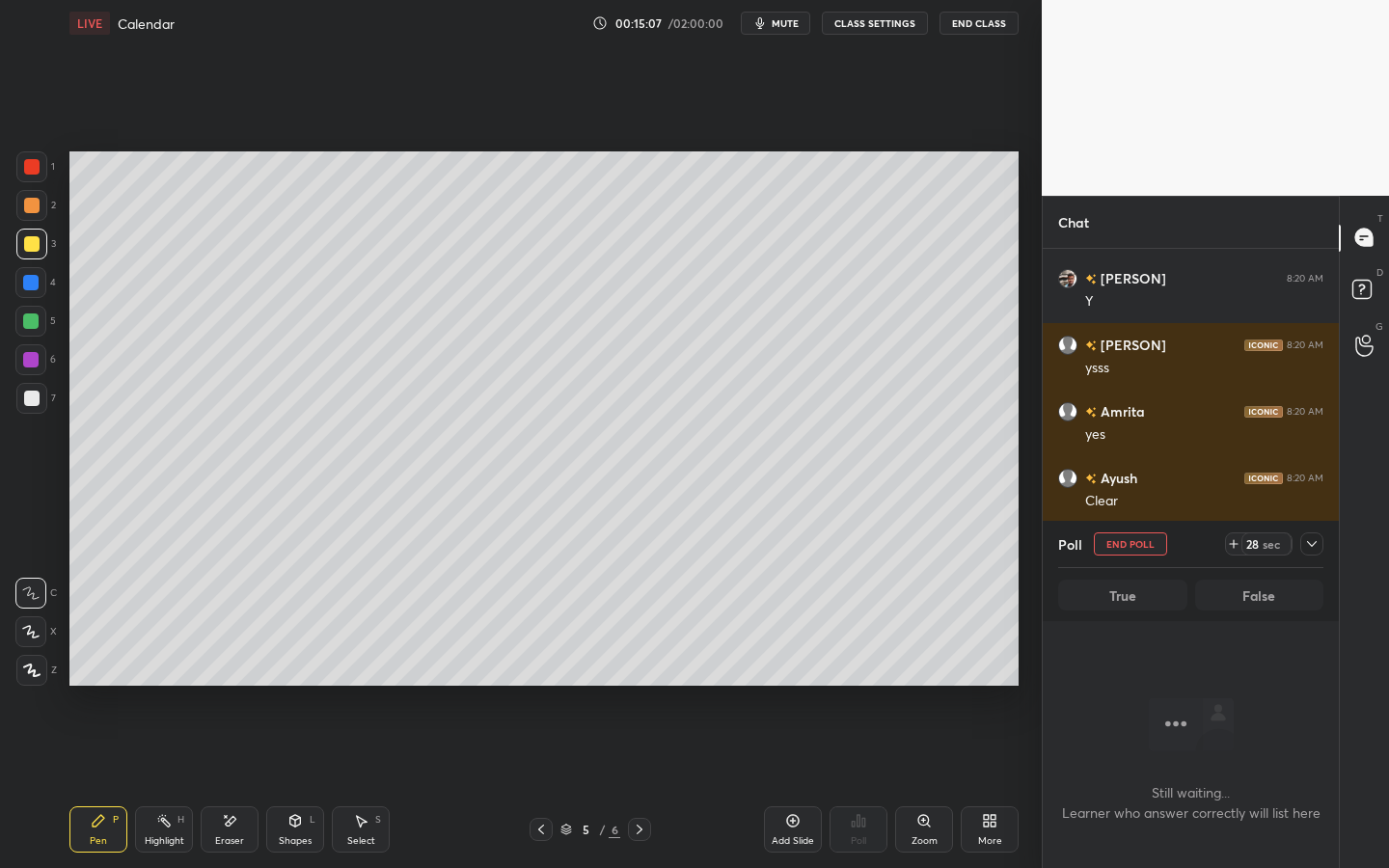 click 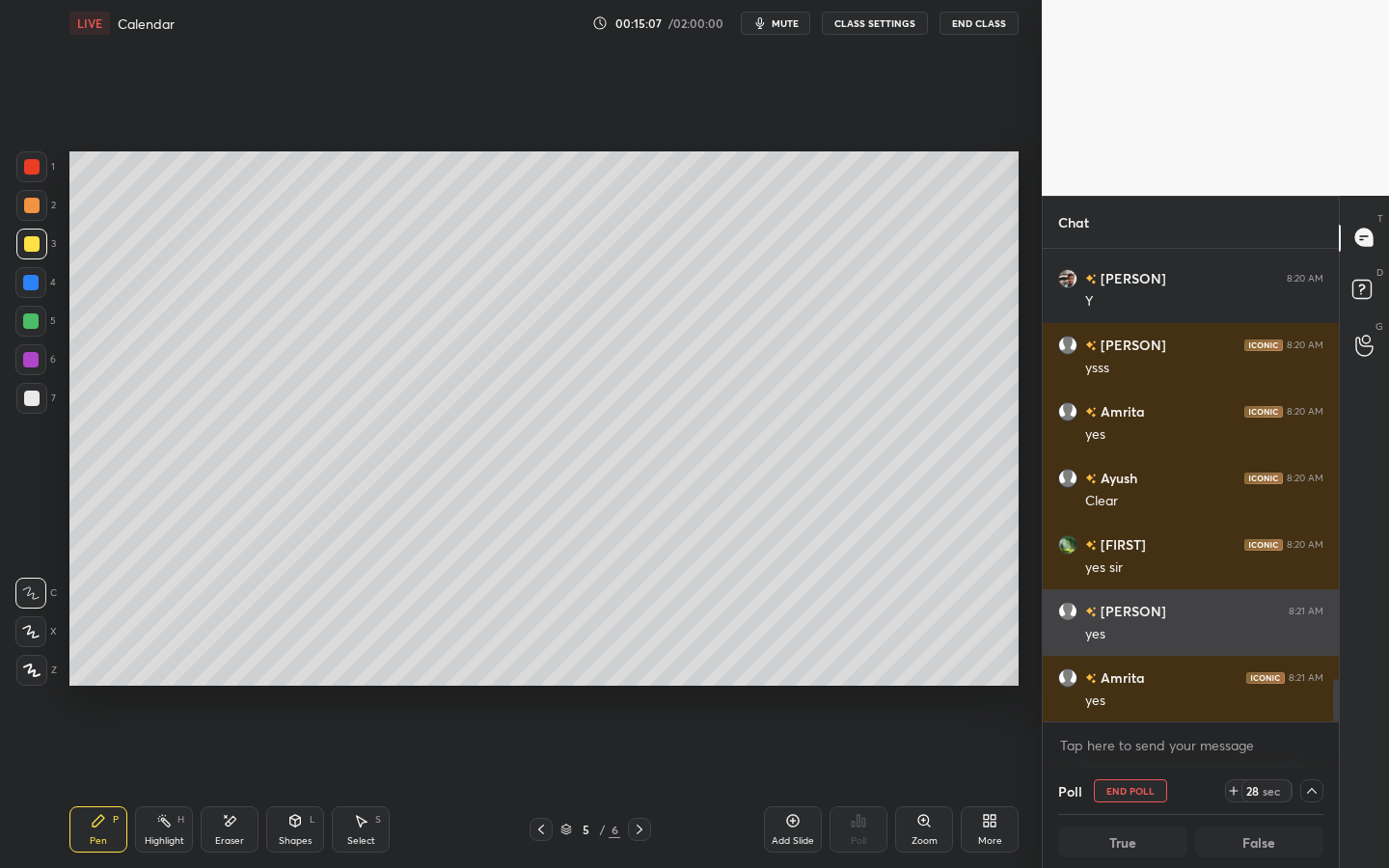 scroll, scrollTop: 1, scrollLeft: 7, axis: both 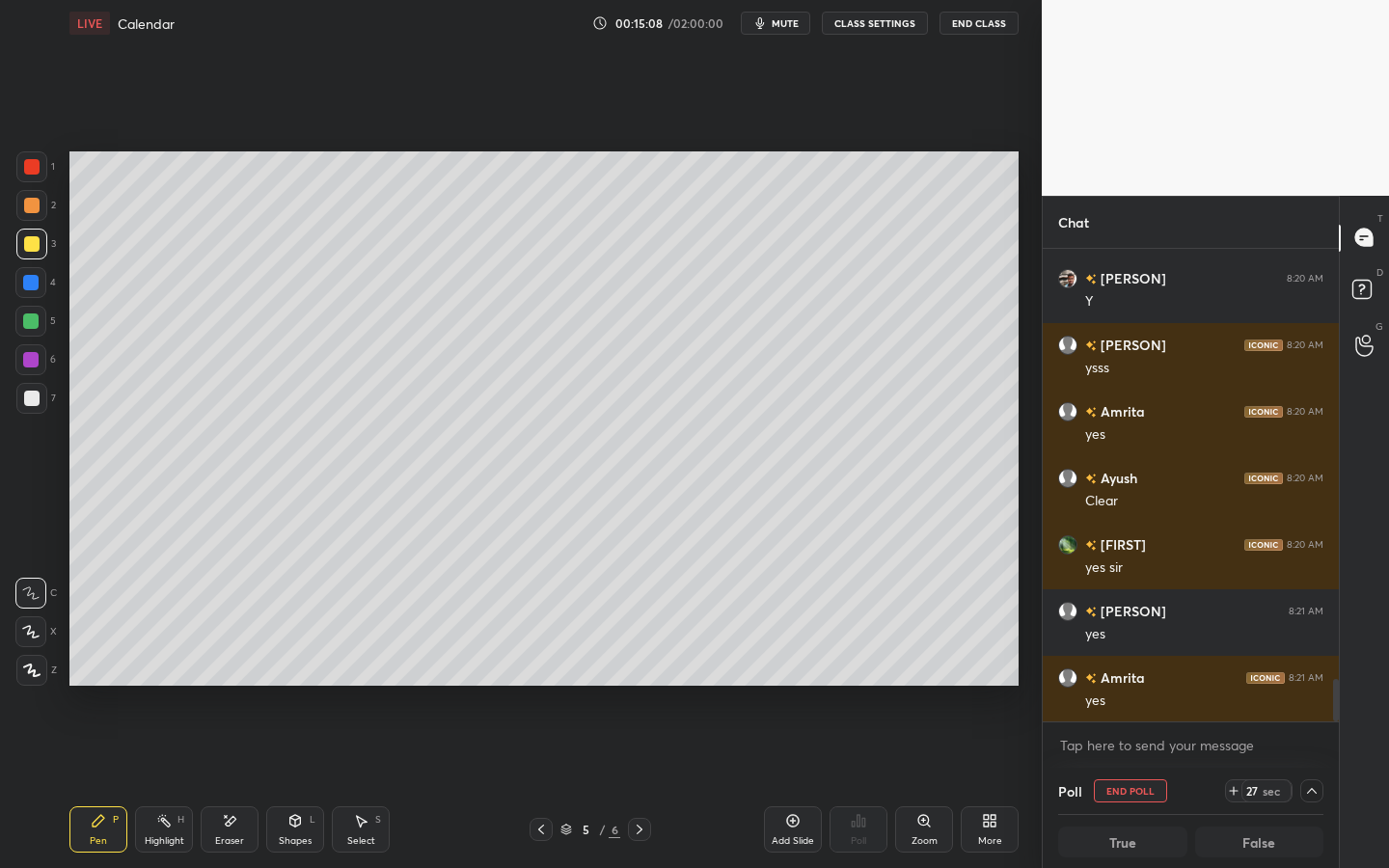 click 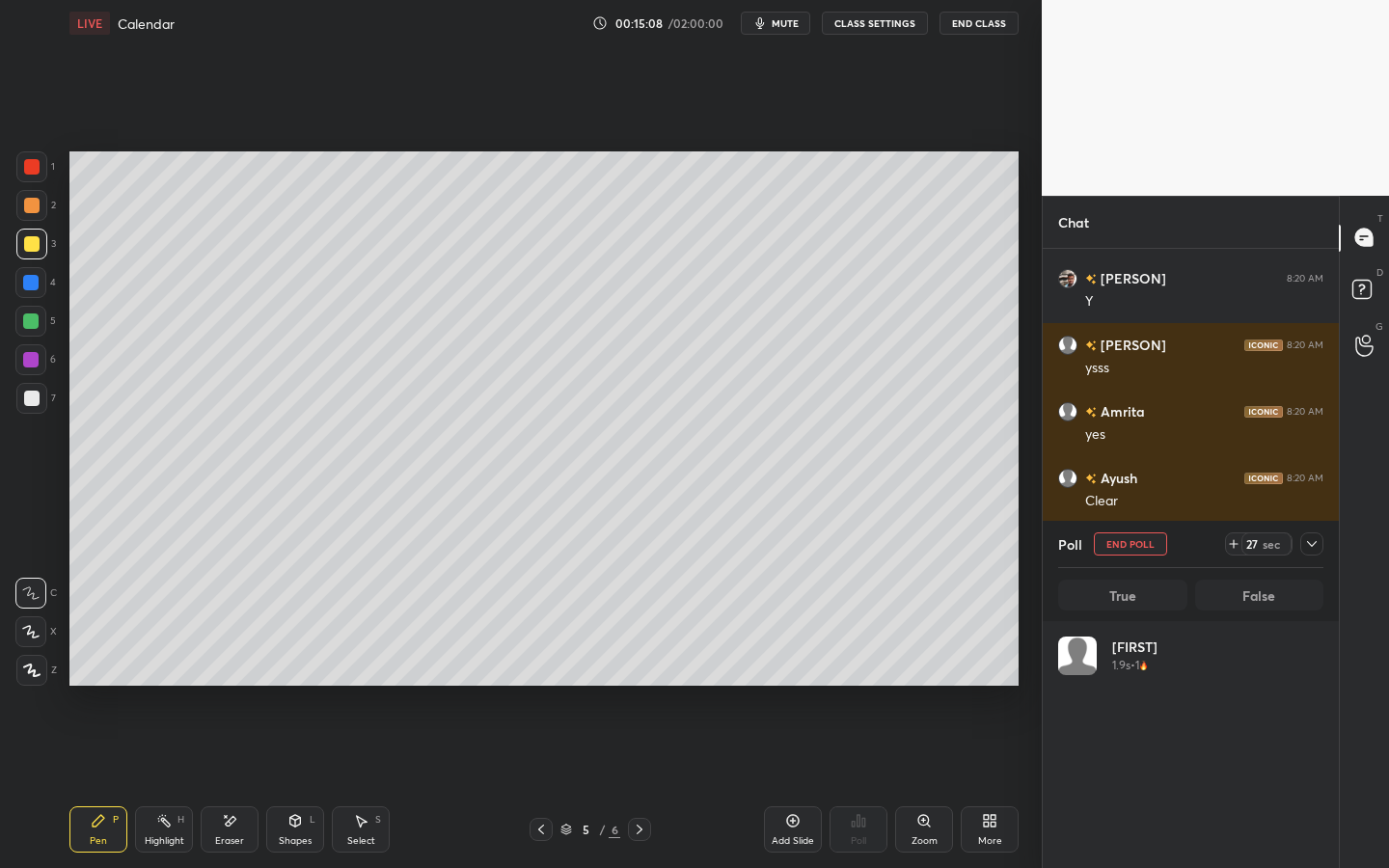 scroll, scrollTop: 6, scrollLeft: 7, axis: both 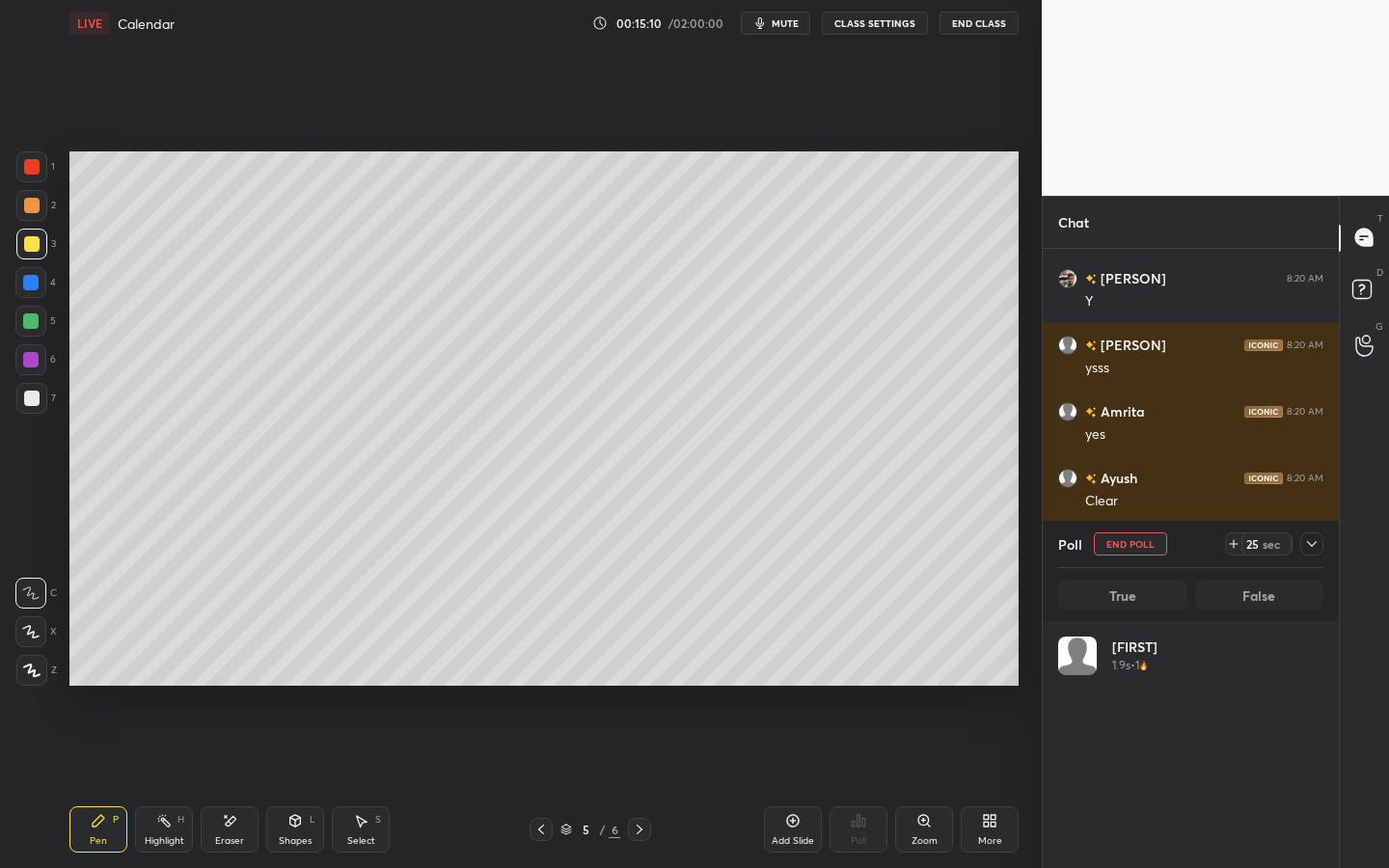 click 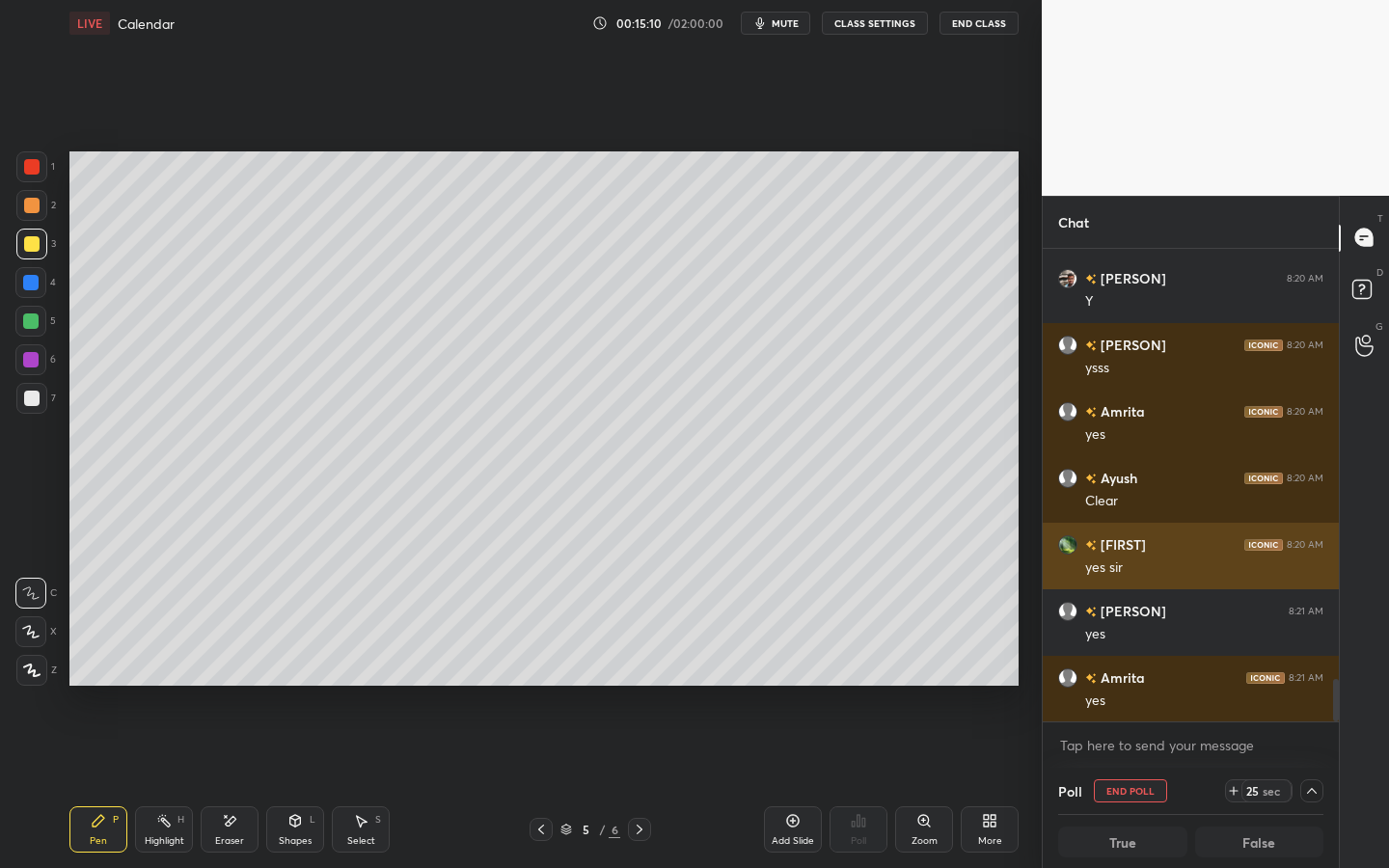 scroll, scrollTop: 125, scrollLeft: 259, axis: both 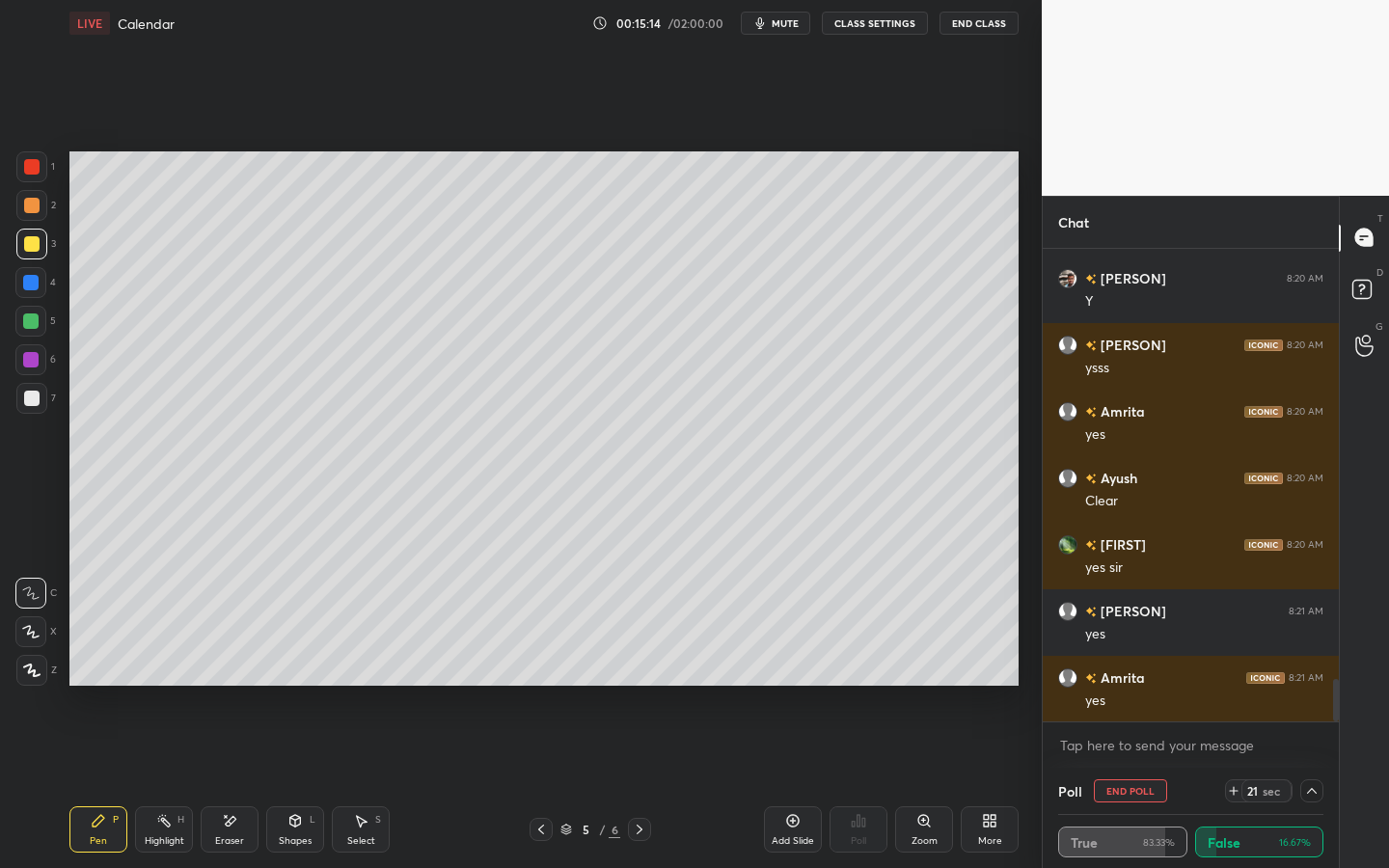 click 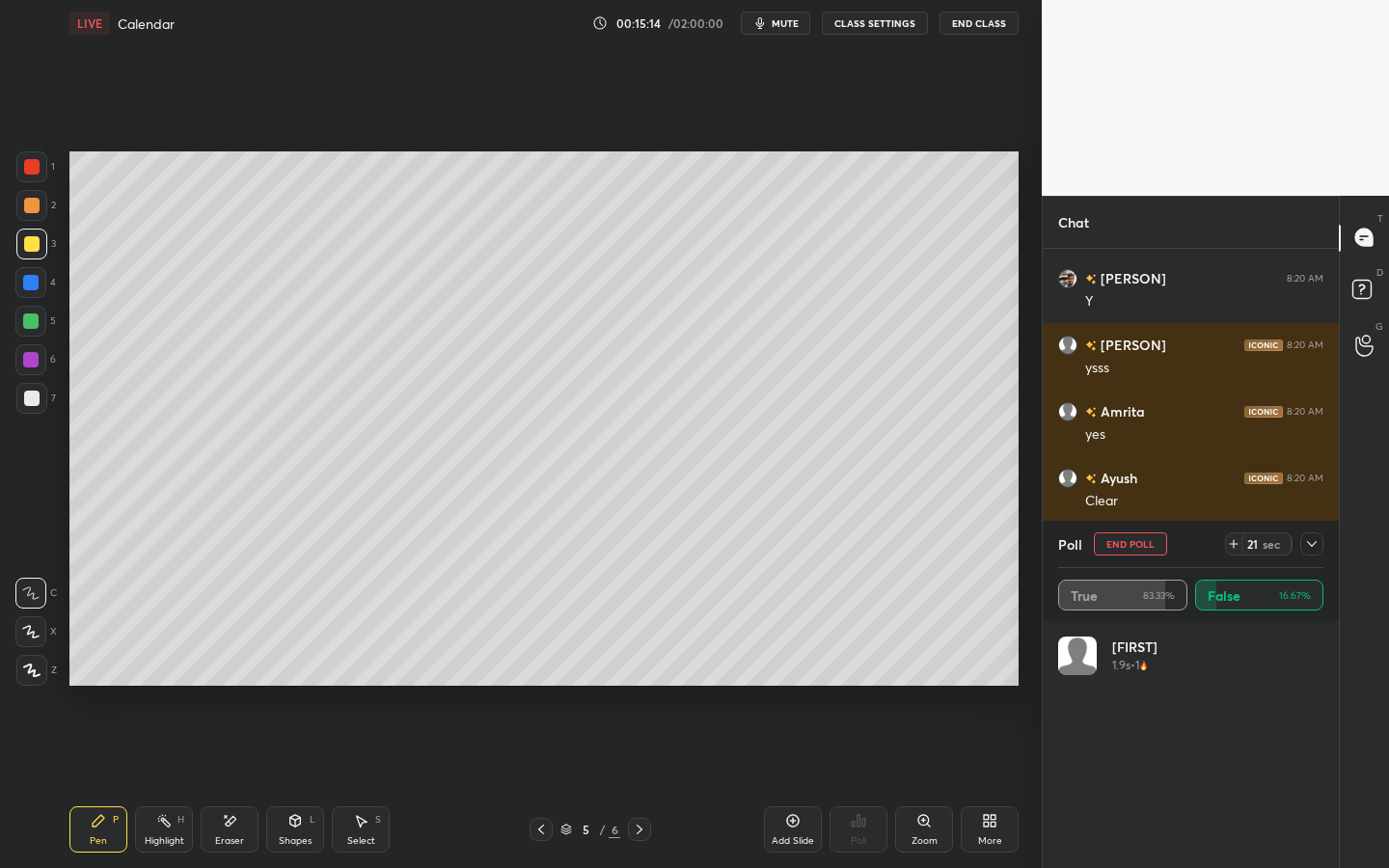 scroll, scrollTop: 6, scrollLeft: 7, axis: both 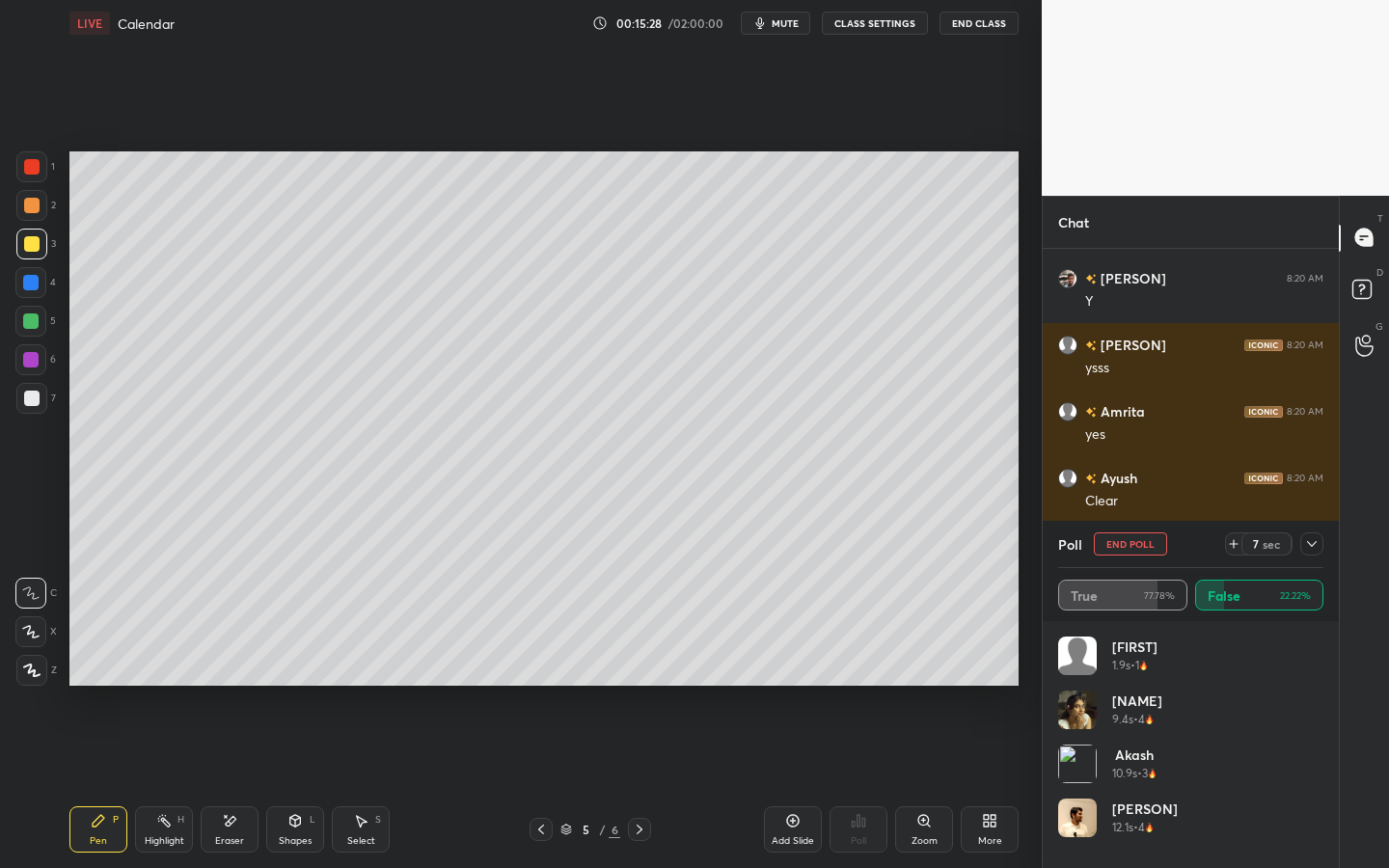 click 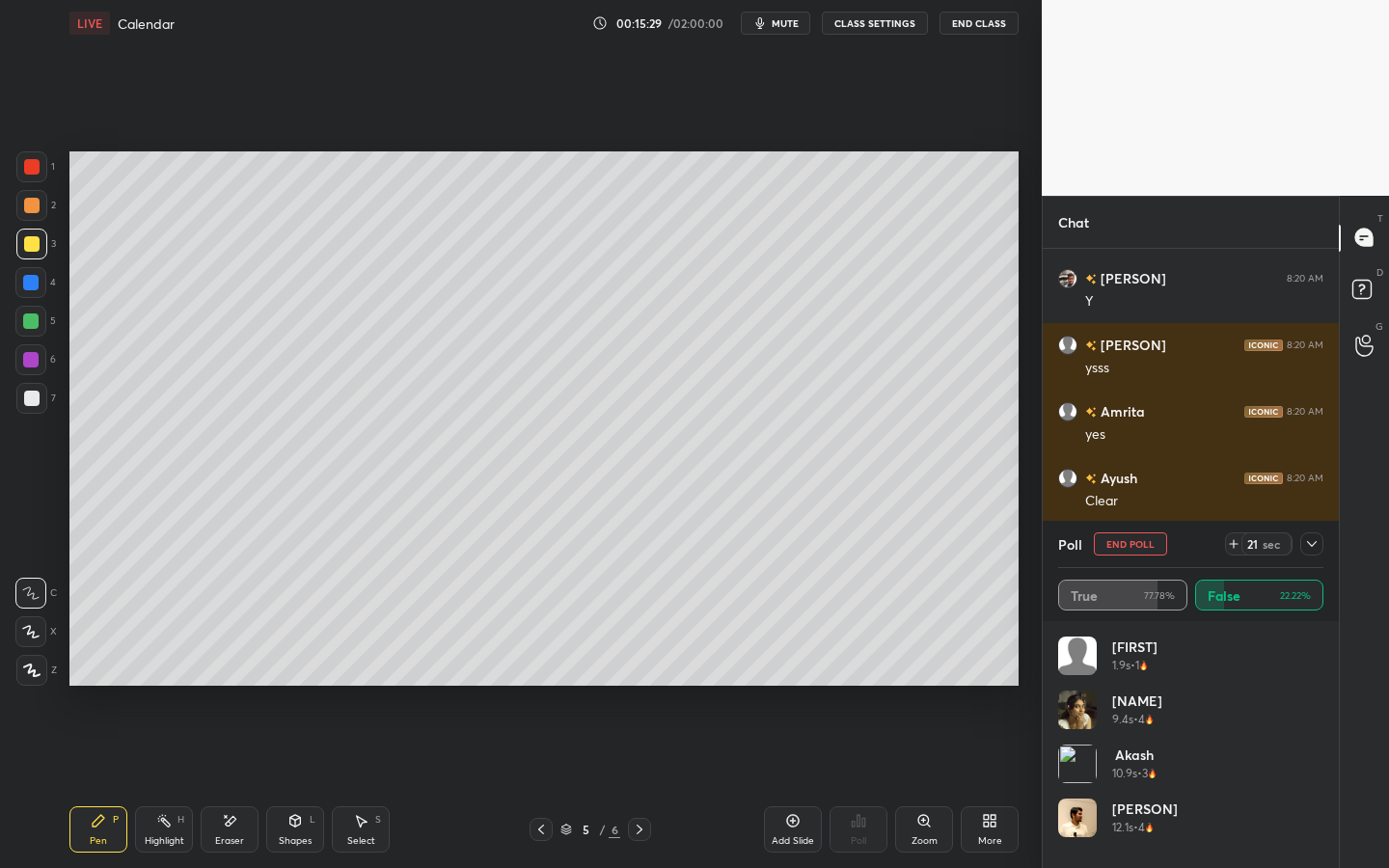 click 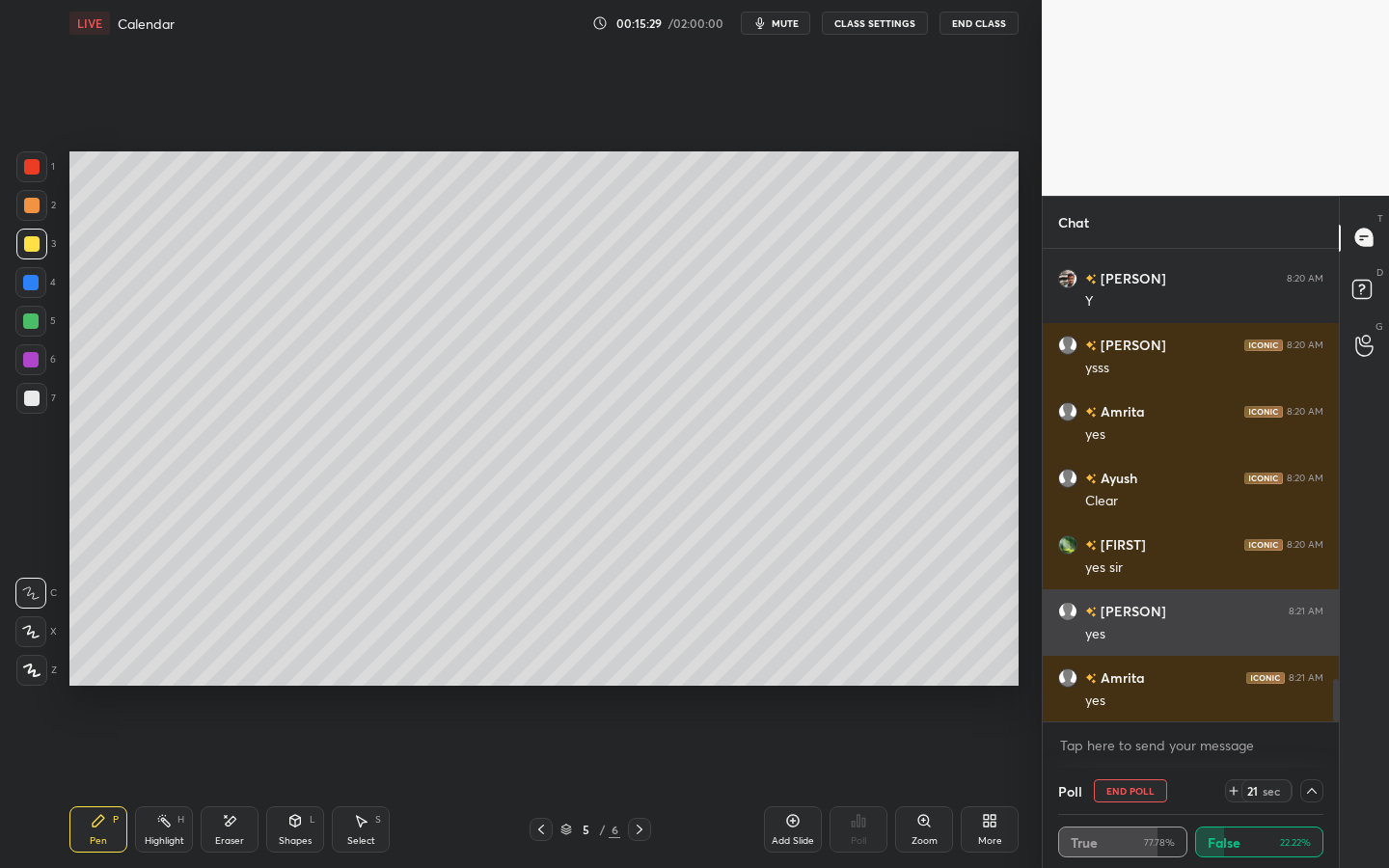 scroll, scrollTop: 125, scrollLeft: 259, axis: both 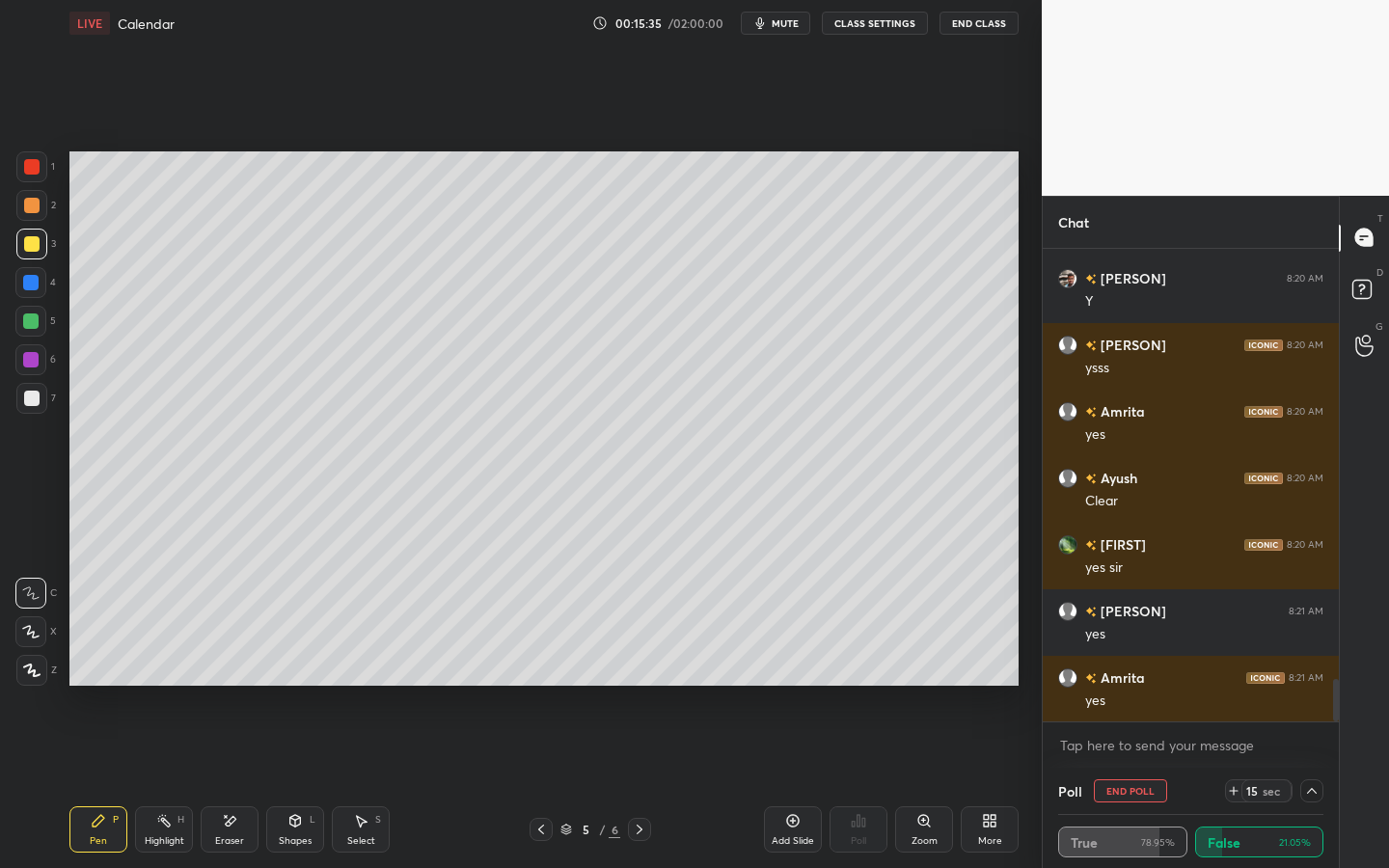 click 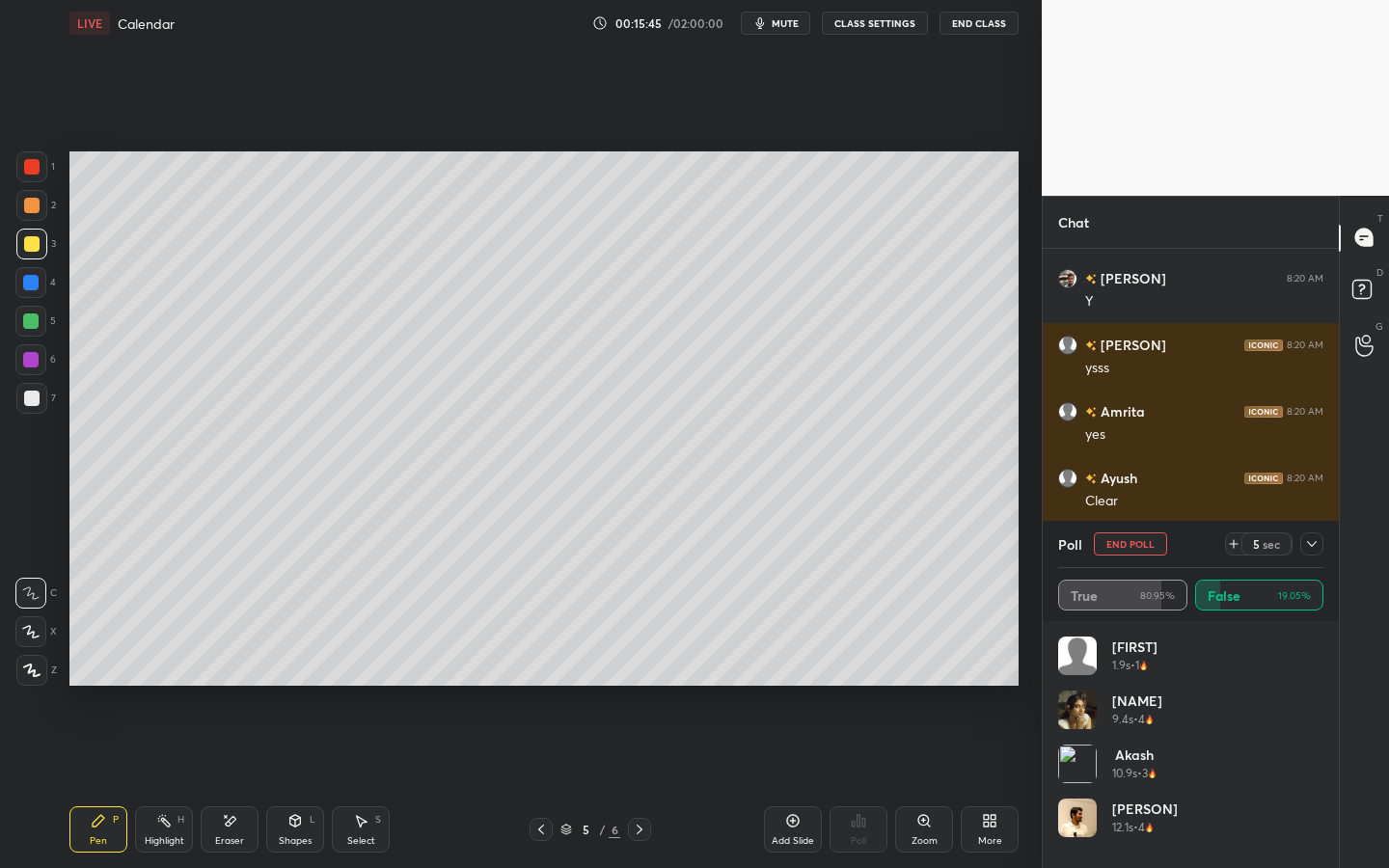 drag, startPoint x: 1141, startPoint y: 544, endPoint x: 1126, endPoint y: 558, distance: 20.518285 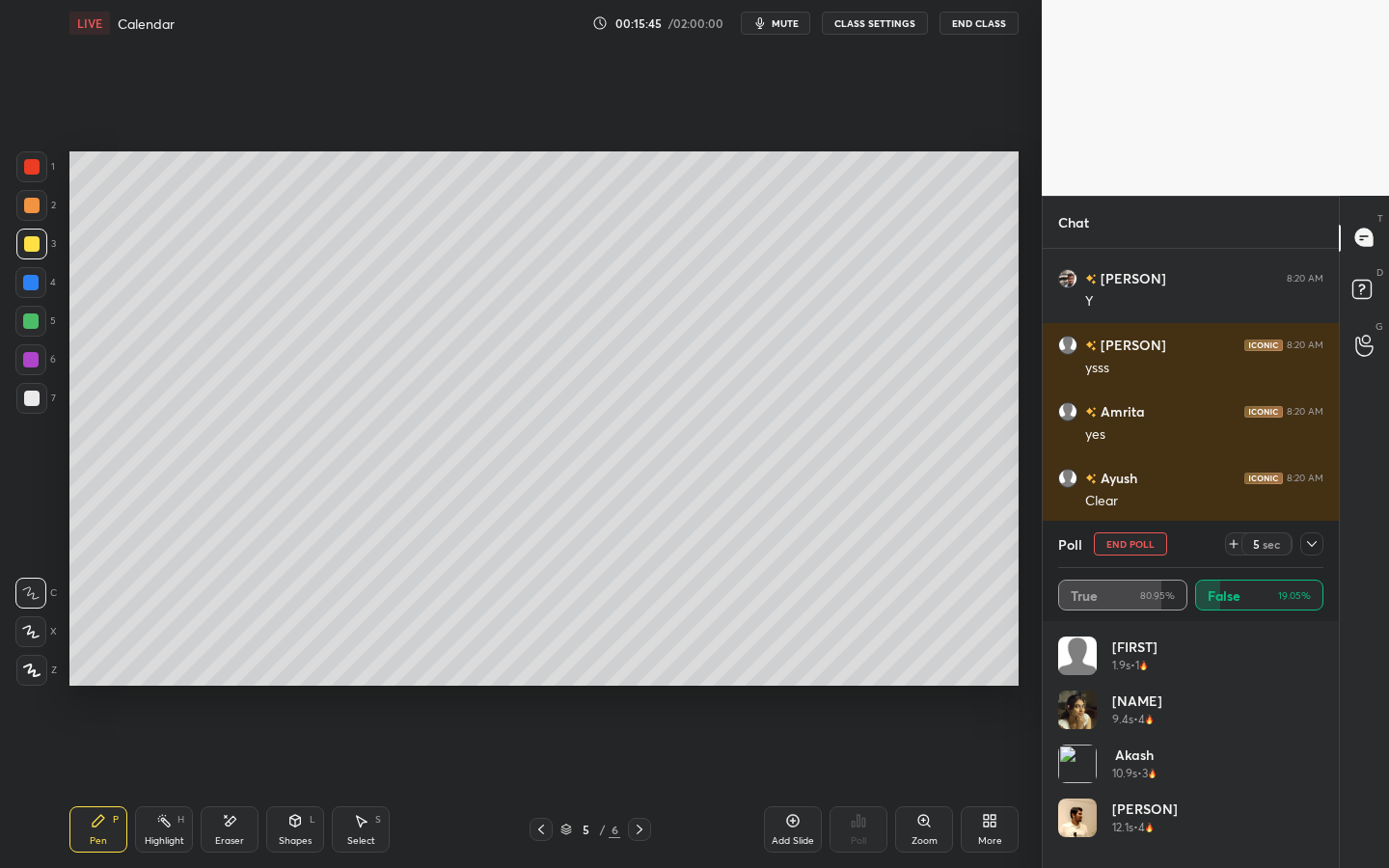 click on "End Poll" at bounding box center (1130, 544) 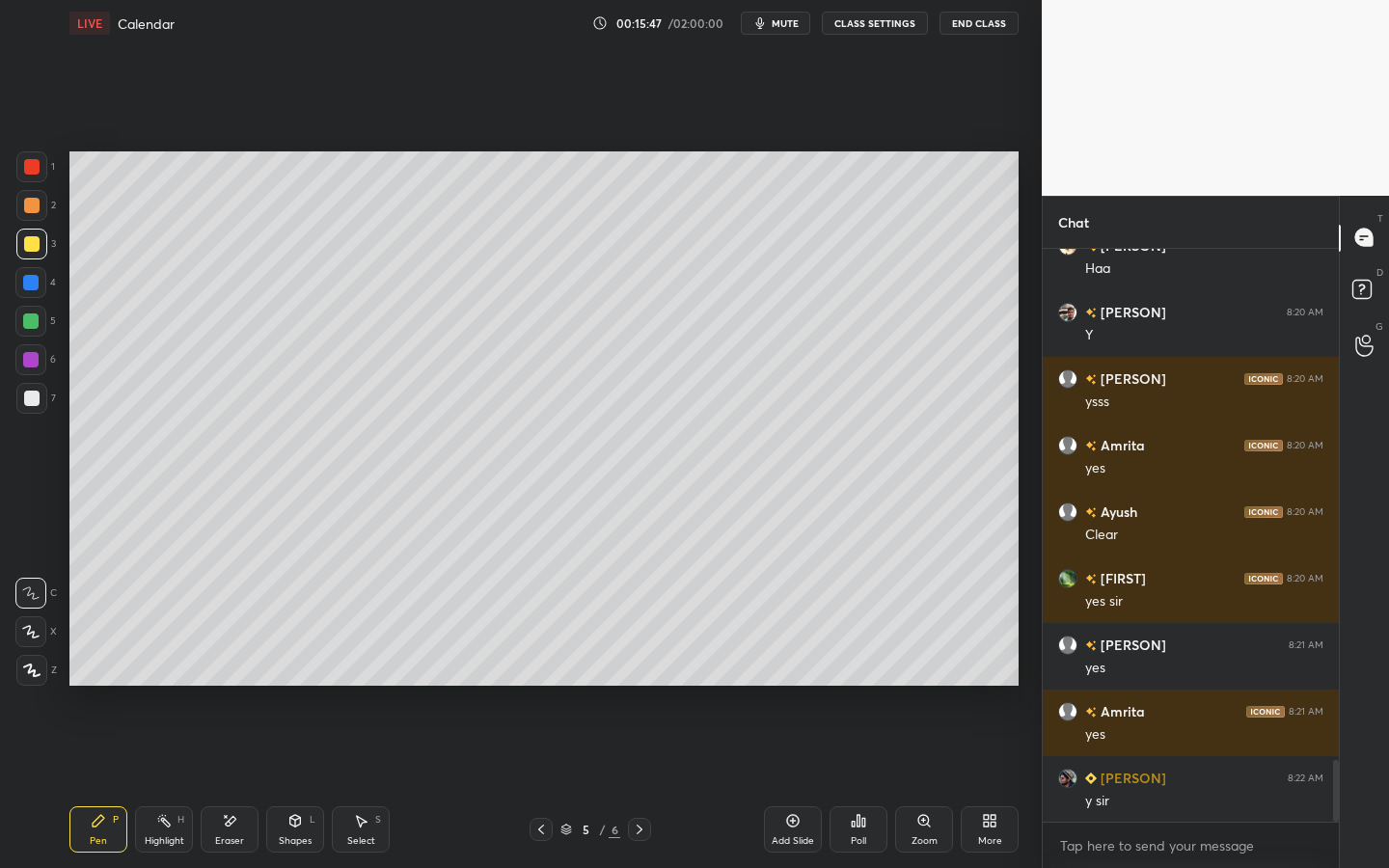 click 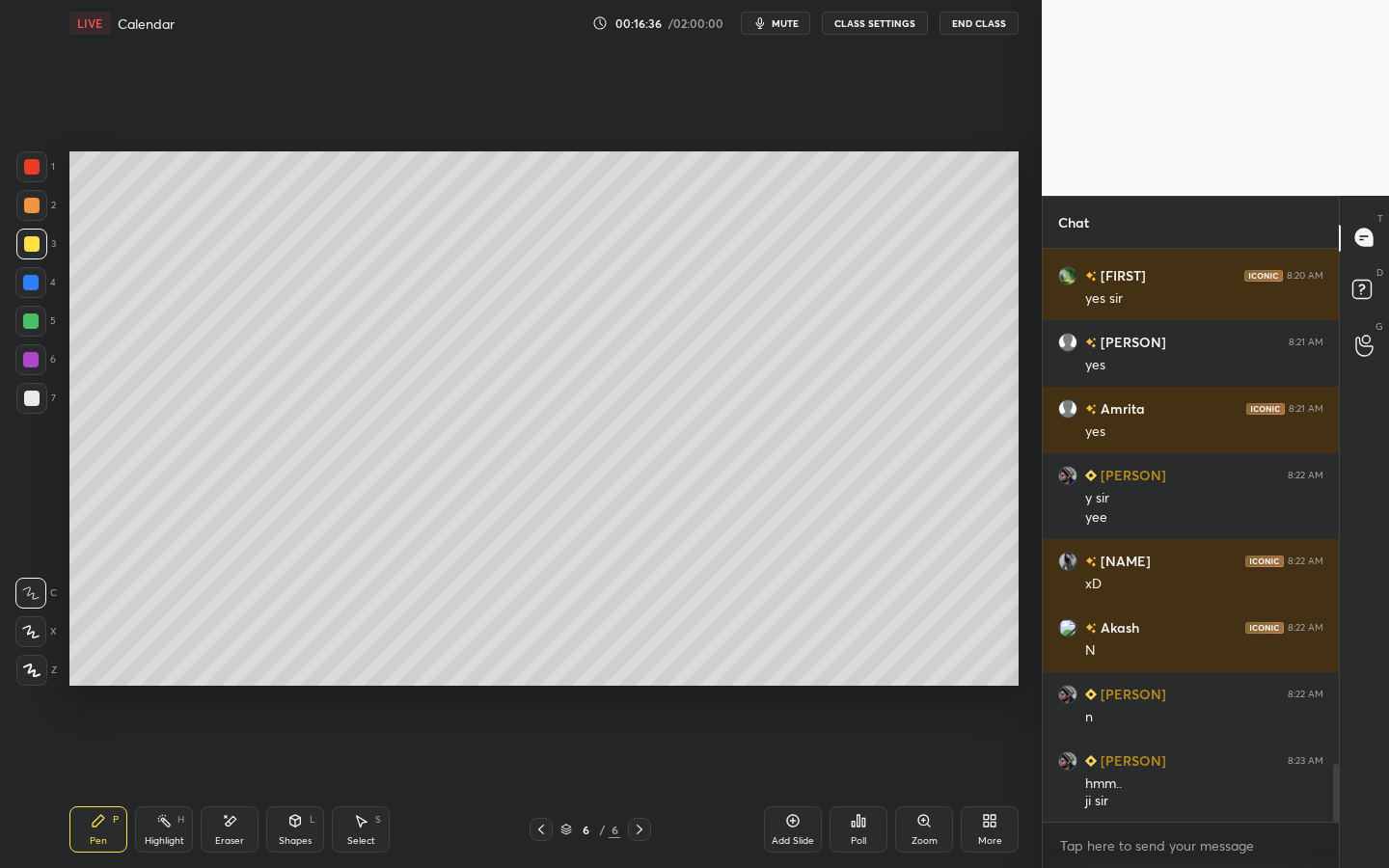 scroll, scrollTop: 5157, scrollLeft: 0, axis: vertical 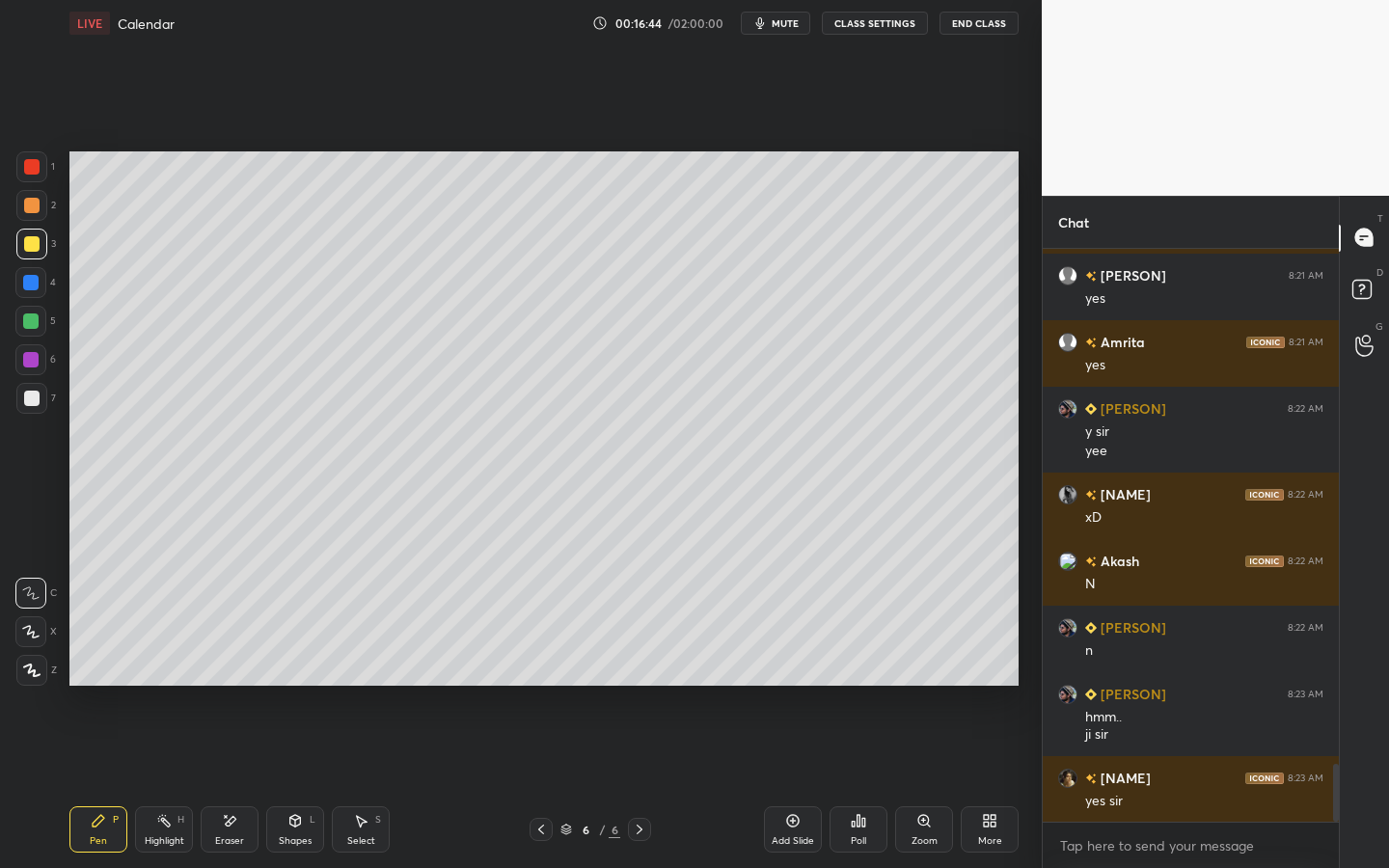 drag, startPoint x: 245, startPoint y: 826, endPoint x: 278, endPoint y: 777, distance: 59.076222 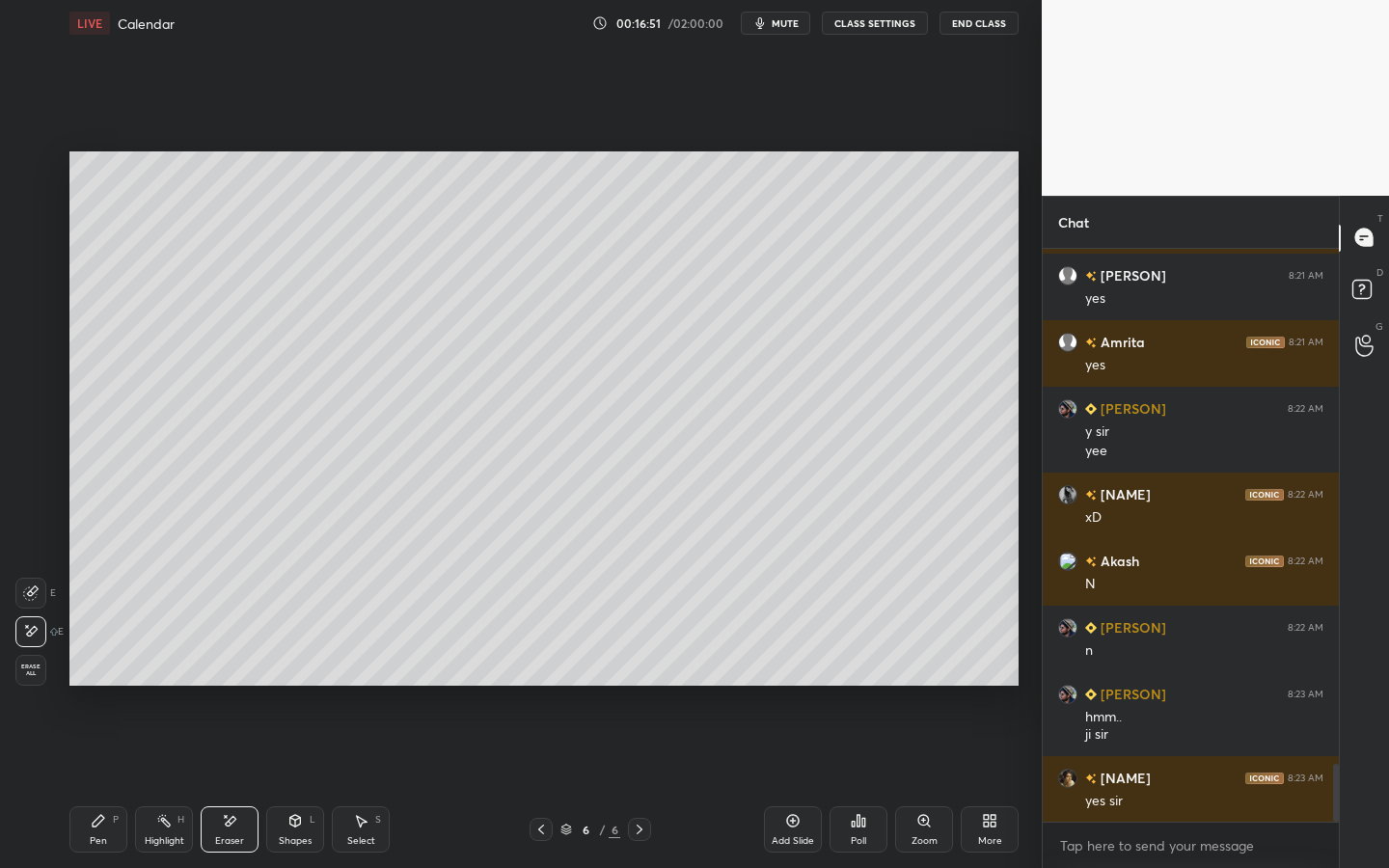 click 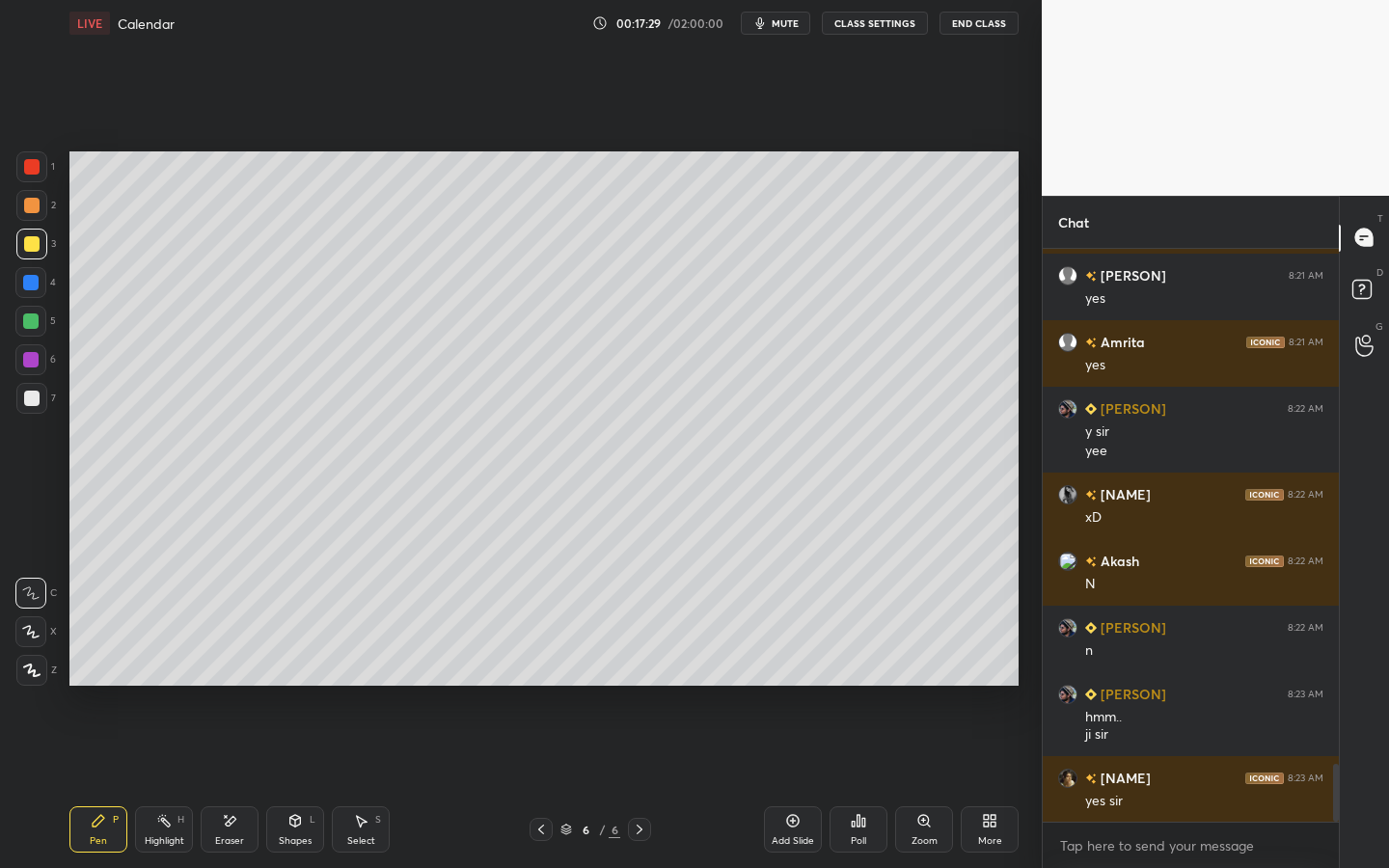 click at bounding box center [31, 360] 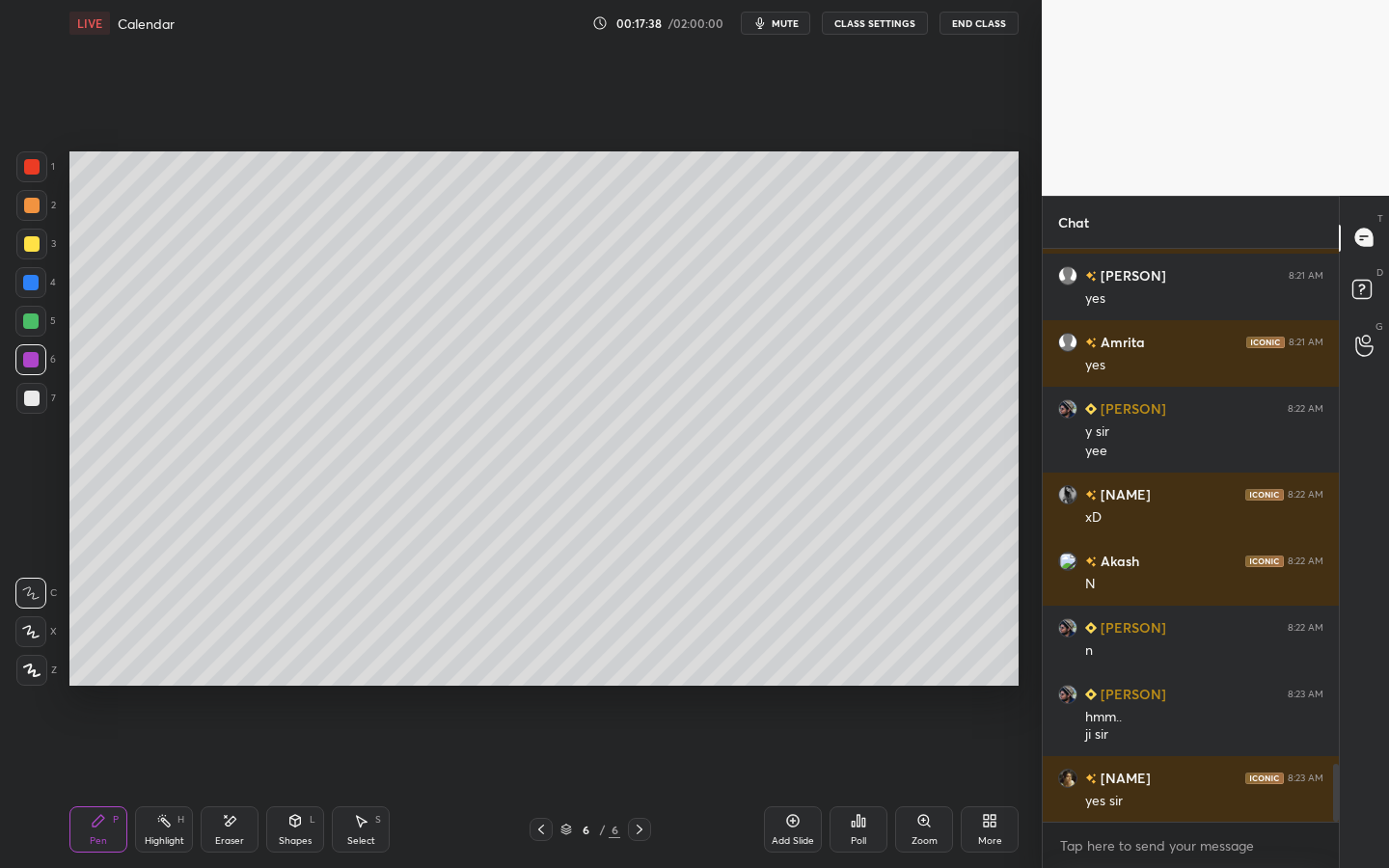 click 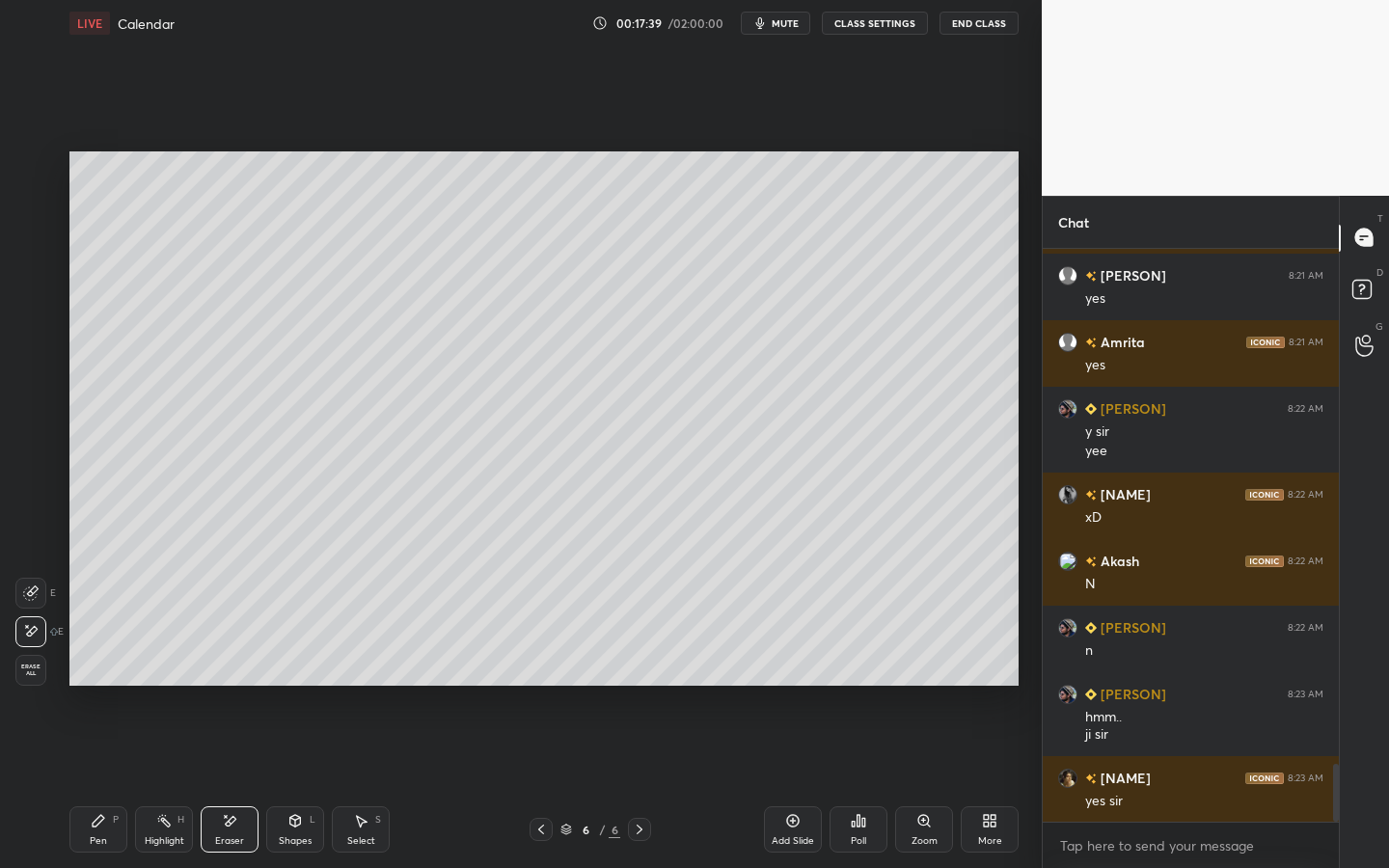 click 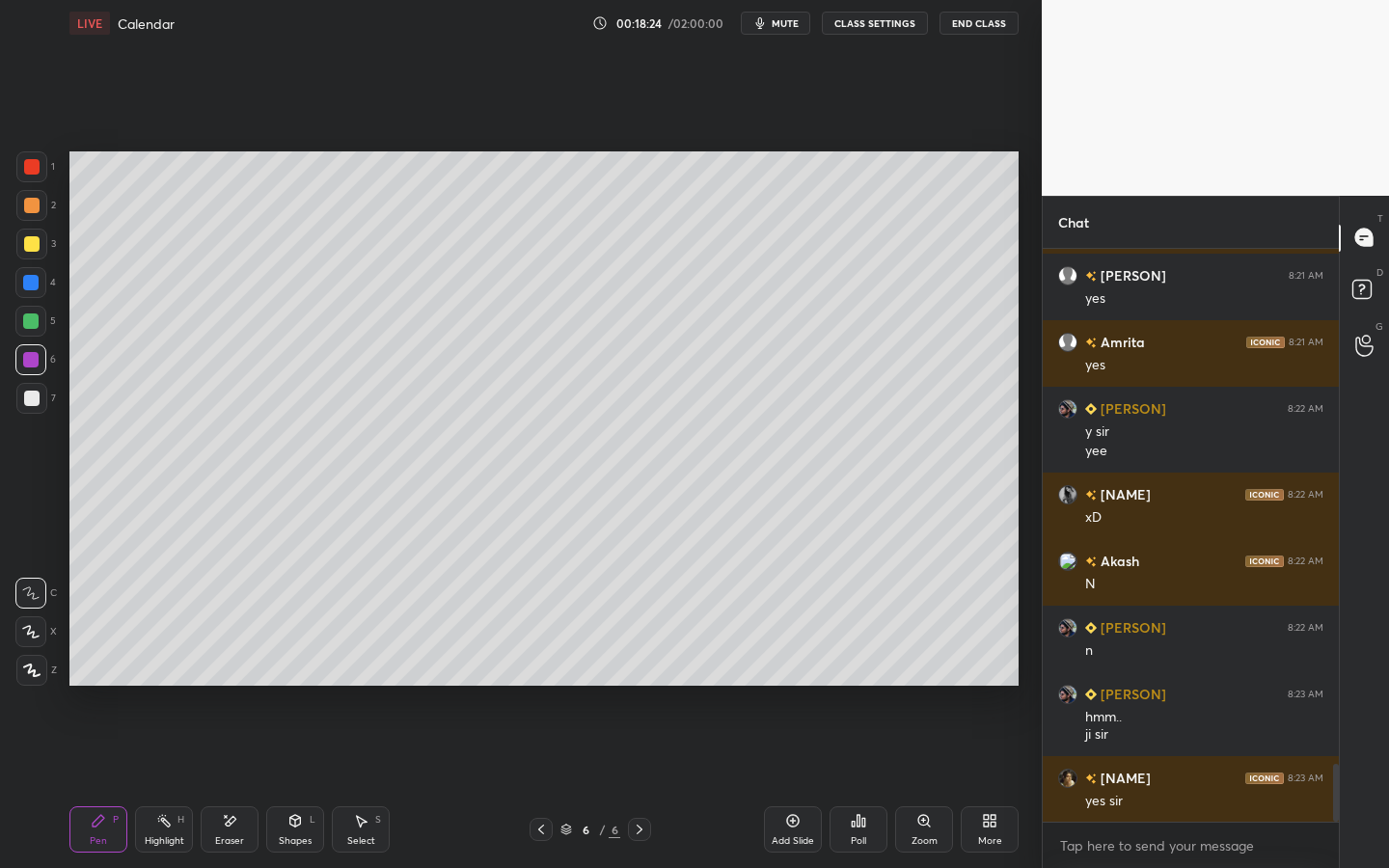 click 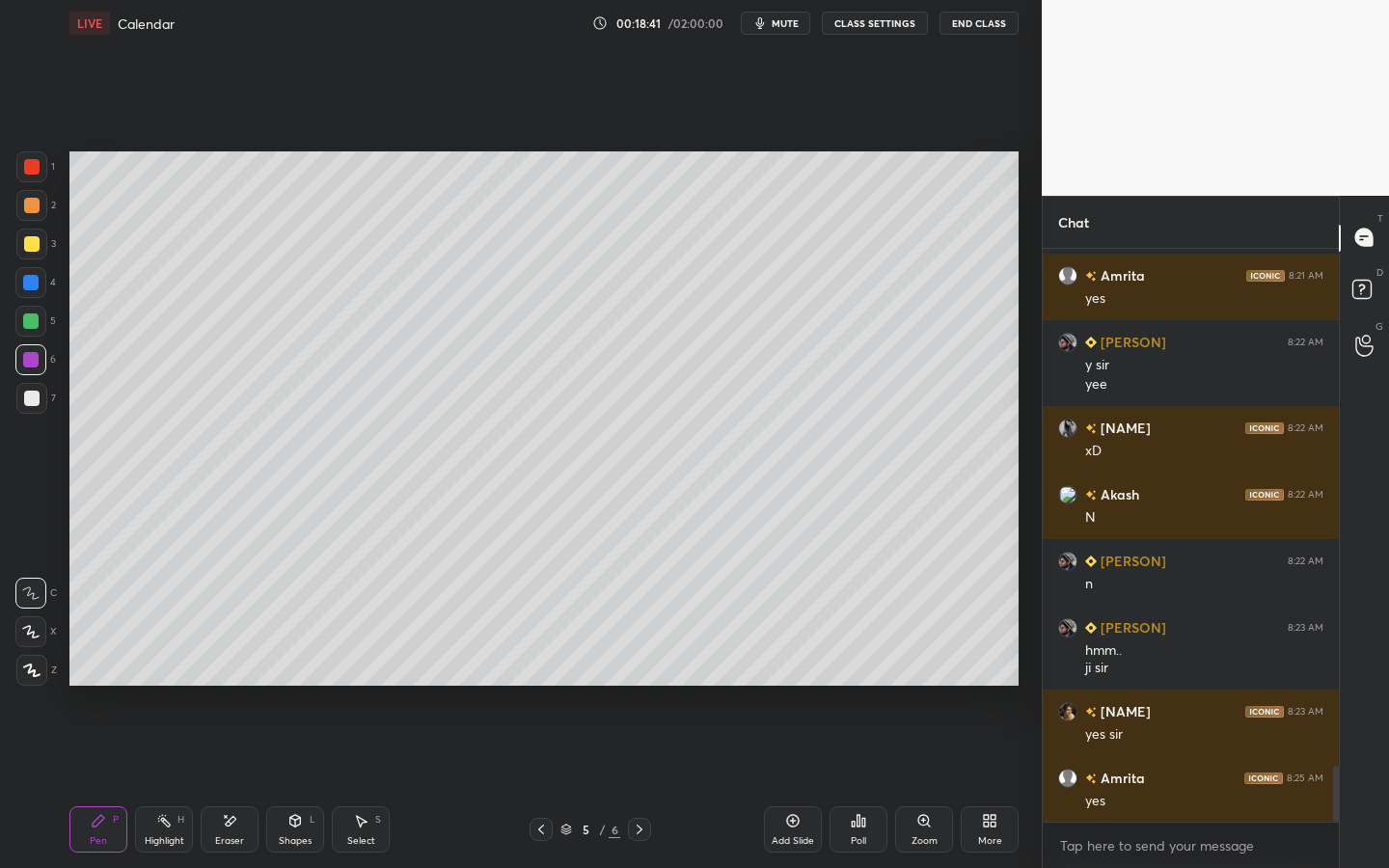 scroll, scrollTop: 5290, scrollLeft: 0, axis: vertical 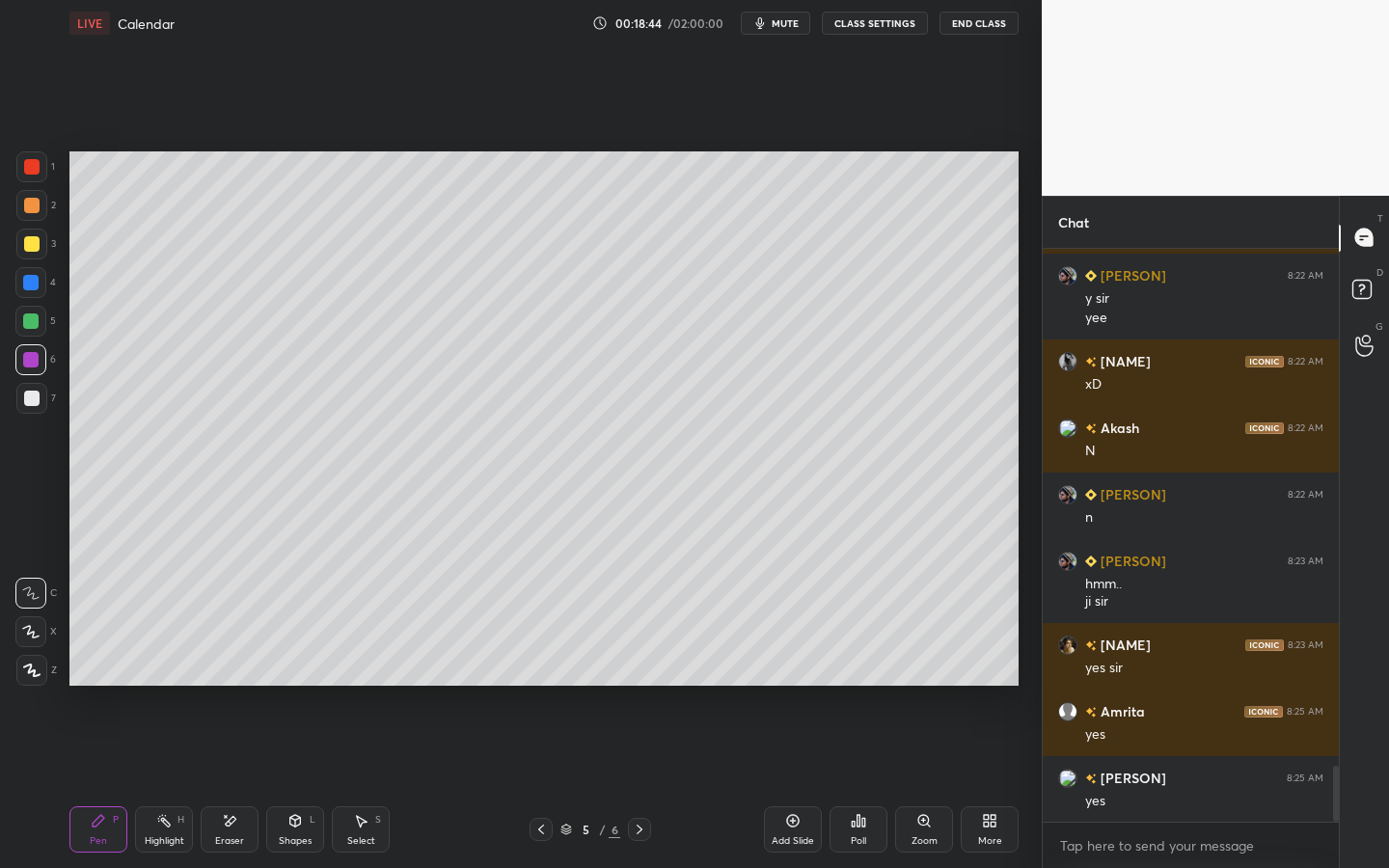 click 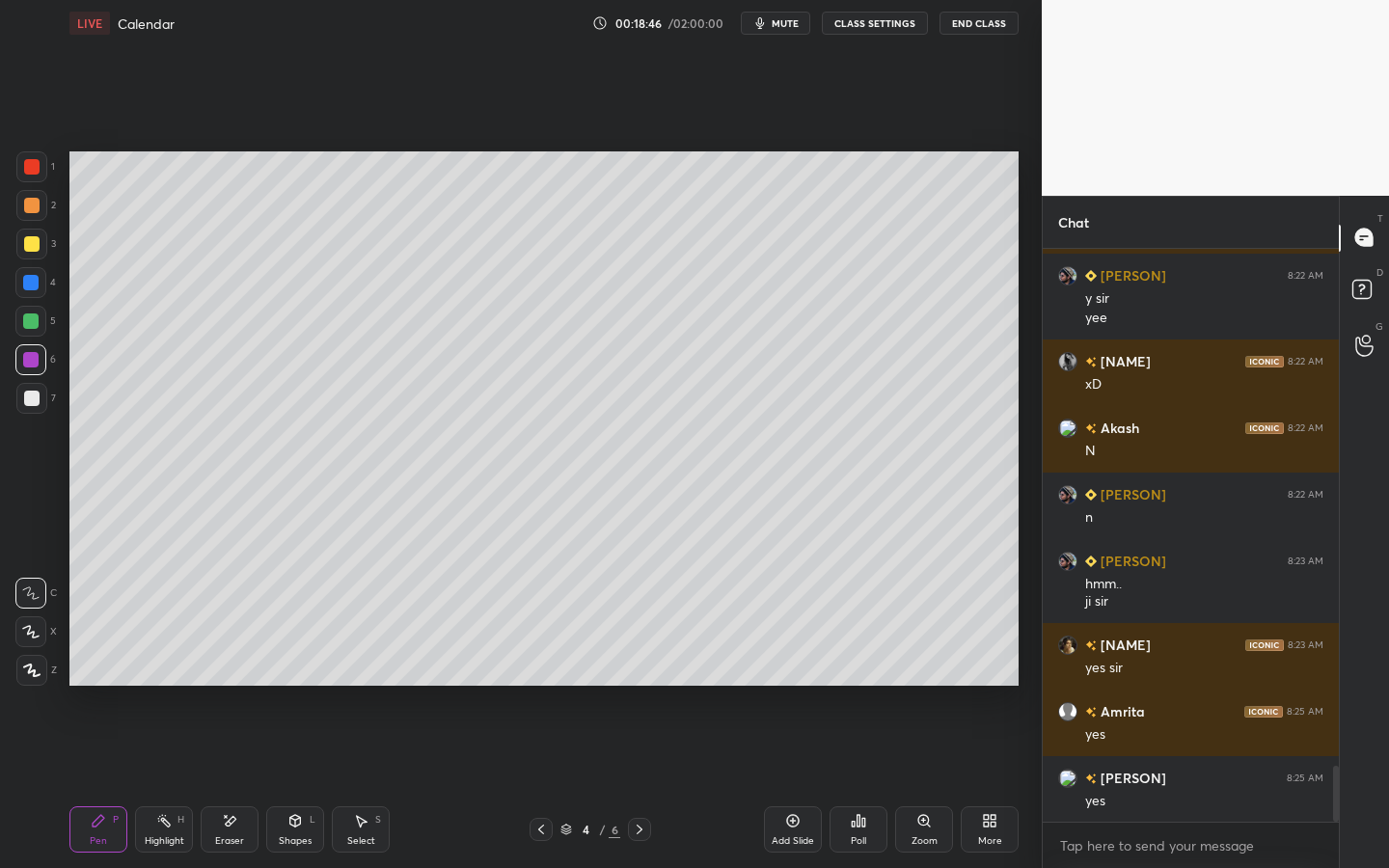 click at bounding box center (32, 398) 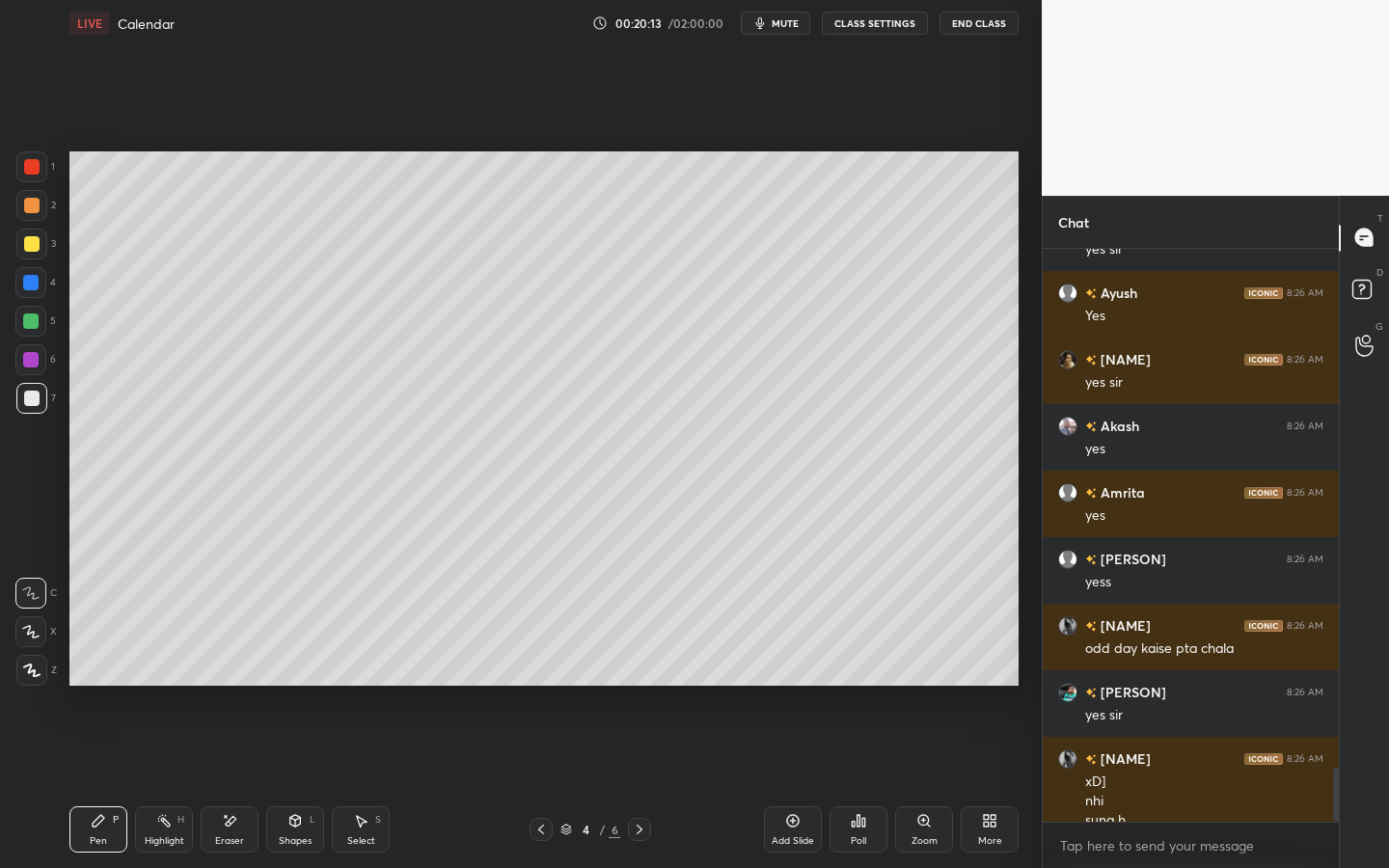 scroll, scrollTop: 5572, scrollLeft: 0, axis: vertical 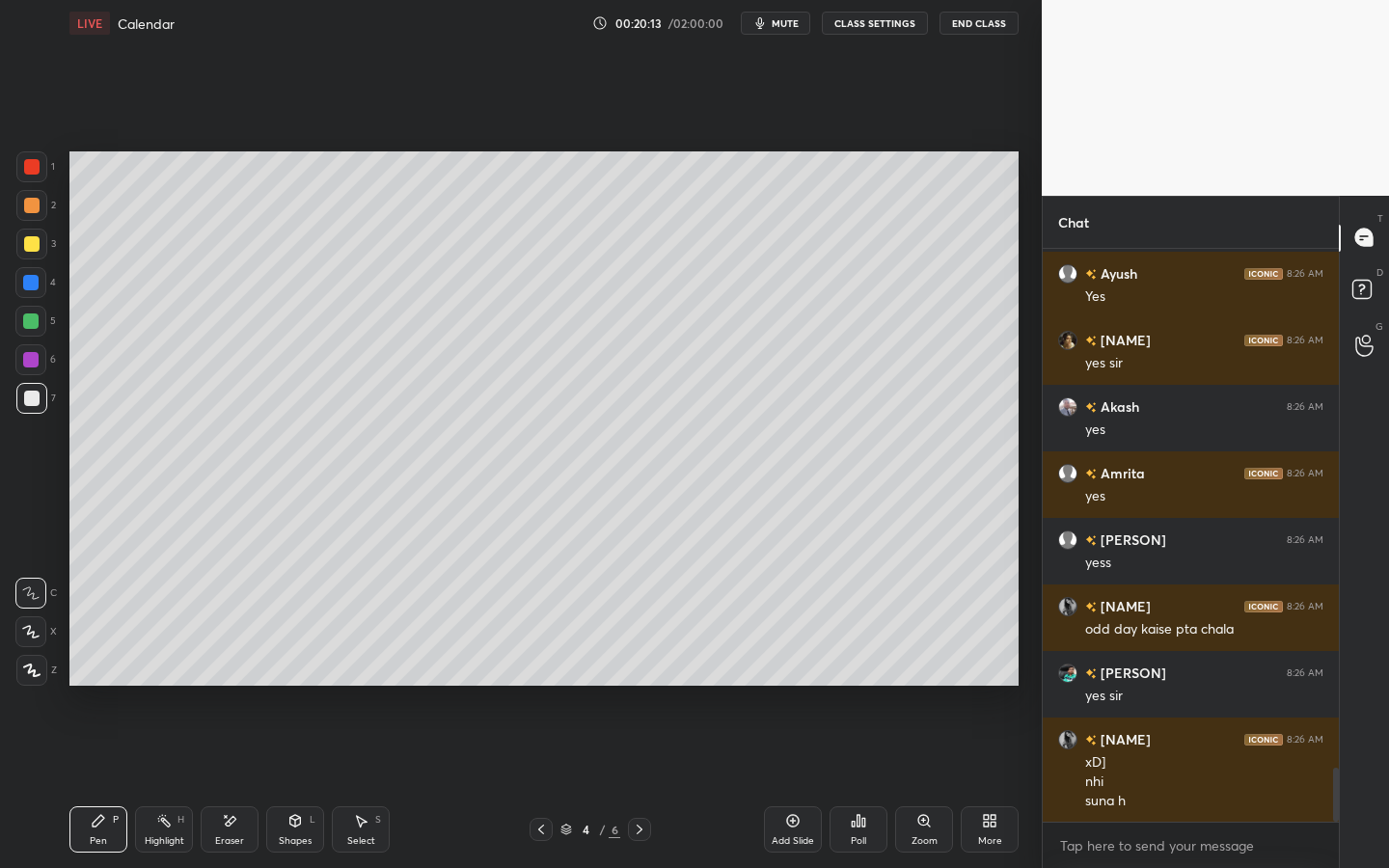 click 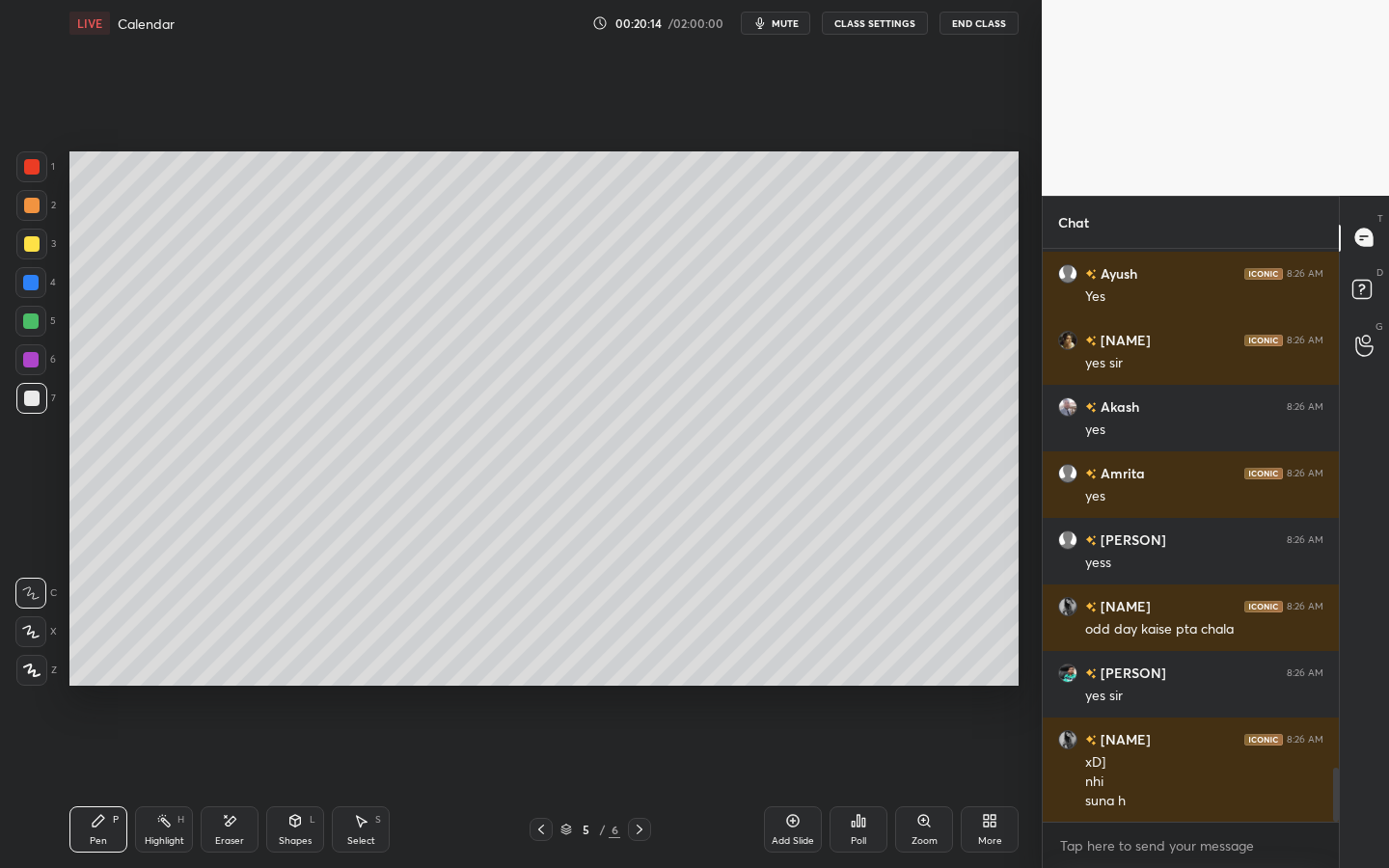 click at bounding box center (640, 829) 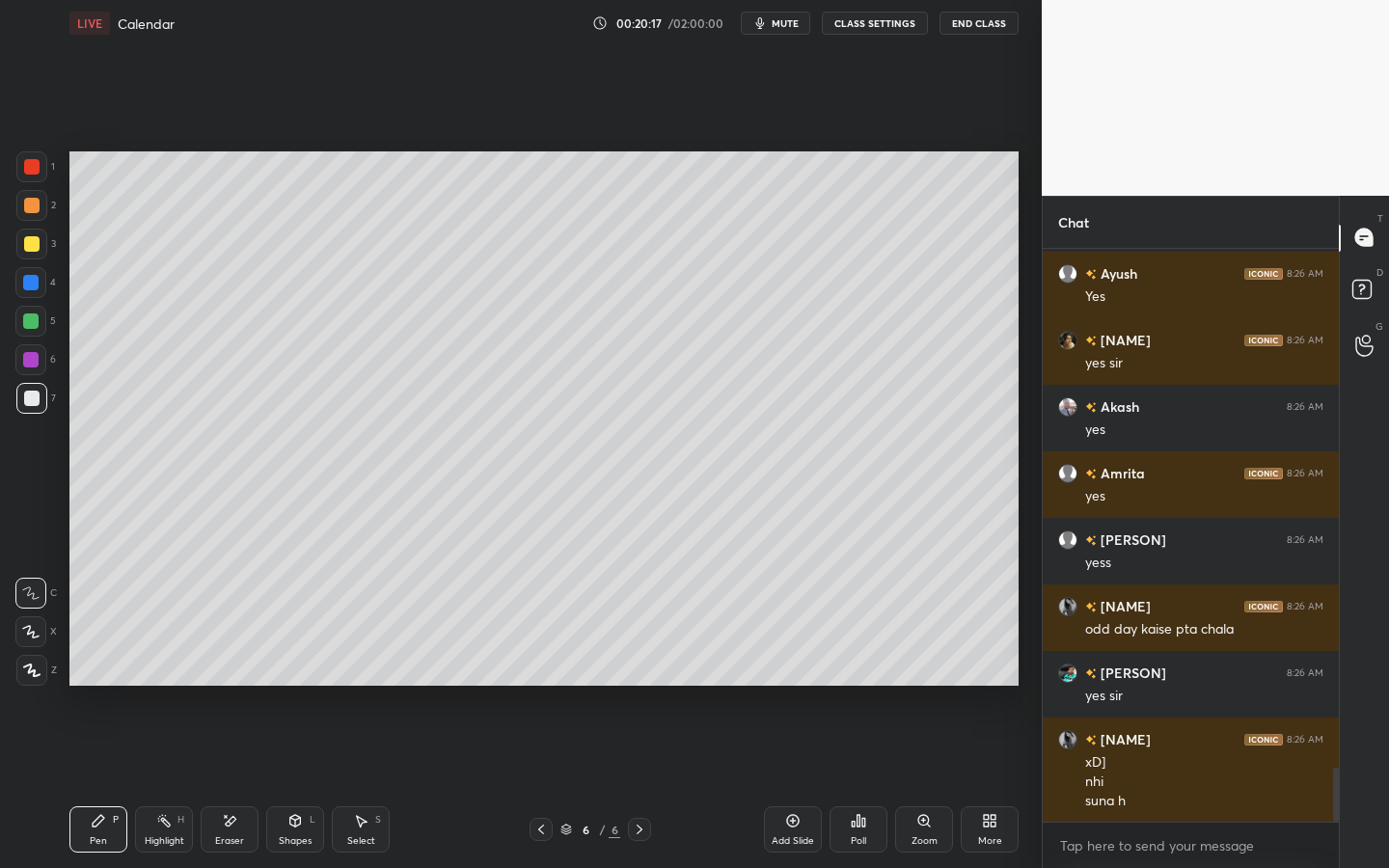 click at bounding box center [31, 321] 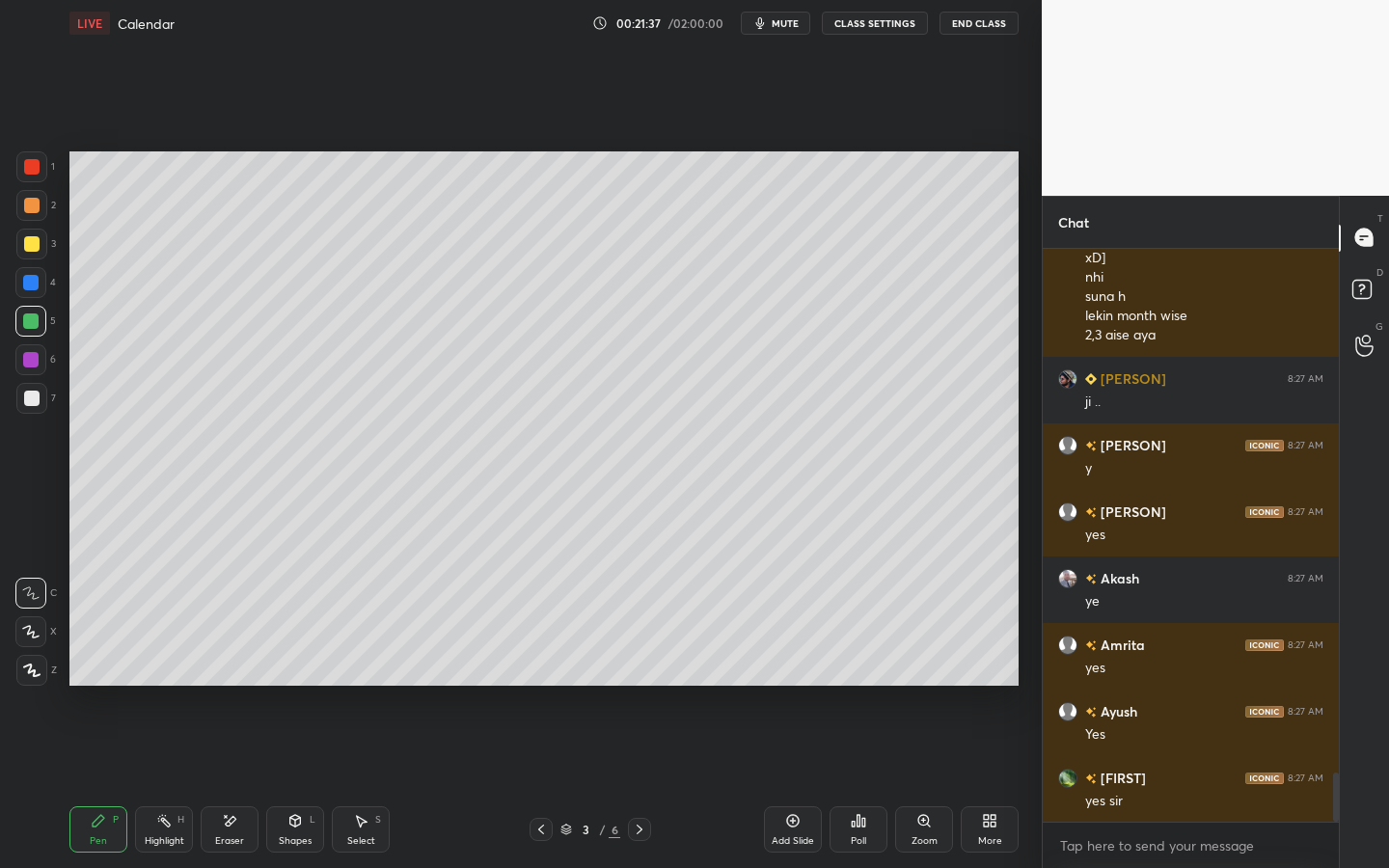 scroll, scrollTop: 6143, scrollLeft: 0, axis: vertical 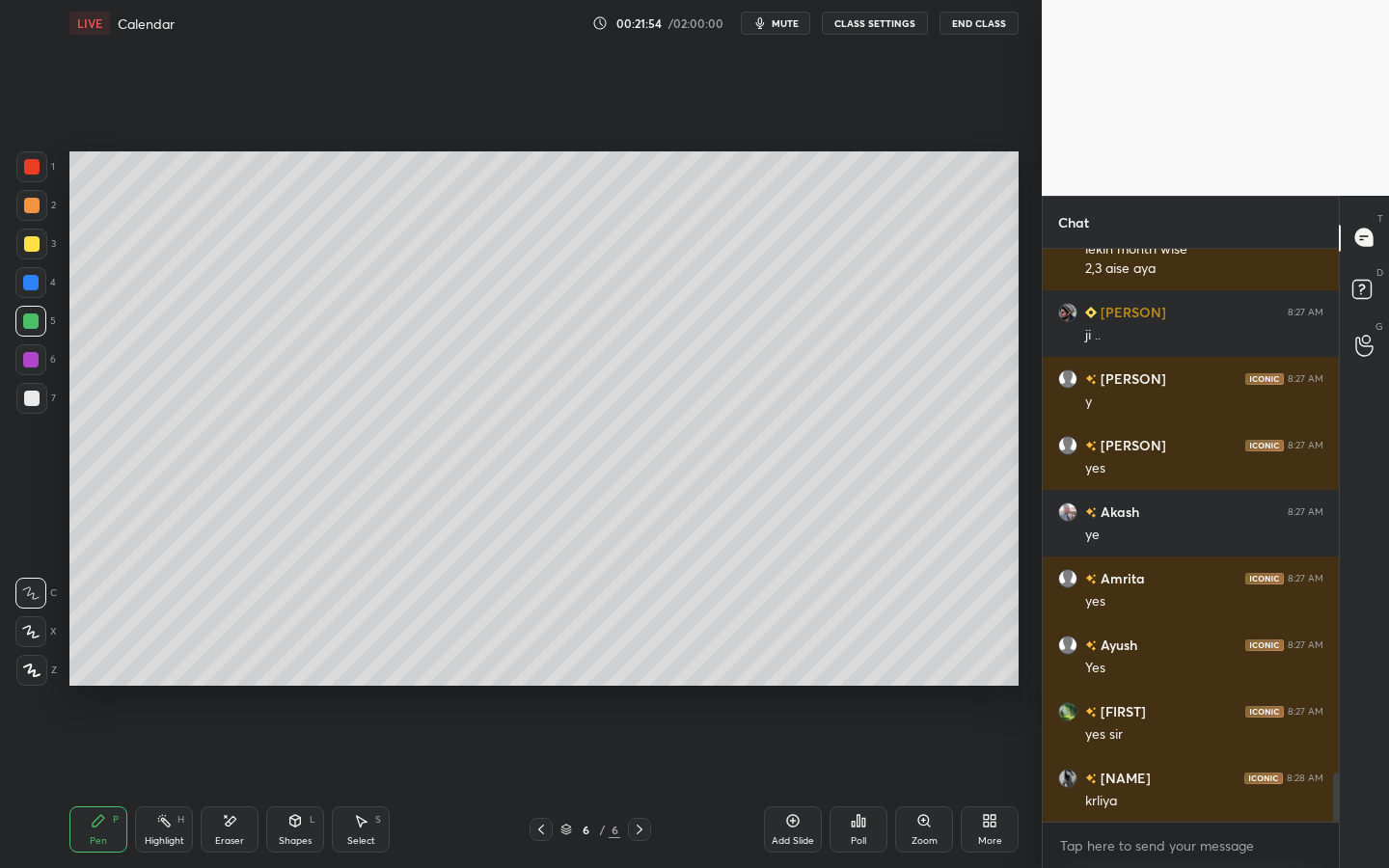 click on "Add Slide" at bounding box center [793, 841] 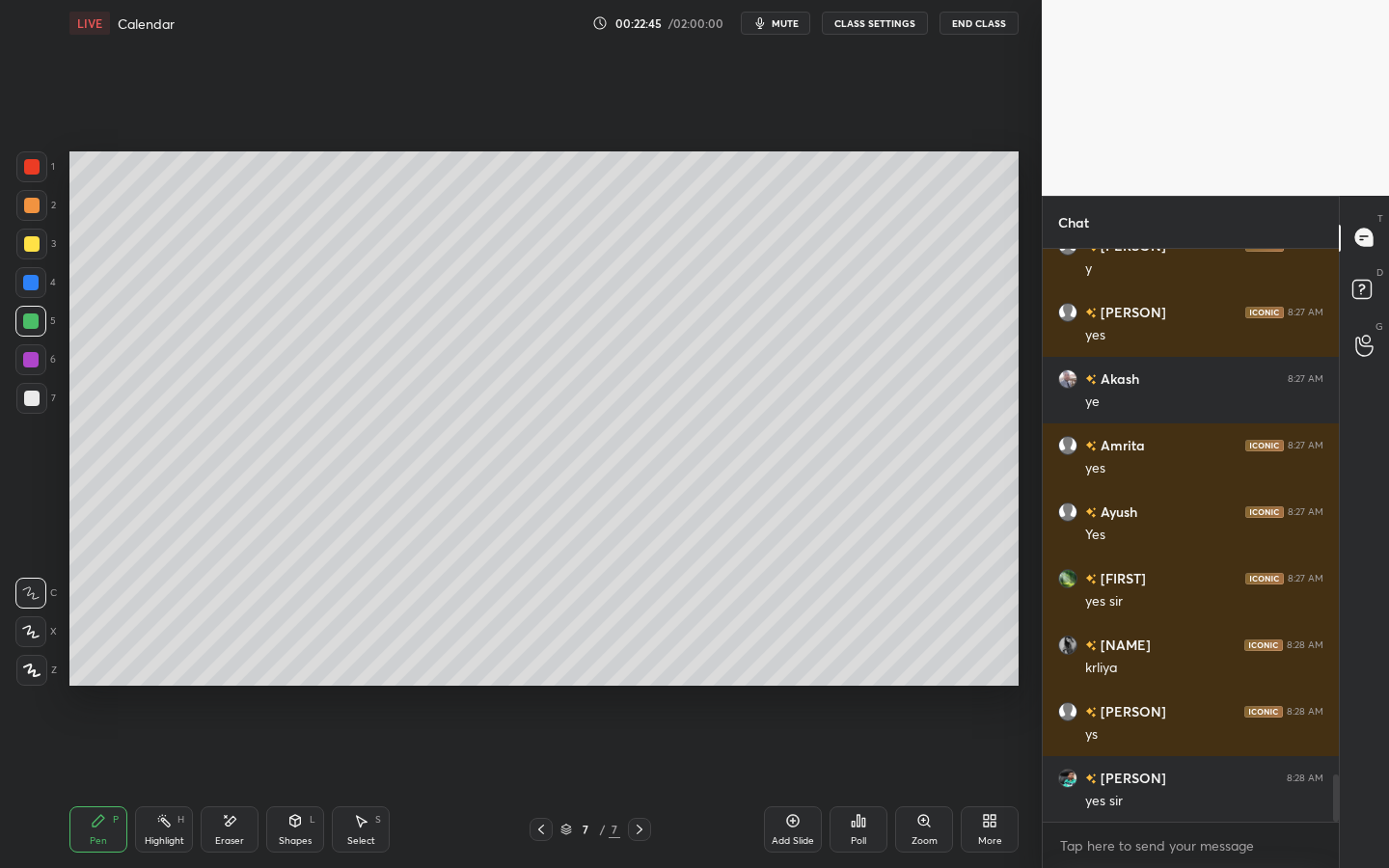 scroll, scrollTop: 6342, scrollLeft: 0, axis: vertical 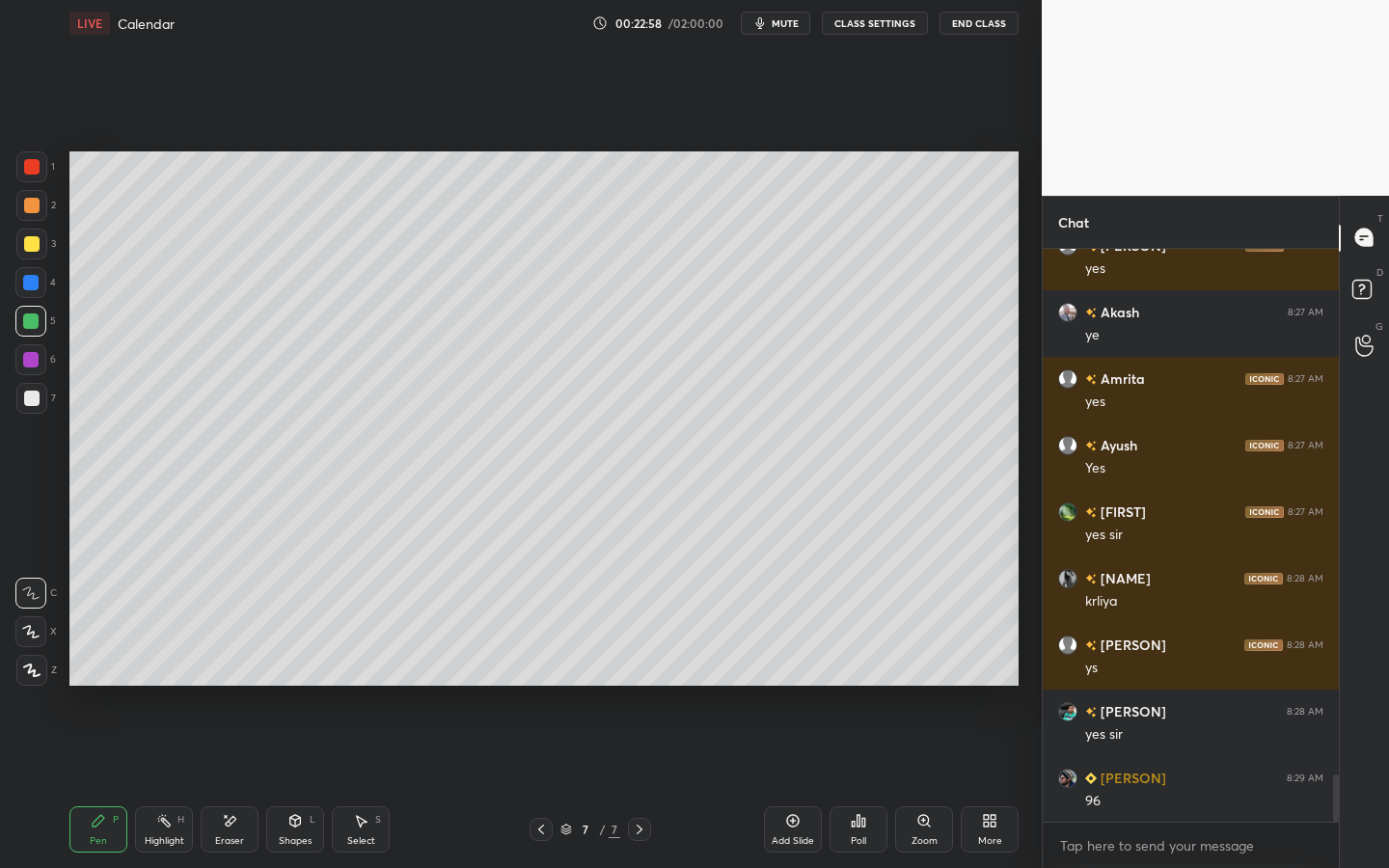 drag, startPoint x: 235, startPoint y: 815, endPoint x: 244, endPoint y: 751, distance: 64.62971 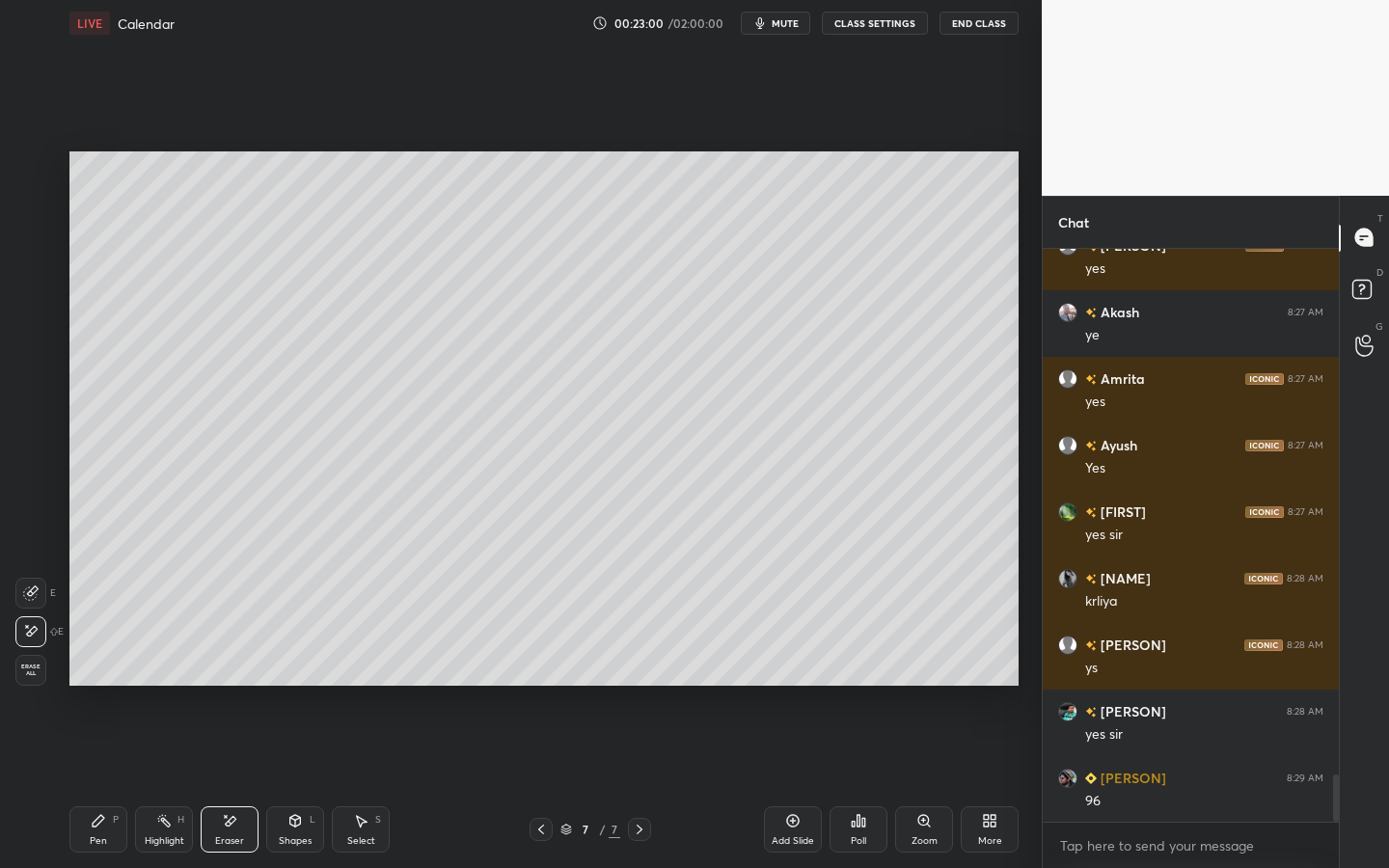 click on "Pen P" at bounding box center (98, 829) 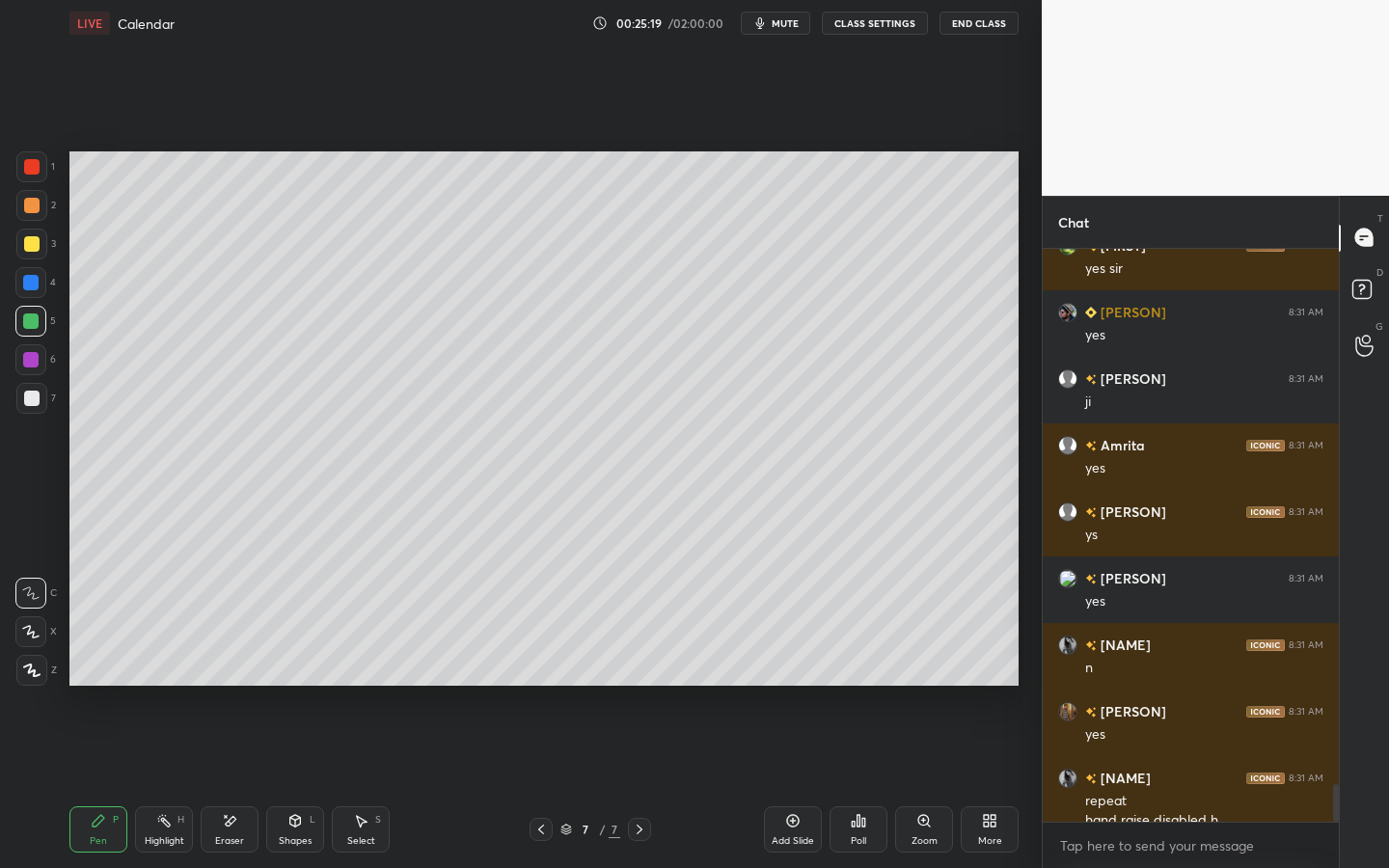 scroll, scrollTop: 8092, scrollLeft: 0, axis: vertical 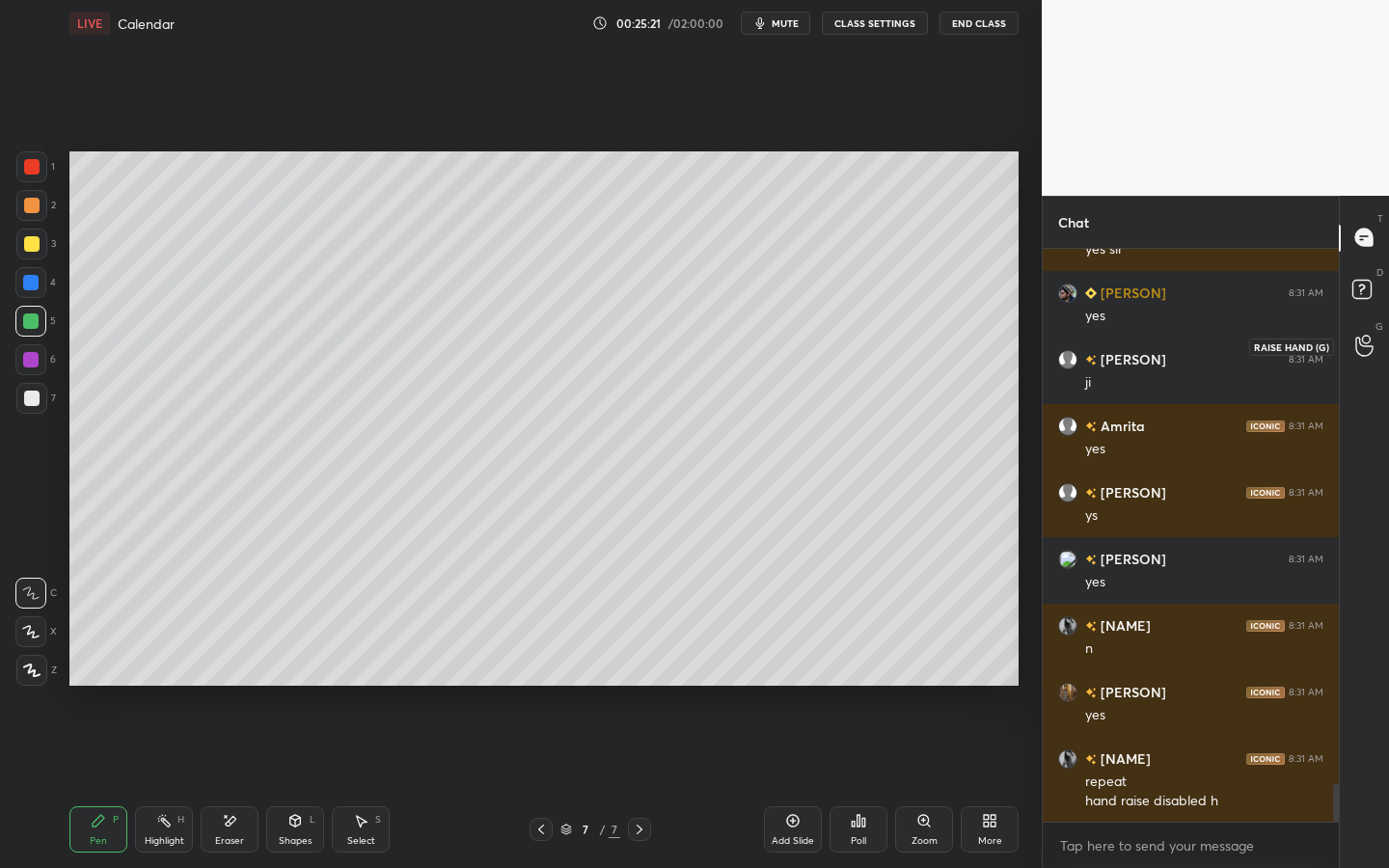 click 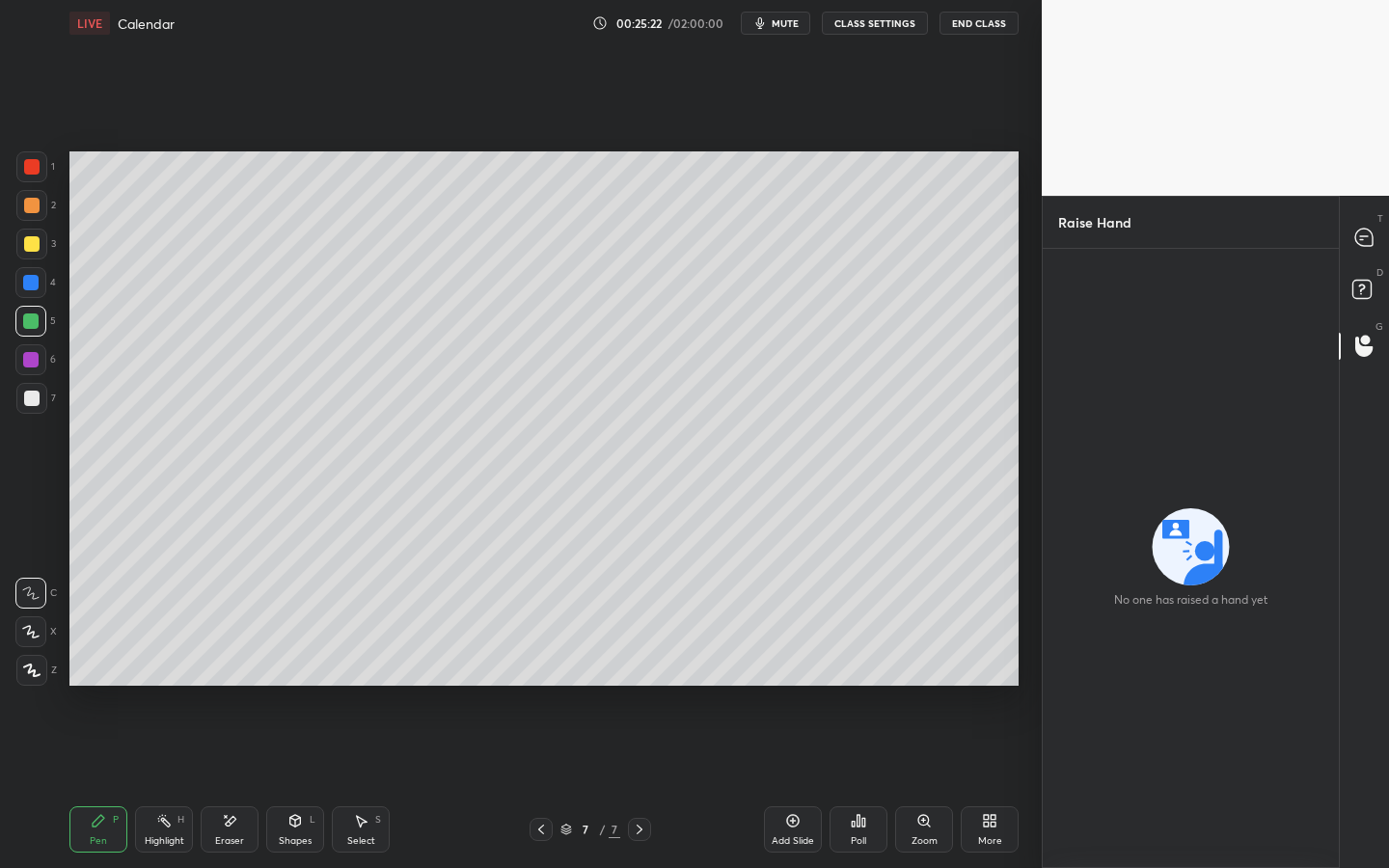 click 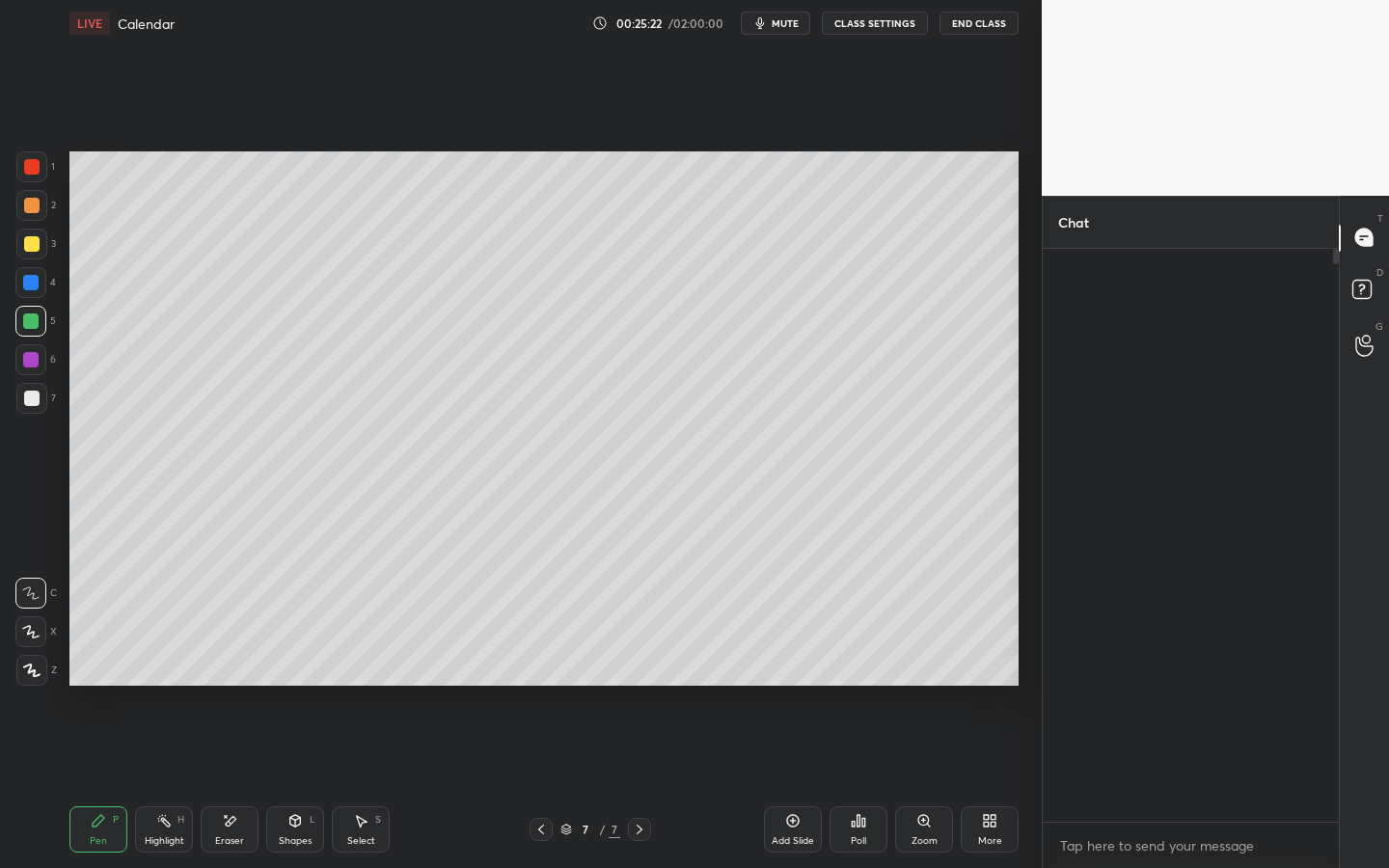 scroll, scrollTop: 8442, scrollLeft: 0, axis: vertical 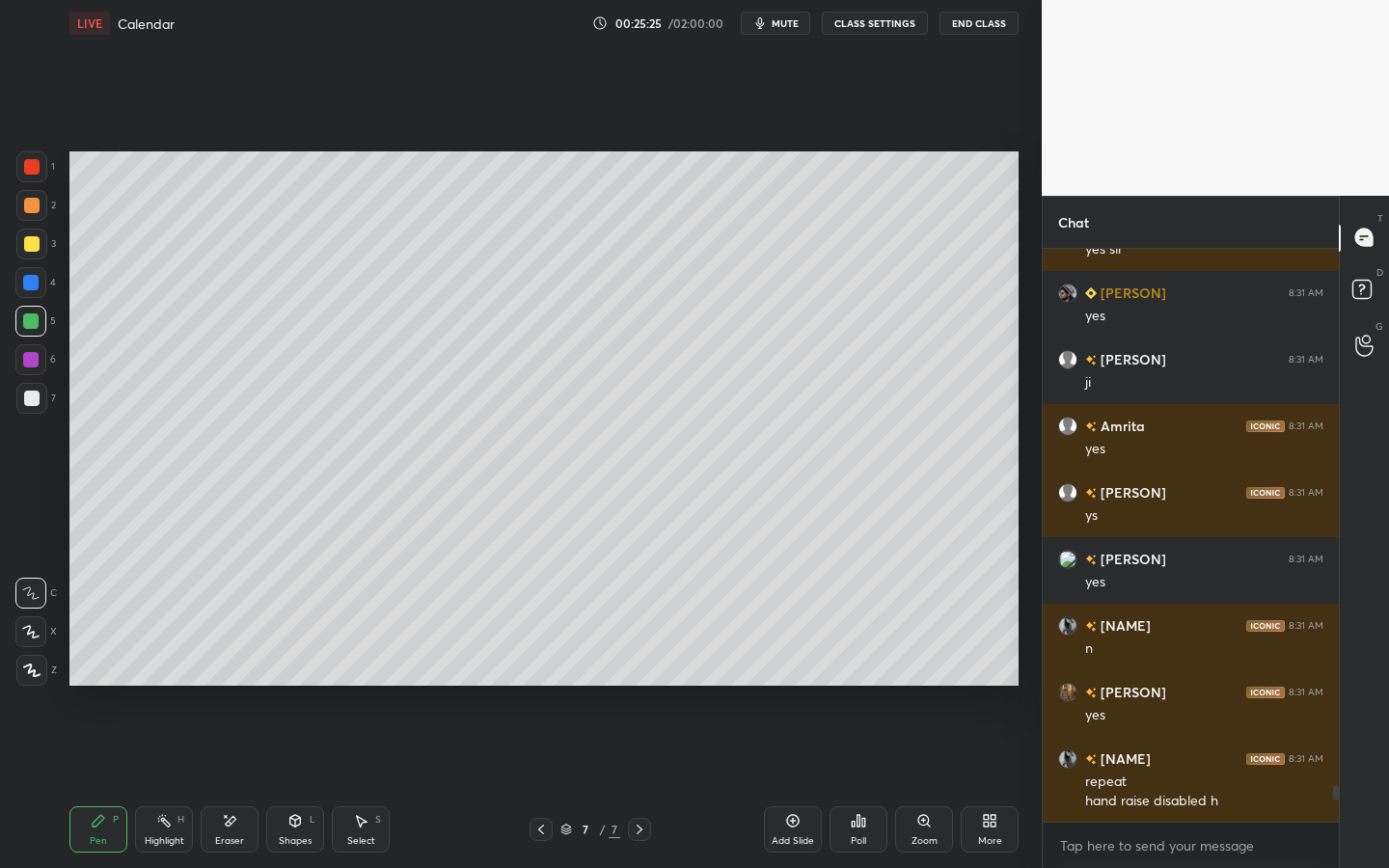 click on "CLASS SETTINGS" at bounding box center [875, 23] 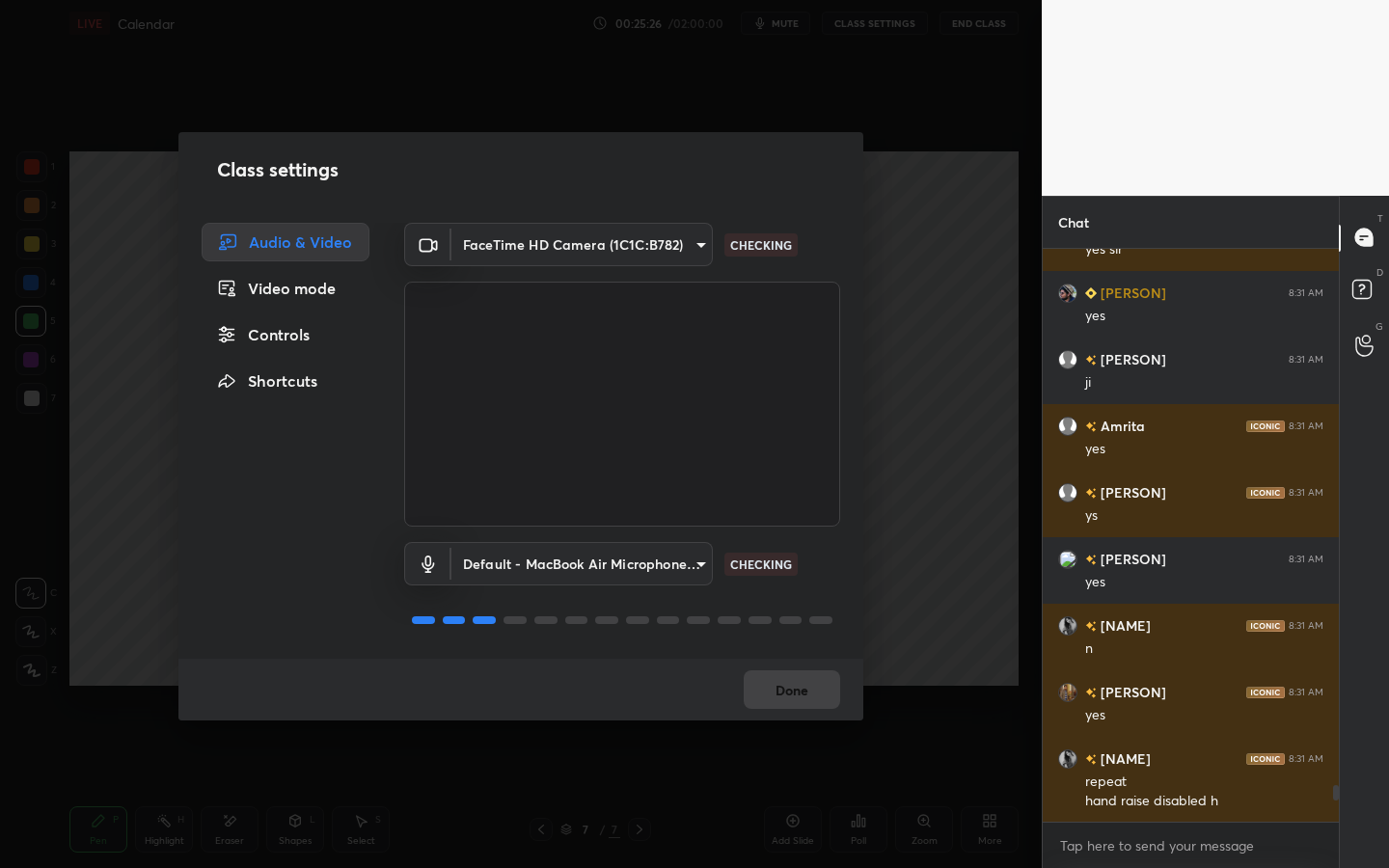 click on "Controls" at bounding box center [286, 335] 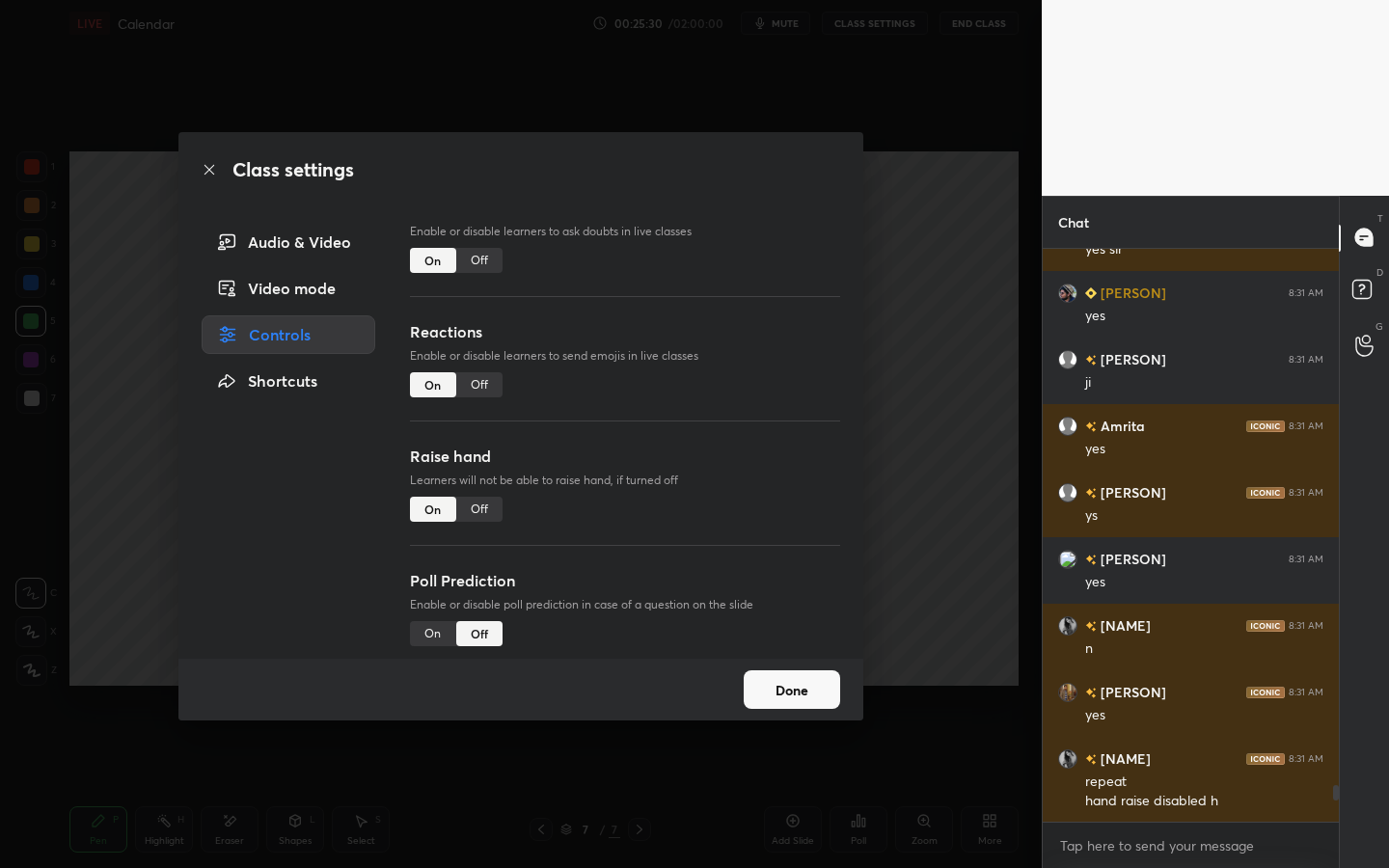 scroll, scrollTop: 168, scrollLeft: 0, axis: vertical 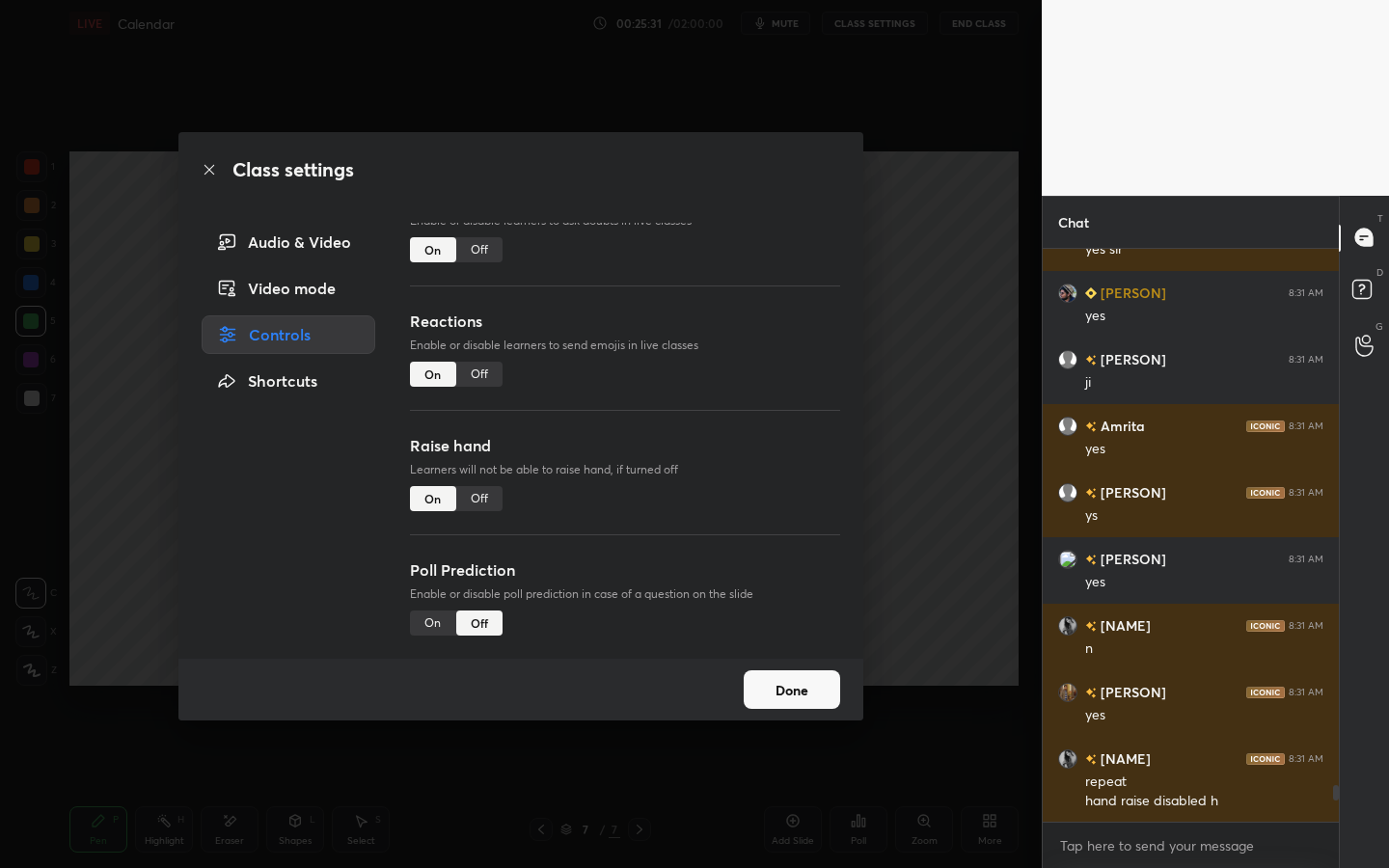 click on "Done" at bounding box center (792, 690) 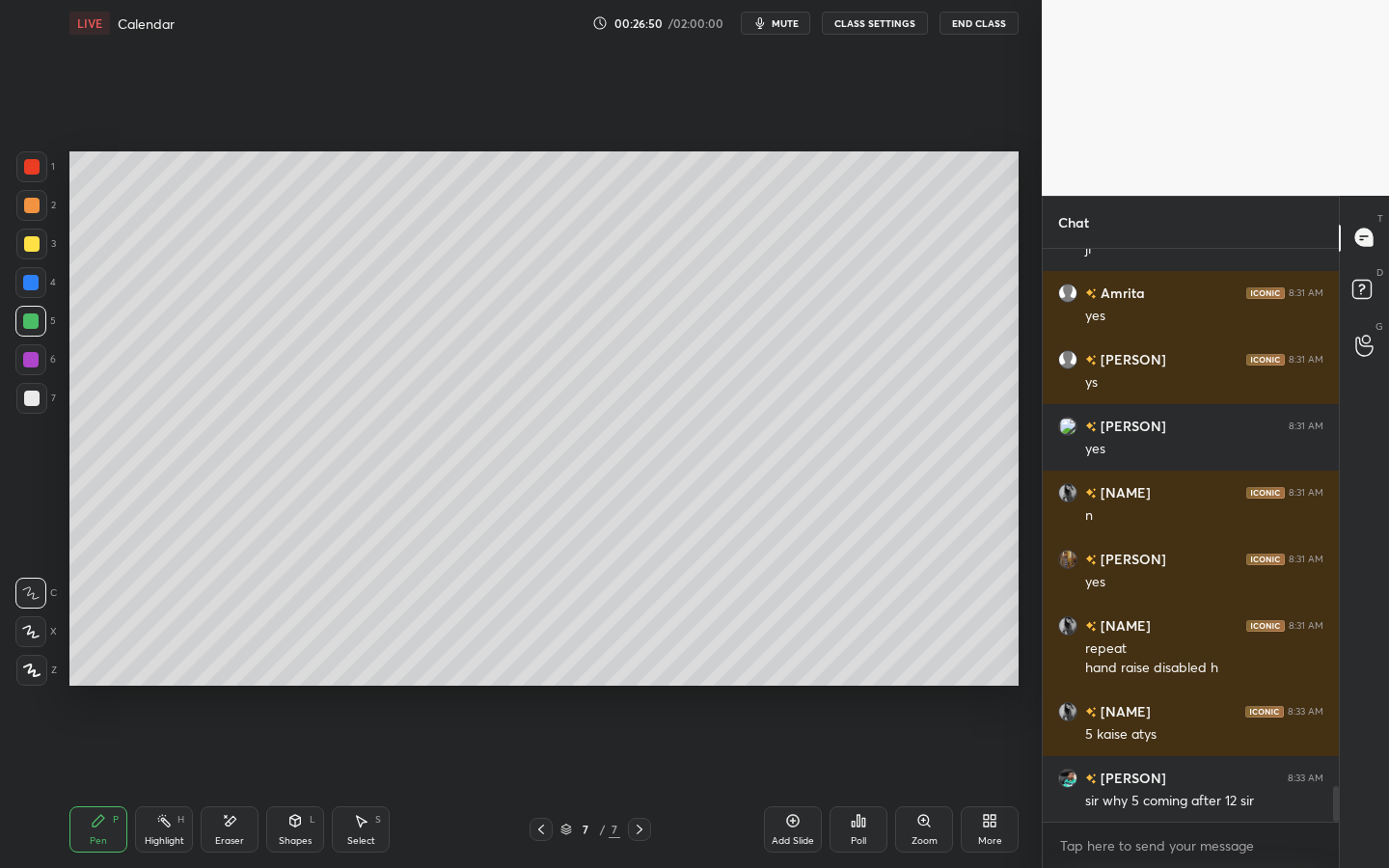 scroll, scrollTop: 8641, scrollLeft: 0, axis: vertical 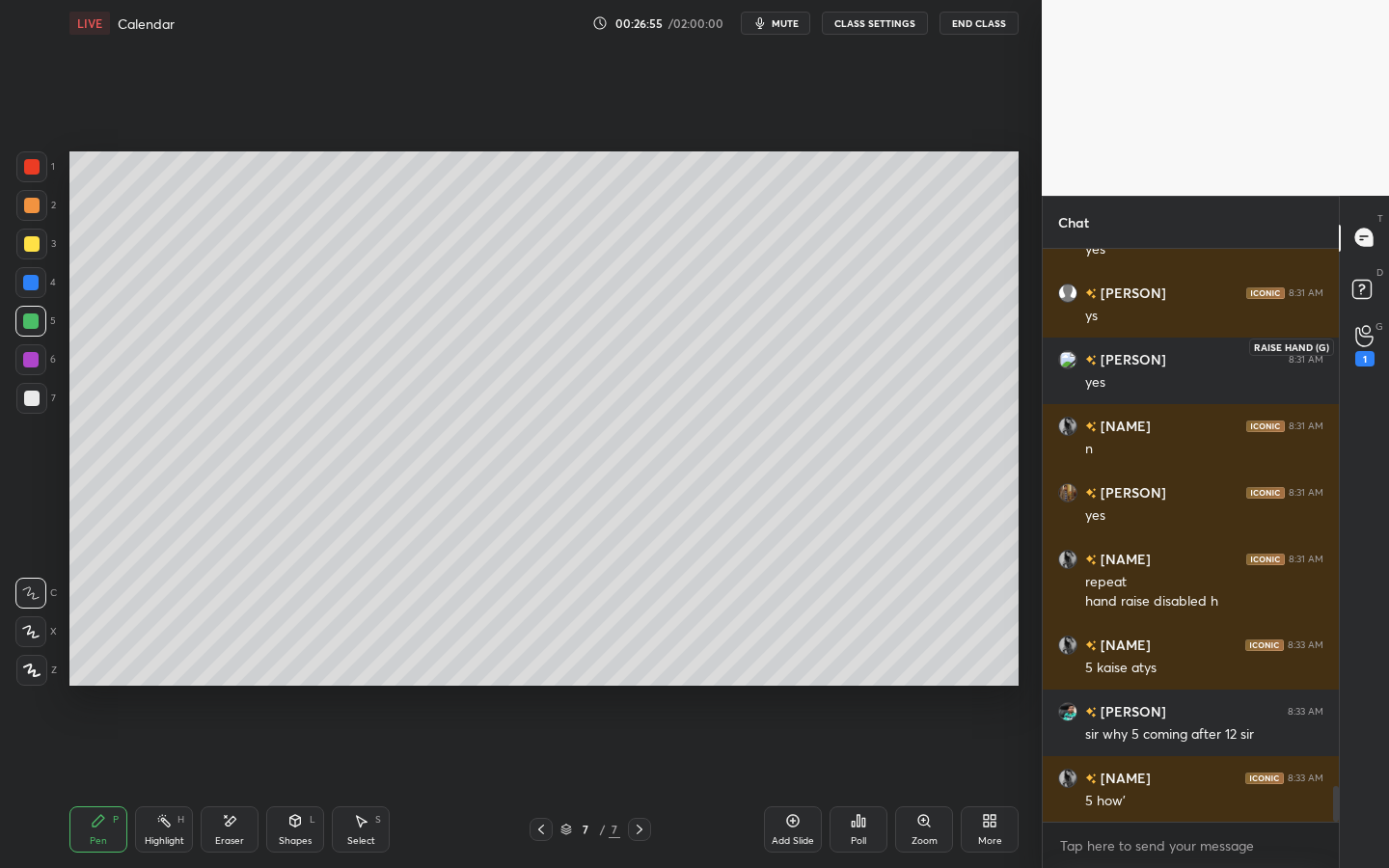 click 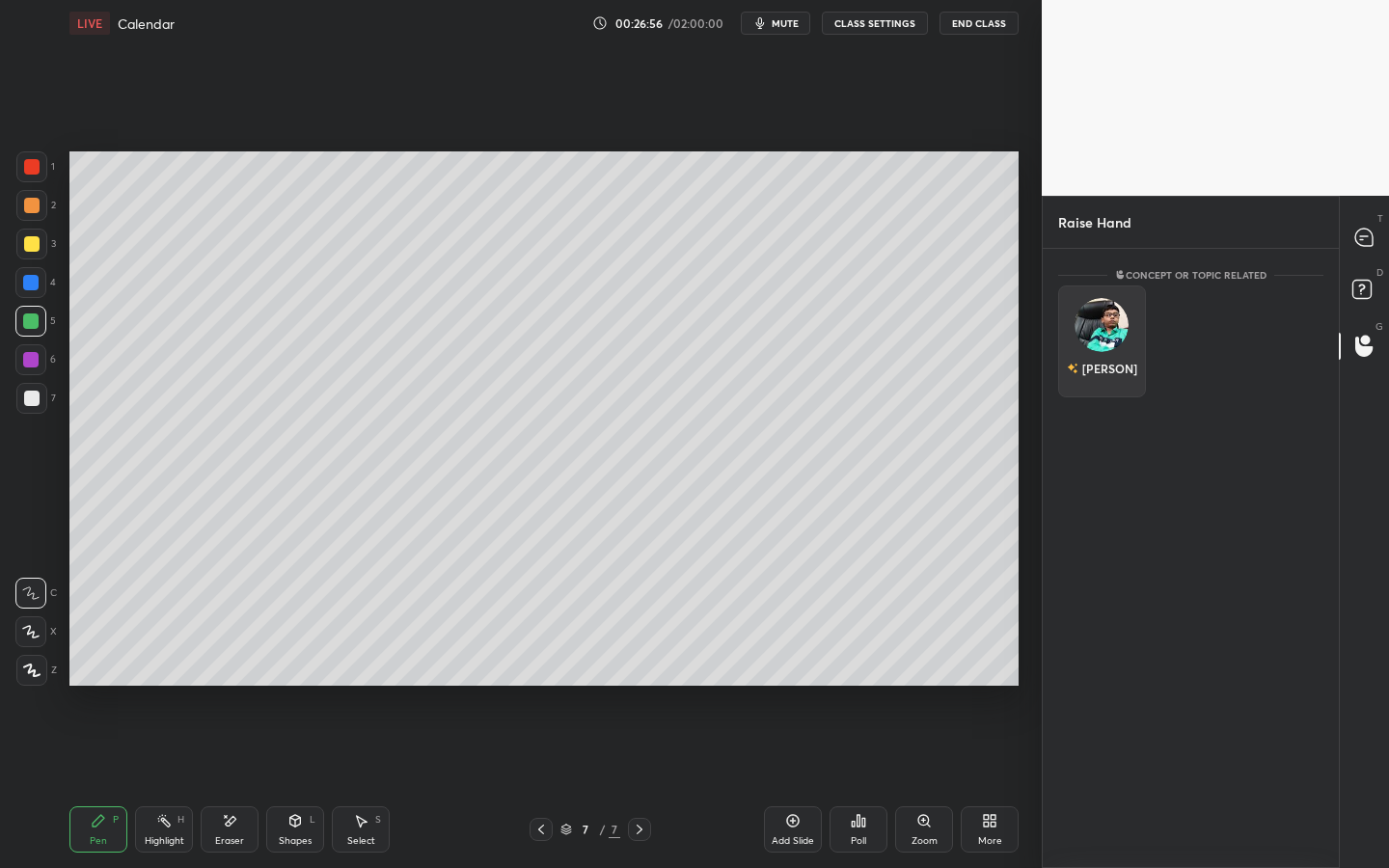 click at bounding box center (1102, 325) 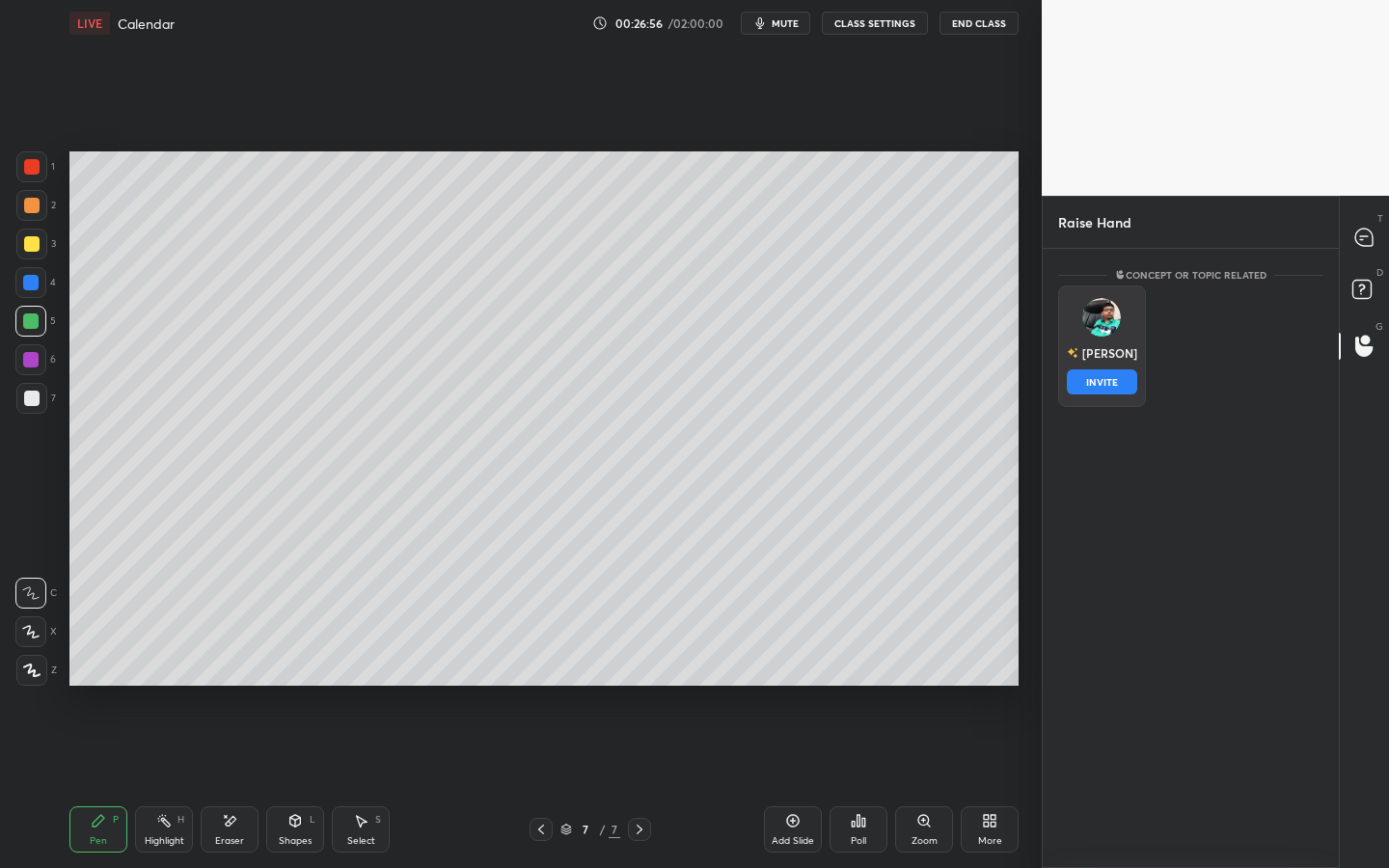 click on "INVITE" at bounding box center (1102, 382) 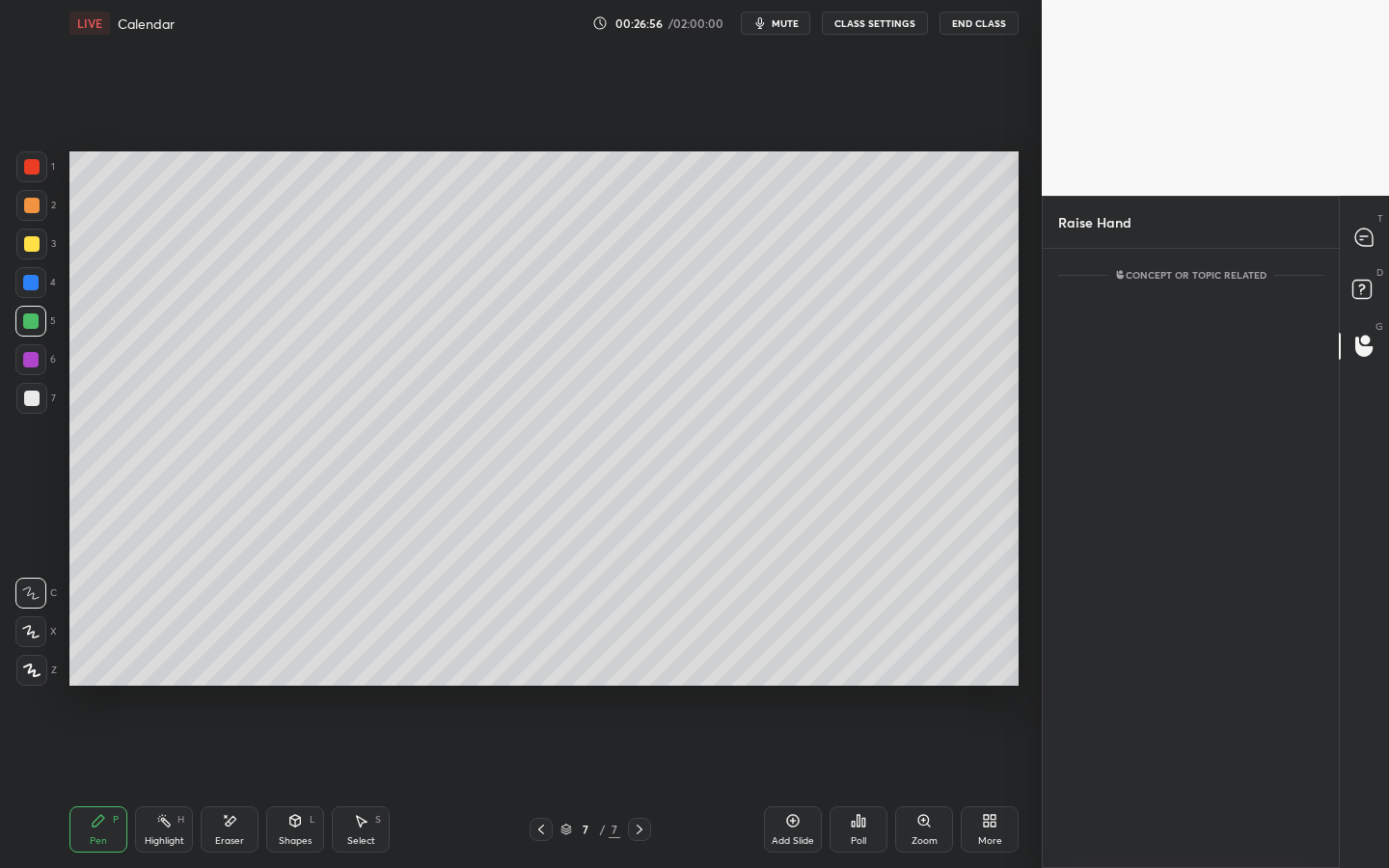 scroll, scrollTop: 535, scrollLeft: 290, axis: both 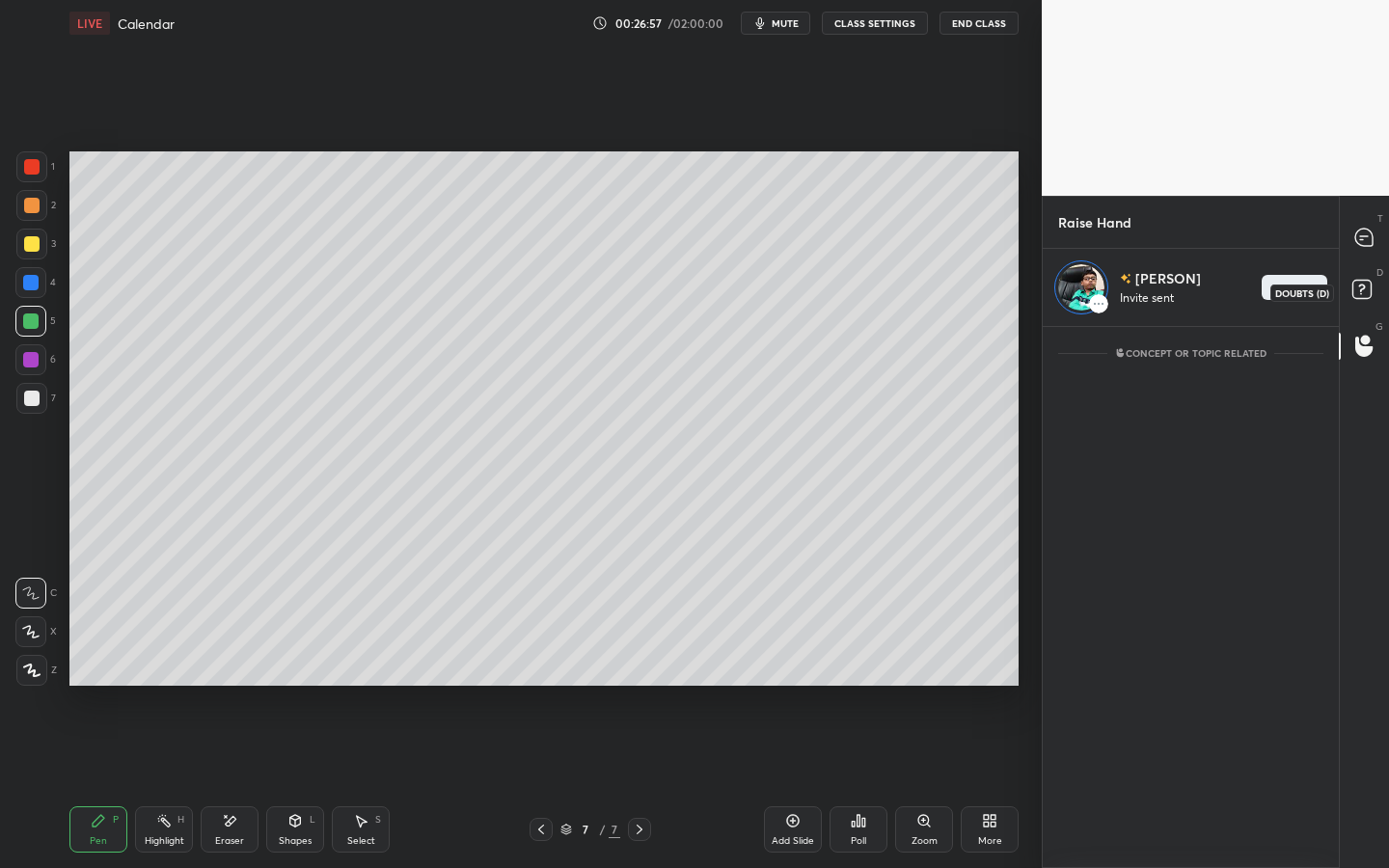 click 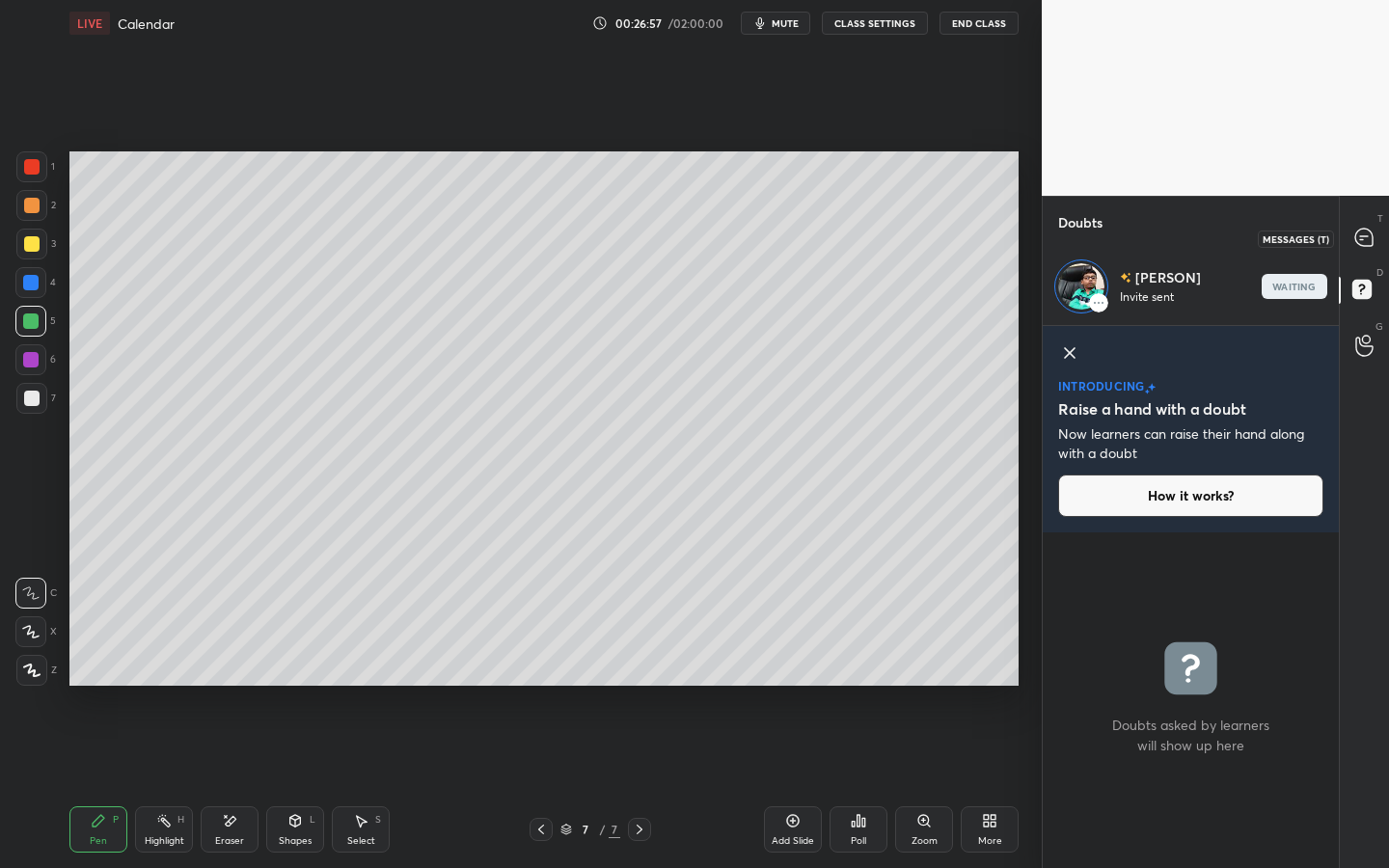 click 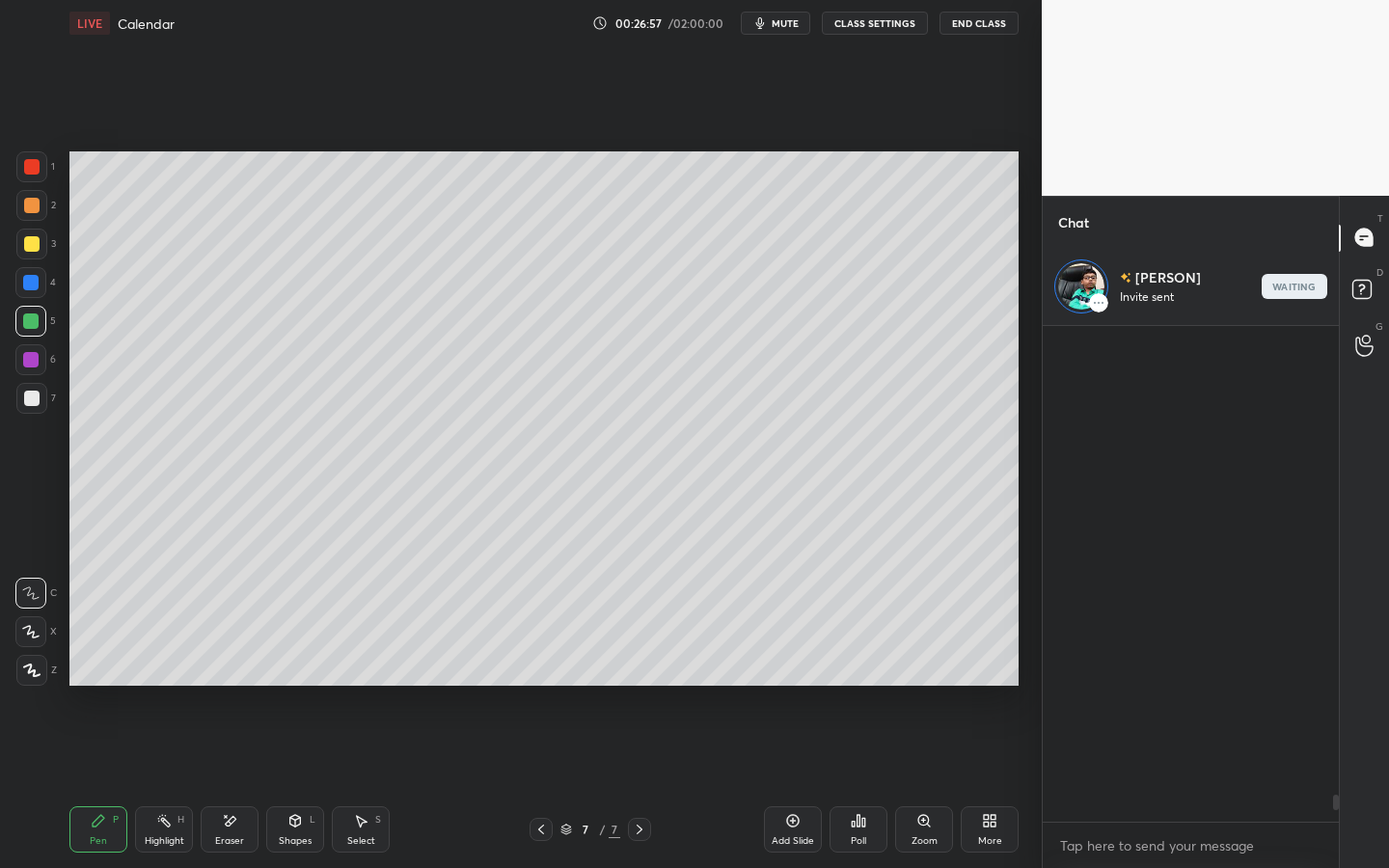 scroll, scrollTop: 8720, scrollLeft: 0, axis: vertical 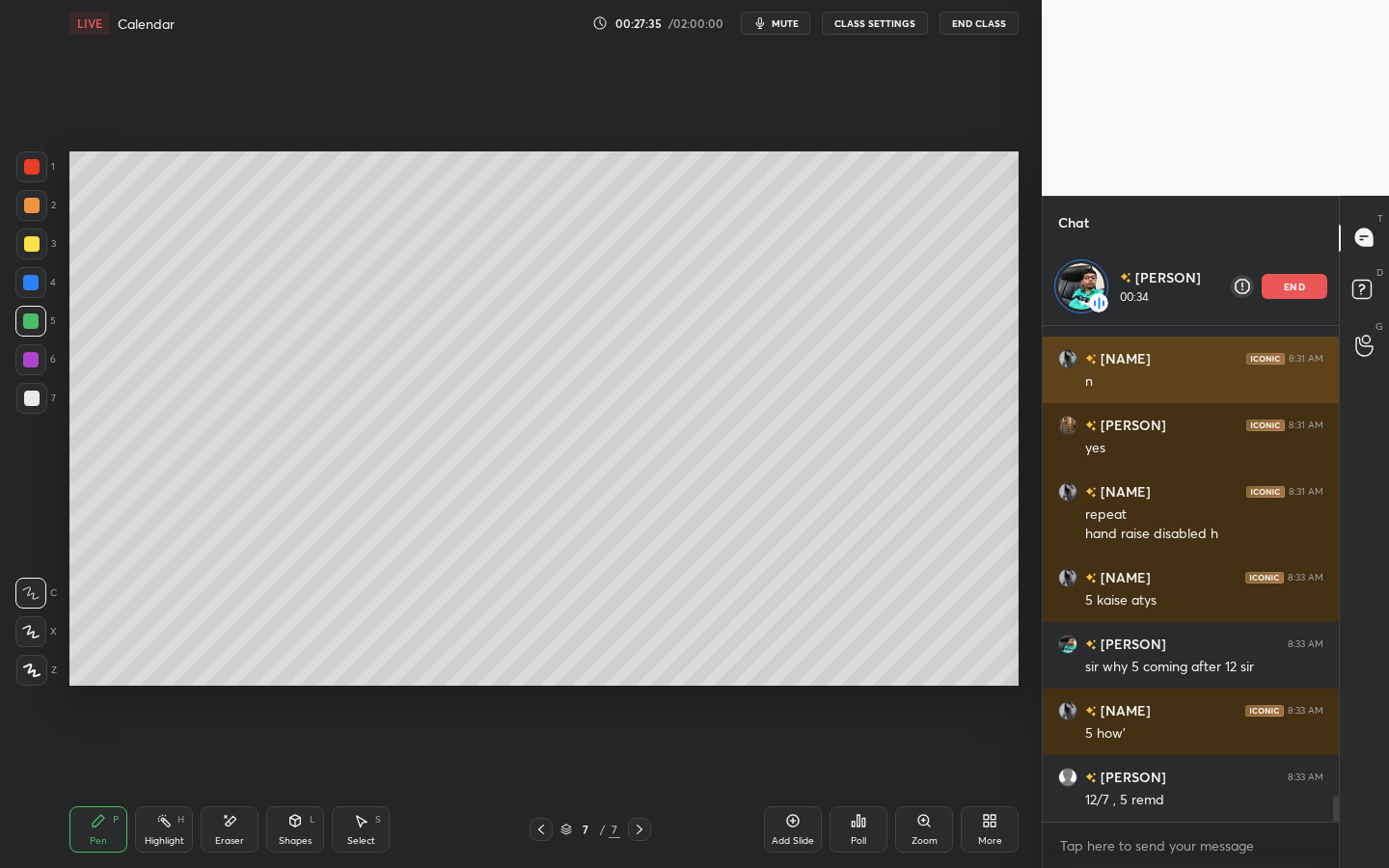 click on "end" at bounding box center (1294, 286) 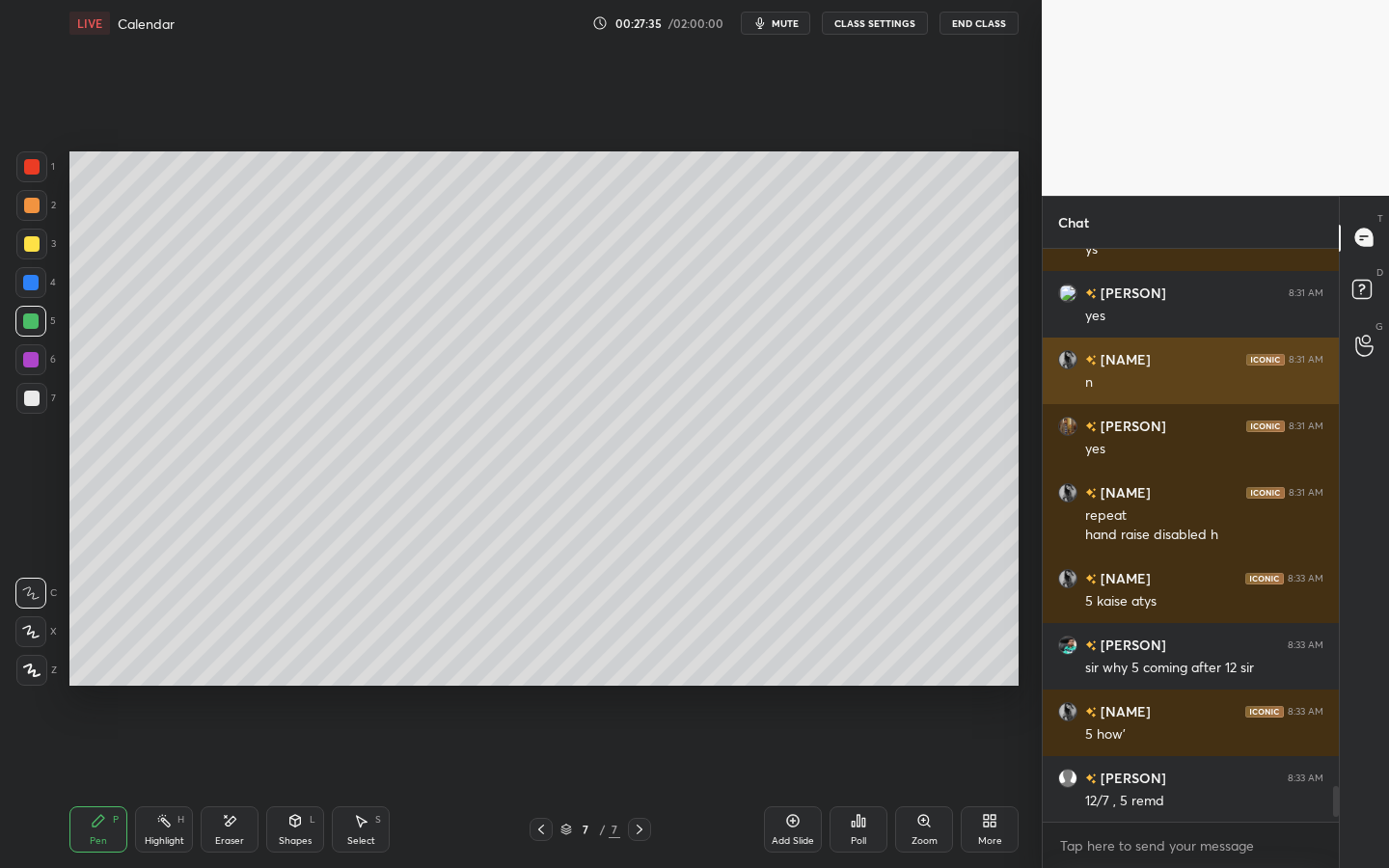 scroll, scrollTop: 7, scrollLeft: 7, axis: both 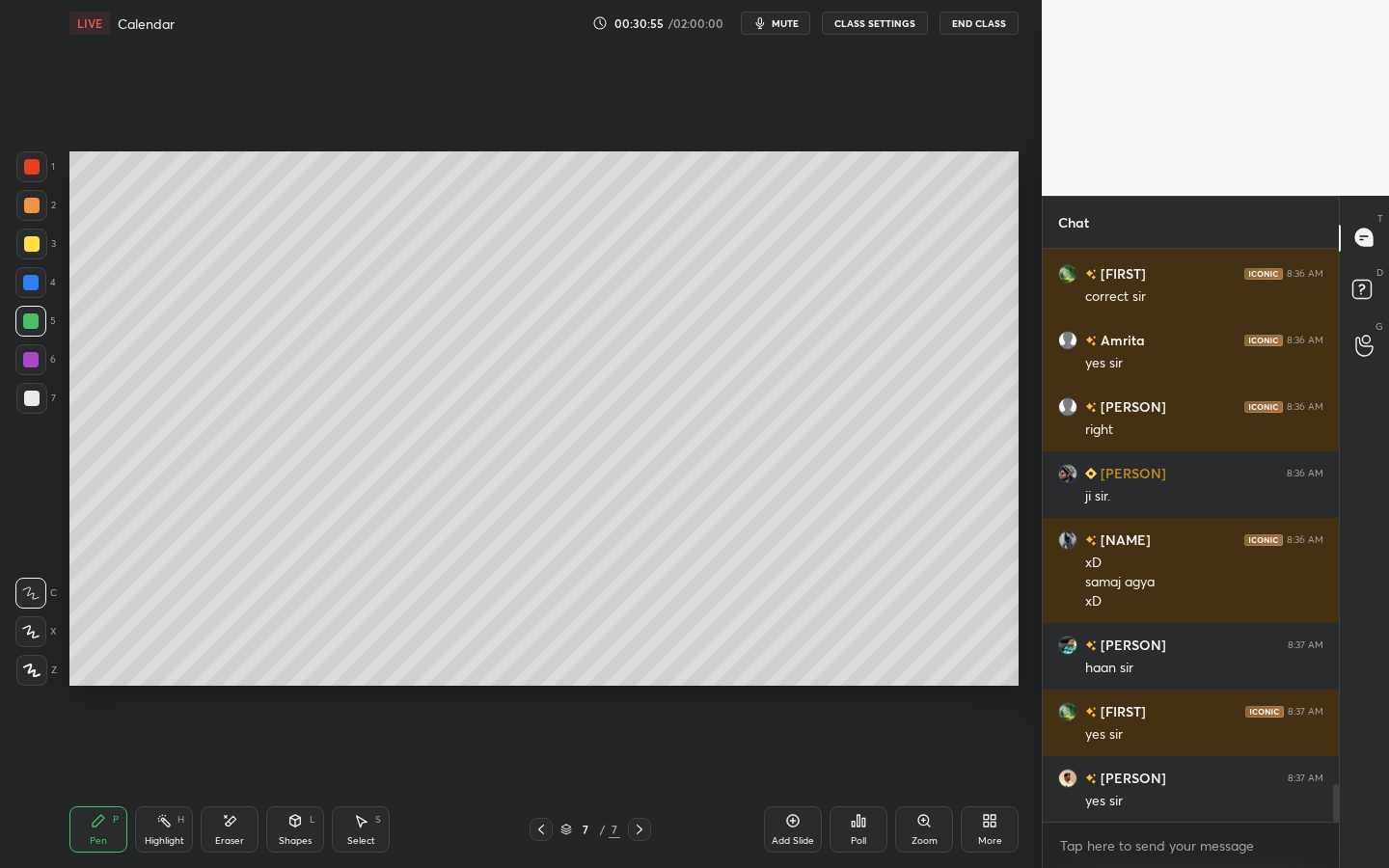 drag, startPoint x: 791, startPoint y: 820, endPoint x: 803, endPoint y: 817, distance: 12.369317 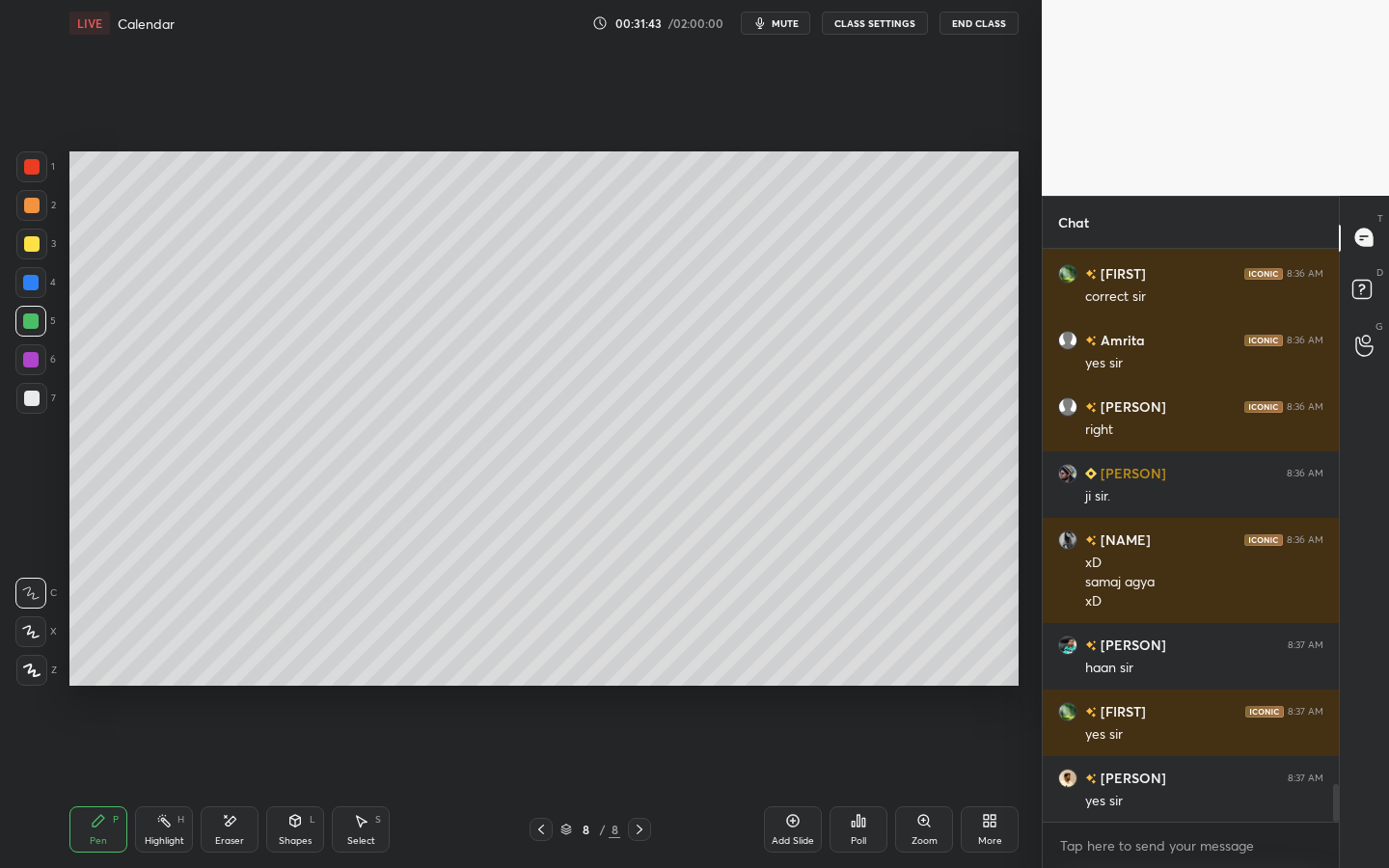 click on "Eraser" at bounding box center [230, 829] 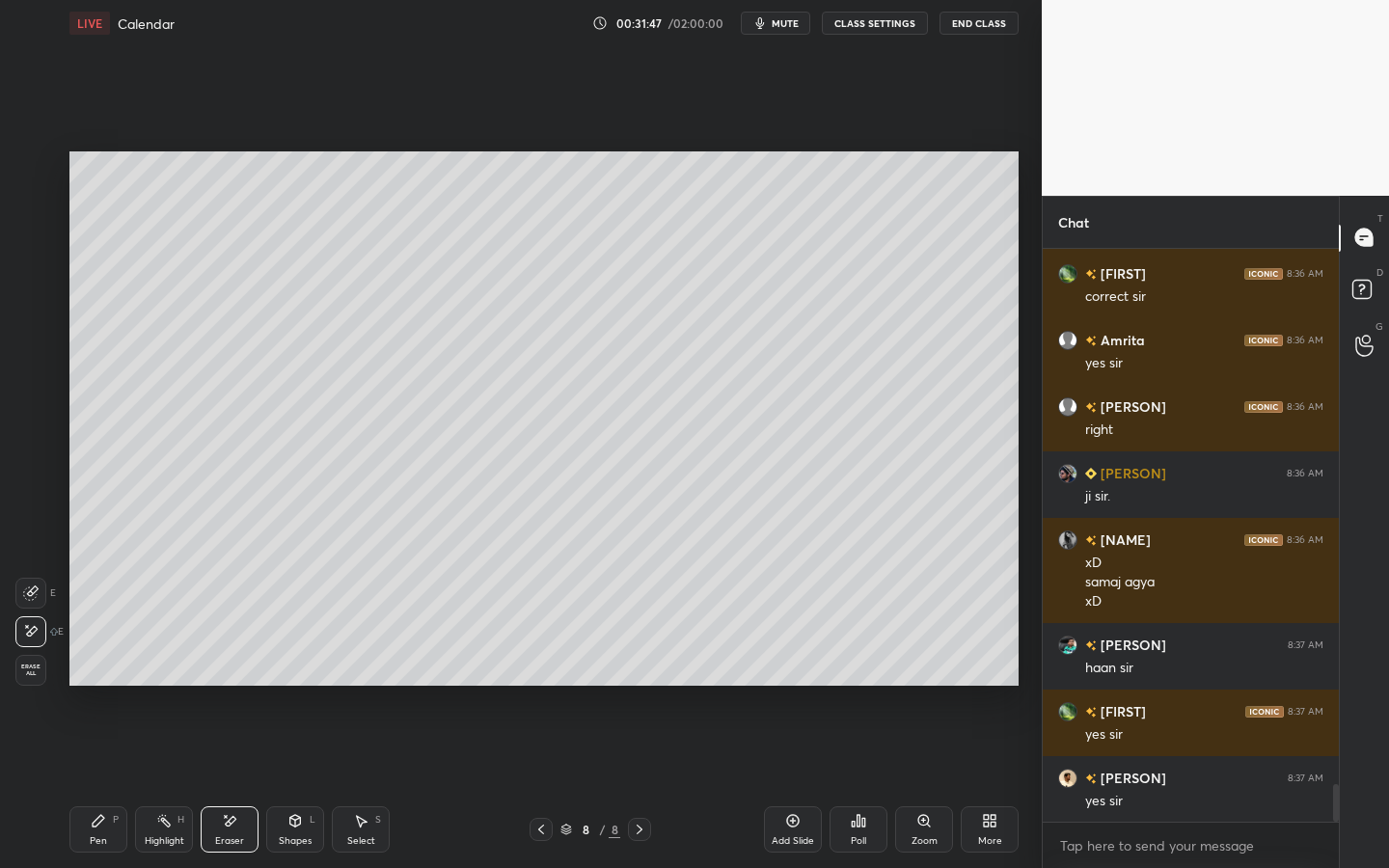 drag, startPoint x: 361, startPoint y: 829, endPoint x: 347, endPoint y: 708, distance: 121.80722 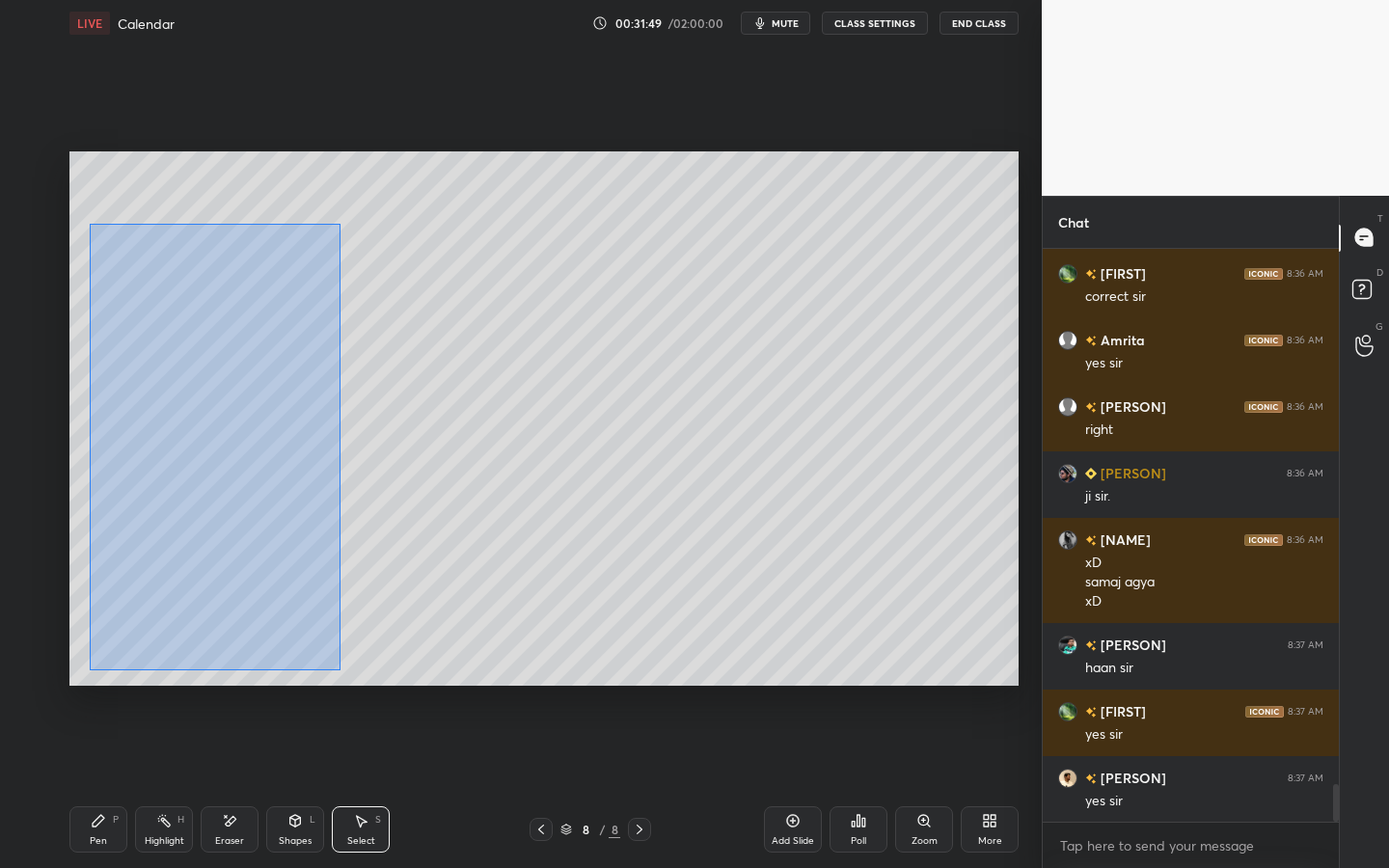 drag, startPoint x: 90, startPoint y: 224, endPoint x: 329, endPoint y: 658, distance: 495.4564 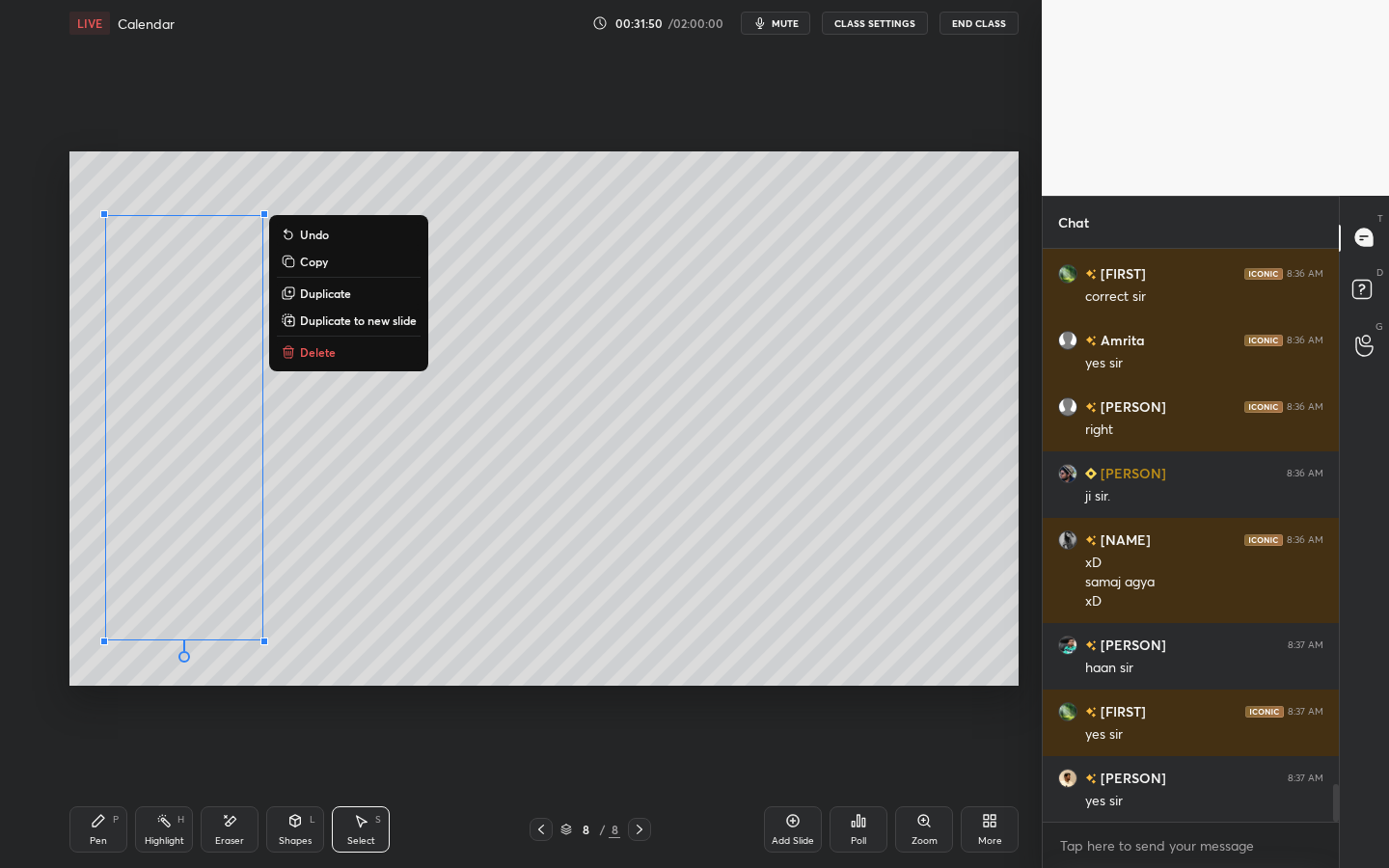 click on "Duplicate" at bounding box center (325, 293) 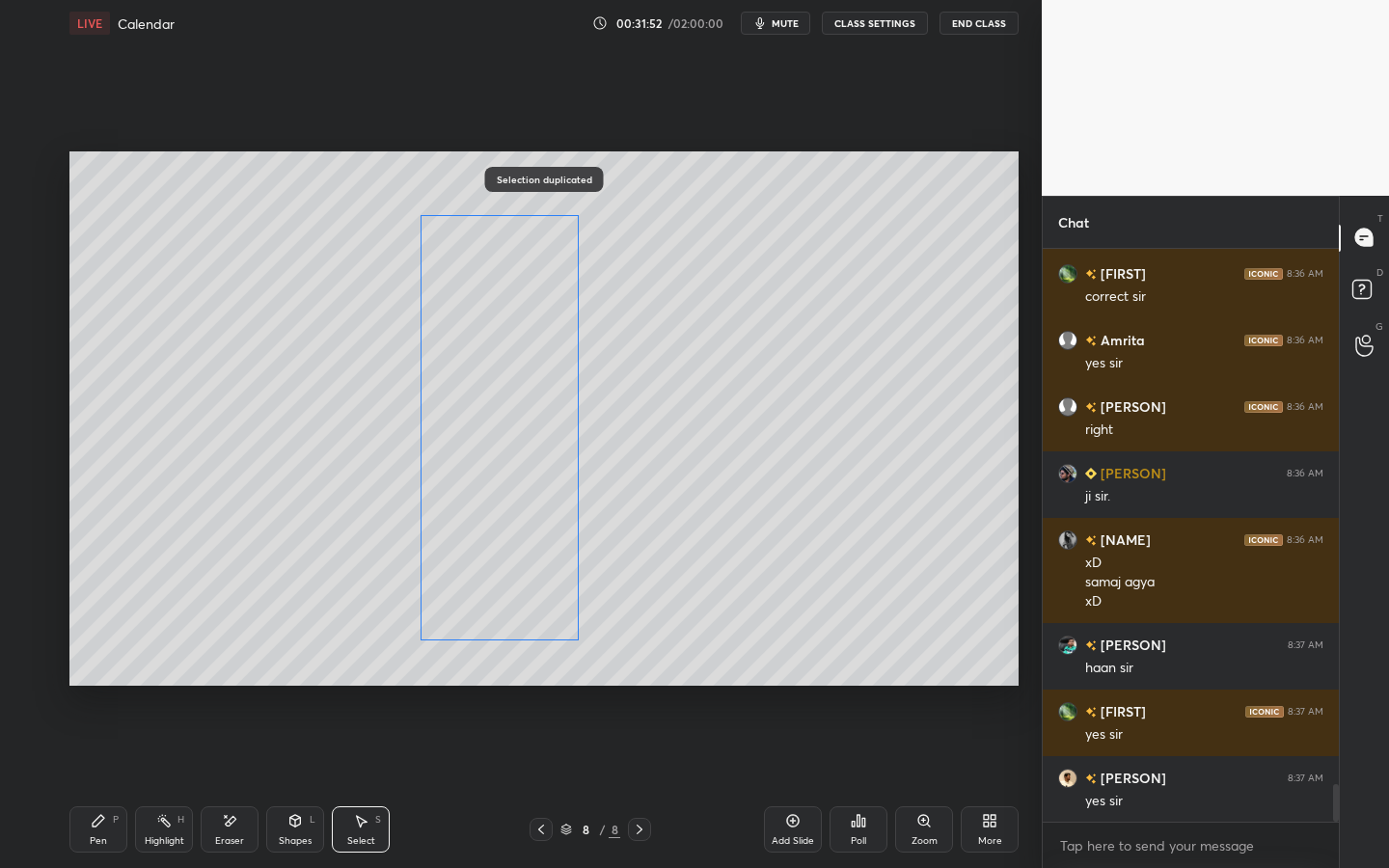 drag, startPoint x: 242, startPoint y: 401, endPoint x: 549, endPoint y: 380, distance: 307.7174 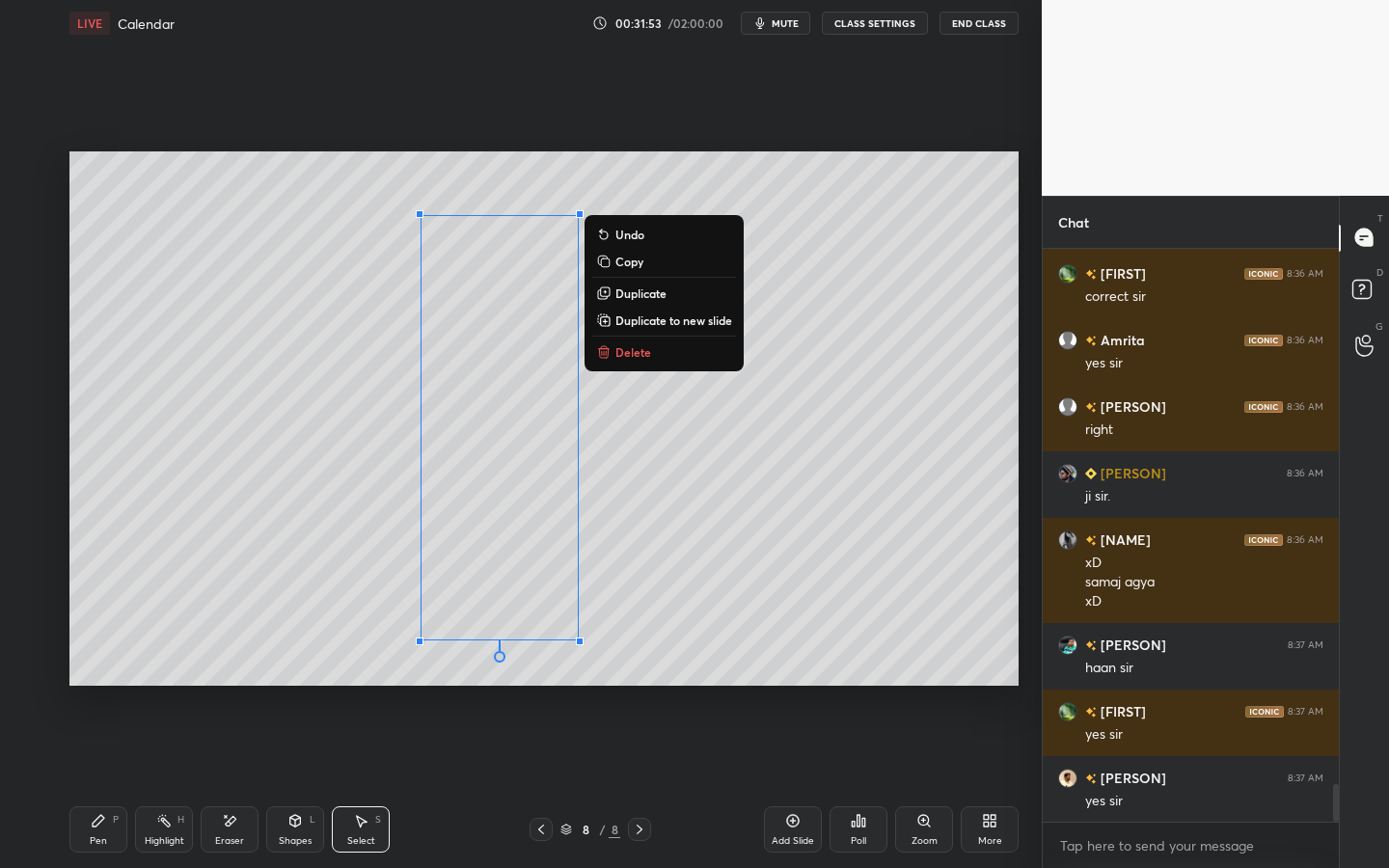 click on "Duplicate" at bounding box center (640, 293) 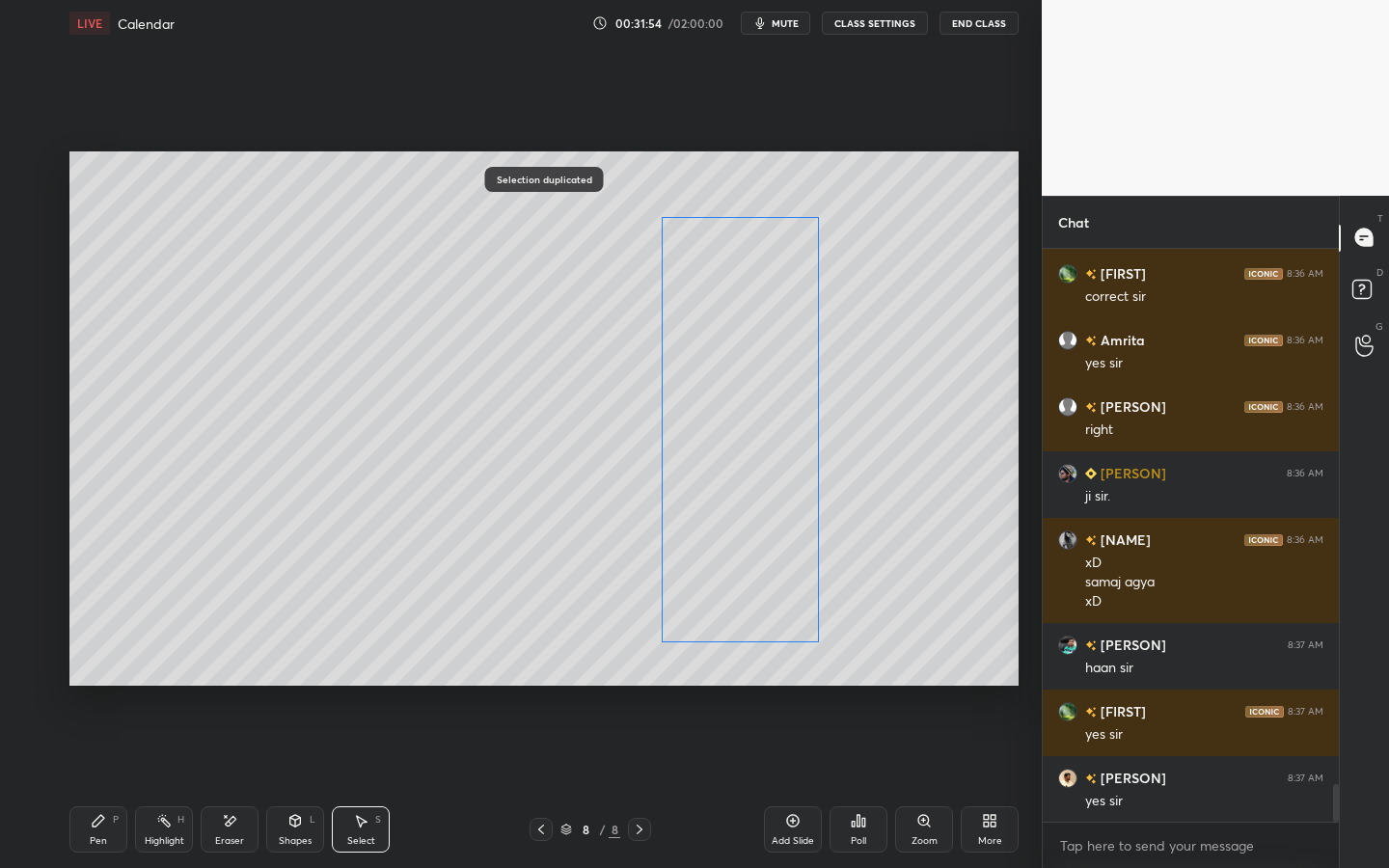 drag, startPoint x: 537, startPoint y: 380, endPoint x: 751, endPoint y: 361, distance: 214.8418 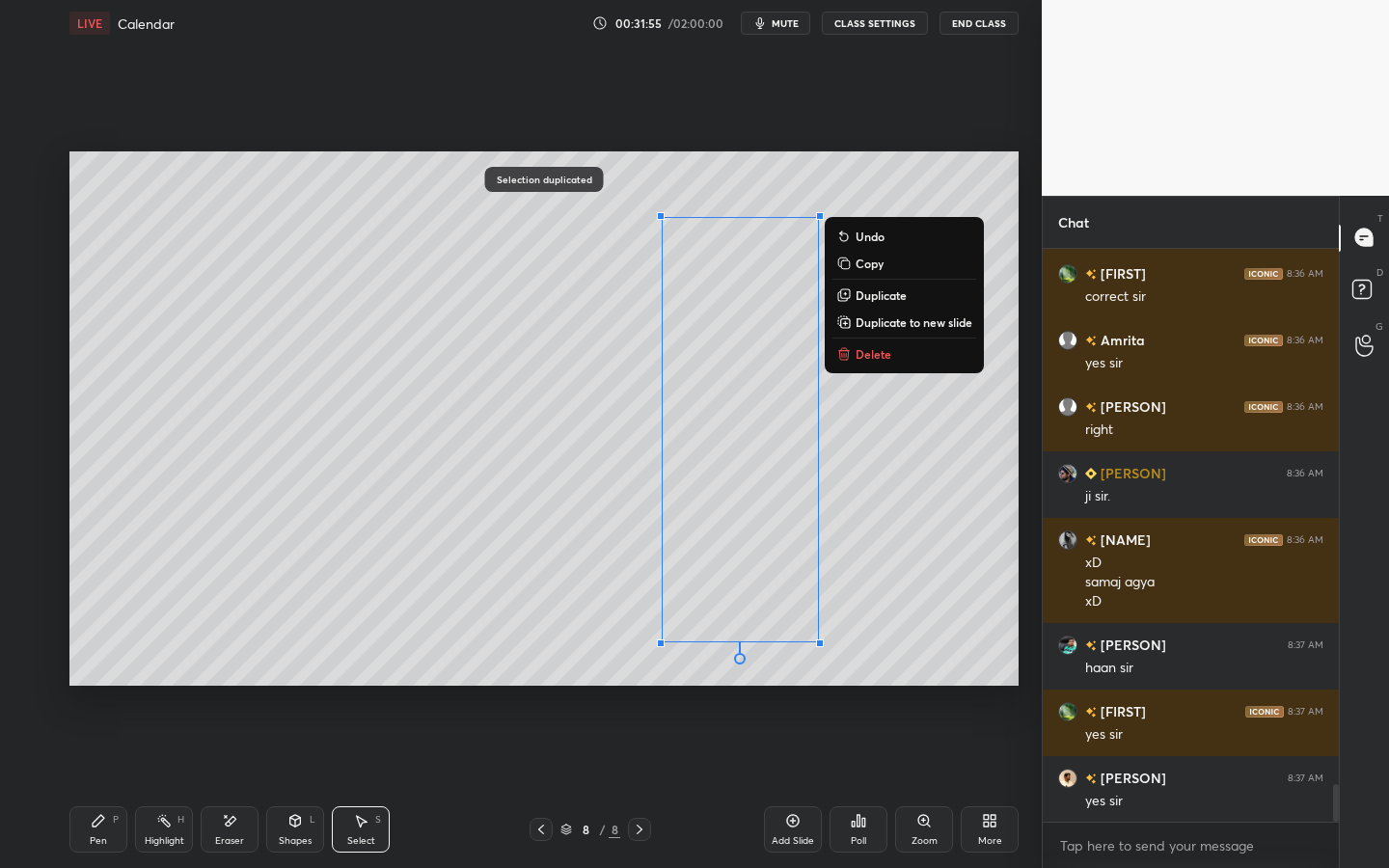 drag, startPoint x: 871, startPoint y: 293, endPoint x: 858, endPoint y: 296, distance: 13.3416641 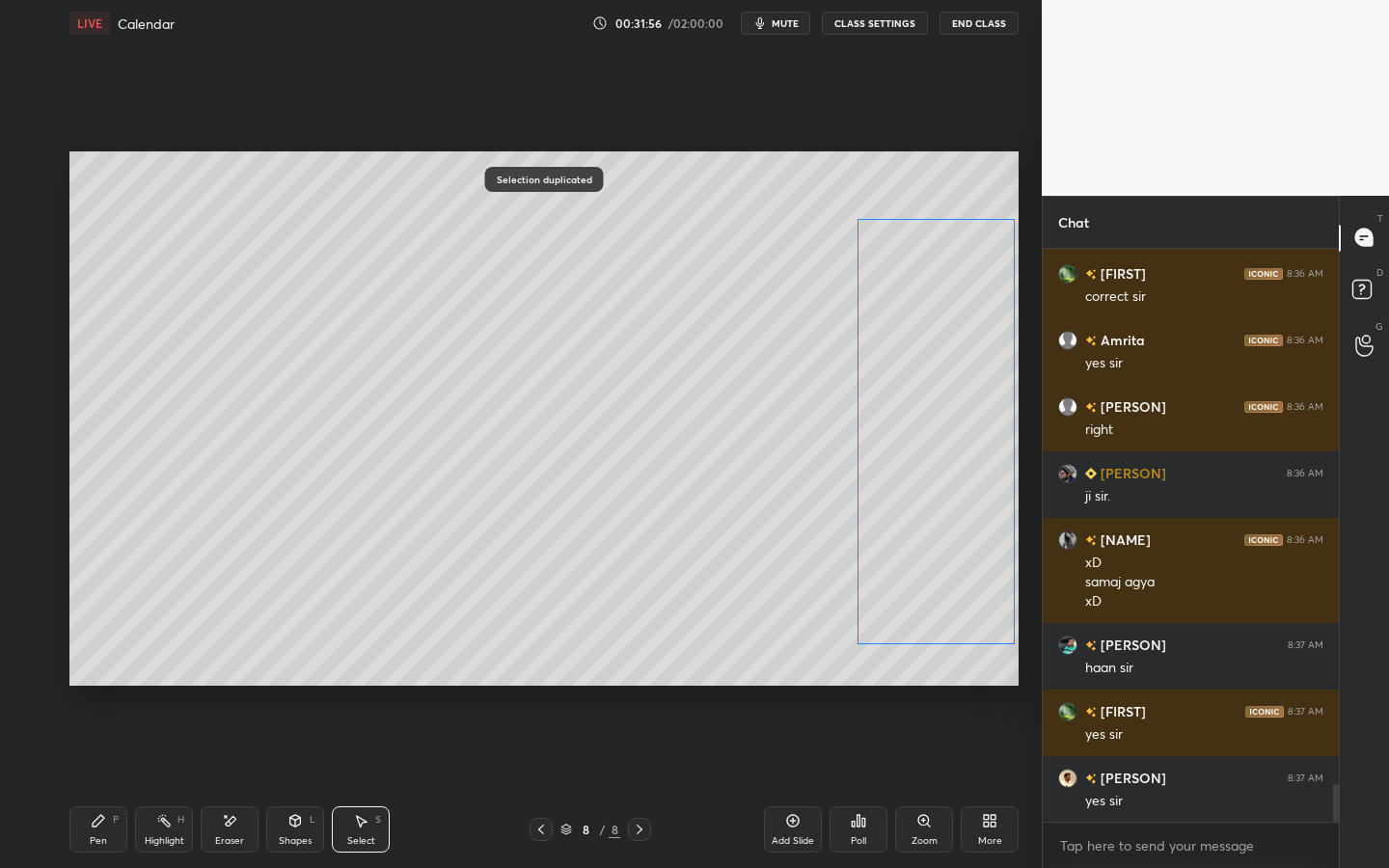 drag, startPoint x: 868, startPoint y: 358, endPoint x: 938, endPoint y: 359, distance: 70.00714 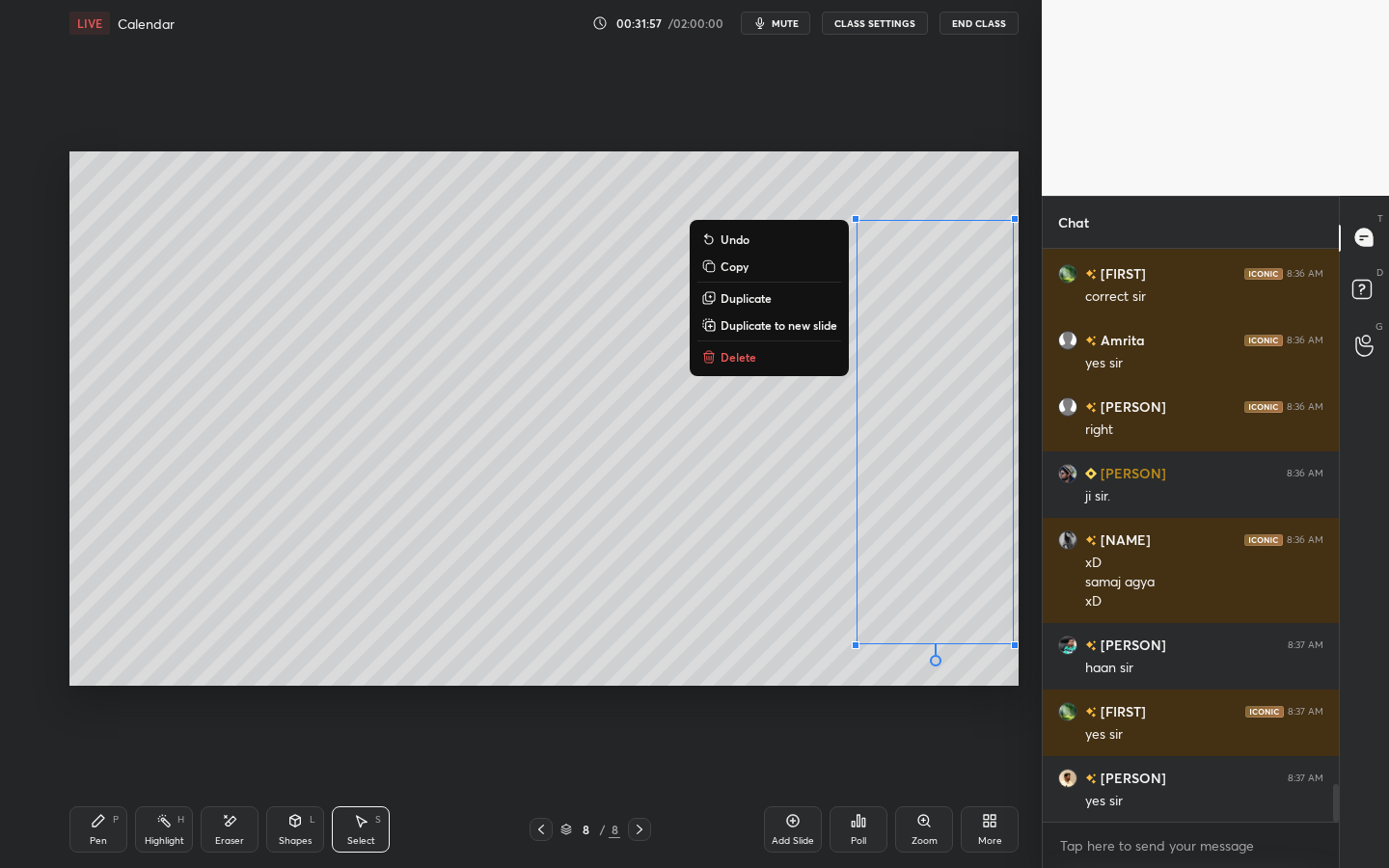 click on "0 ° Undo Copy Duplicate Duplicate to new slide Delete" at bounding box center [544, 419] 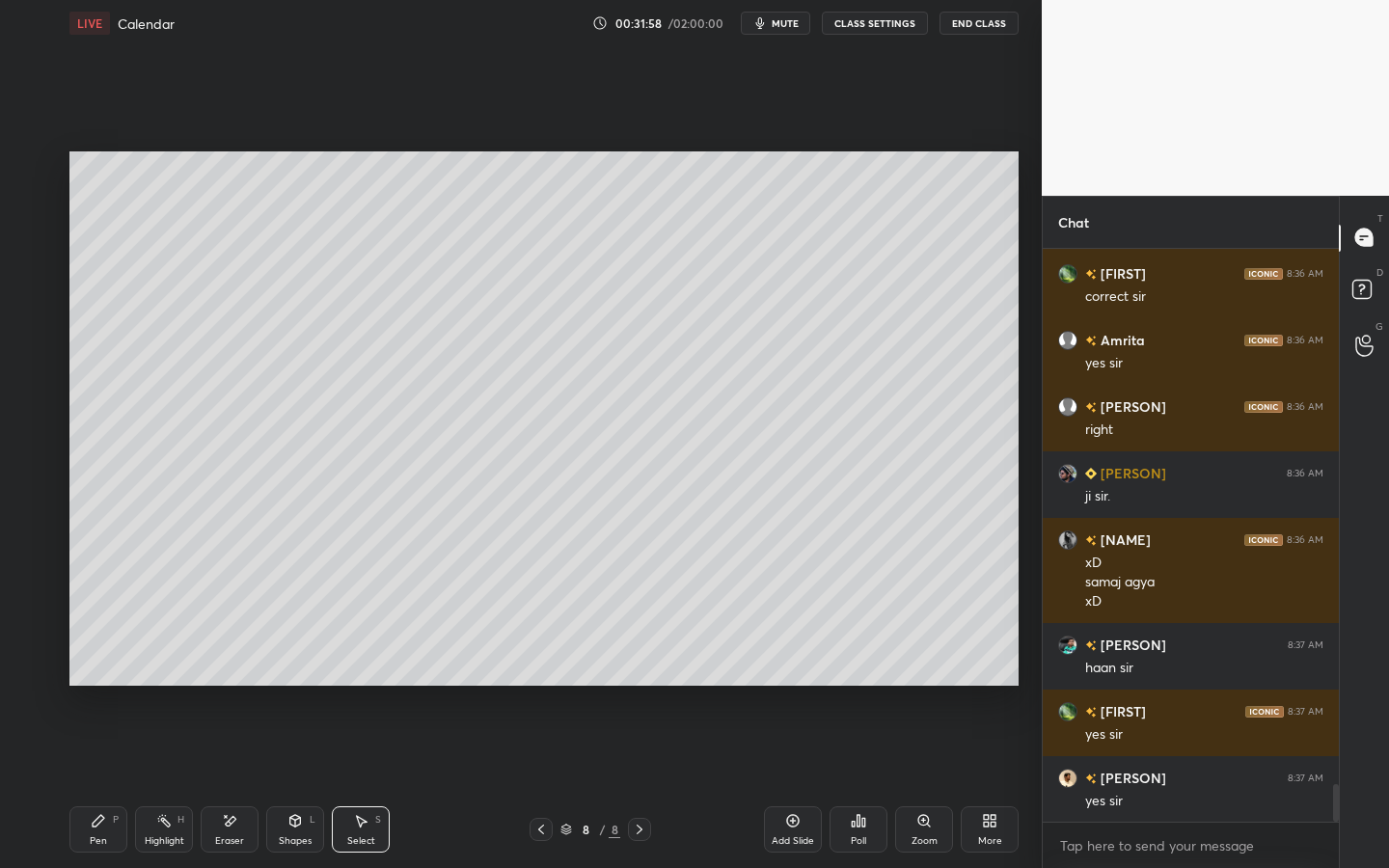 click on "Eraser" at bounding box center (230, 829) 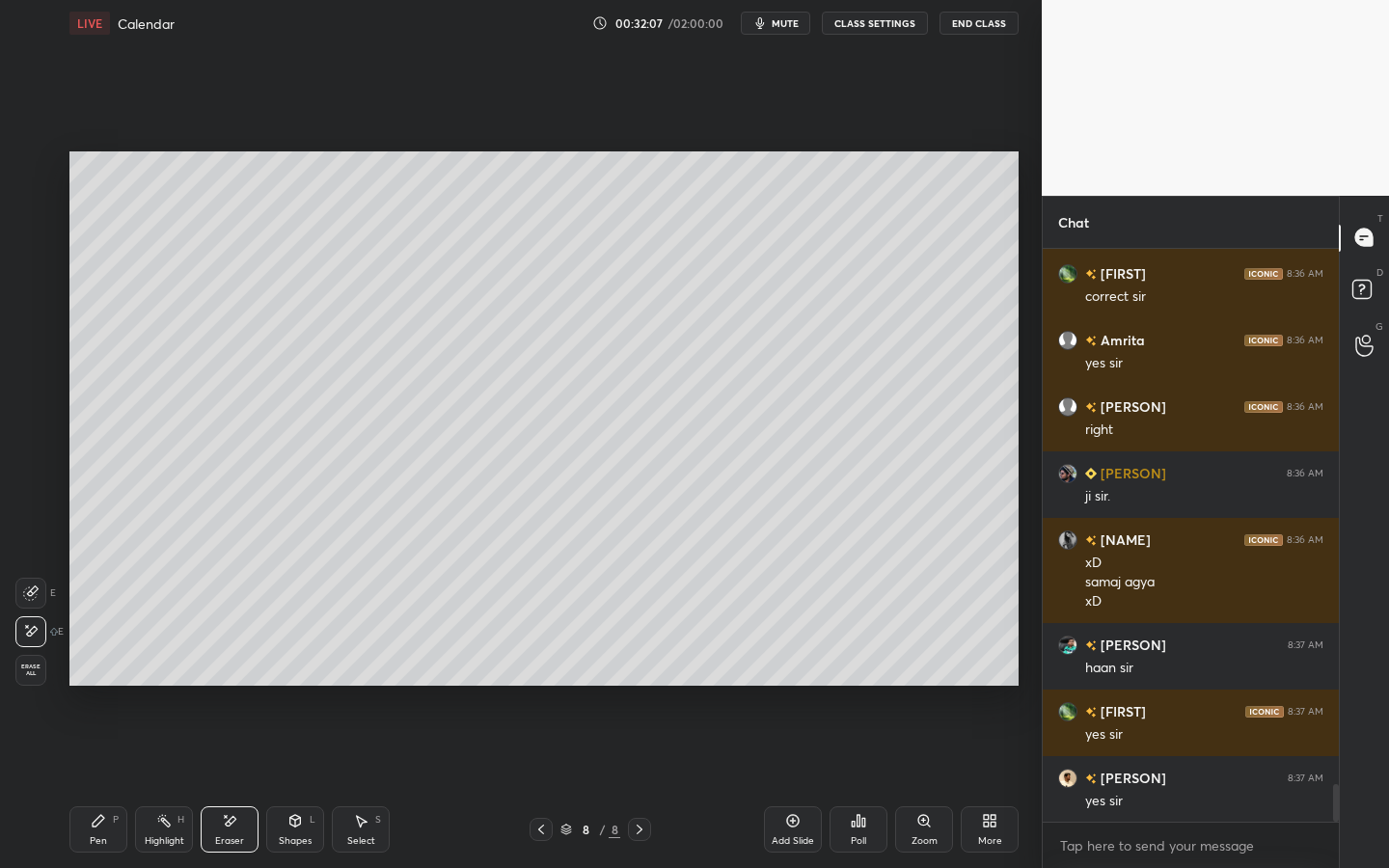 click on "Pen P" at bounding box center [98, 829] 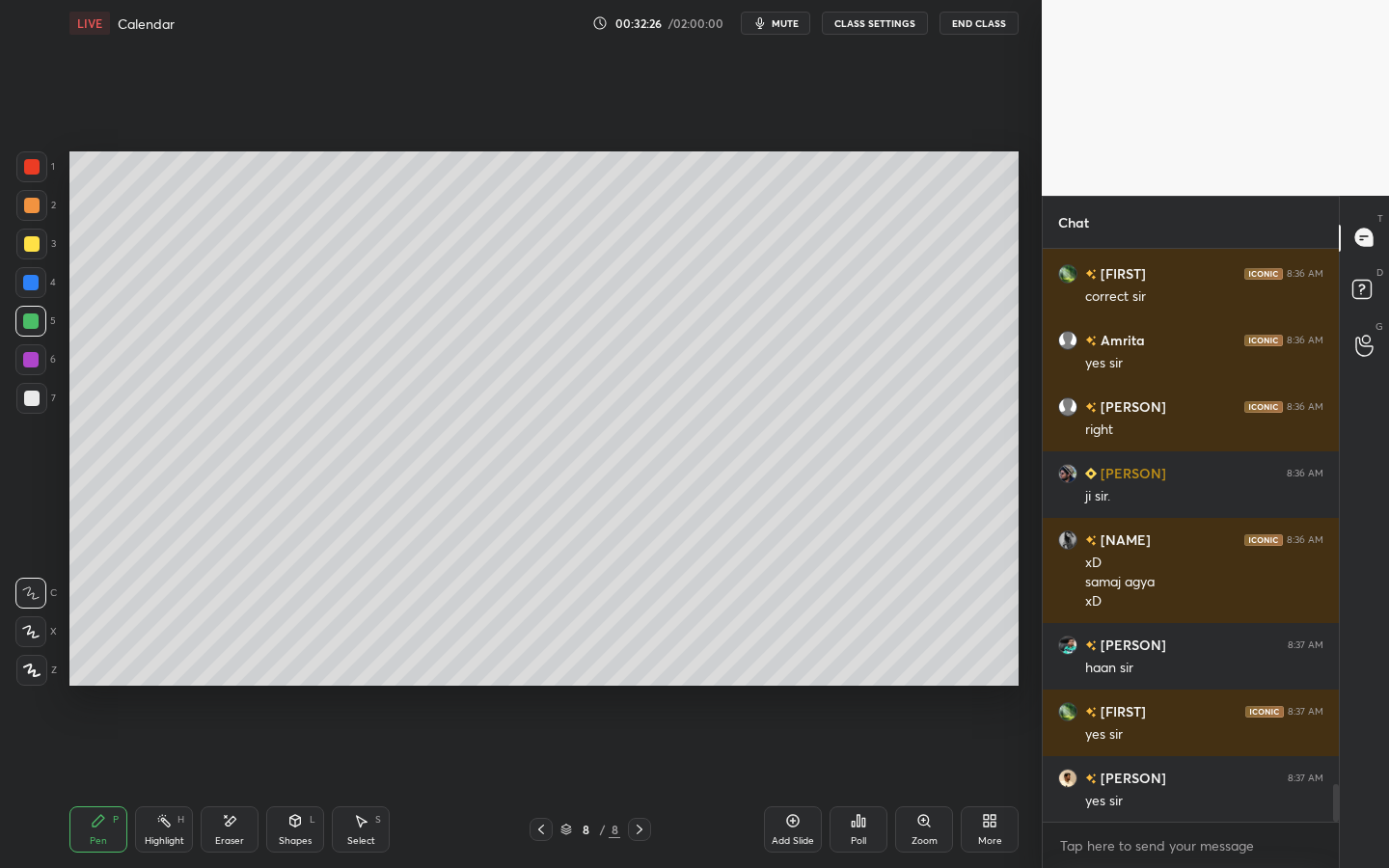 click on "Poll" at bounding box center [858, 841] 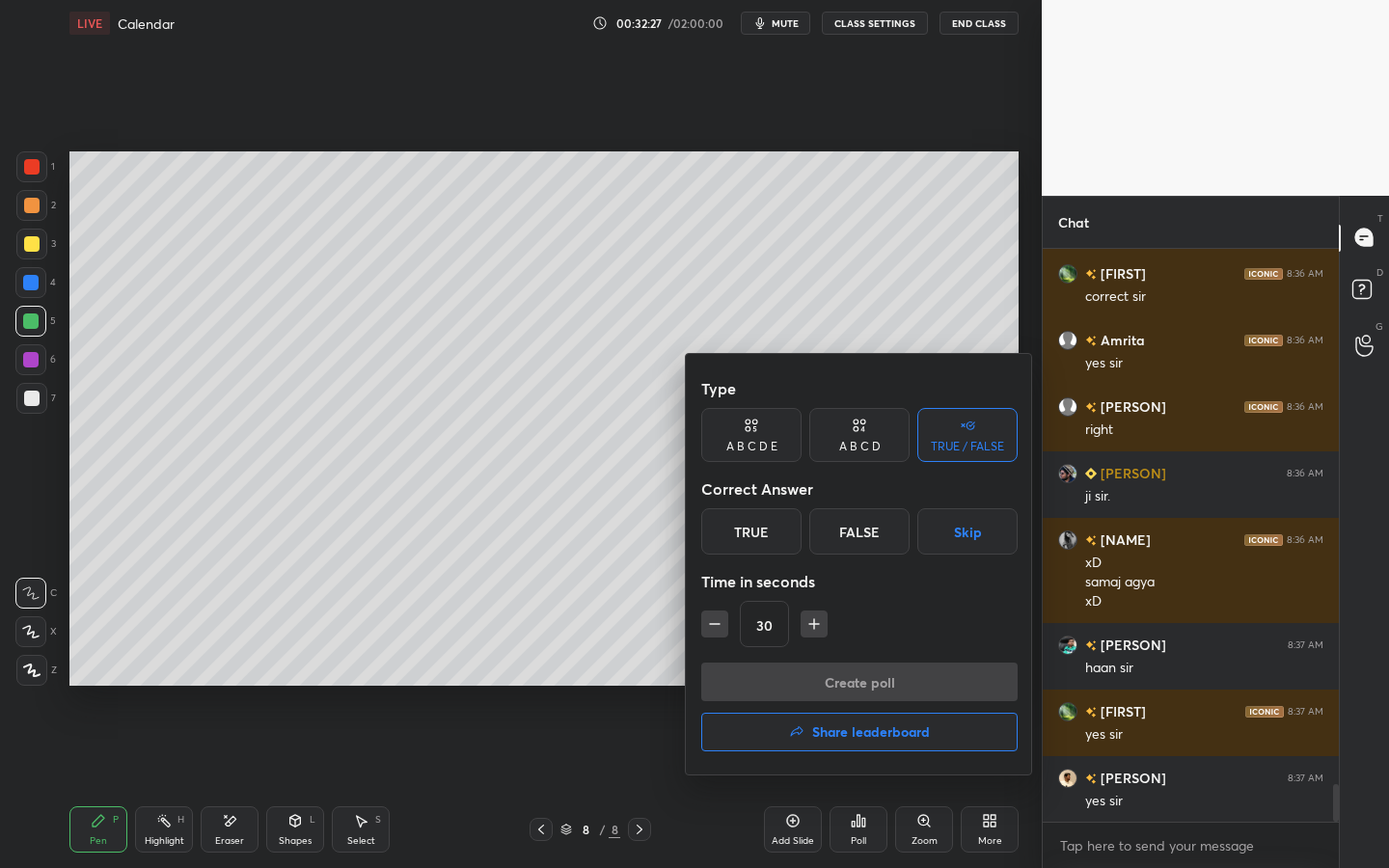drag, startPoint x: 759, startPoint y: 541, endPoint x: 803, endPoint y: 596, distance: 70.43437 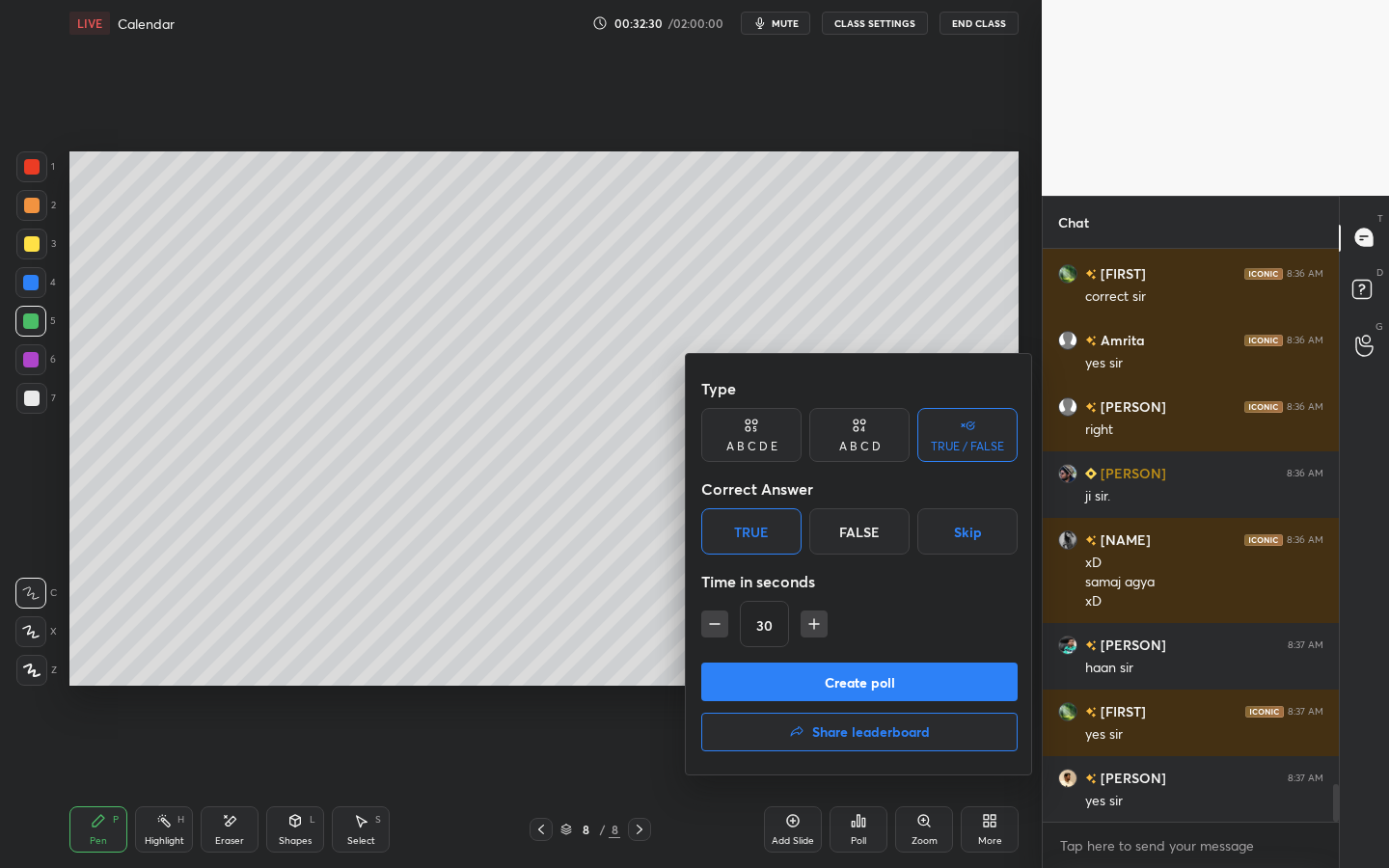 click on "Create poll" at bounding box center [859, 682] 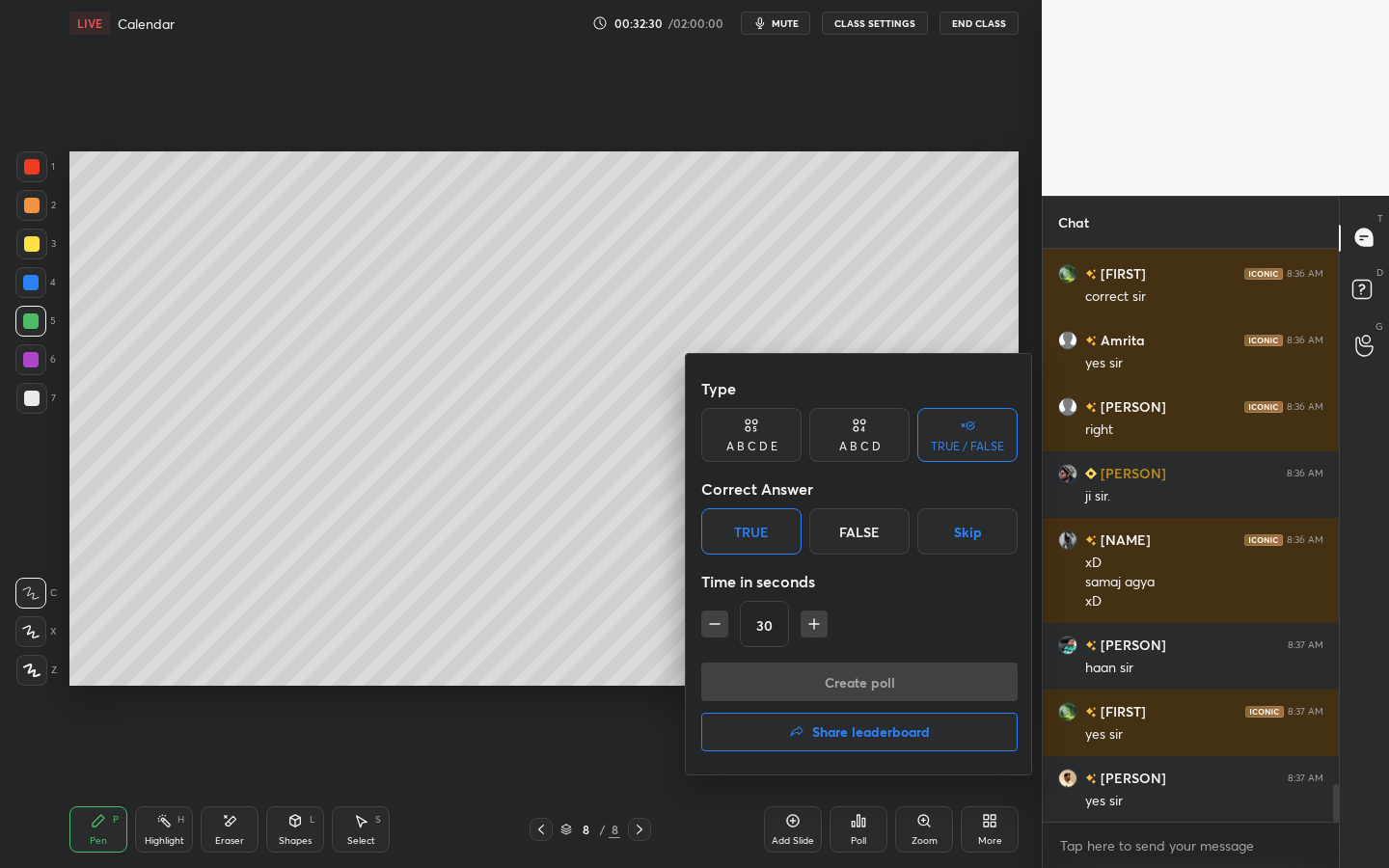 scroll, scrollTop: 477, scrollLeft: 290, axis: both 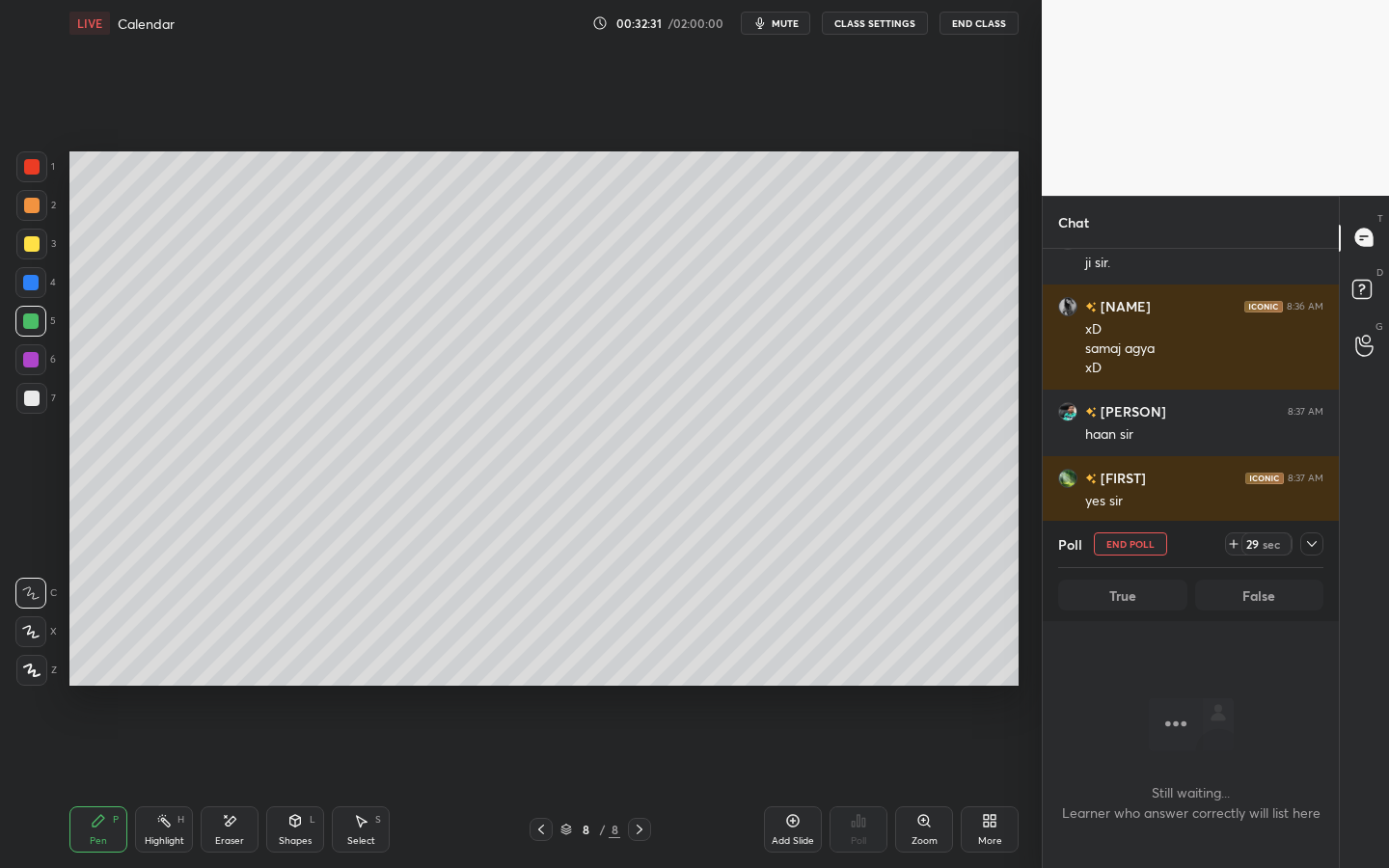 drag, startPoint x: 1234, startPoint y: 547, endPoint x: 1238, endPoint y: 535, distance: 12.649111 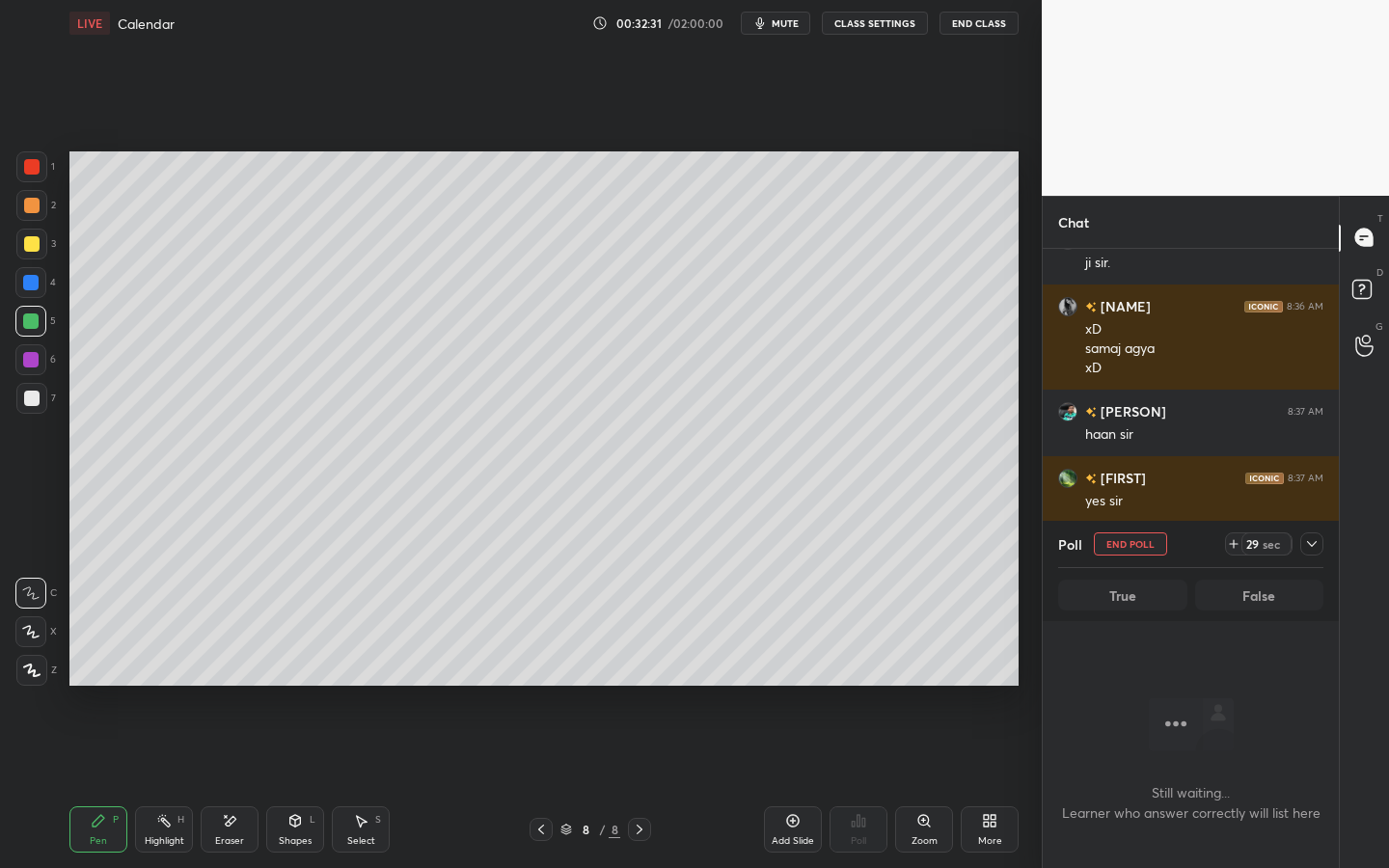 click 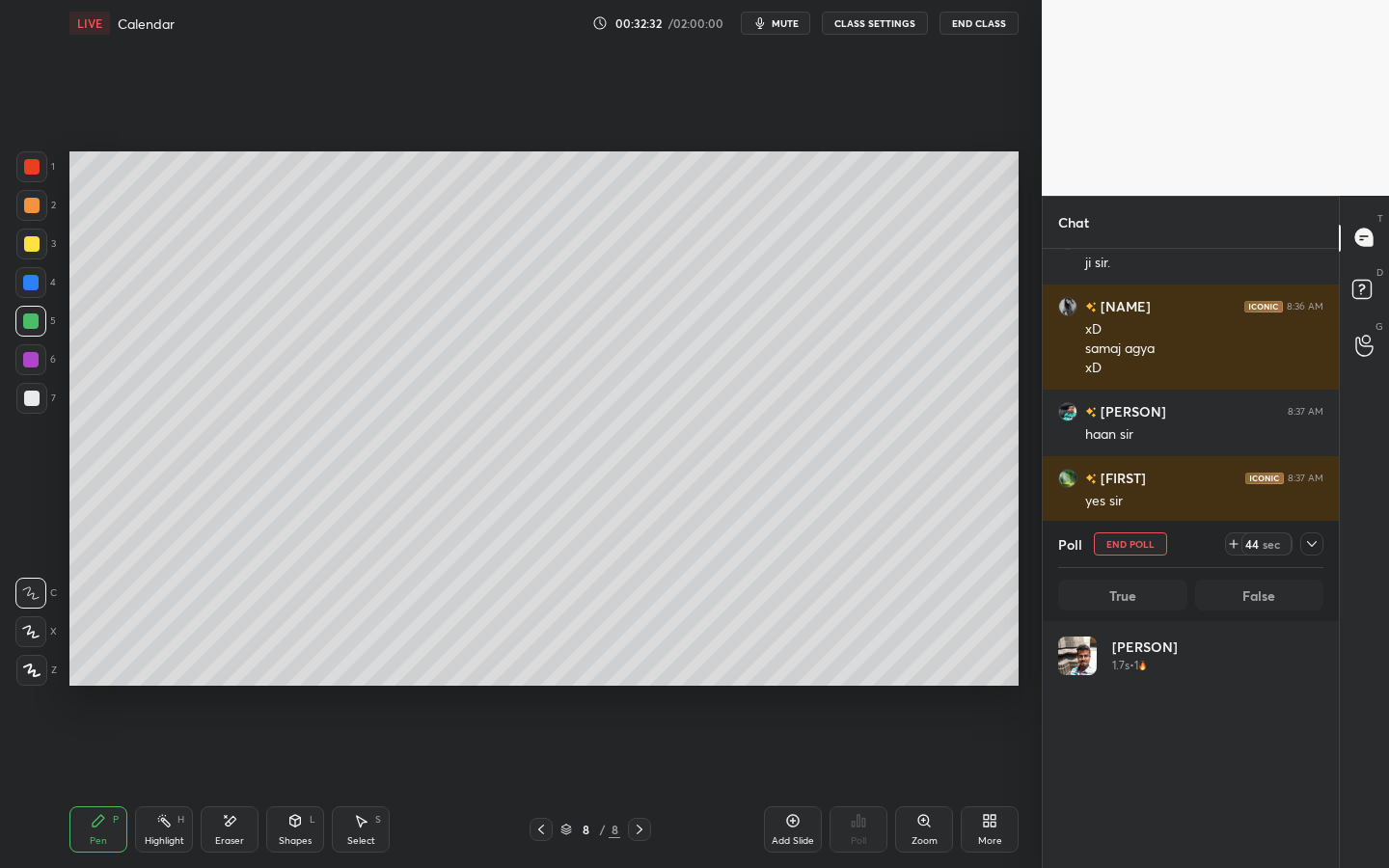 scroll, scrollTop: 8519, scrollLeft: 0, axis: vertical 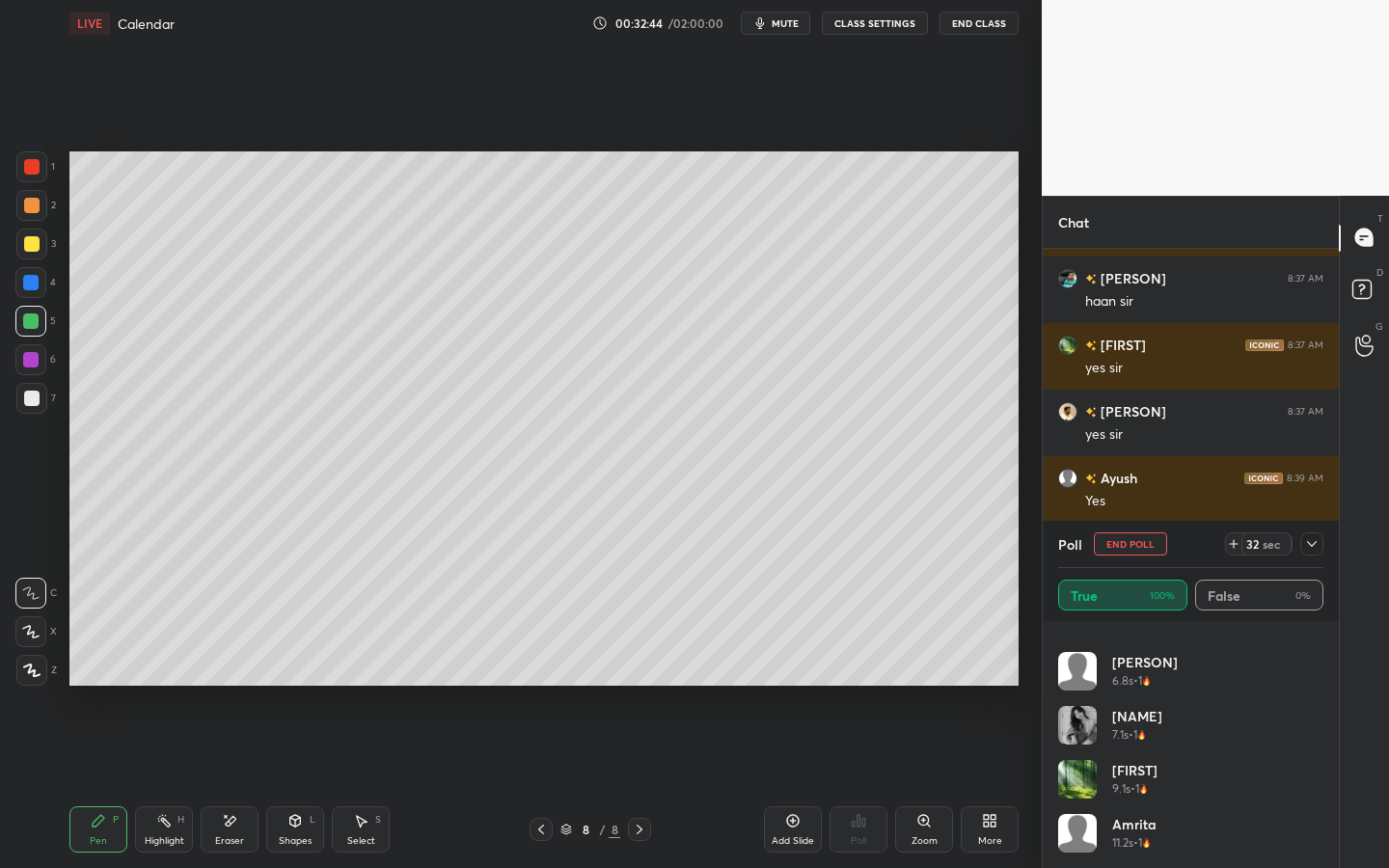 click on "End Poll" at bounding box center (1130, 544) 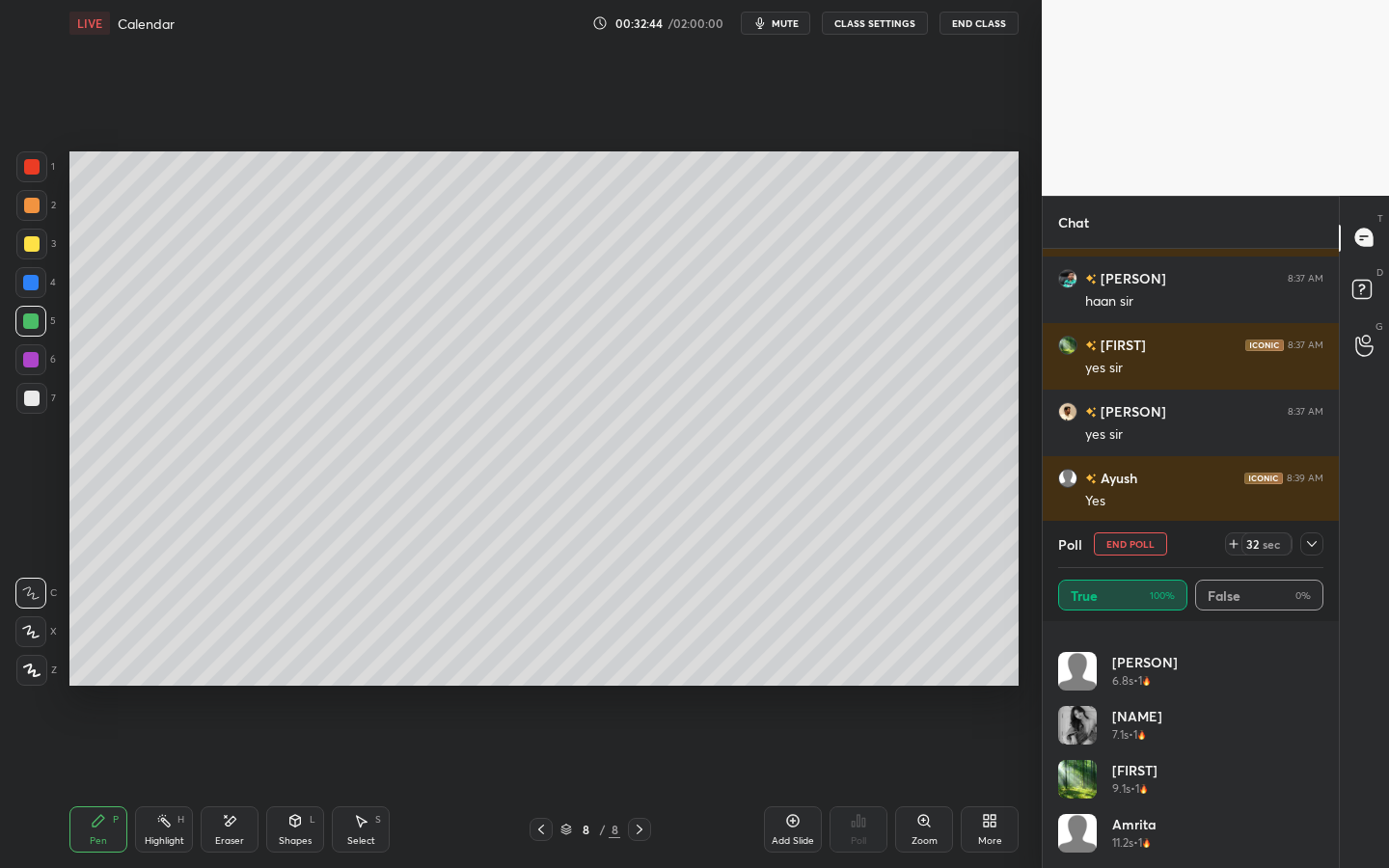 scroll, scrollTop: 117, scrollLeft: 259, axis: both 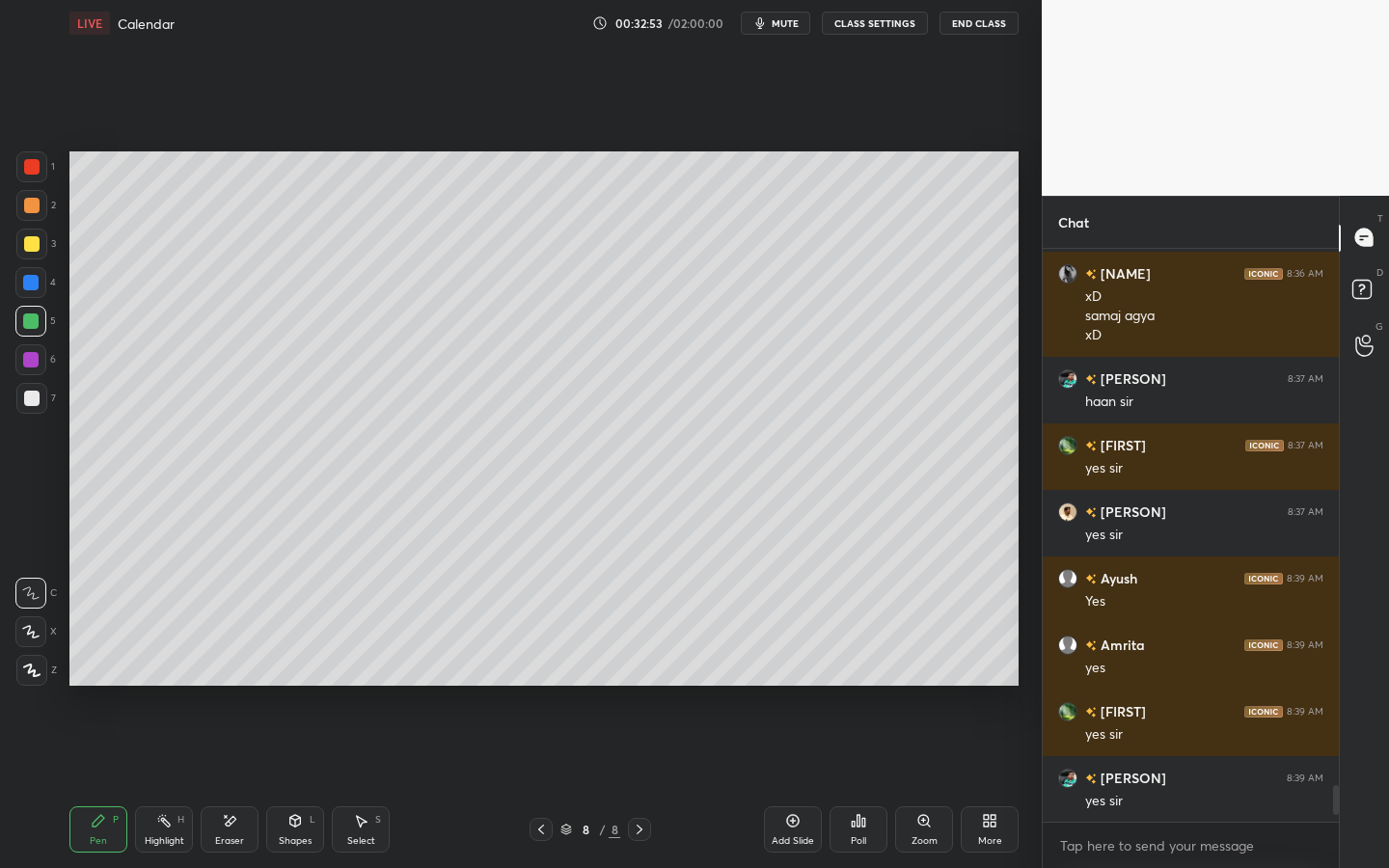 click 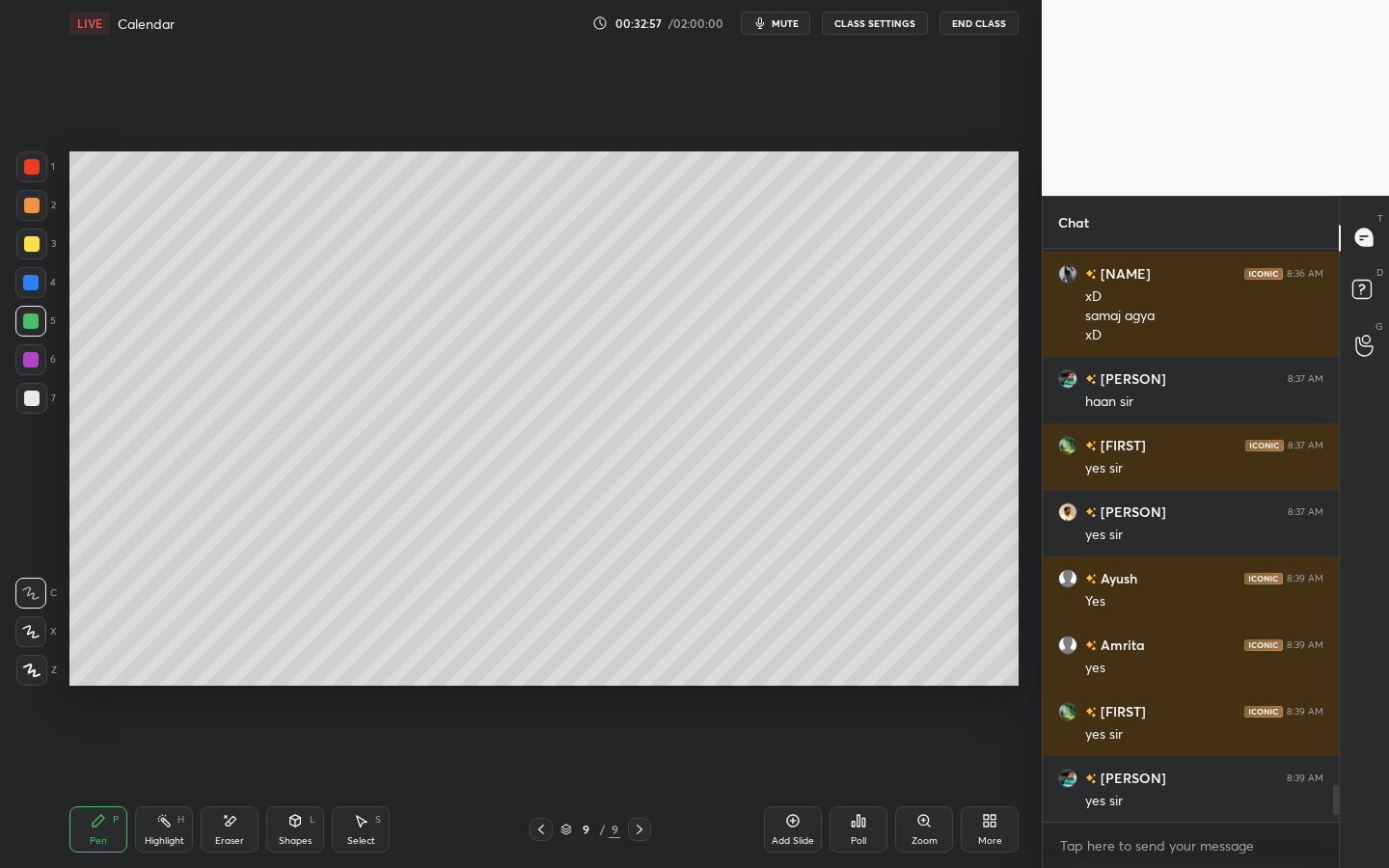 drag, startPoint x: 36, startPoint y: 167, endPoint x: 59, endPoint y: 171, distance: 23.34524 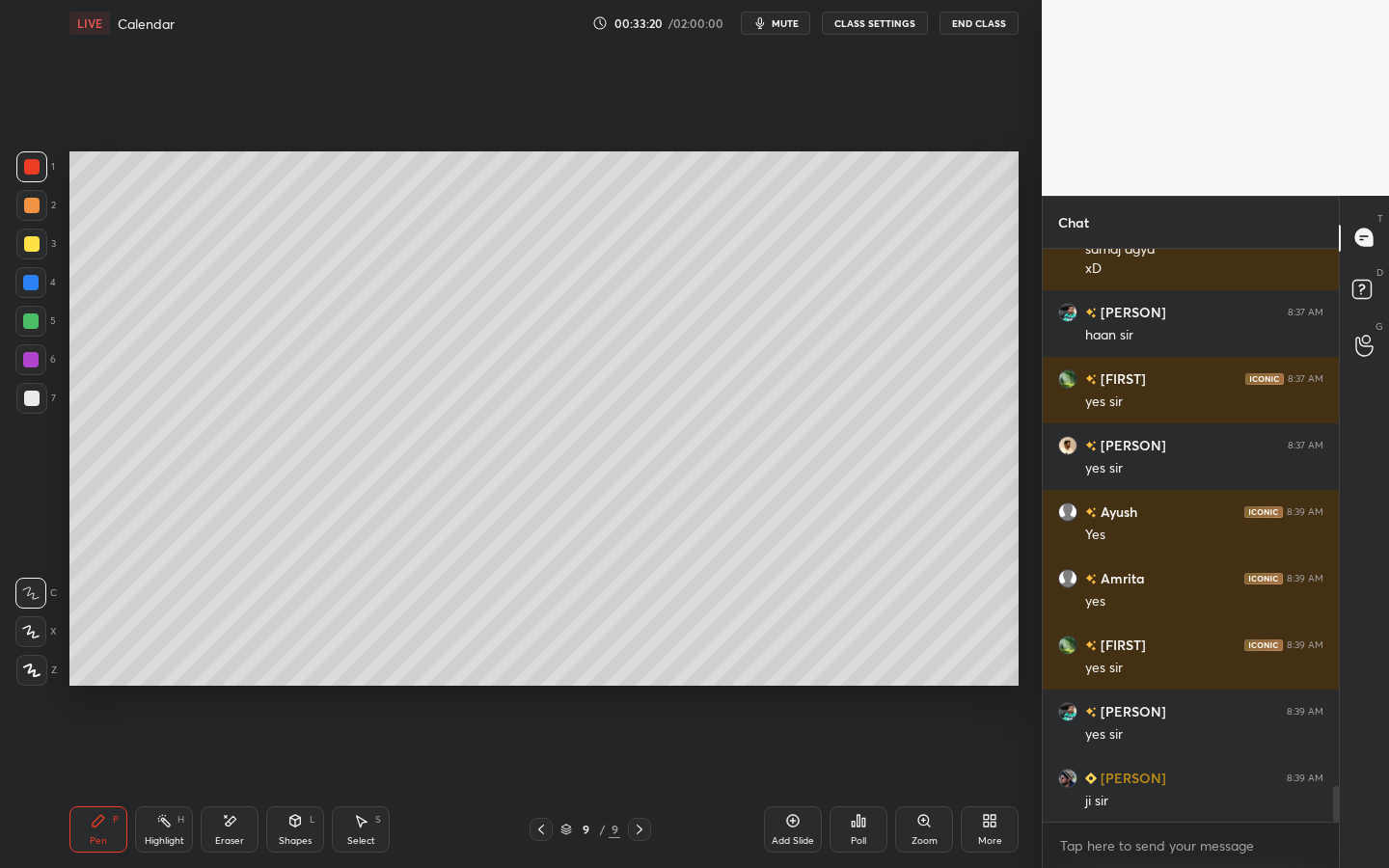 drag, startPoint x: 35, startPoint y: 205, endPoint x: 49, endPoint y: 189, distance: 21.260292 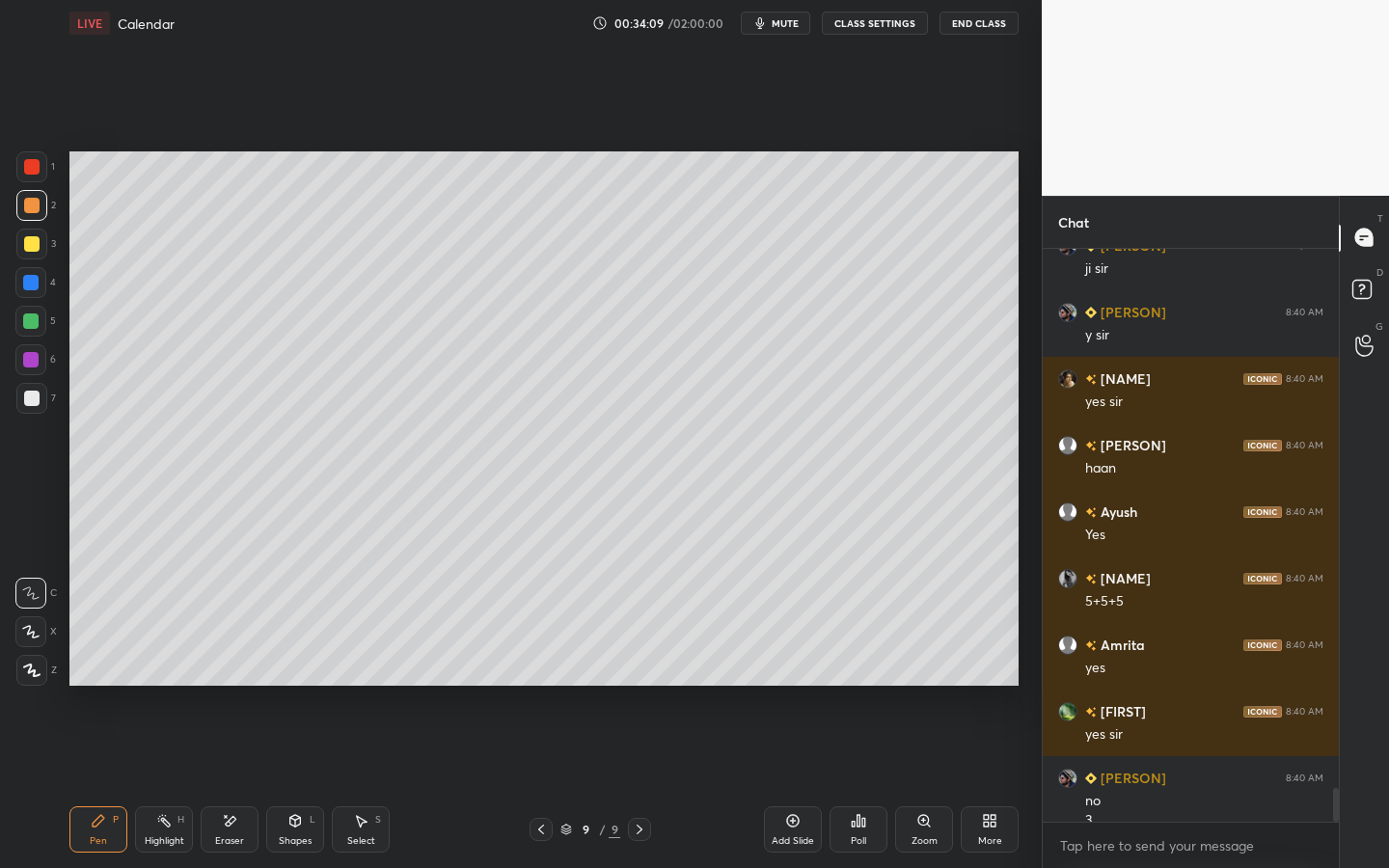 scroll, scrollTop: 9103, scrollLeft: 0, axis: vertical 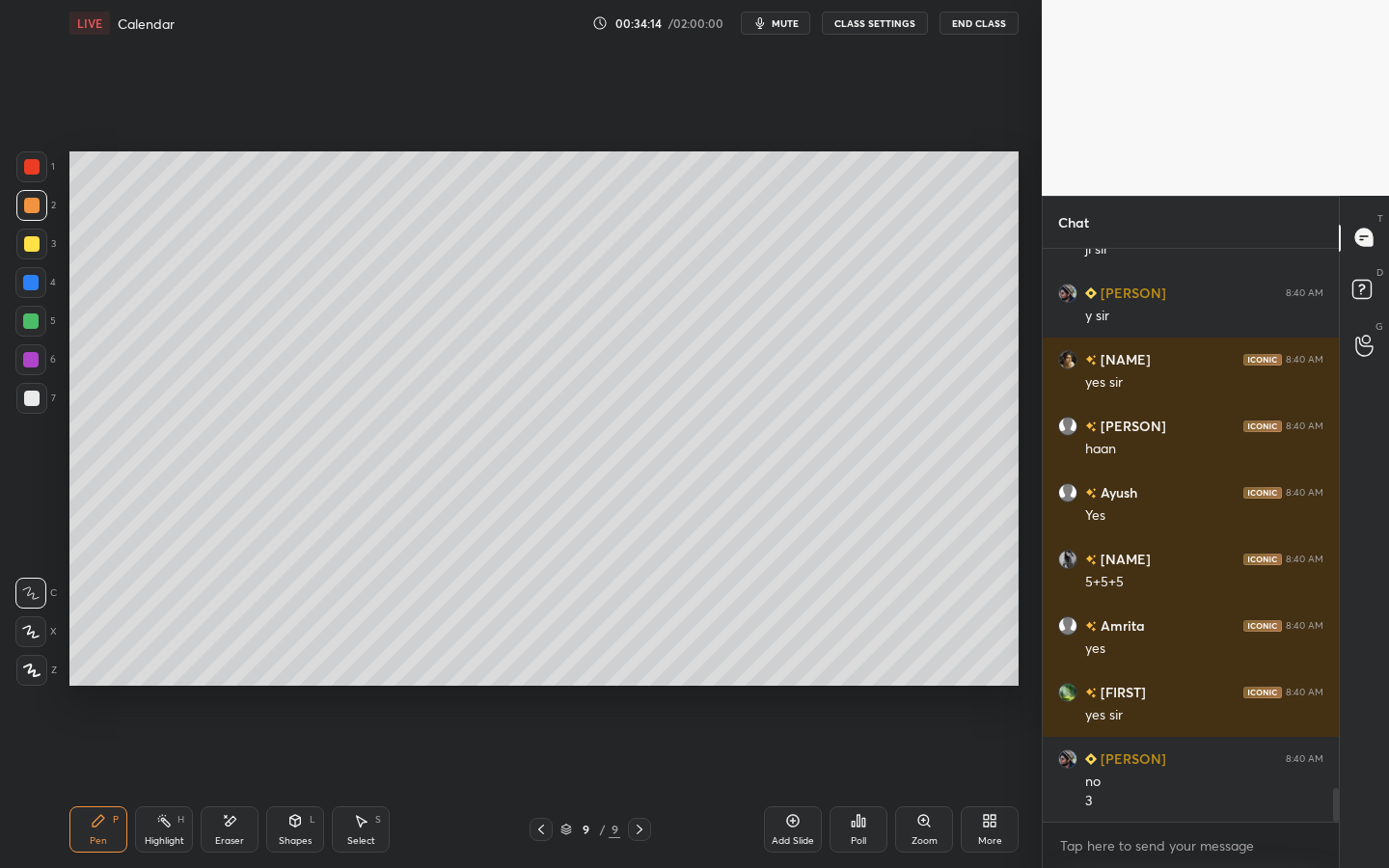 click 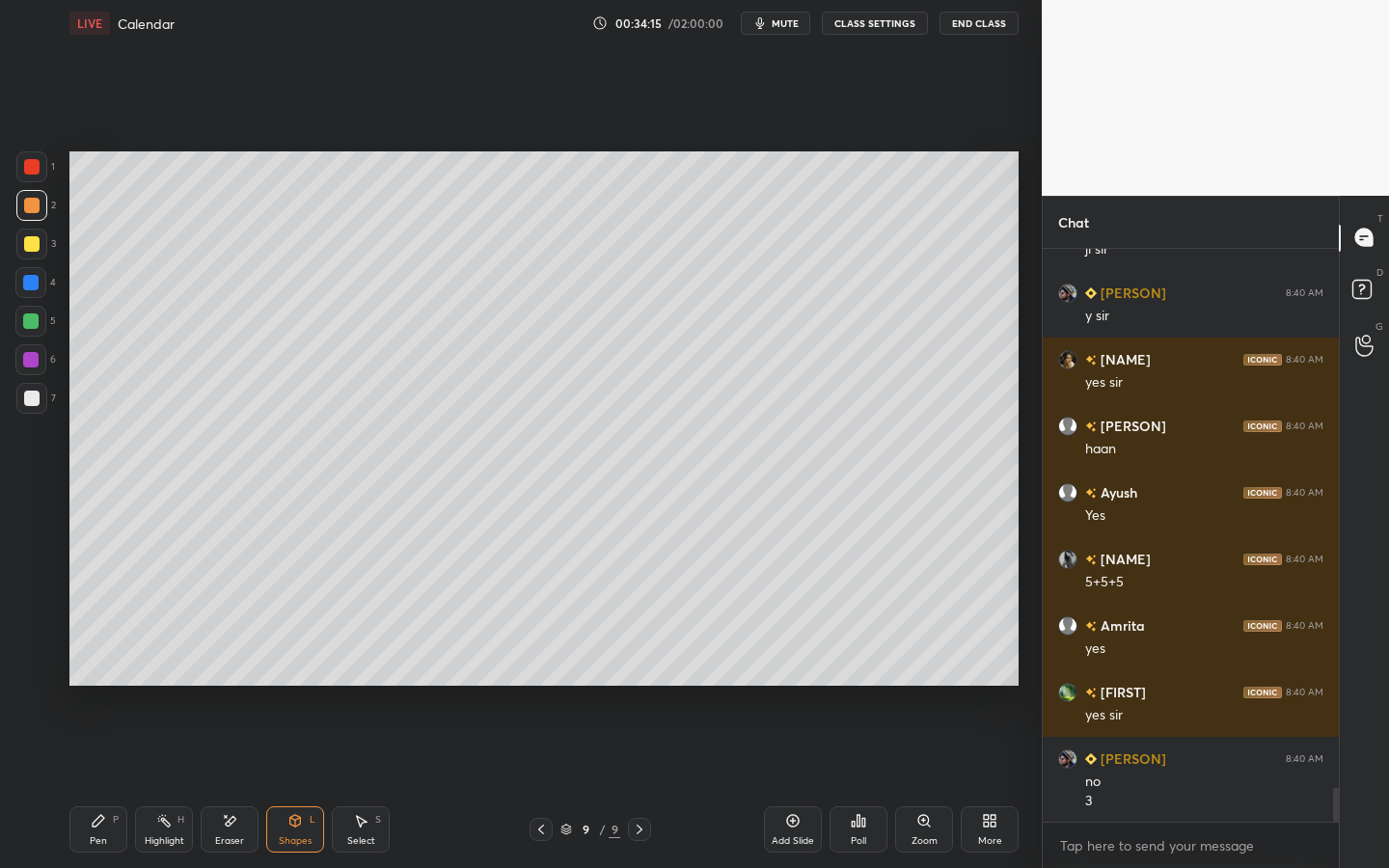 drag, startPoint x: 36, startPoint y: 239, endPoint x: 45, endPoint y: 237, distance: 9.219544 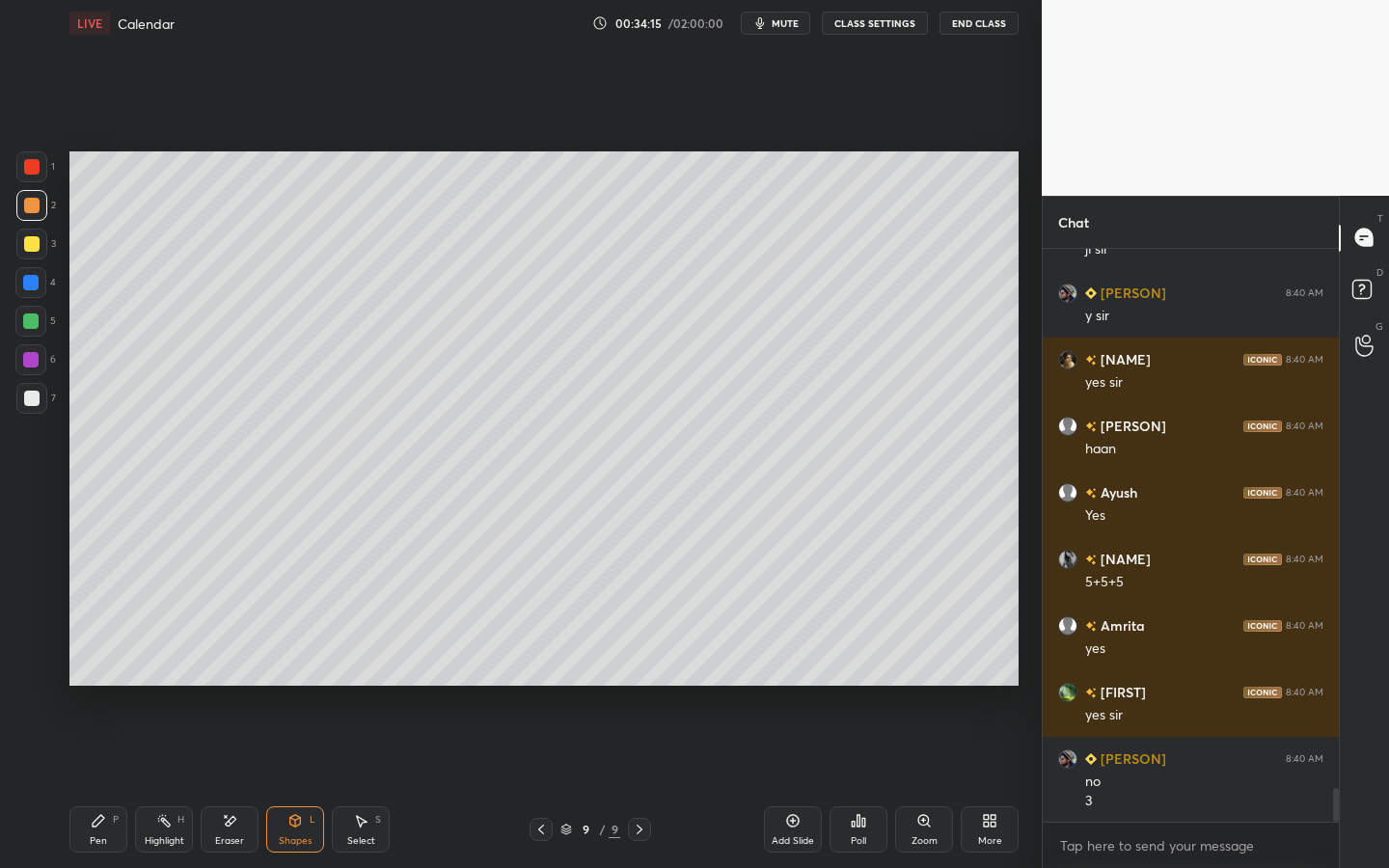 click at bounding box center [32, 244] 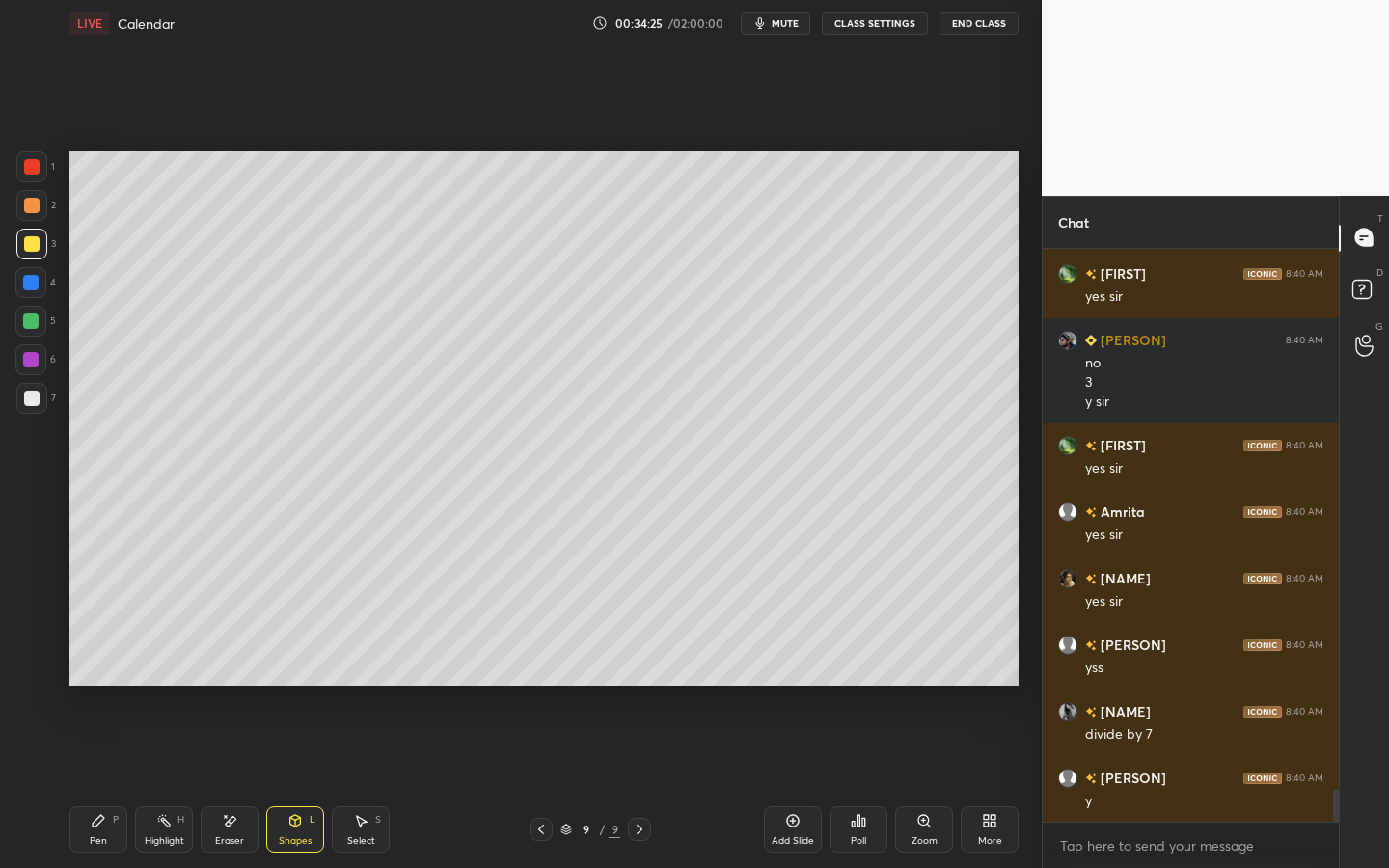 scroll, scrollTop: 9589, scrollLeft: 0, axis: vertical 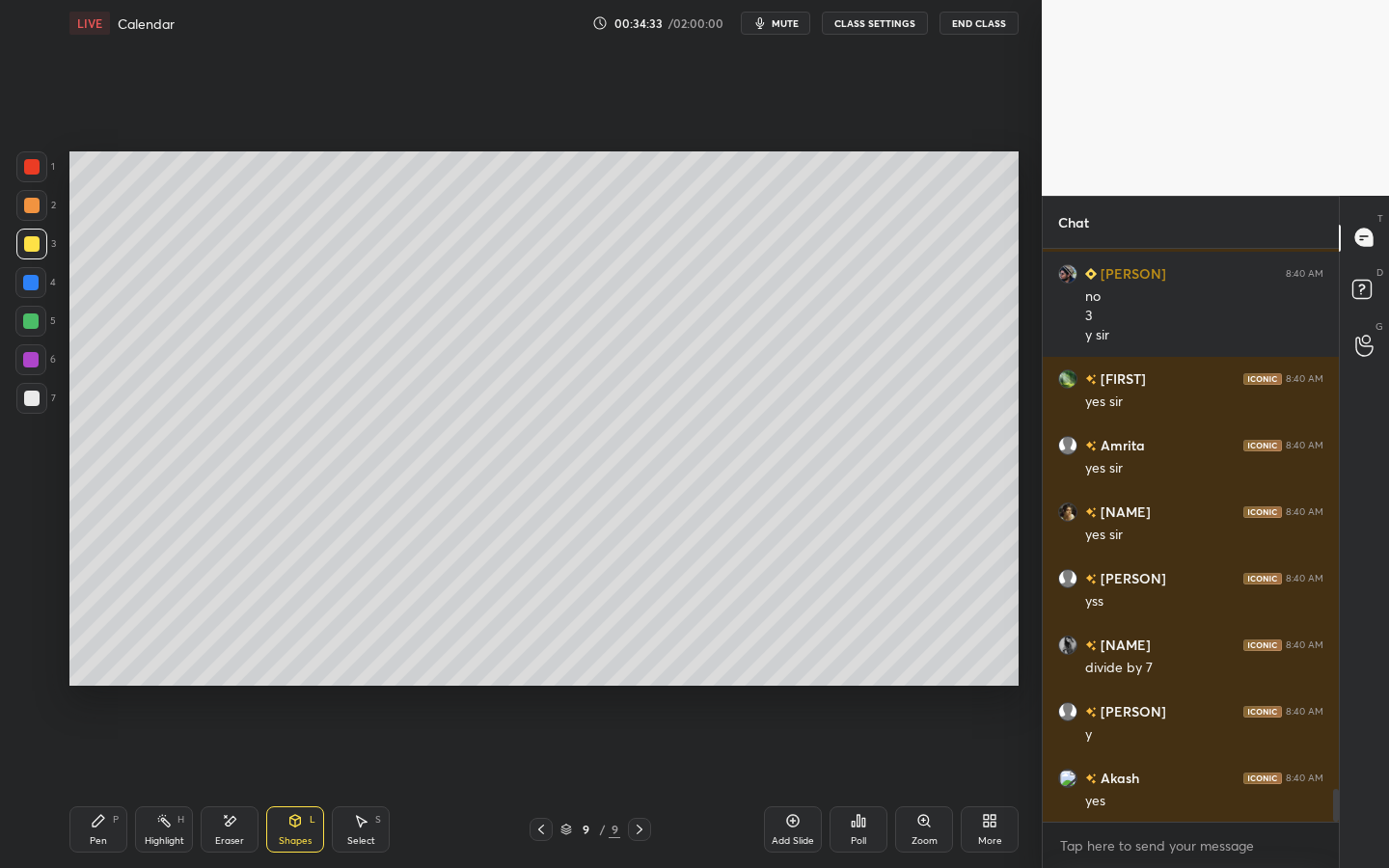 click on "Pen P" at bounding box center [98, 829] 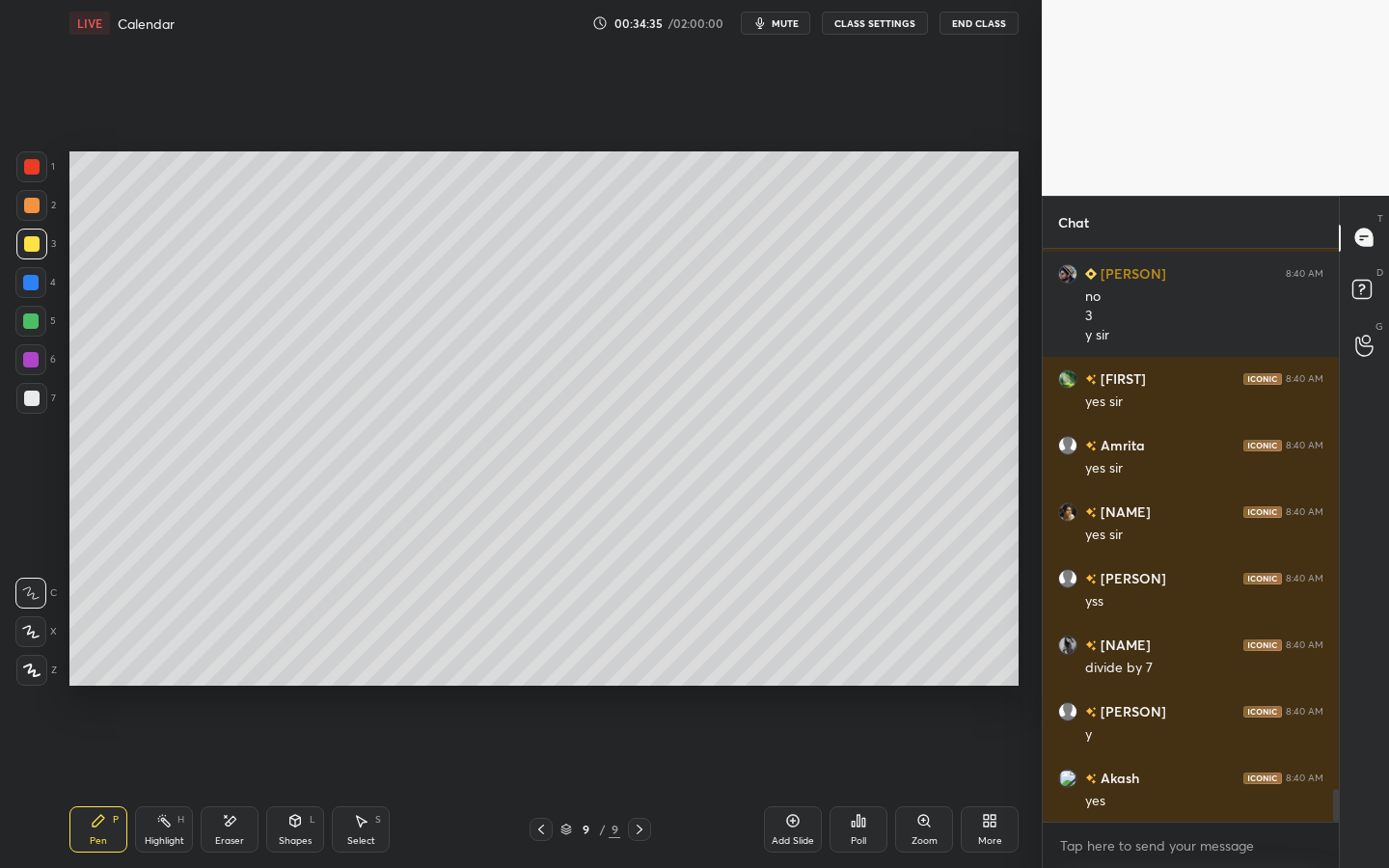 click at bounding box center (31, 321) 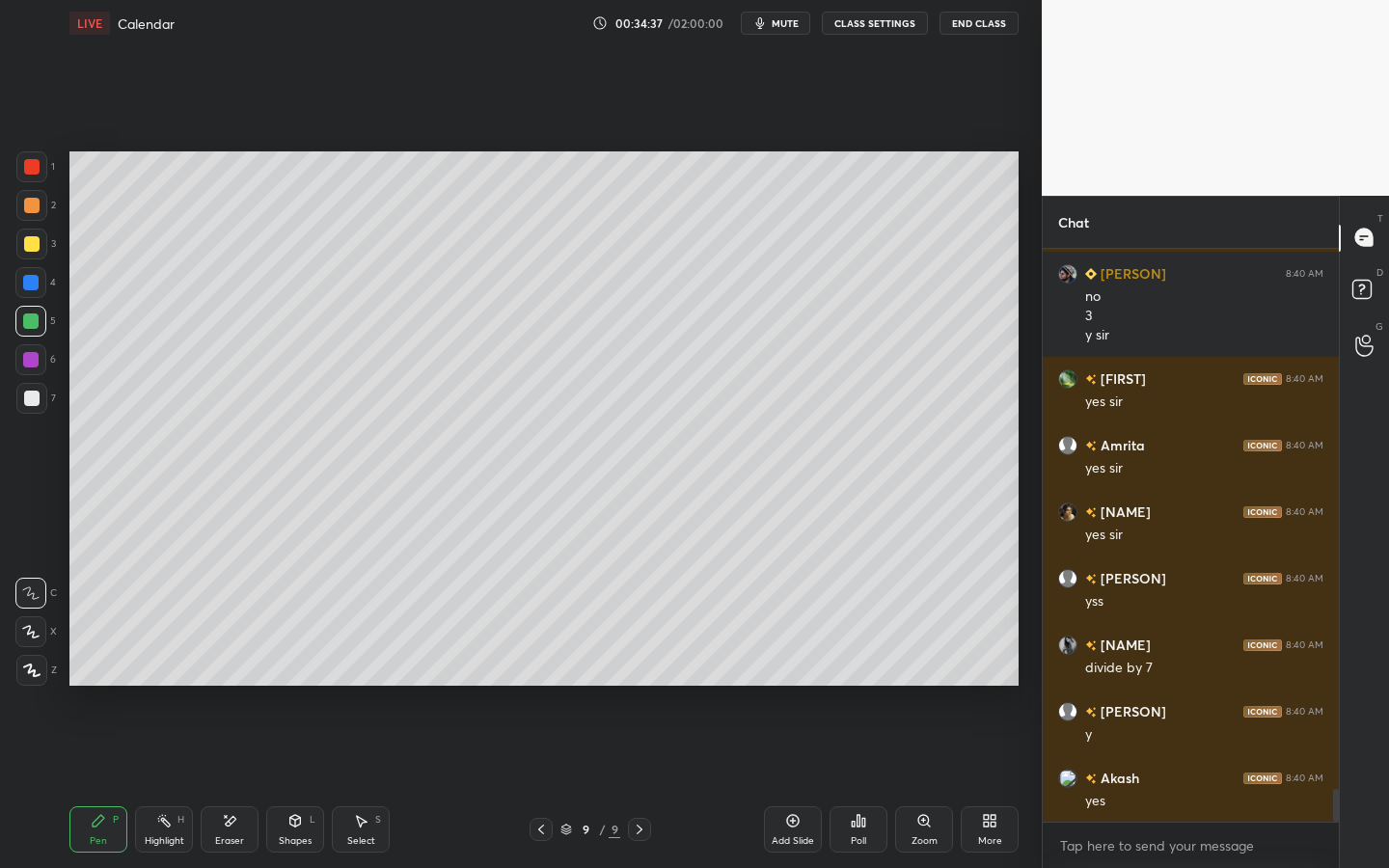drag, startPoint x: 797, startPoint y: 829, endPoint x: 803, endPoint y: 794, distance: 35.51056 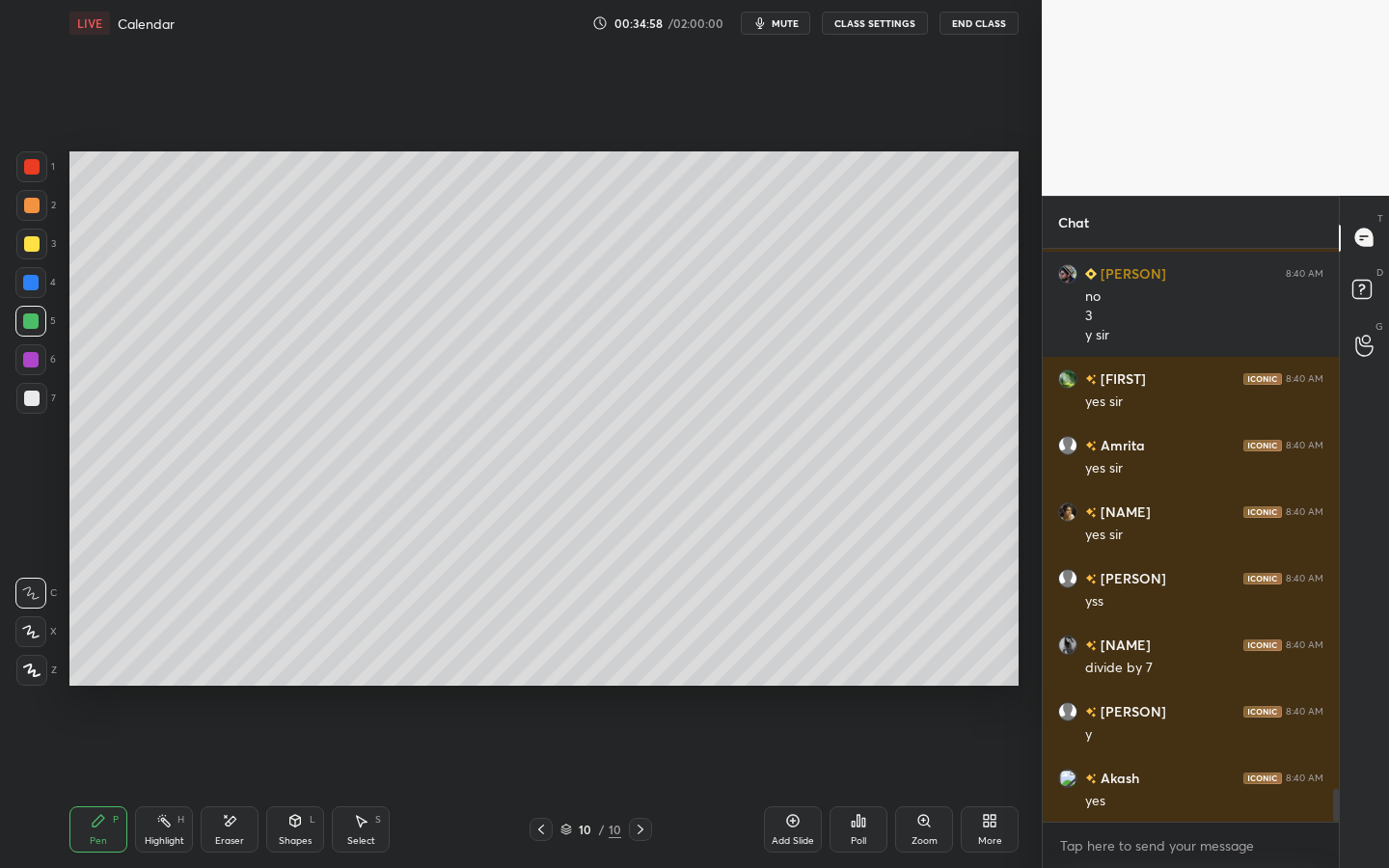 drag, startPoint x: 33, startPoint y: 237, endPoint x: 33, endPoint y: 221, distance: 16 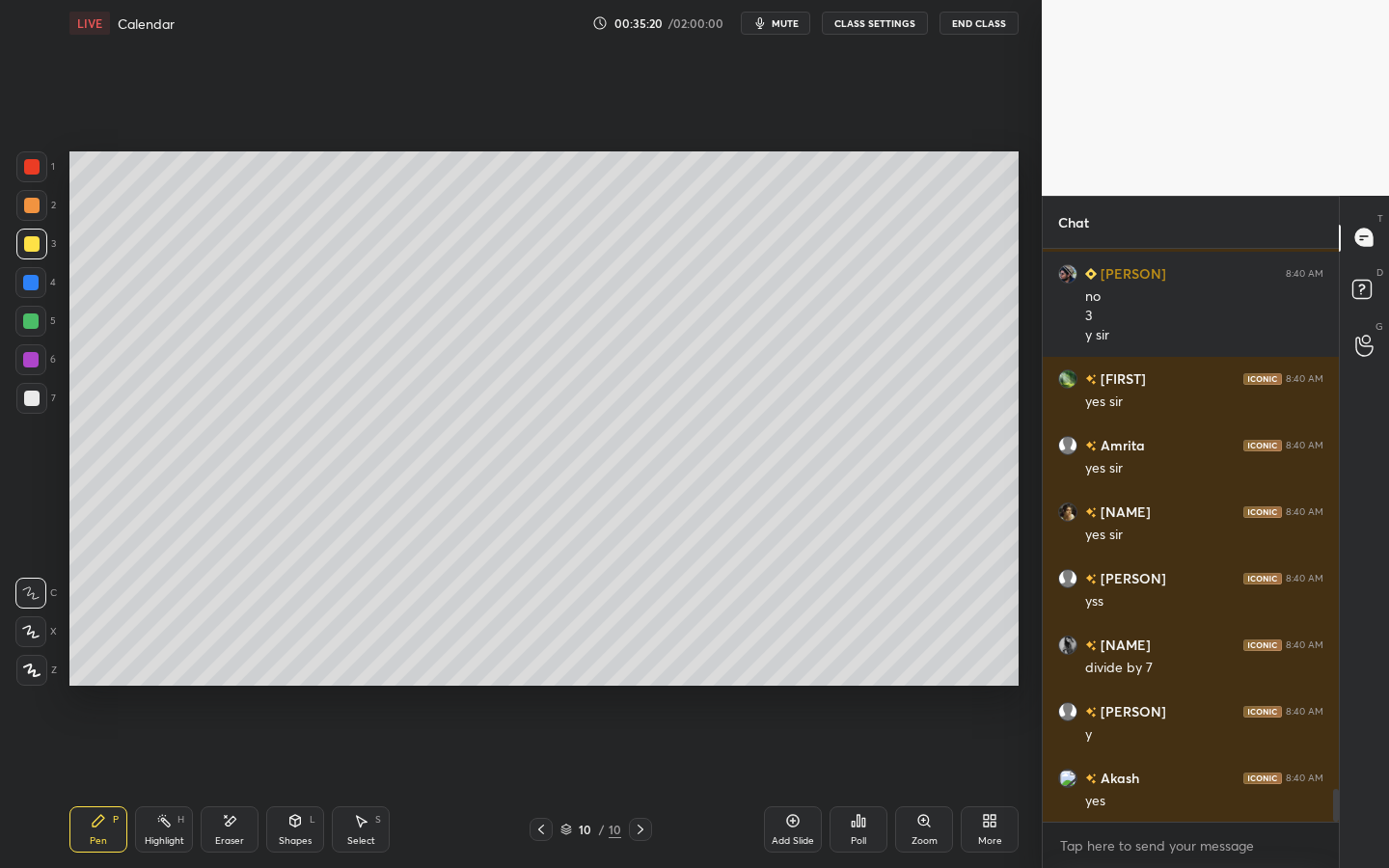 click 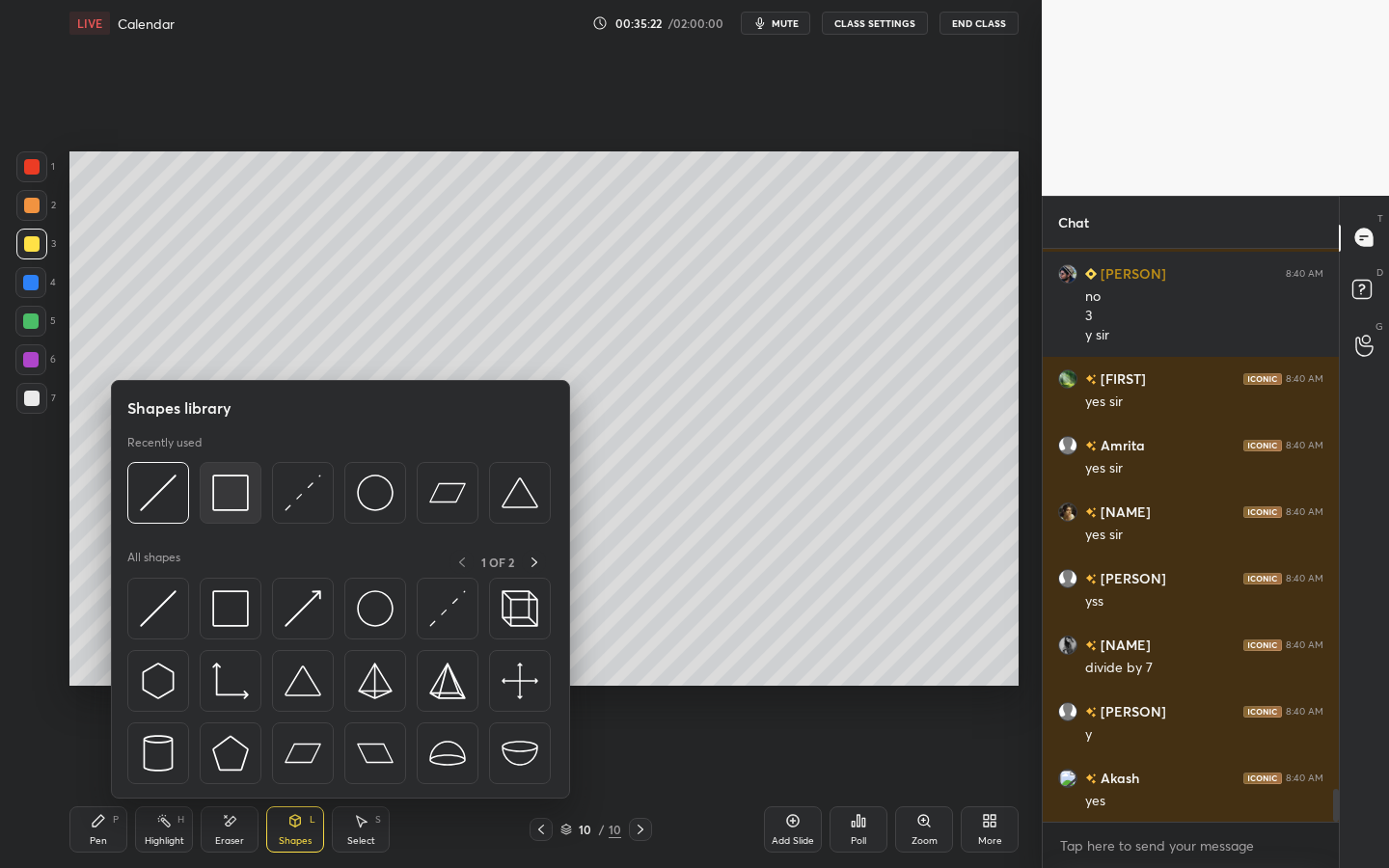 click at bounding box center [231, 493] 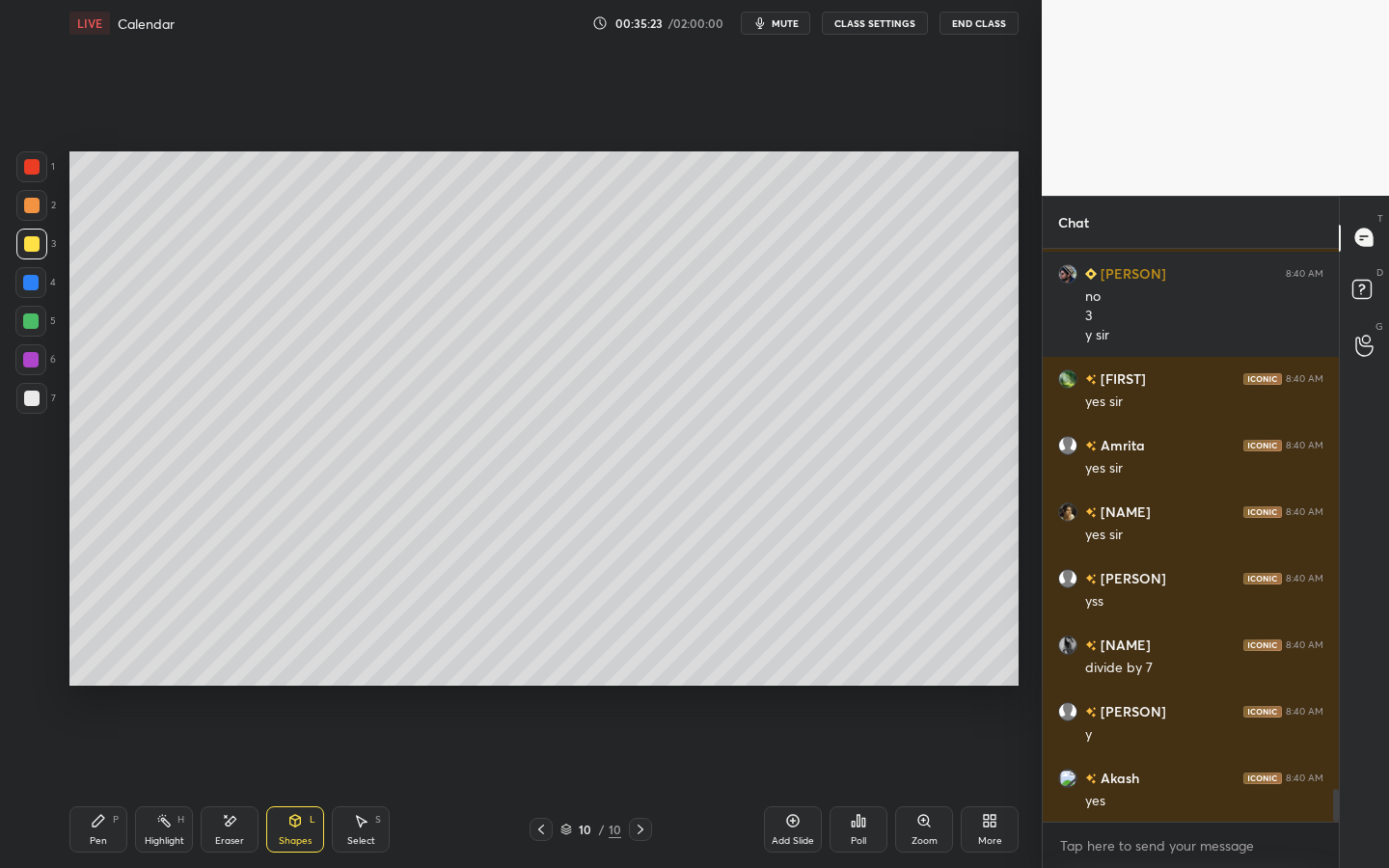 click at bounding box center (32, 398) 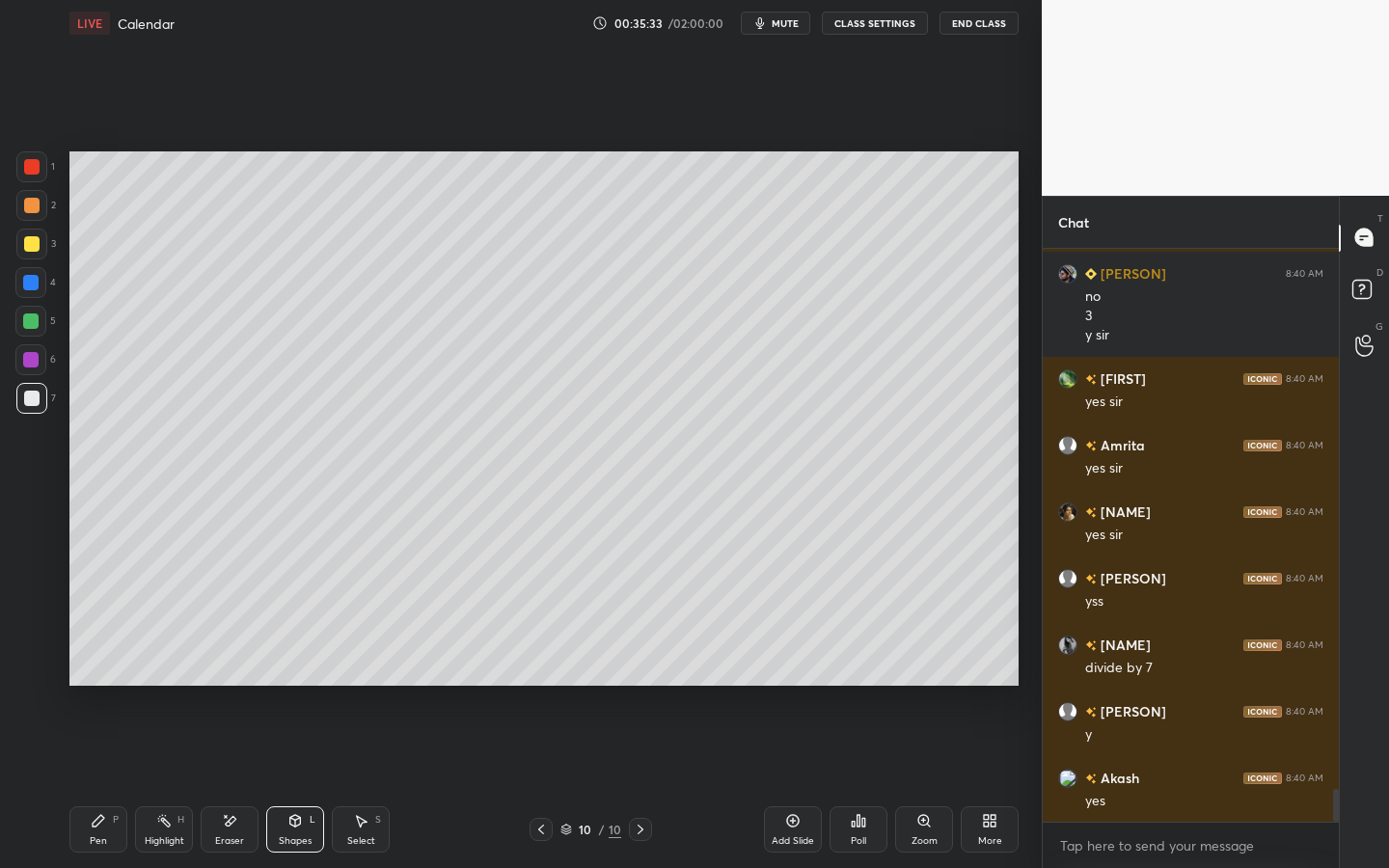 click on "Pen P" at bounding box center [98, 829] 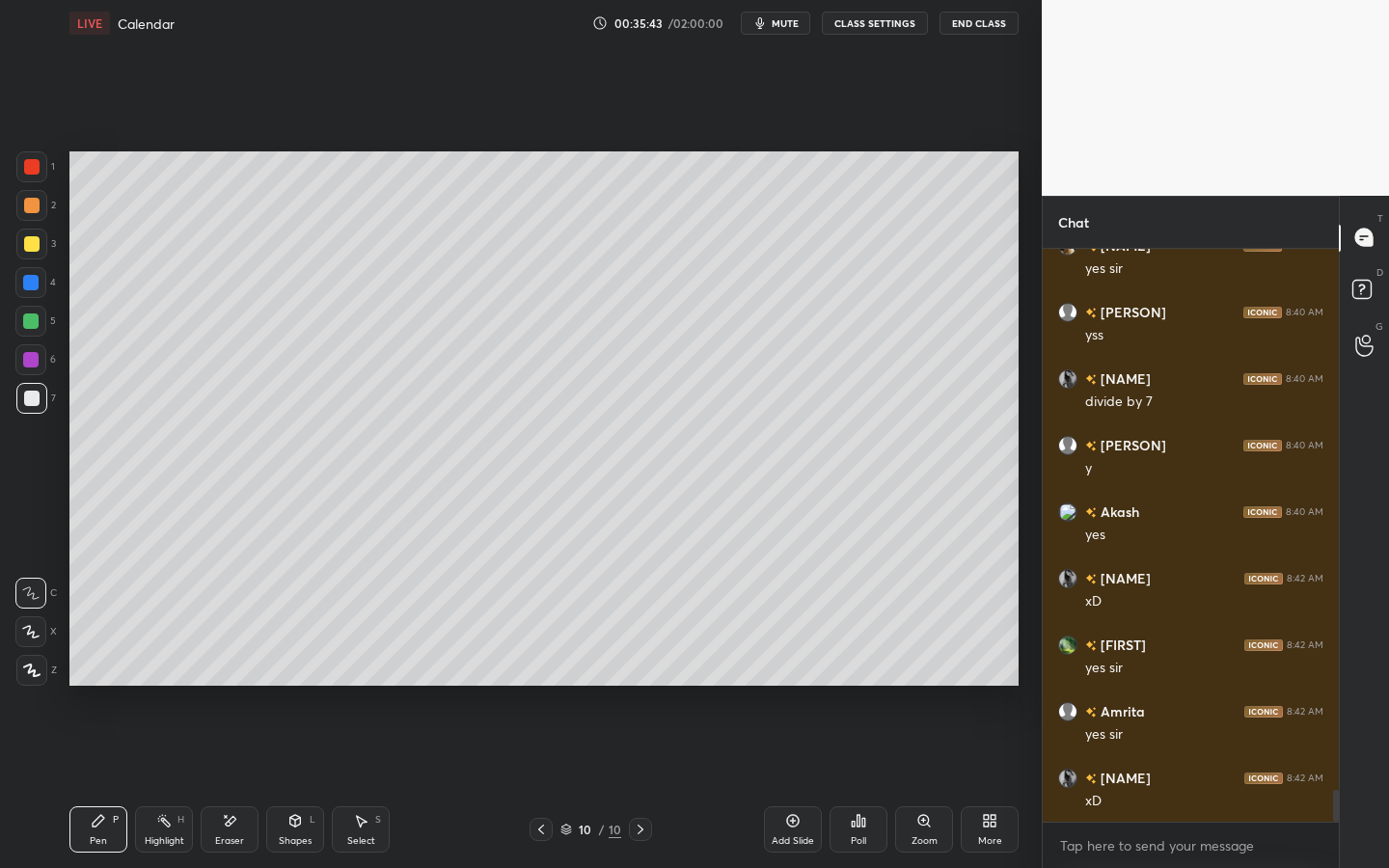 scroll, scrollTop: 9921, scrollLeft: 0, axis: vertical 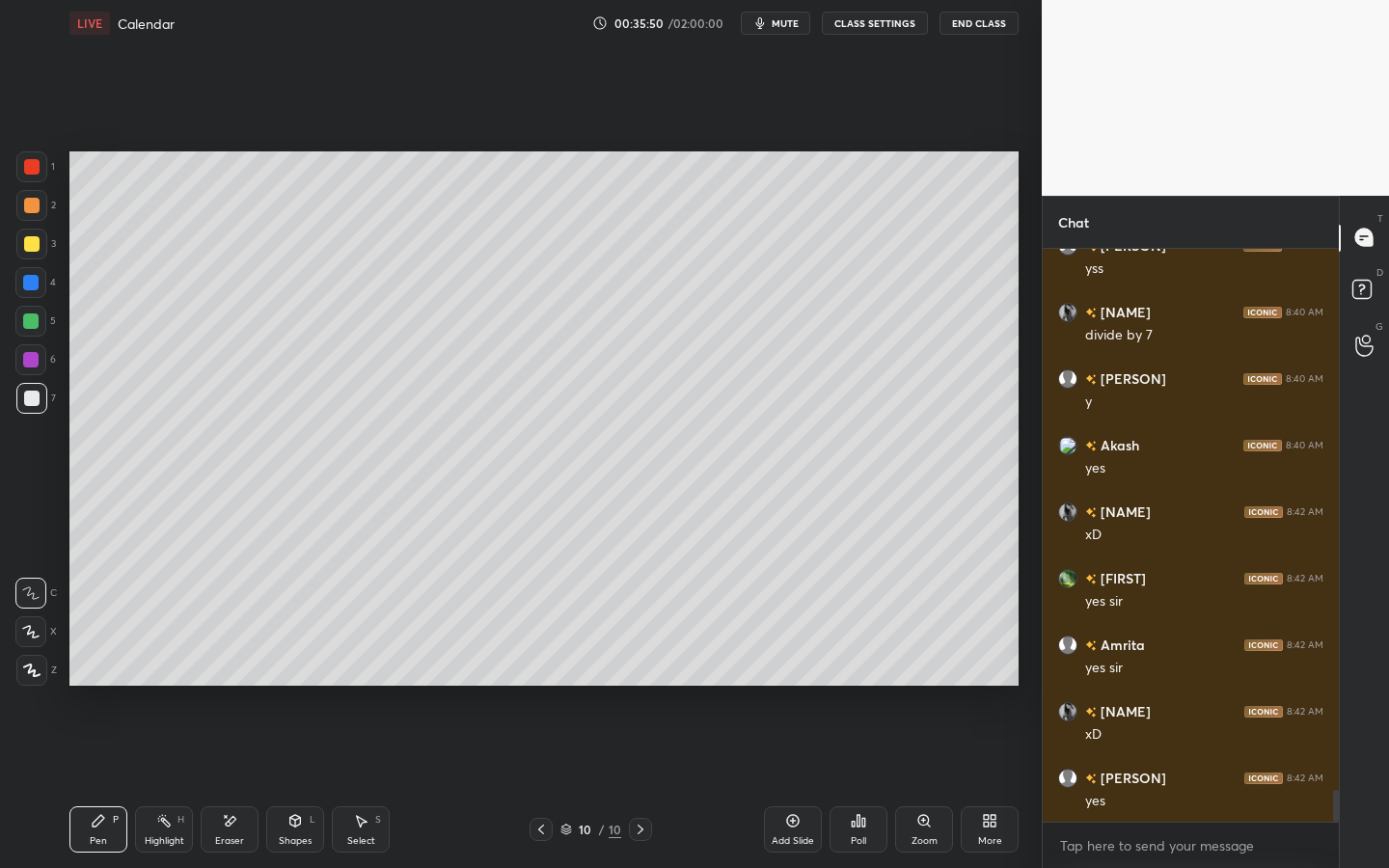 drag, startPoint x: 246, startPoint y: 830, endPoint x: 258, endPoint y: 819, distance: 16.278821 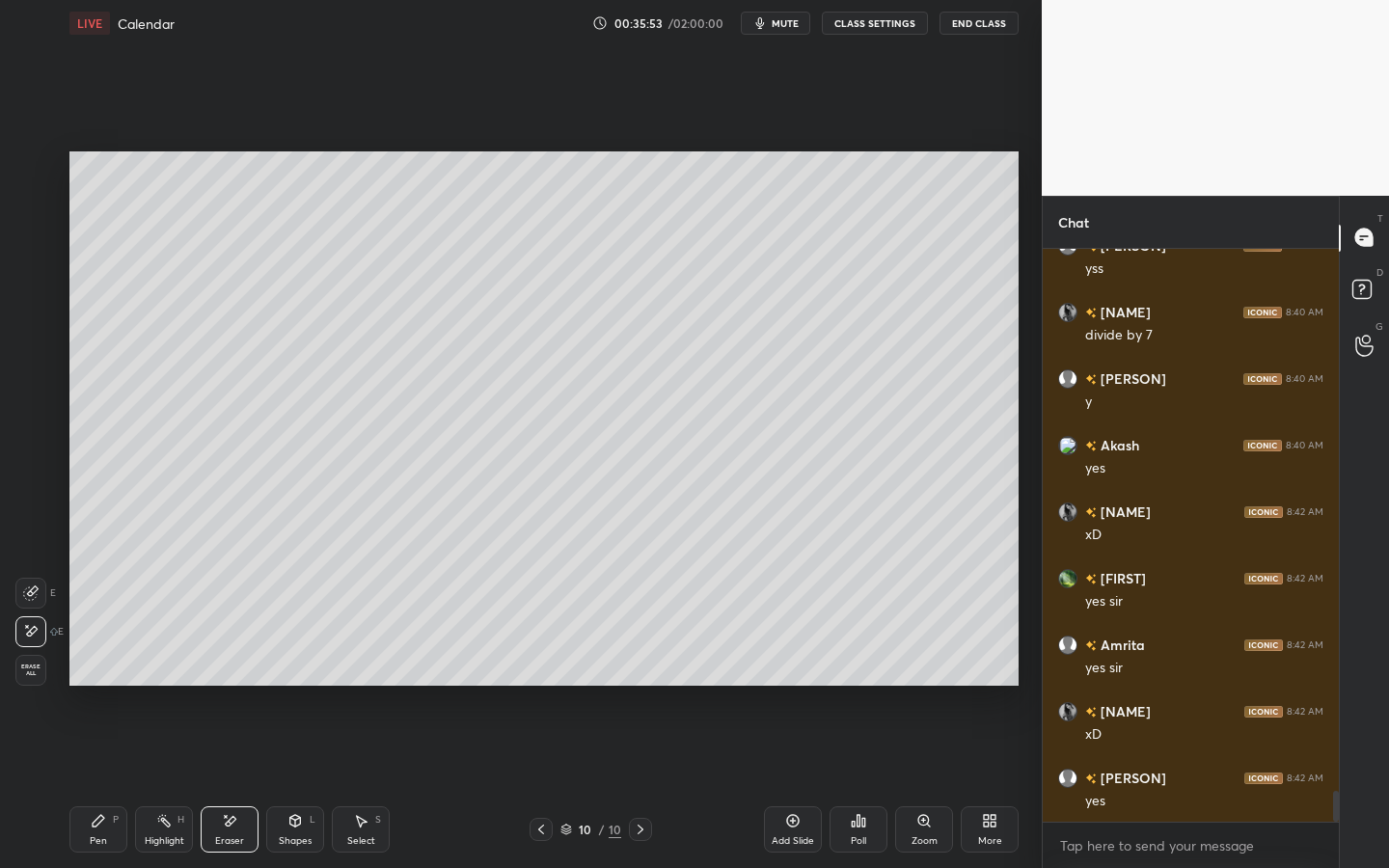 scroll, scrollTop: 9988, scrollLeft: 0, axis: vertical 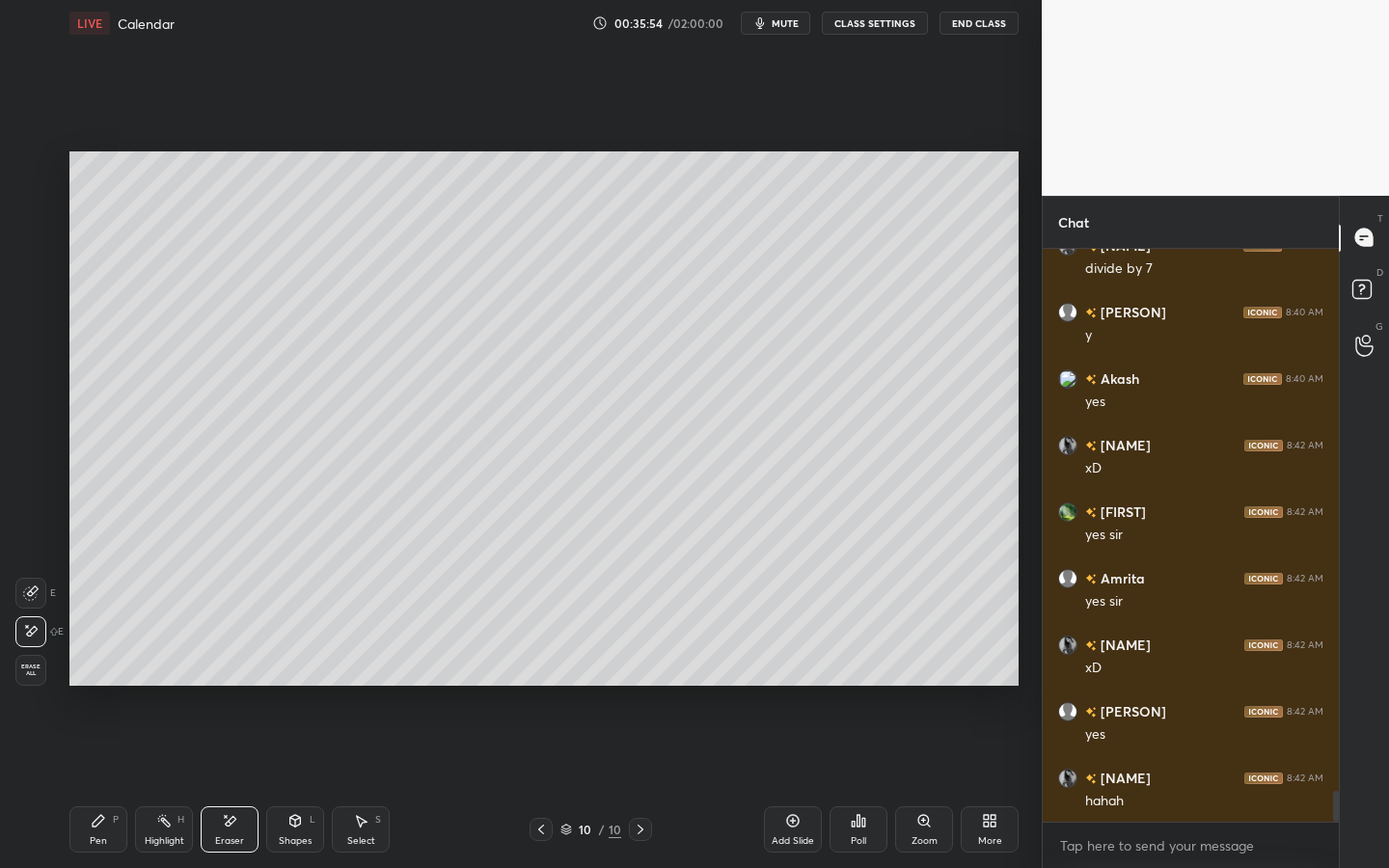 click 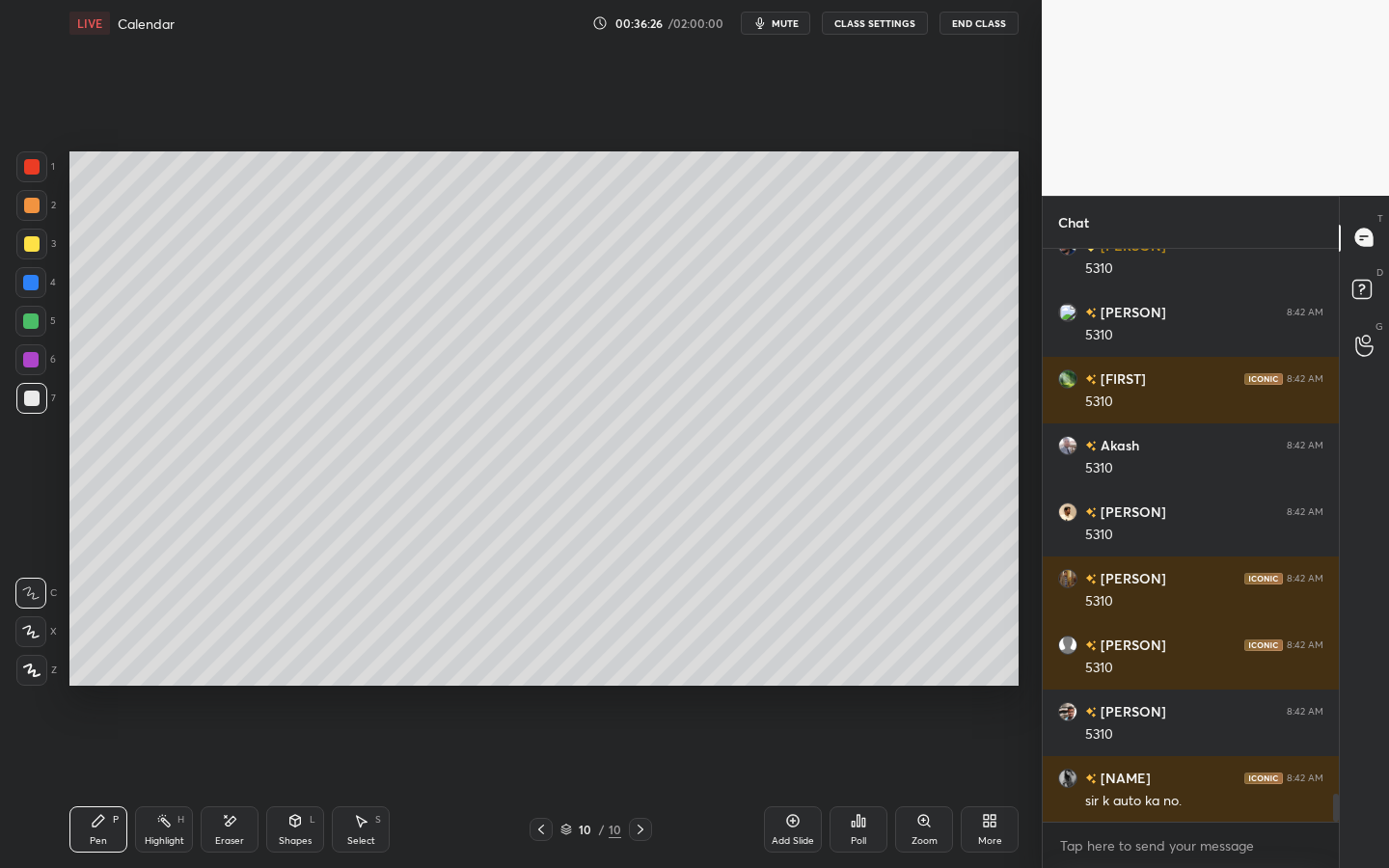 scroll, scrollTop: 11271, scrollLeft: 0, axis: vertical 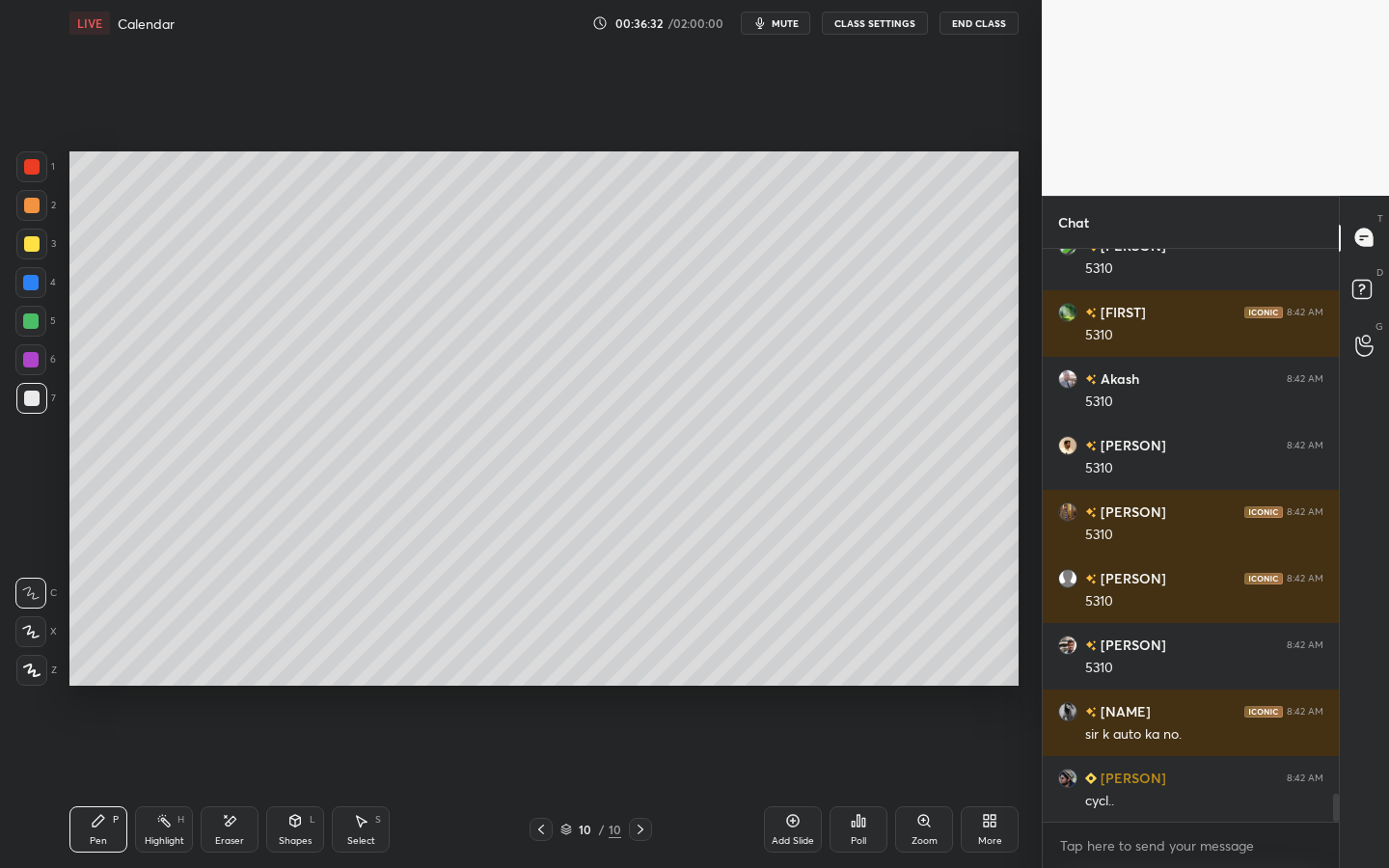 click 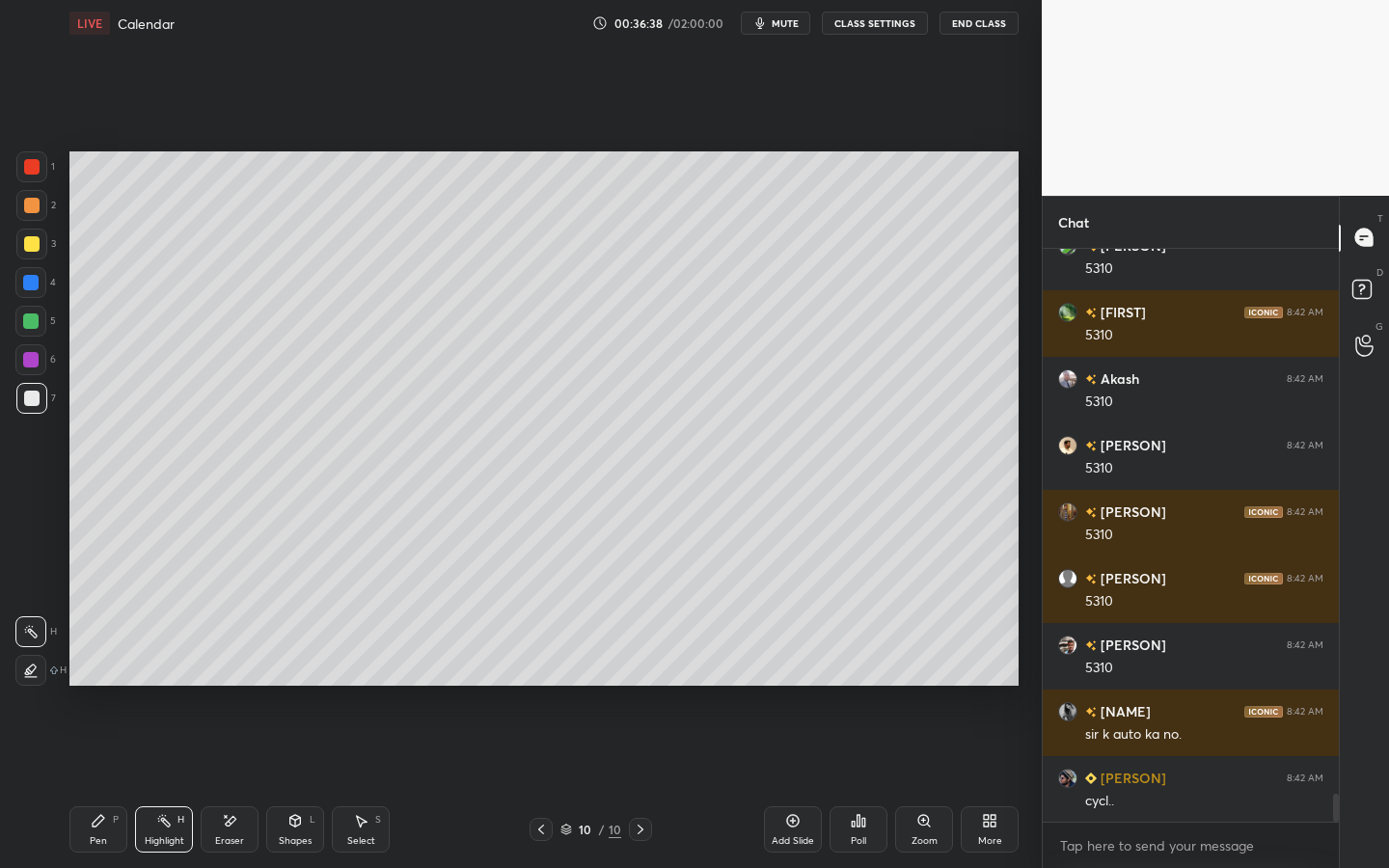 click at bounding box center [541, 829] 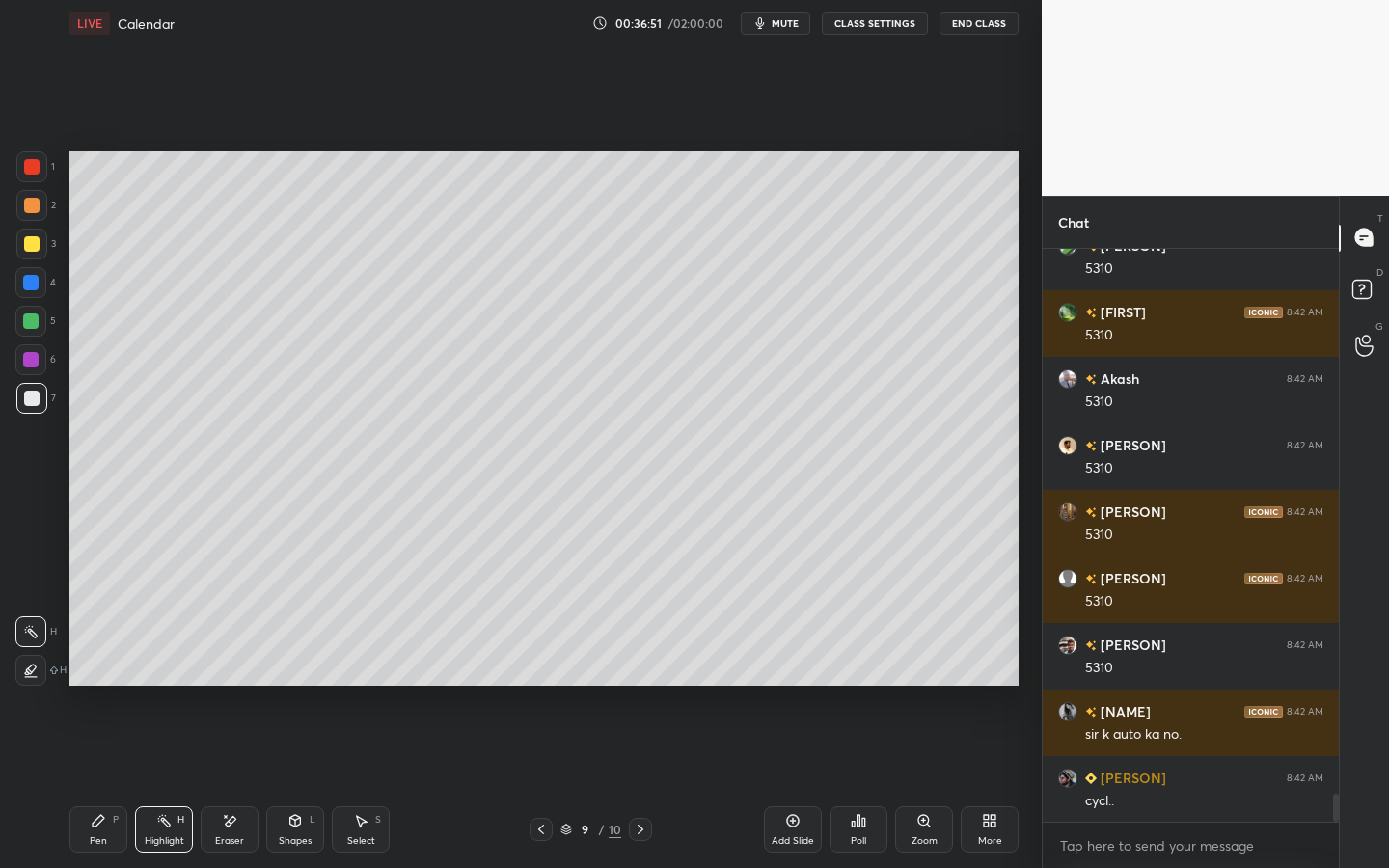 drag, startPoint x: 651, startPoint y: 824, endPoint x: 637, endPoint y: 821, distance: 14.317821 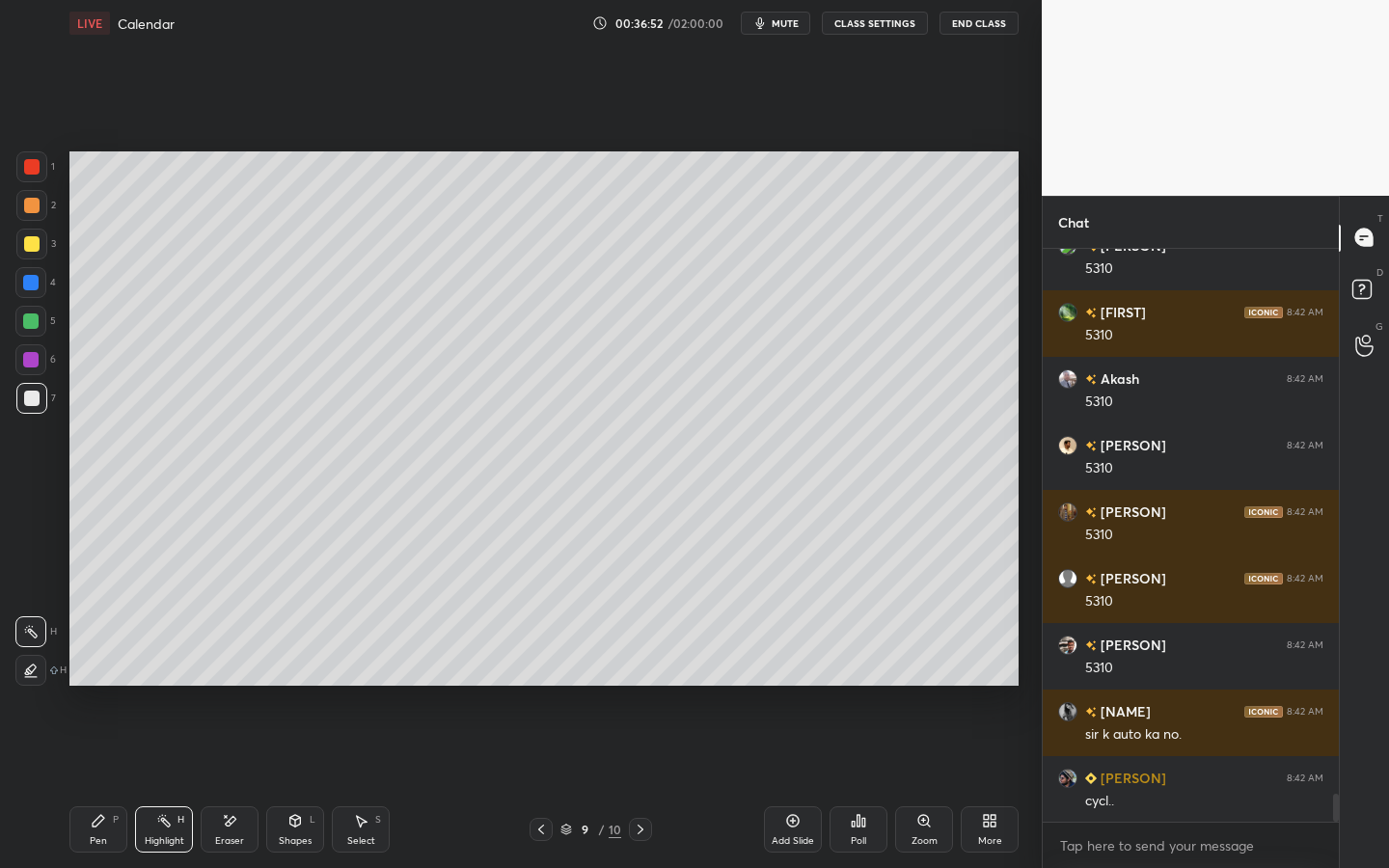click 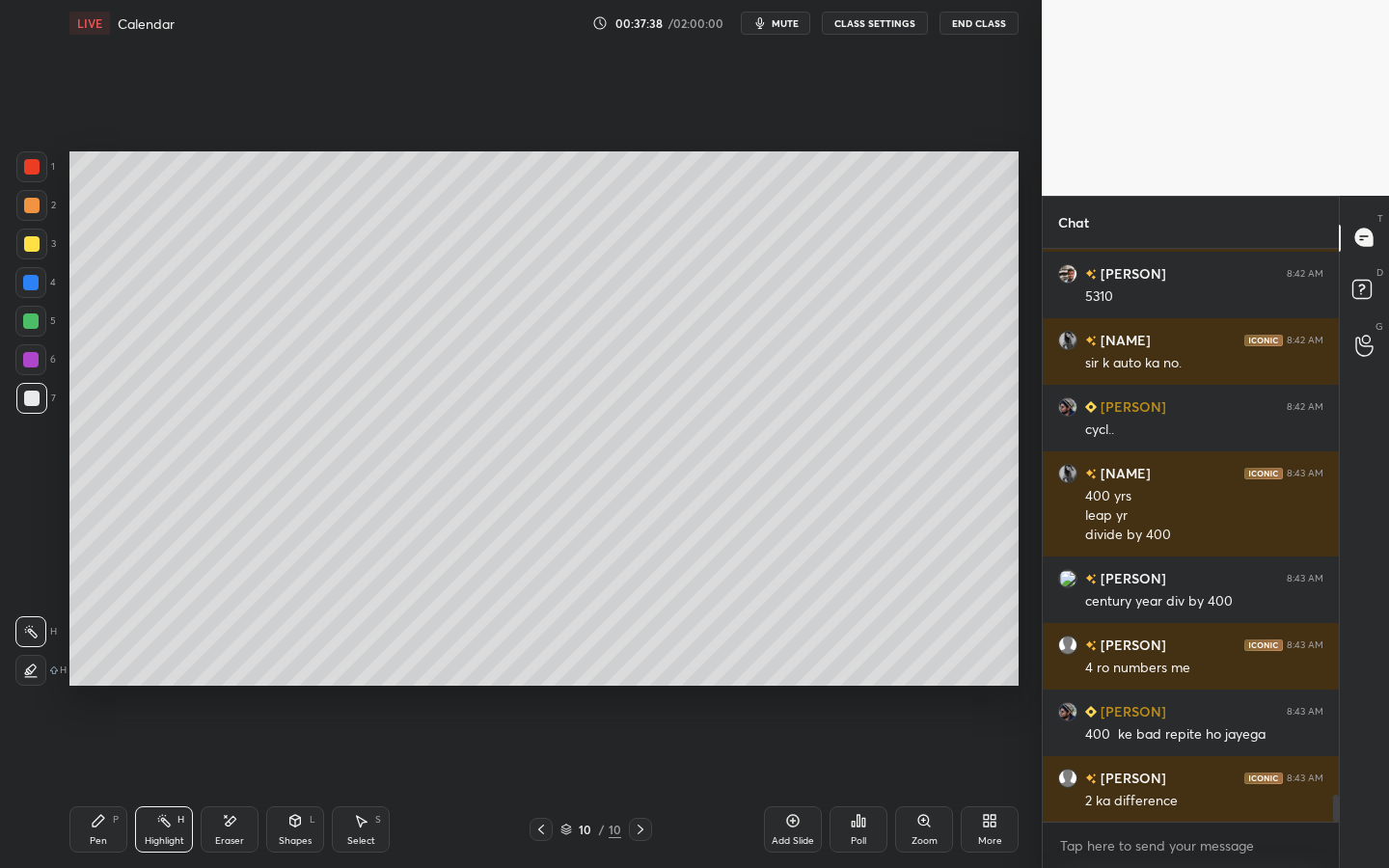 scroll, scrollTop: 11709, scrollLeft: 0, axis: vertical 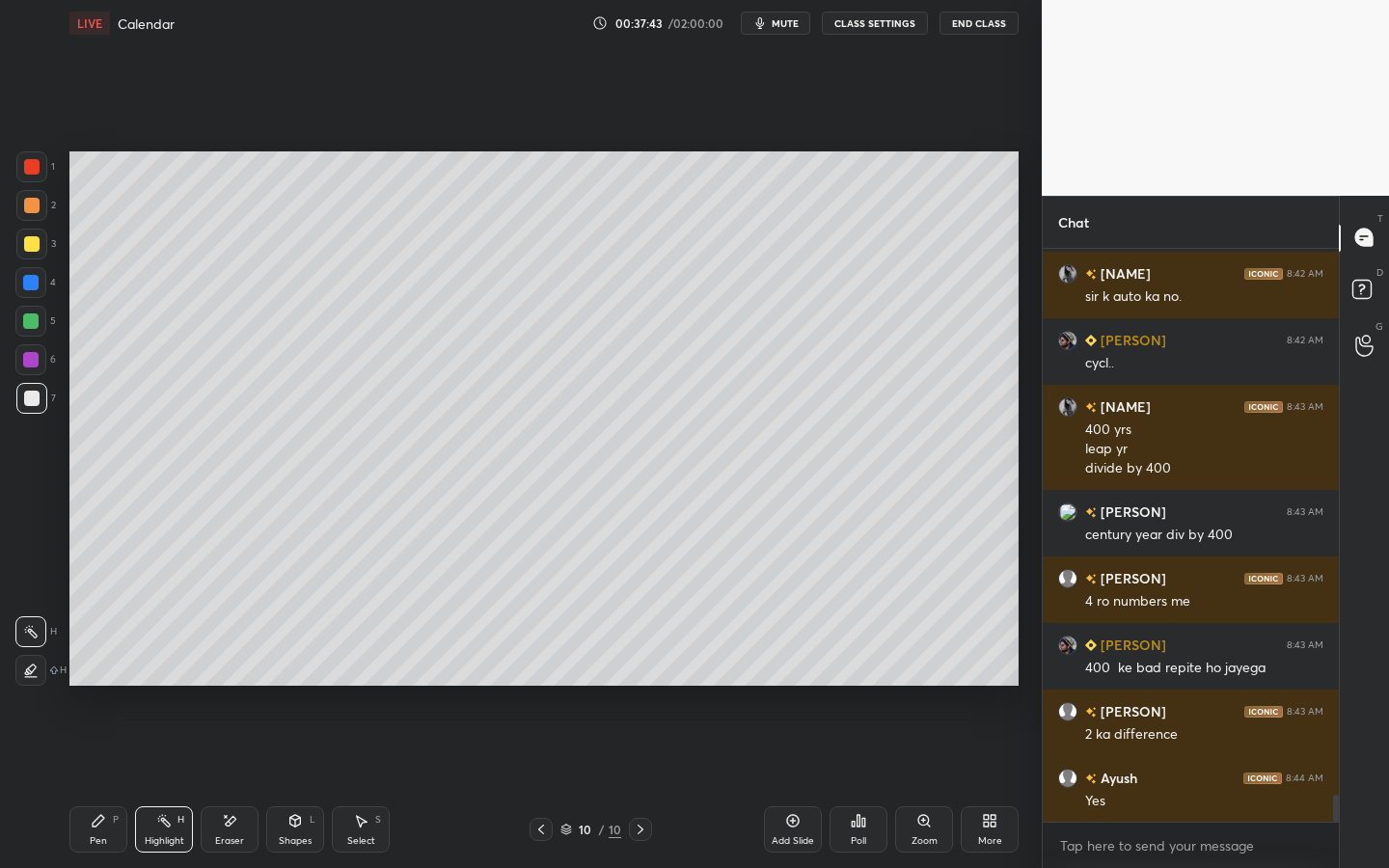 click 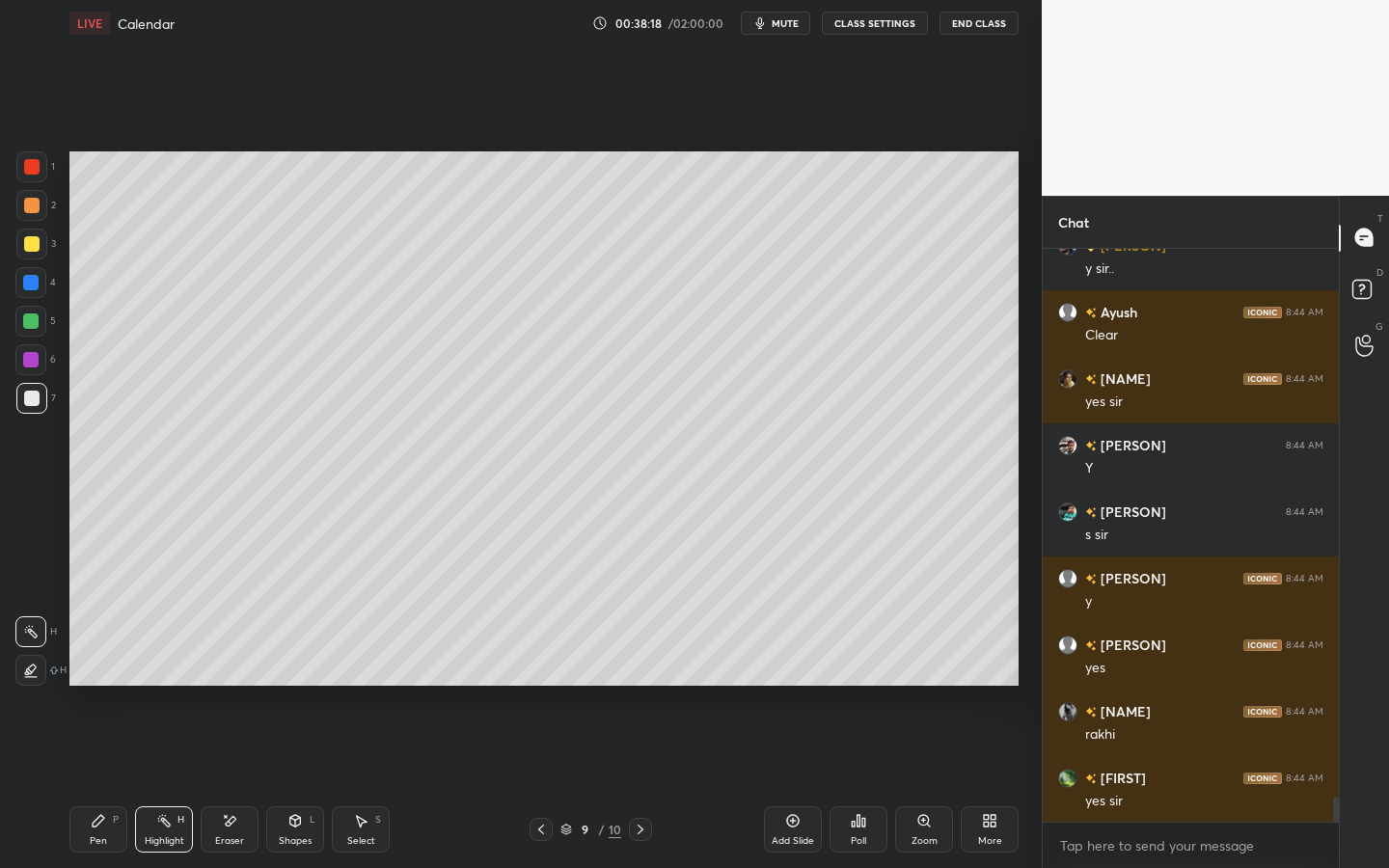 scroll, scrollTop: 12508, scrollLeft: 0, axis: vertical 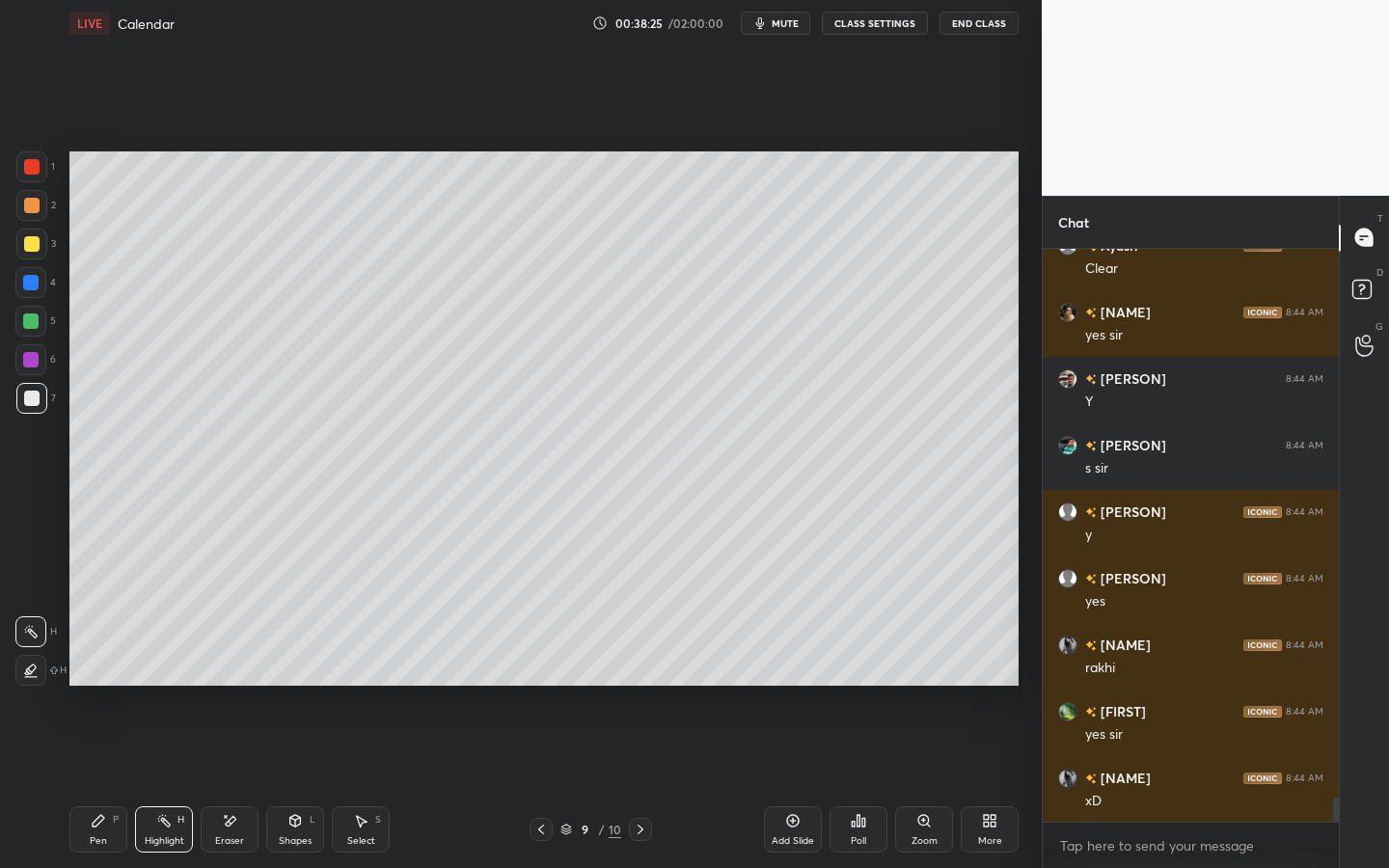 click 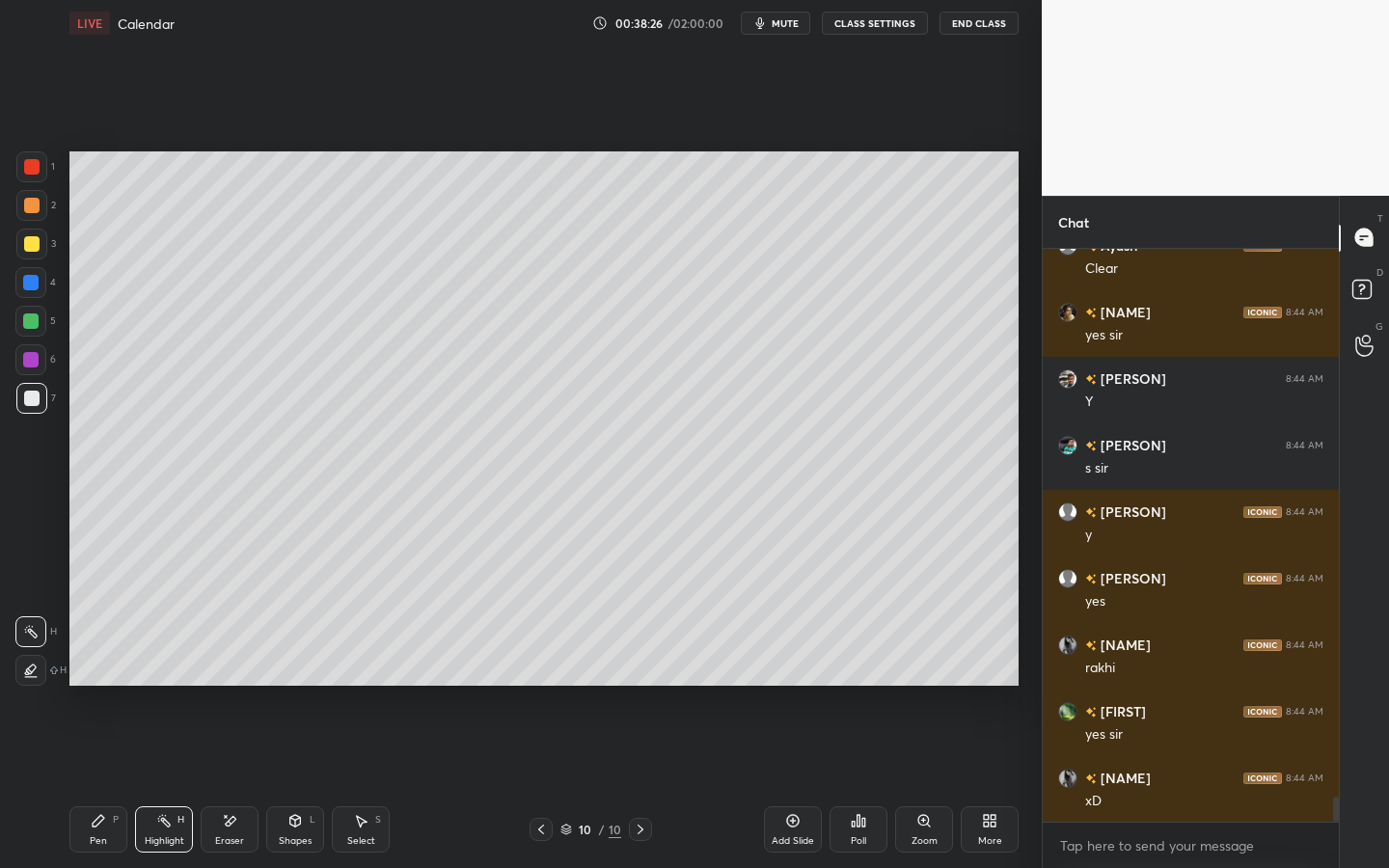 click 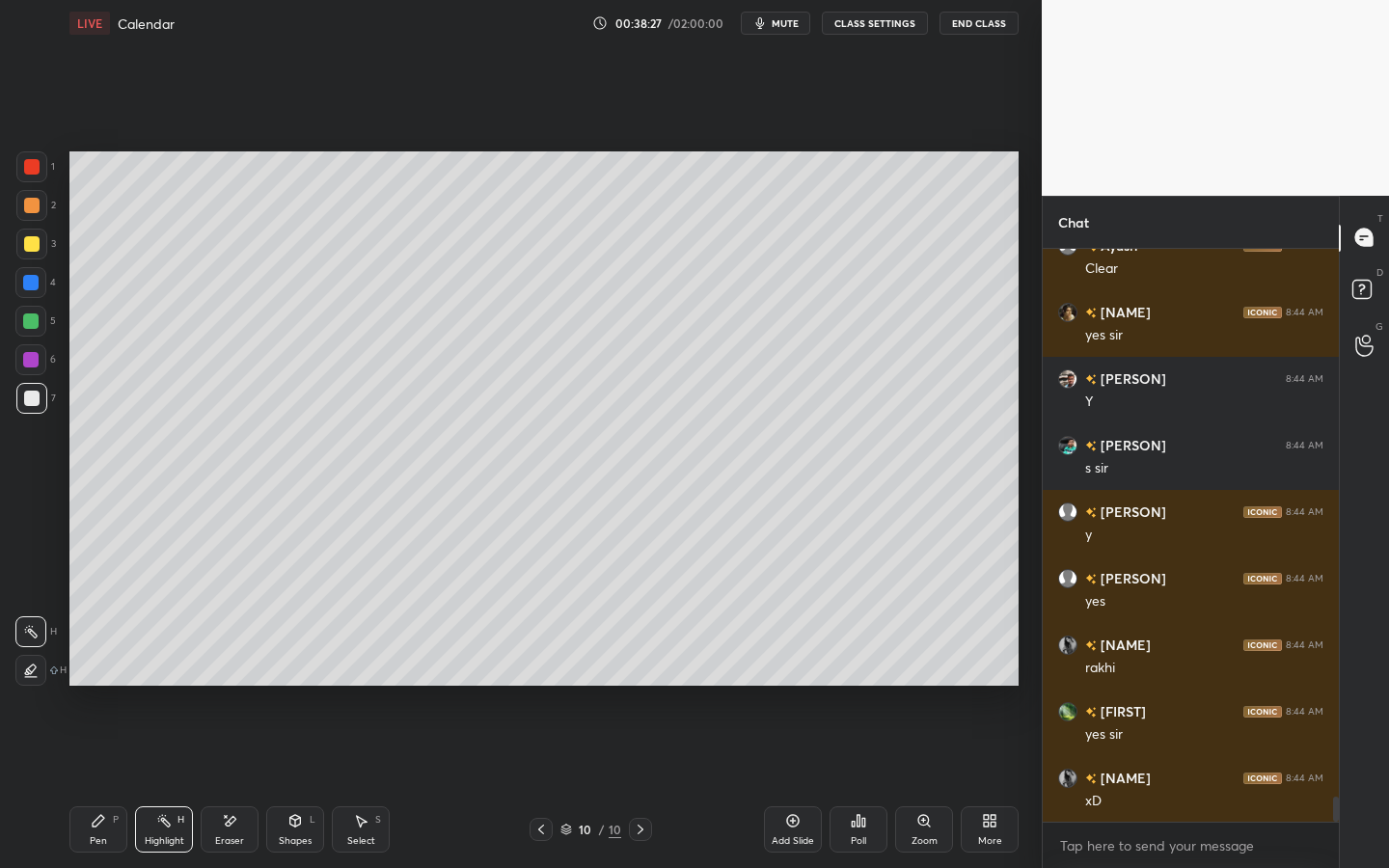 click on "Add Slide" at bounding box center [793, 829] 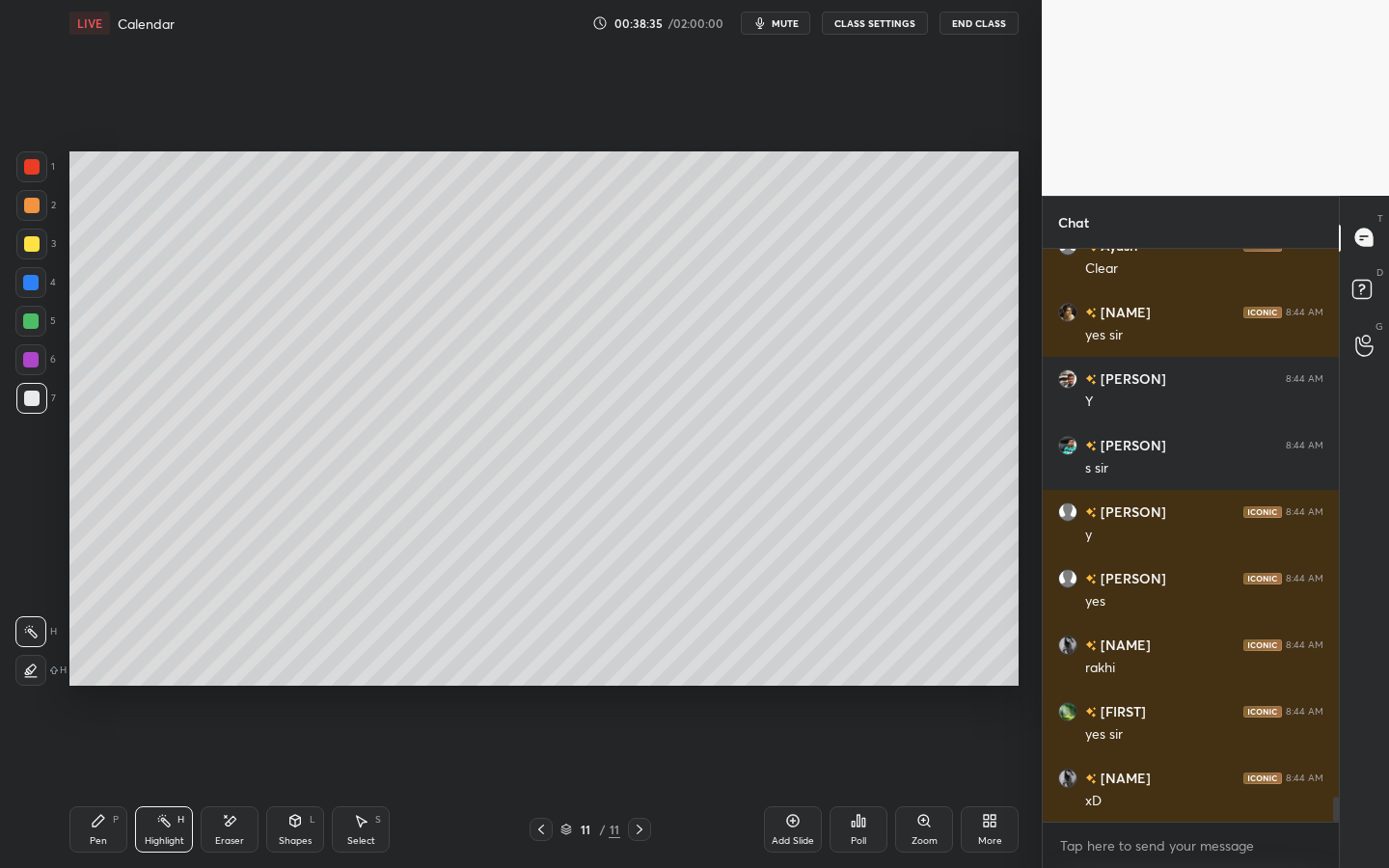 drag, startPoint x: 91, startPoint y: 829, endPoint x: 143, endPoint y: 754, distance: 91.26336 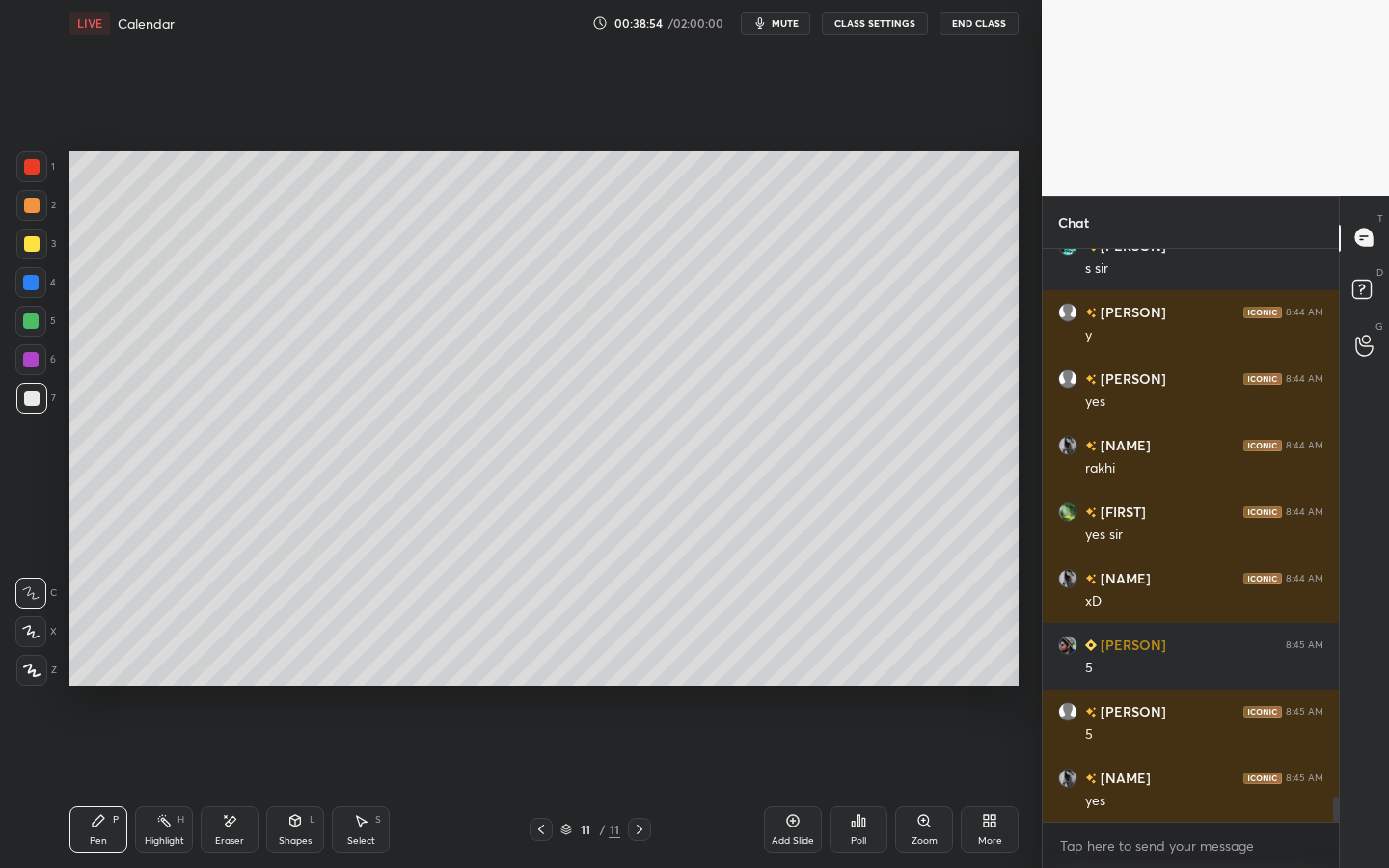 scroll, scrollTop: 12774, scrollLeft: 0, axis: vertical 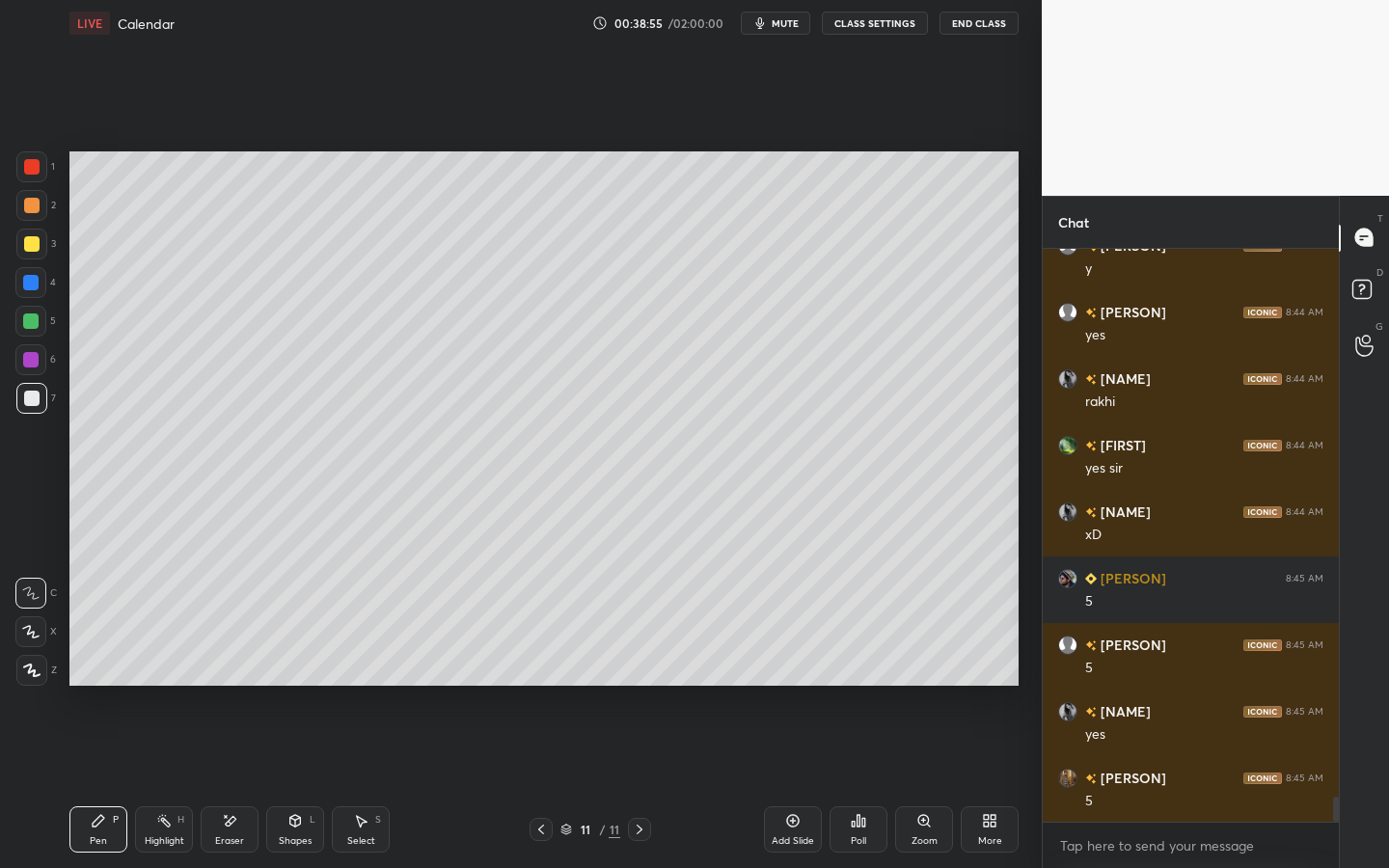 drag, startPoint x: 227, startPoint y: 832, endPoint x: 197, endPoint y: 714, distance: 121.75385 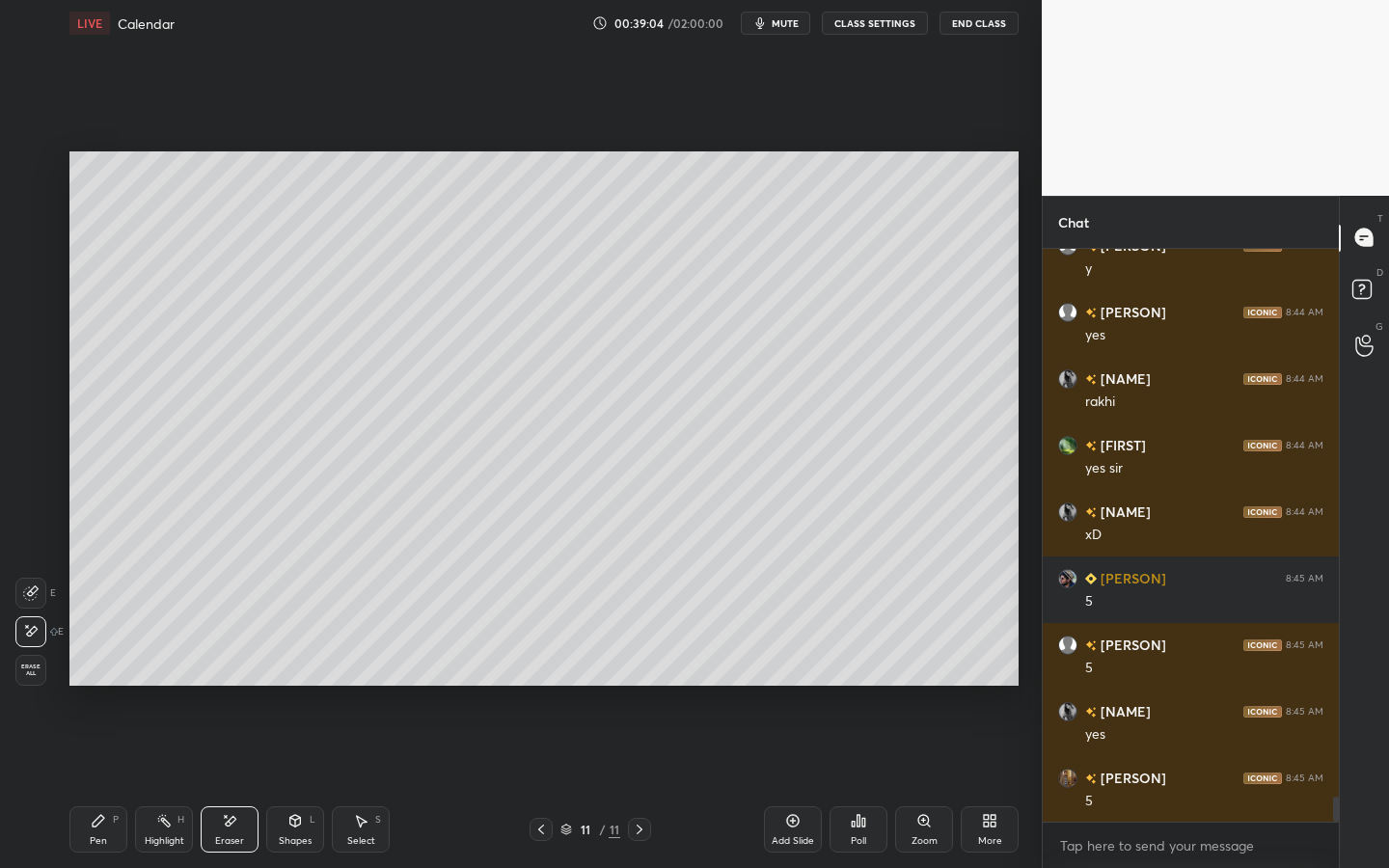 click 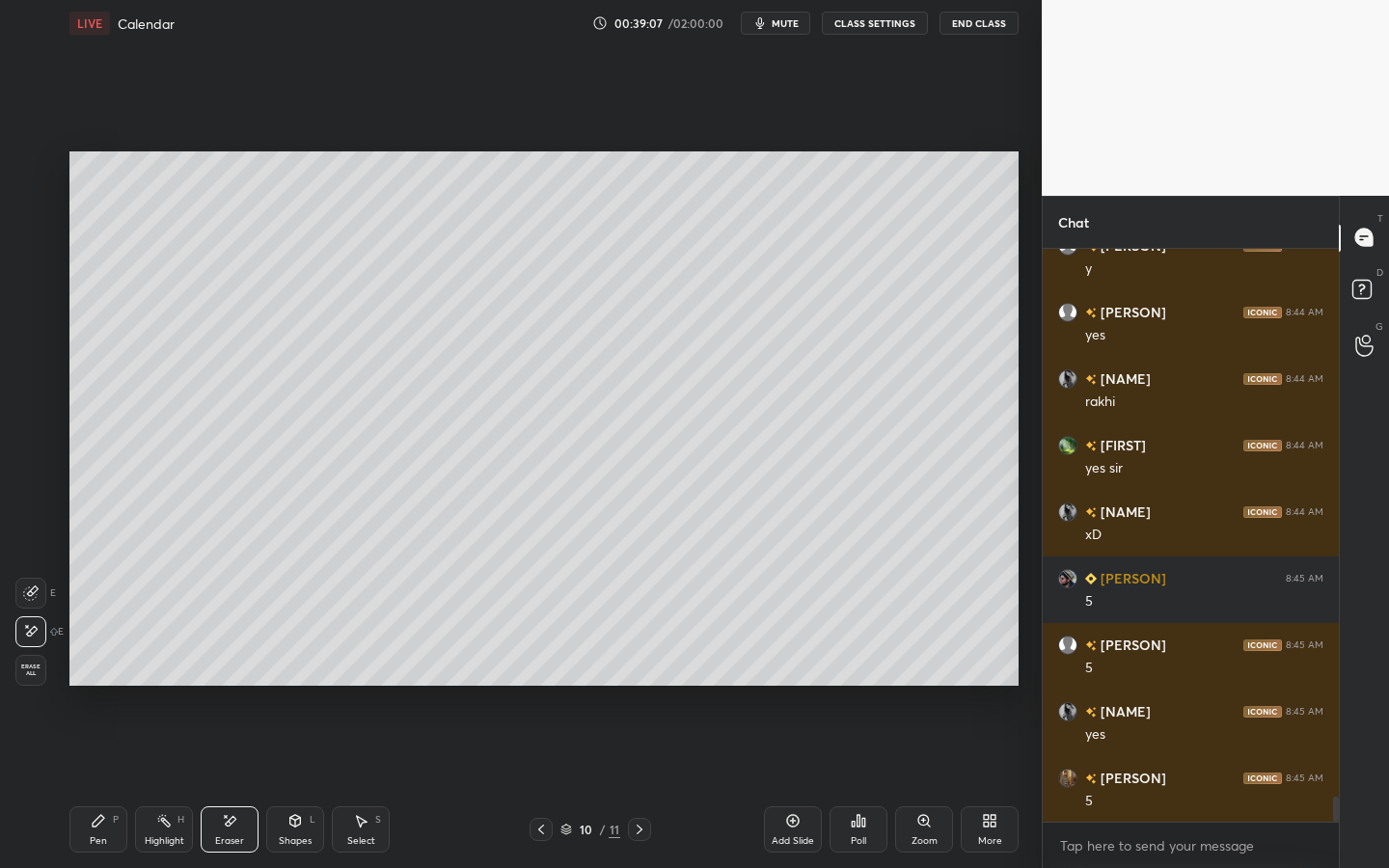 click 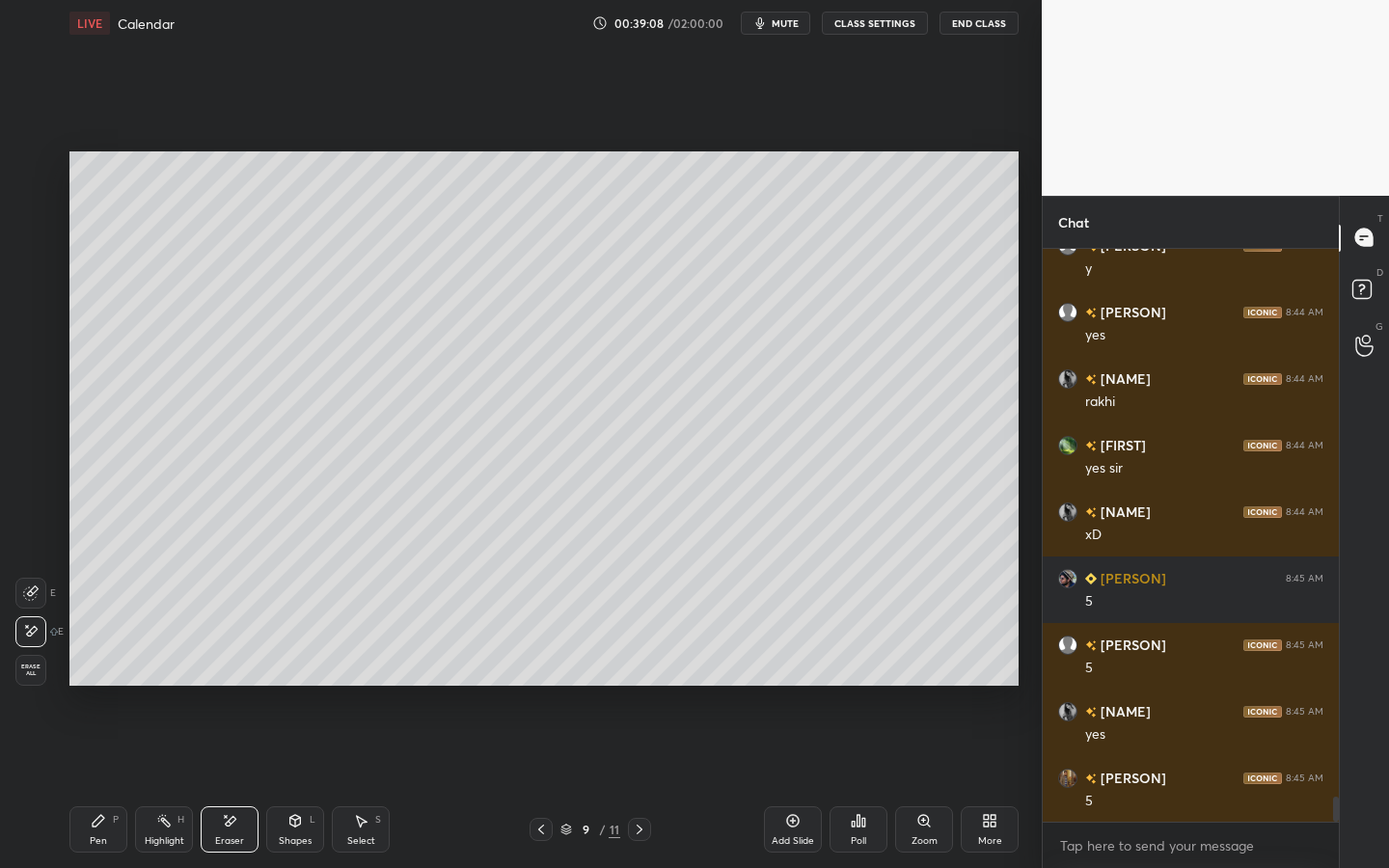 click 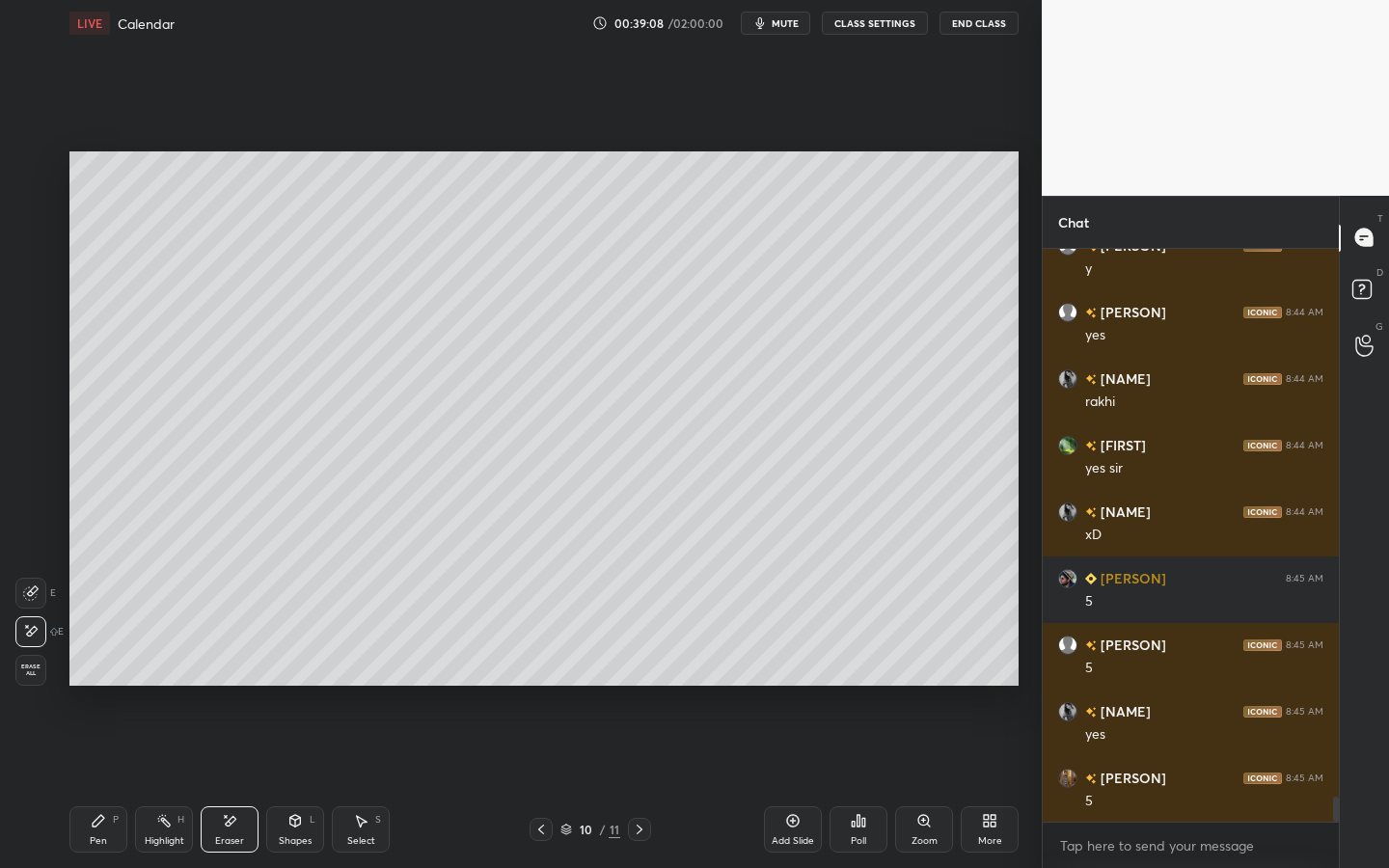 click 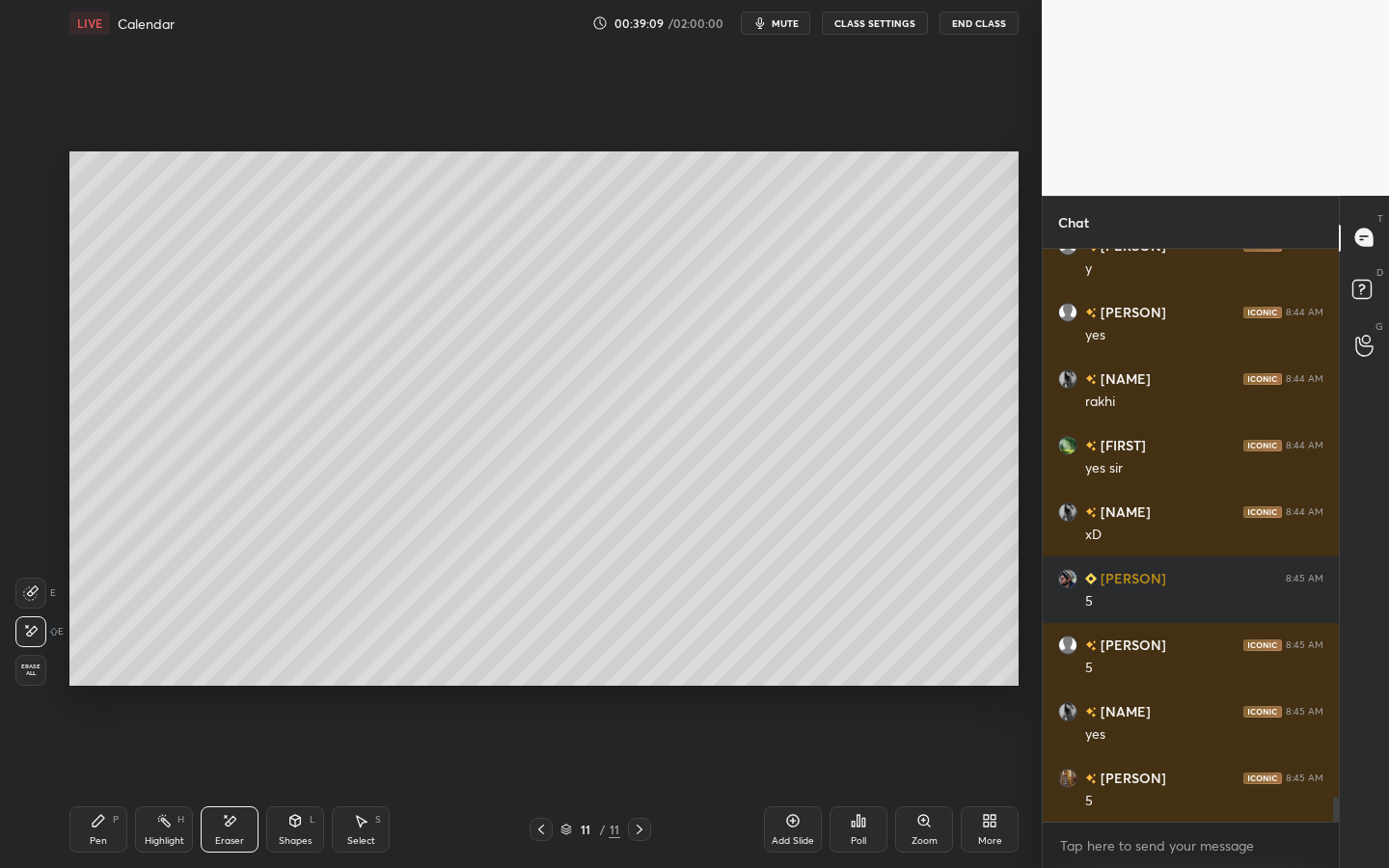 click on "Pen P" at bounding box center [98, 829] 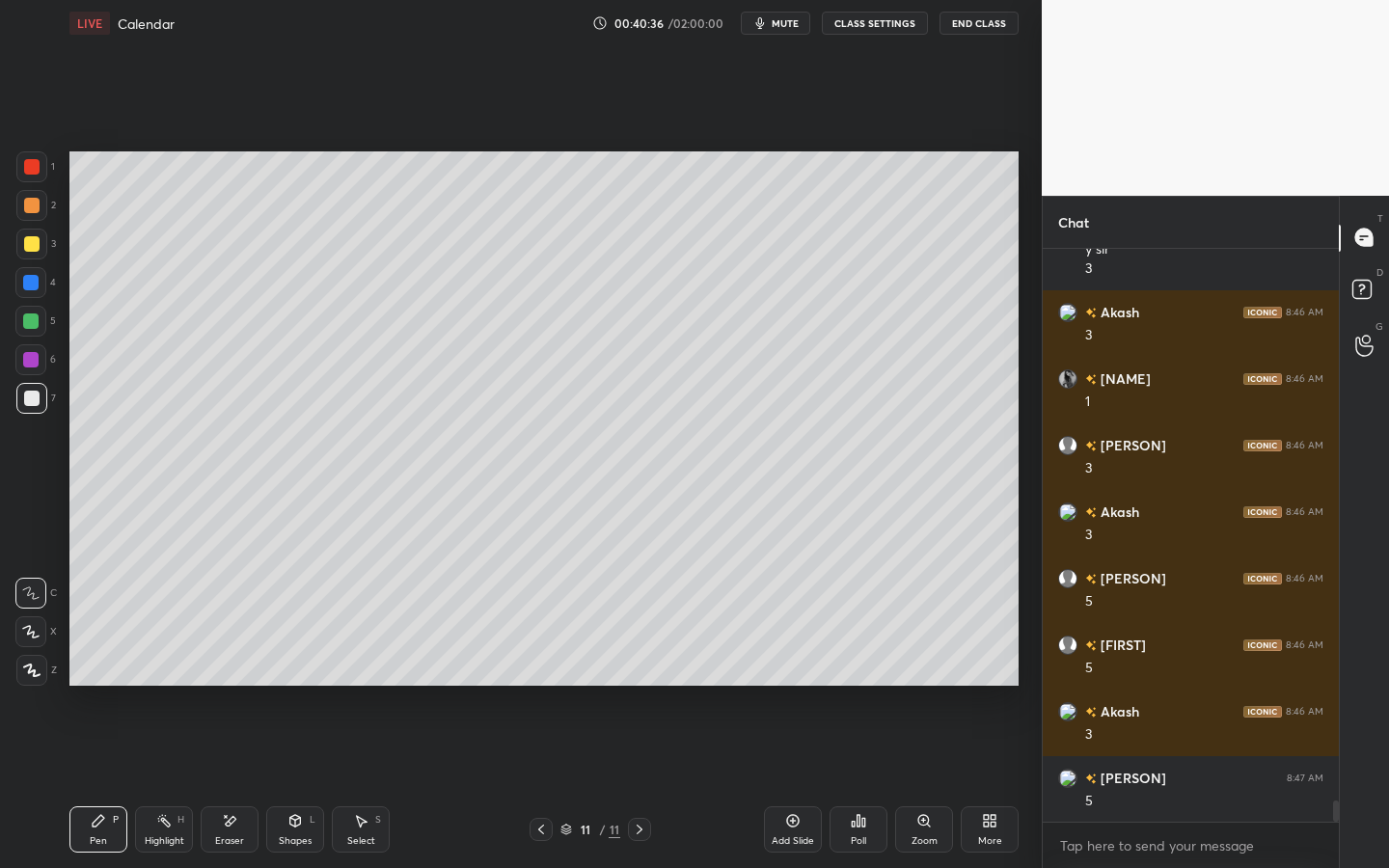 scroll, scrollTop: 14676, scrollLeft: 0, axis: vertical 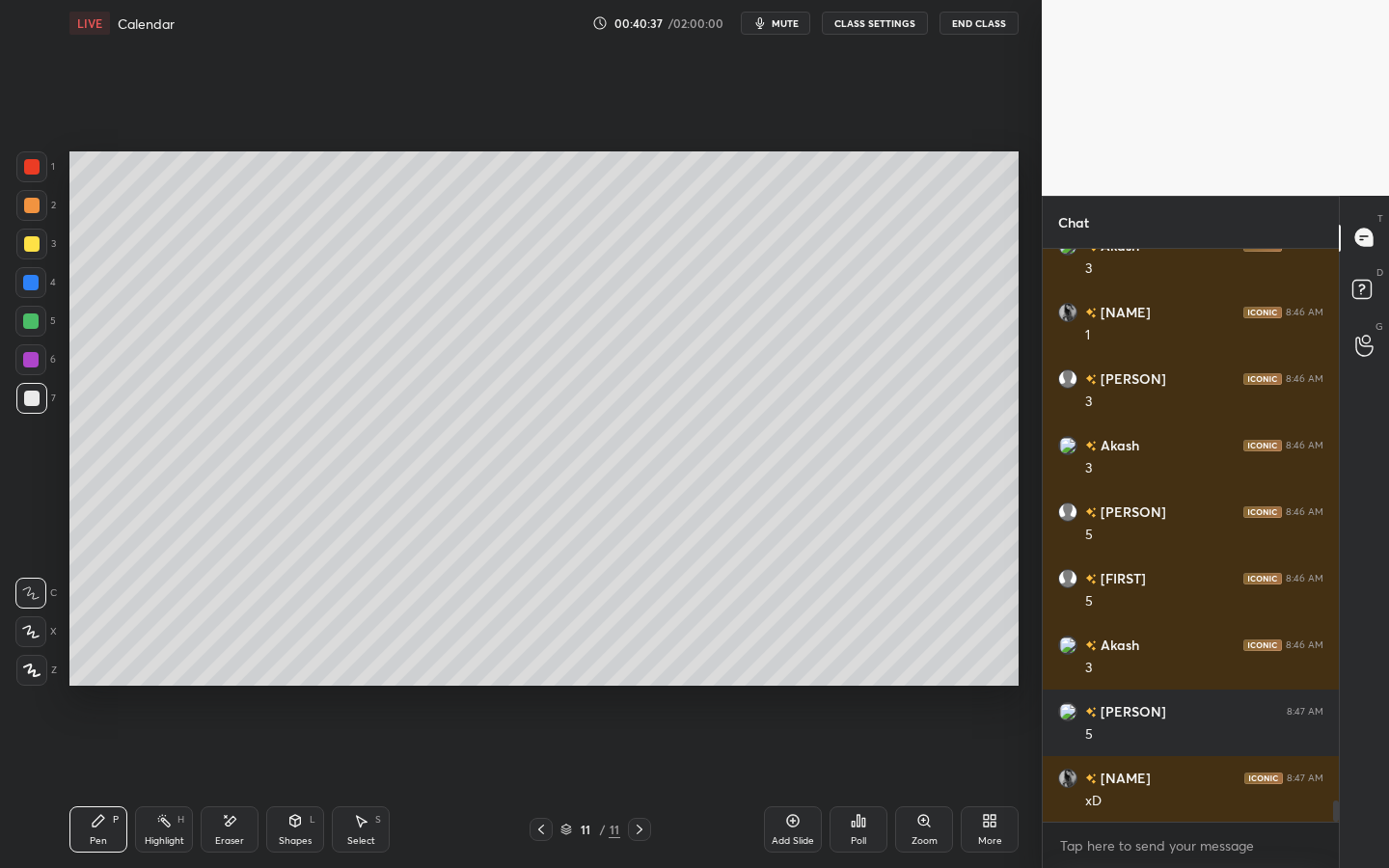 click 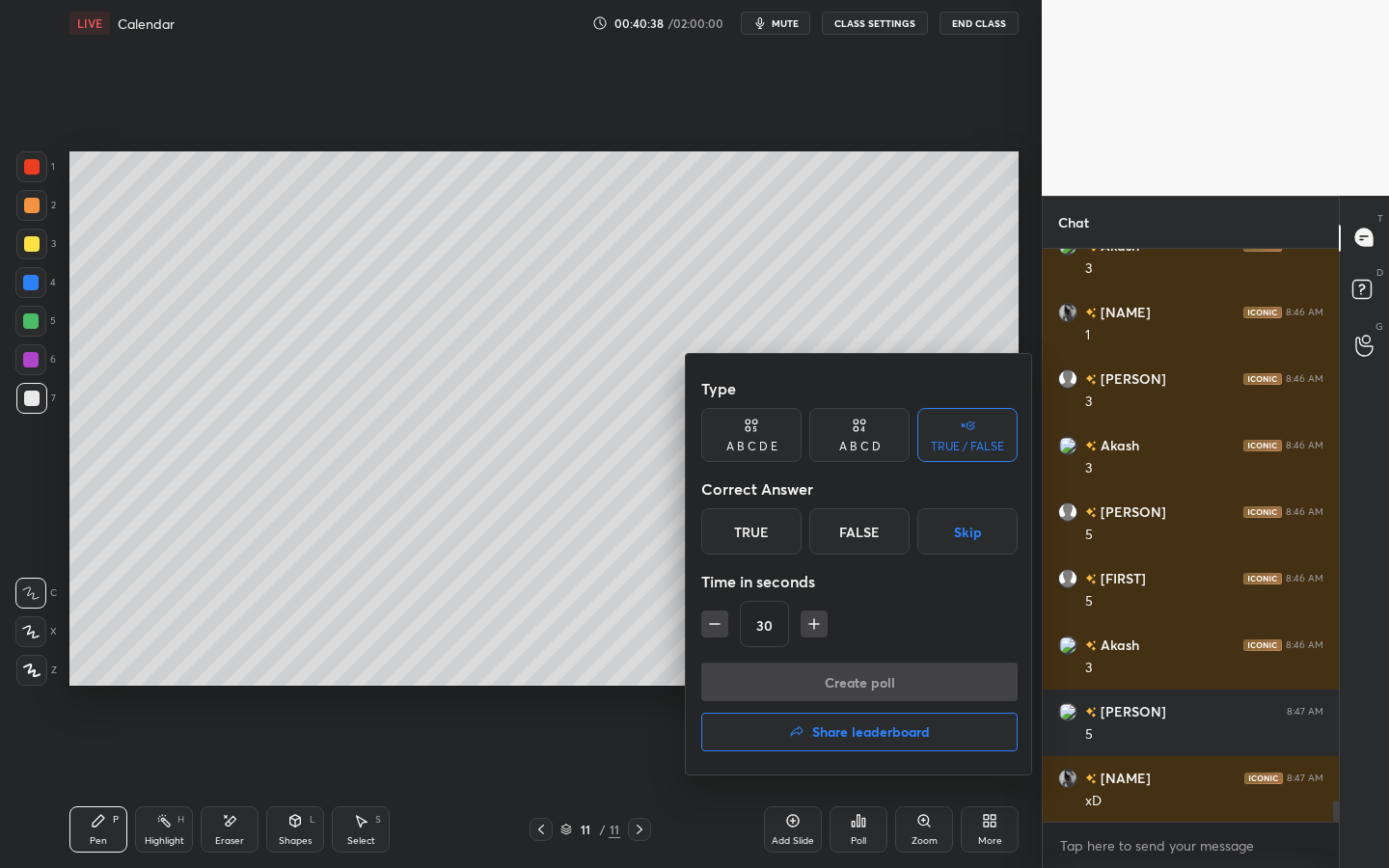 scroll, scrollTop: 14695, scrollLeft: 0, axis: vertical 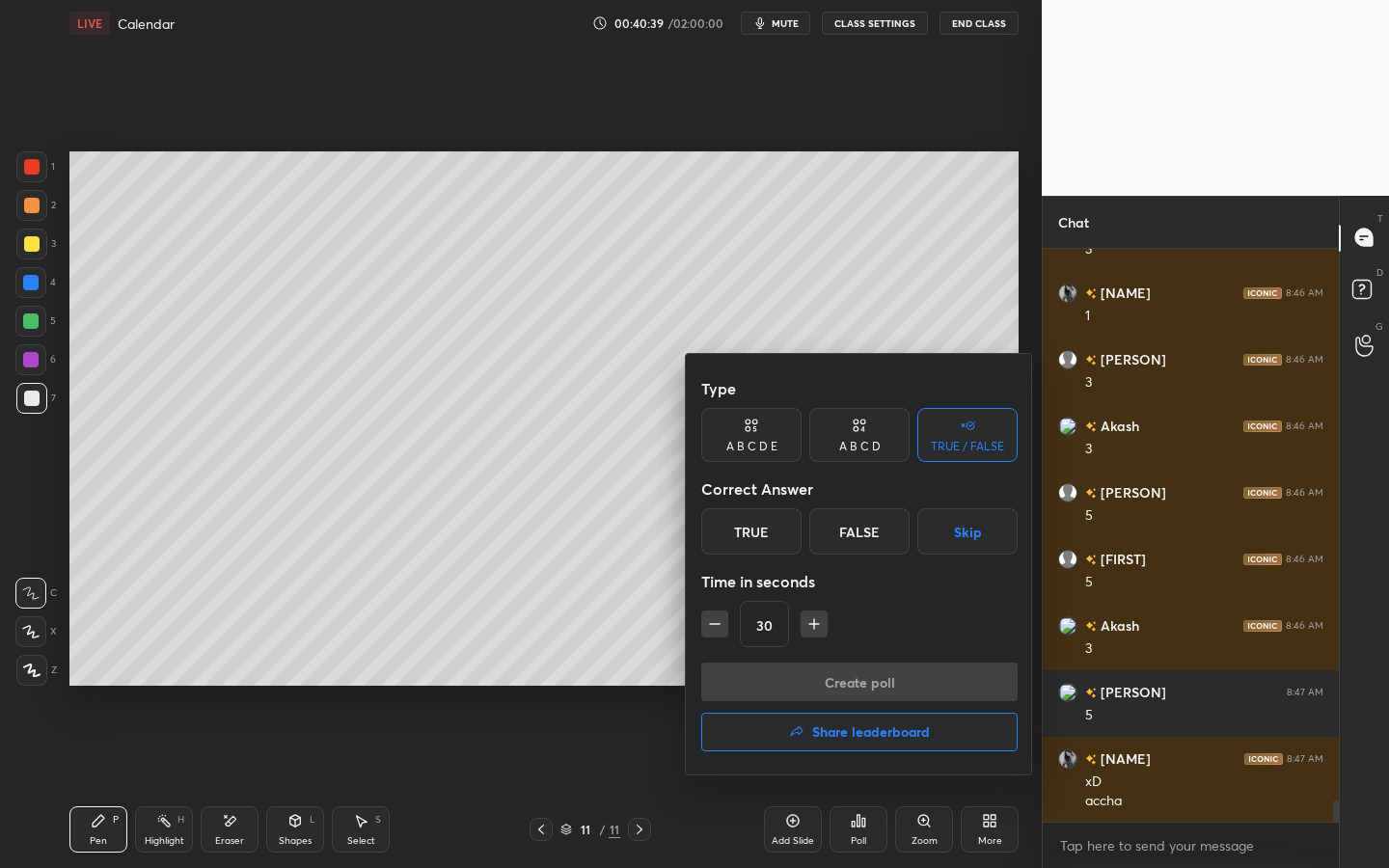 click on "True" at bounding box center [751, 531] 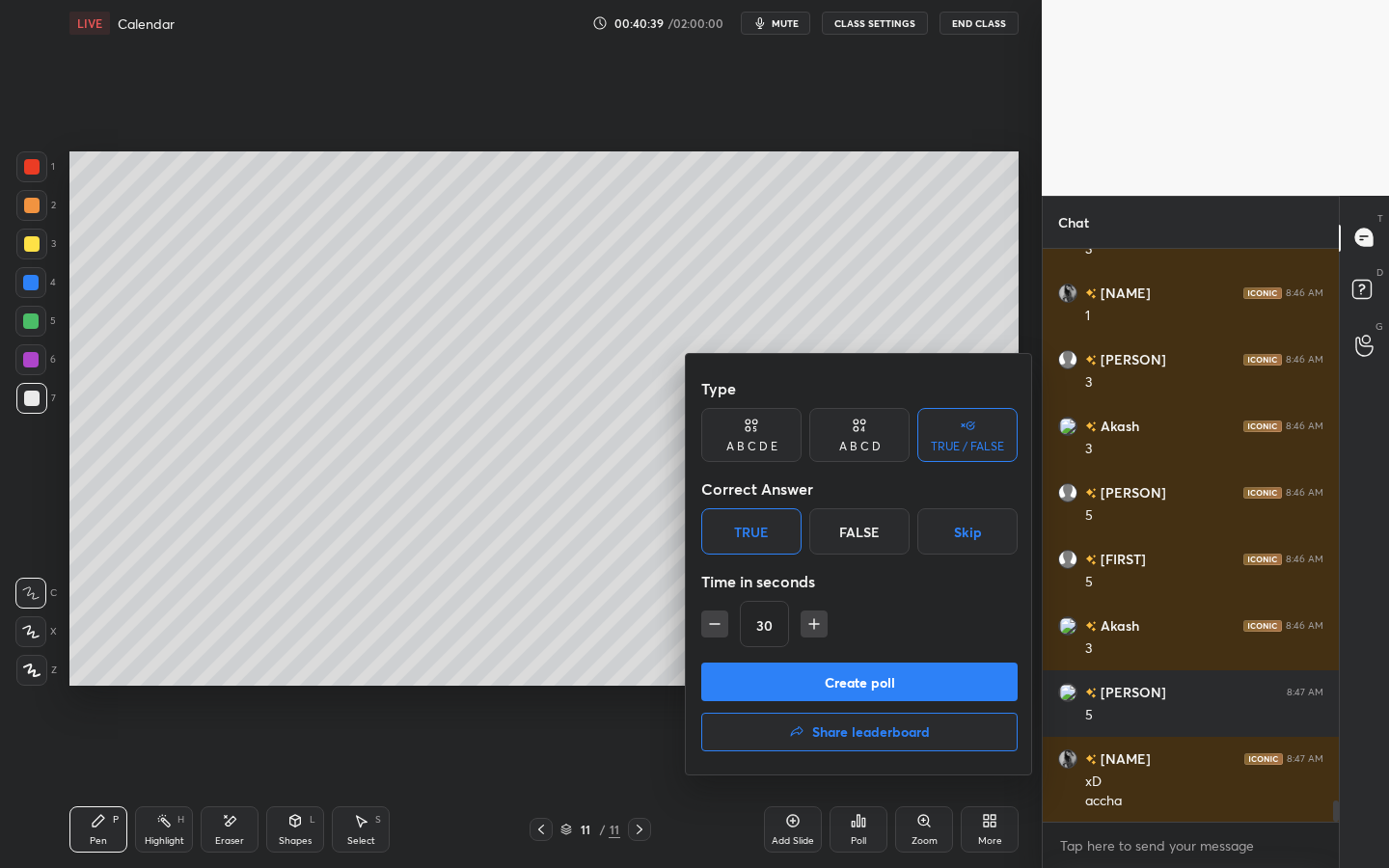 scroll, scrollTop: 14762, scrollLeft: 0, axis: vertical 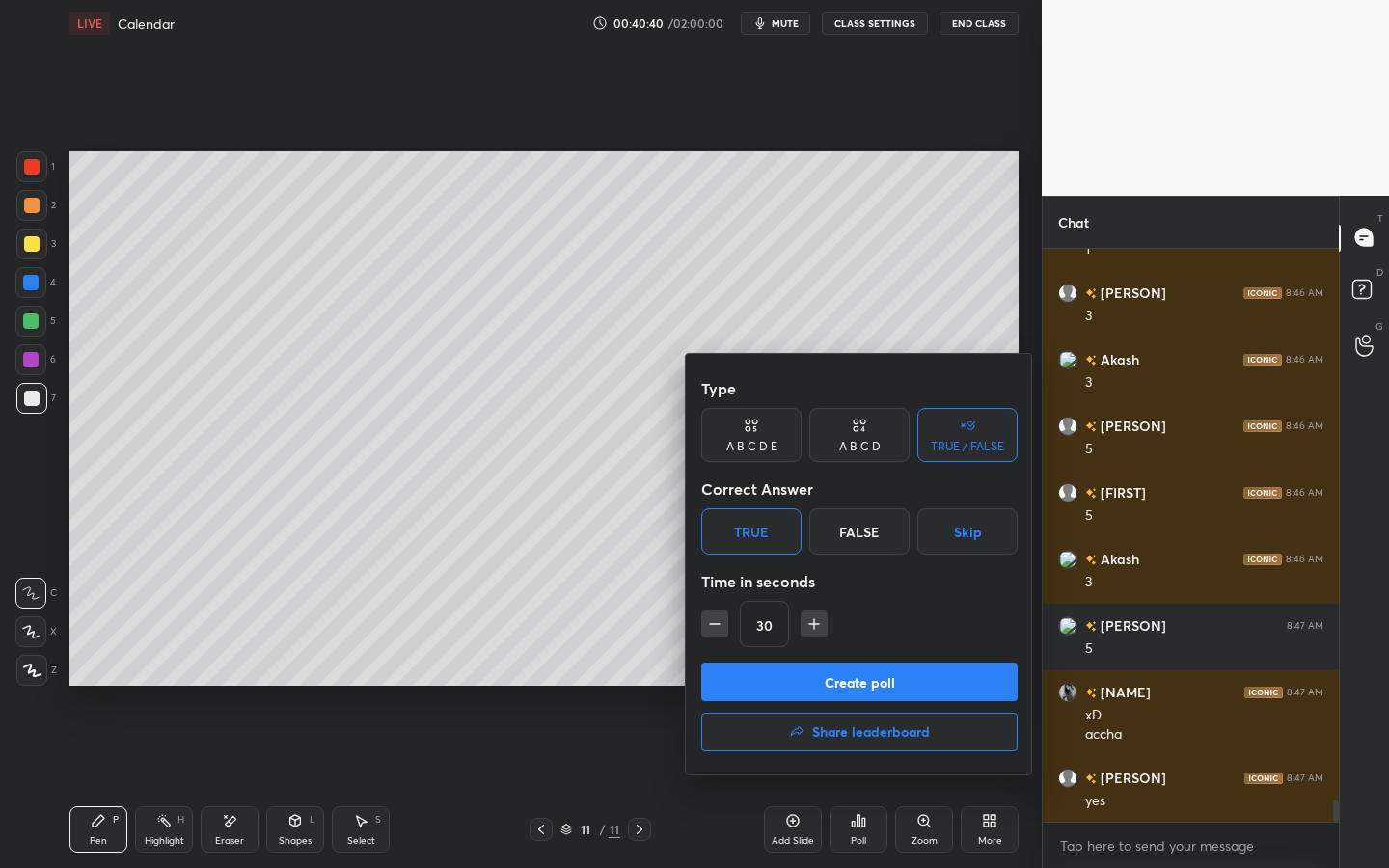 click on "Create poll" at bounding box center [859, 682] 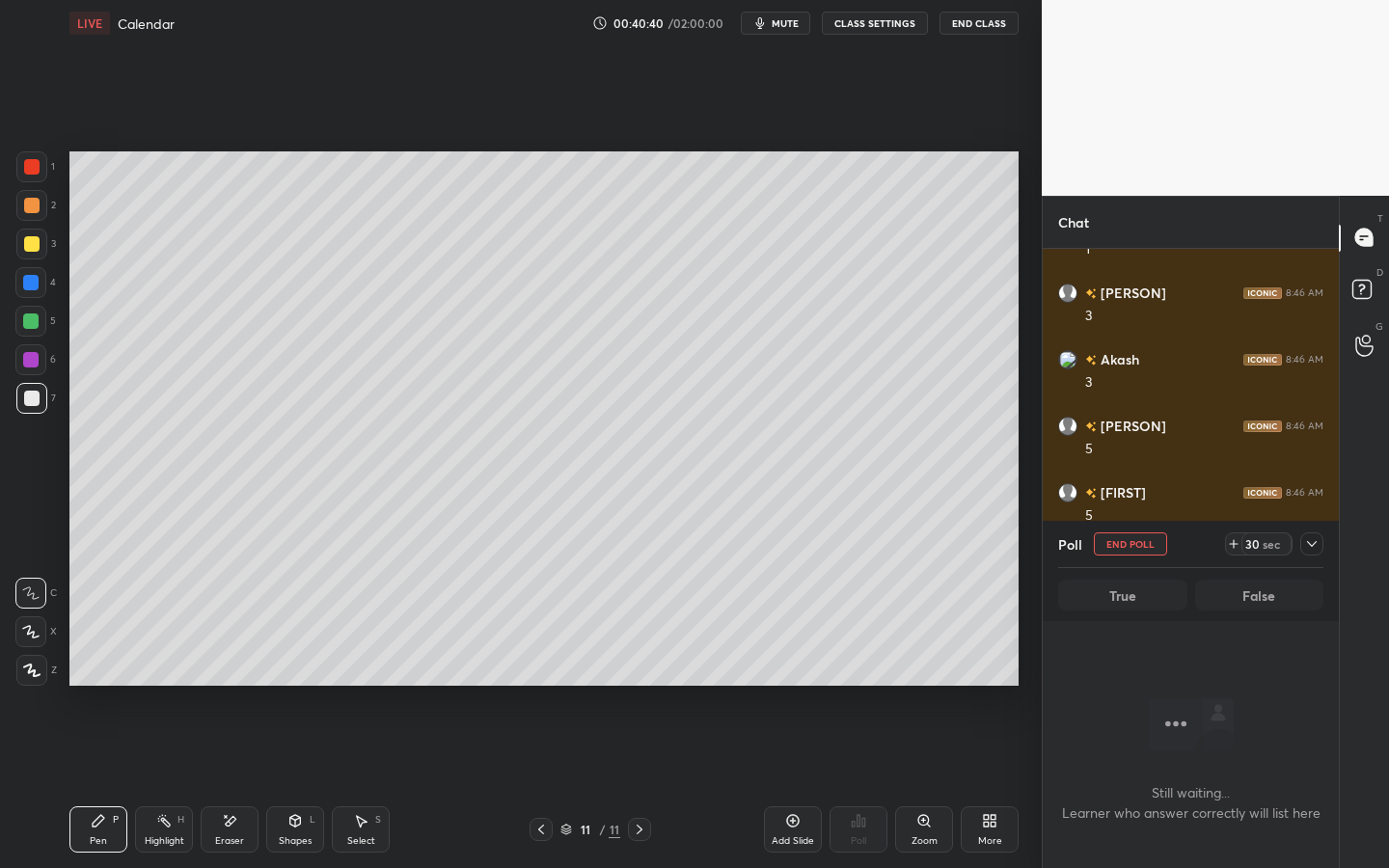 scroll, scrollTop: 535, scrollLeft: 290, axis: both 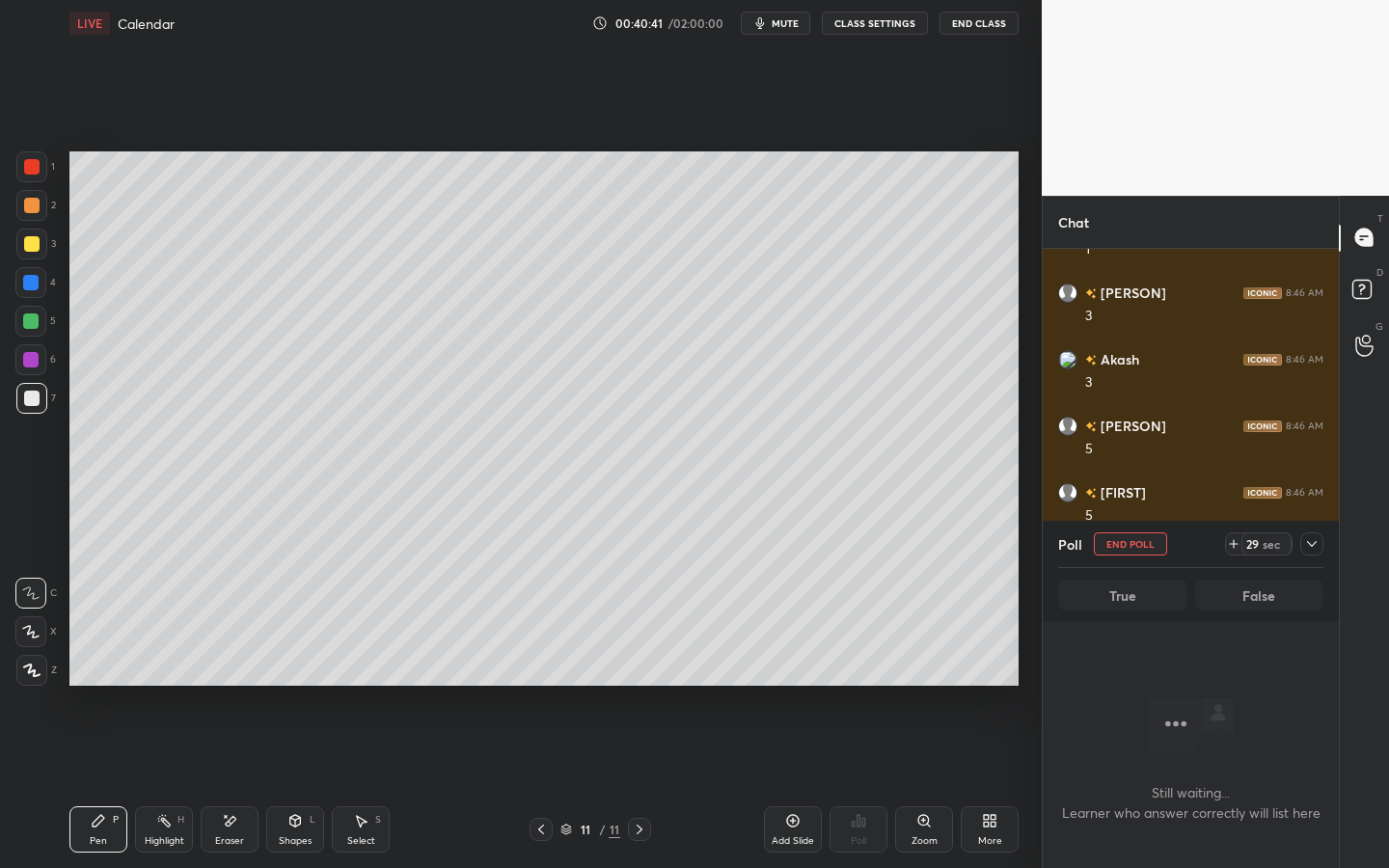 click 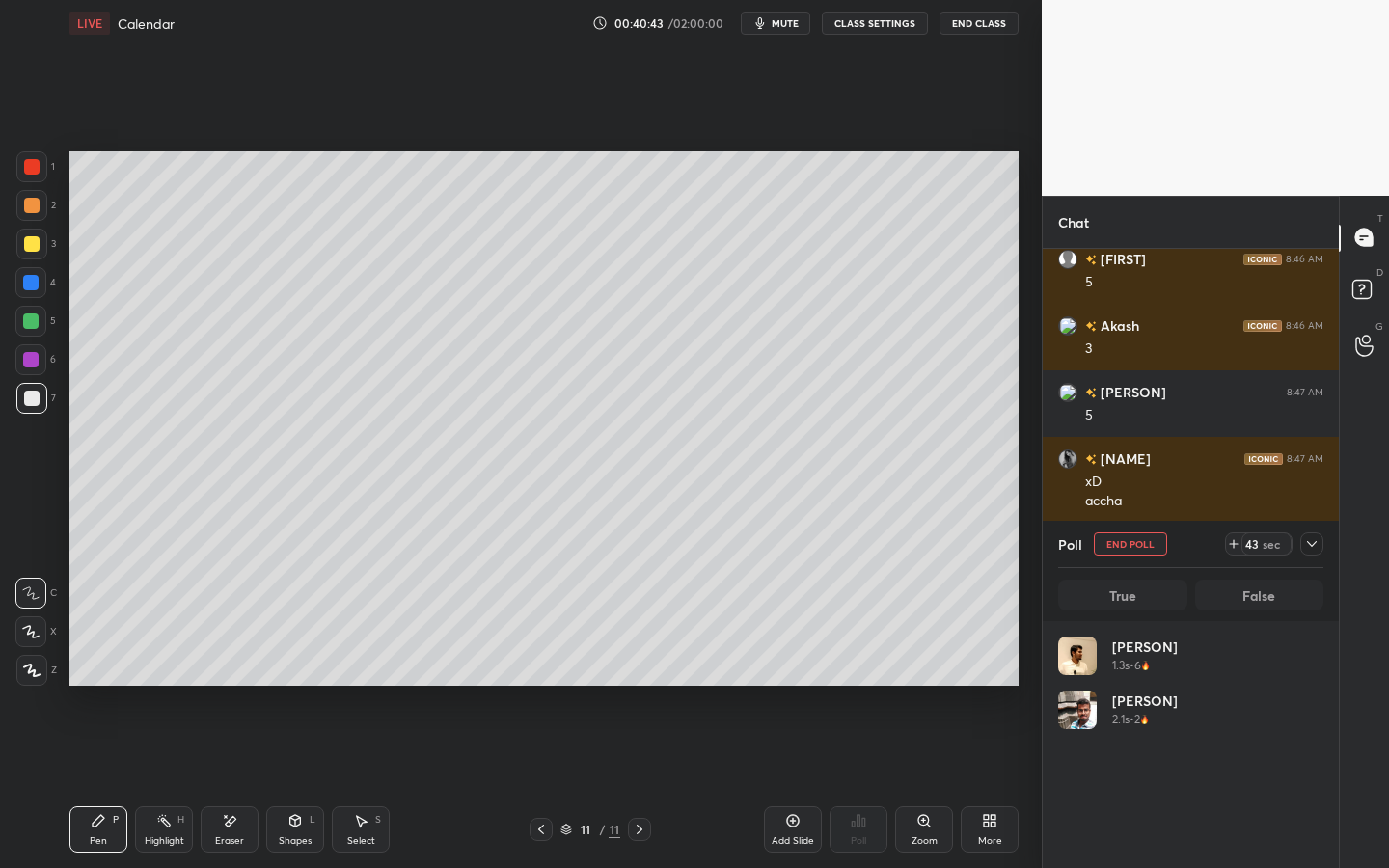 click on "Eraser" at bounding box center [230, 829] 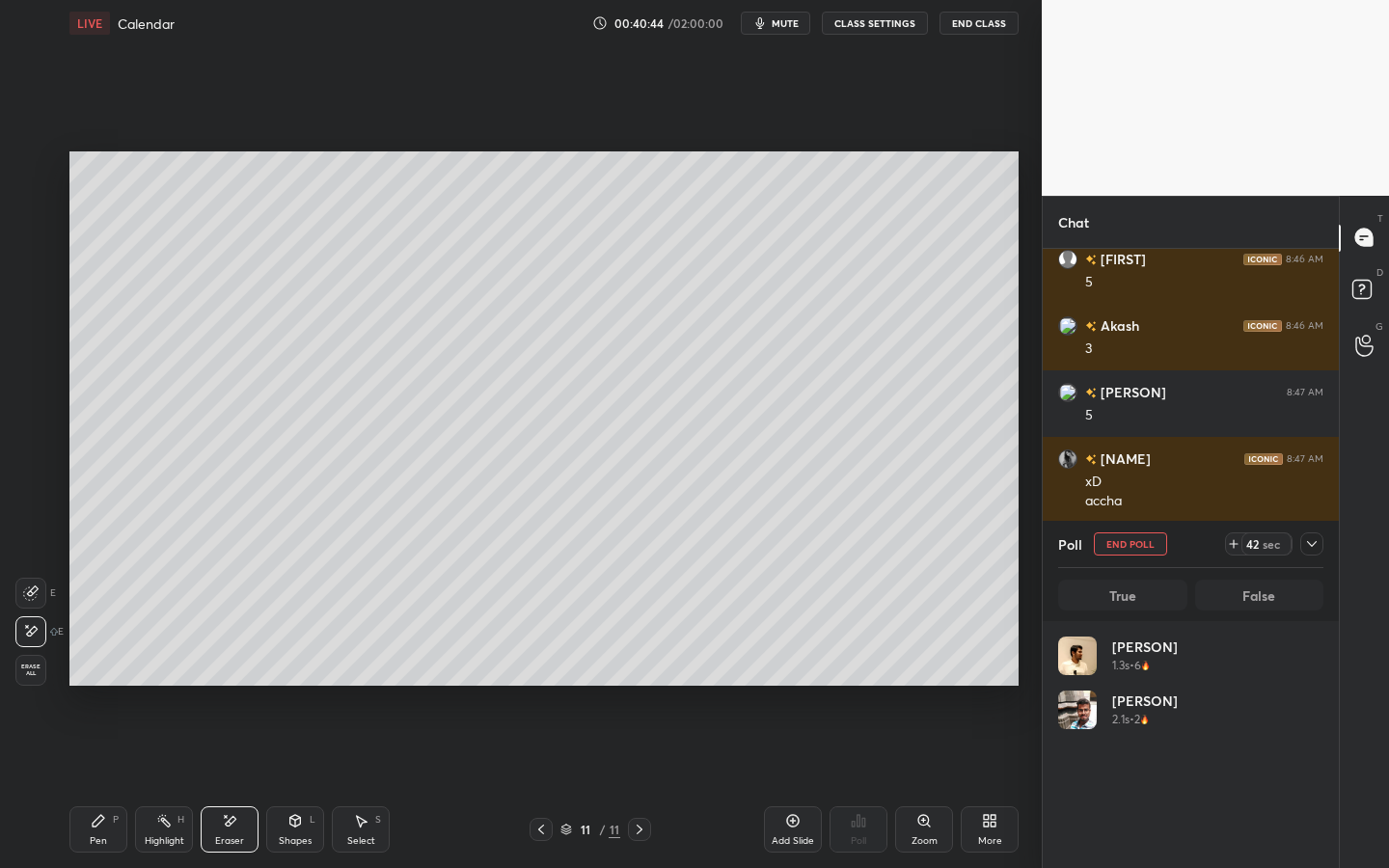 drag, startPoint x: 36, startPoint y: 677, endPoint x: 45, endPoint y: 673, distance: 9.848858 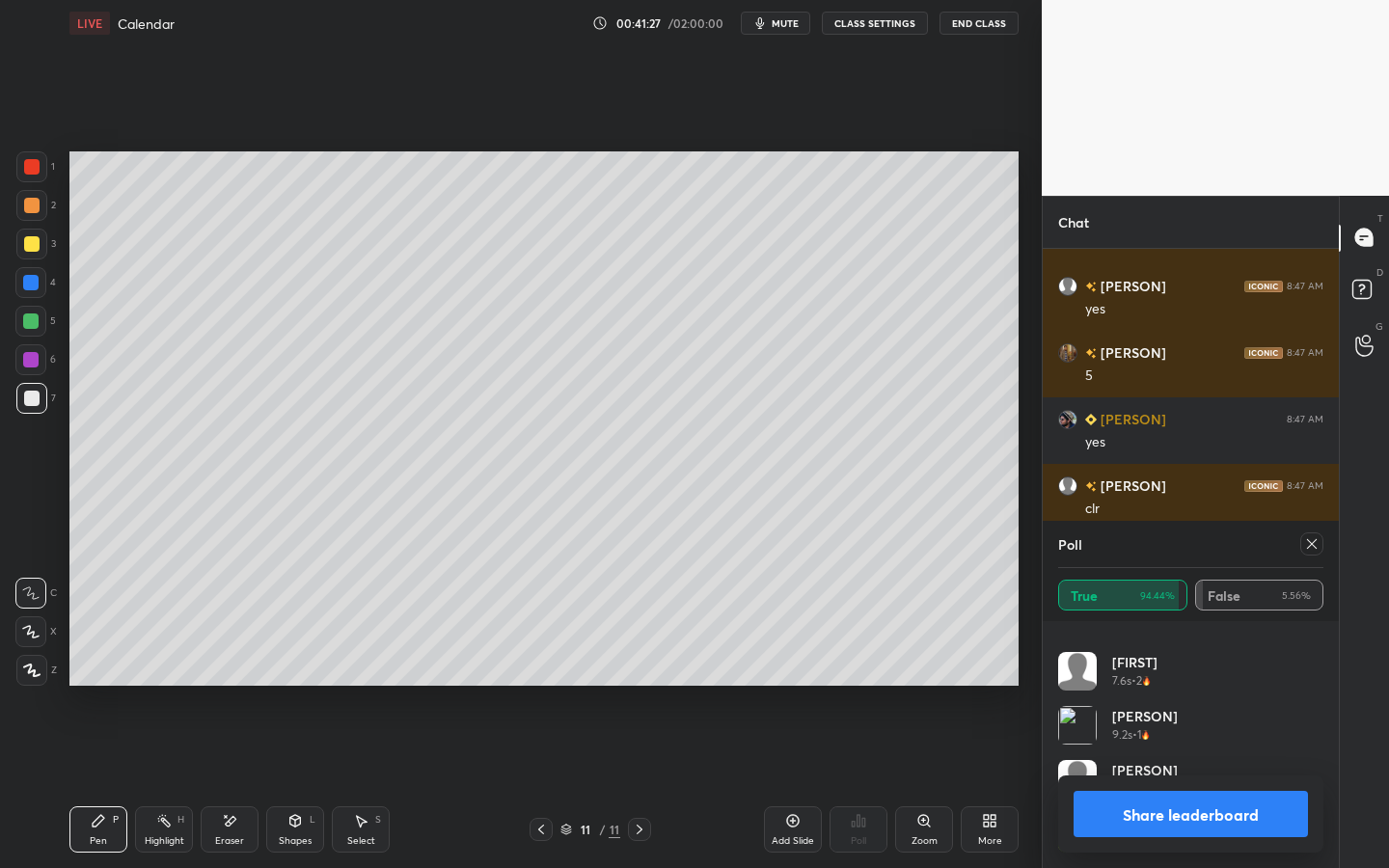 click 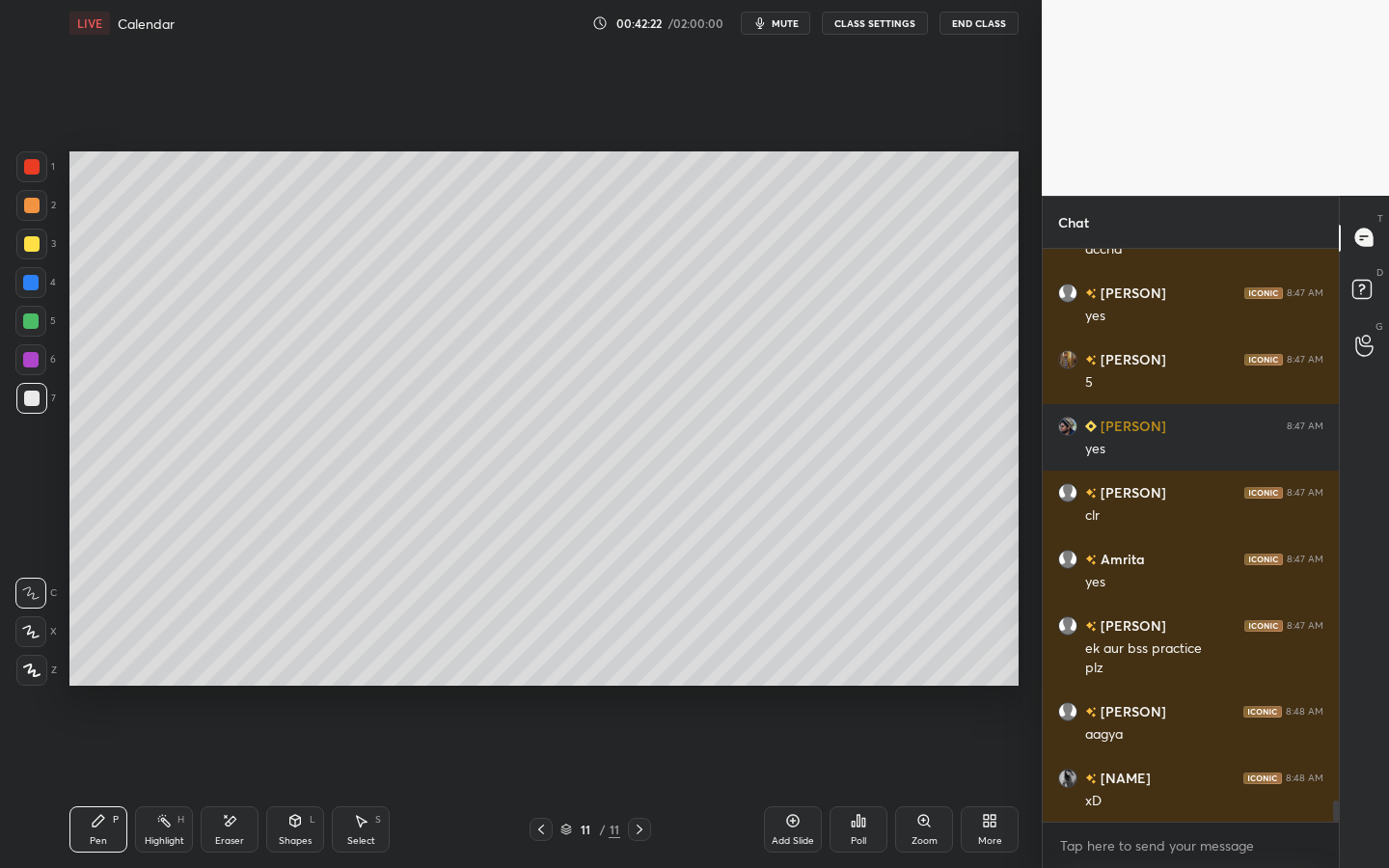 scroll, scrollTop: 15313, scrollLeft: 0, axis: vertical 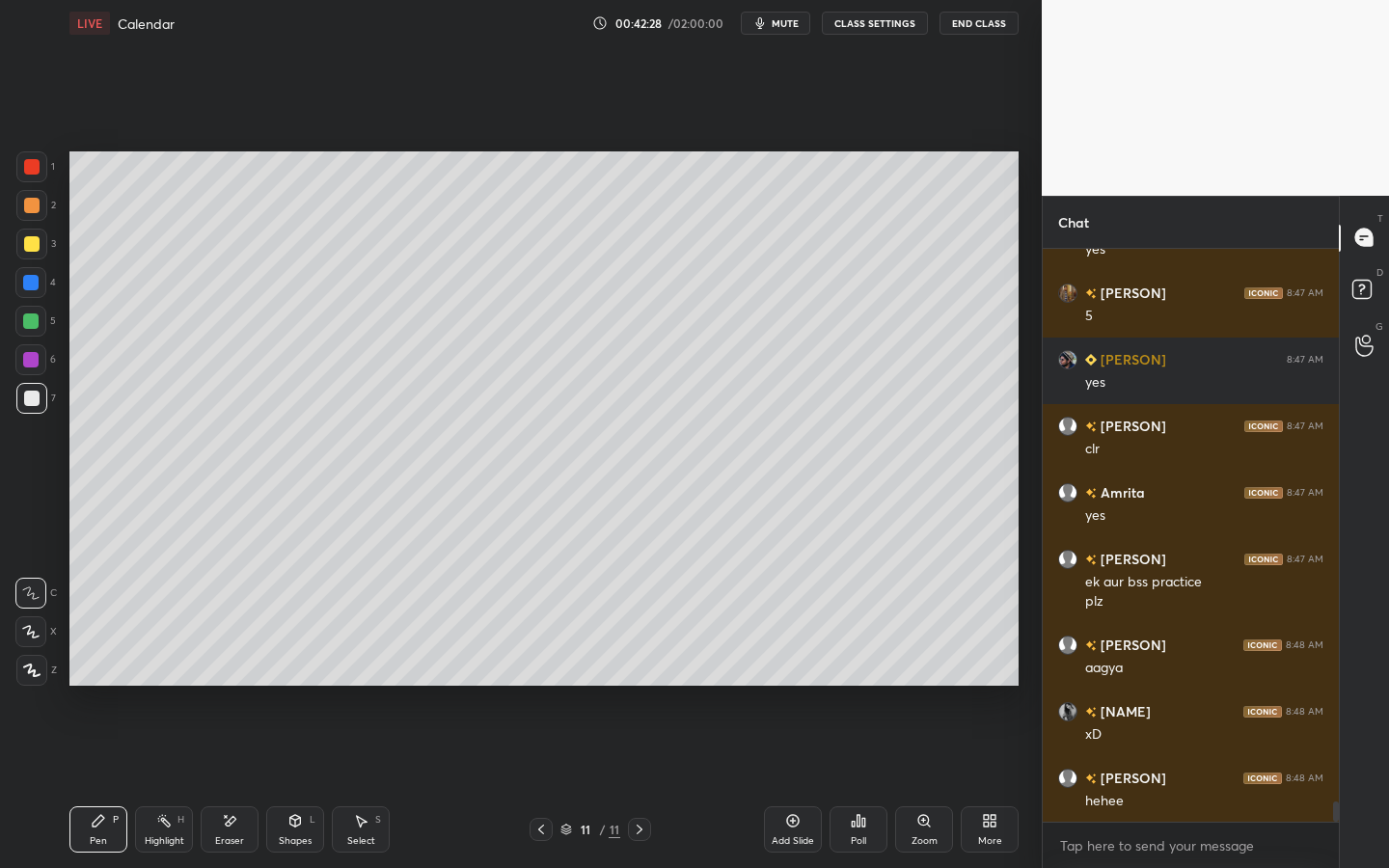 click on "Eraser" at bounding box center (230, 829) 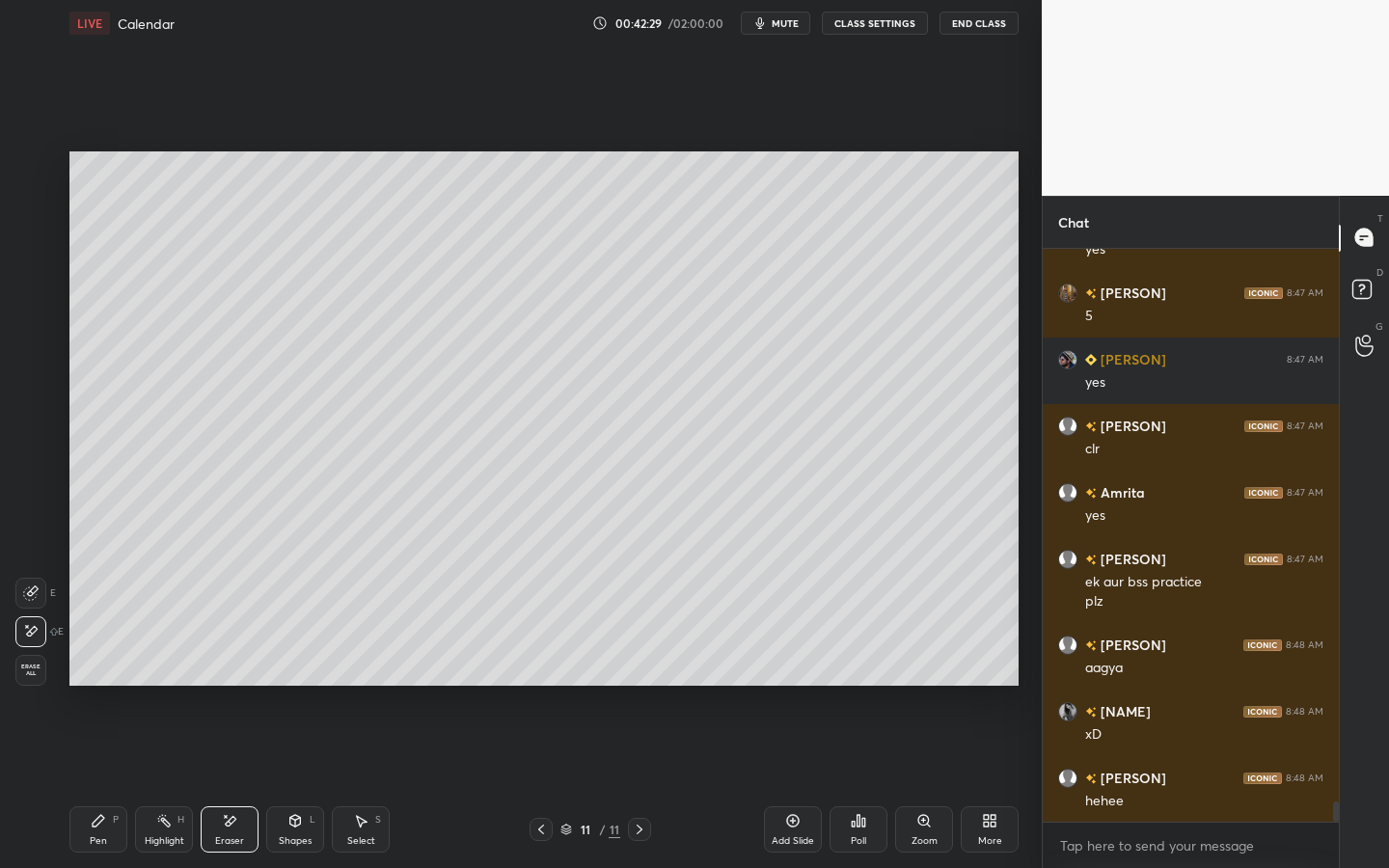 click on "Erase all" at bounding box center [31, 670] 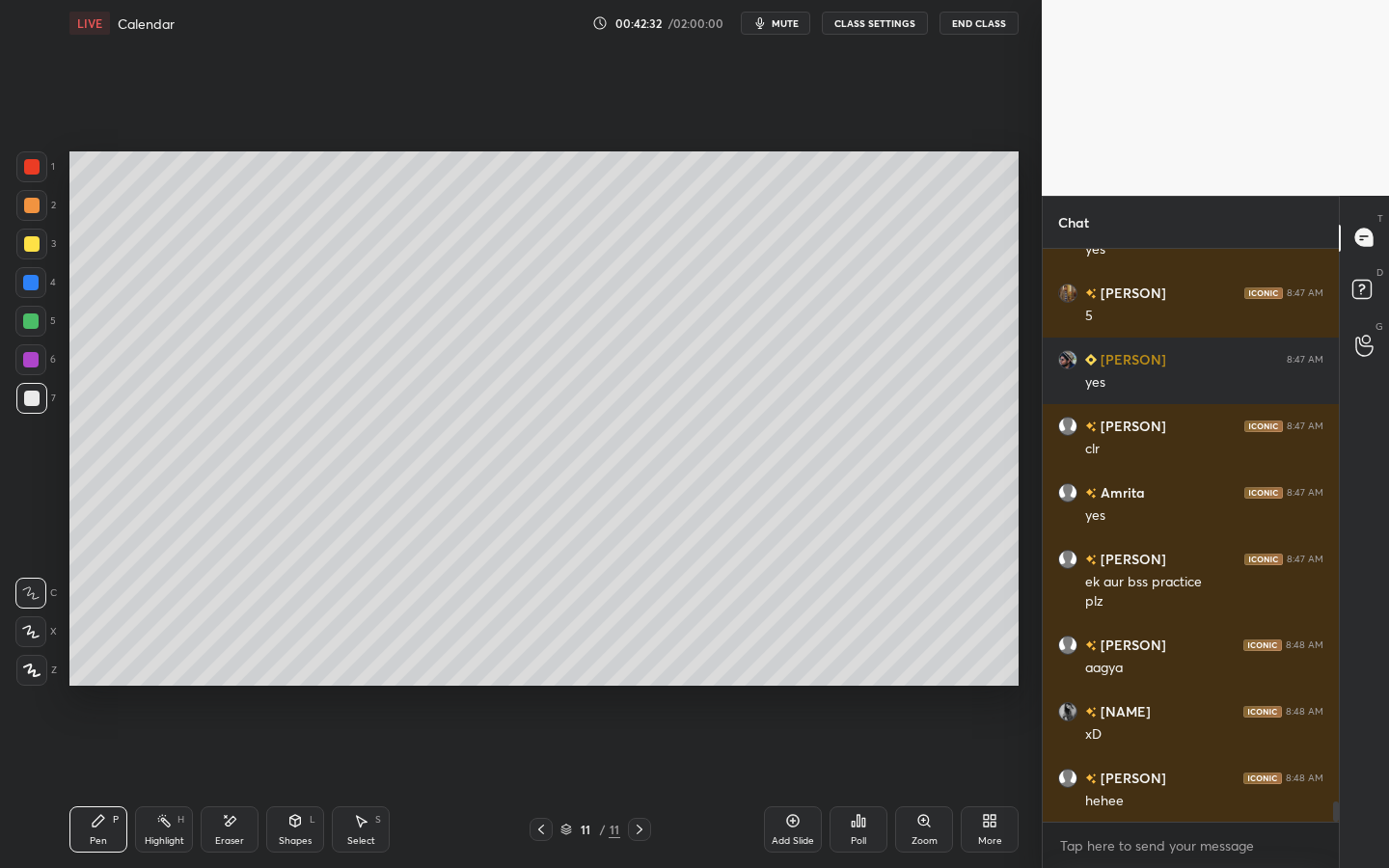click 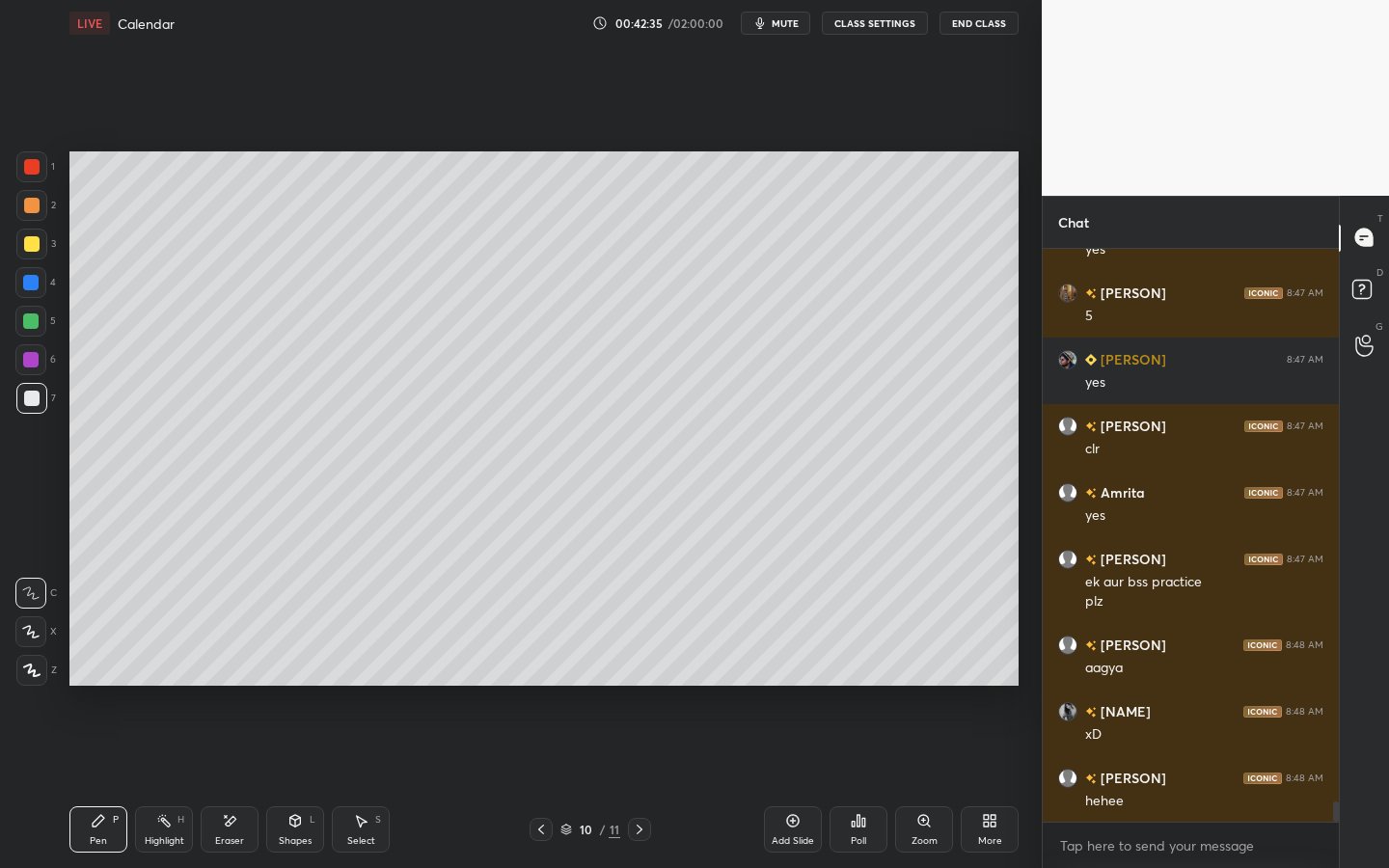 scroll, scrollTop: 15380, scrollLeft: 0, axis: vertical 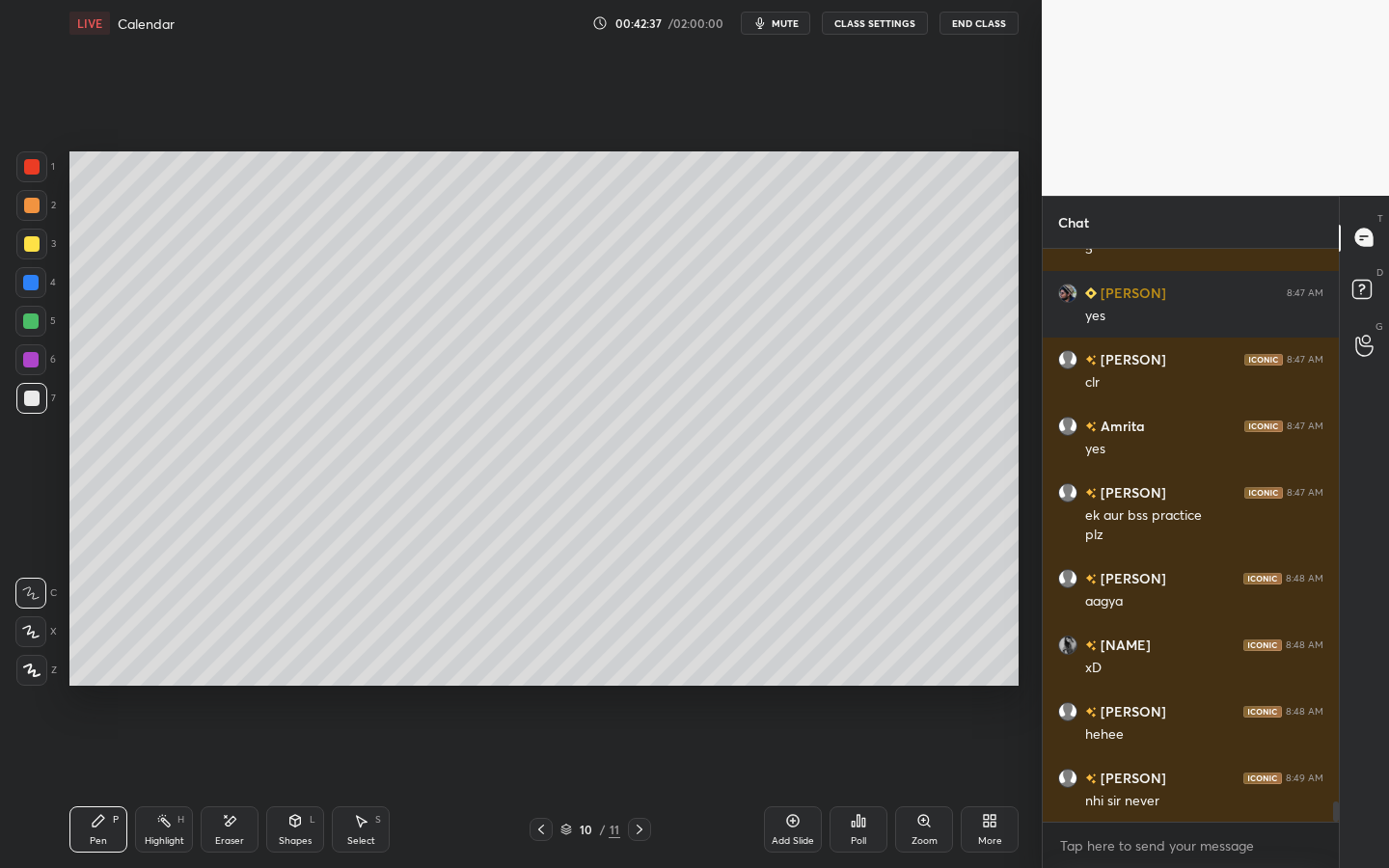 click 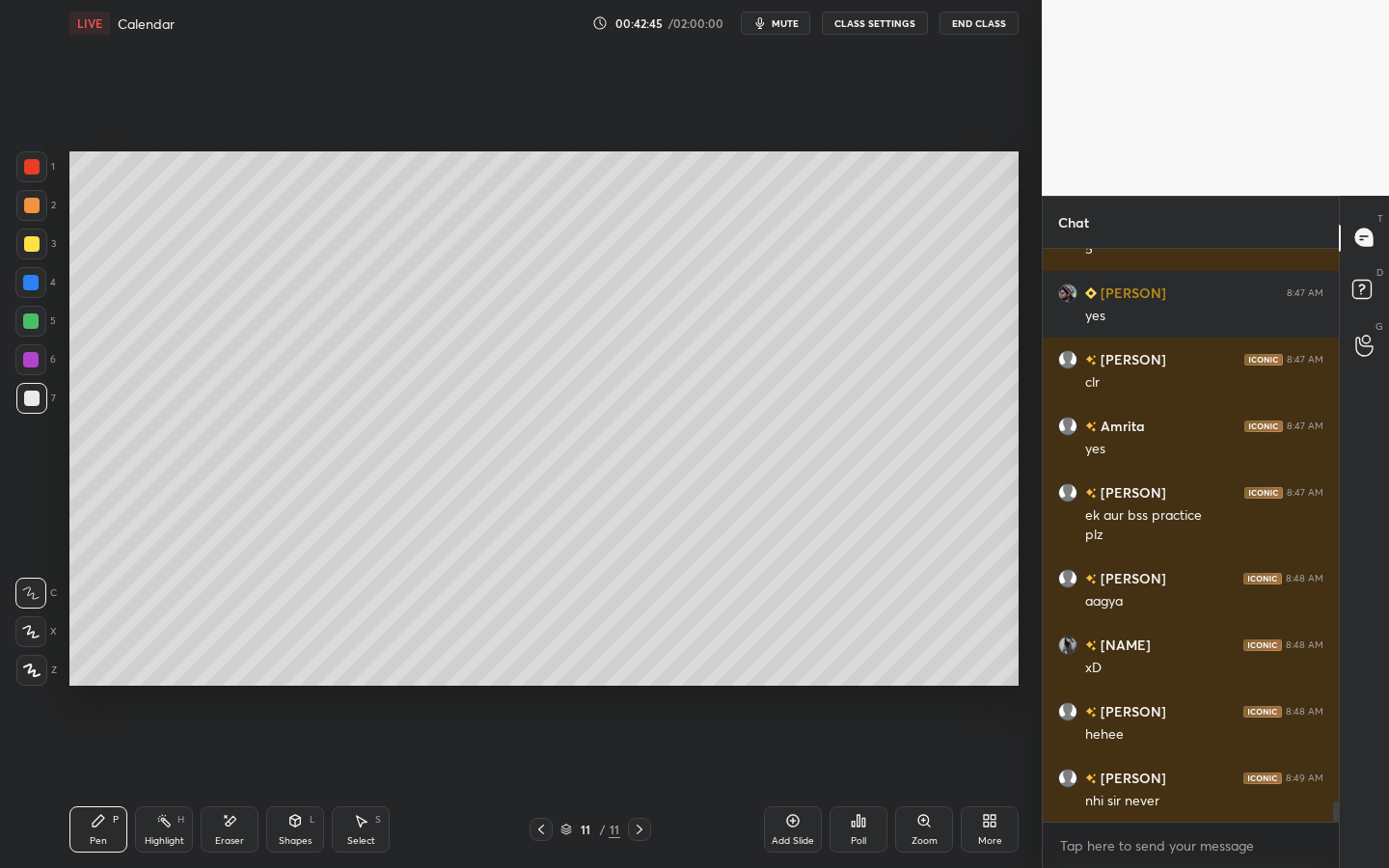scroll, scrollTop: 15447, scrollLeft: 0, axis: vertical 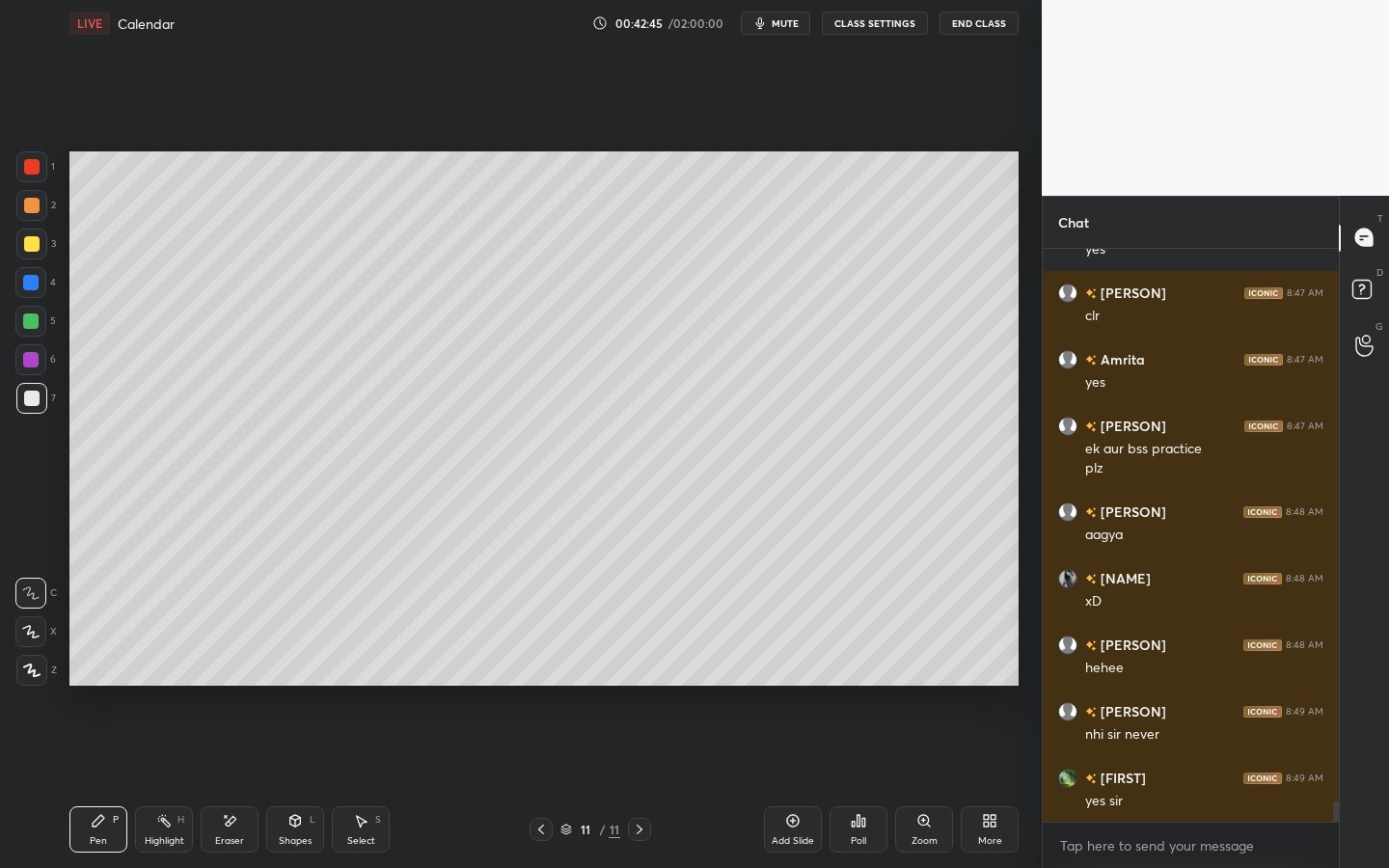 click on "Eraser" at bounding box center (230, 829) 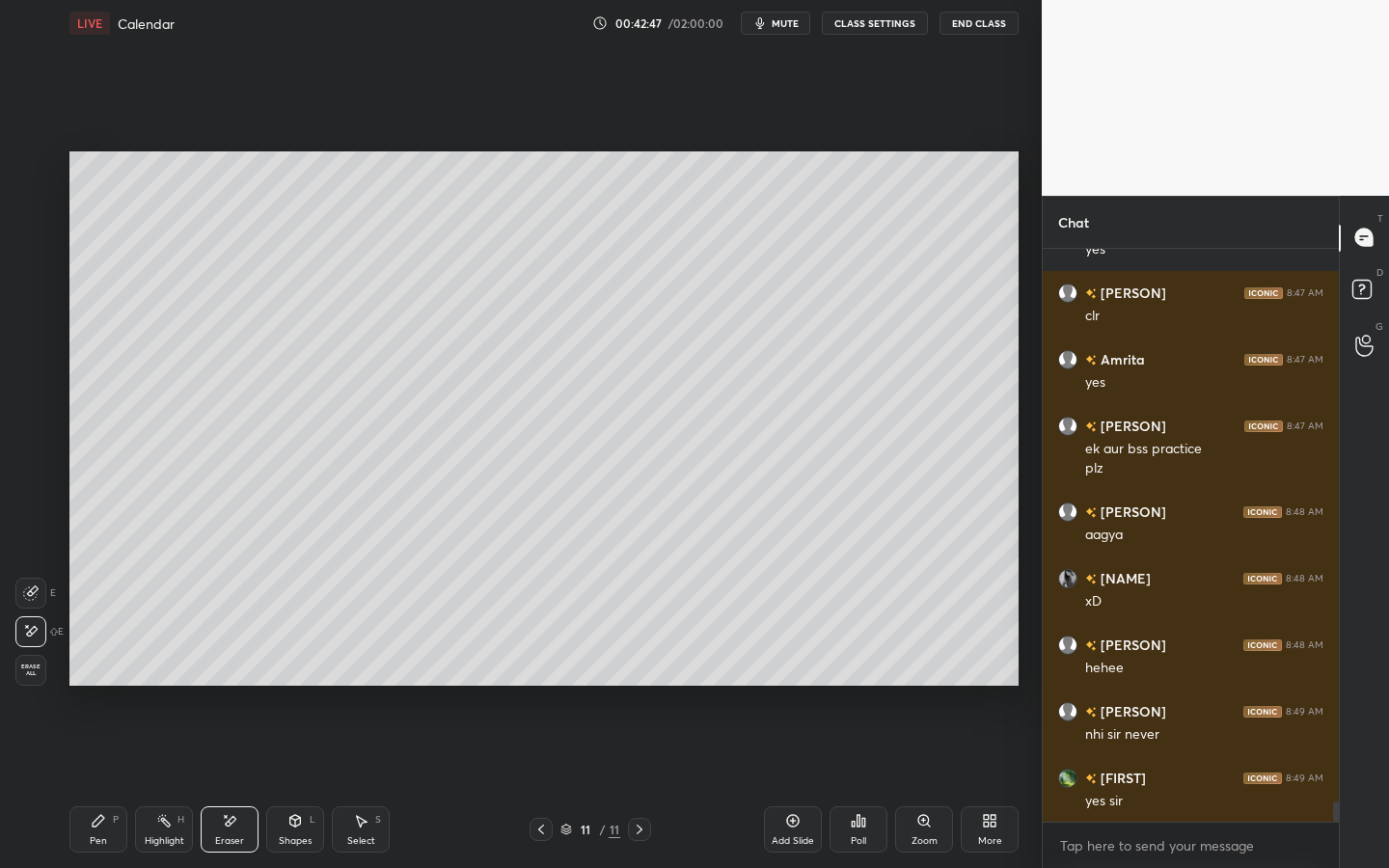 drag, startPoint x: 106, startPoint y: 822, endPoint x: 140, endPoint y: 775, distance: 58.00862 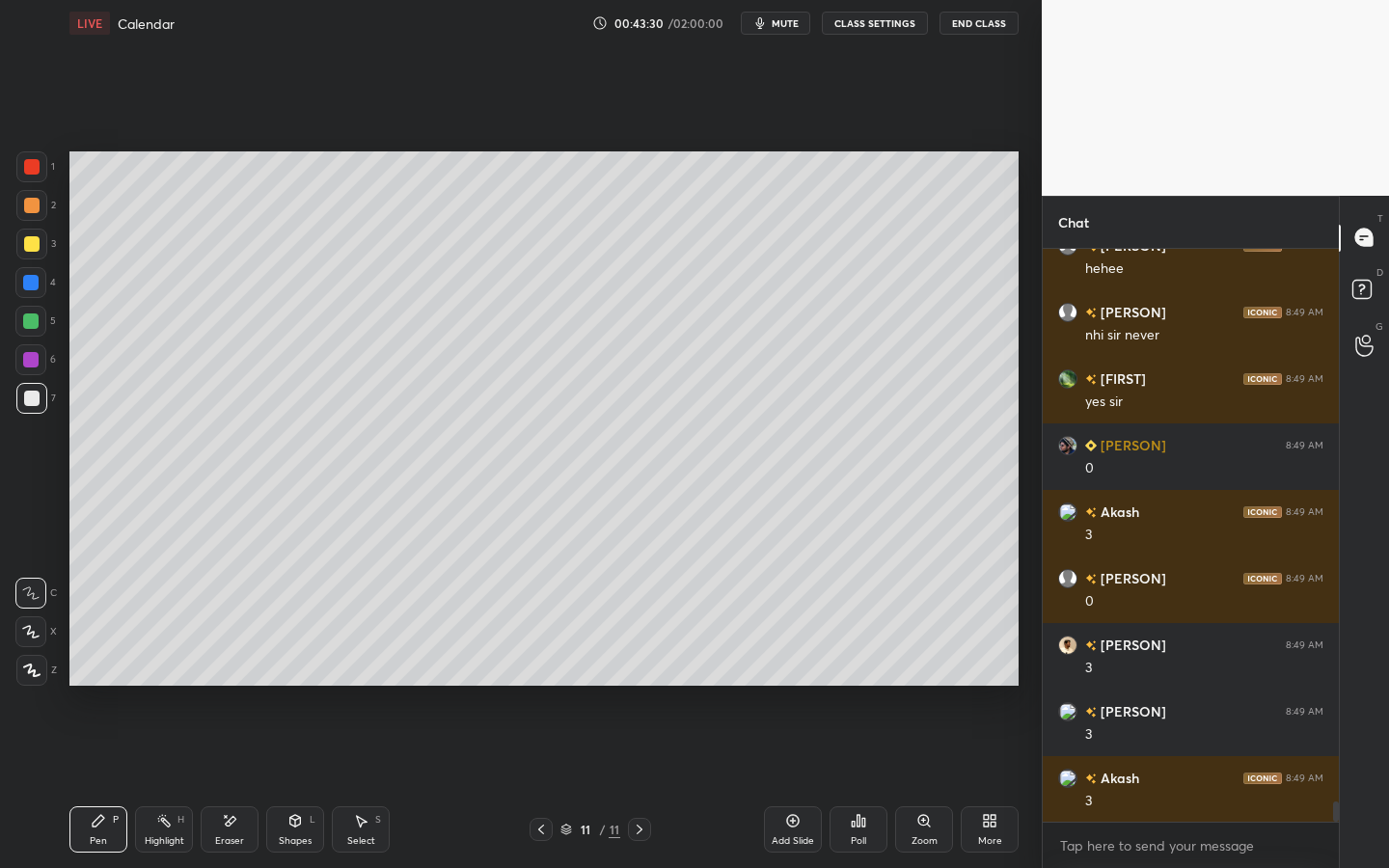scroll, scrollTop: 15912, scrollLeft: 0, axis: vertical 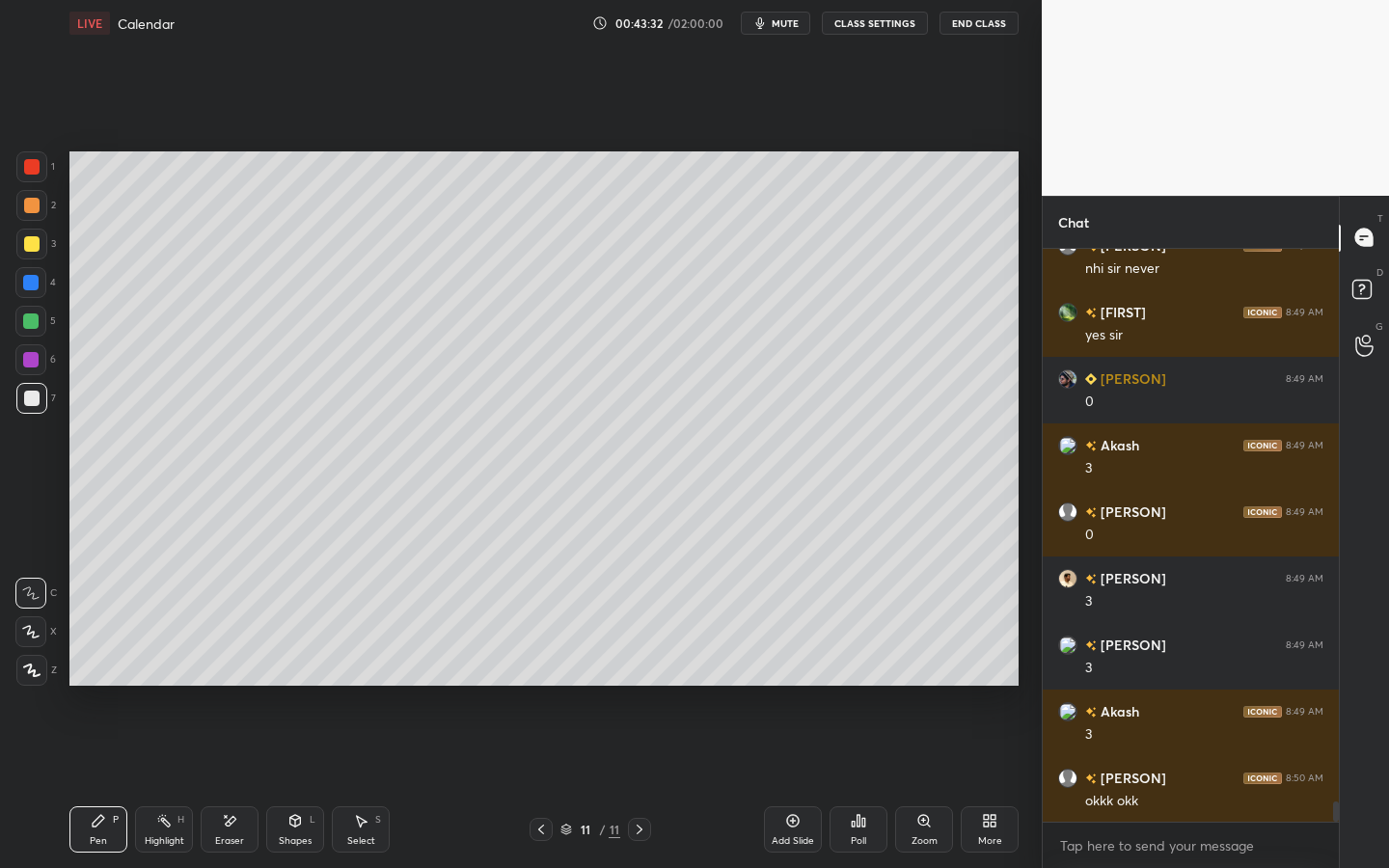 click on "Poll" at bounding box center [858, 829] 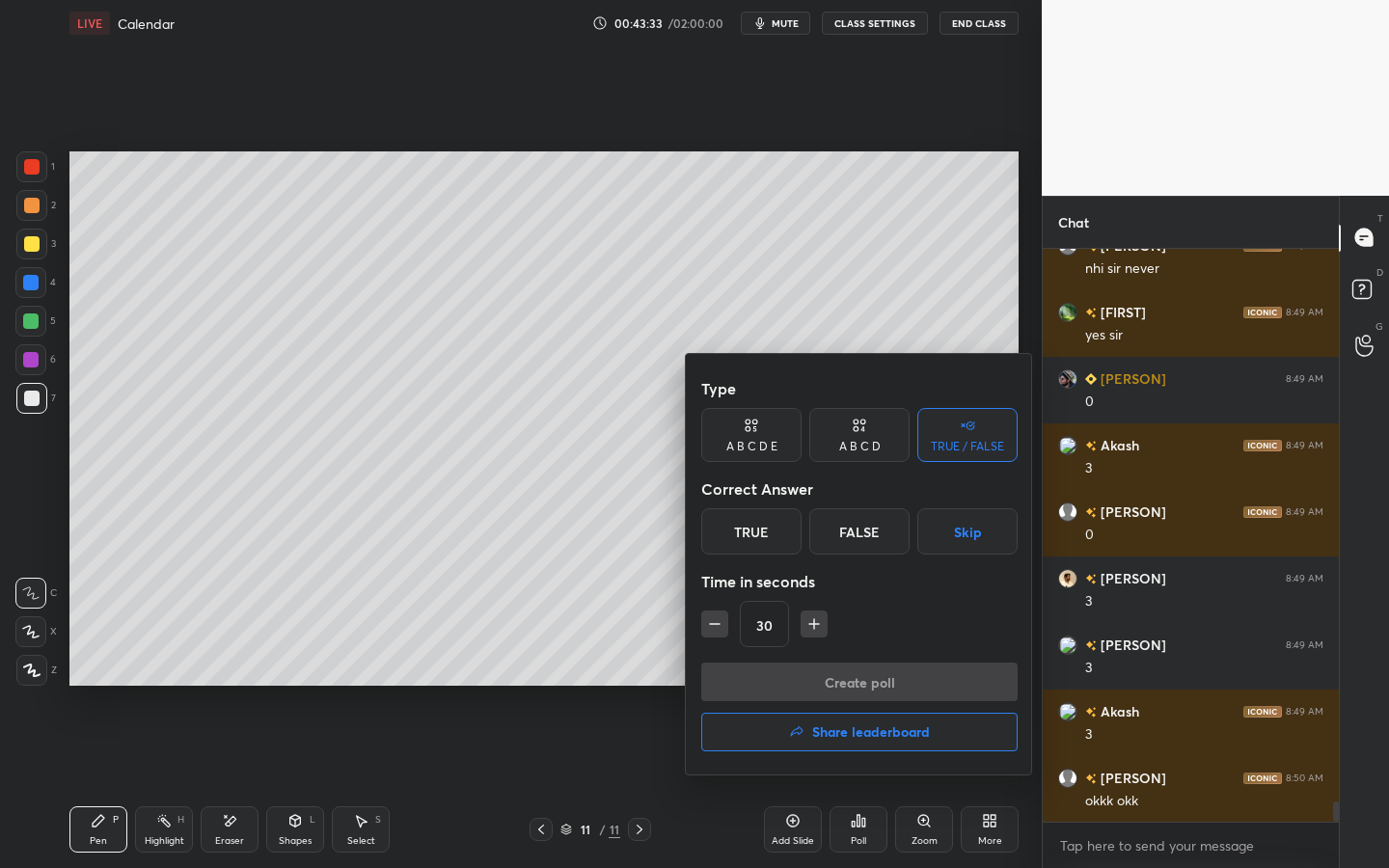 click on "True" at bounding box center [751, 531] 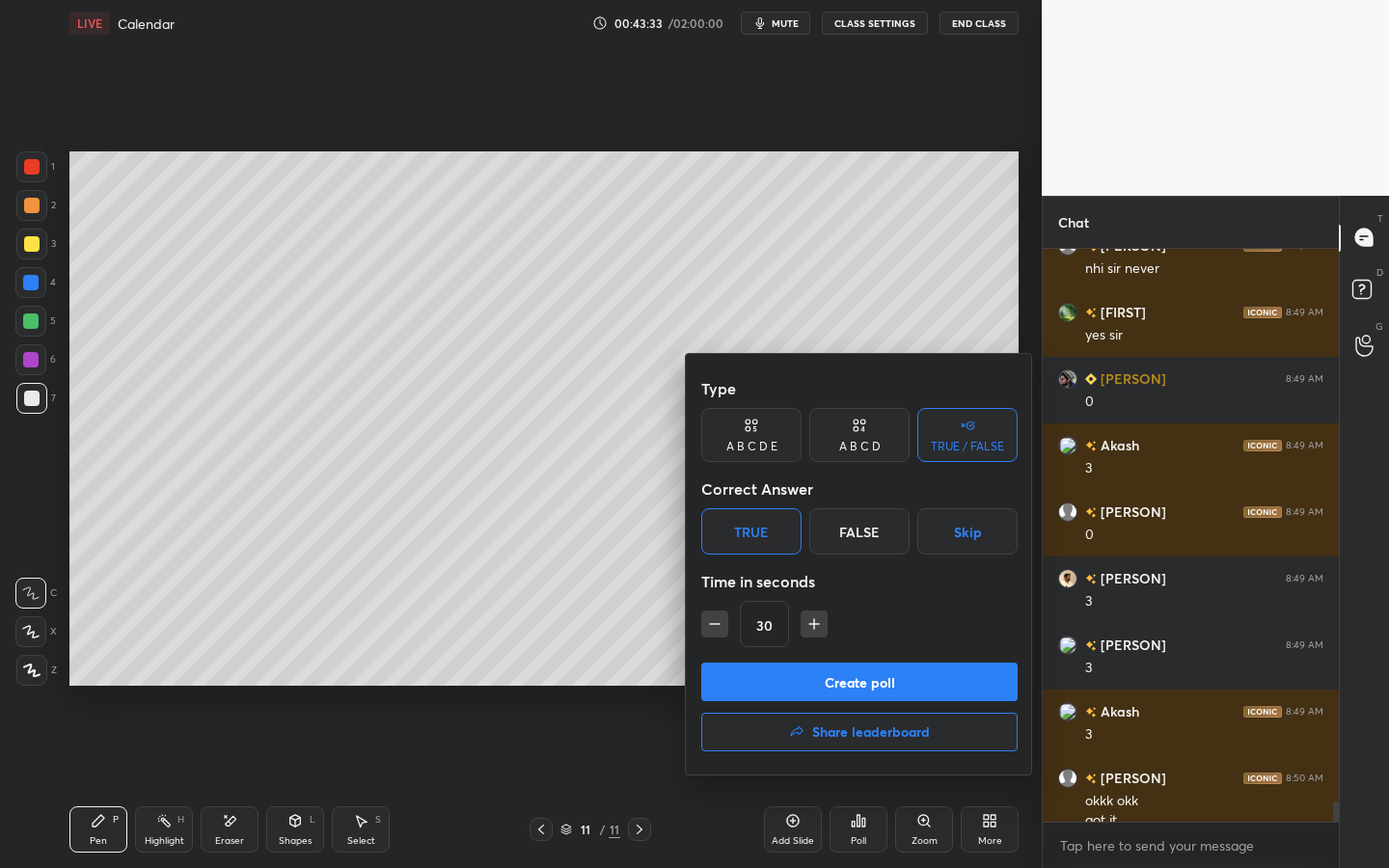 scroll, scrollTop: 15932, scrollLeft: 0, axis: vertical 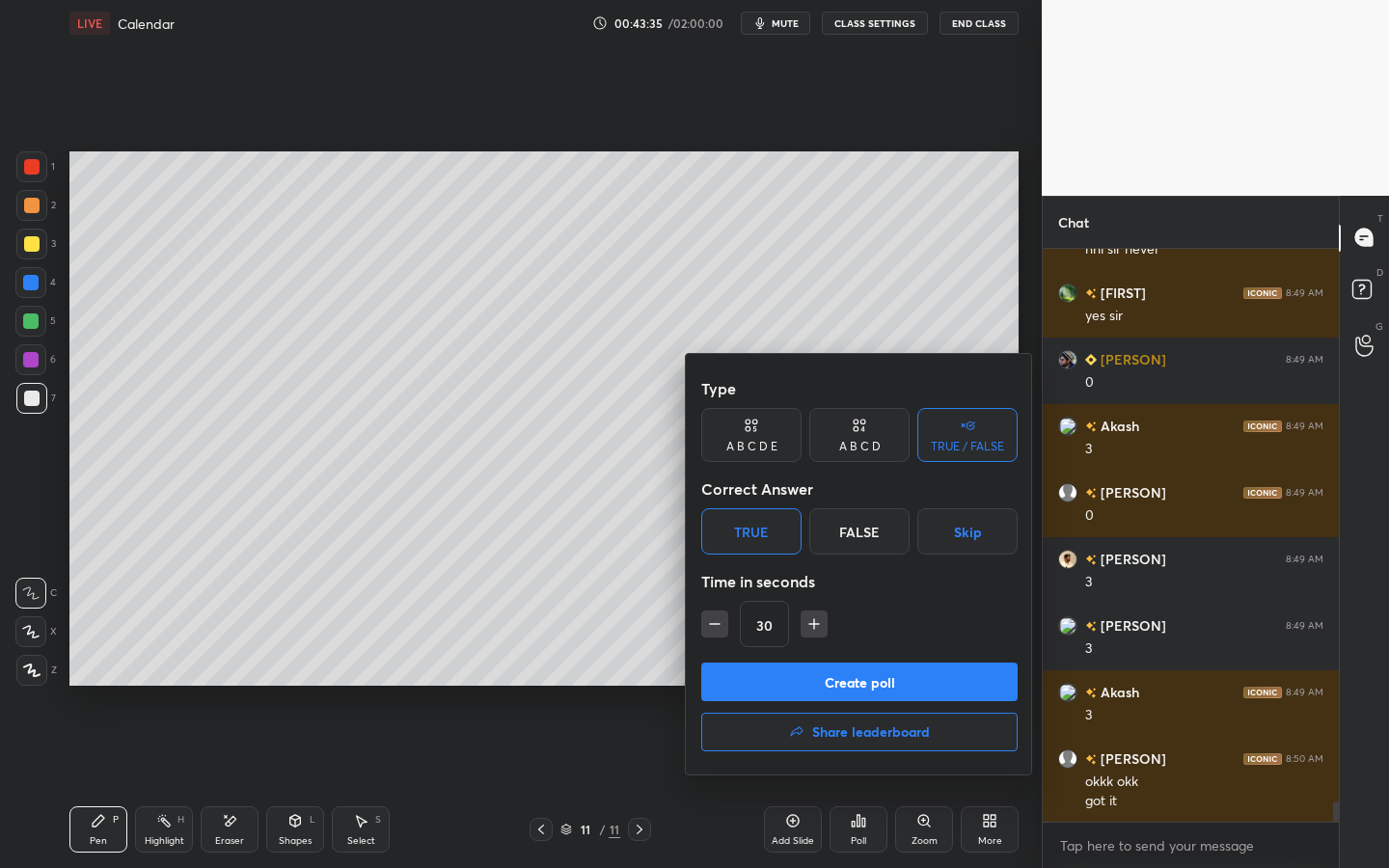 click on "Create poll" at bounding box center [859, 682] 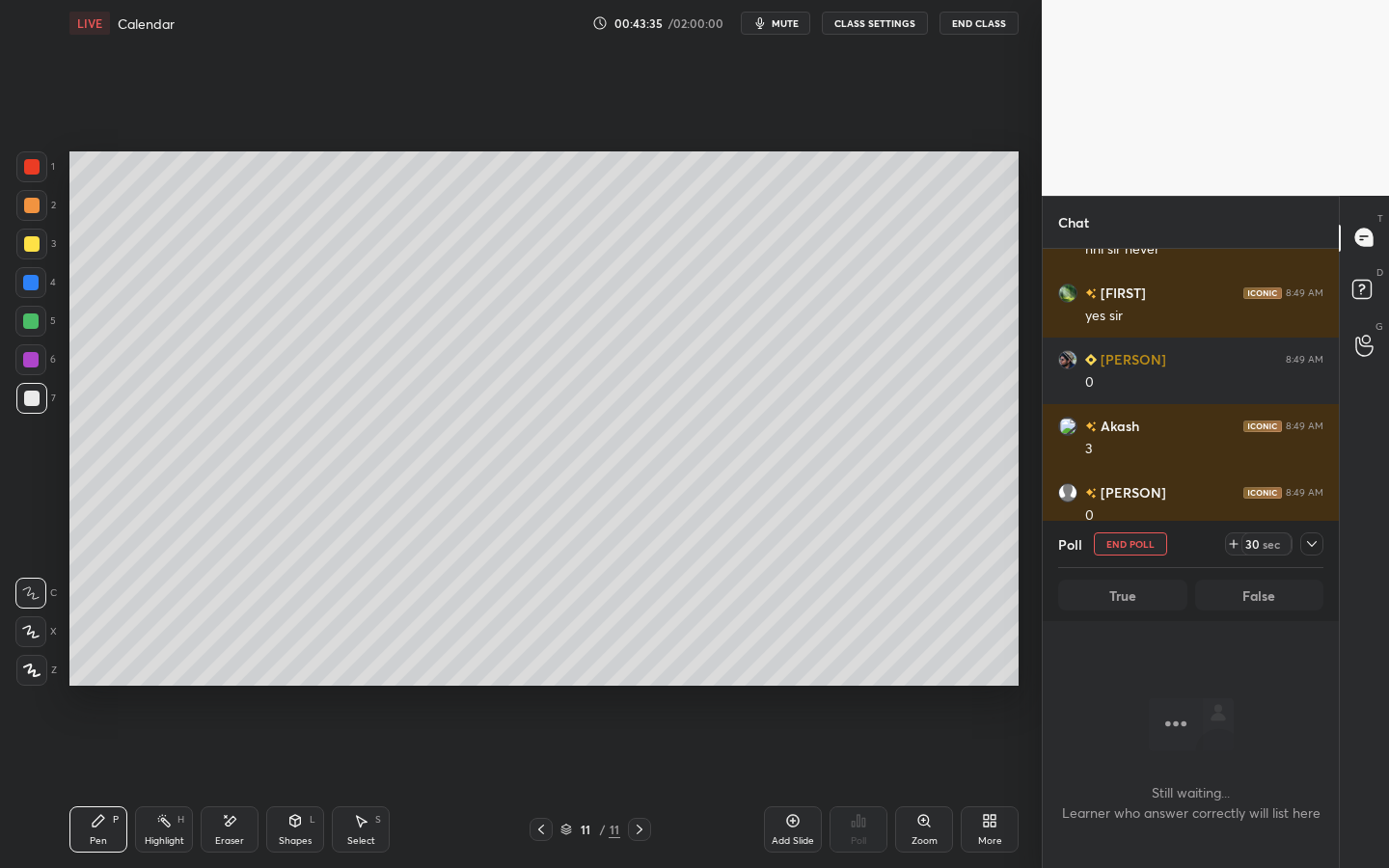 scroll, scrollTop: 483, scrollLeft: 290, axis: both 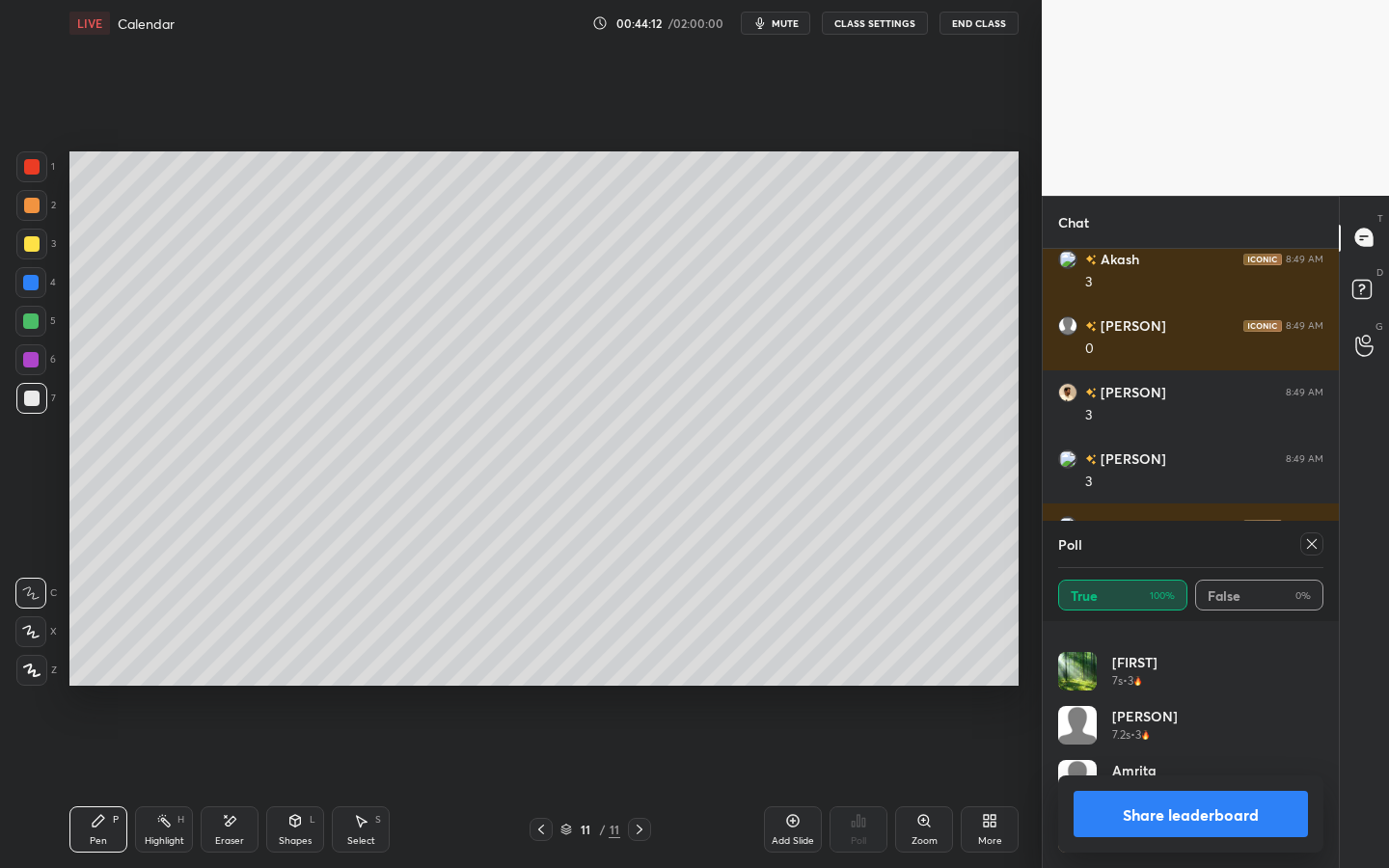 click at bounding box center (1312, 544) 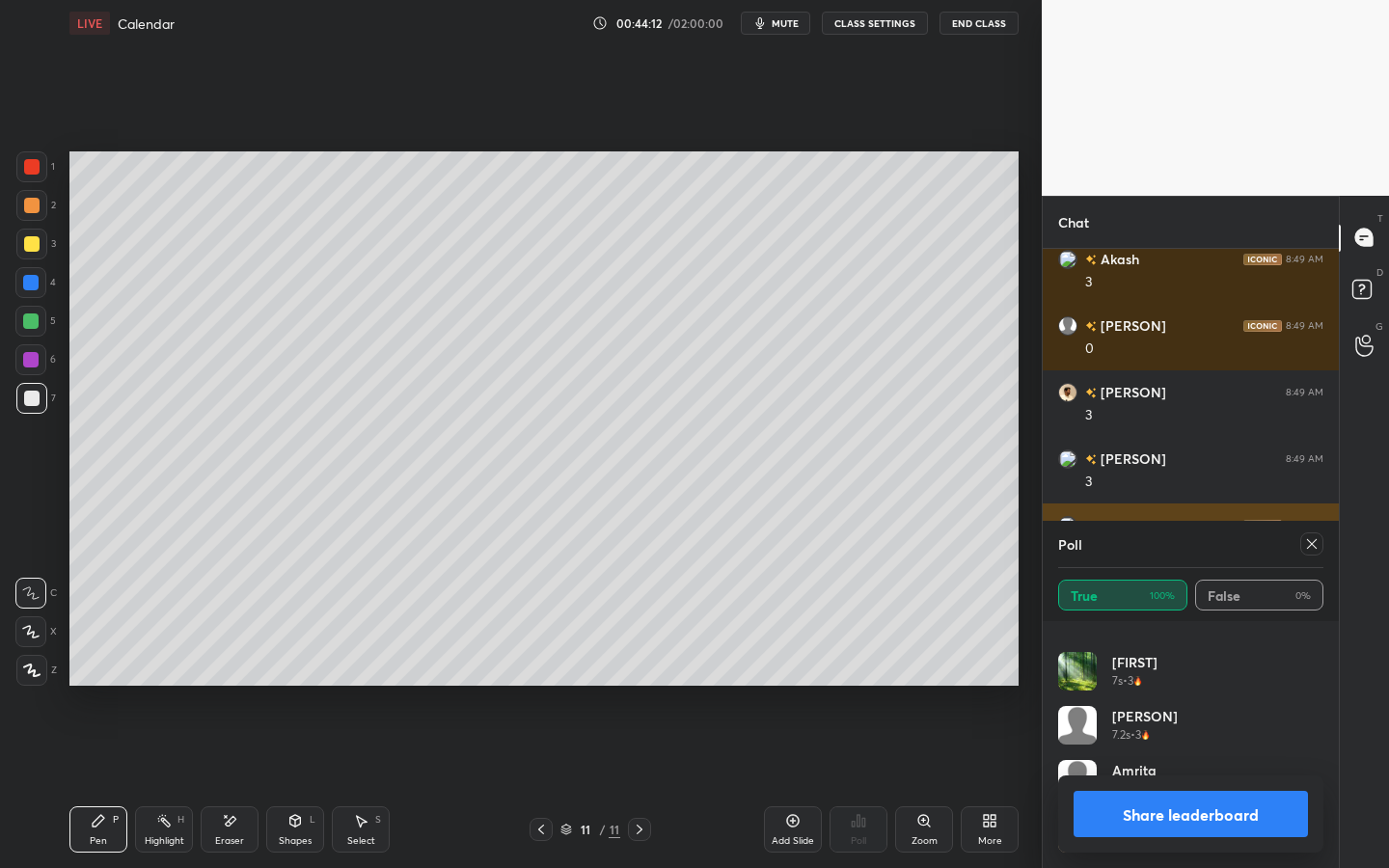 scroll, scrollTop: 116, scrollLeft: 259, axis: both 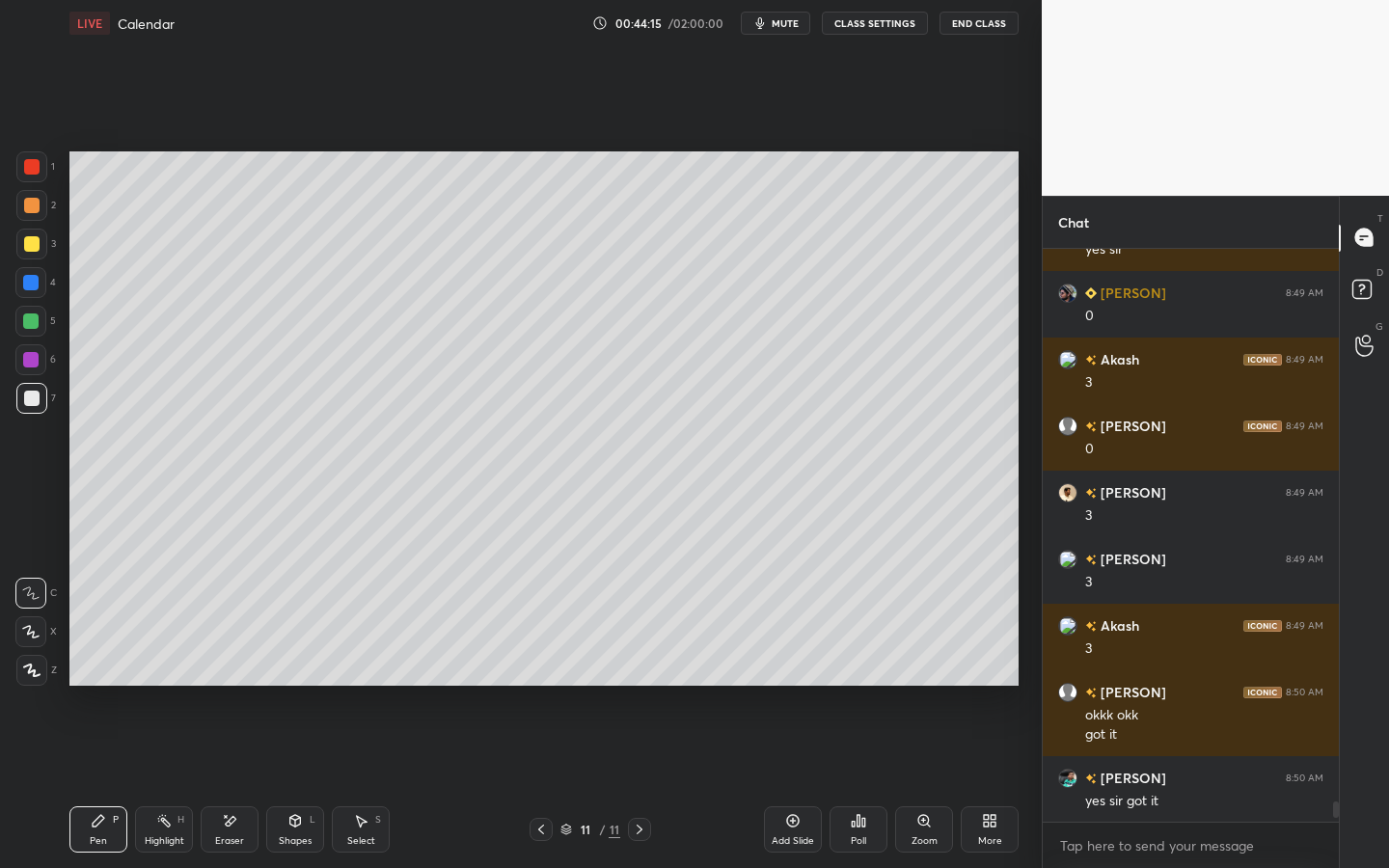 click on "Eraser" at bounding box center (230, 841) 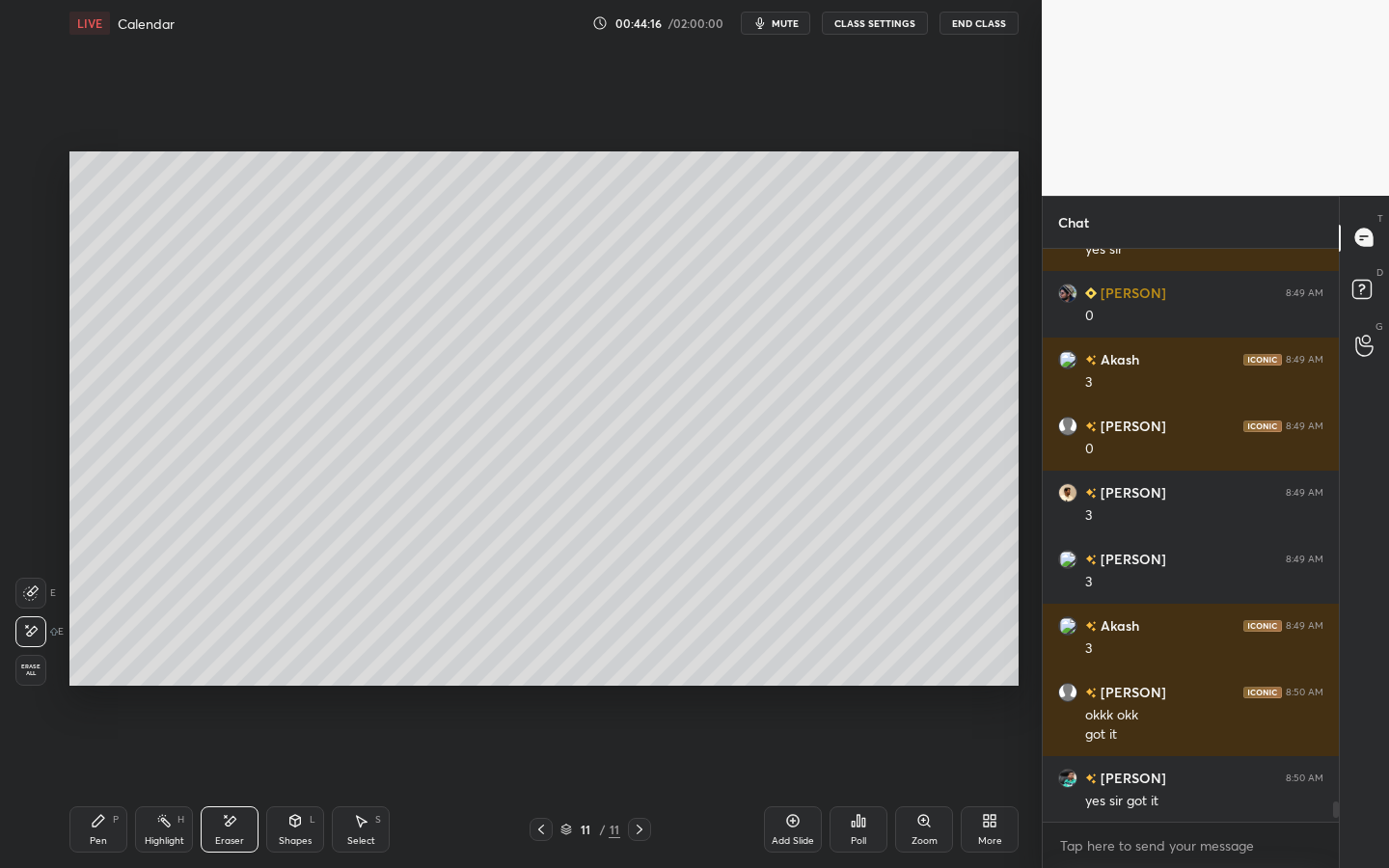 click on "Erase all" at bounding box center (31, 670) 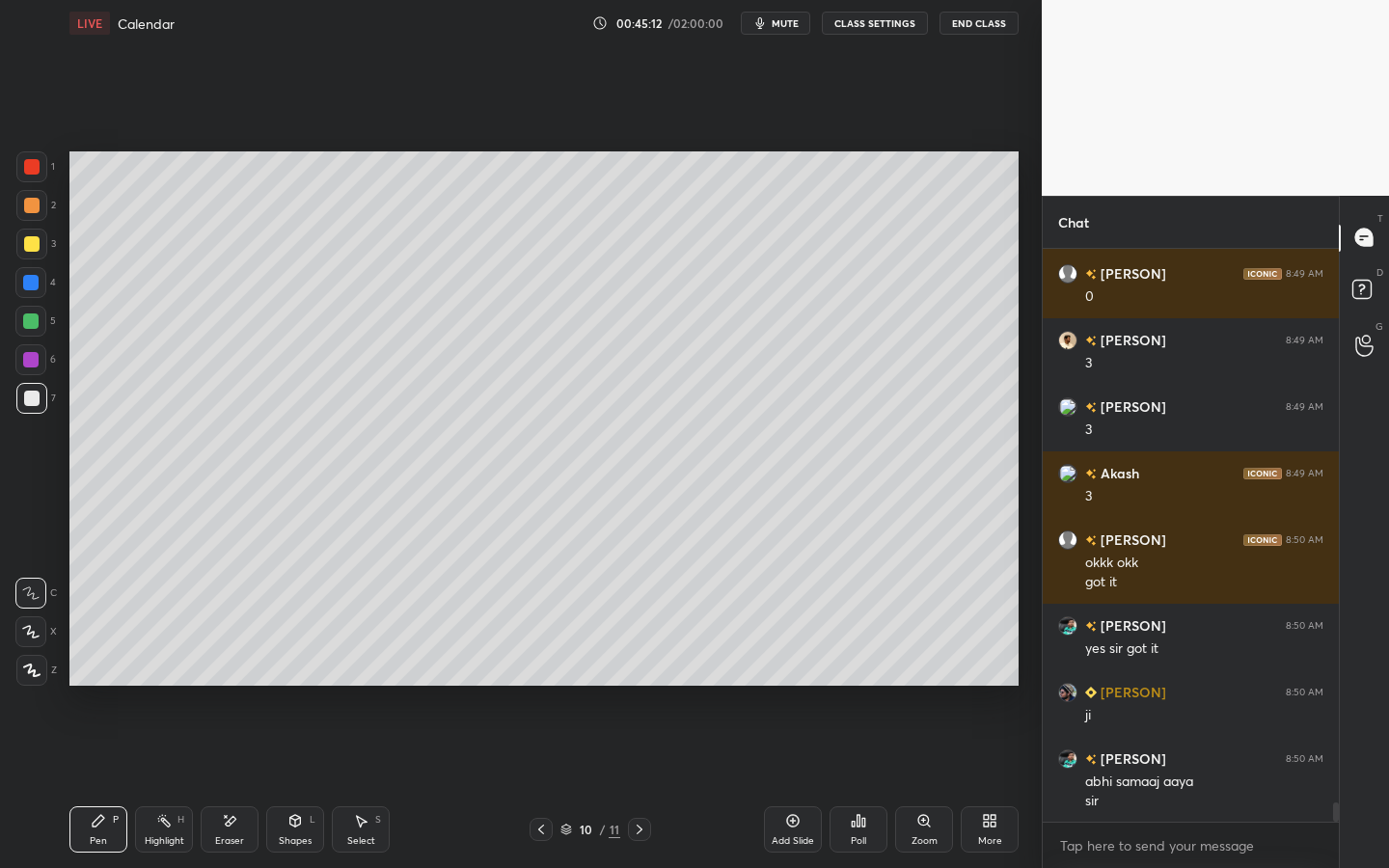 click 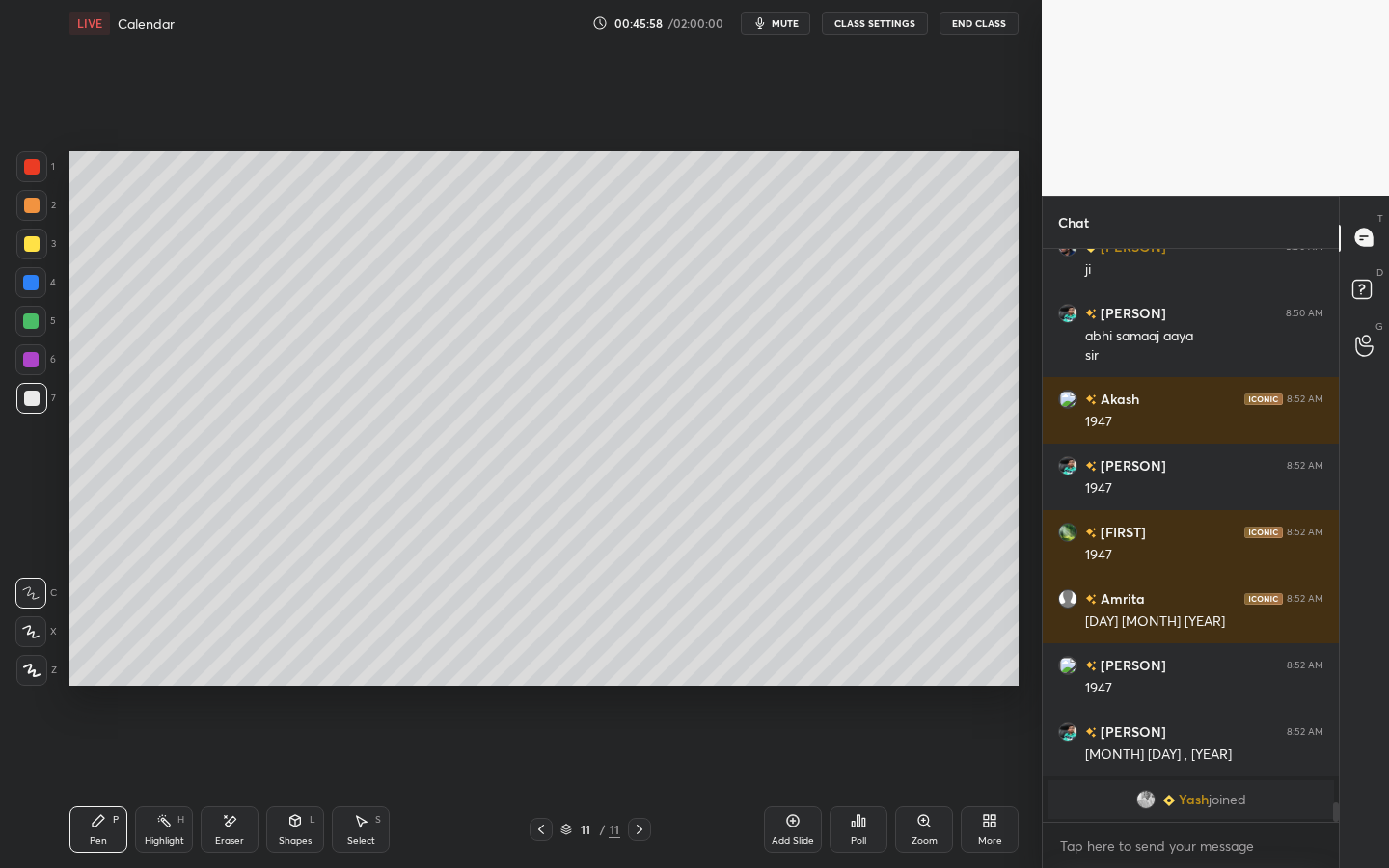 scroll, scrollTop: 13977, scrollLeft: 0, axis: vertical 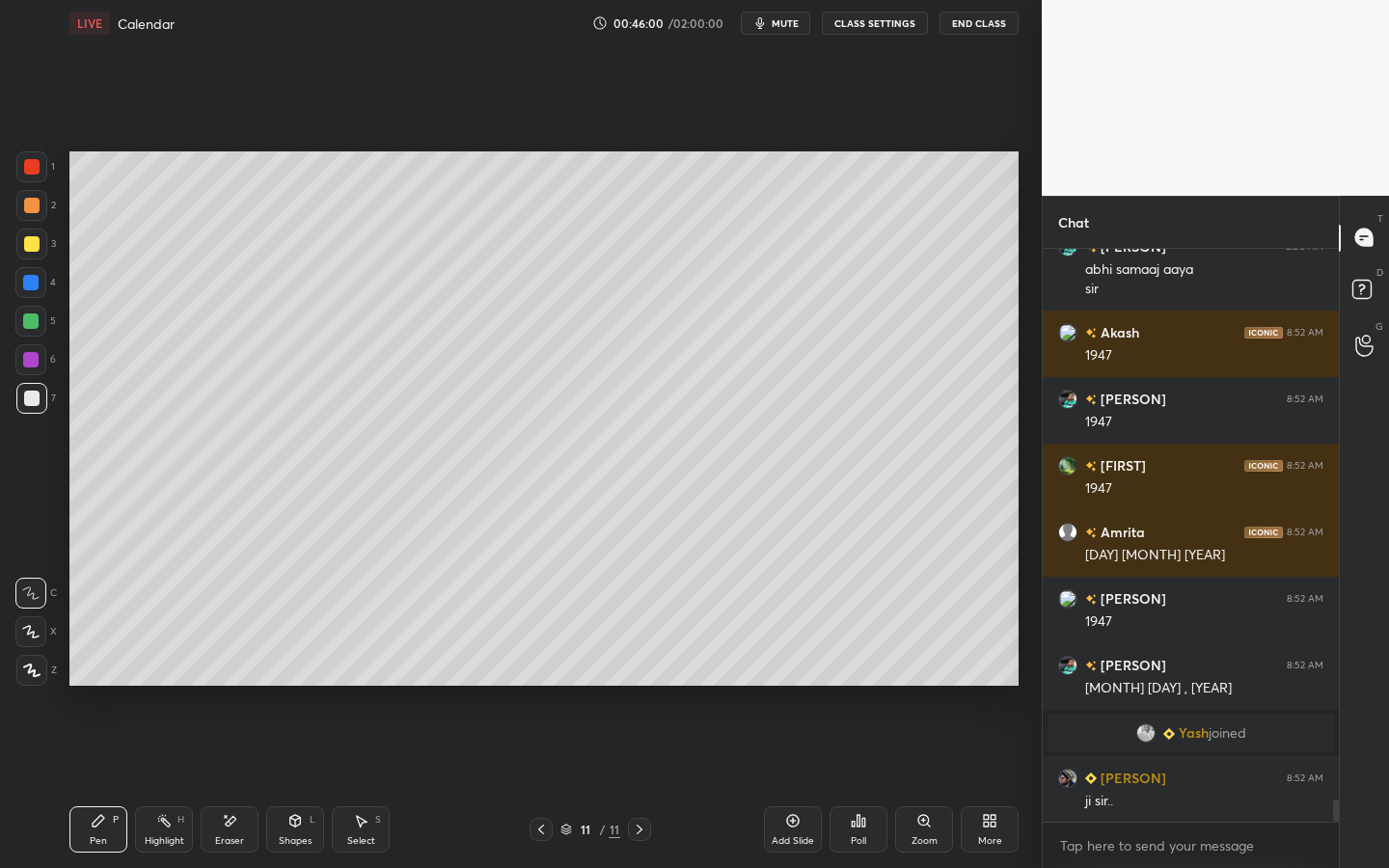 drag, startPoint x: 27, startPoint y: 176, endPoint x: 24, endPoint y: 165, distance: 11.401754 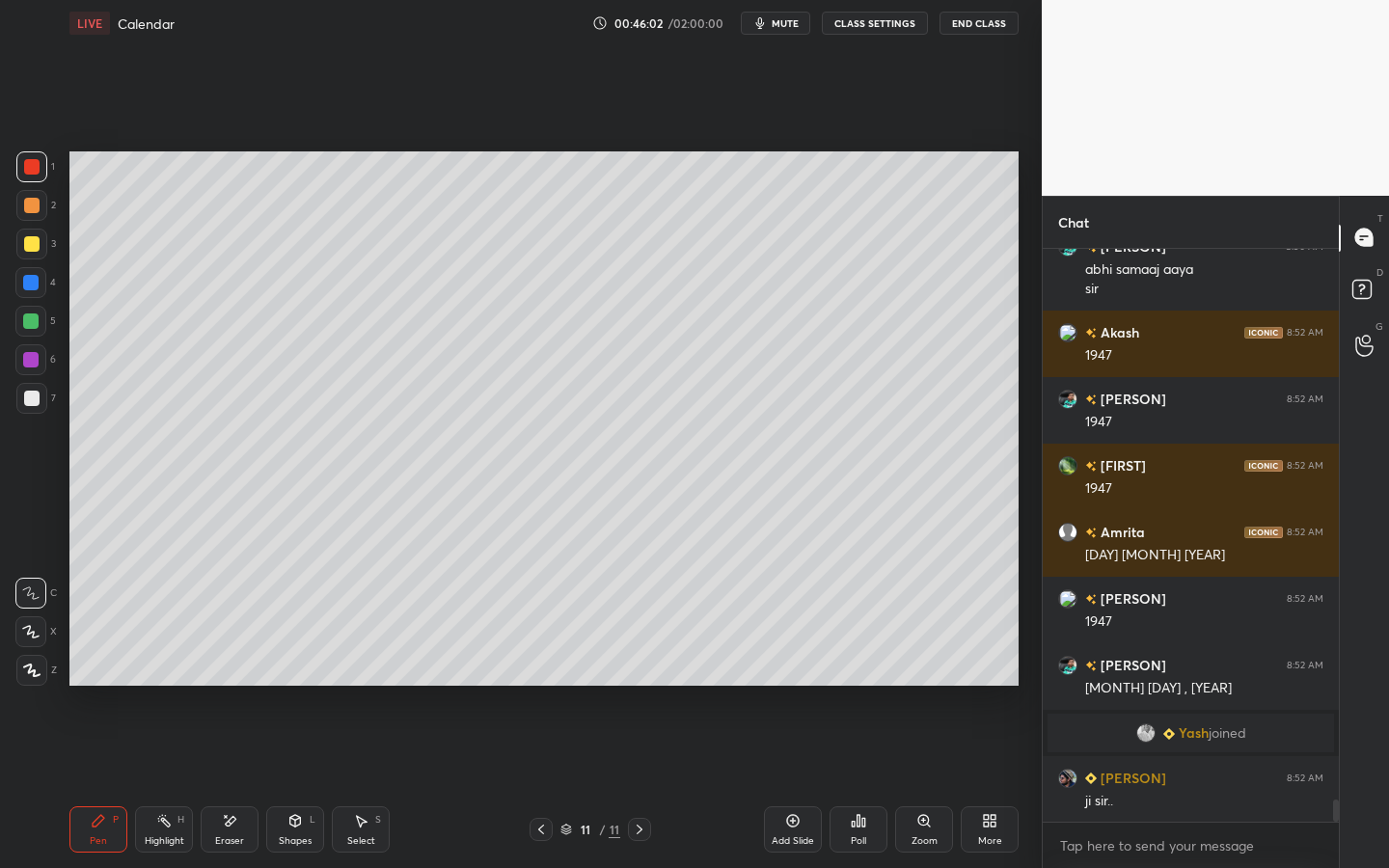 scroll, scrollTop: 14043, scrollLeft: 0, axis: vertical 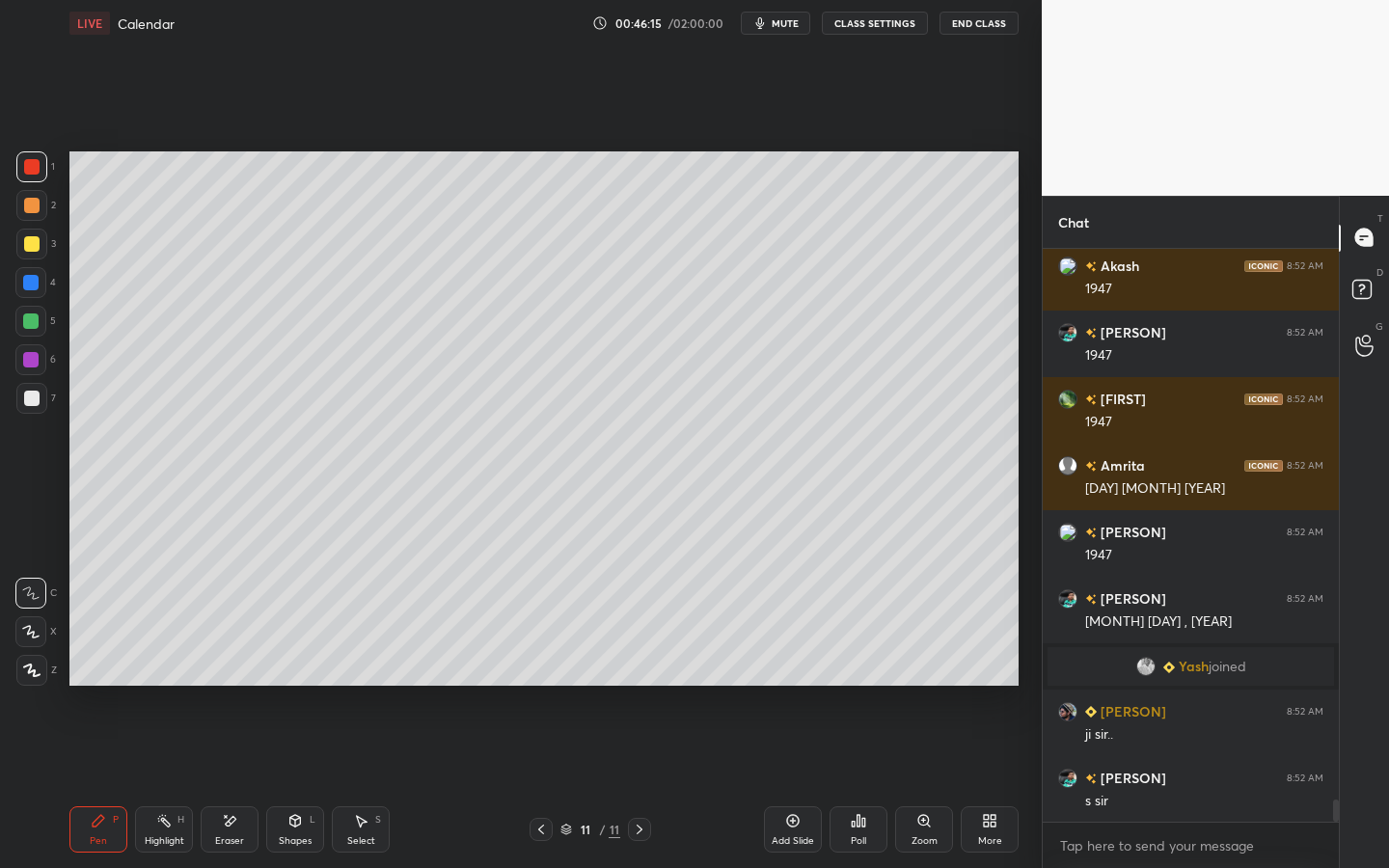 drag, startPoint x: 31, startPoint y: 213, endPoint x: 60, endPoint y: 219, distance: 29.614186 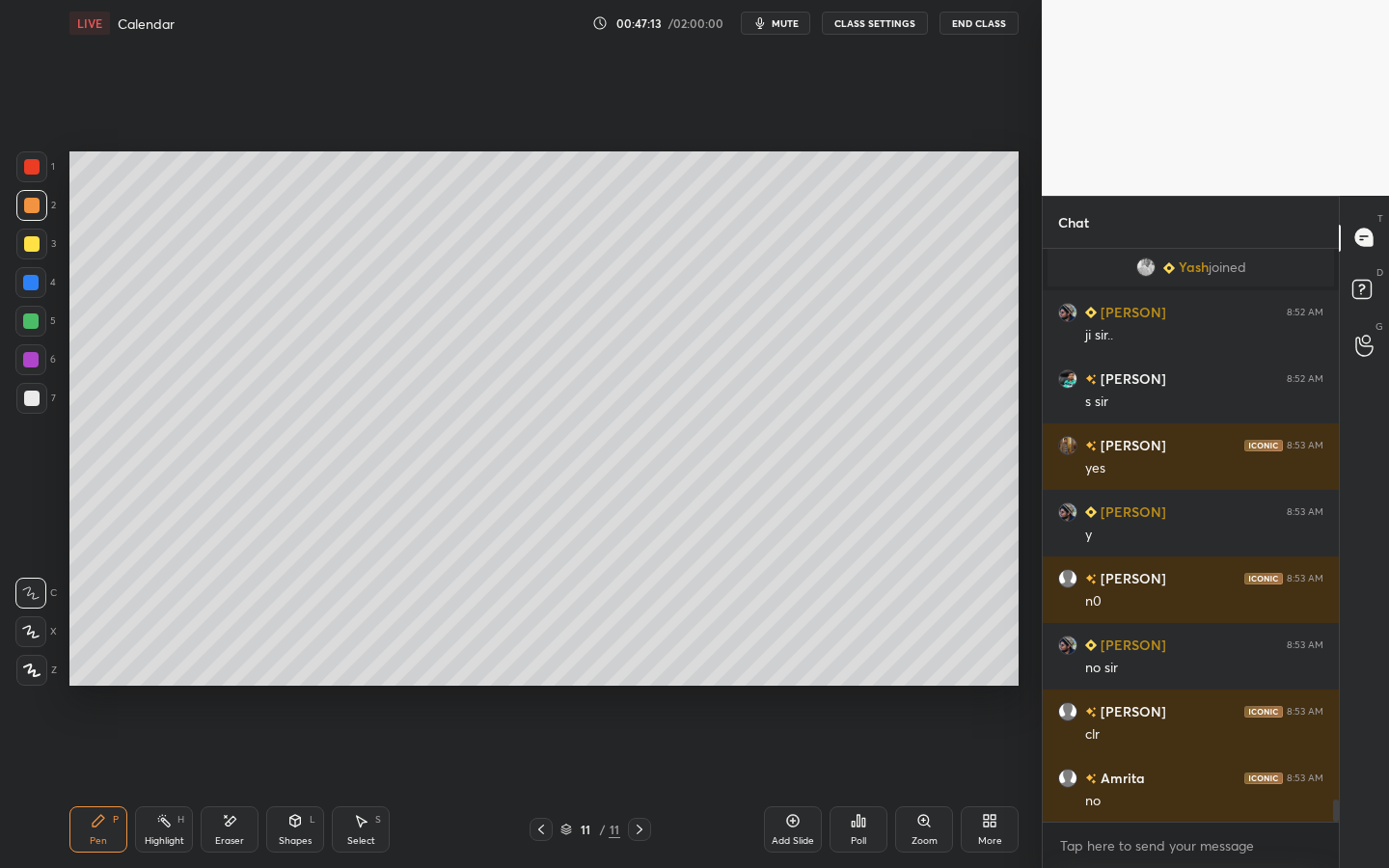 scroll, scrollTop: 14509, scrollLeft: 0, axis: vertical 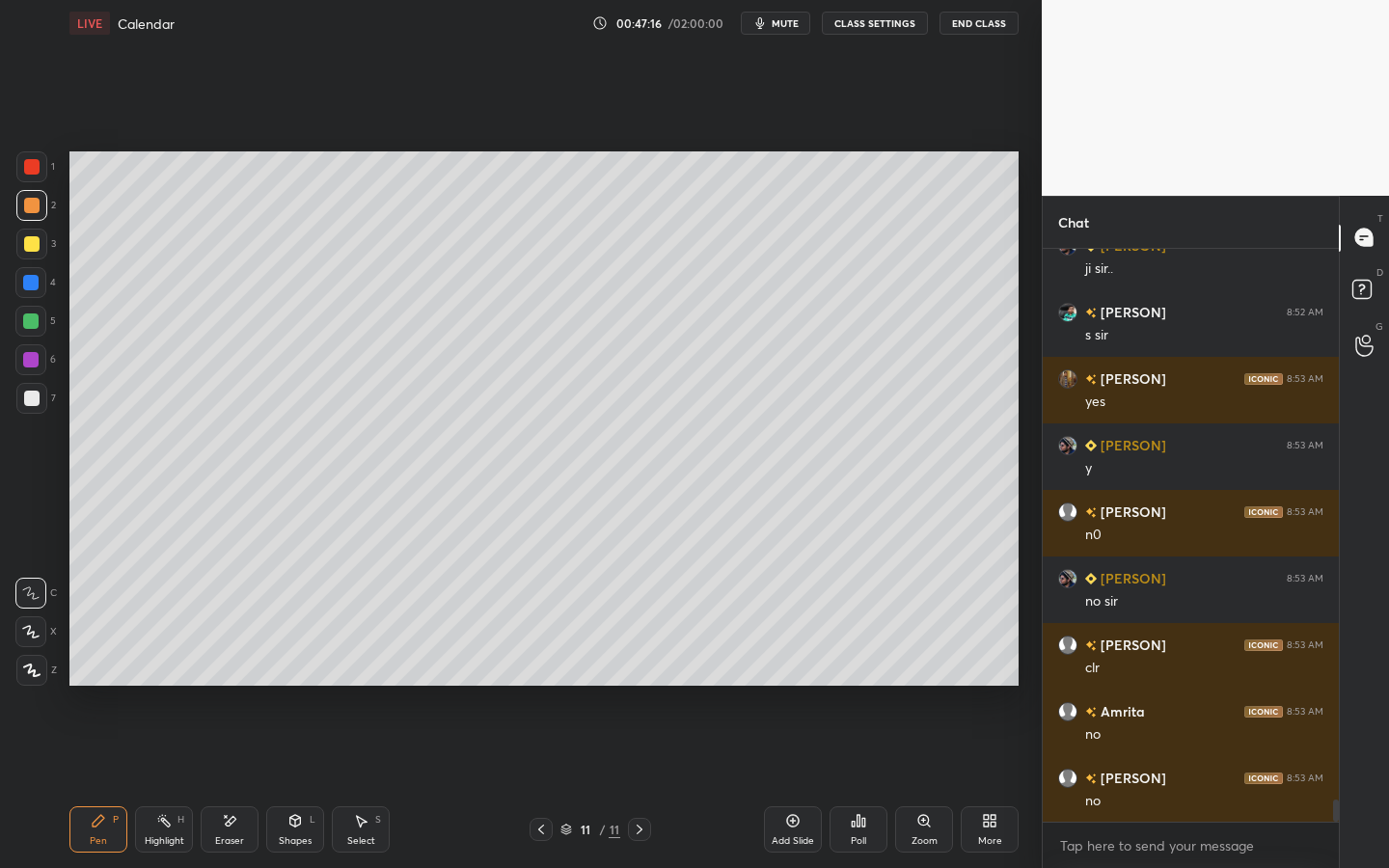 click at bounding box center (32, 244) 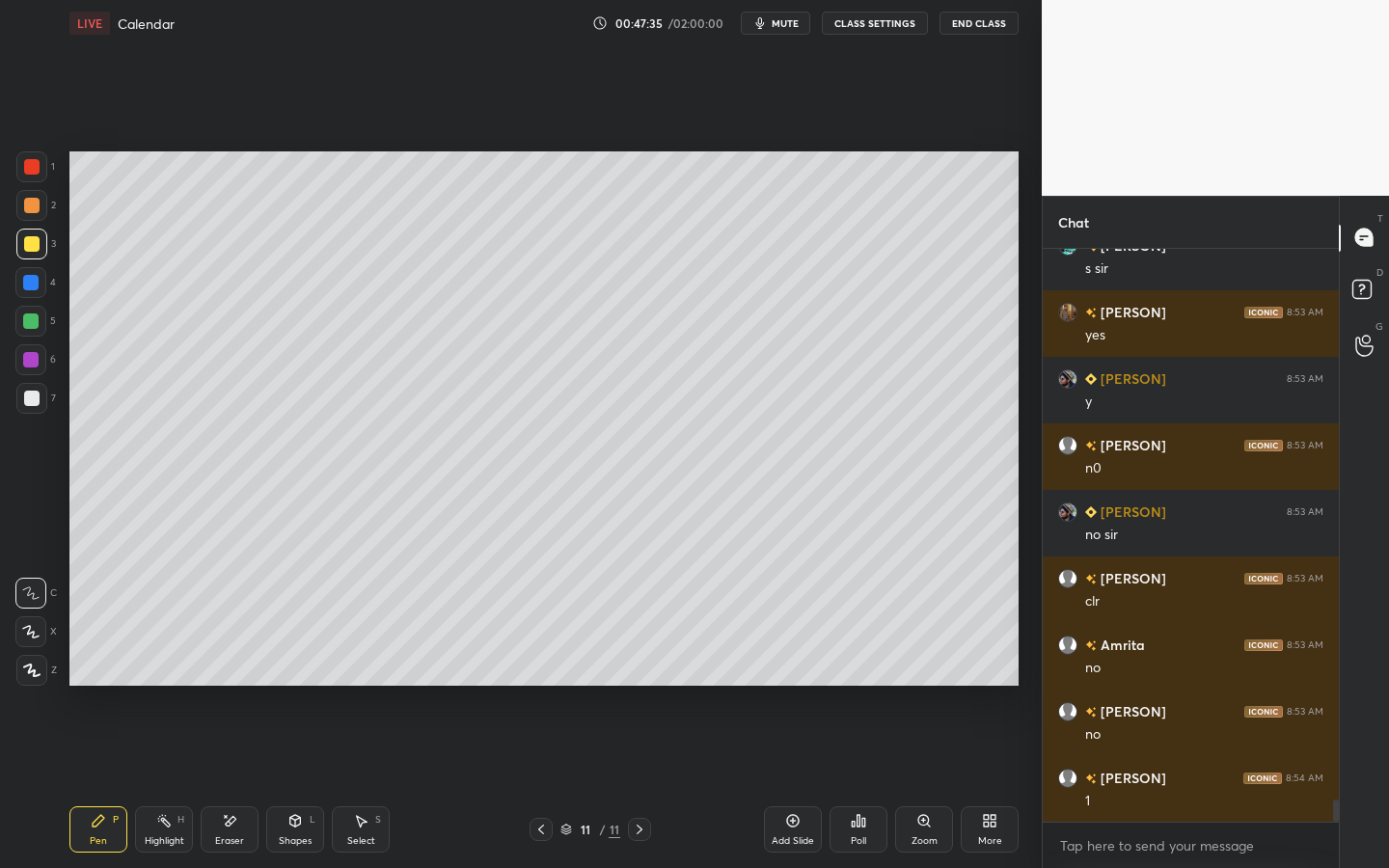 scroll, scrollTop: 14642, scrollLeft: 0, axis: vertical 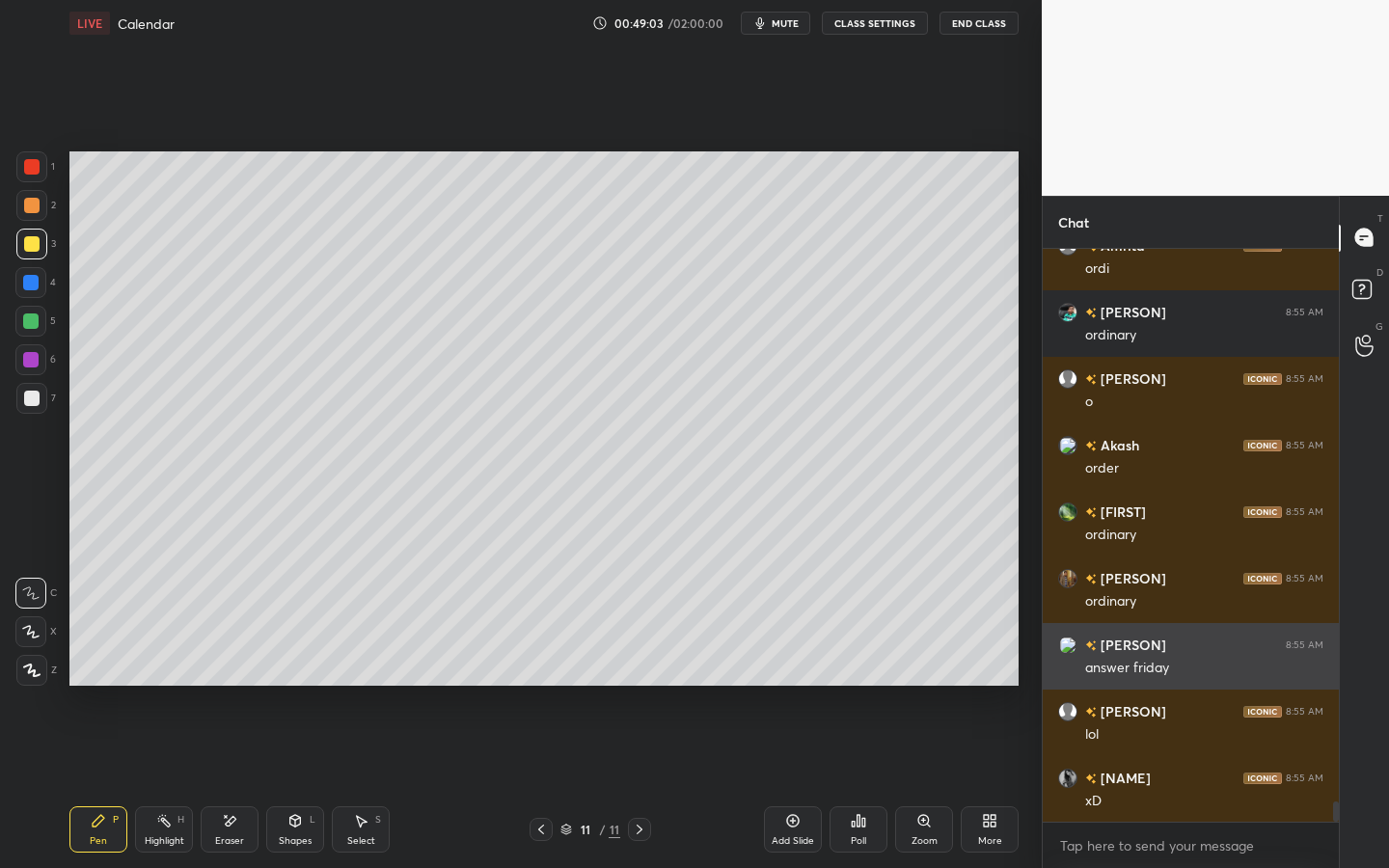 click on "[PERSON]" at bounding box center [1131, 644] 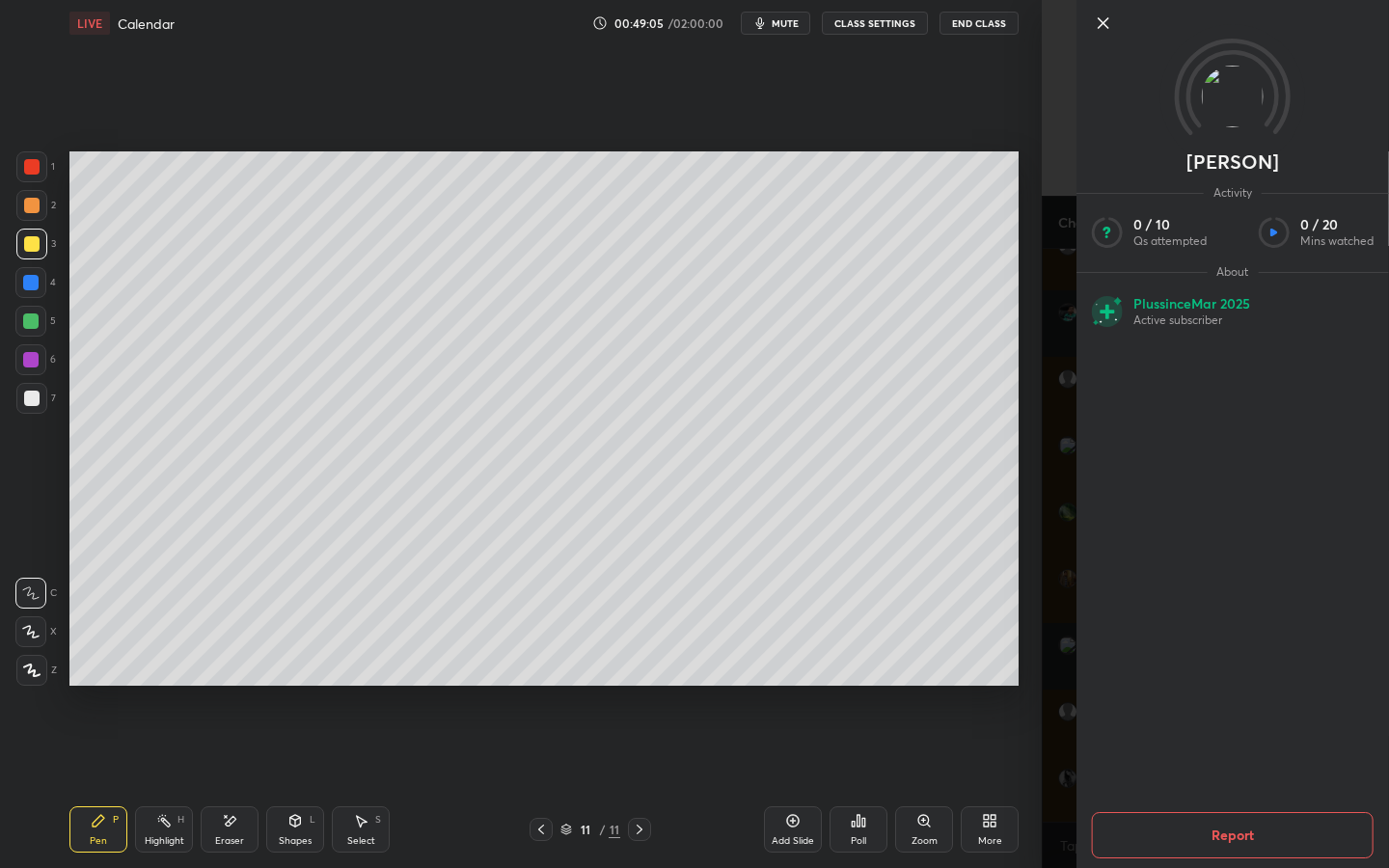 click 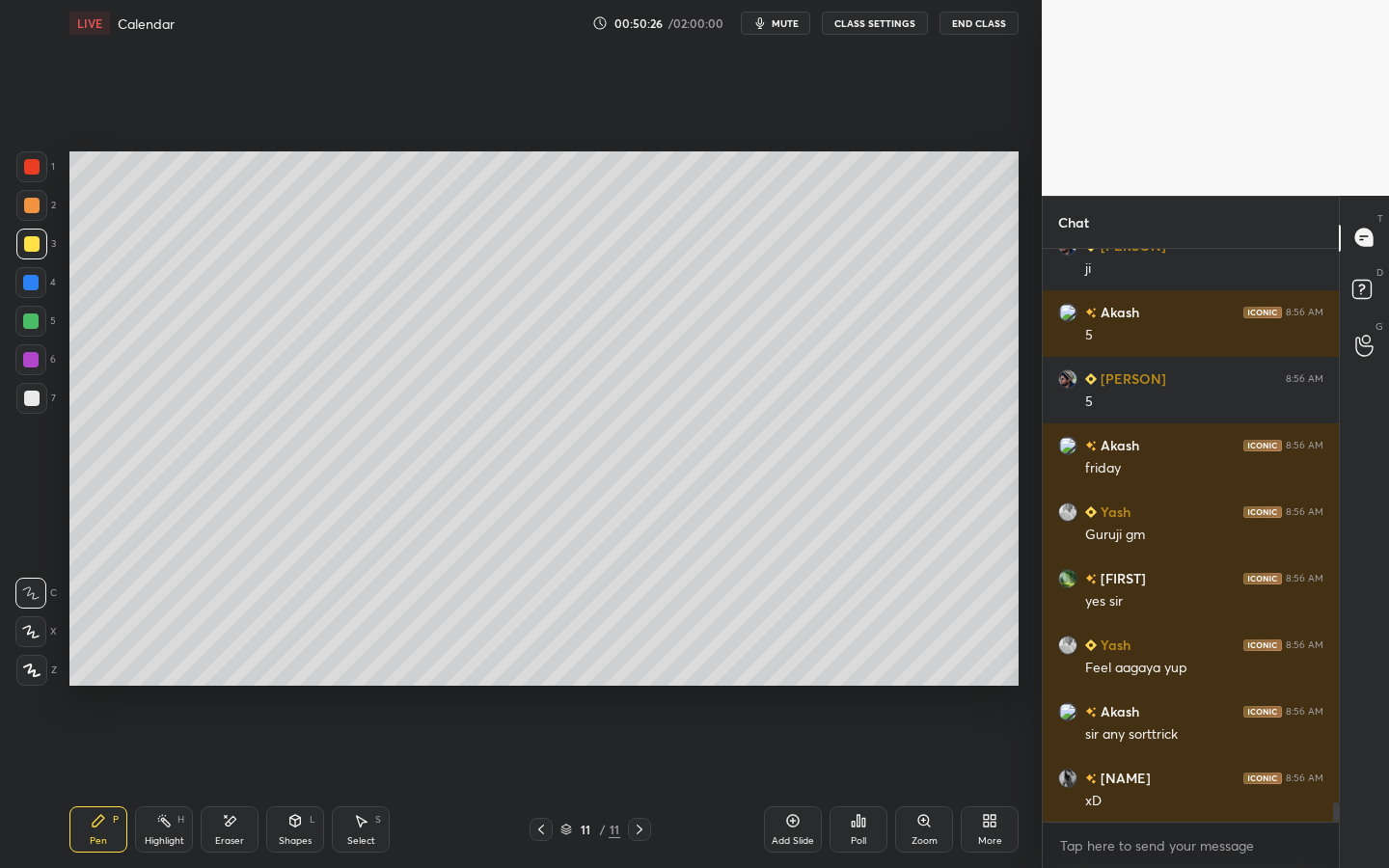 scroll, scrollTop: 16259, scrollLeft: 0, axis: vertical 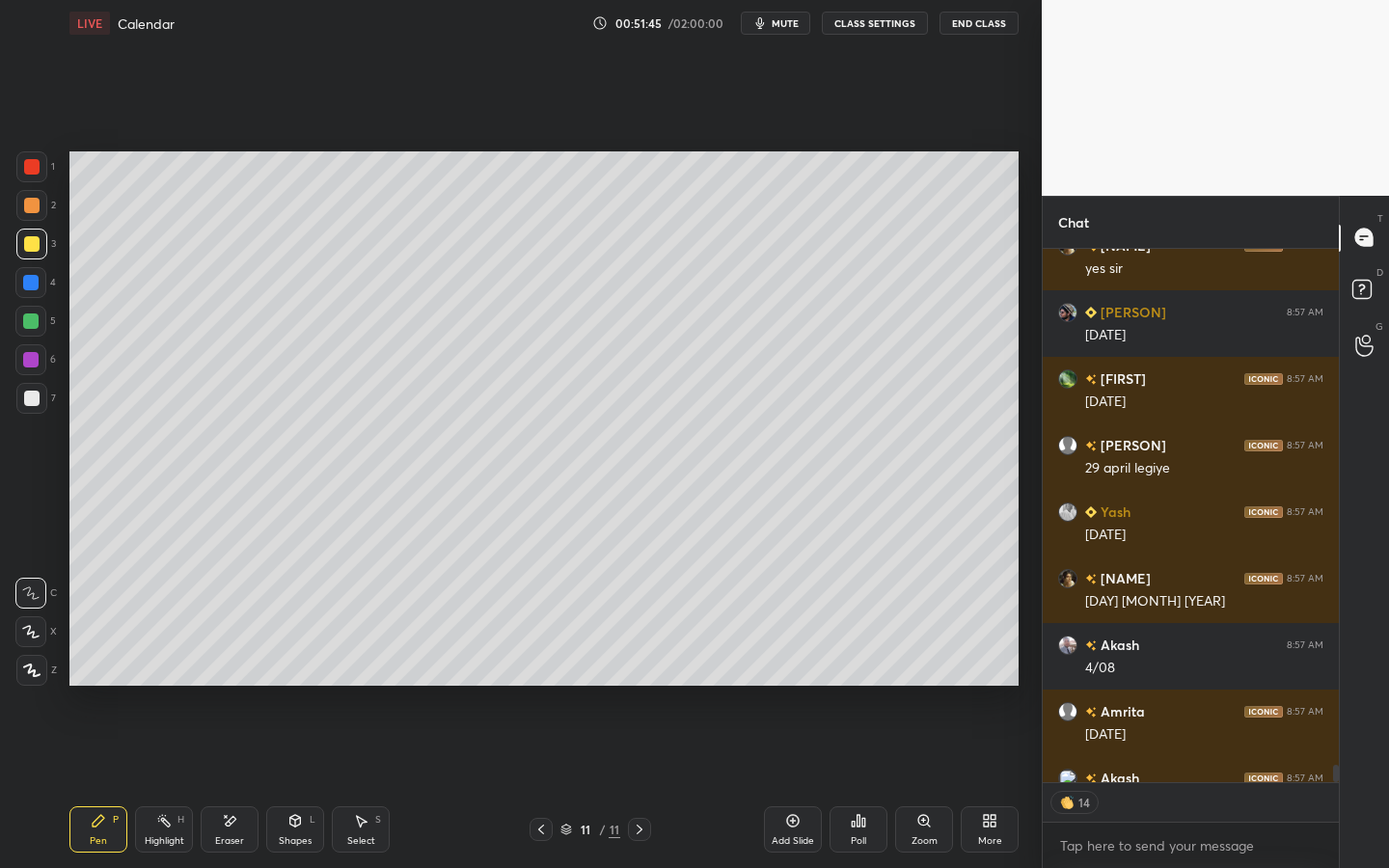 click on "Add Slide" at bounding box center (793, 829) 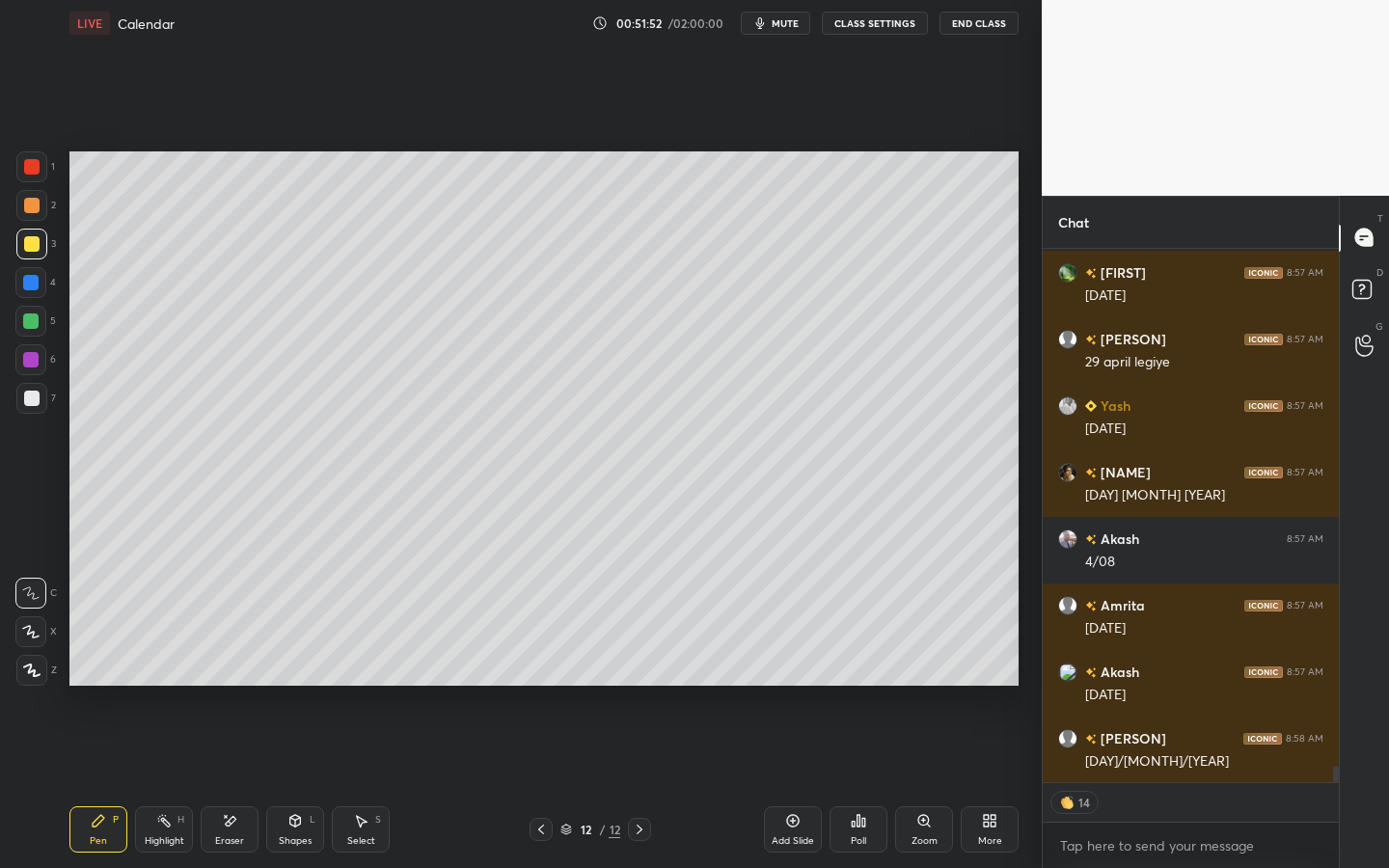 scroll, scrollTop: 17229, scrollLeft: 0, axis: vertical 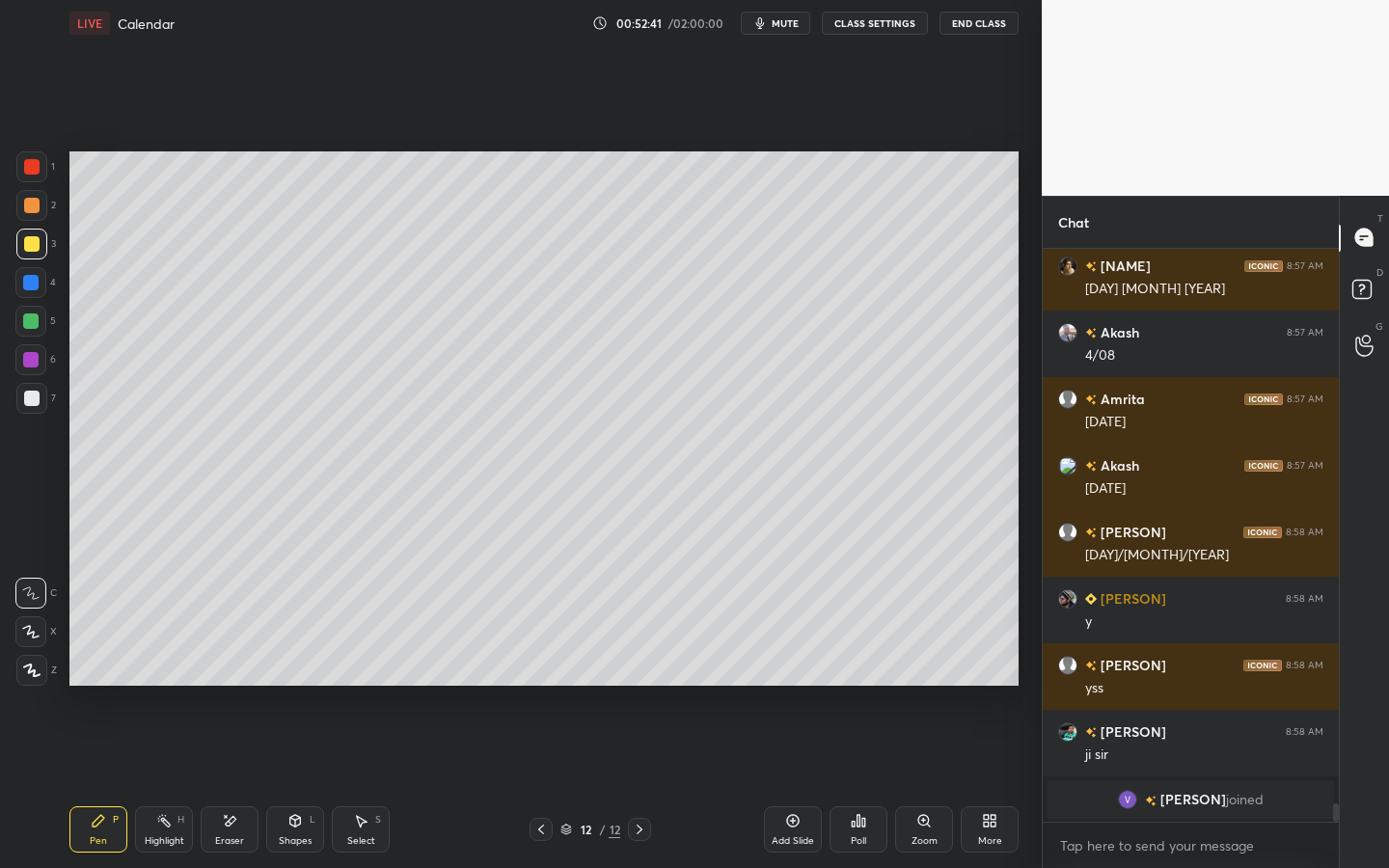 drag, startPoint x: 232, startPoint y: 829, endPoint x: 297, endPoint y: 750, distance: 102.30347 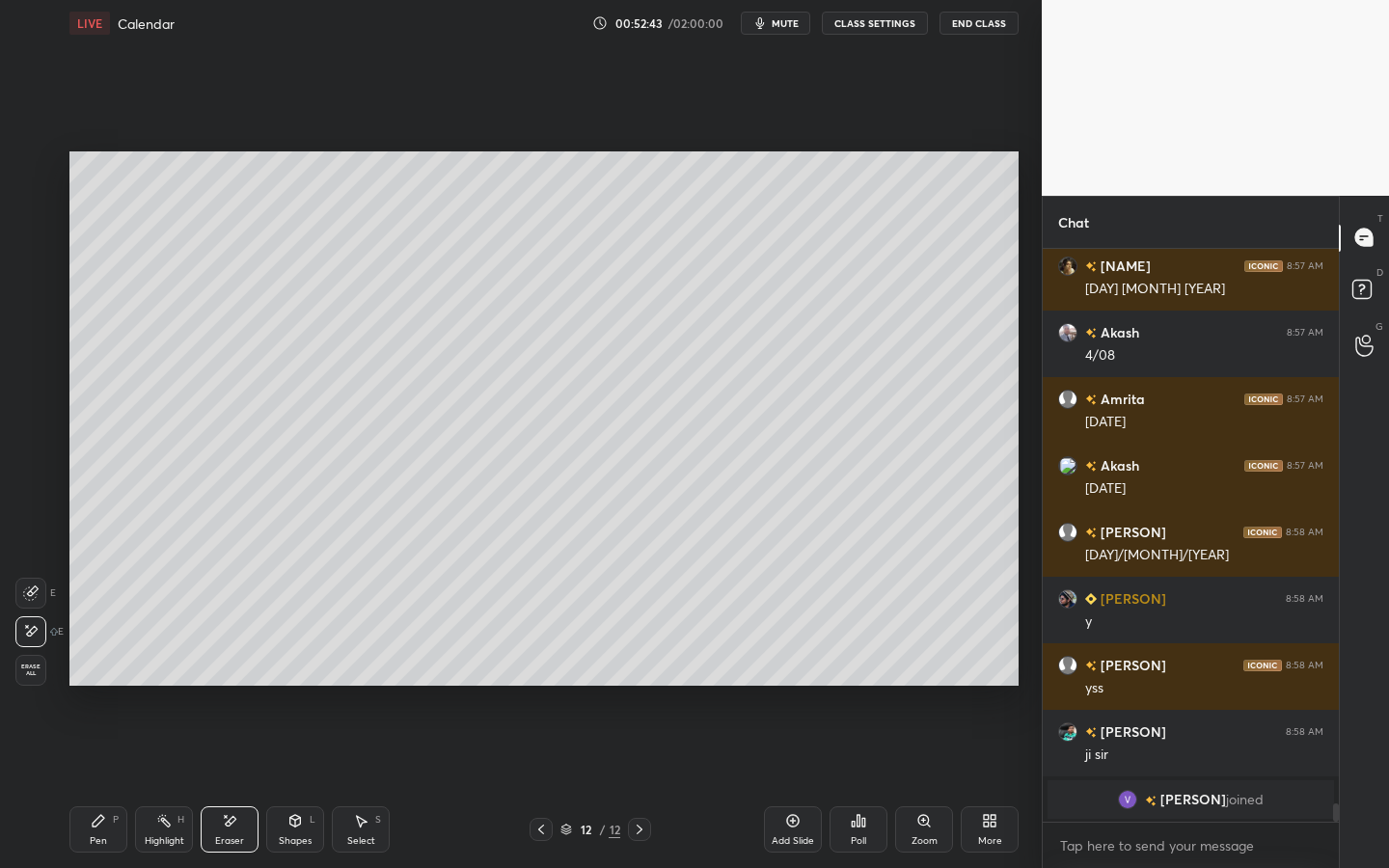 drag, startPoint x: 111, startPoint y: 830, endPoint x: 173, endPoint y: 772, distance: 84.8999 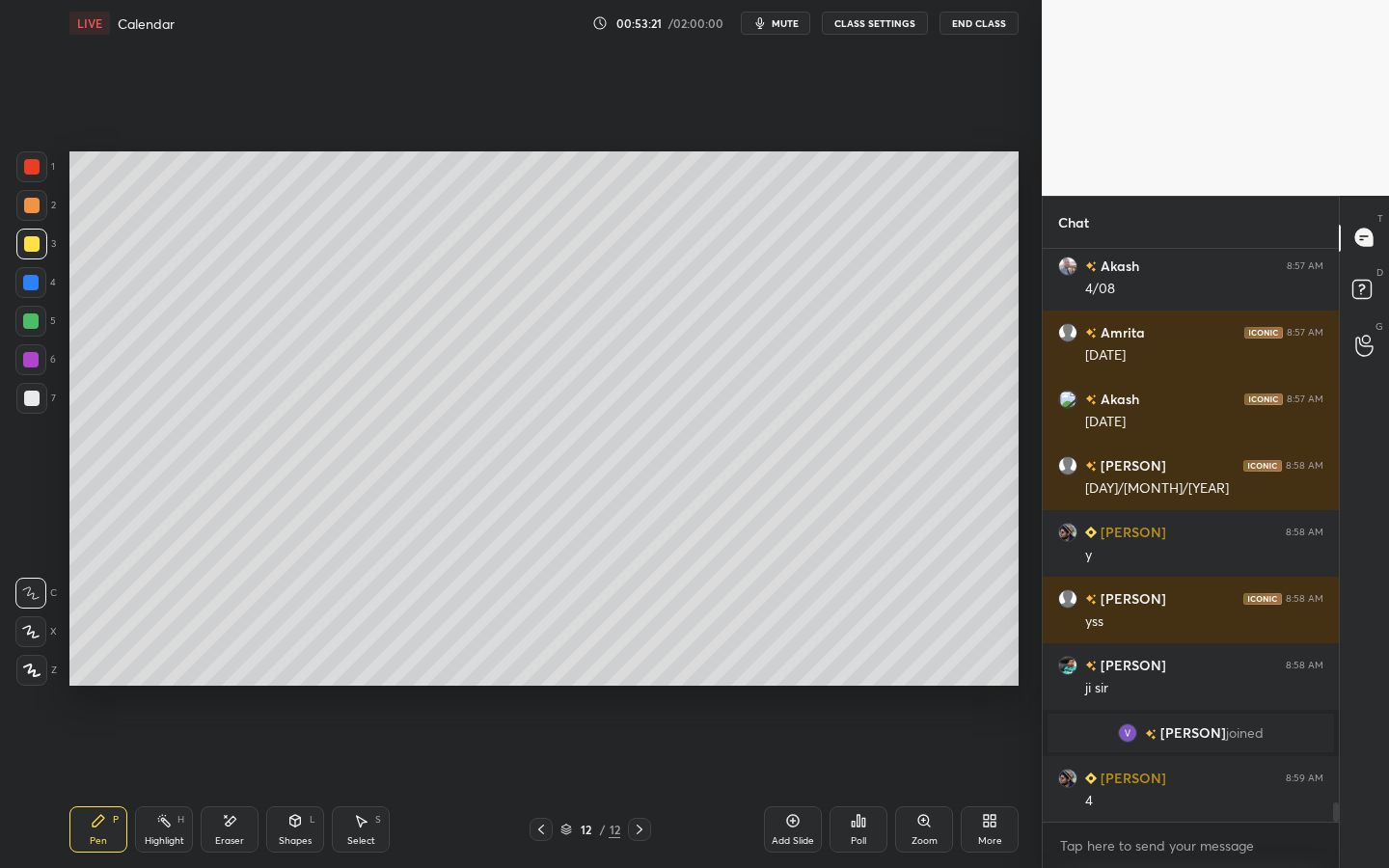 scroll, scrollTop: 16446, scrollLeft: 0, axis: vertical 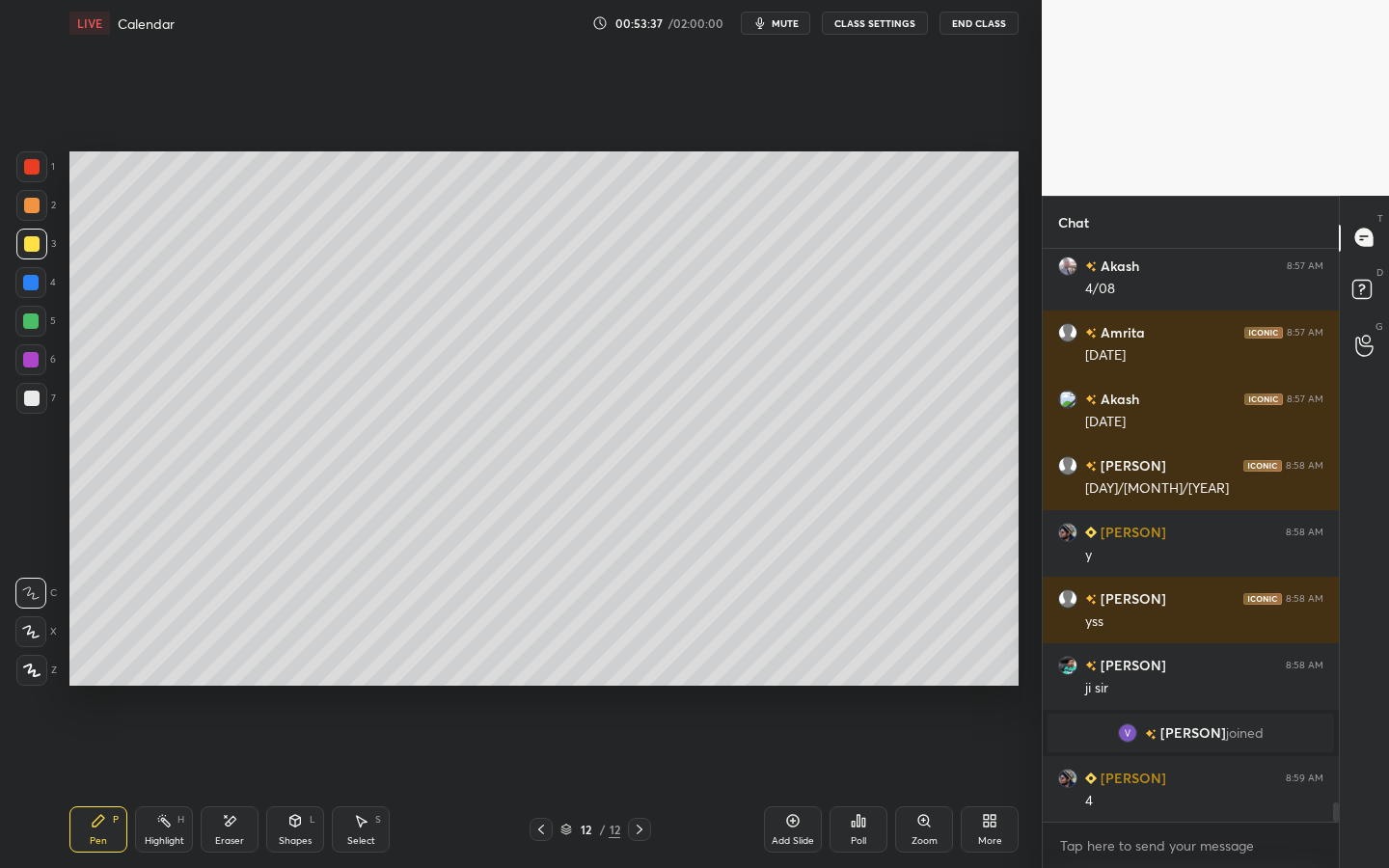 click at bounding box center [31, 283] 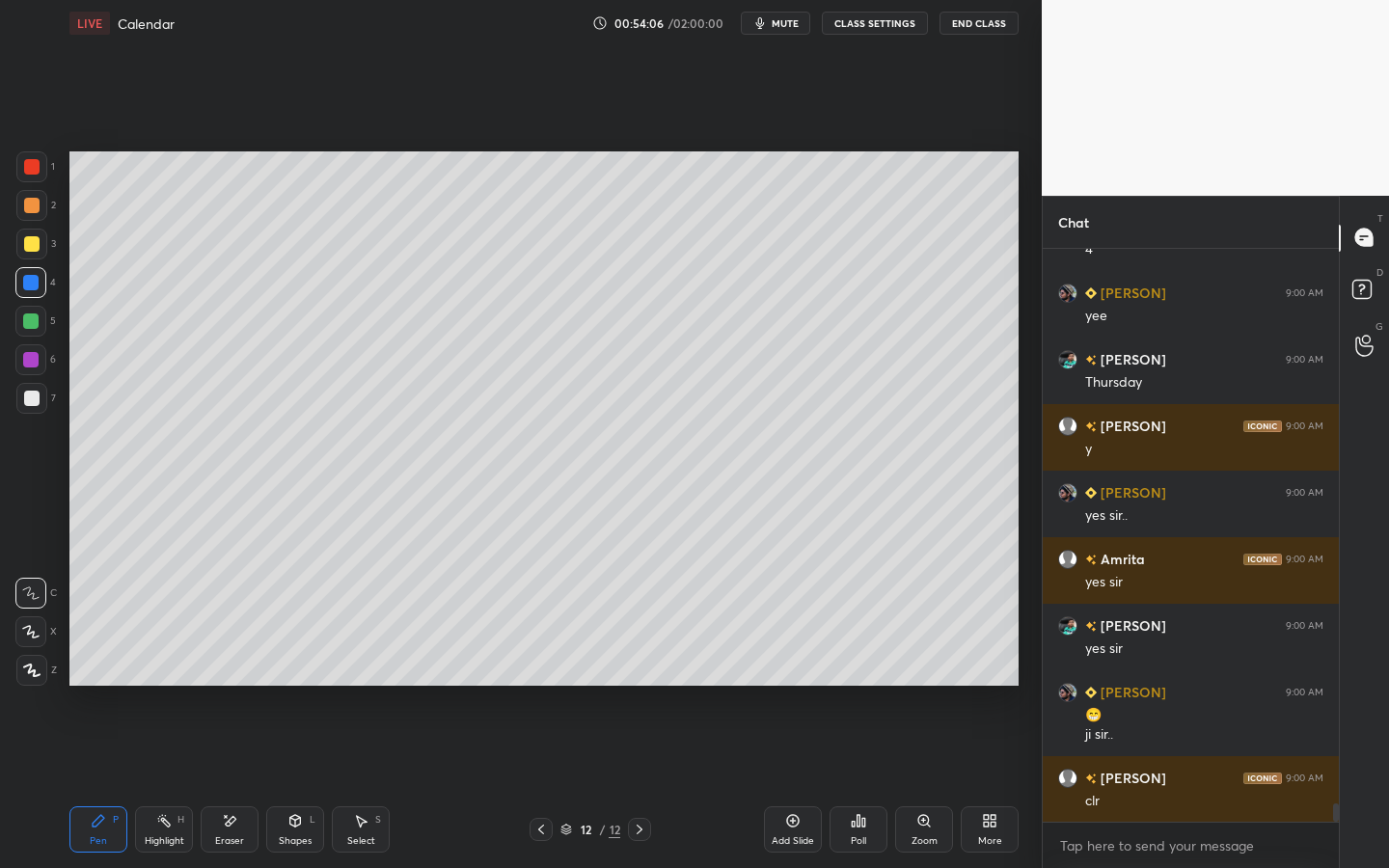 scroll, scrollTop: 17064, scrollLeft: 0, axis: vertical 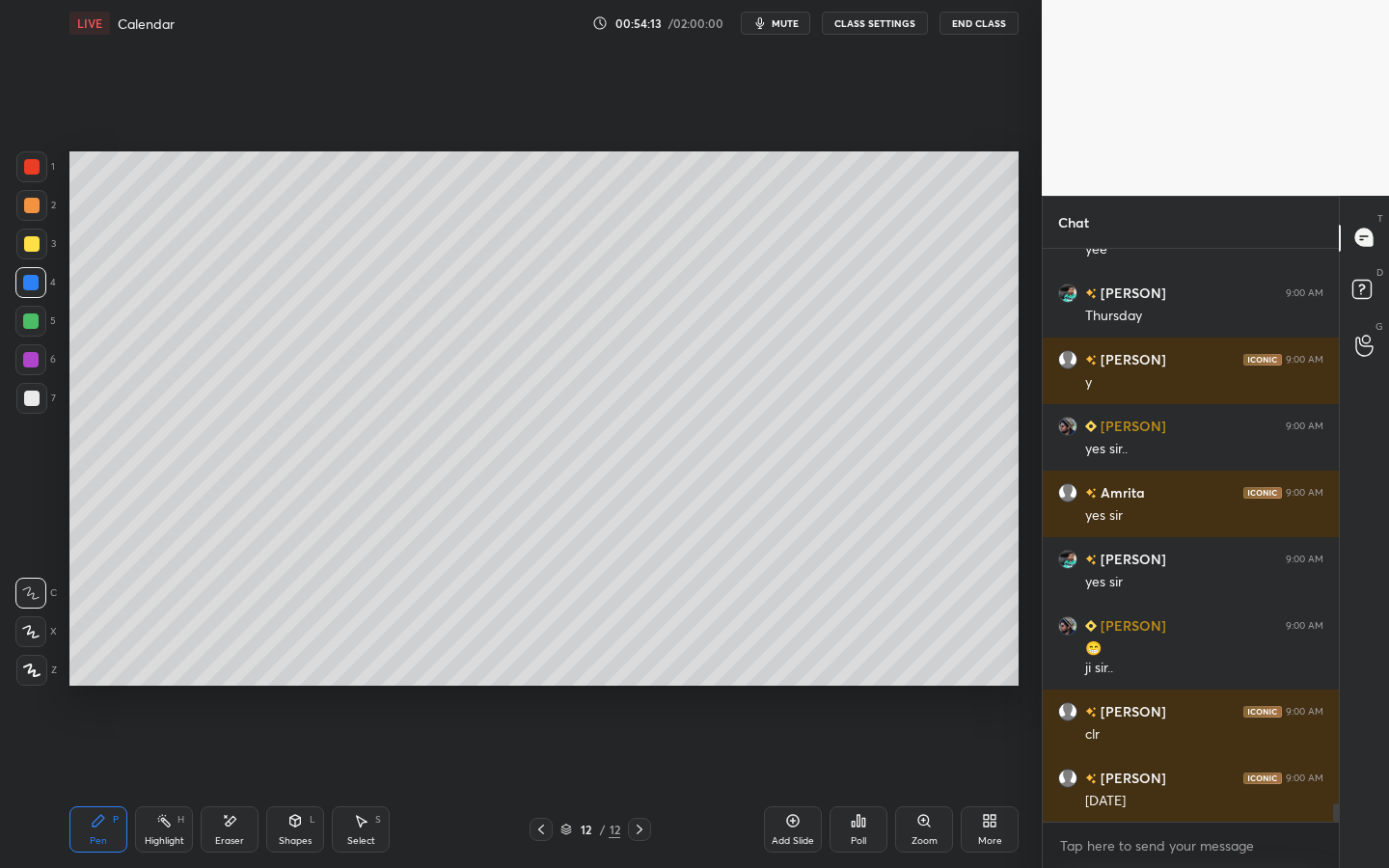 click on "Add Slide" at bounding box center (793, 829) 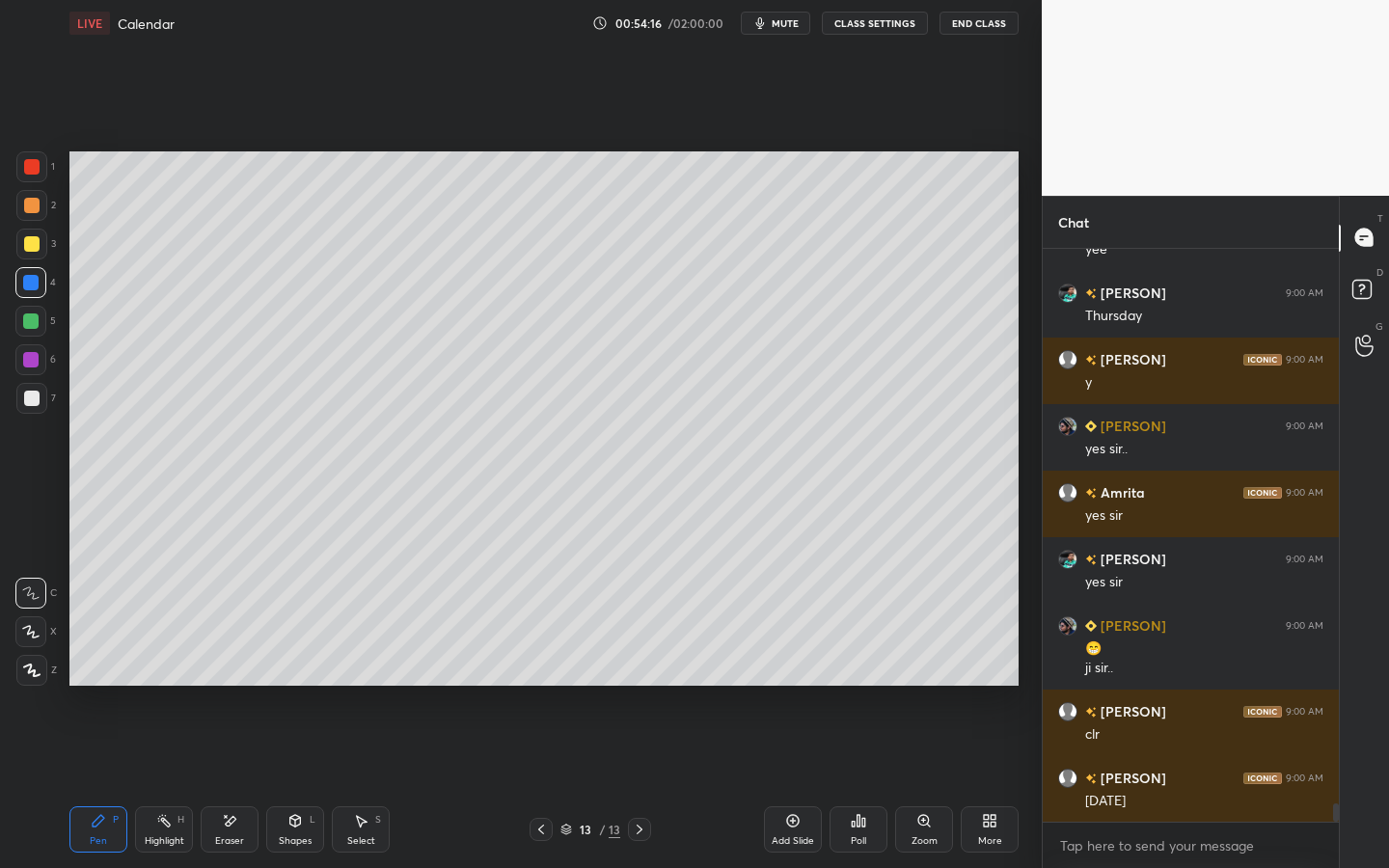 drag, startPoint x: 35, startPoint y: 322, endPoint x: 50, endPoint y: 299, distance: 27.45906 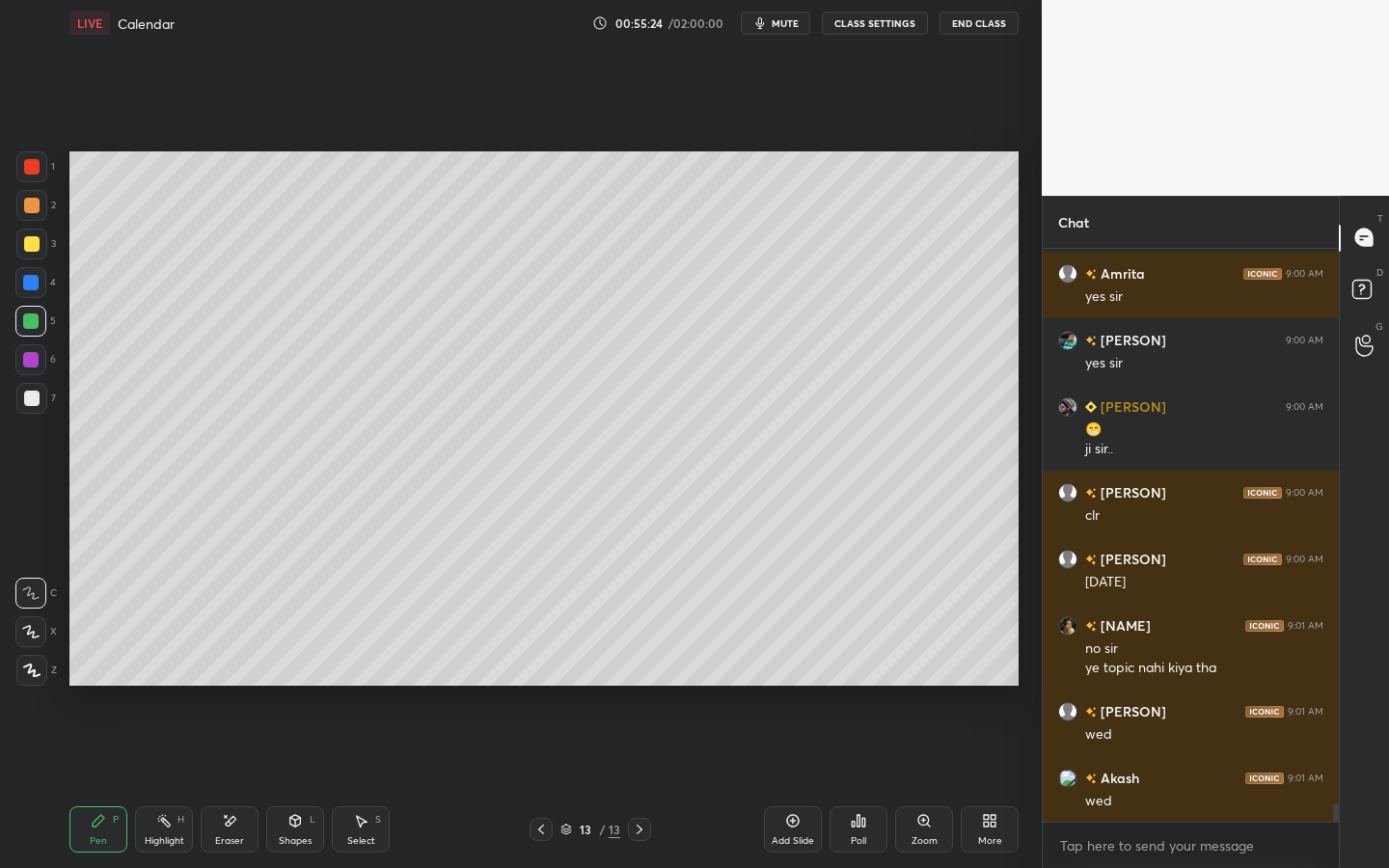 scroll, scrollTop: 17375, scrollLeft: 0, axis: vertical 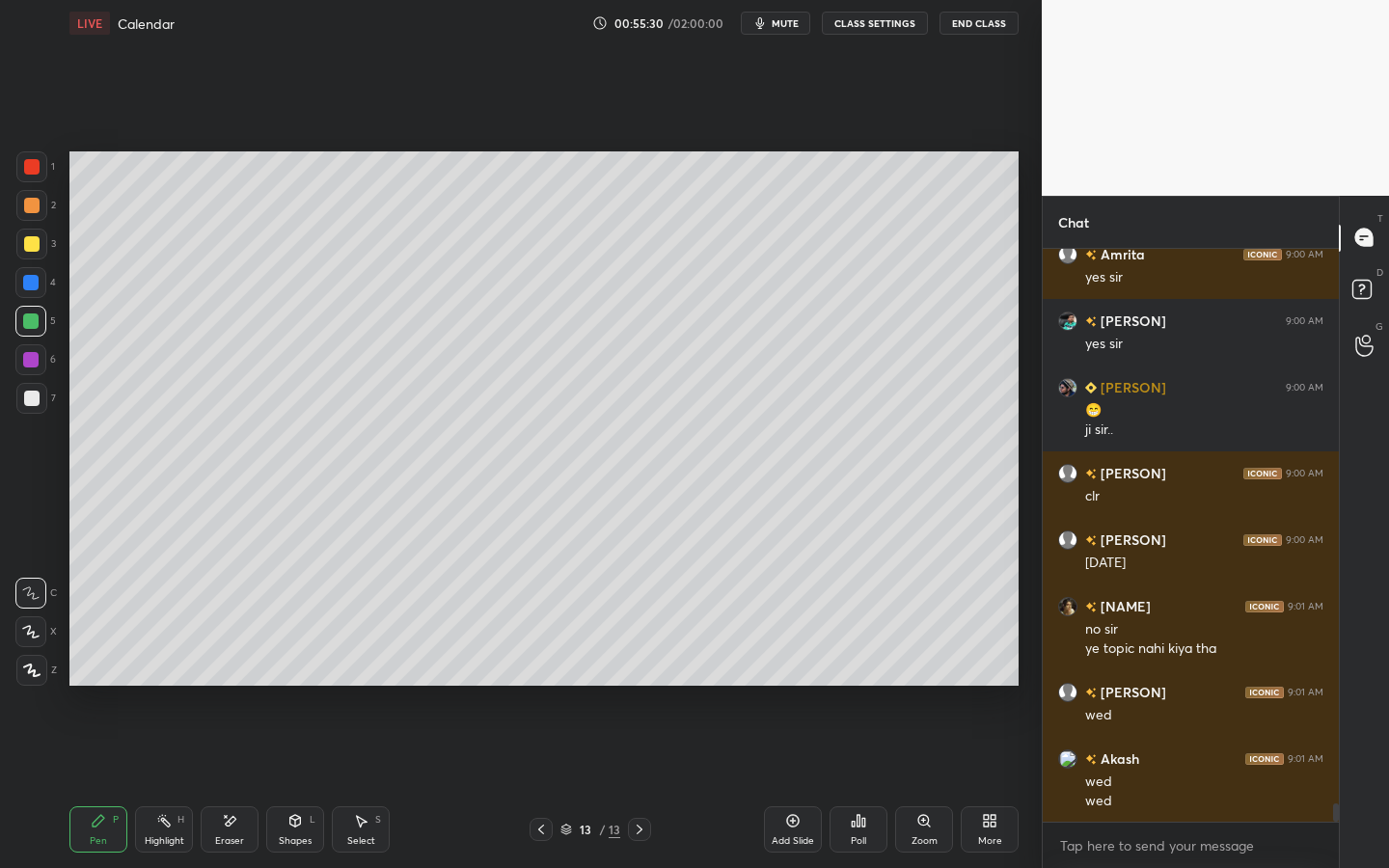 drag, startPoint x: 39, startPoint y: 360, endPoint x: 34, endPoint y: 348, distance: 13 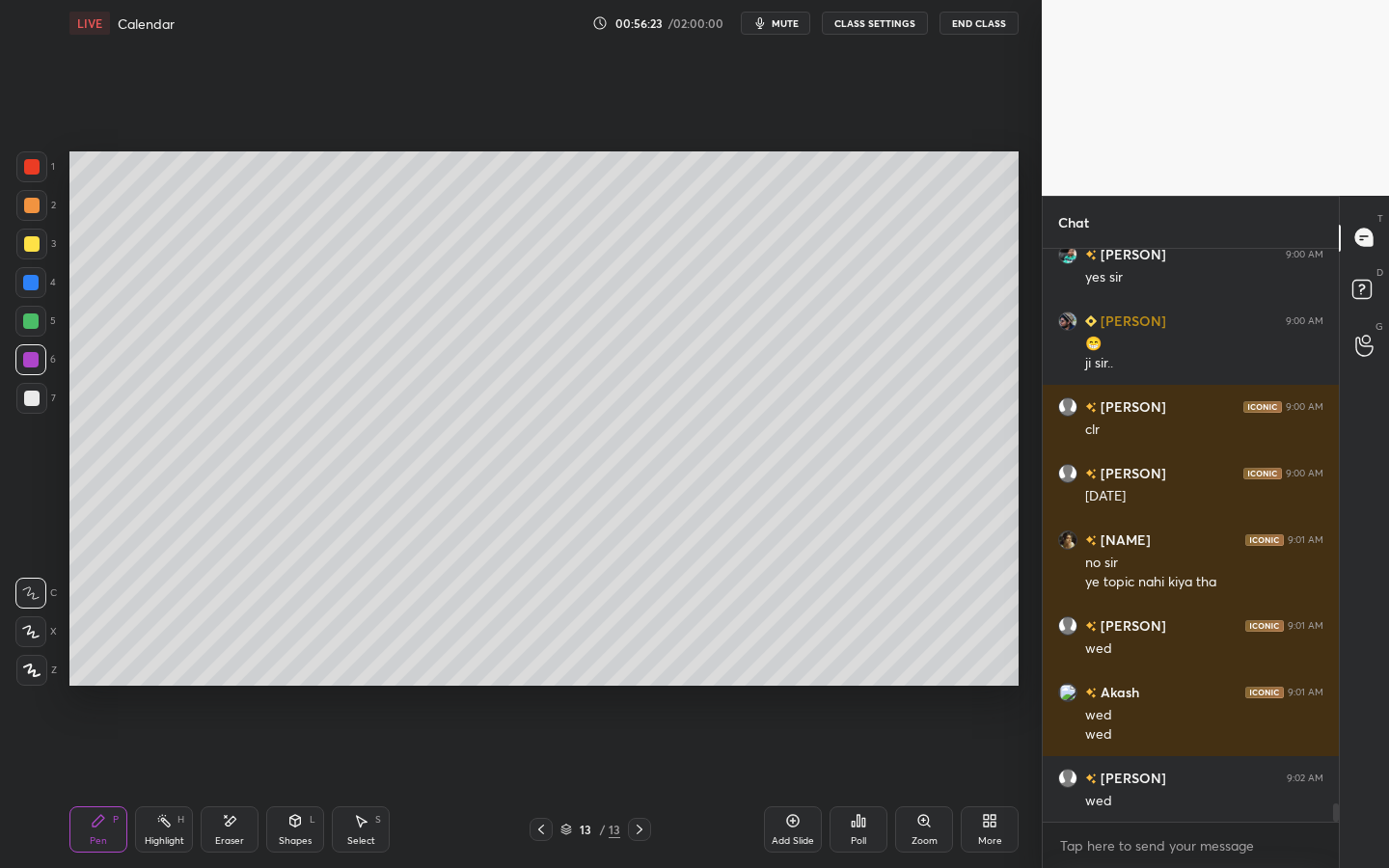 scroll, scrollTop: 17509, scrollLeft: 0, axis: vertical 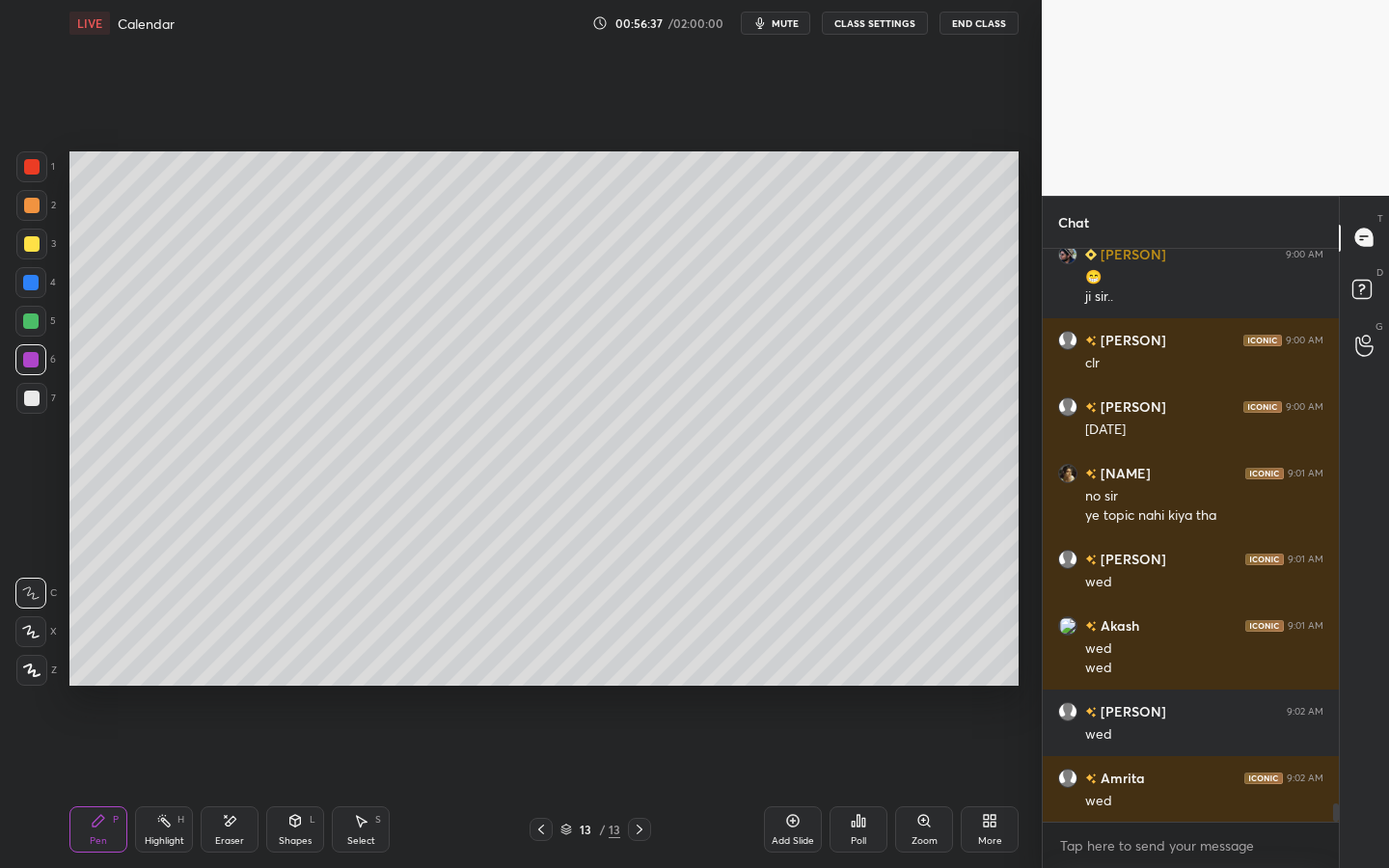 click on "Highlight H" at bounding box center [164, 829] 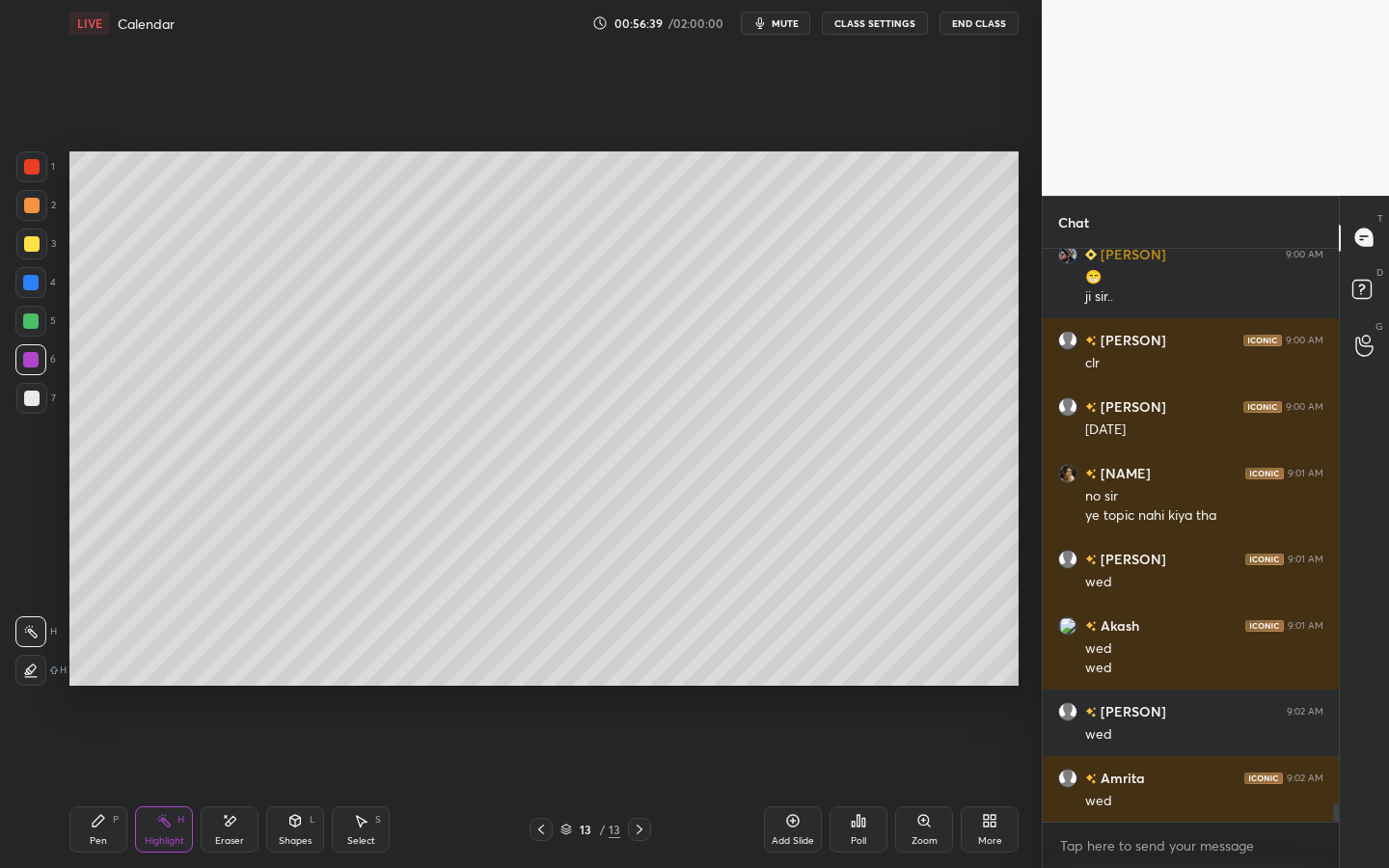 drag, startPoint x: 88, startPoint y: 825, endPoint x: 104, endPoint y: 780, distance: 47.7598 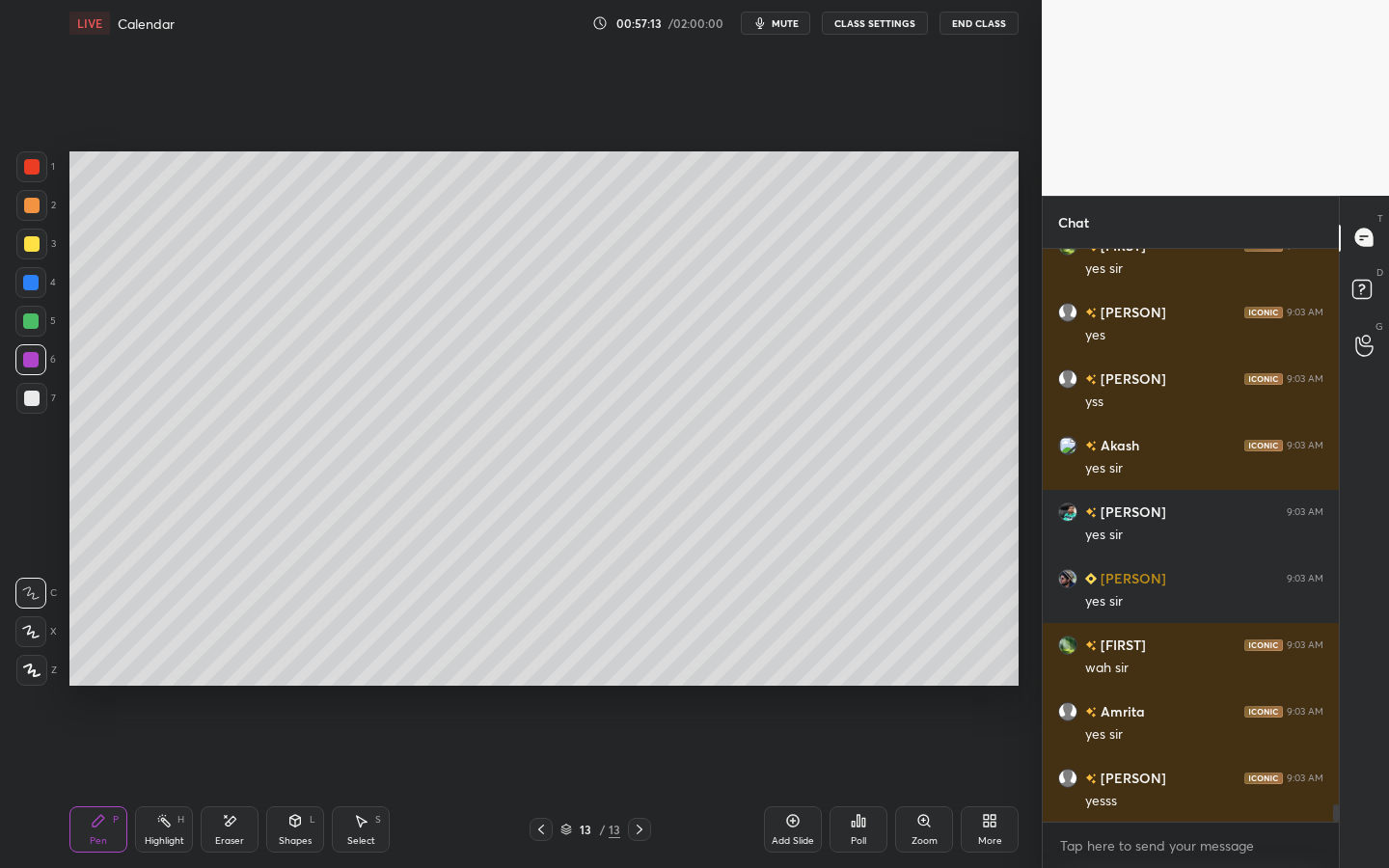 scroll, scrollTop: 18307, scrollLeft: 0, axis: vertical 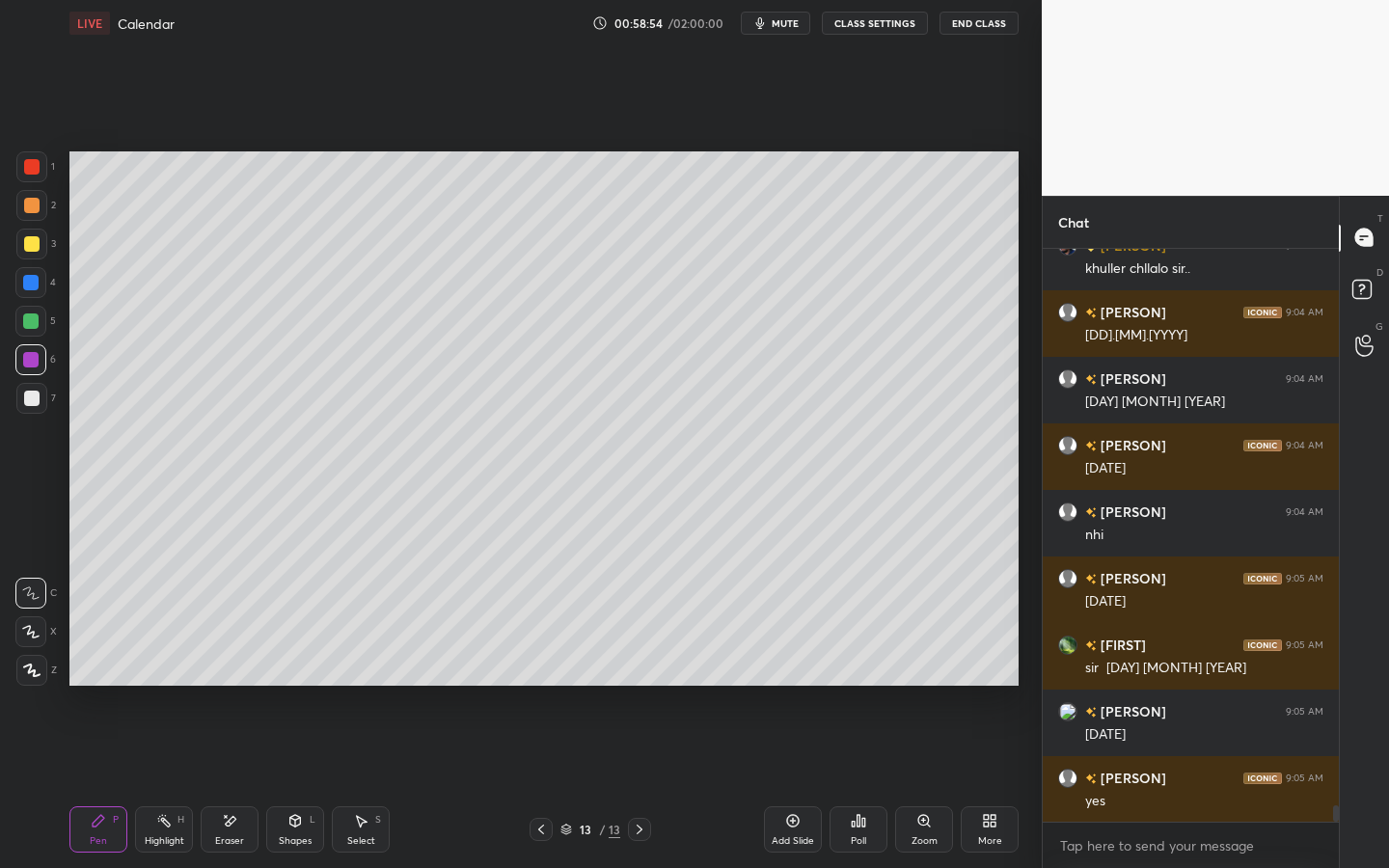 click 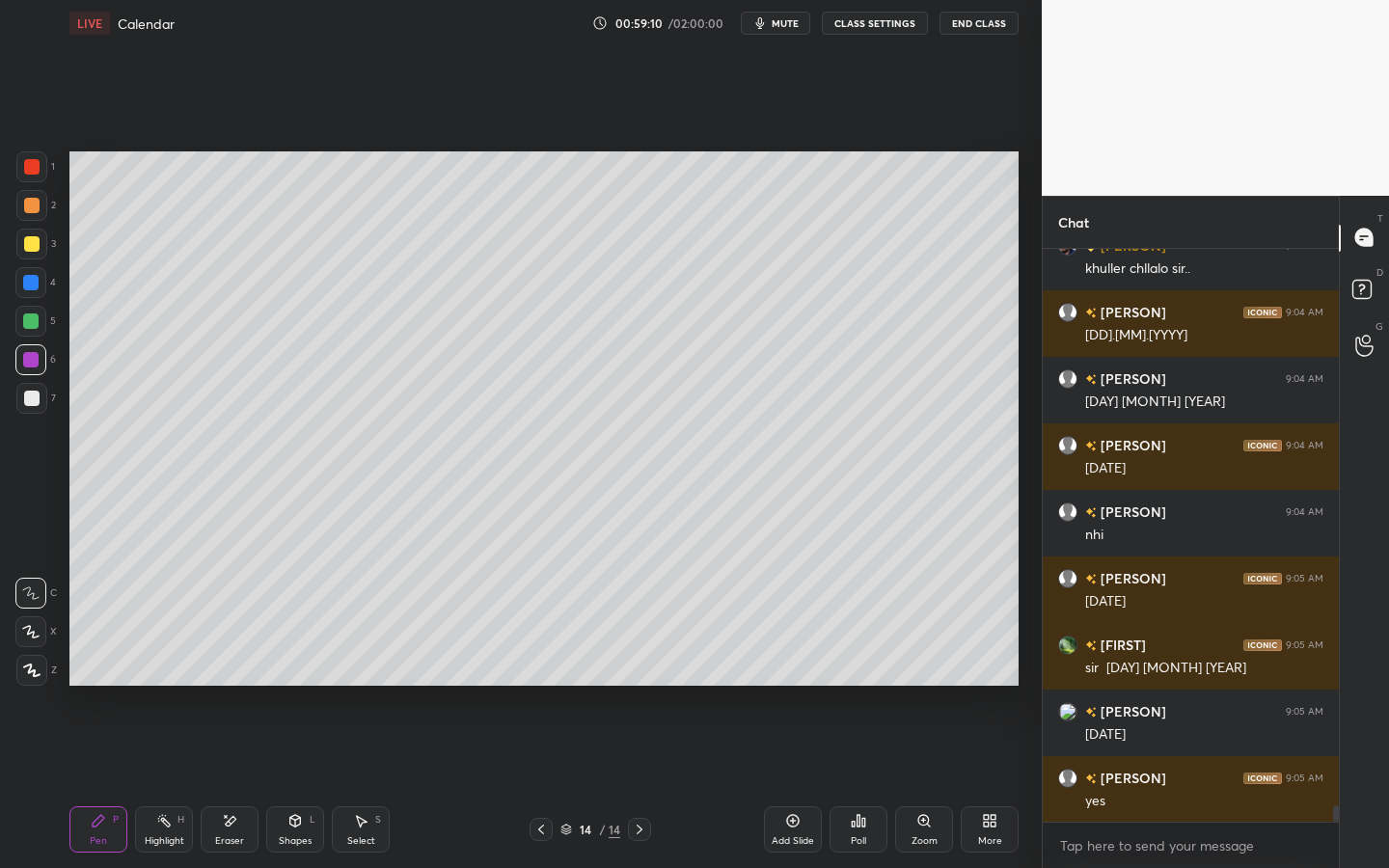 click at bounding box center (32, 398) 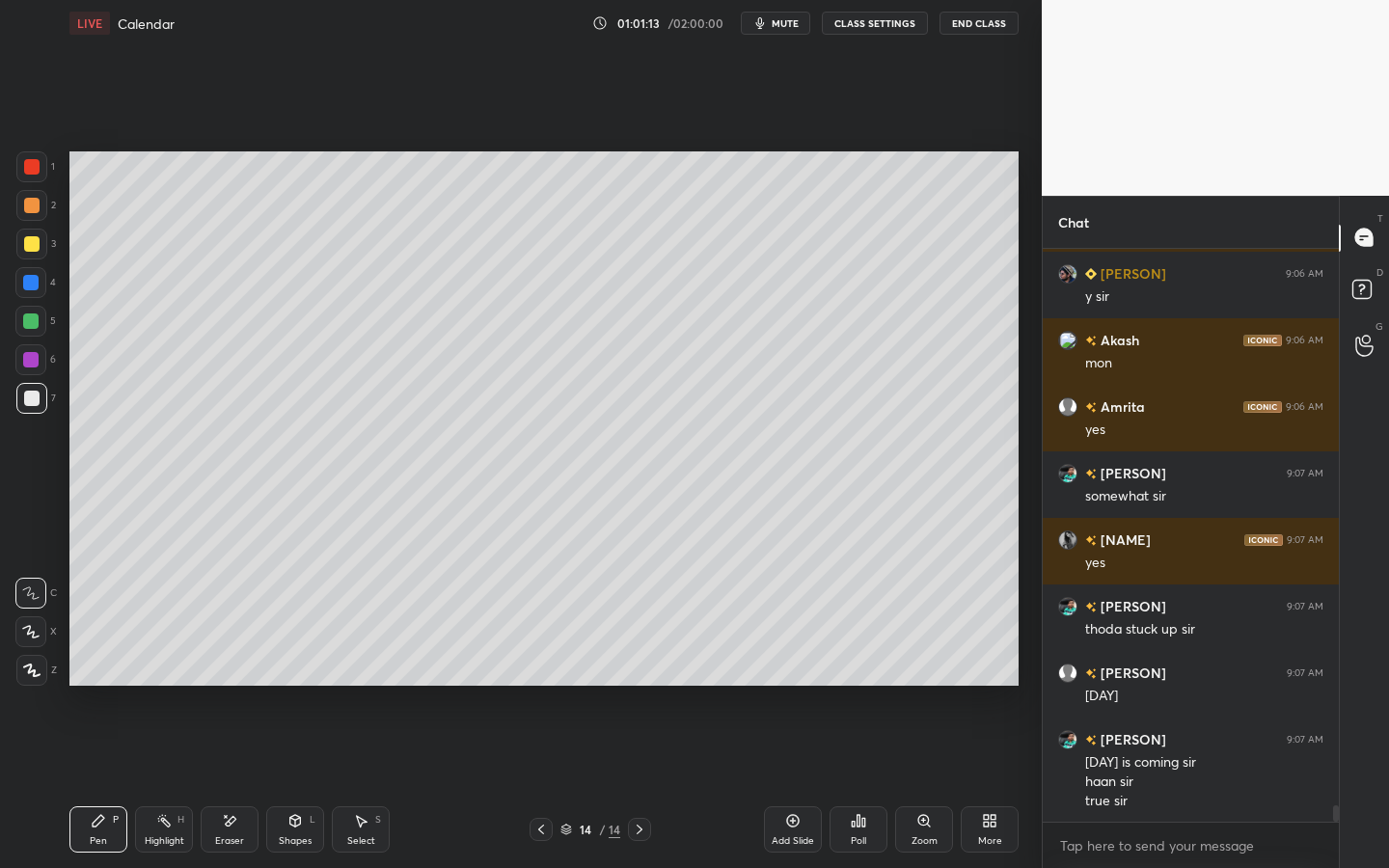 scroll, scrollTop: 19743, scrollLeft: 0, axis: vertical 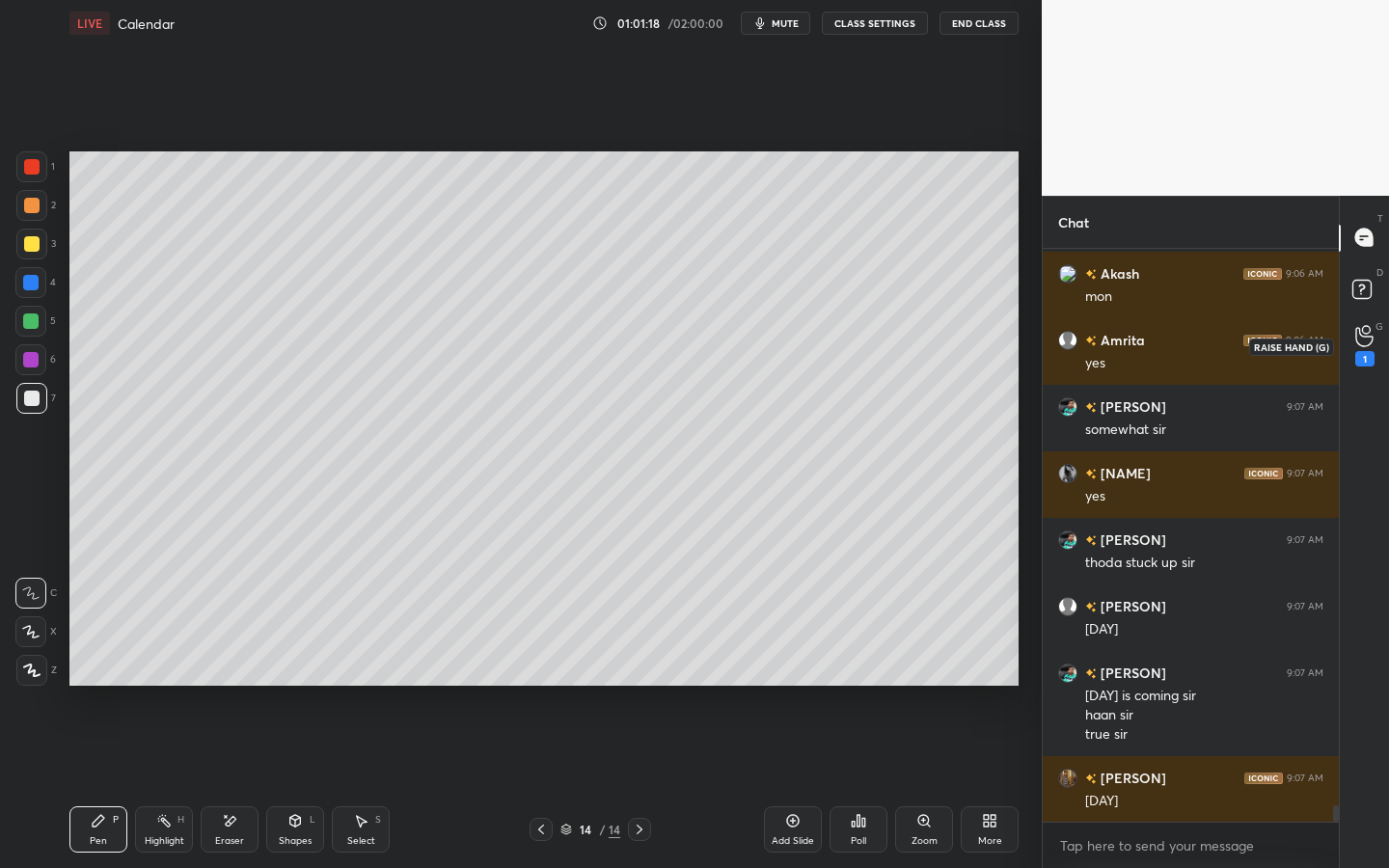 drag, startPoint x: 1362, startPoint y: 338, endPoint x: 1342, endPoint y: 339, distance: 20.024984 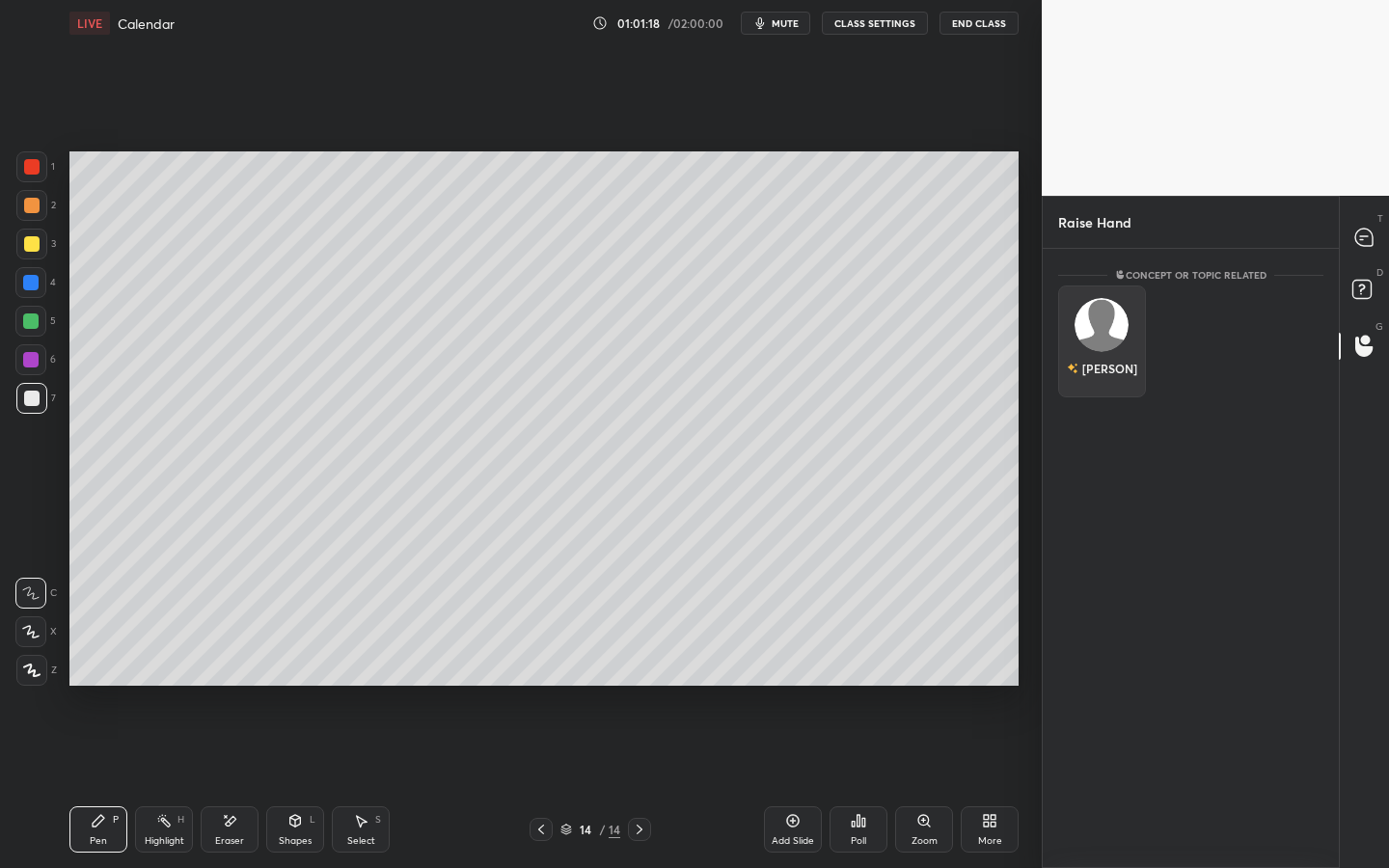 click on "[PERSON]" at bounding box center [1102, 341] 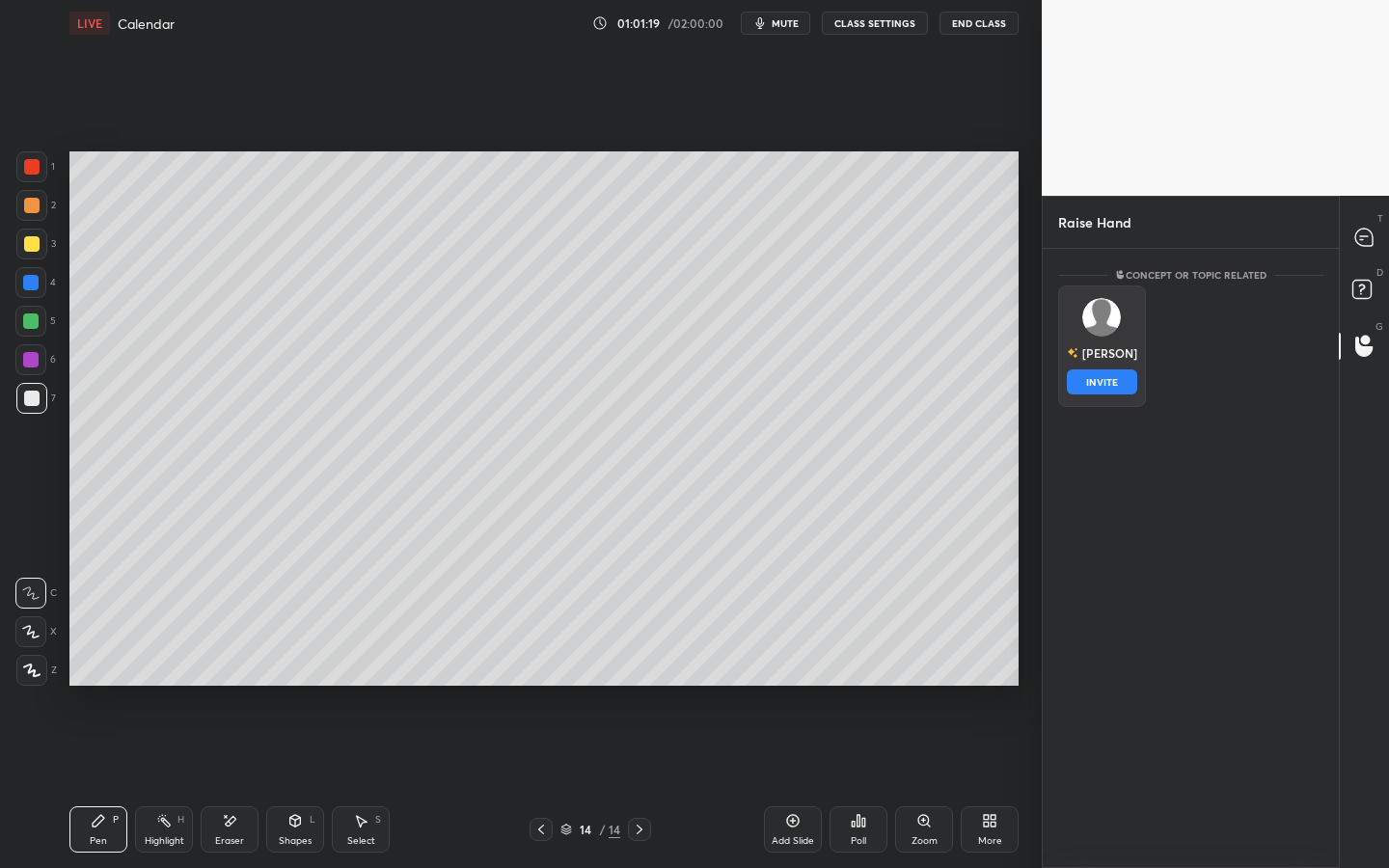 click on "INVITE" at bounding box center [1102, 382] 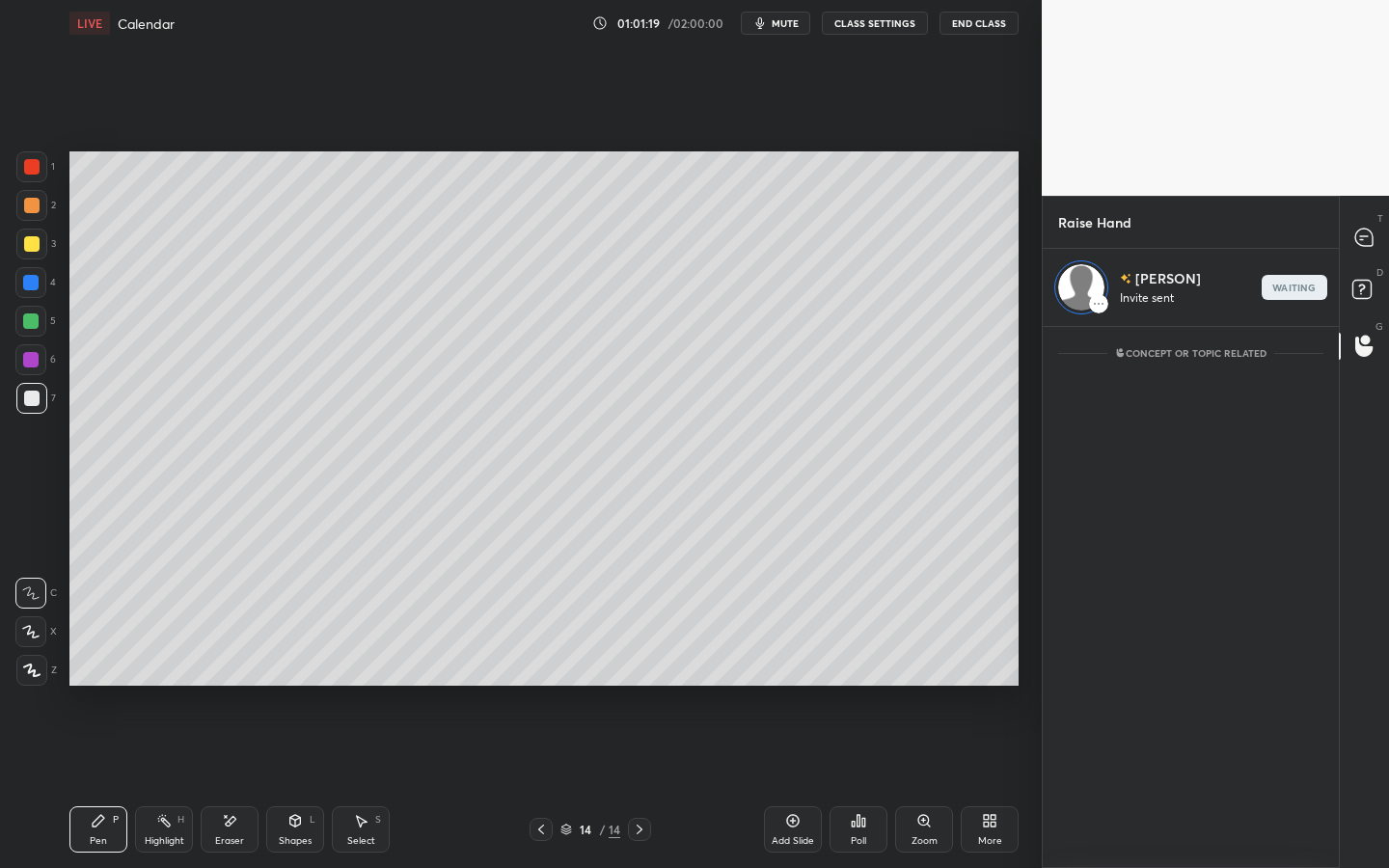 scroll, scrollTop: 535, scrollLeft: 290, axis: both 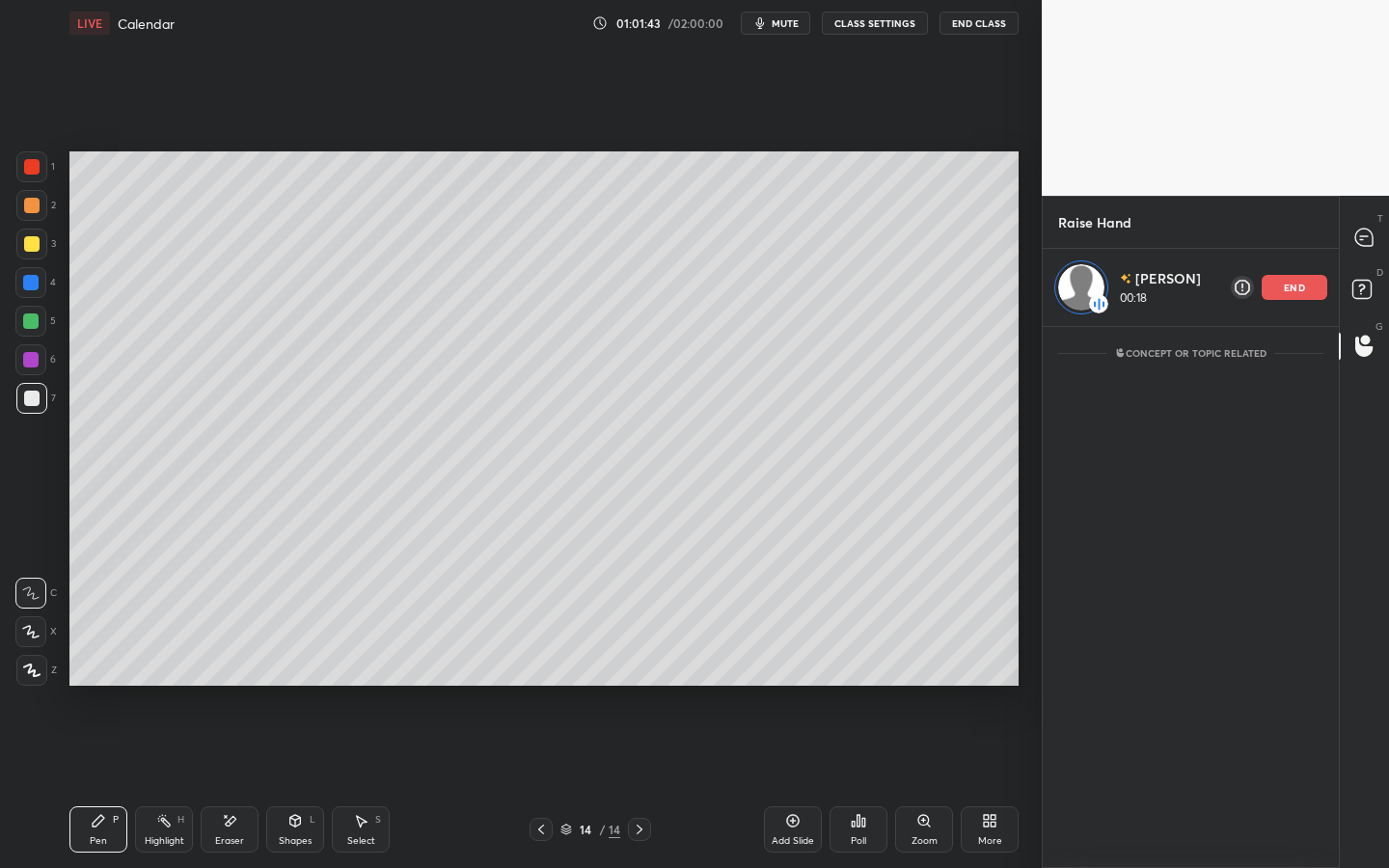 drag, startPoint x: 39, startPoint y: 158, endPoint x: 49, endPoint y: 154, distance: 10.7703296 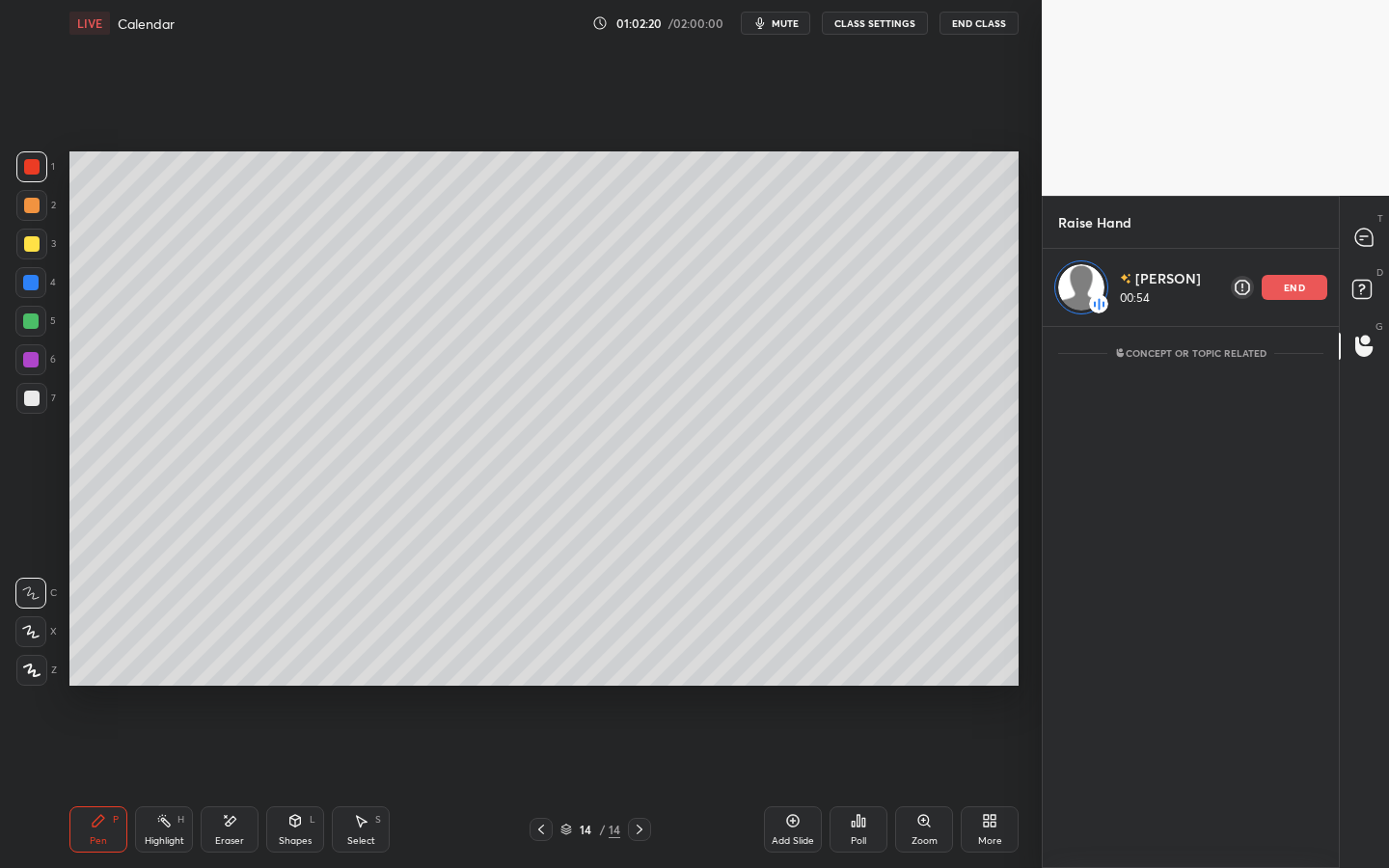 click 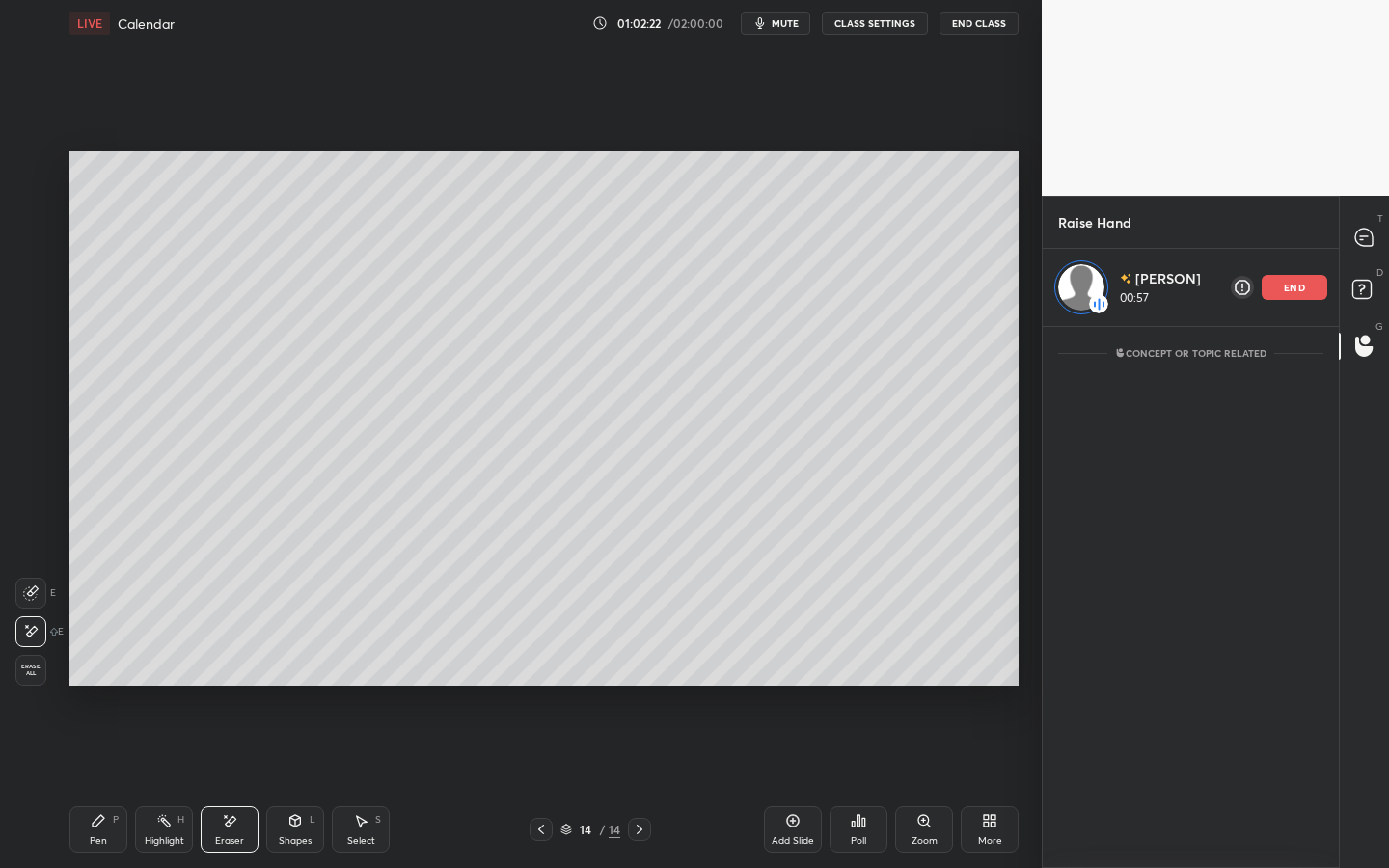 click 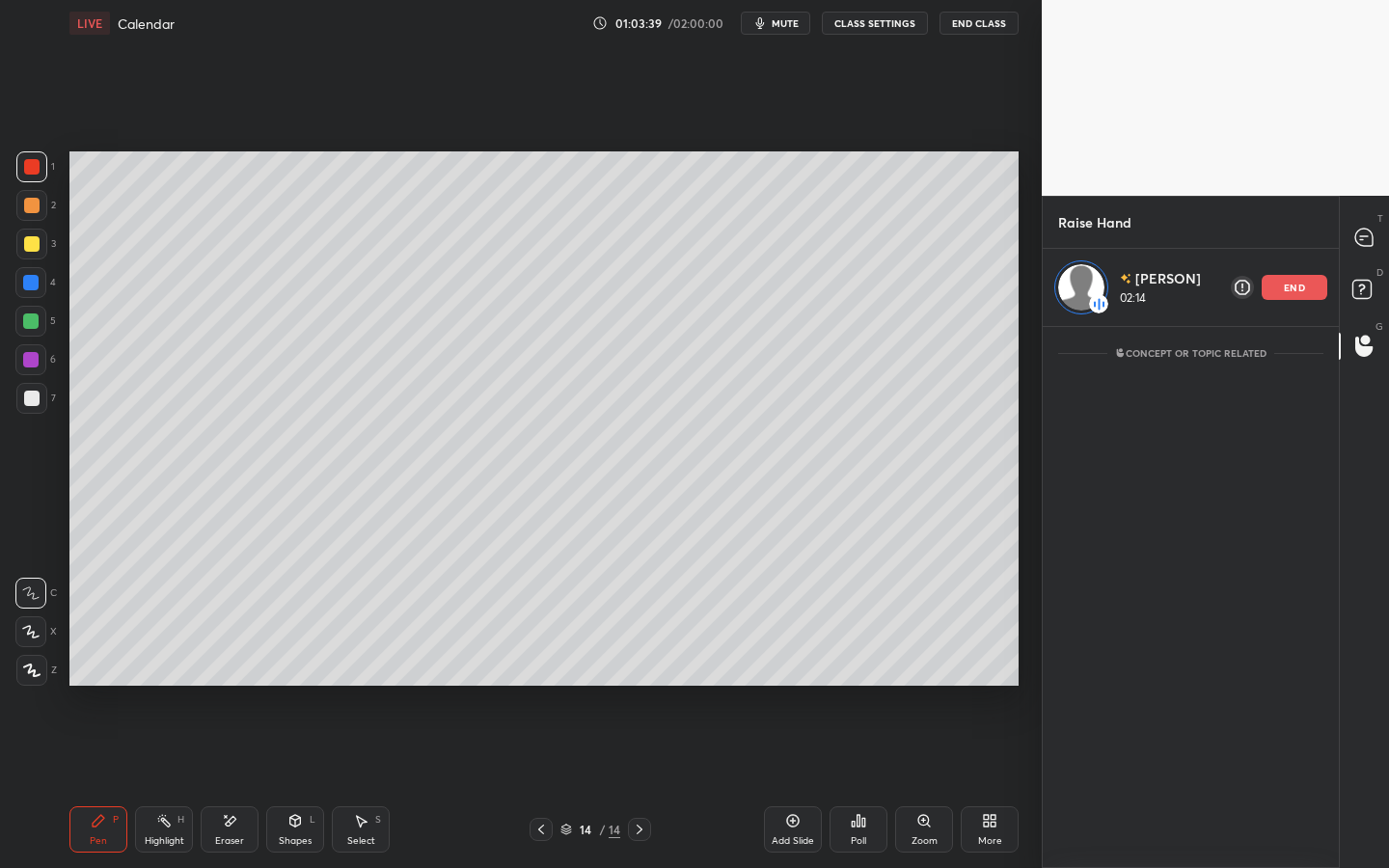click at bounding box center [32, 205] 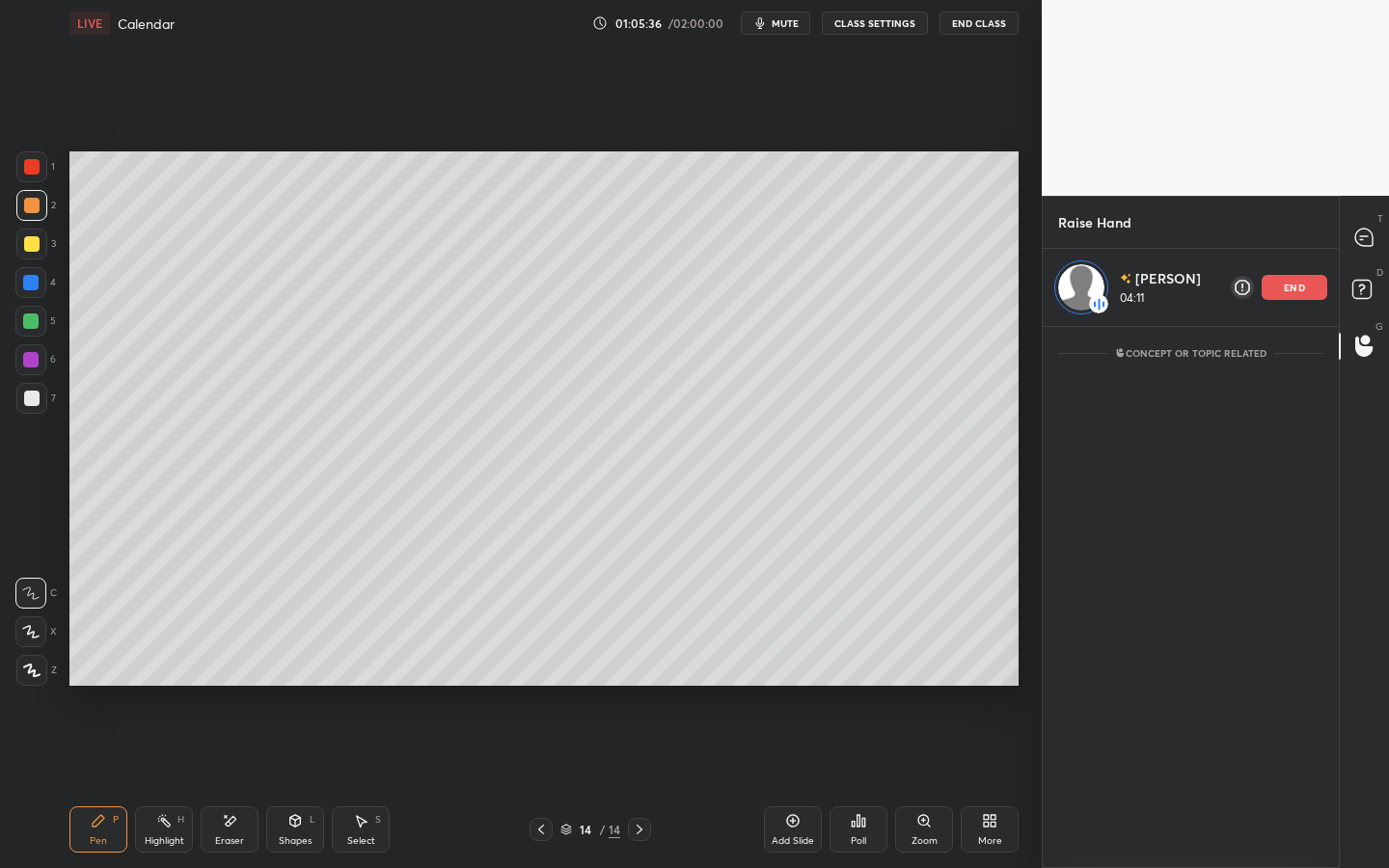 click on "end" at bounding box center (1294, 287) 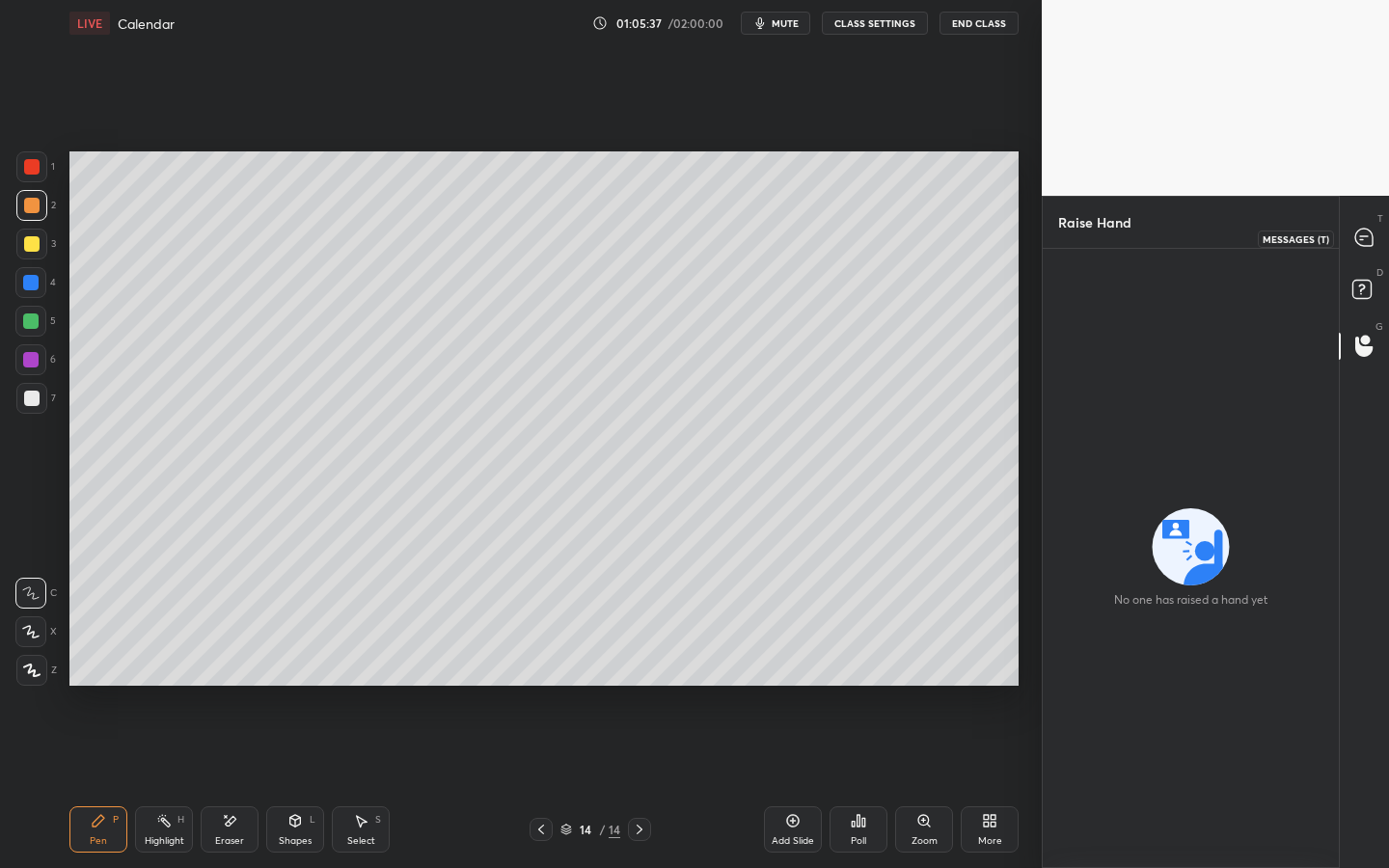click 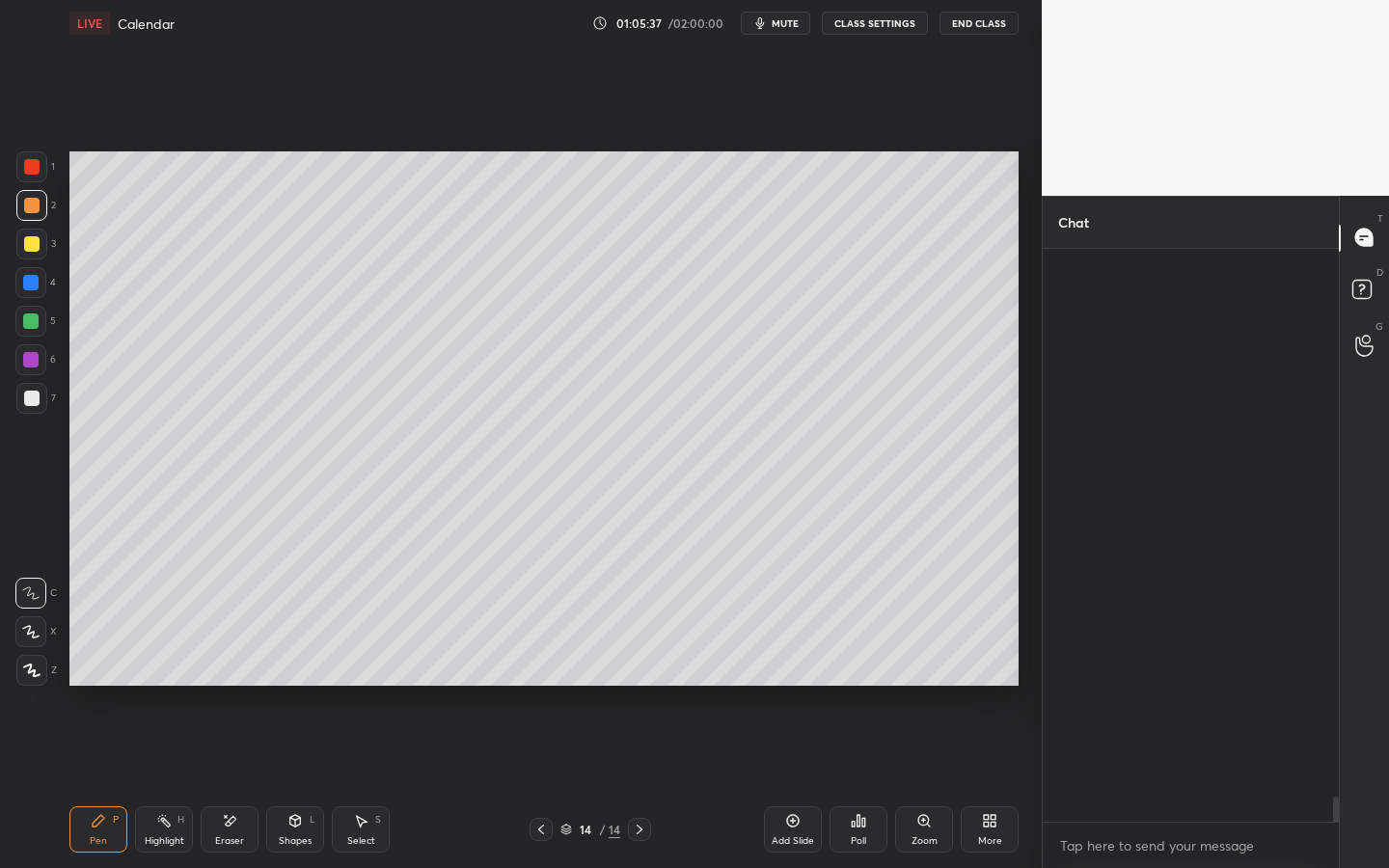 scroll, scrollTop: 20865, scrollLeft: 0, axis: vertical 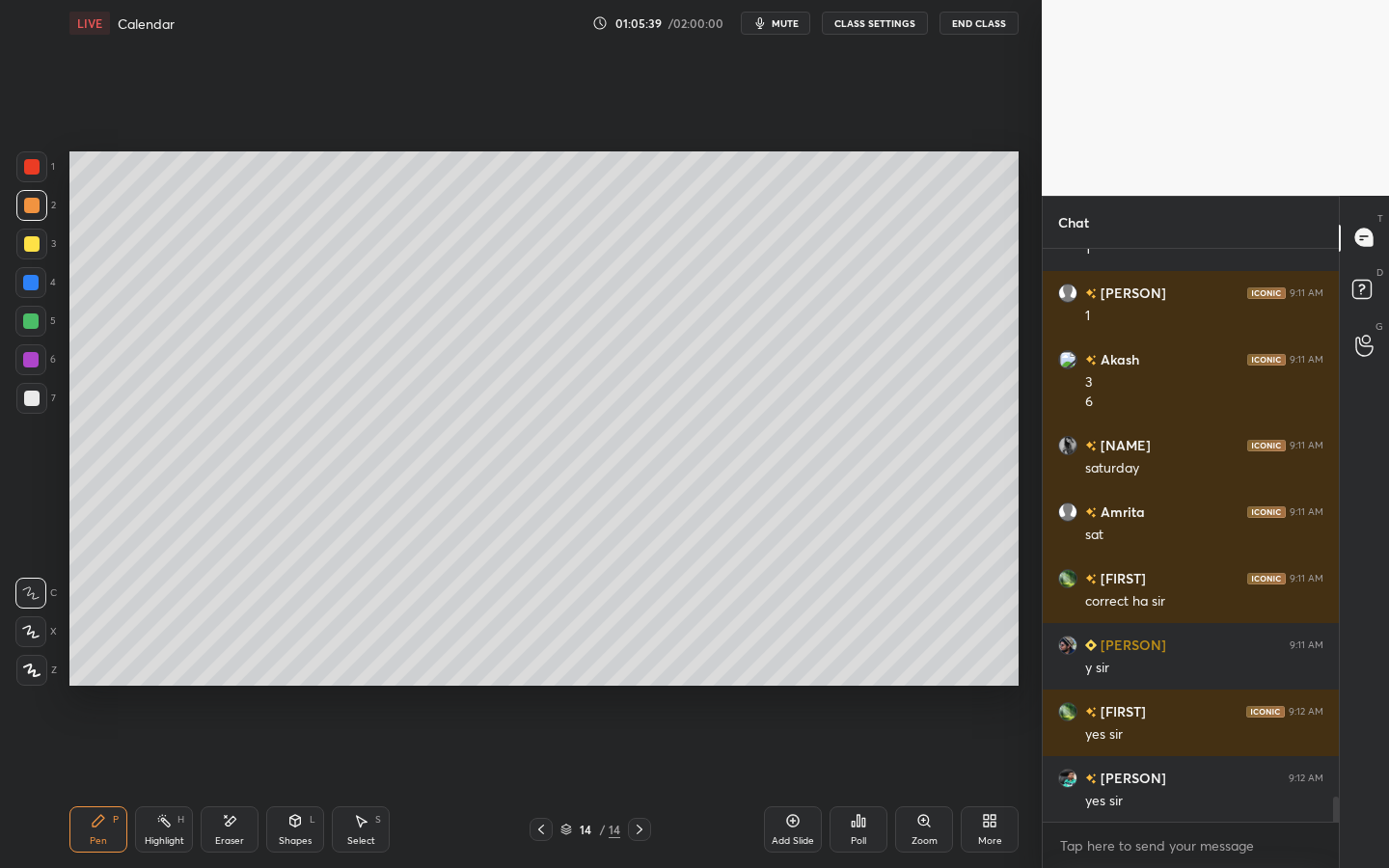 drag, startPoint x: 1333, startPoint y: 802, endPoint x: 1338, endPoint y: 826, distance: 24.5153 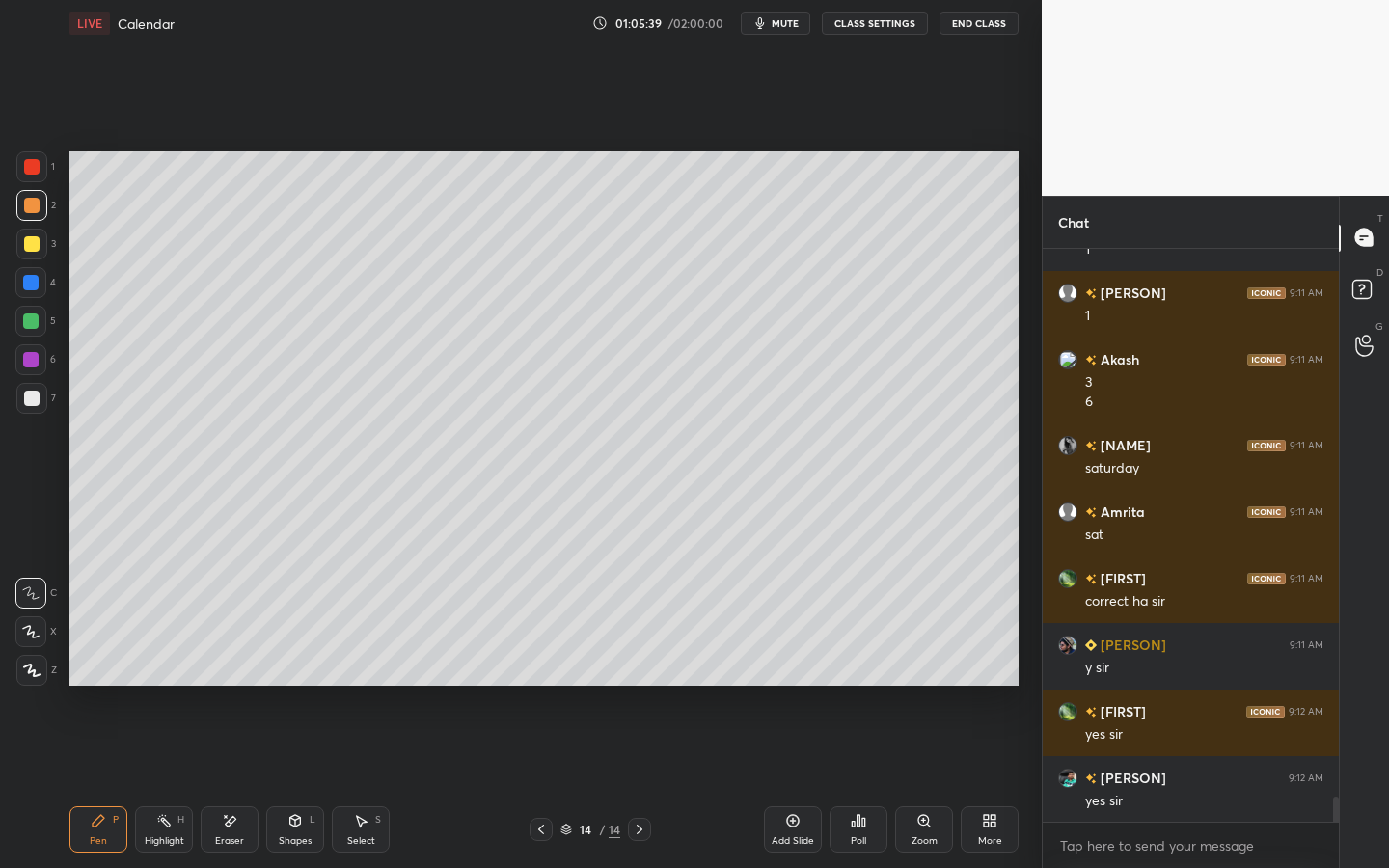 click on "Chat [PERSON] 9:08 AM All in one practice batch jab aayega aapka new q karwanage yaha pe [PERSON] 9:10 AM hmmm...
ji sir... [PERSON] 9:10 AM [NUMBER] [NUMBER] [PERSON] 9:11 AM [NUMBER] [PERSON] 9:11 AM [NUMBER] [PERSON] 9:11 AM [NUMBER] [PERSON] 9:11 AM [NUMBER] [PERSON] 9:11 AM [NUMBER] [PERSON] 9:11 AM [NUMBER] [PERSON] 9:11 AM saturday [PERSON] 9:11 AM sat [PERSON] 9:12 AM correct ha sir [PERSON] 9:12 AM y sir [PERSON] 9:12 AM yes sir [PERSON] 9:12 AM yes sir JUMP TO LATEST Enable hand raising Enable raise hand to speak to learners. Once enabled, chat will be turned off temporarily. Enable x   introducing Raise a hand with a doubt Now learners can raise their hand along with a doubt  How it works? Doubts asked by learners will show up here NEW DOUBTS ASKED No one has raised a hand yet Can't raise hand Looks like educator just invited you to speak. Please wait before you can raise your hand again. Got it T Messages (T) D Doubts (D) G Raise Hand (G)" at bounding box center (1215, 532) 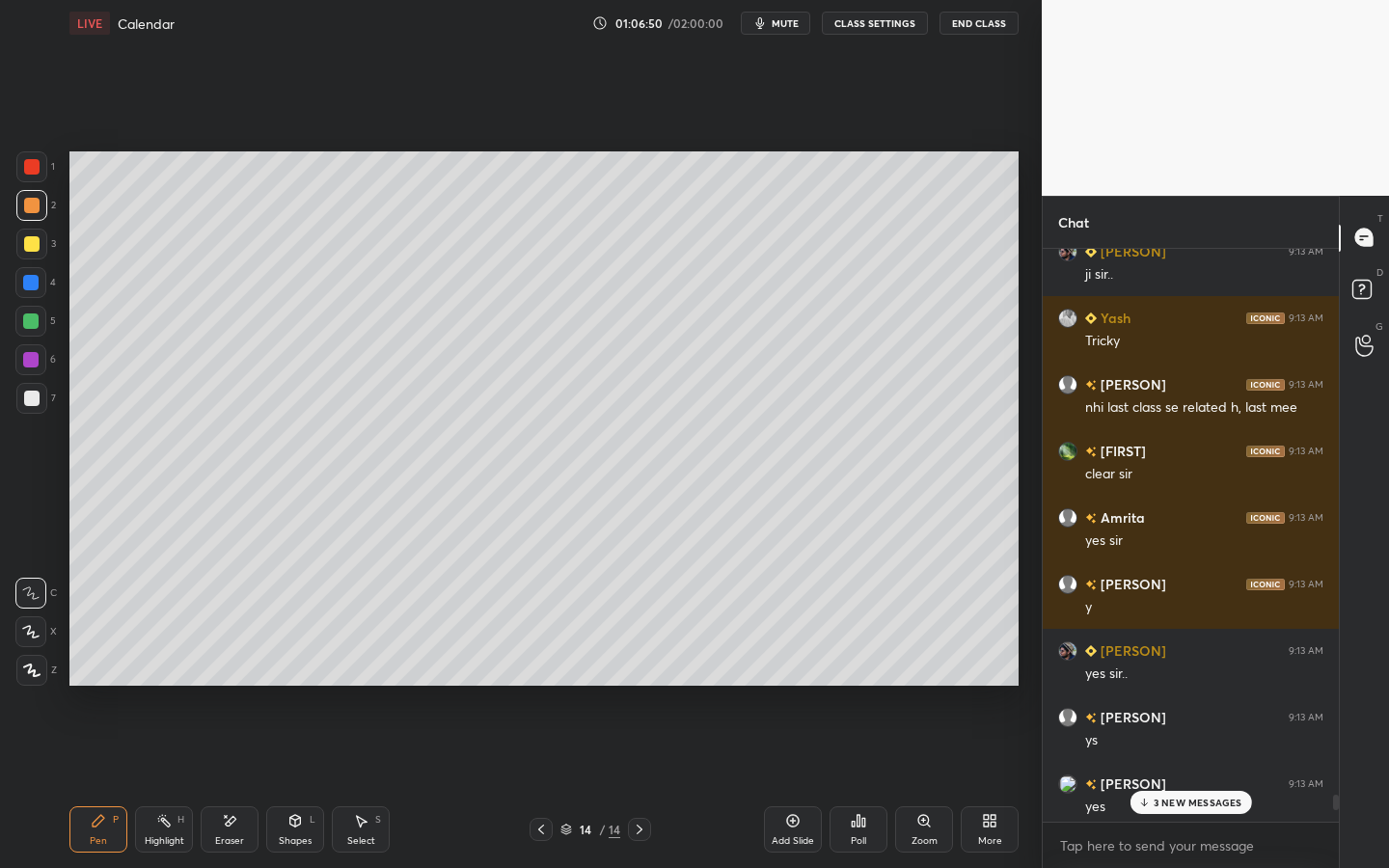 scroll, scrollTop: 22419, scrollLeft: 0, axis: vertical 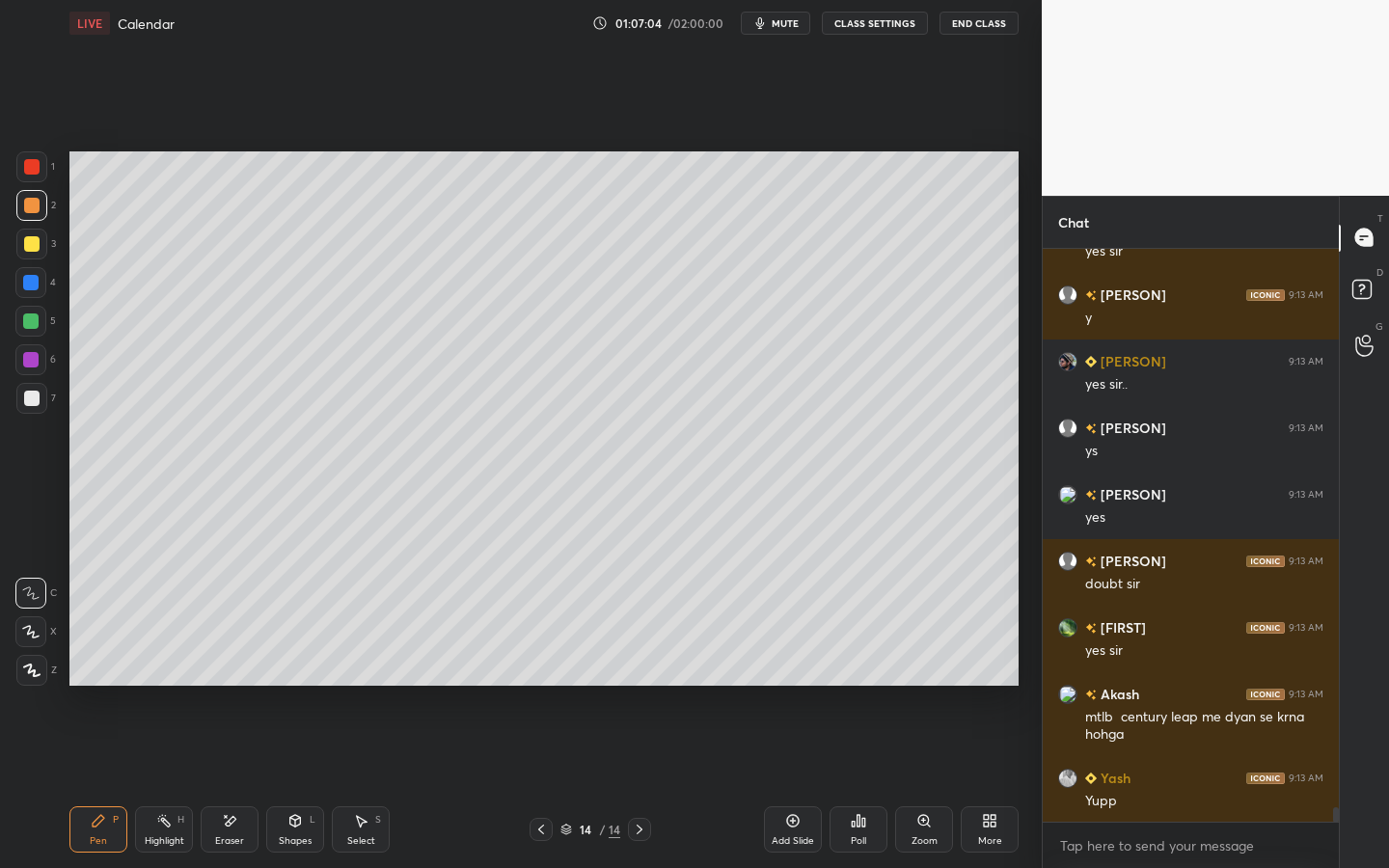 click 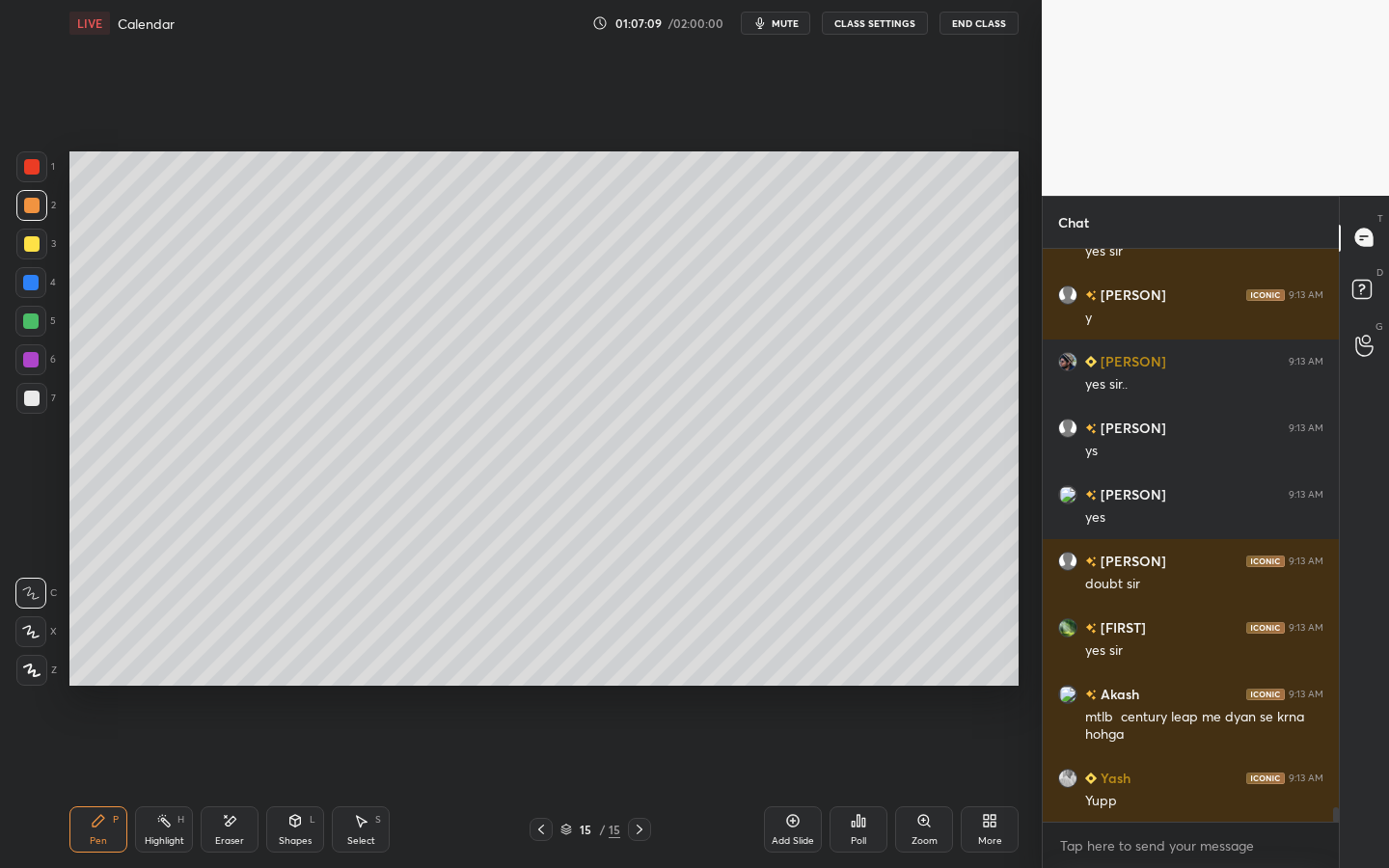 scroll, scrollTop: 22485, scrollLeft: 0, axis: vertical 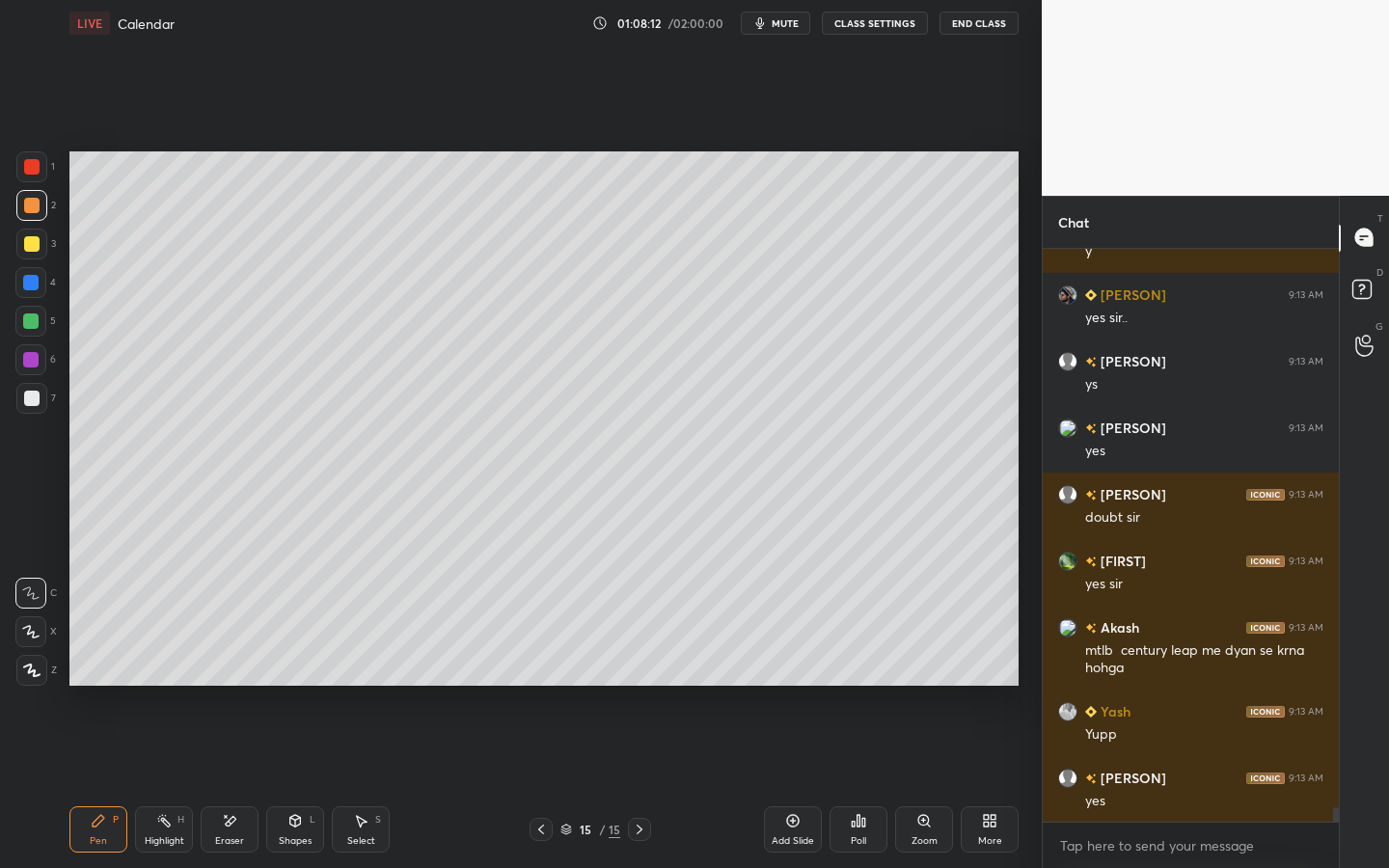 click at bounding box center [32, 244] 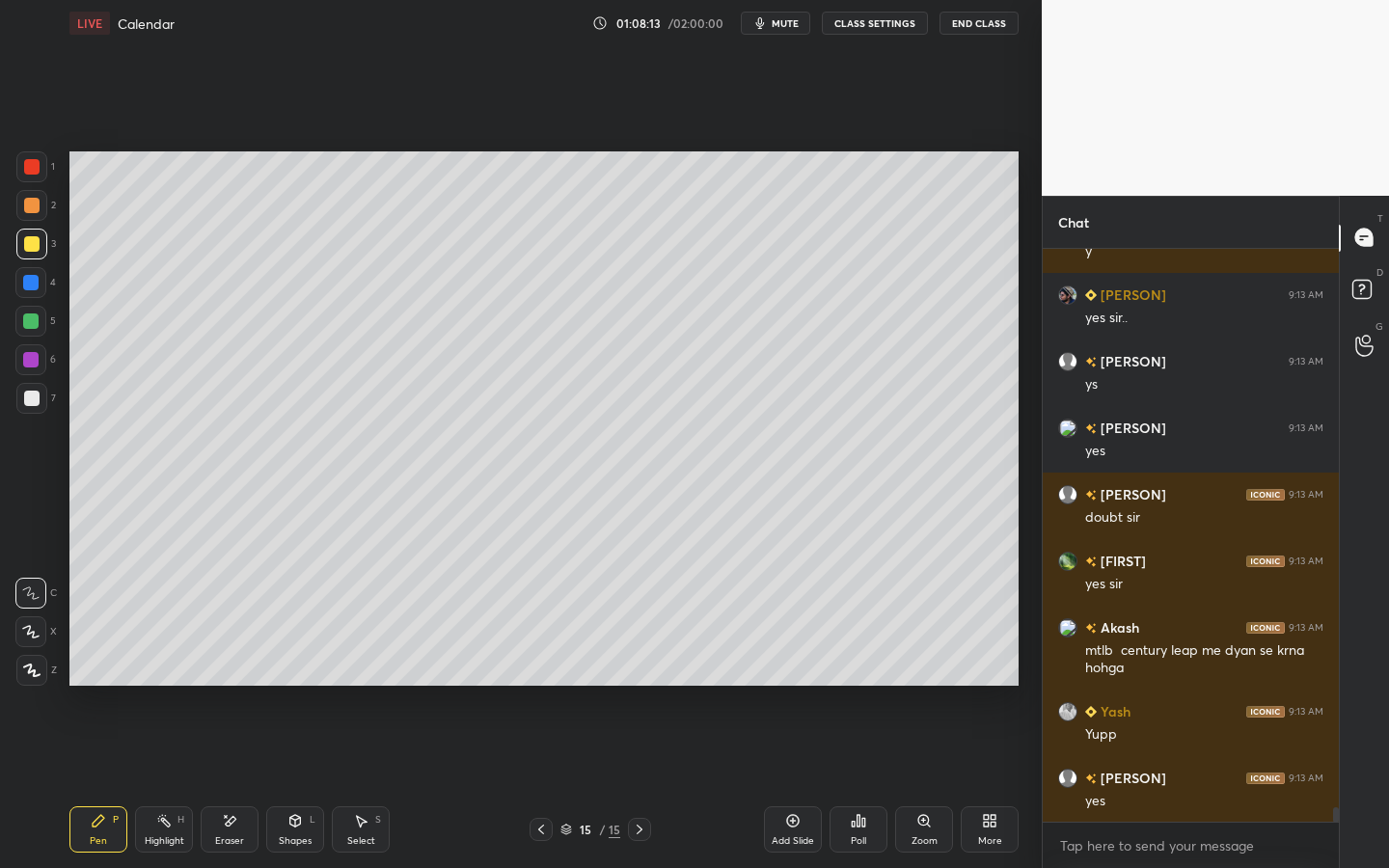 scroll, scrollTop: 22552, scrollLeft: 0, axis: vertical 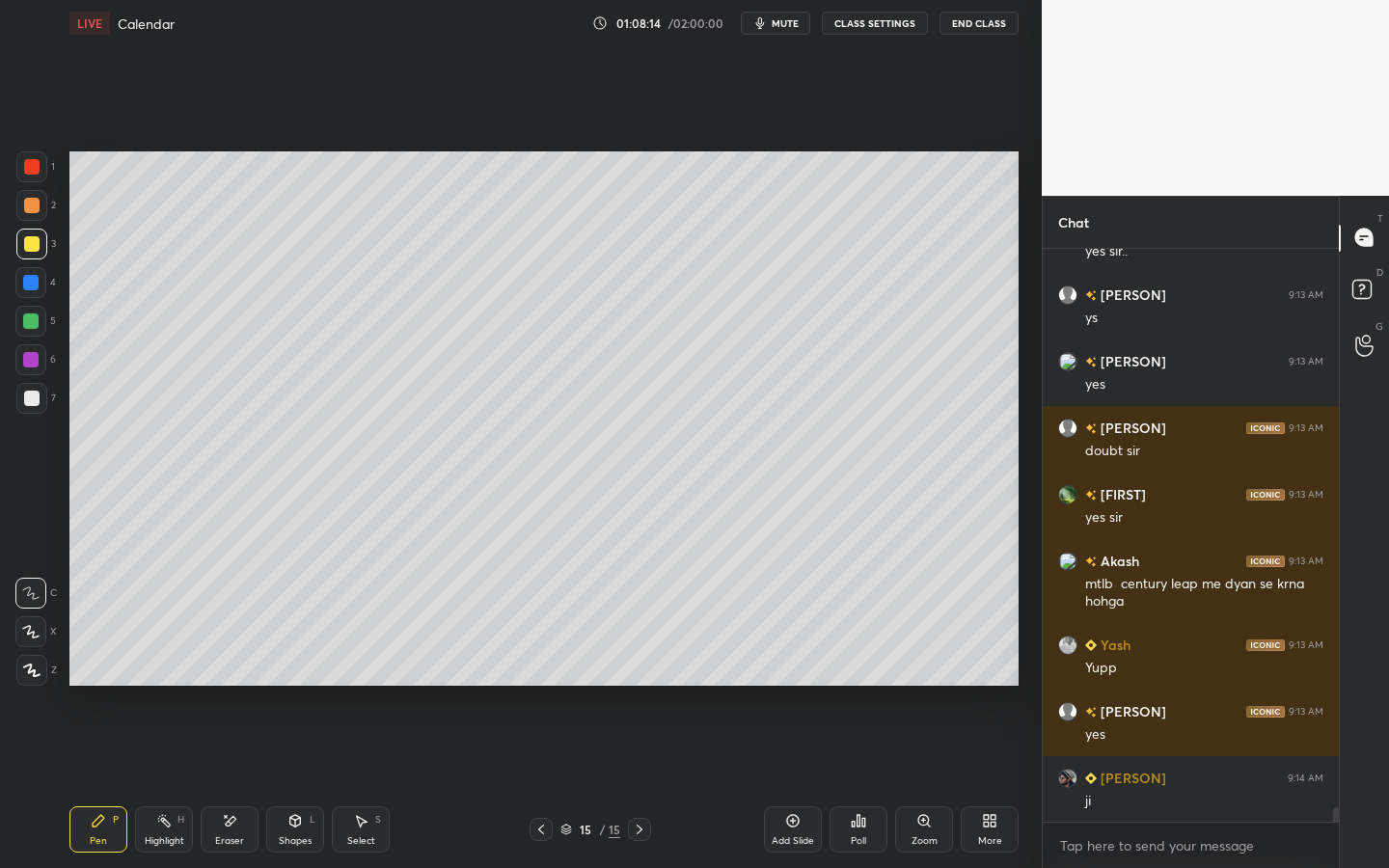 drag, startPoint x: 239, startPoint y: 823, endPoint x: 270, endPoint y: 713, distance: 114.28473 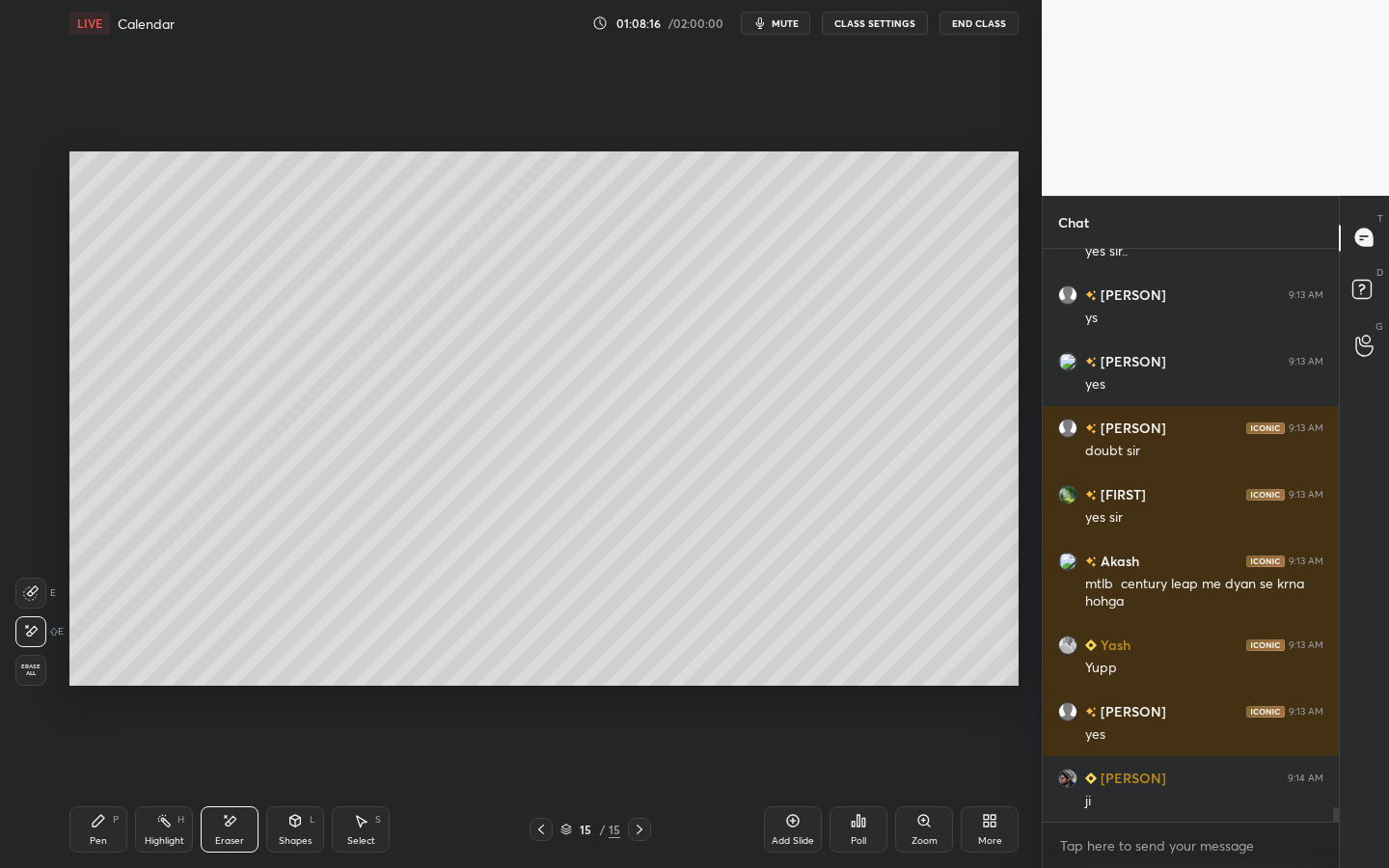 click on "Pen P" at bounding box center (98, 829) 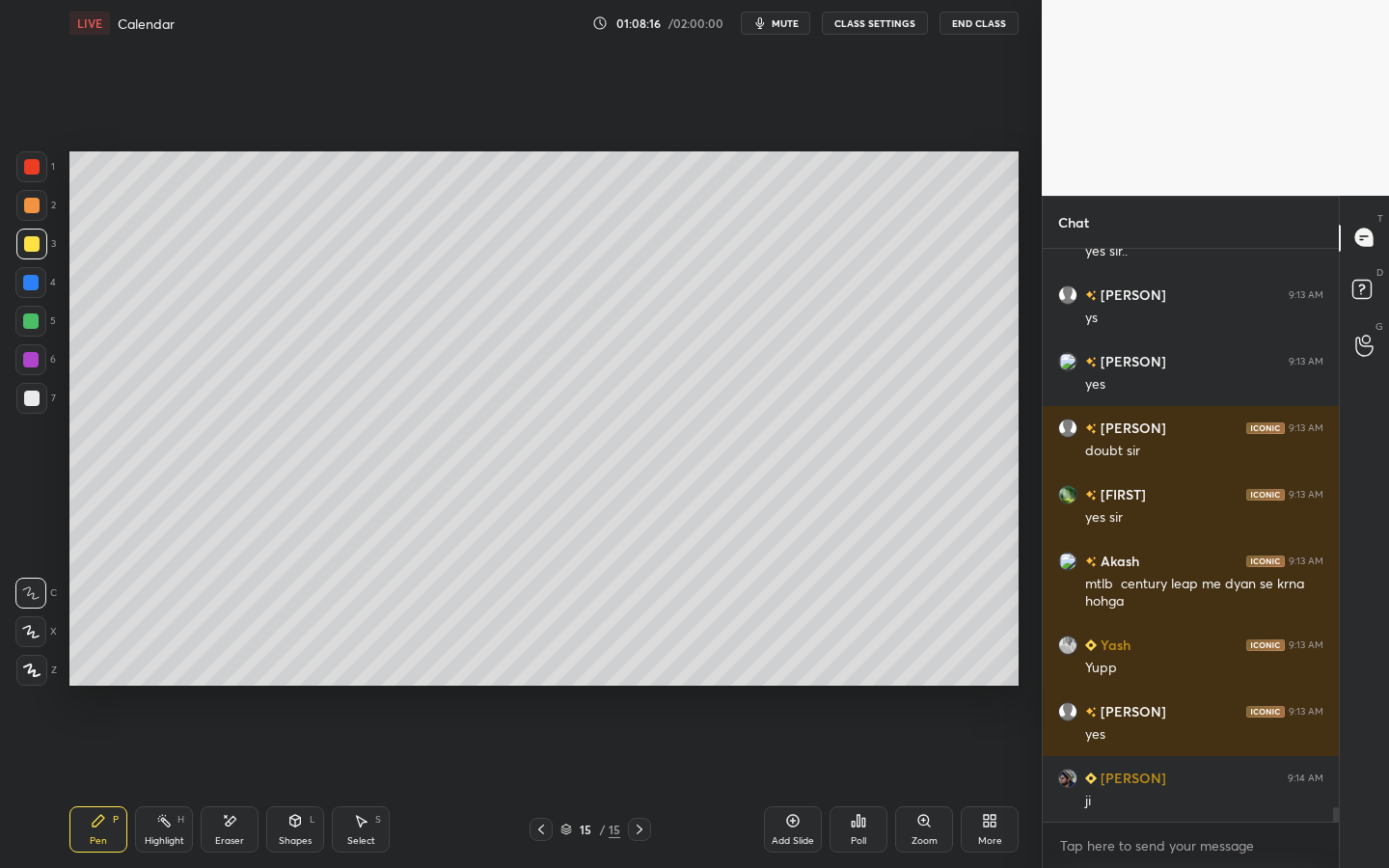 scroll, scrollTop: 22618, scrollLeft: 0, axis: vertical 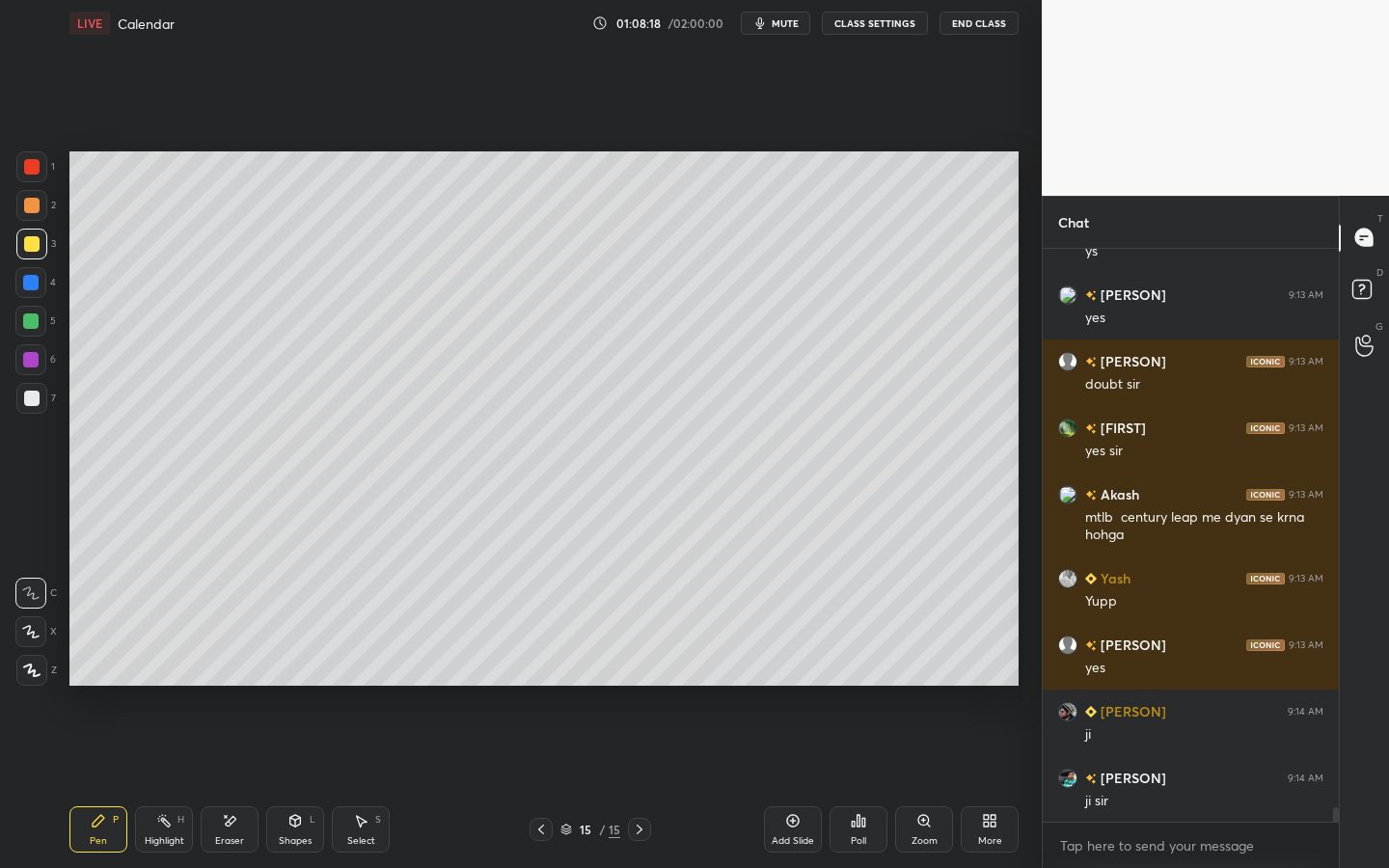 click at bounding box center (32, 205) 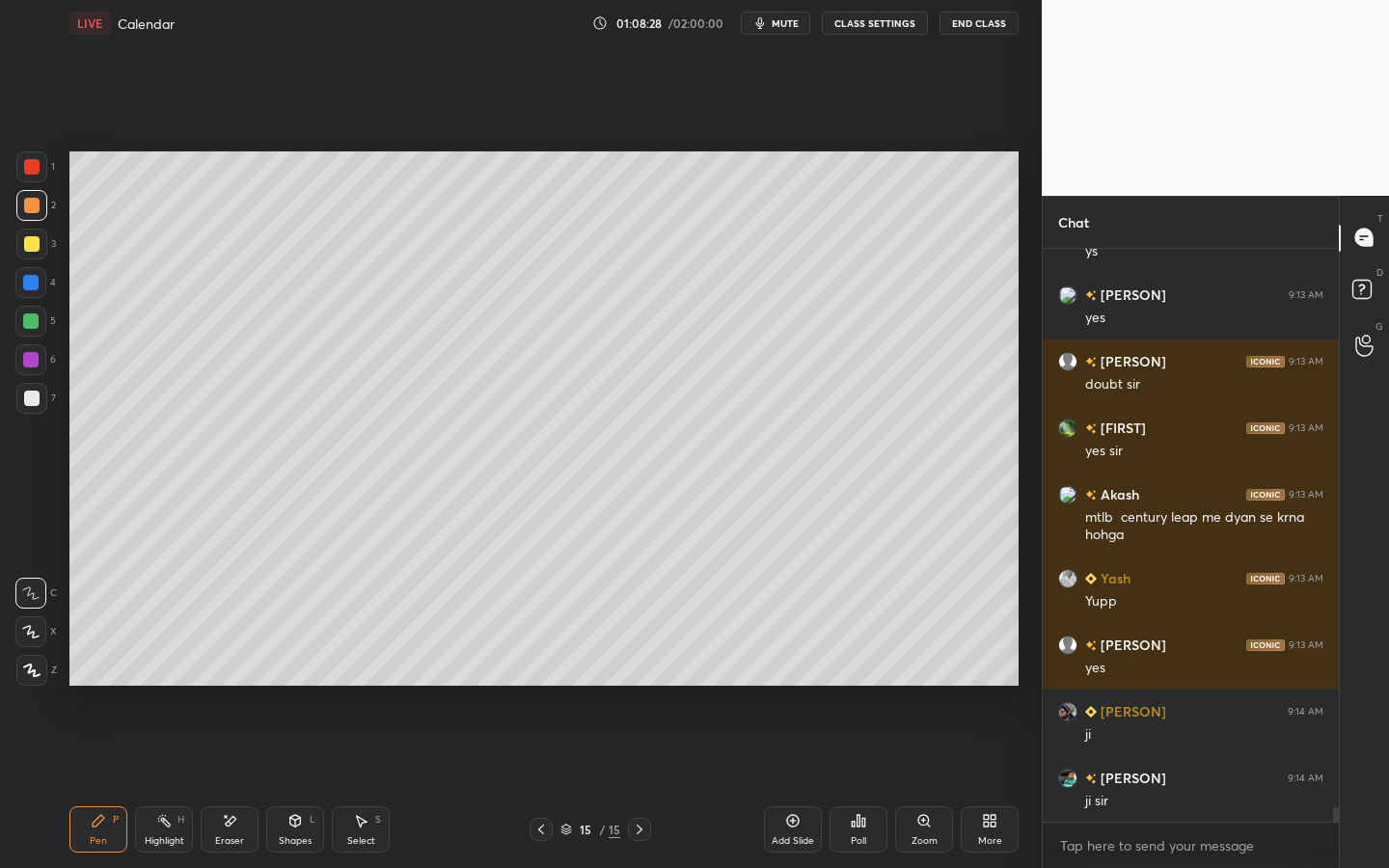 click at bounding box center [31, 321] 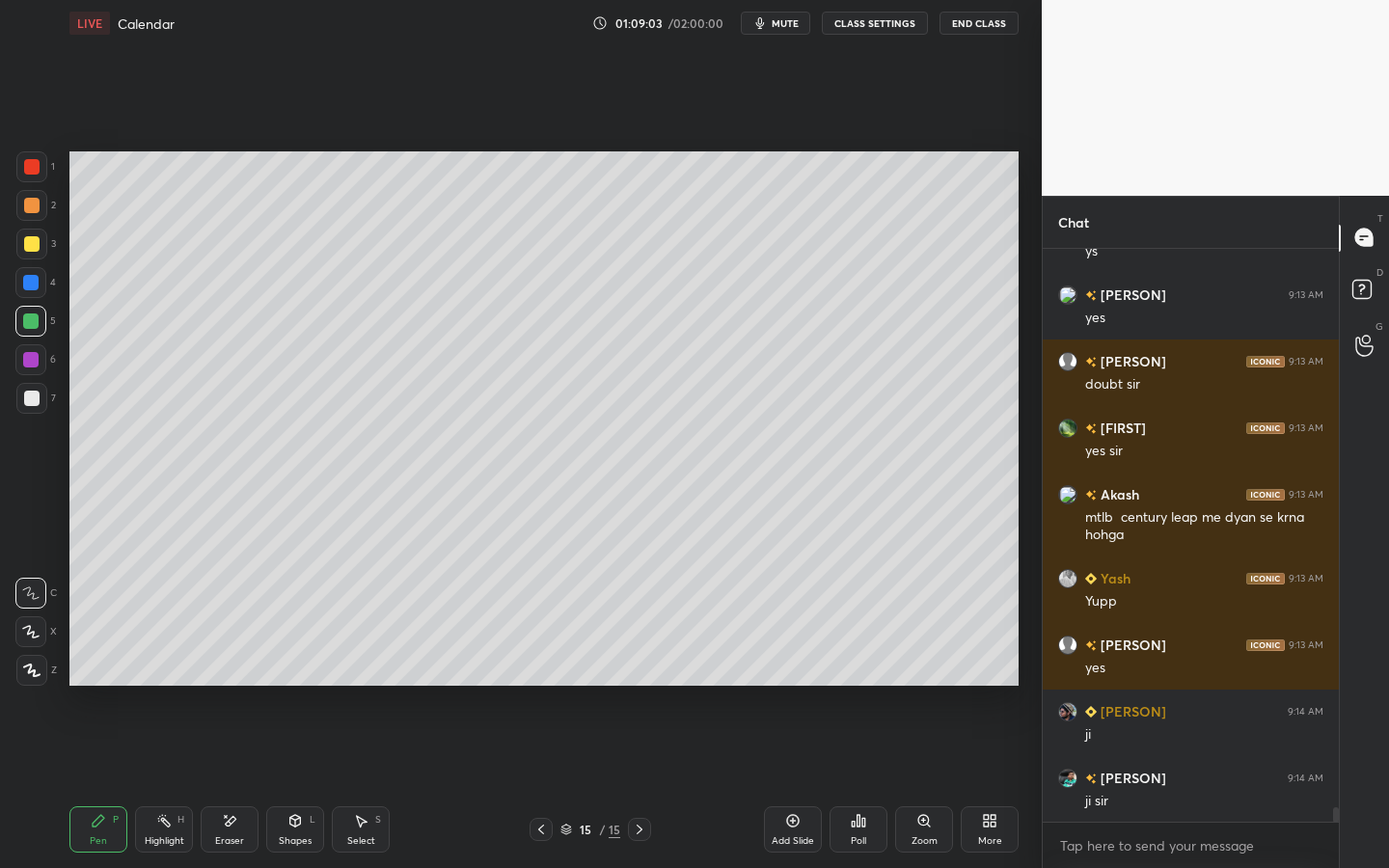 click on "Eraser" at bounding box center [230, 829] 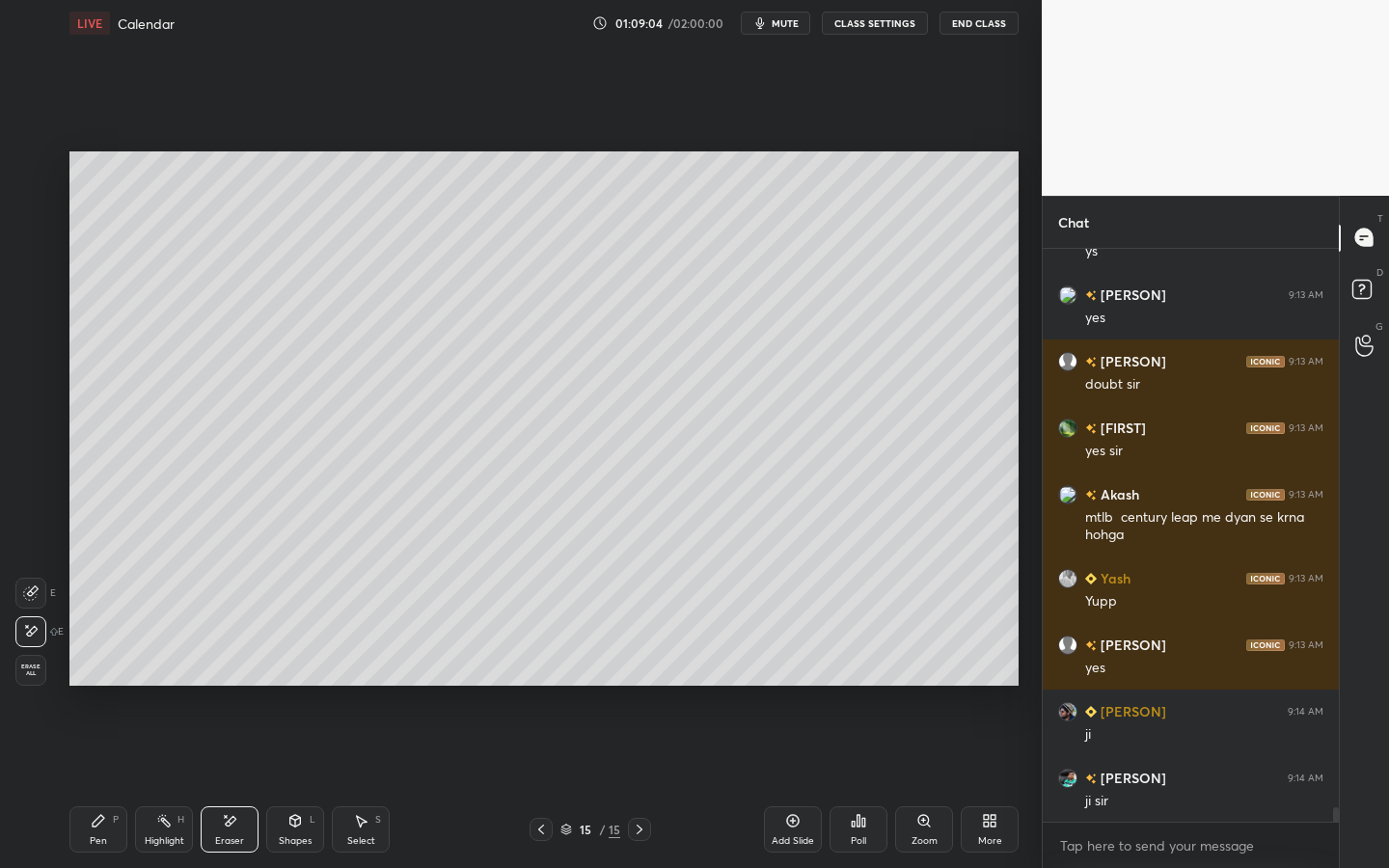 click on "Pen P" at bounding box center (98, 829) 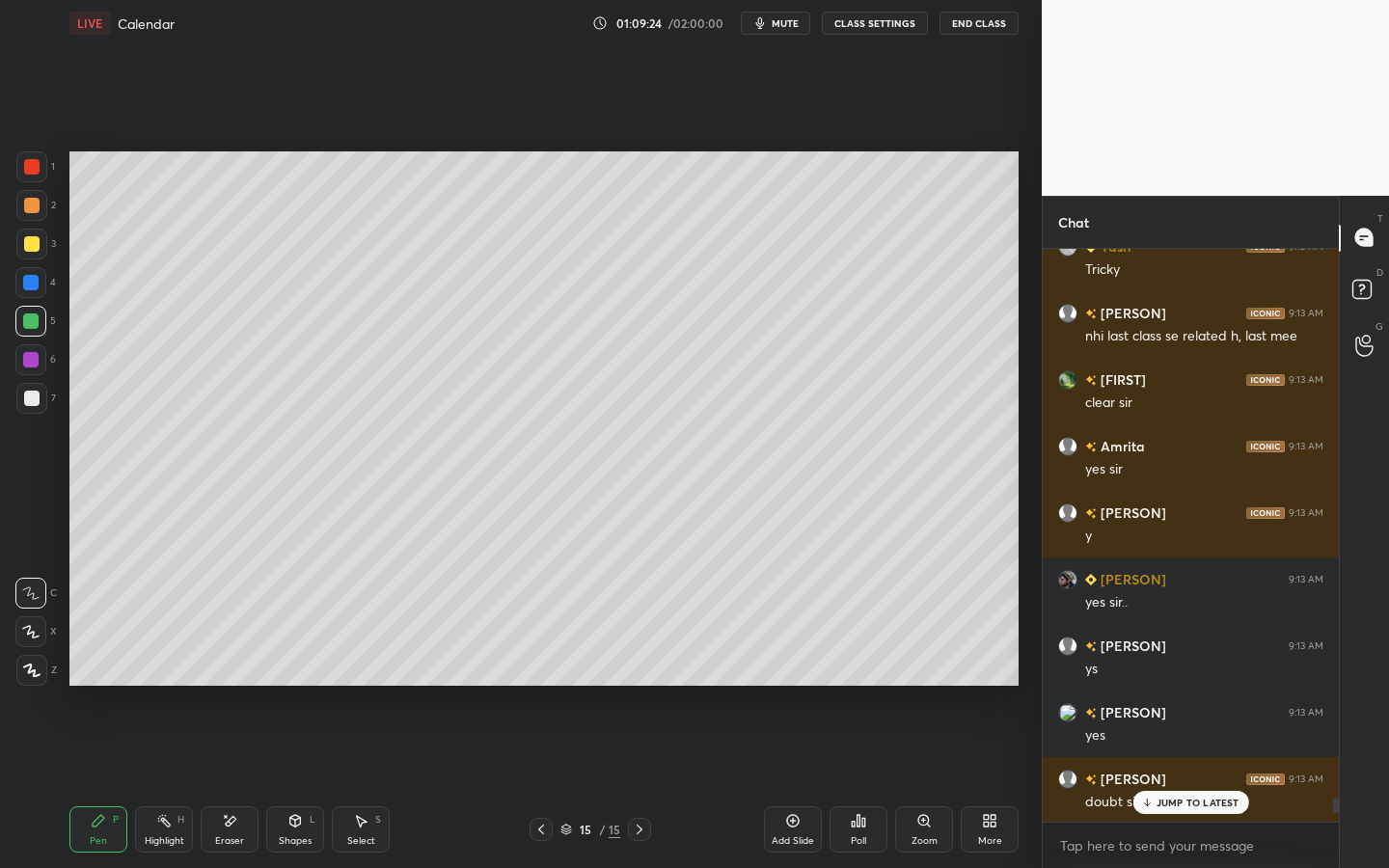 scroll, scrollTop: 22685, scrollLeft: 0, axis: vertical 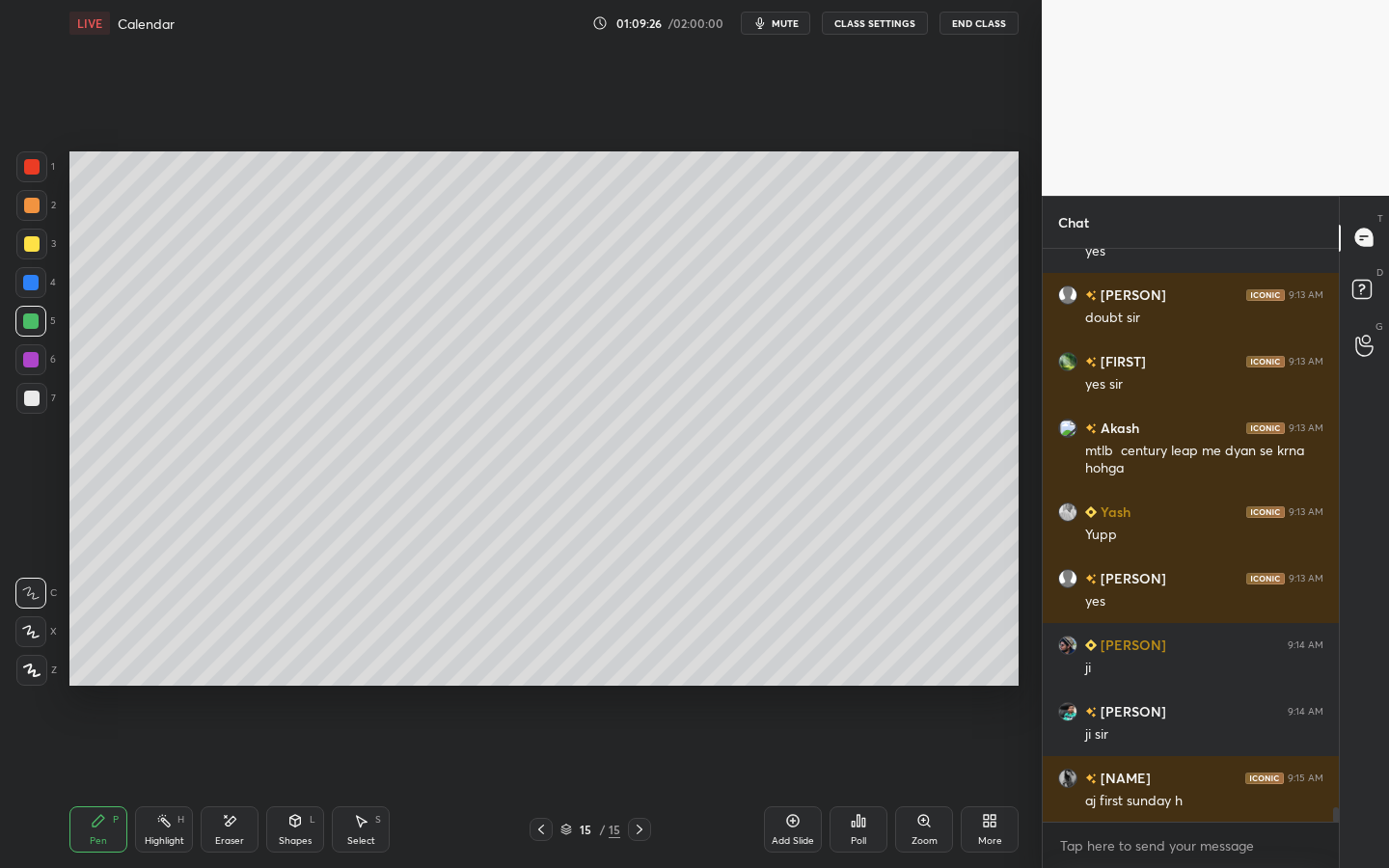 click on "Eraser" at bounding box center (230, 829) 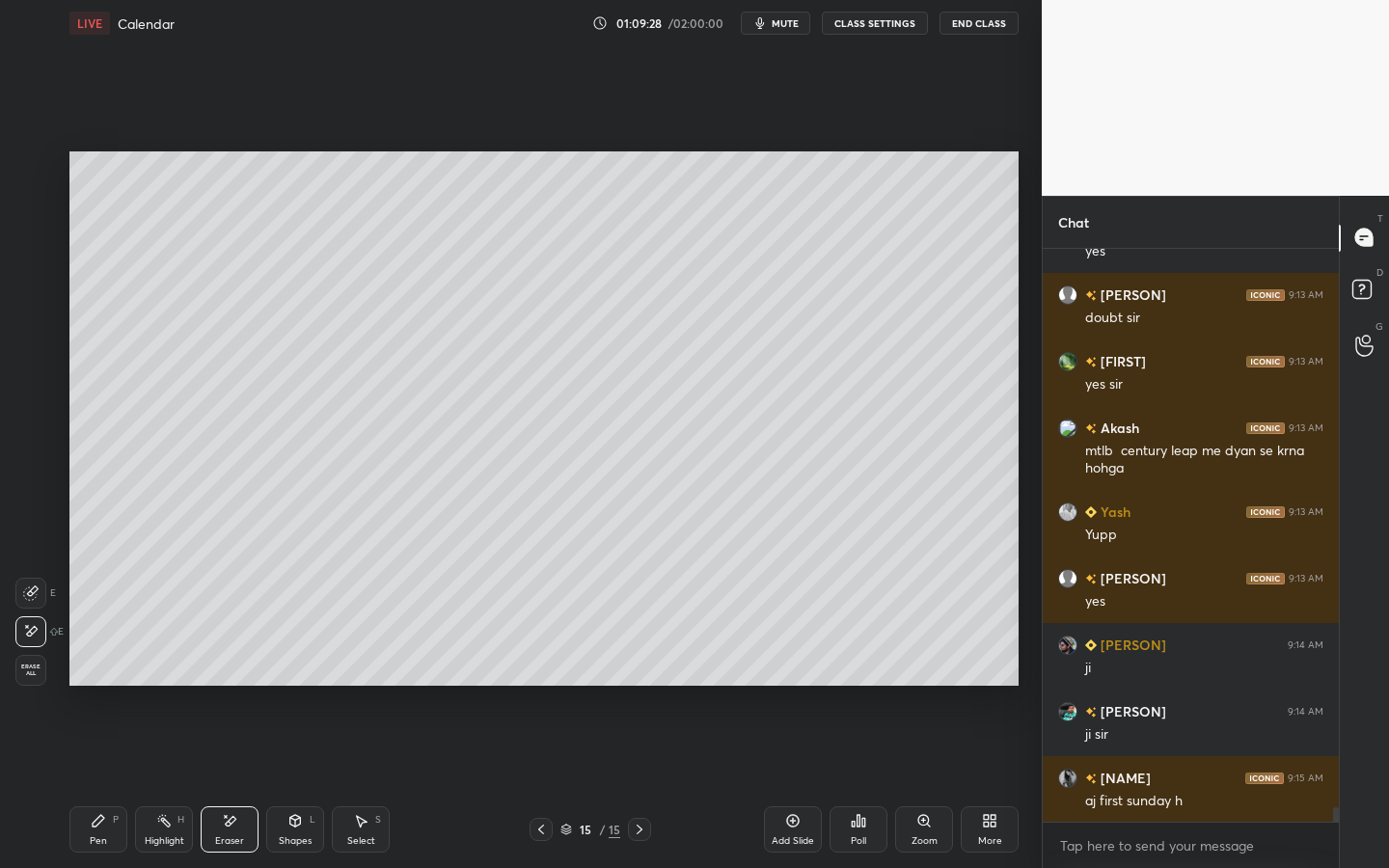 click on "Pen P" at bounding box center (98, 829) 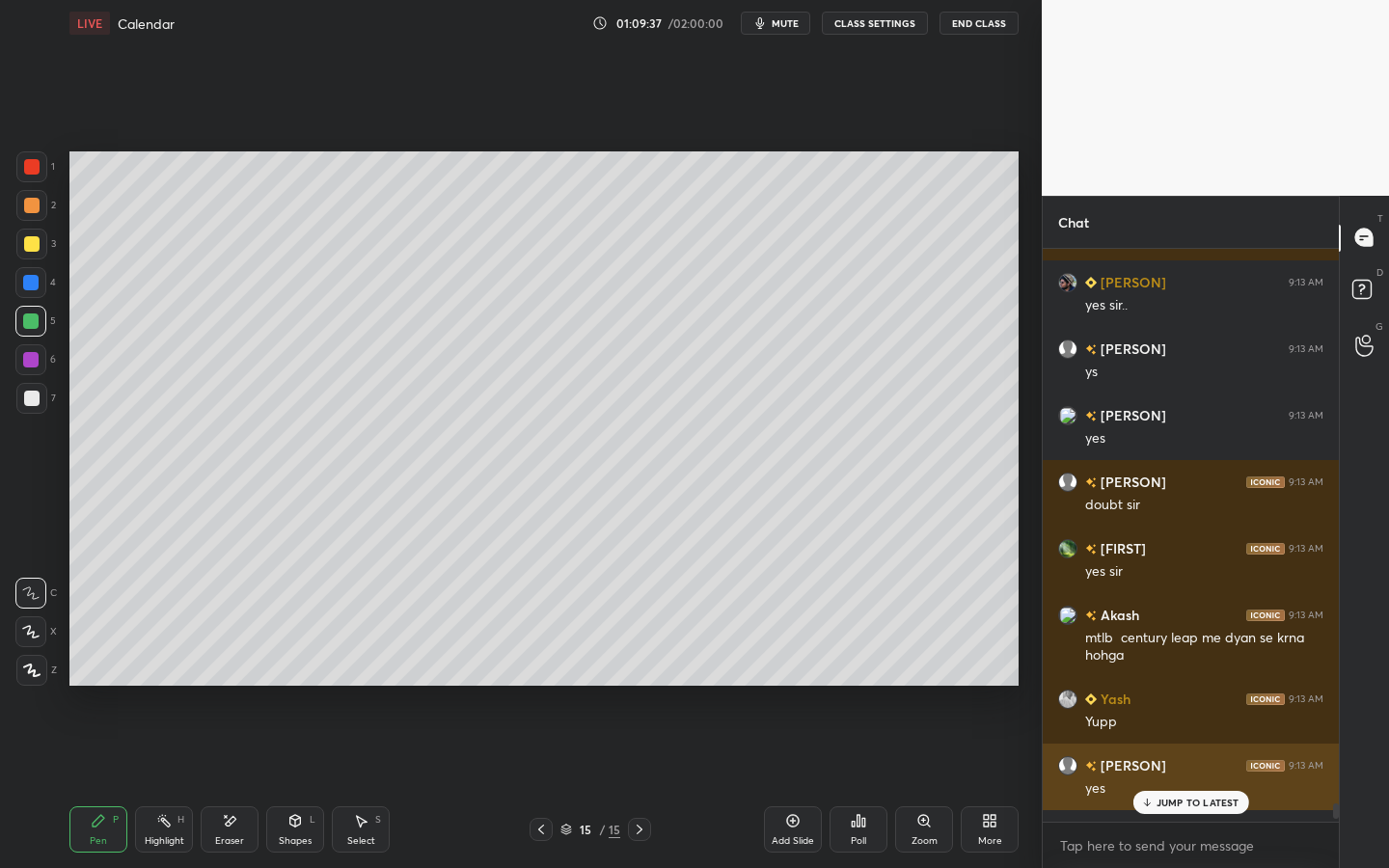 scroll, scrollTop: 22685, scrollLeft: 0, axis: vertical 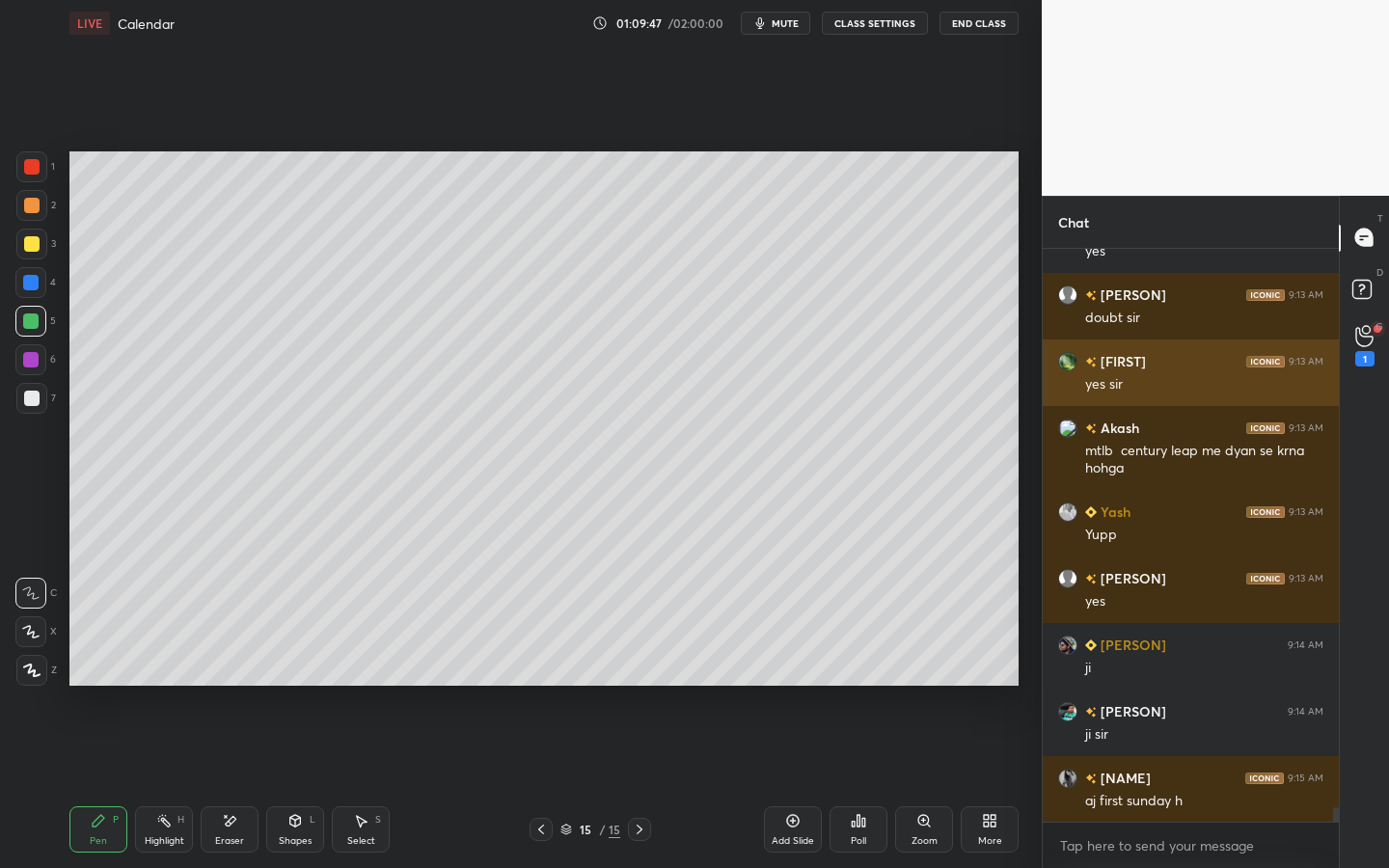 drag, startPoint x: 1054, startPoint y: 381, endPoint x: 1212, endPoint y: 353, distance: 160.46183 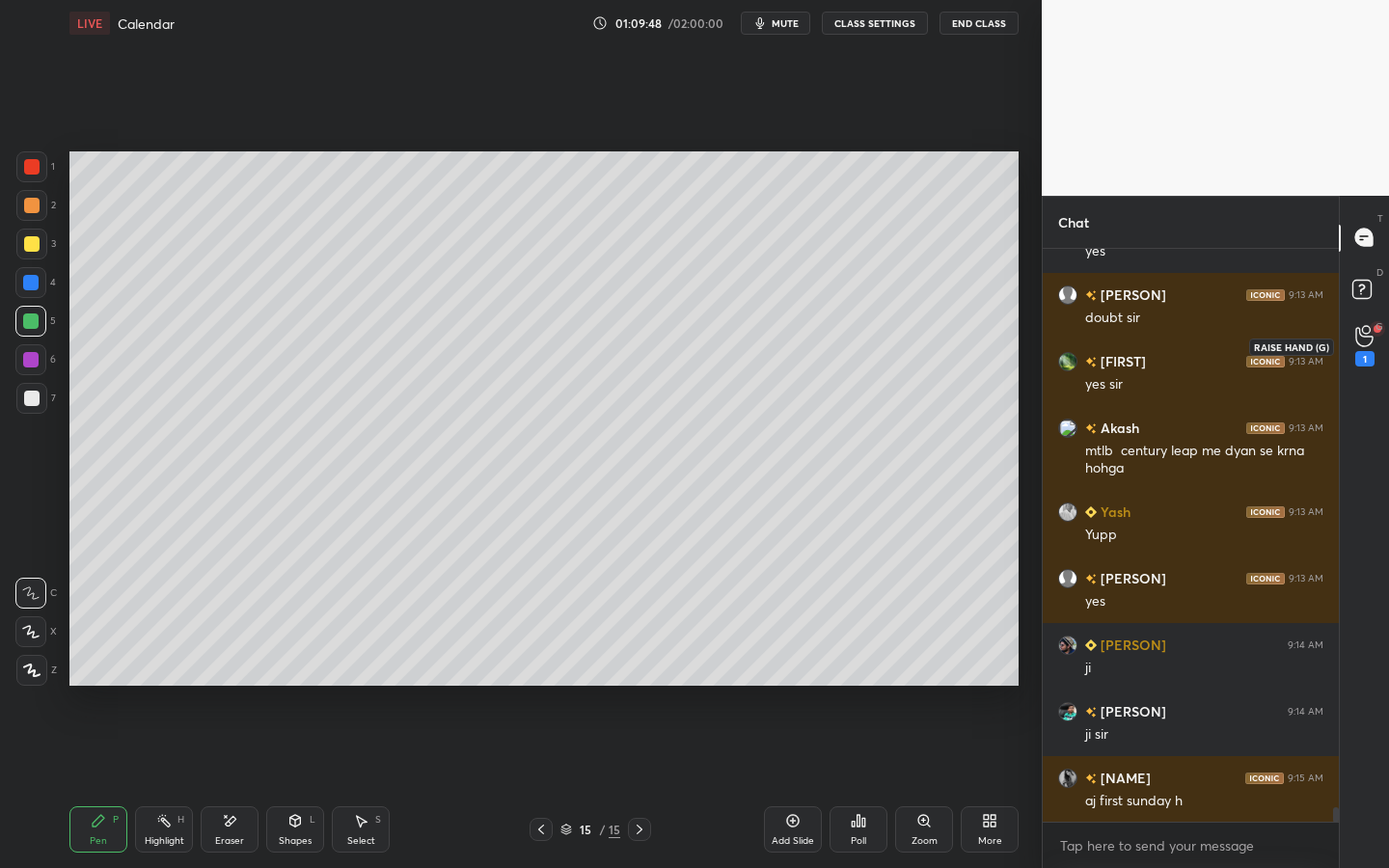 click 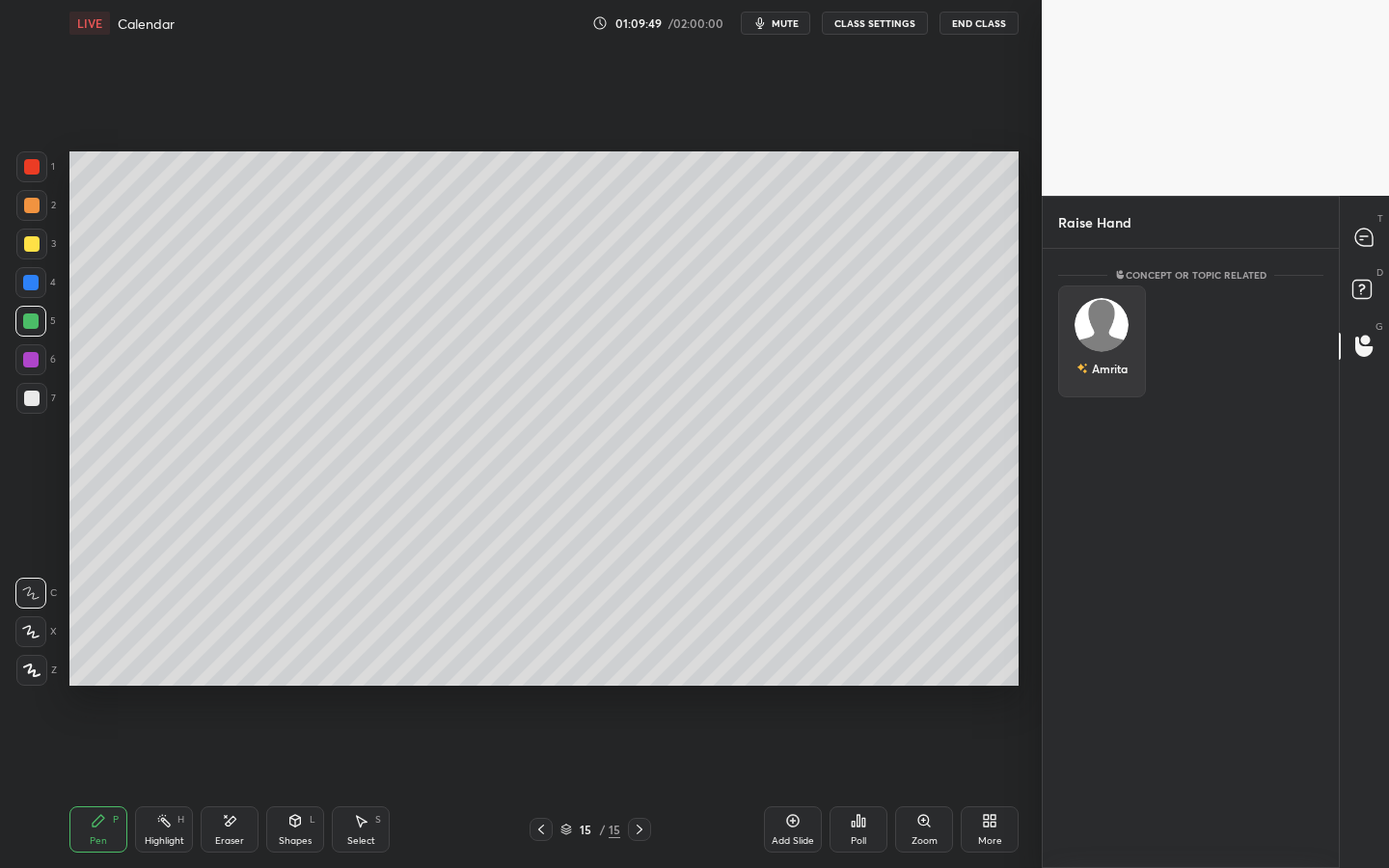 click on "Amrita" at bounding box center [1102, 341] 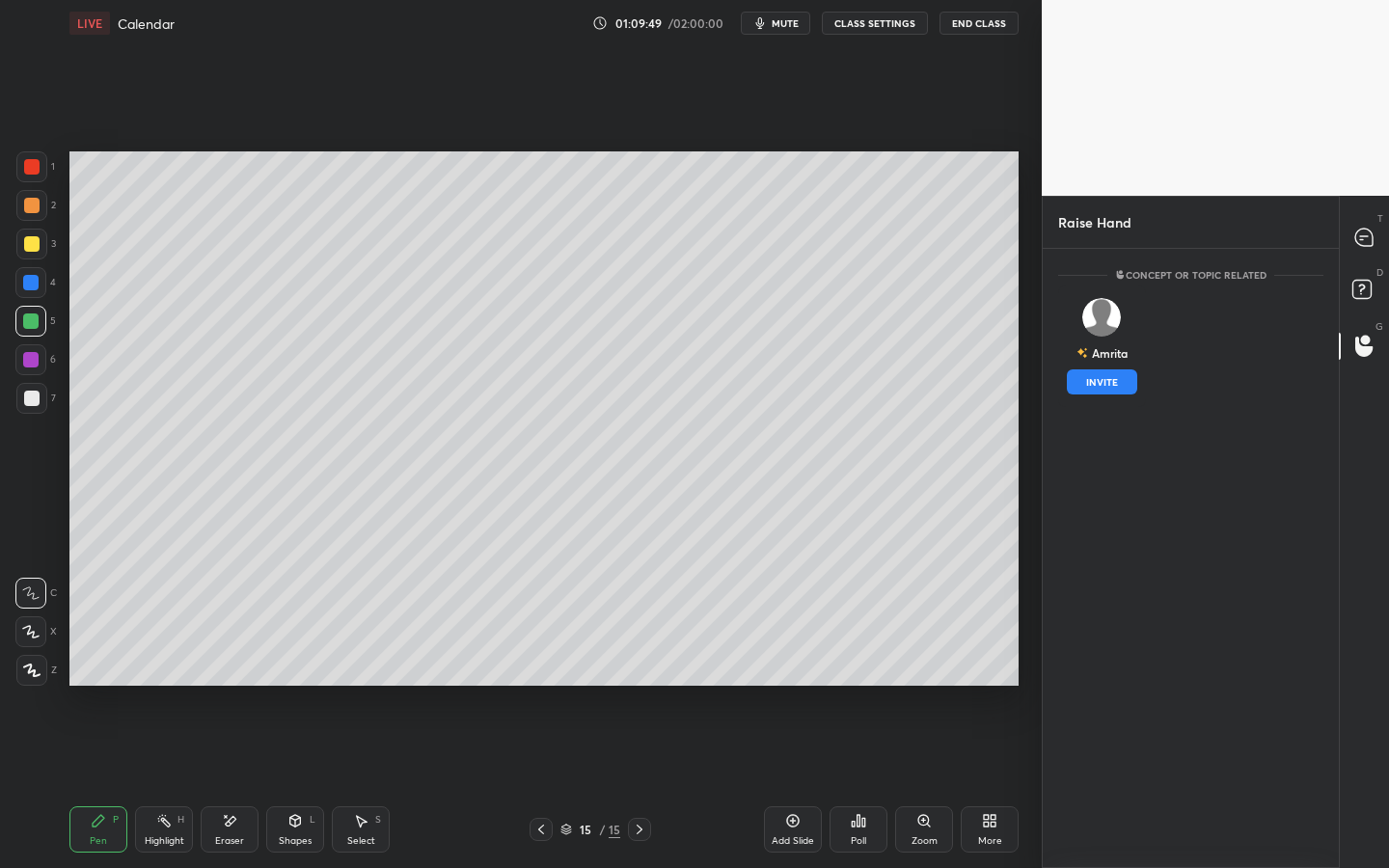 drag, startPoint x: 1103, startPoint y: 380, endPoint x: 1133, endPoint y: 369, distance: 31.95309 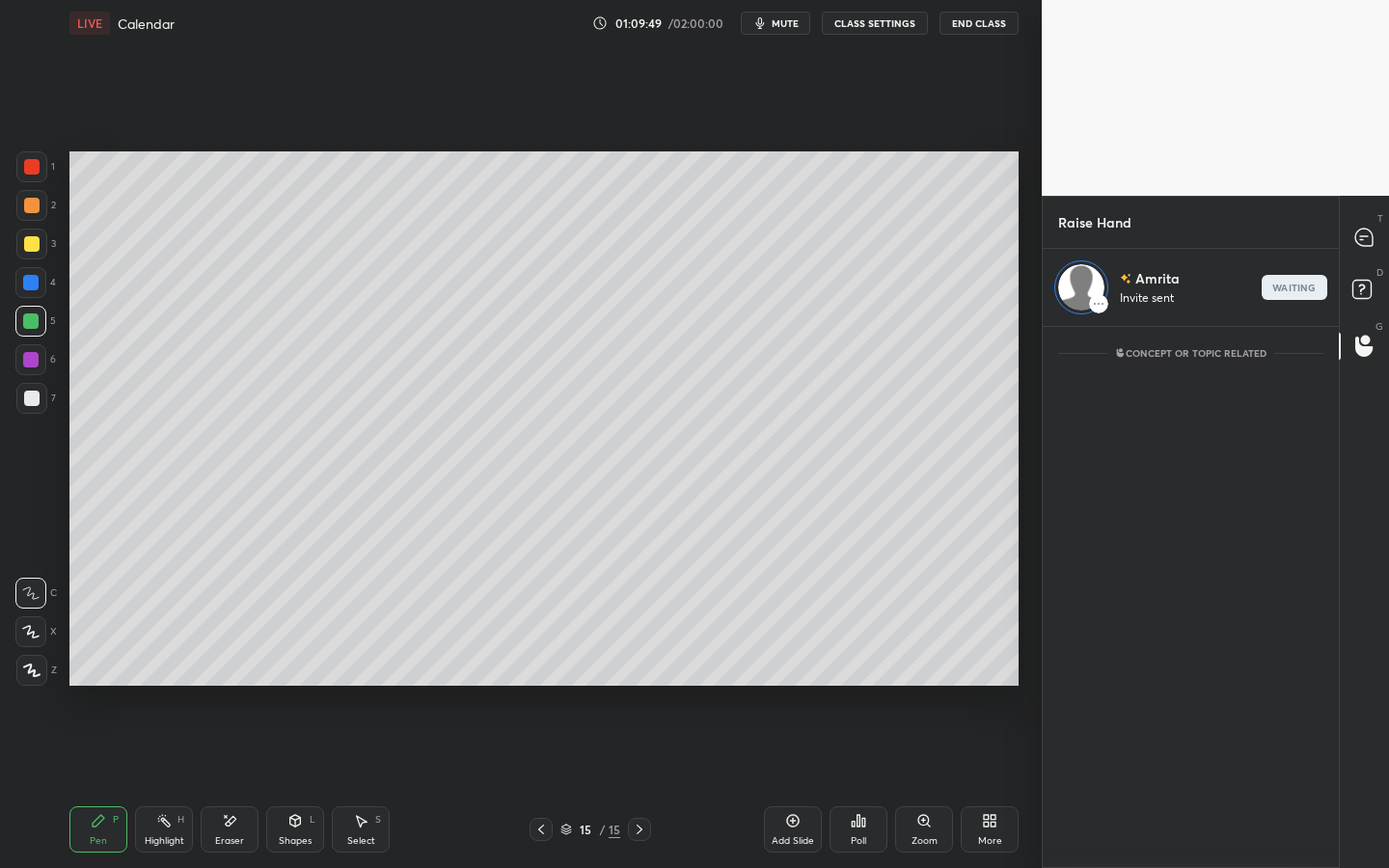 scroll, scrollTop: 535, scrollLeft: 290, axis: both 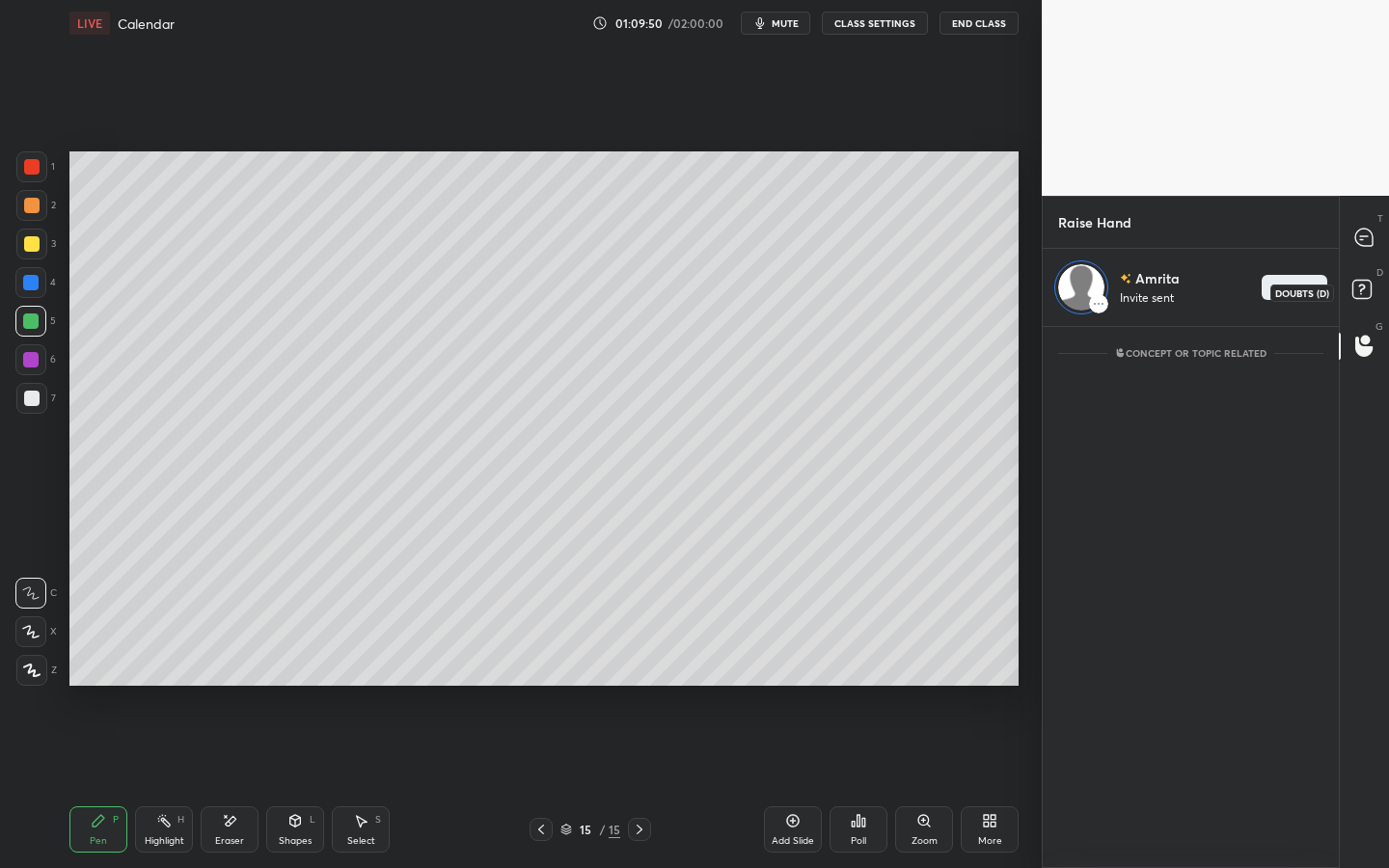drag, startPoint x: 1363, startPoint y: 287, endPoint x: 1371, endPoint y: 244, distance: 43.737855 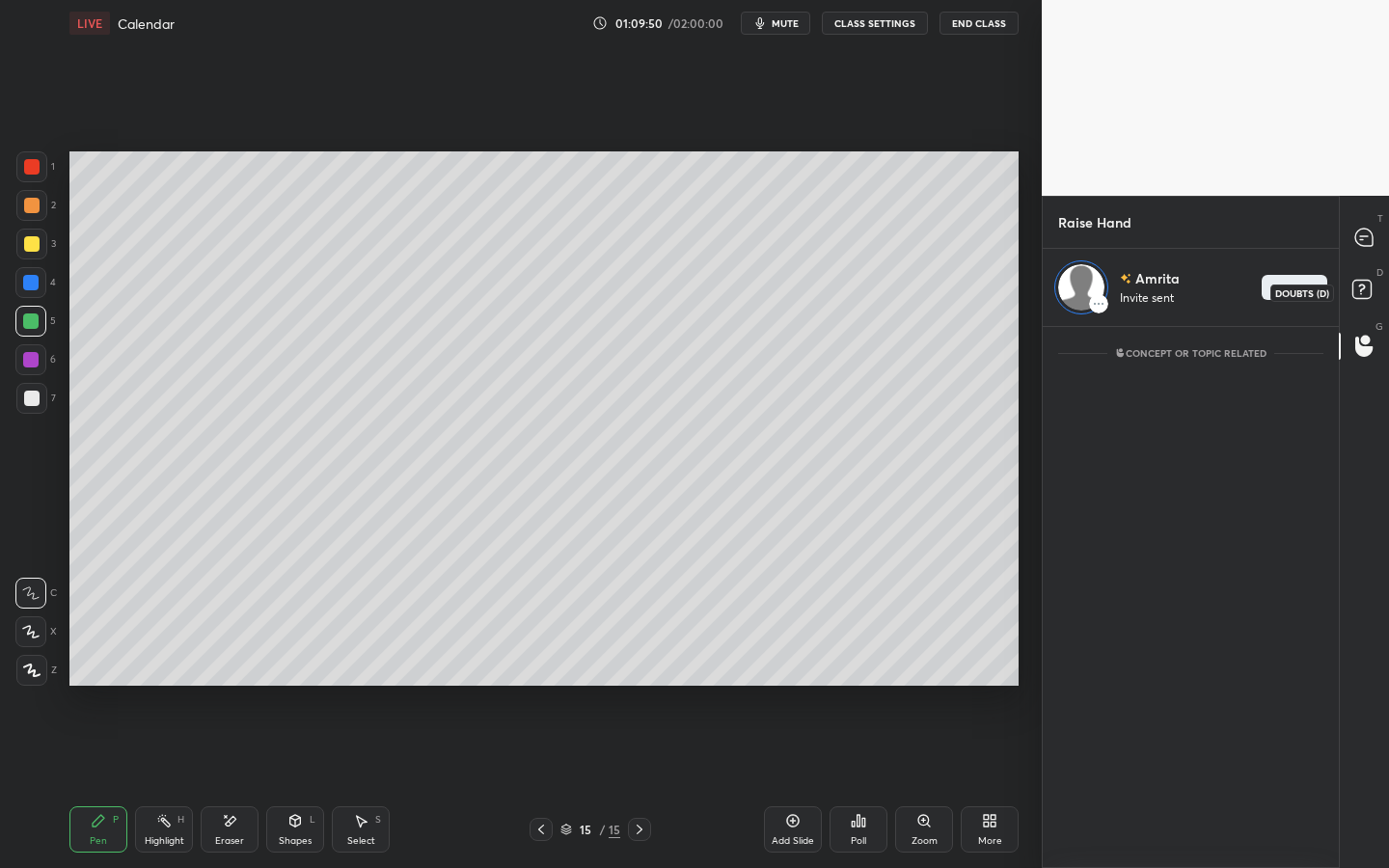 click 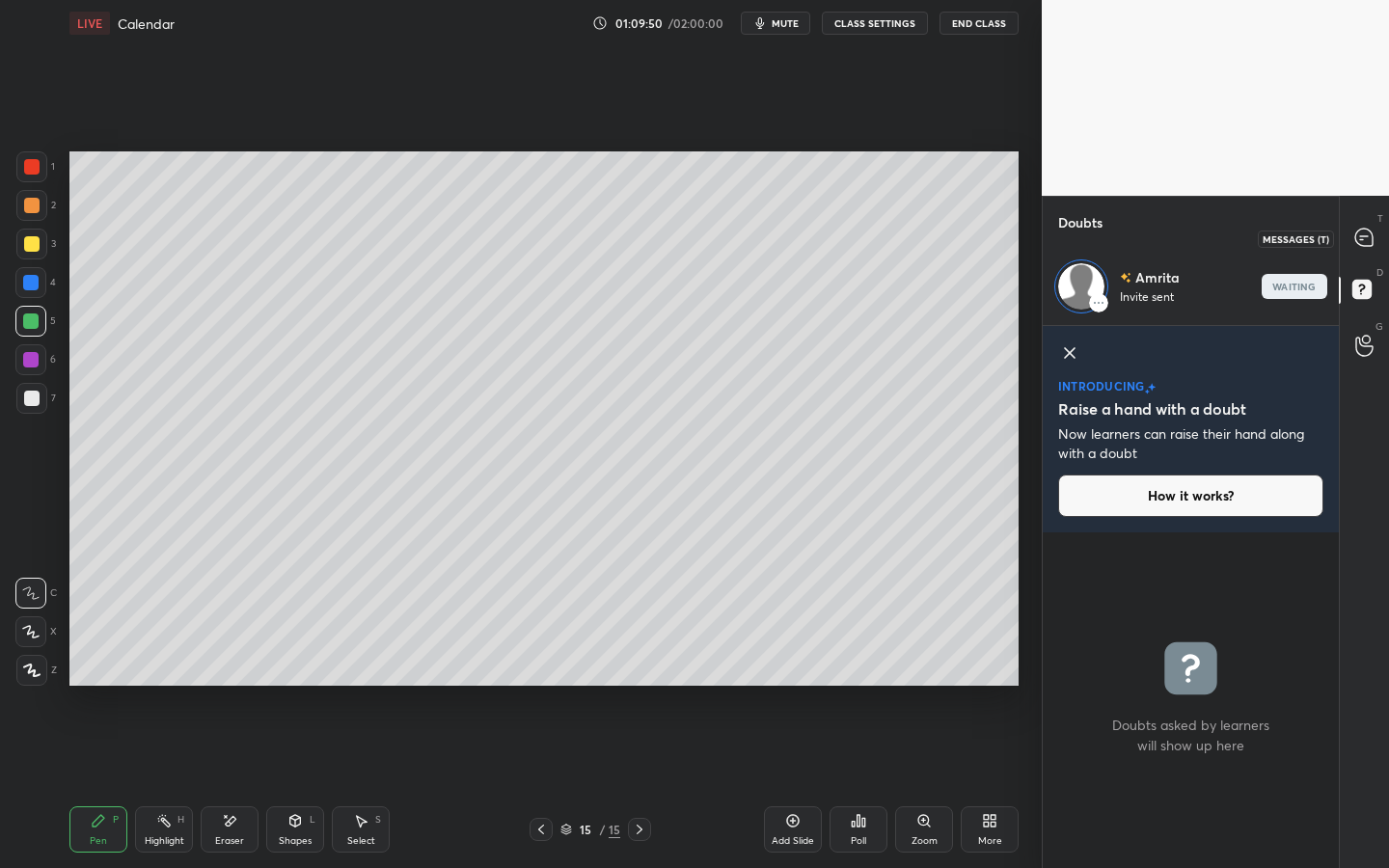 click 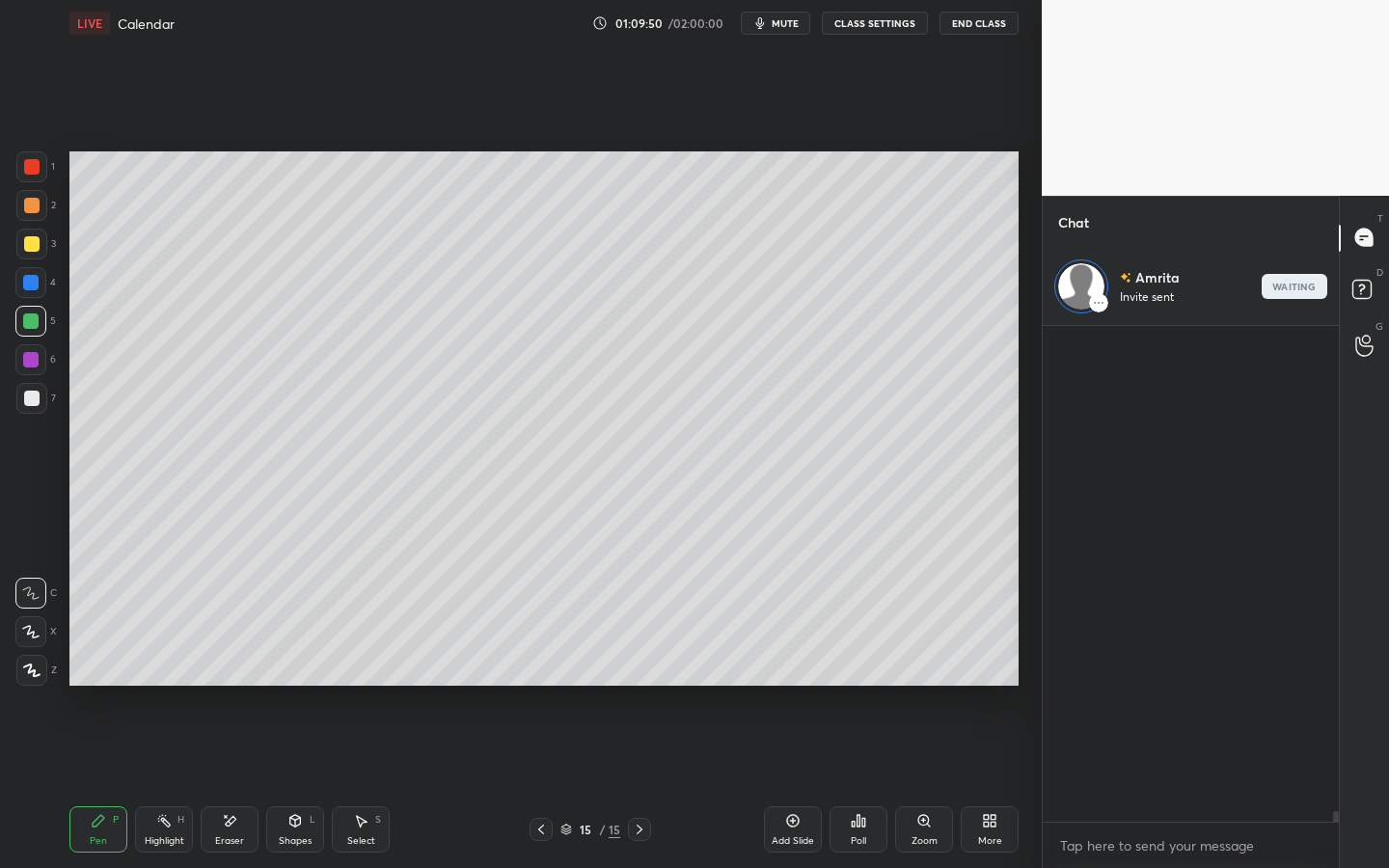 scroll, scrollTop: 22763, scrollLeft: 0, axis: vertical 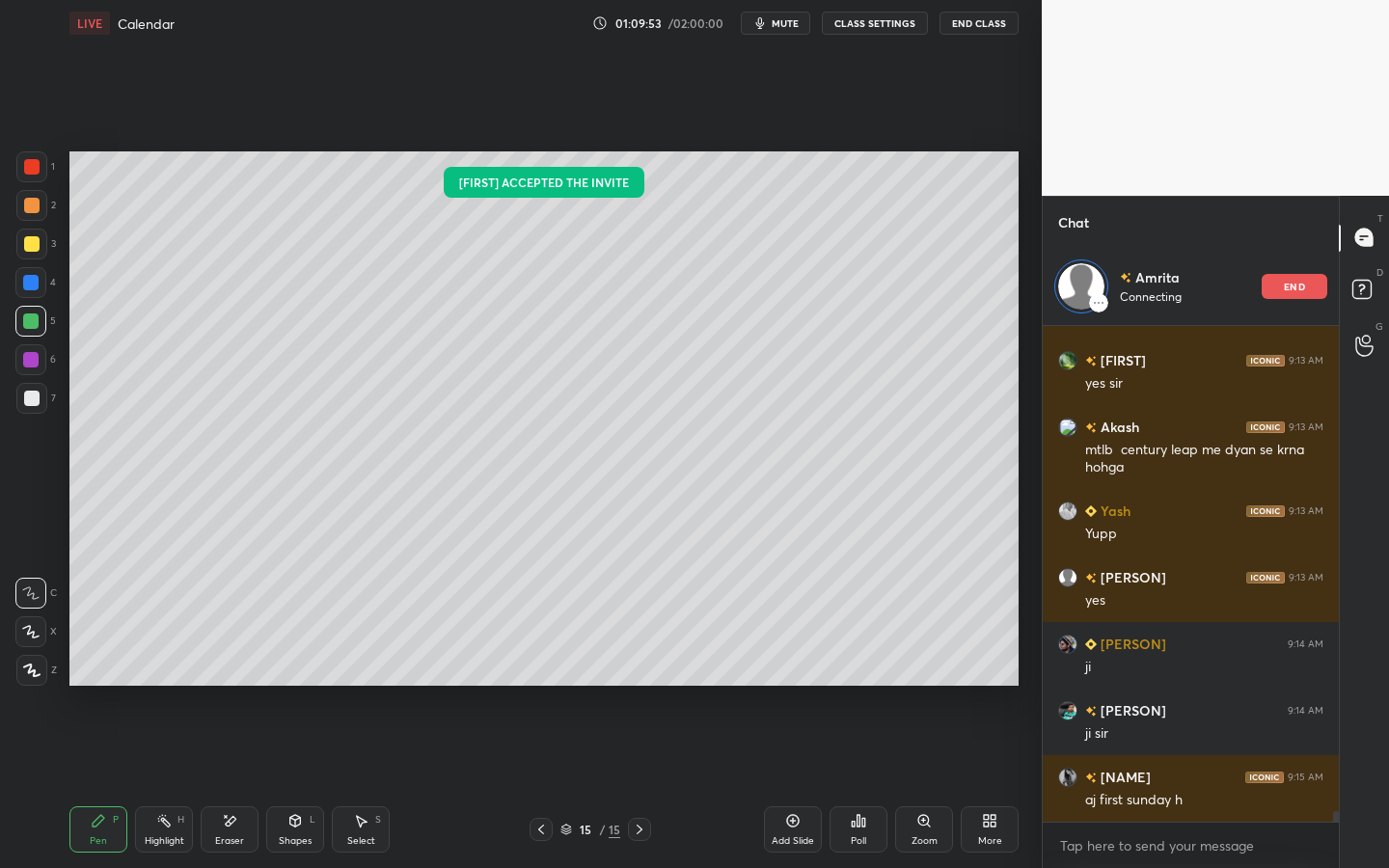 click at bounding box center [32, 398] 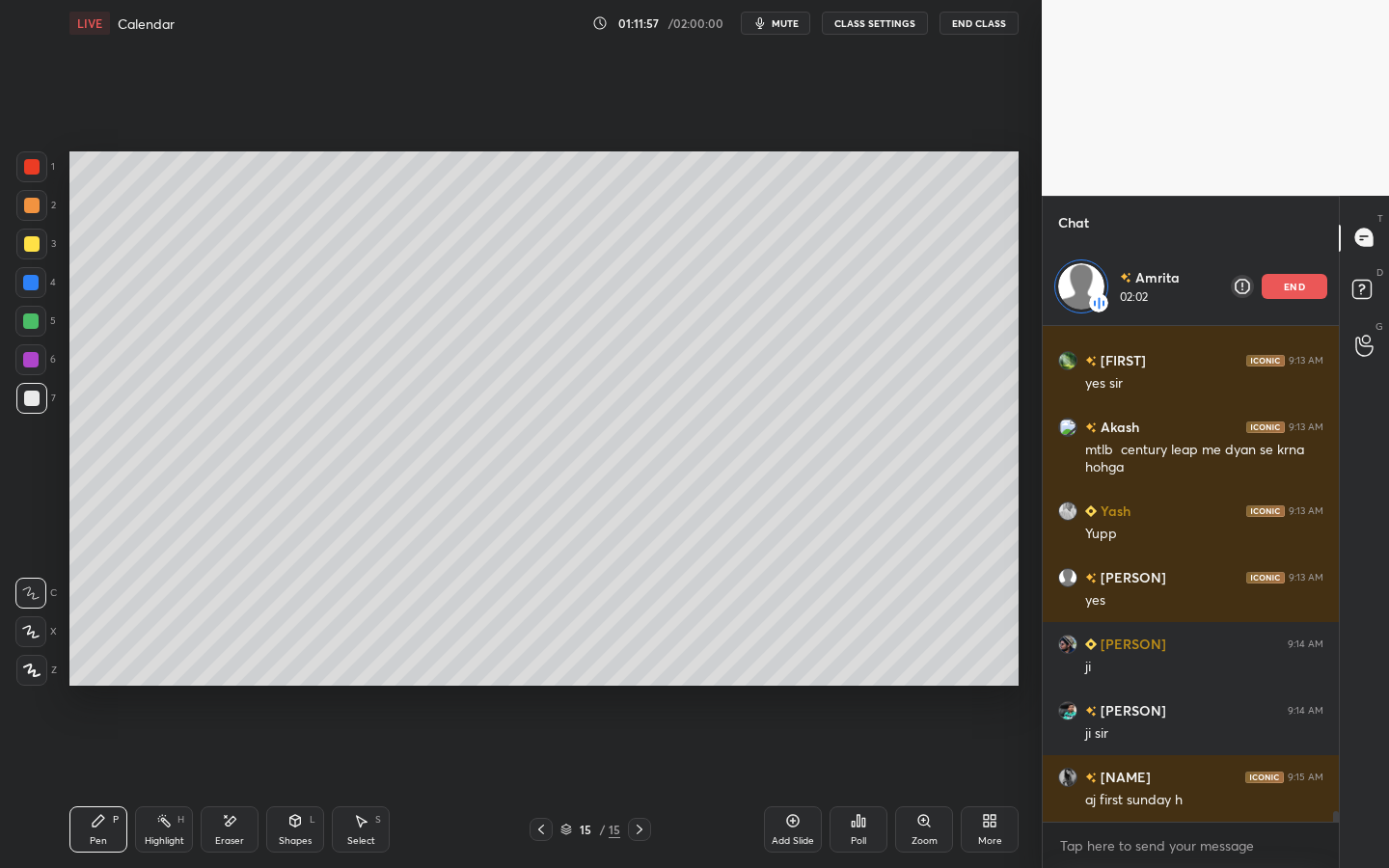 scroll, scrollTop: 22829, scrollLeft: 0, axis: vertical 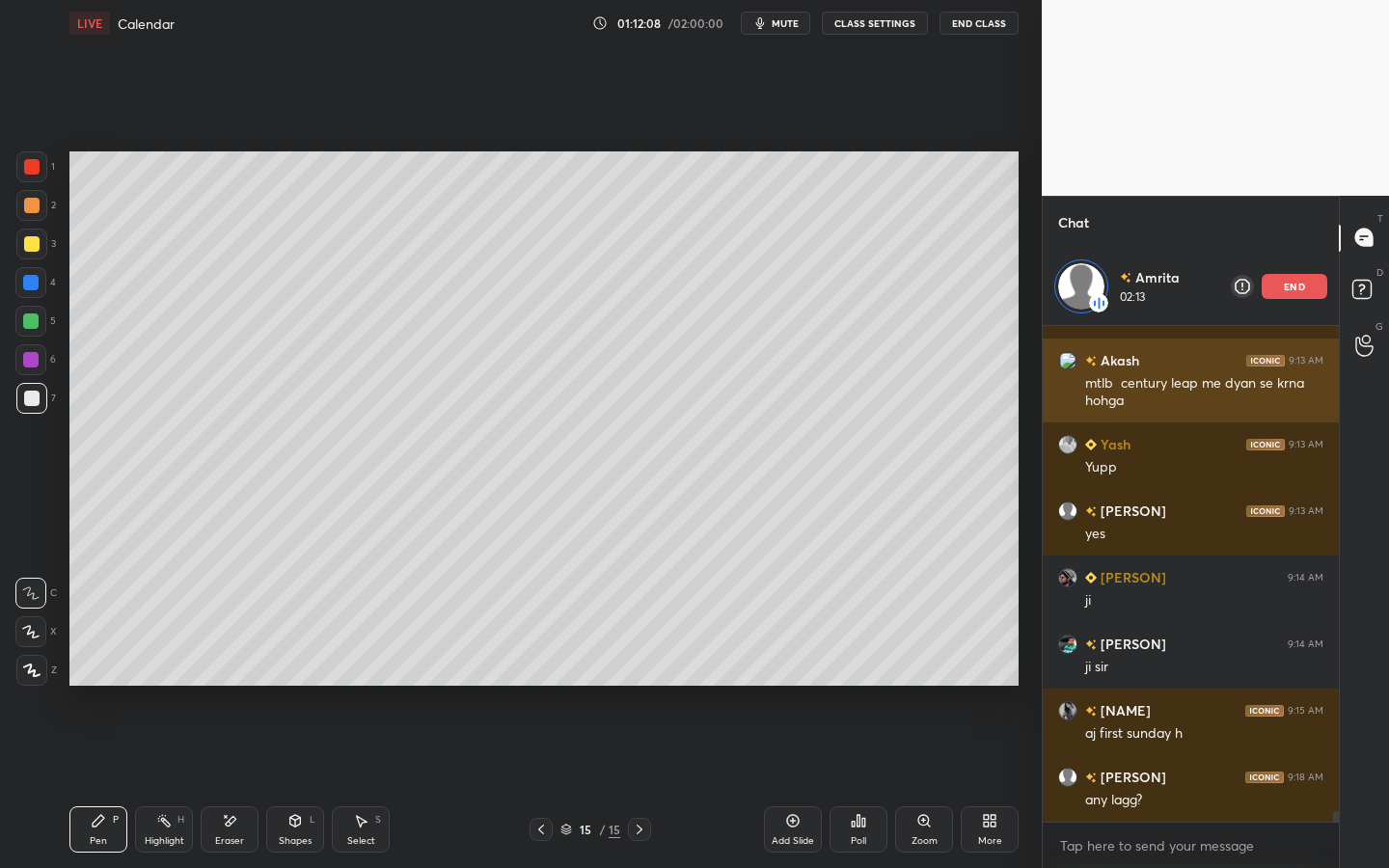 click on "end" at bounding box center (1294, 286) 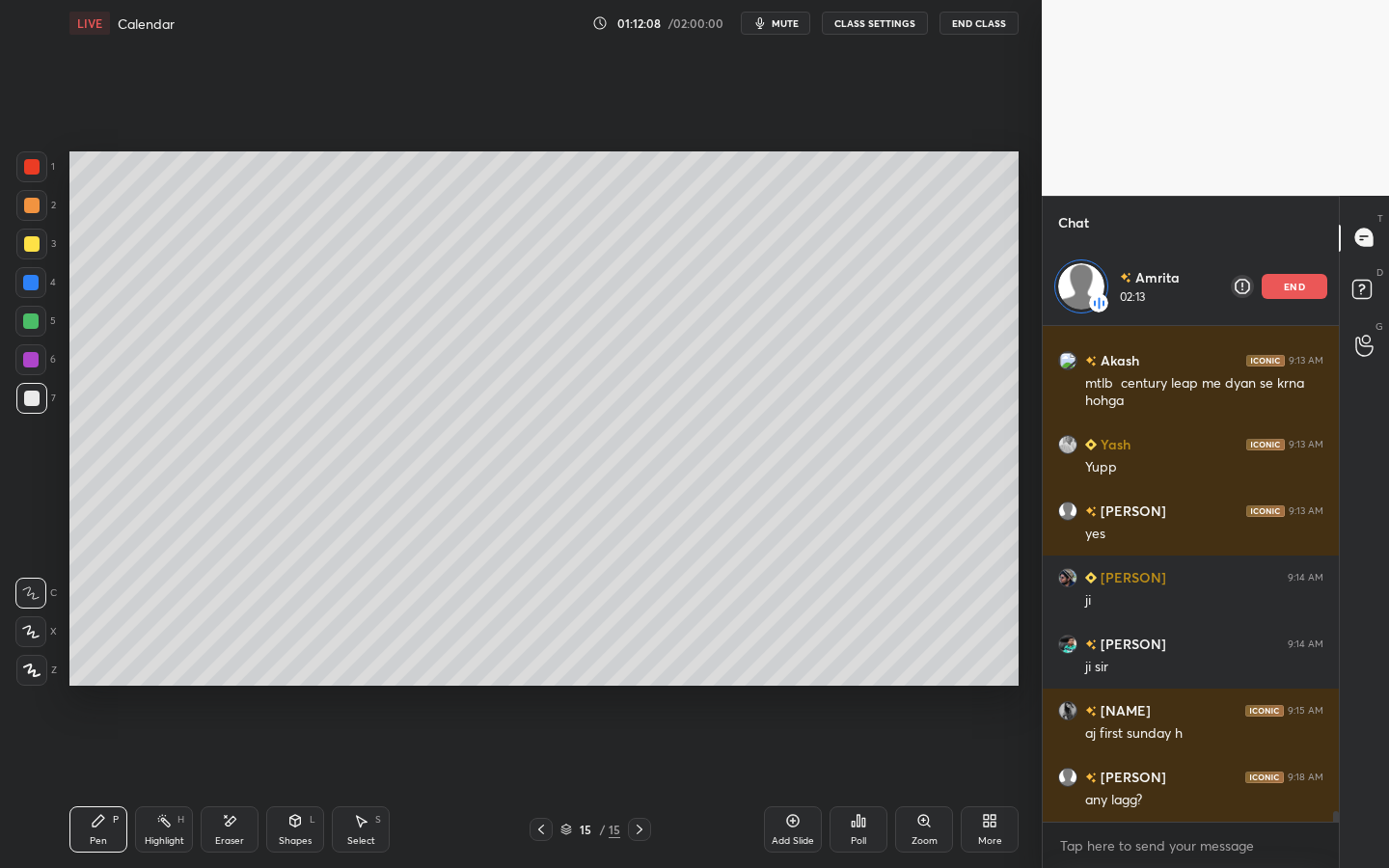 scroll, scrollTop: 7, scrollLeft: 7, axis: both 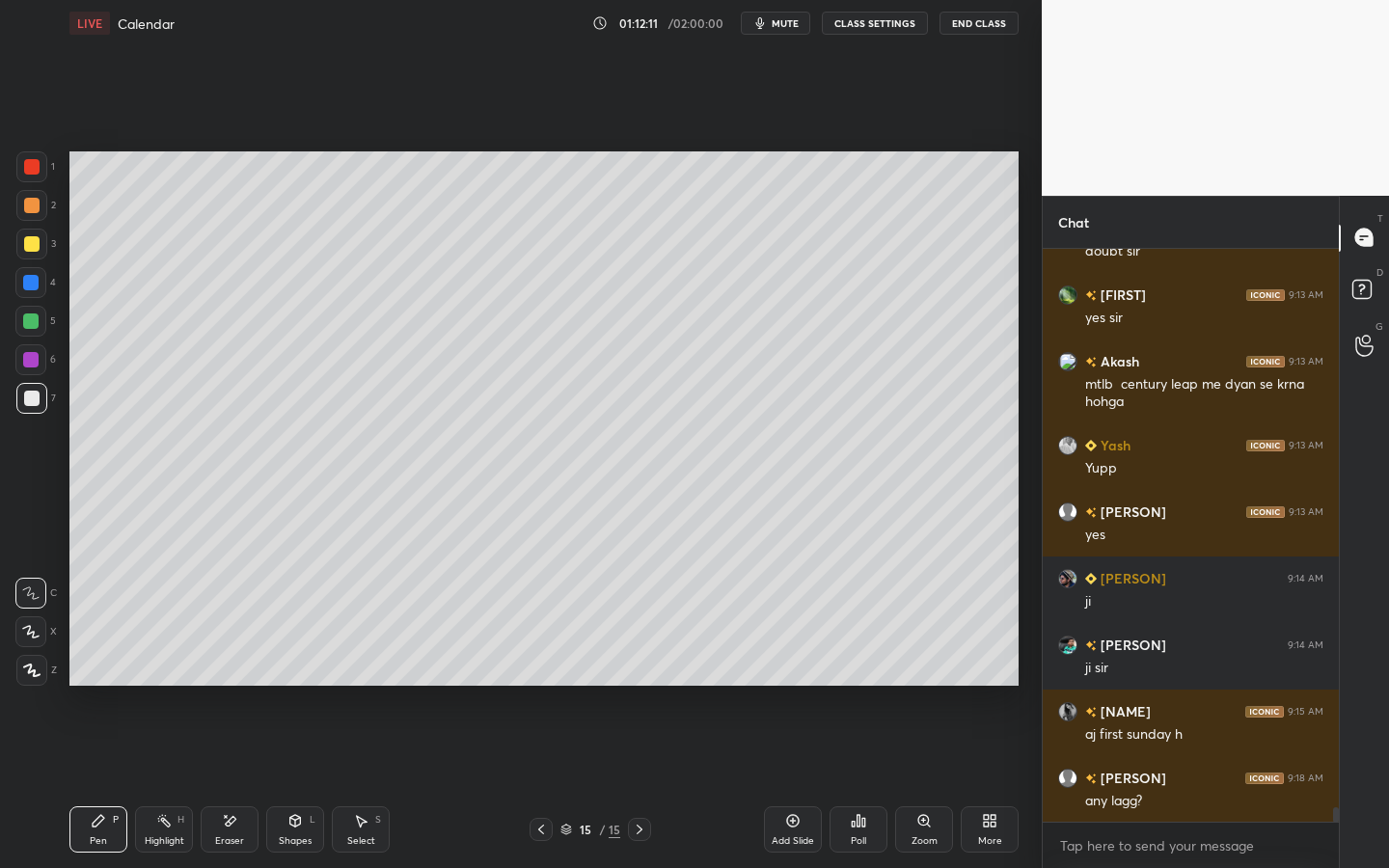 drag, startPoint x: 236, startPoint y: 819, endPoint x: 295, endPoint y: 716, distance: 118.70131 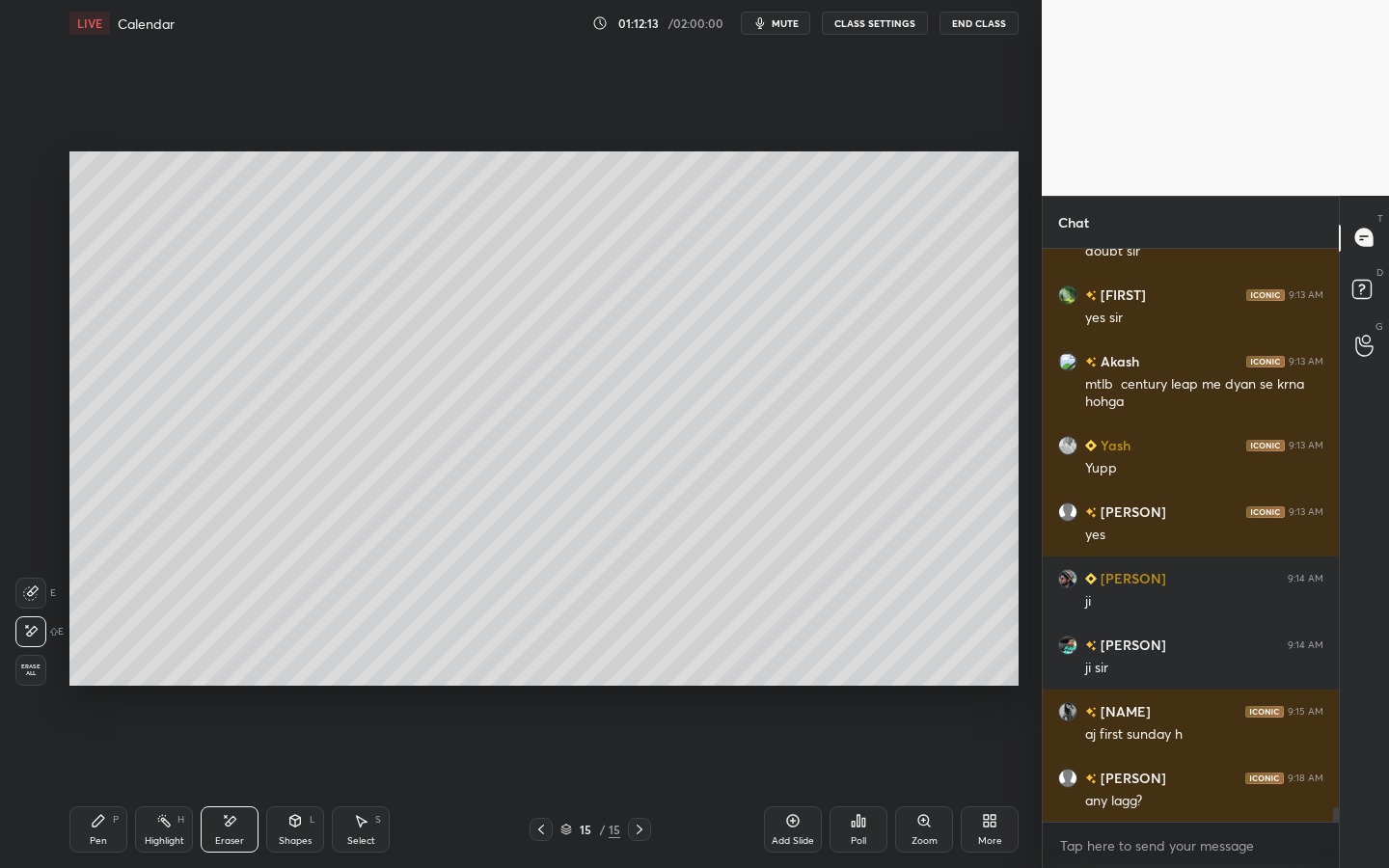 click on "Pen" at bounding box center (98, 841) 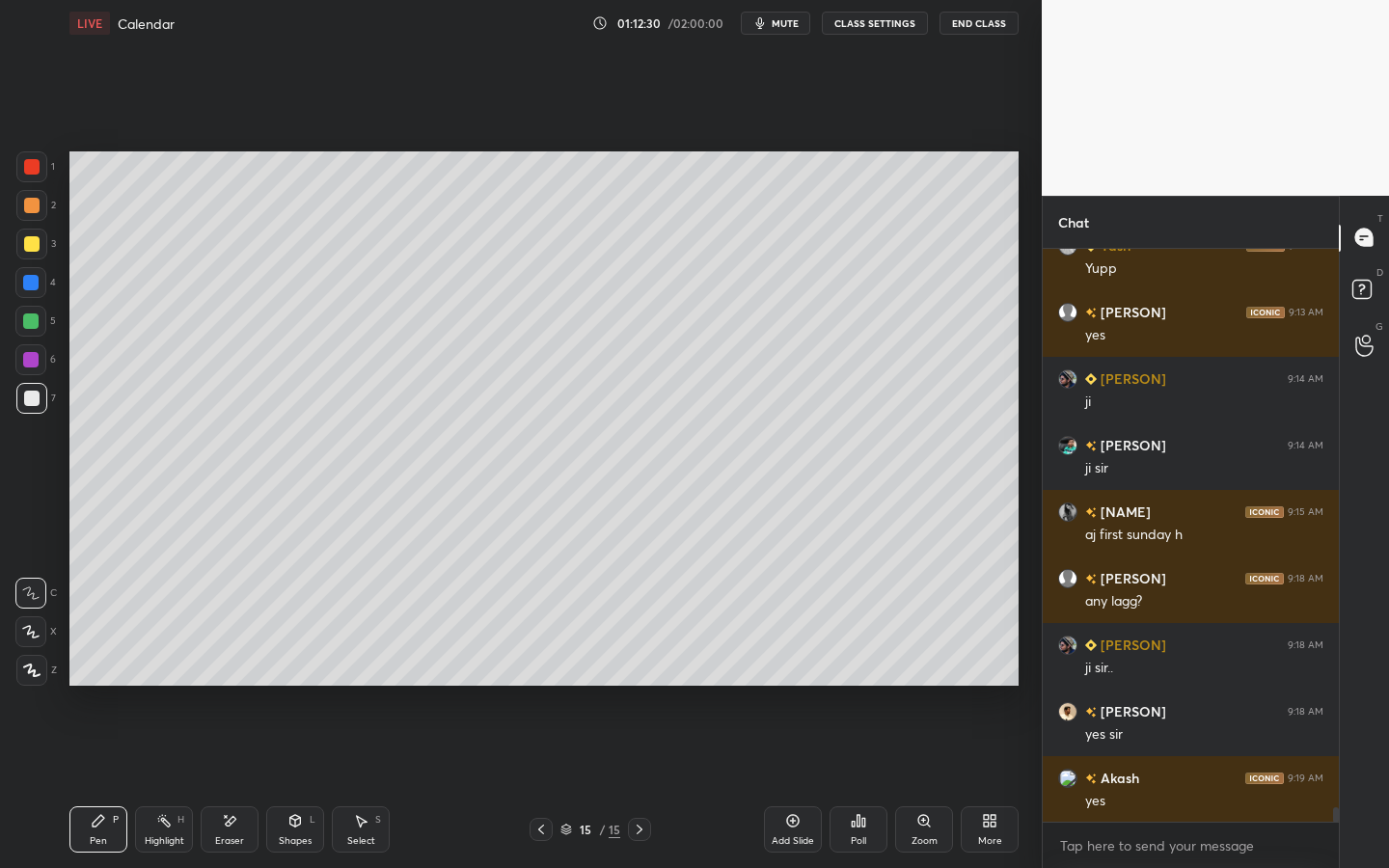 scroll, scrollTop: 23084, scrollLeft: 0, axis: vertical 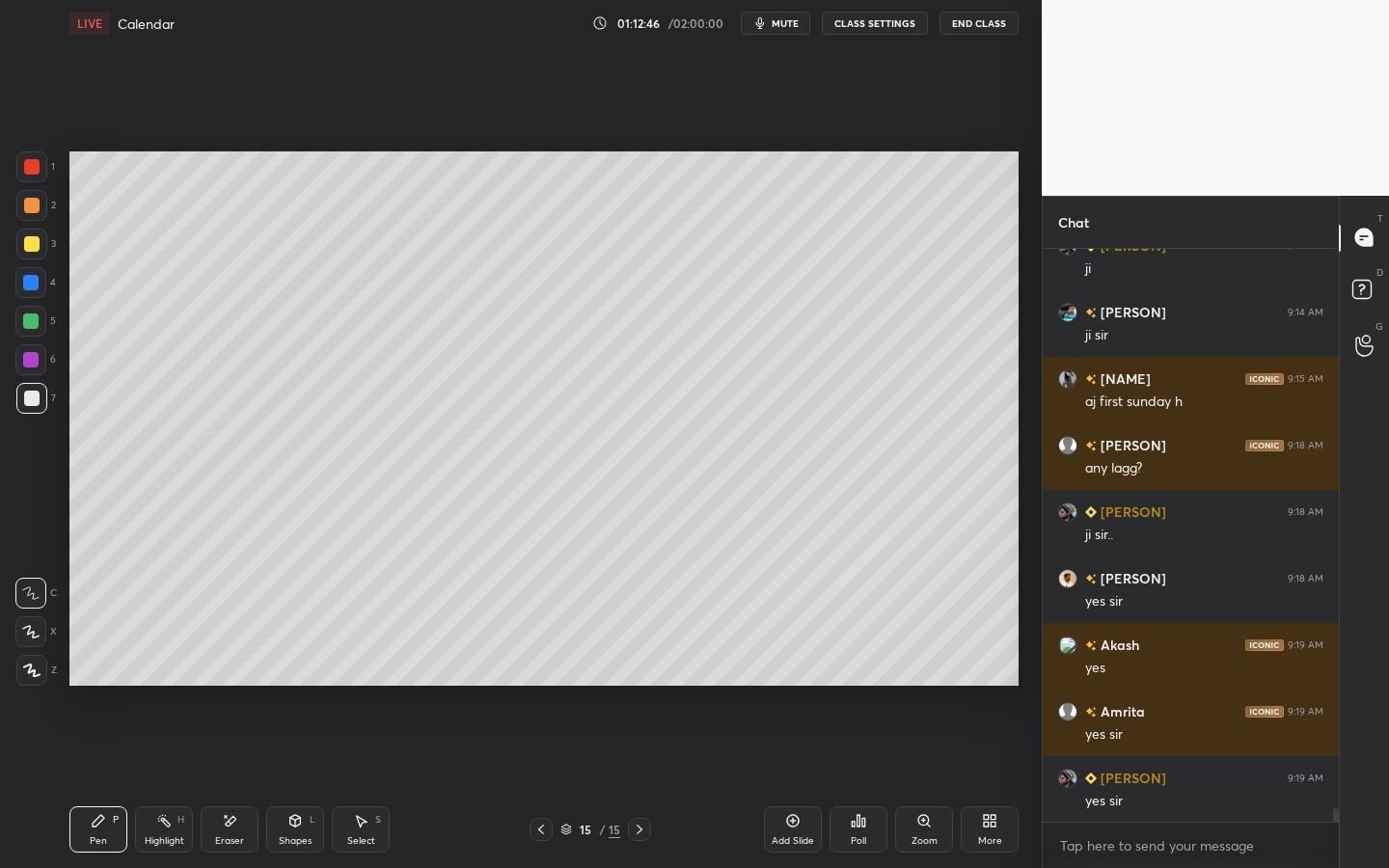 drag, startPoint x: 795, startPoint y: 835, endPoint x: 788, endPoint y: 827, distance: 10.630146 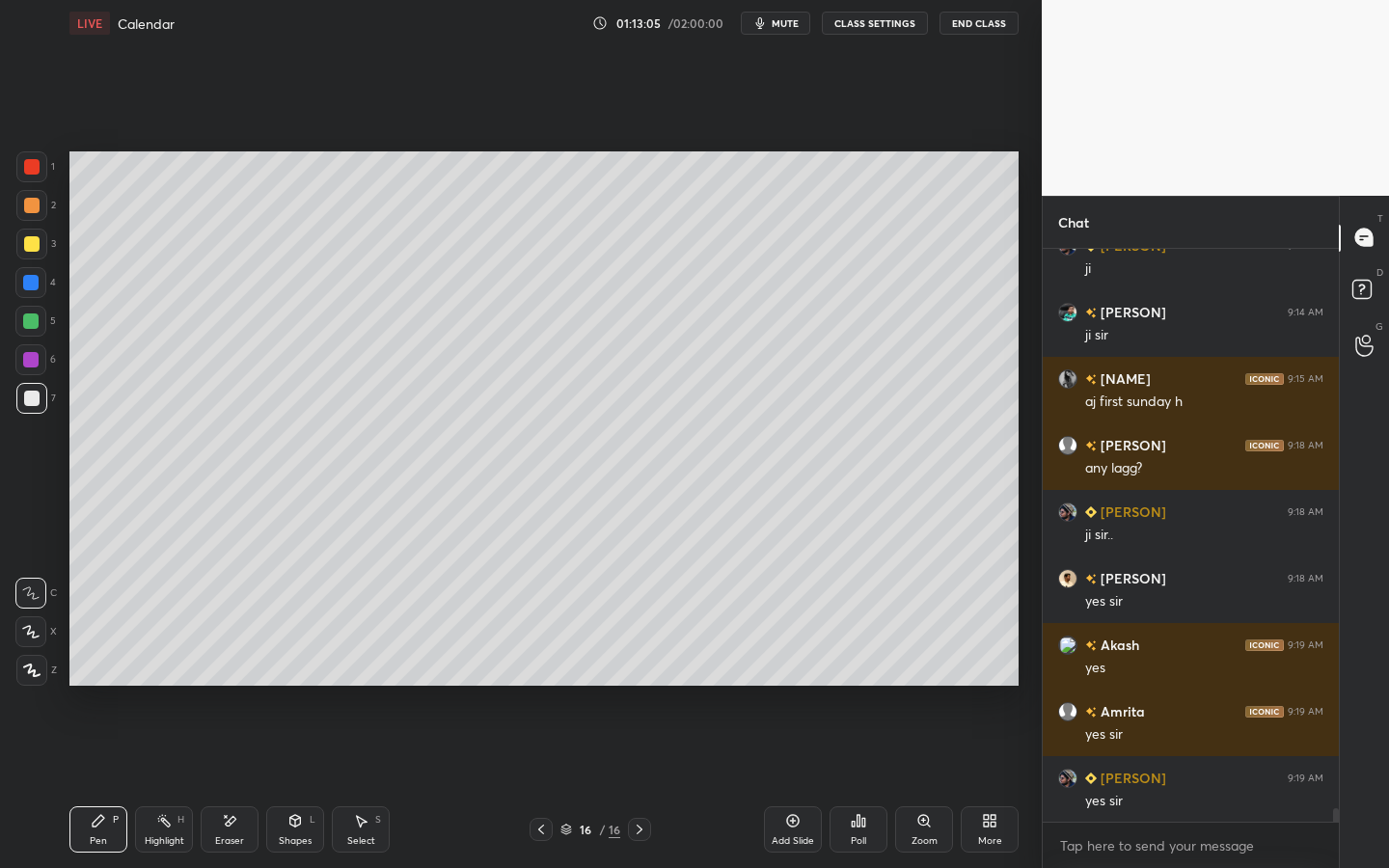 click 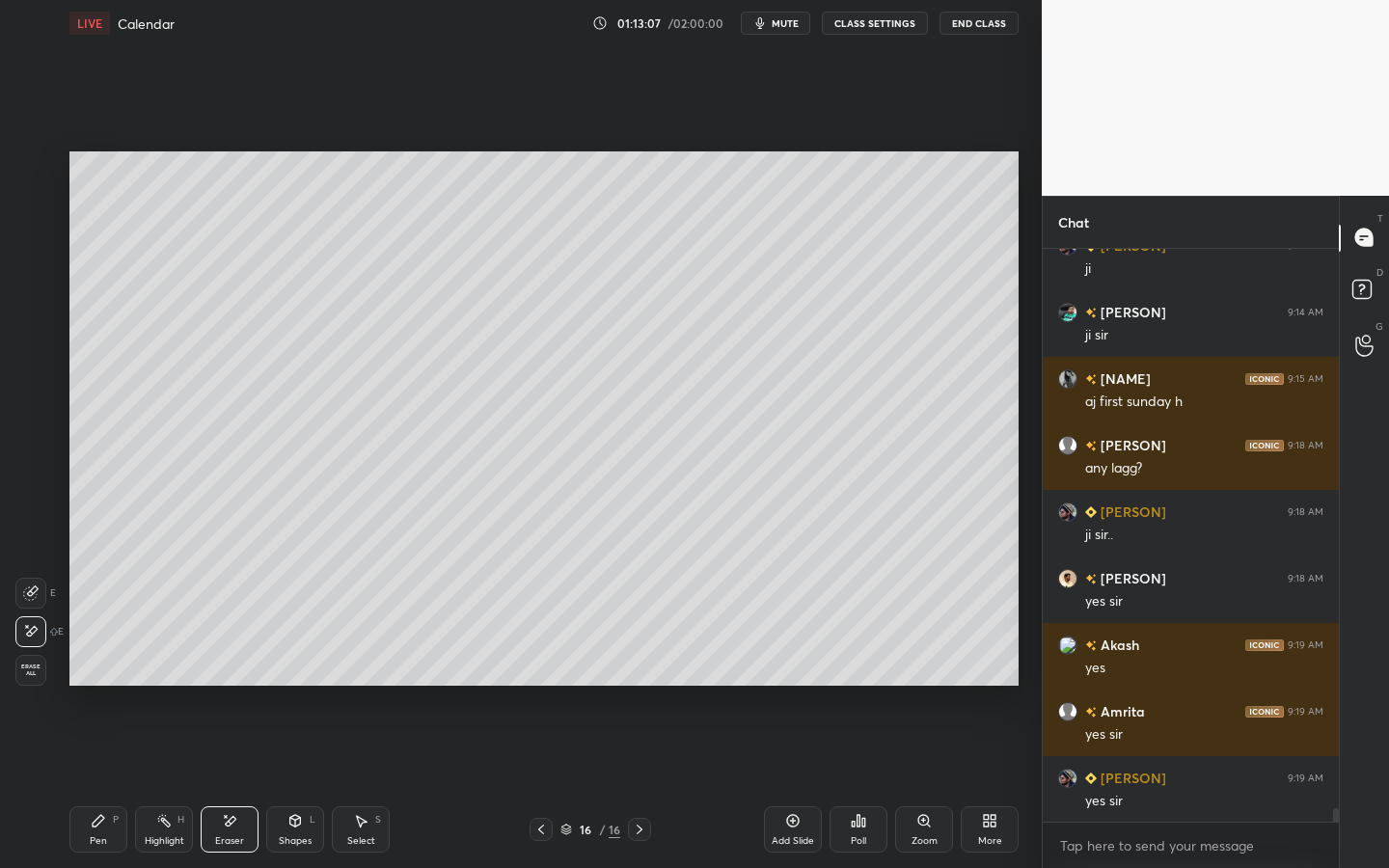 click on "Pen P" at bounding box center [98, 829] 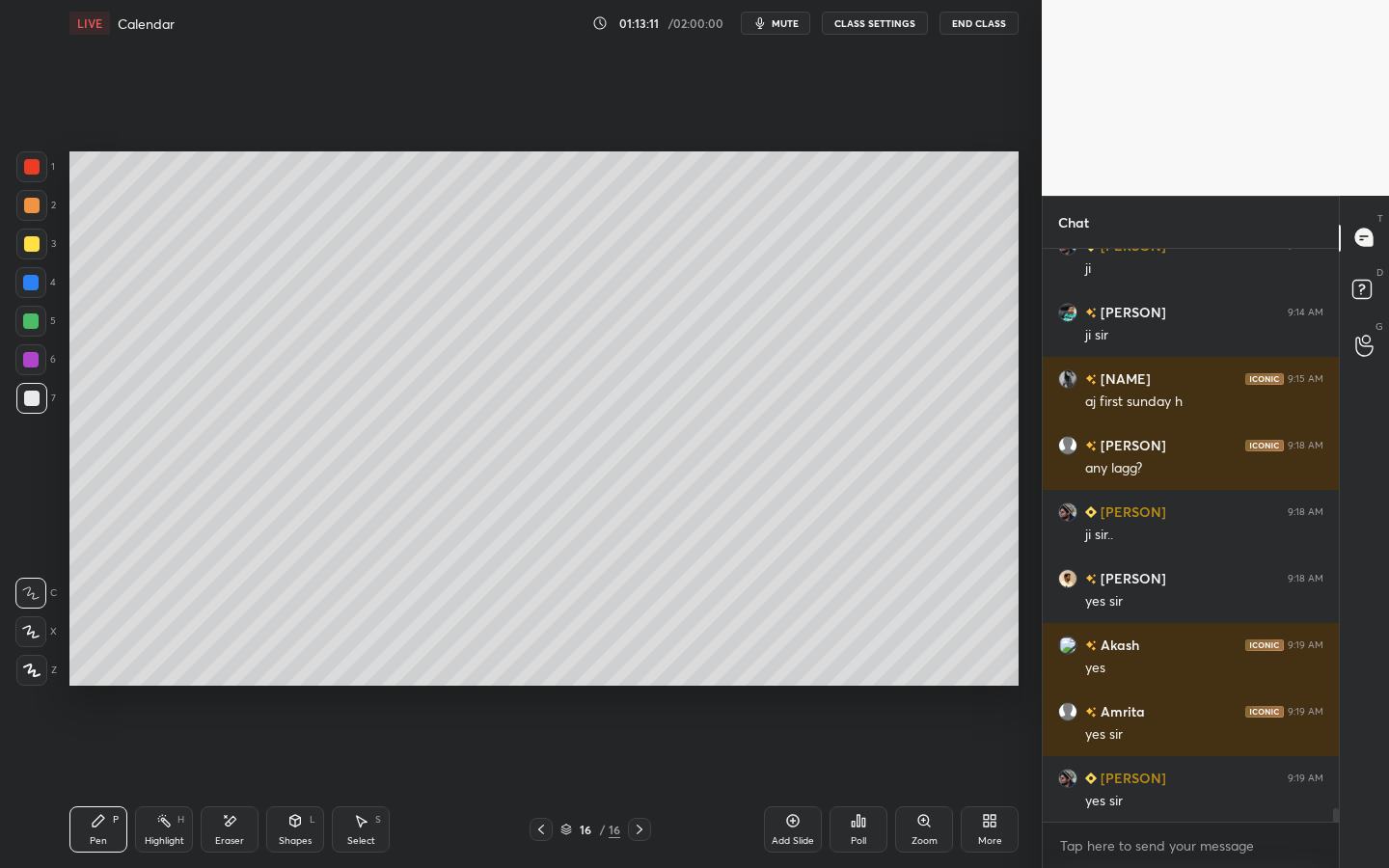 click on "Eraser" at bounding box center [230, 841] 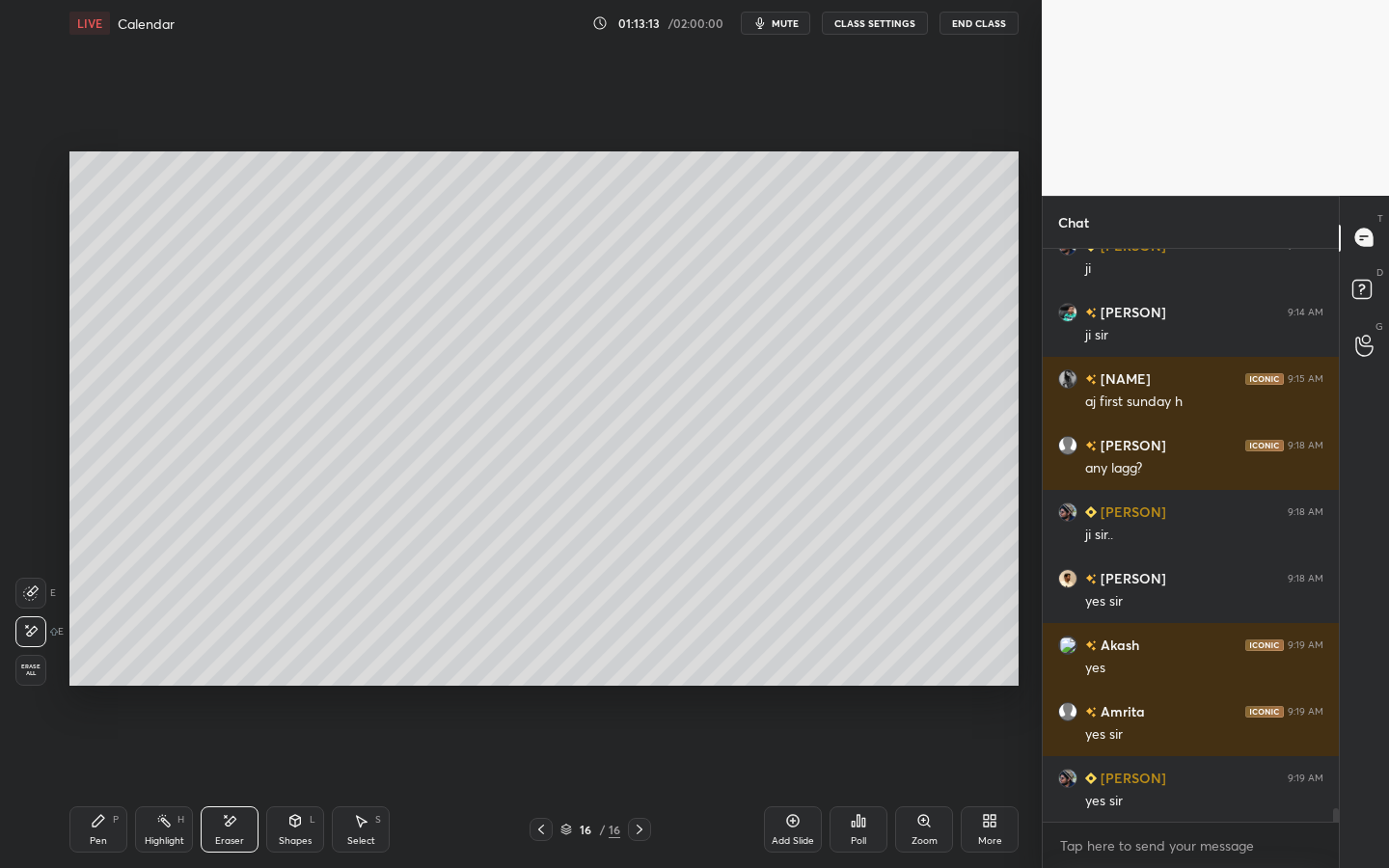 click on "Pen" at bounding box center (98, 841) 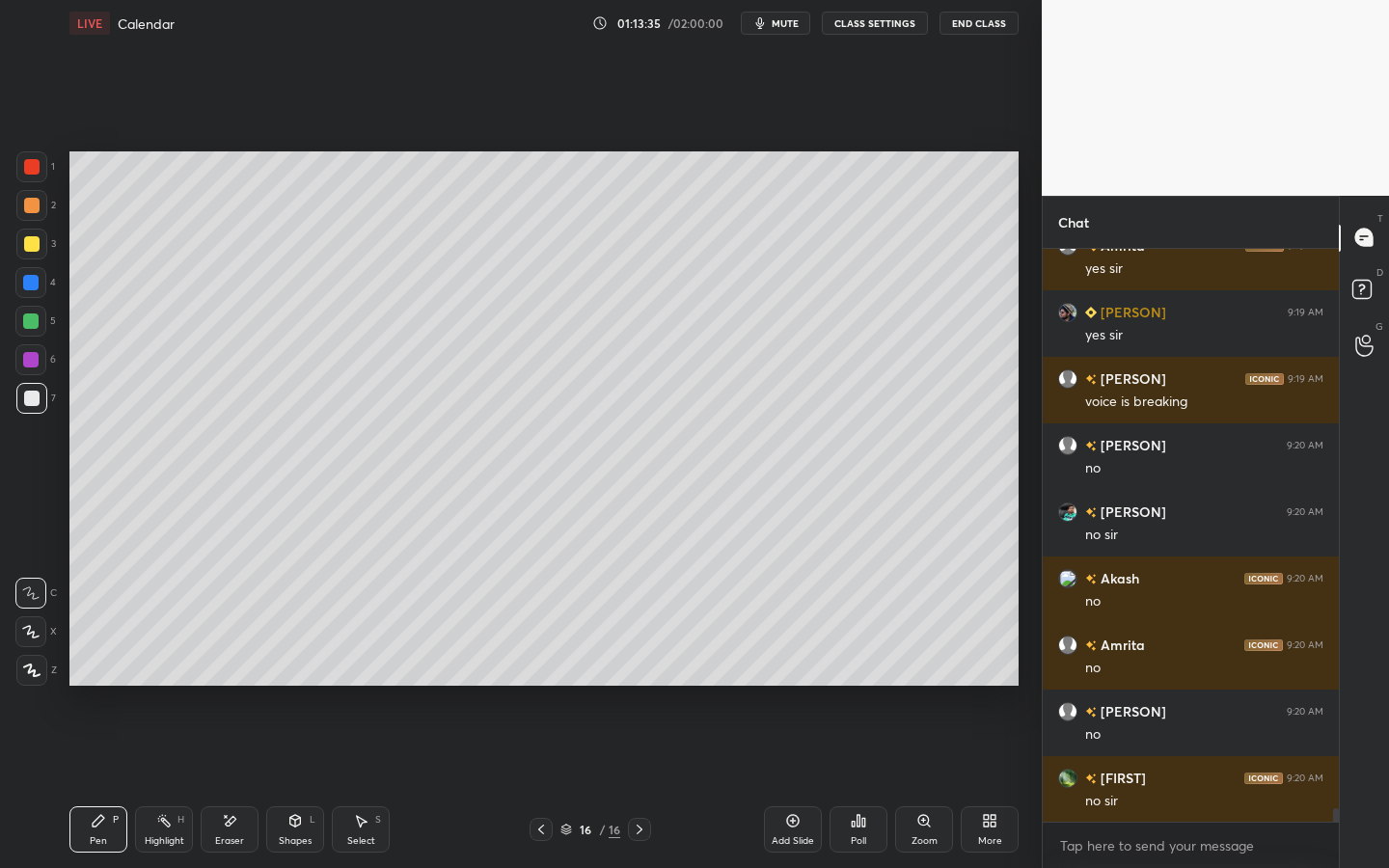 scroll, scrollTop: 23683, scrollLeft: 0, axis: vertical 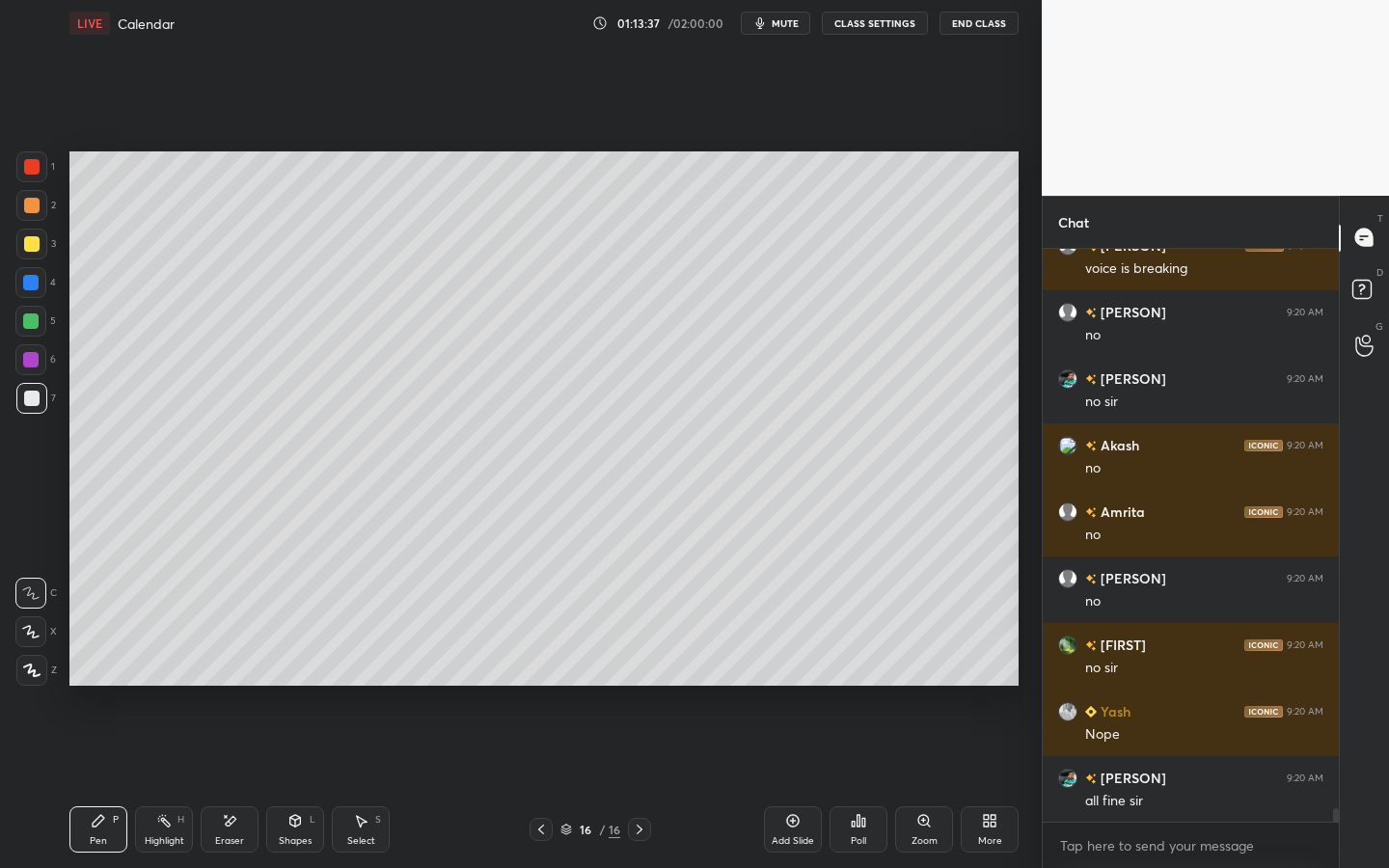 drag, startPoint x: 39, startPoint y: 217, endPoint x: 32, endPoint y: 209, distance: 10.630146 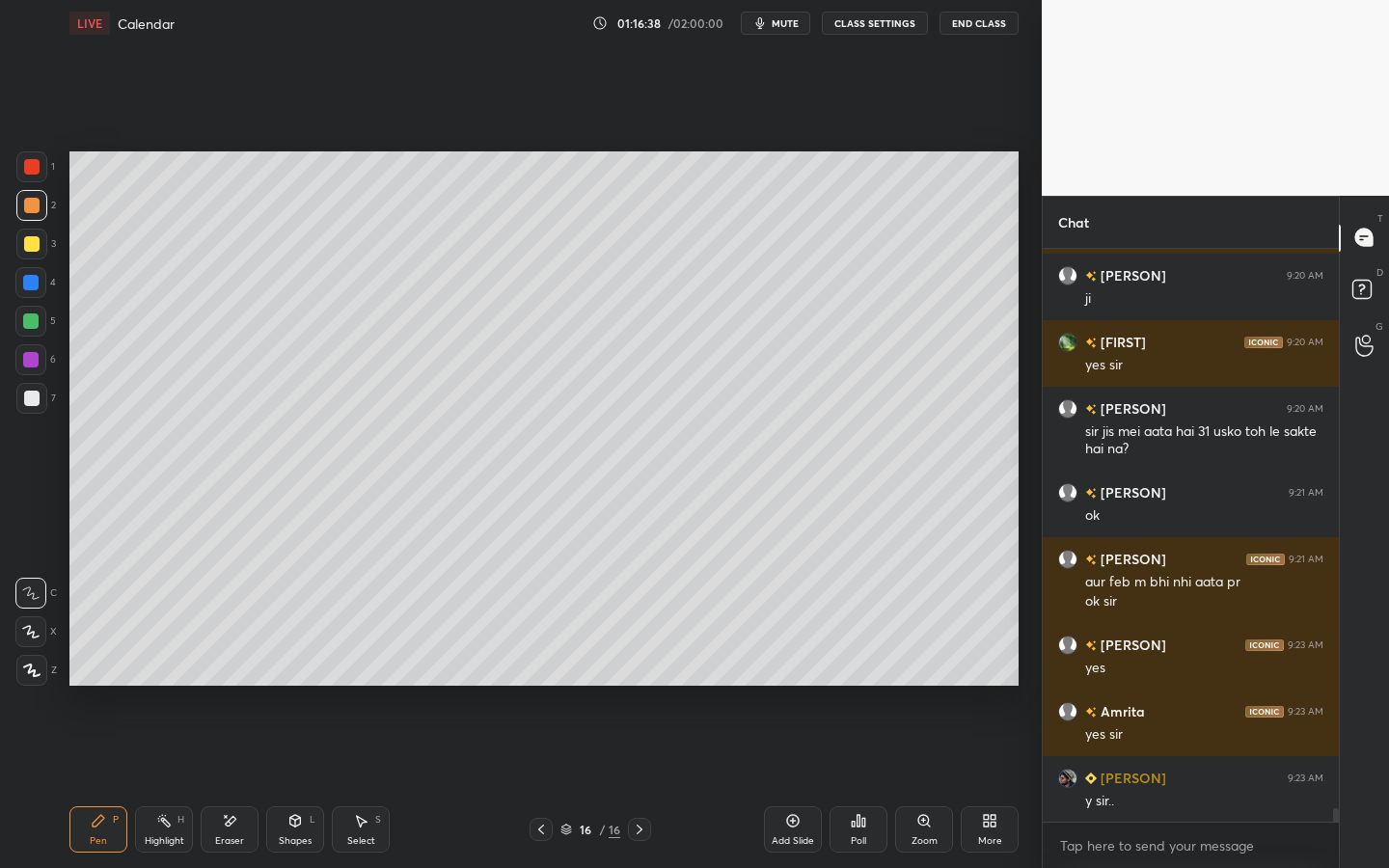 scroll, scrollTop: 24518, scrollLeft: 0, axis: vertical 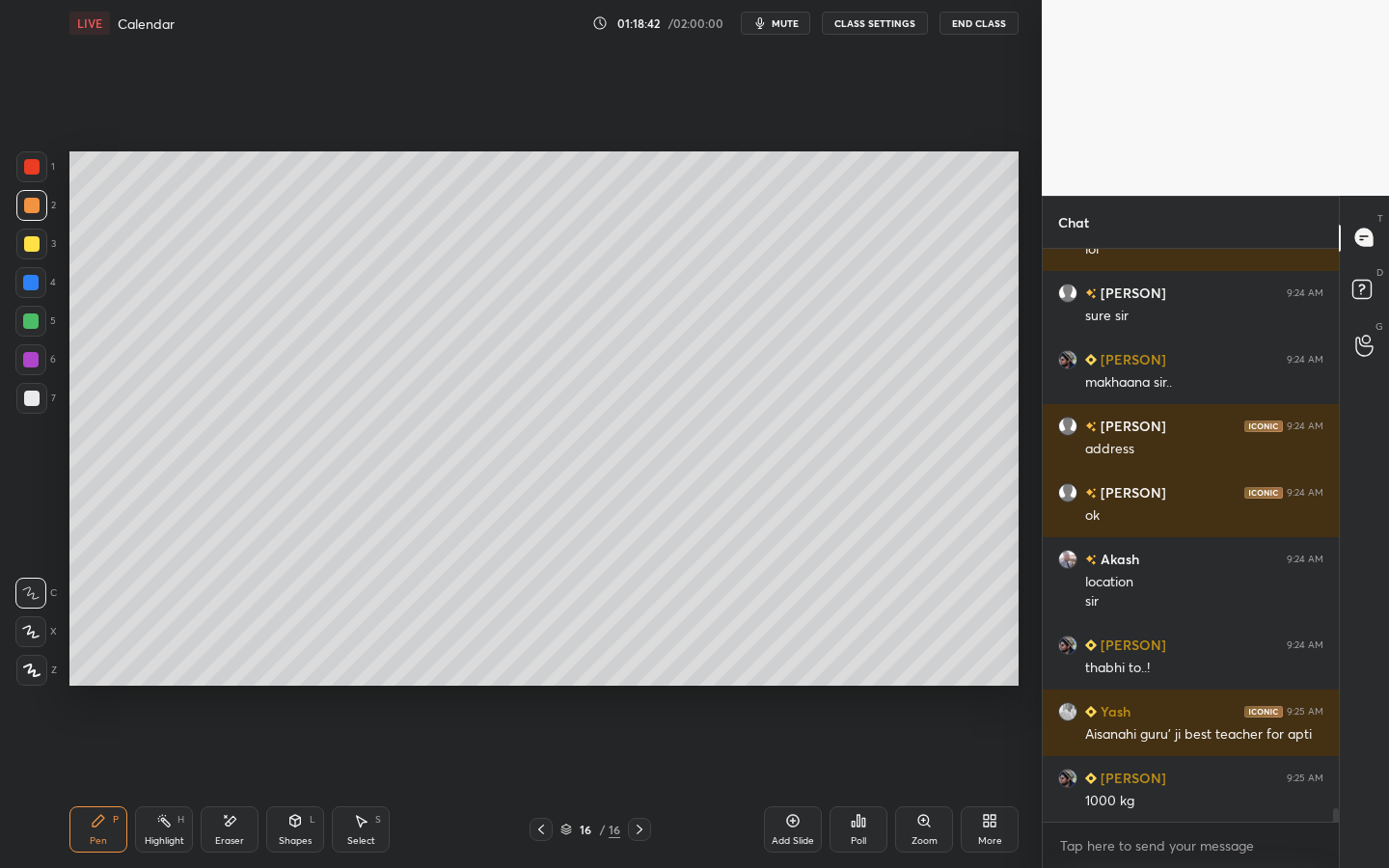 click 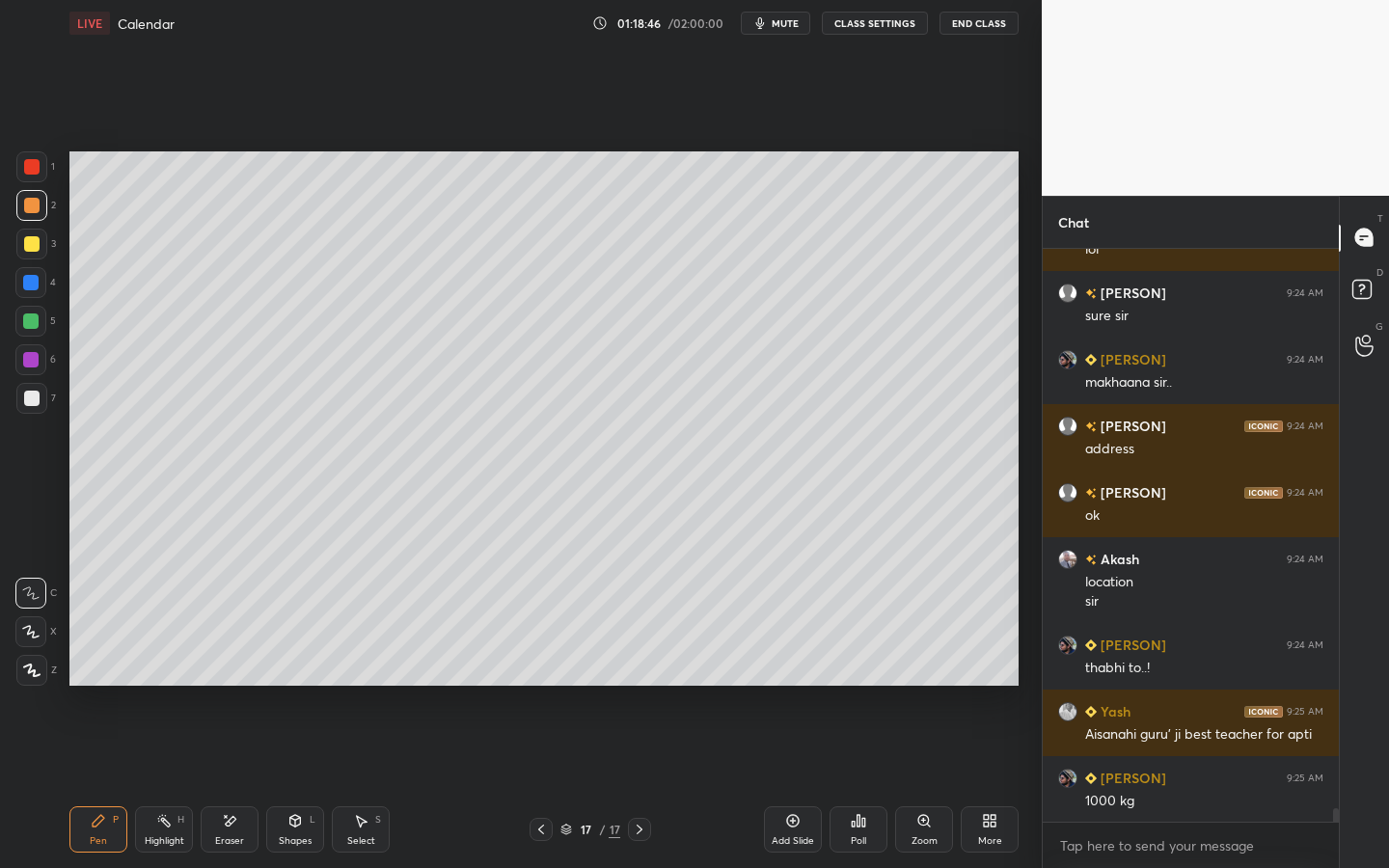 click at bounding box center (32, 244) 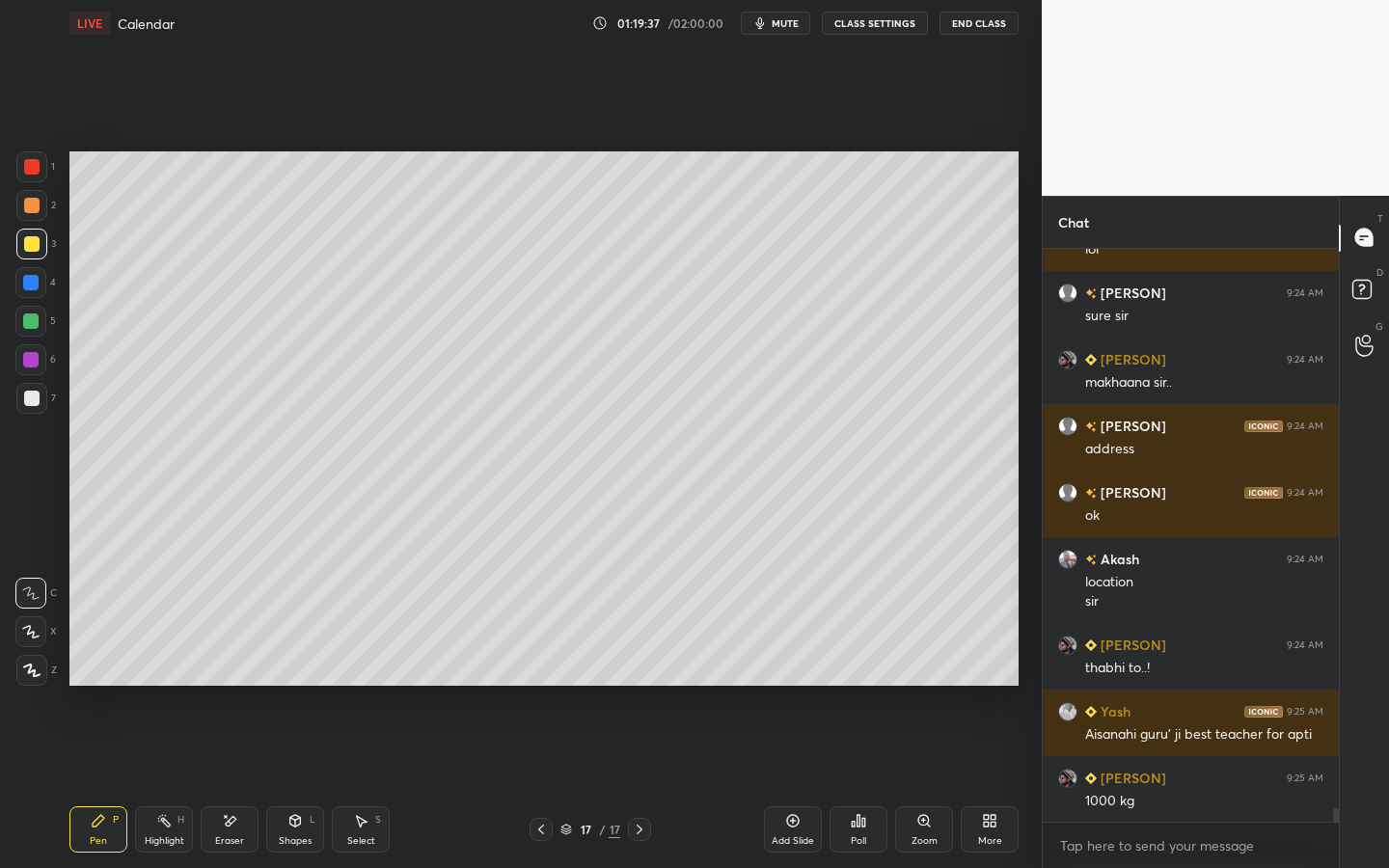click on "mute" at bounding box center (785, 23) 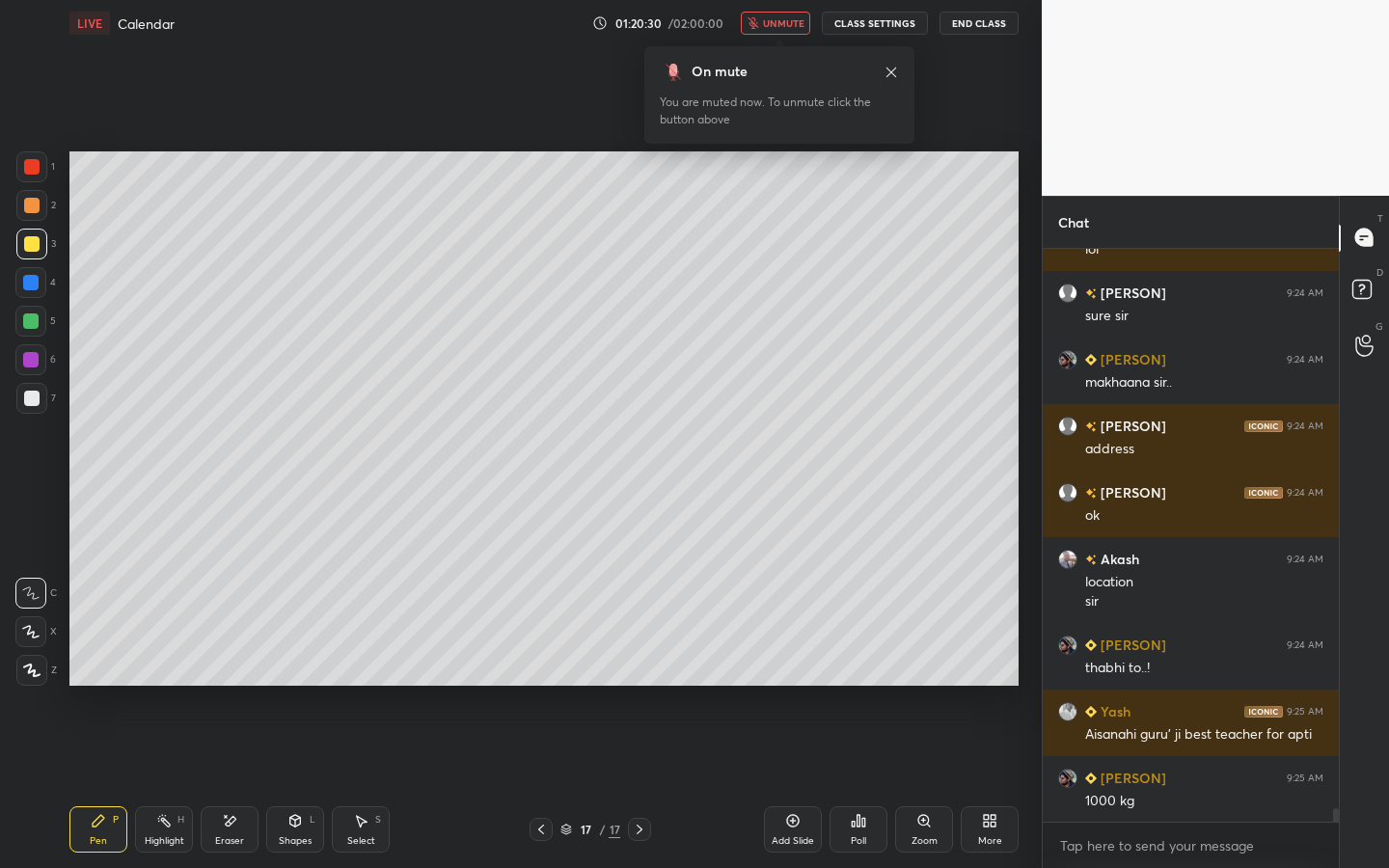 click on "unmute" at bounding box center [783, 23] 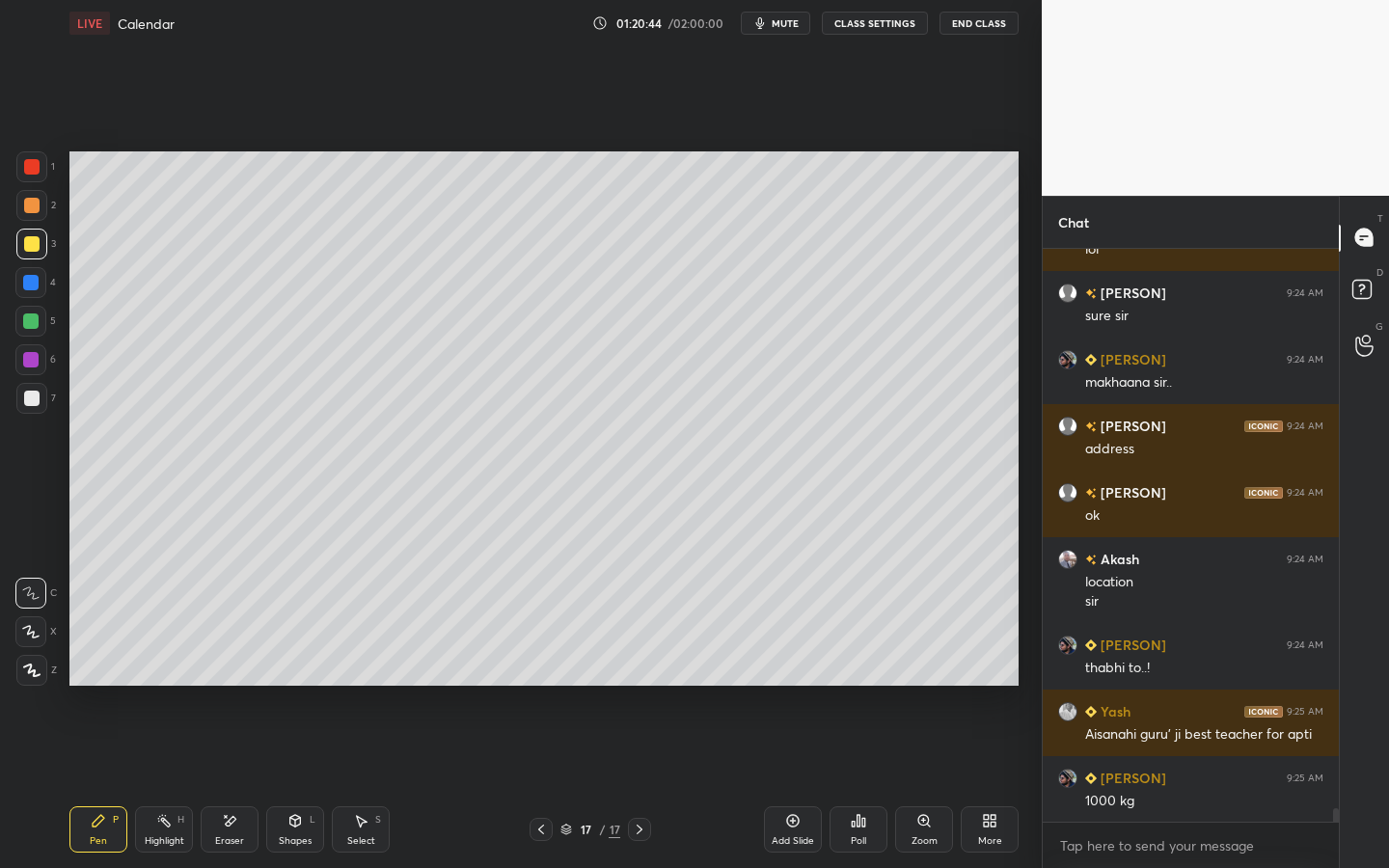 scroll, scrollTop: 23324, scrollLeft: 0, axis: vertical 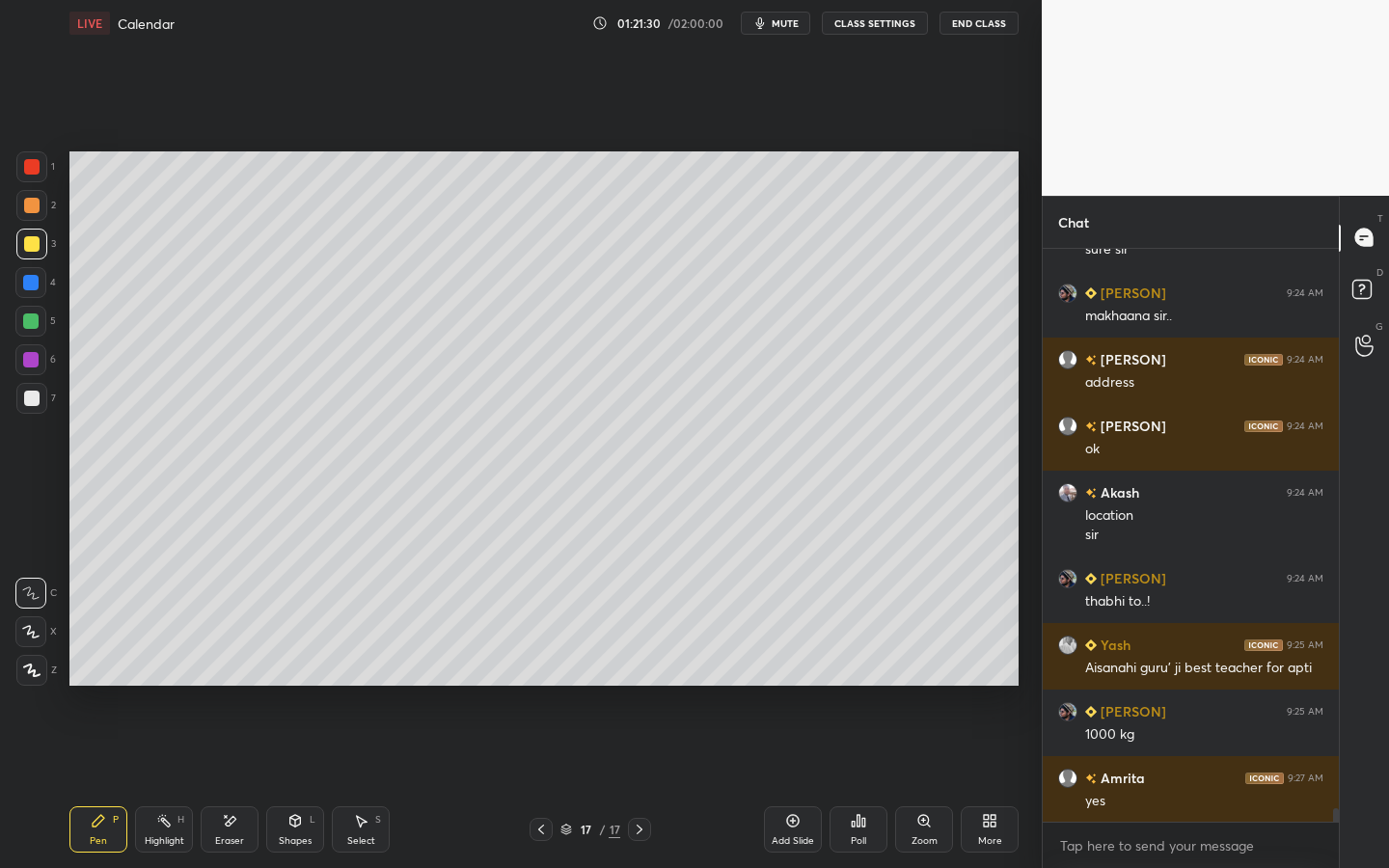 click at bounding box center [32, 398] 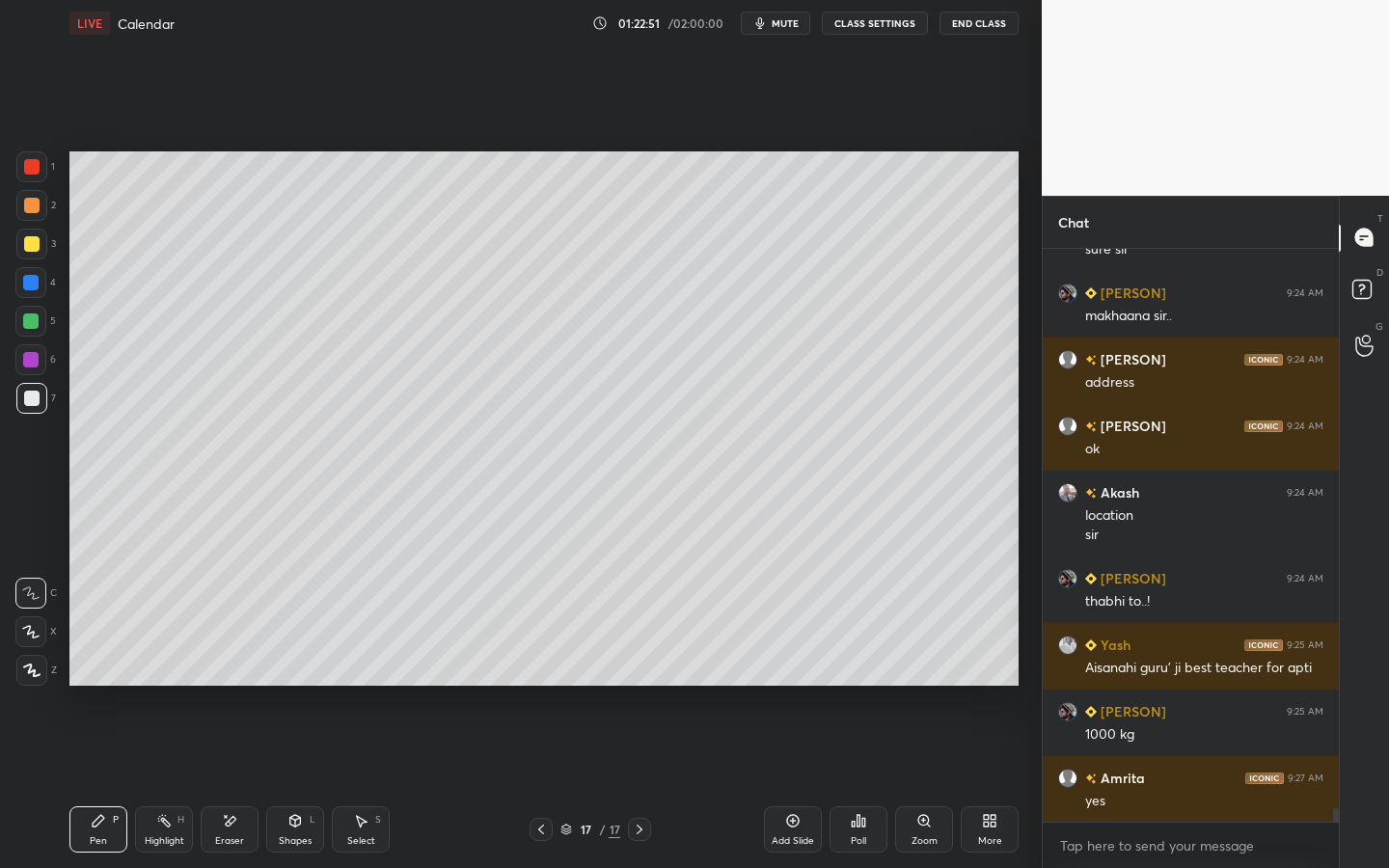 click on "Add Slide" at bounding box center (793, 829) 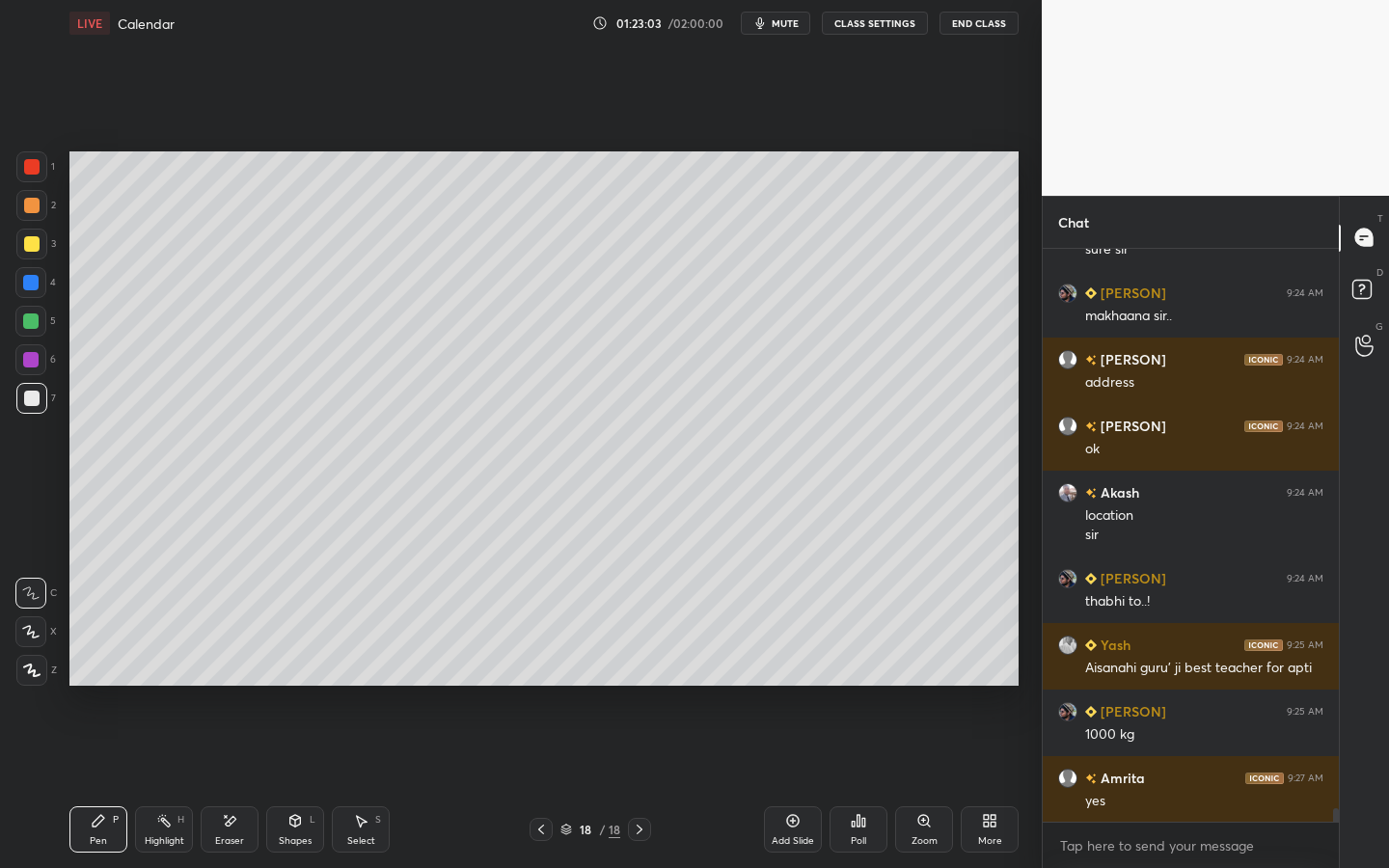 click 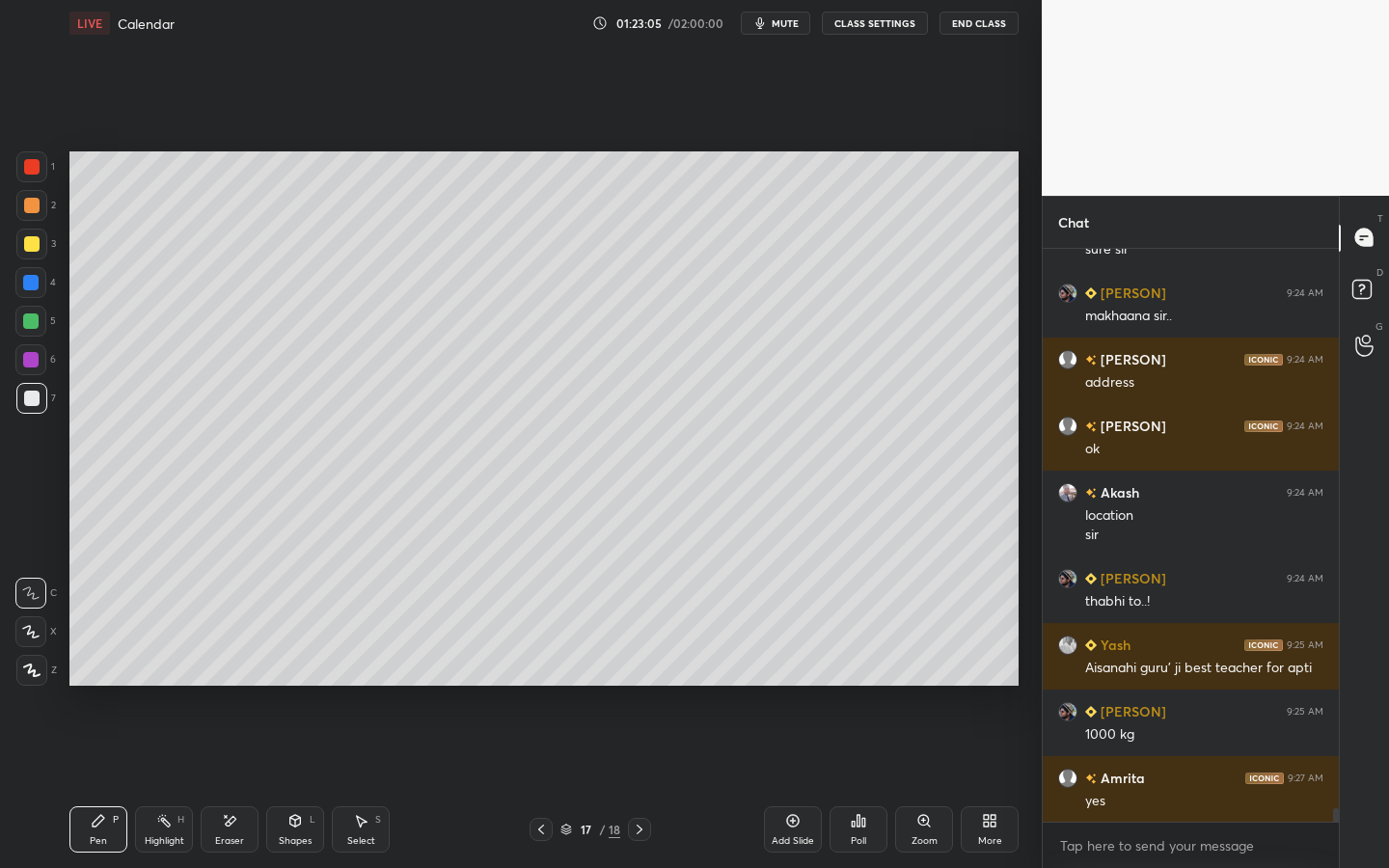 click 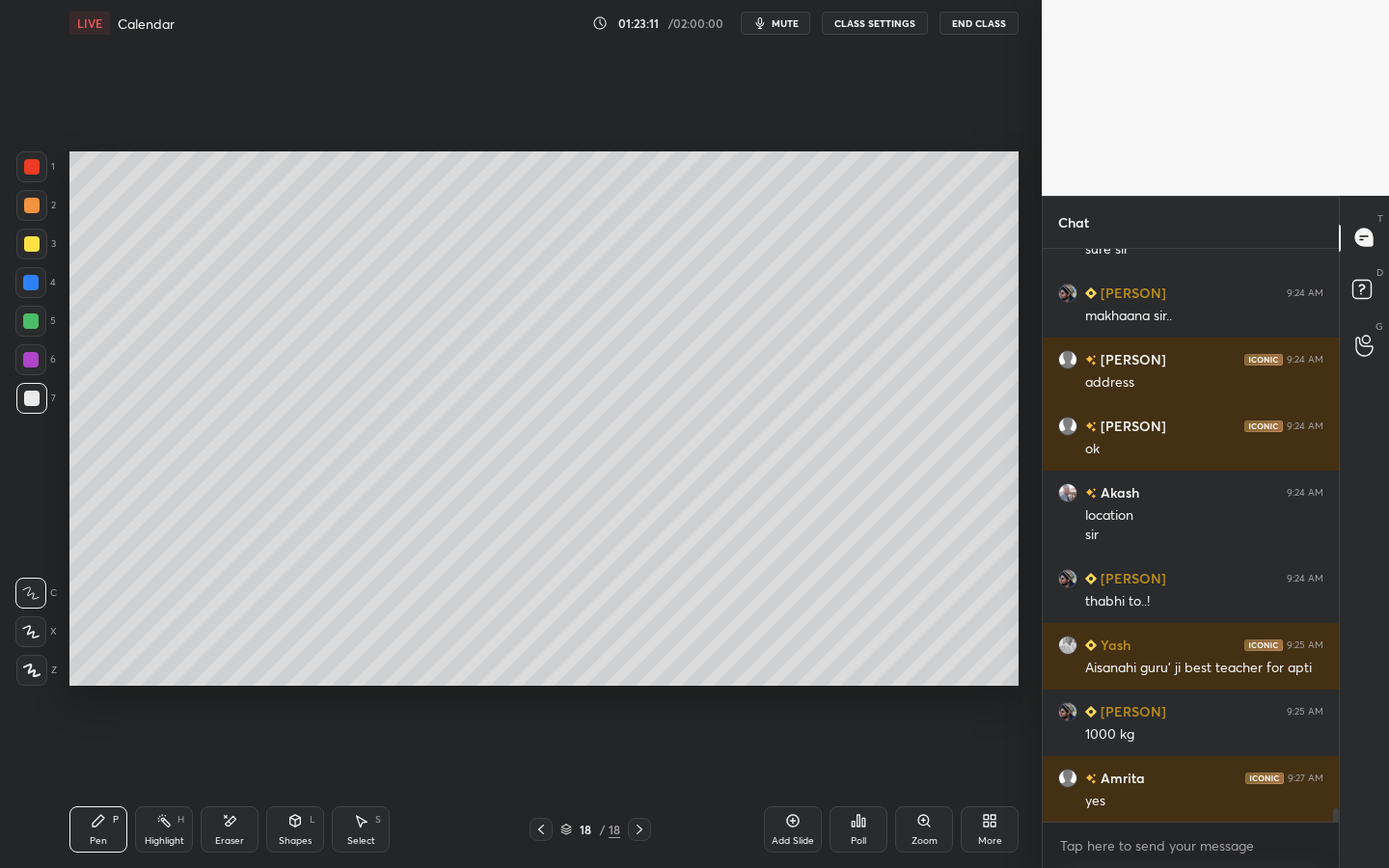 click at bounding box center (32, 244) 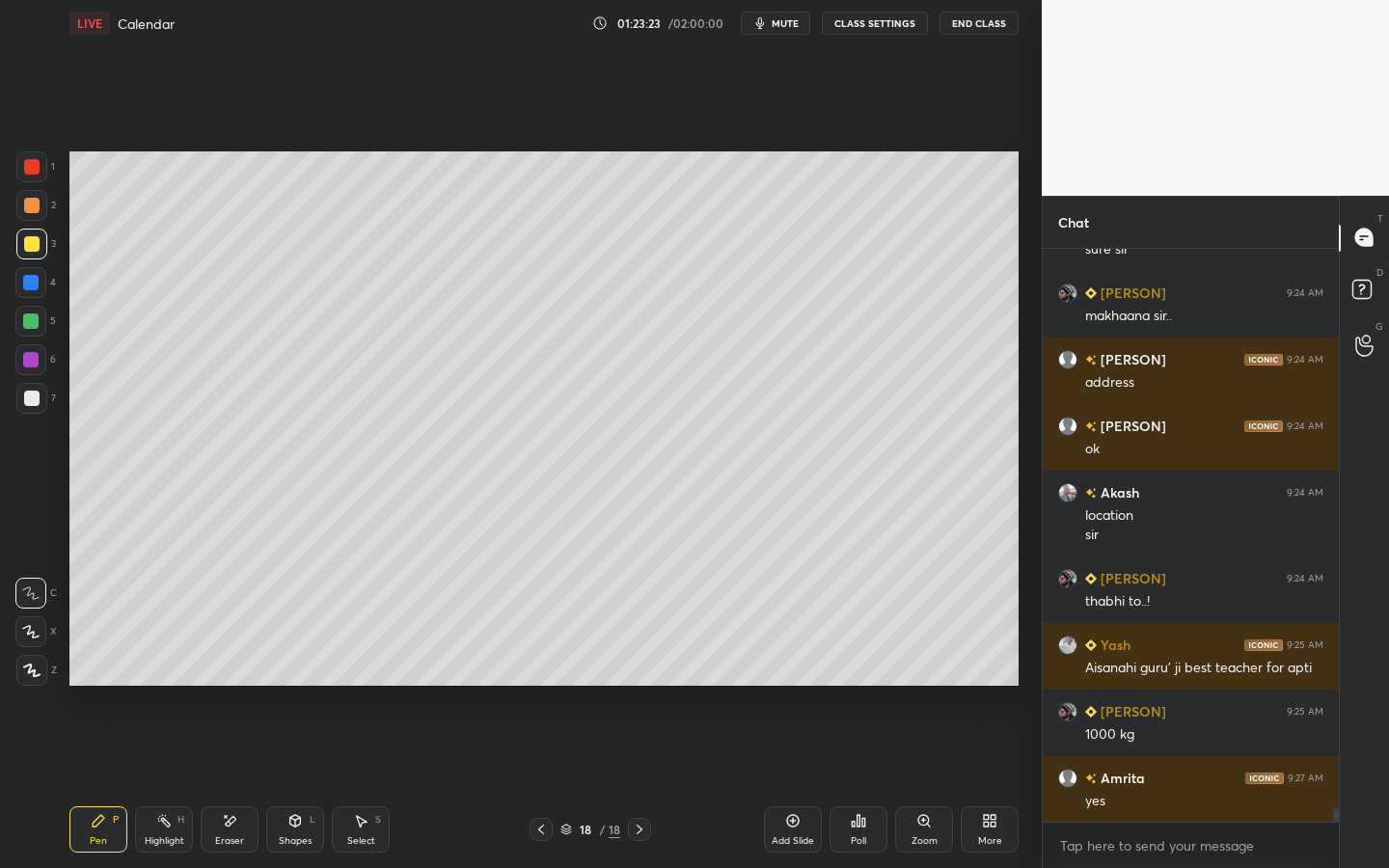 scroll, scrollTop: 23391, scrollLeft: 0, axis: vertical 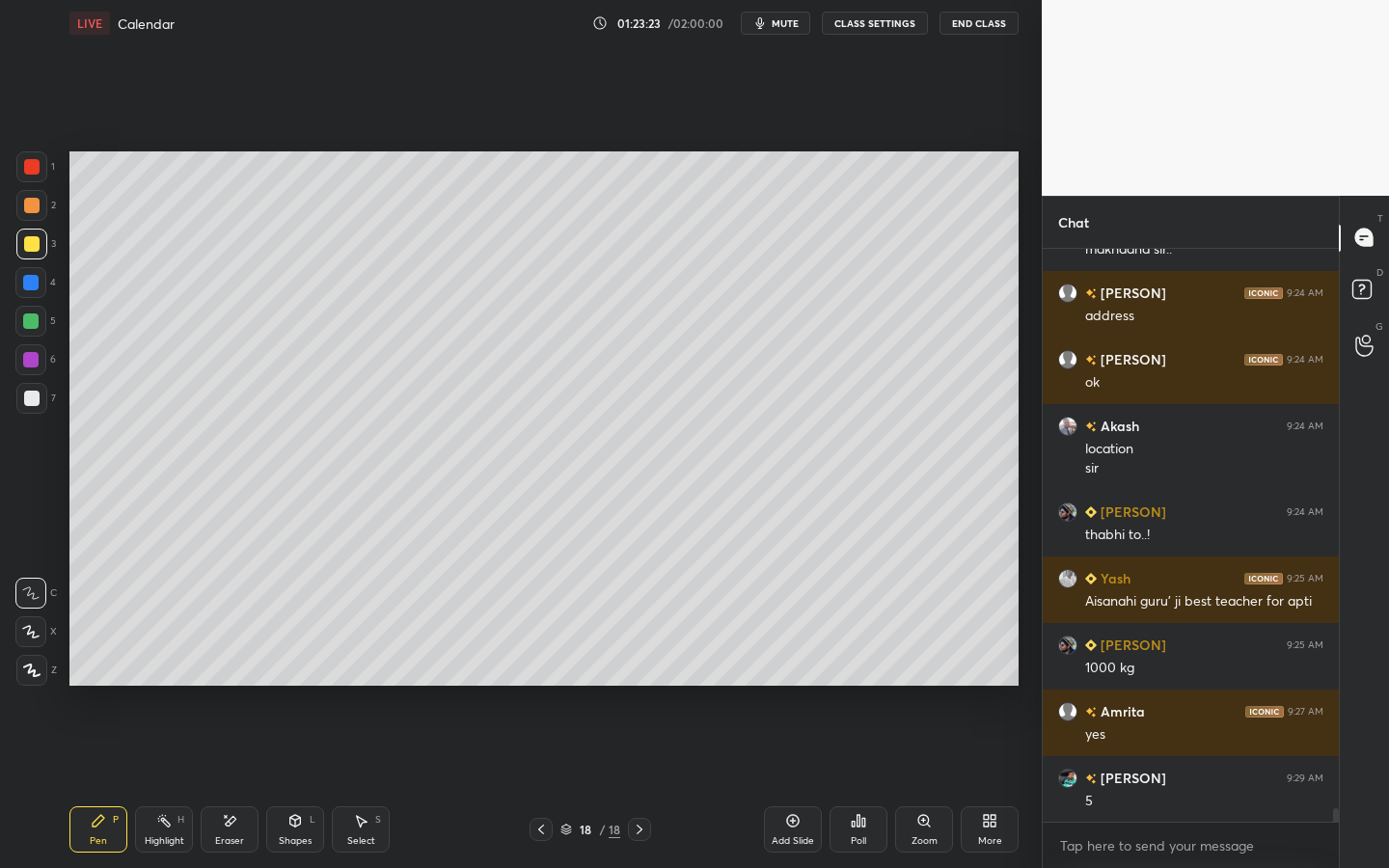drag, startPoint x: 238, startPoint y: 816, endPoint x: 287, endPoint y: 687, distance: 137.99275 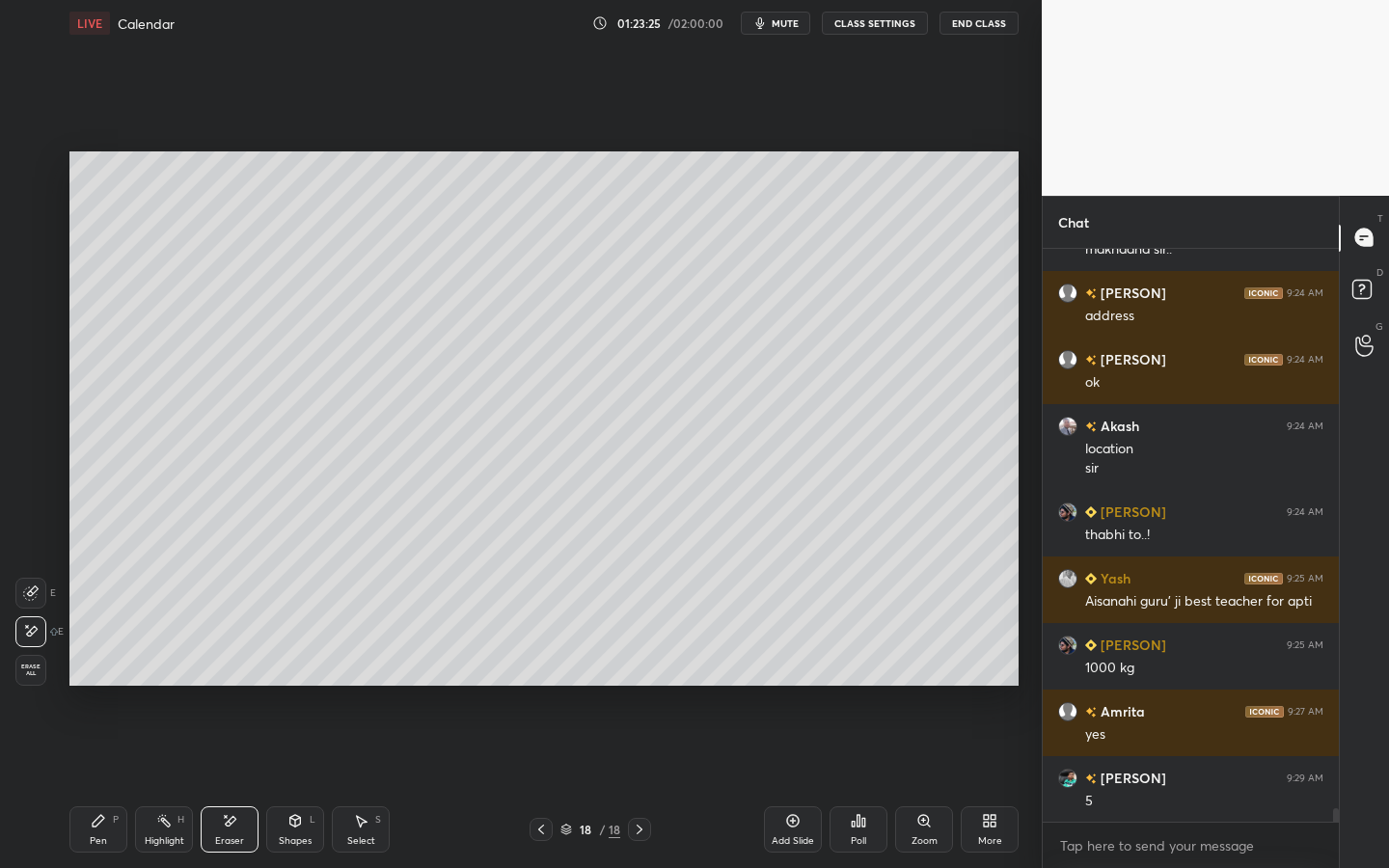 drag, startPoint x: 96, startPoint y: 826, endPoint x: 172, endPoint y: 707, distance: 141.19844 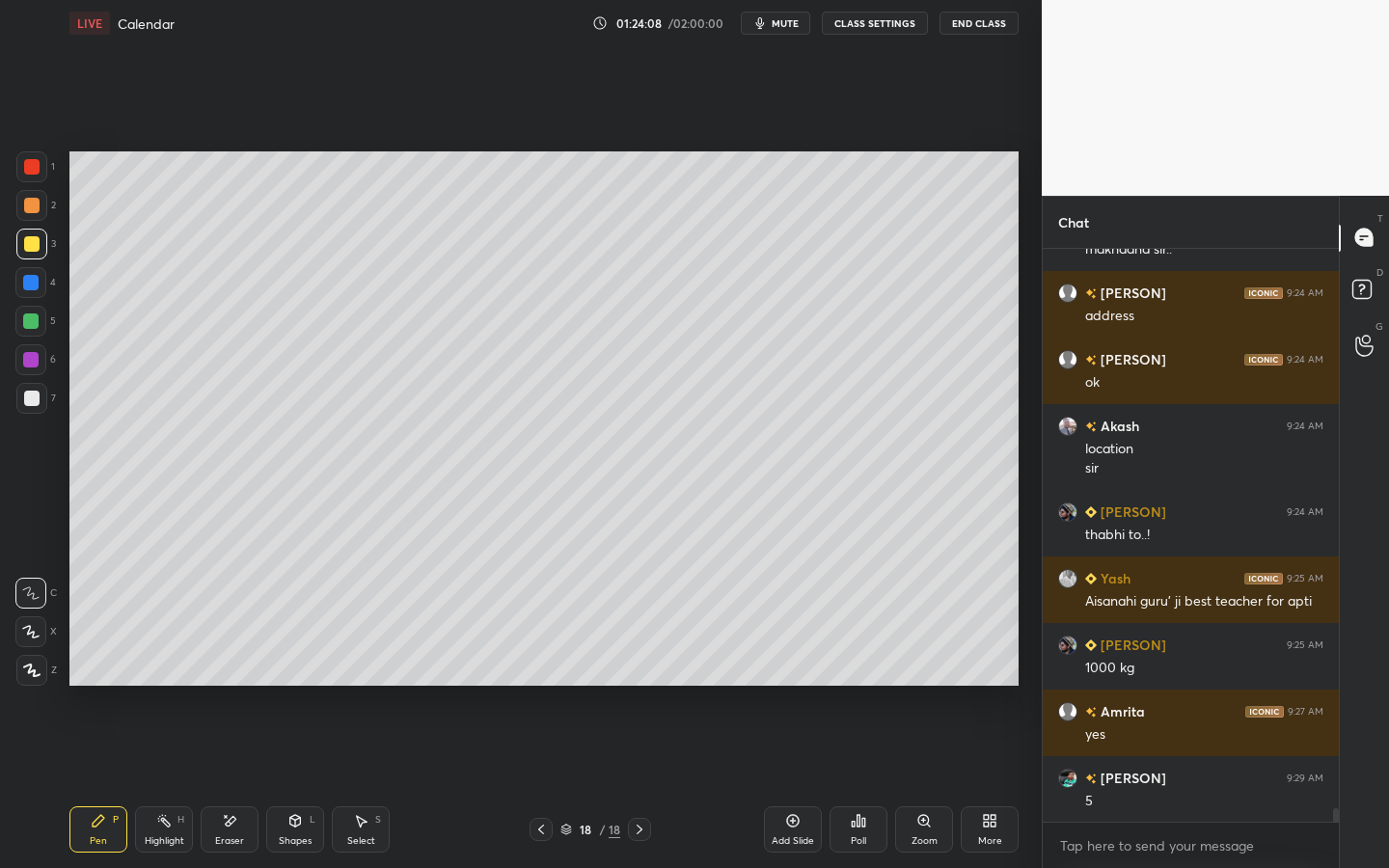 scroll, scrollTop: 23457, scrollLeft: 0, axis: vertical 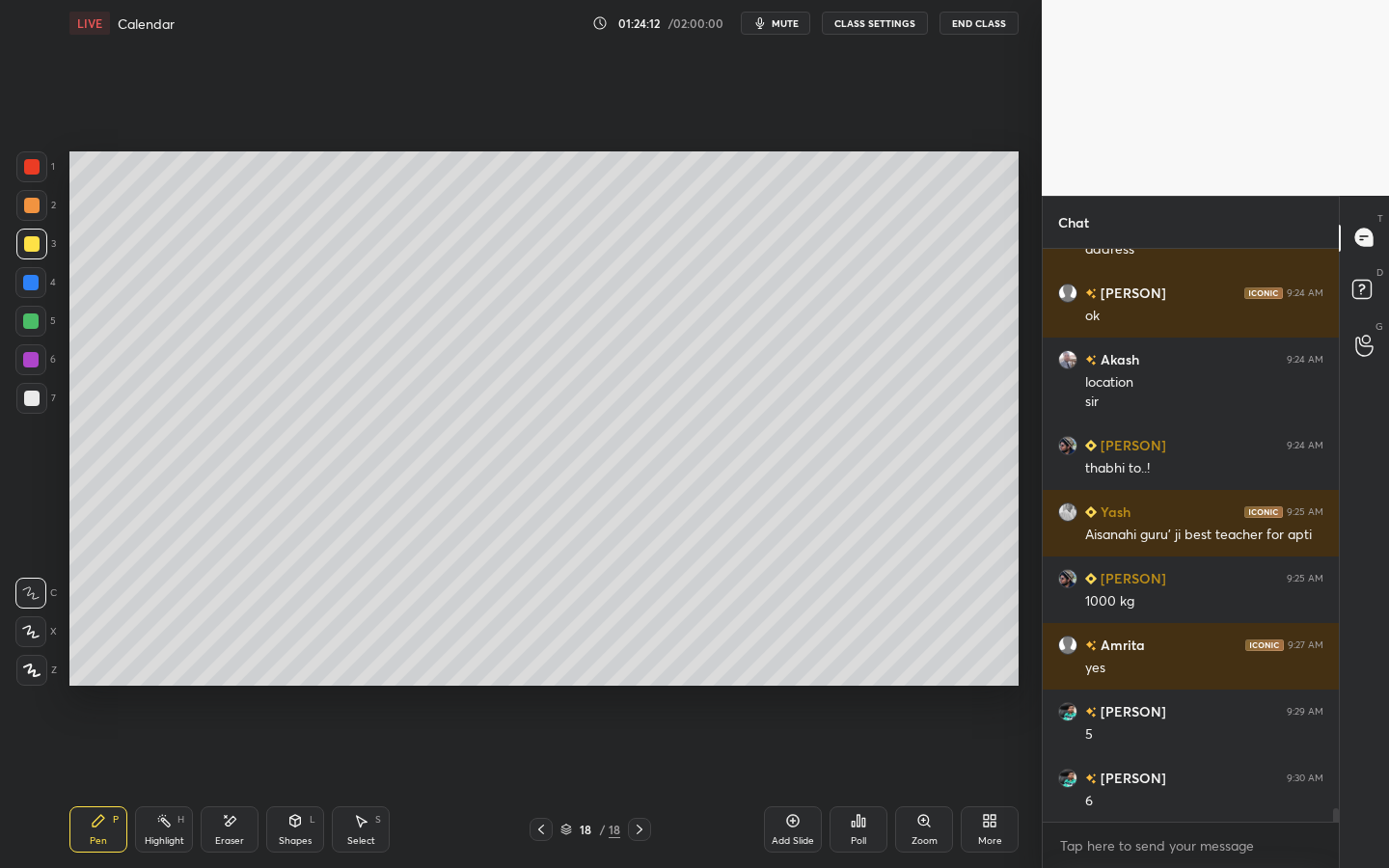 click 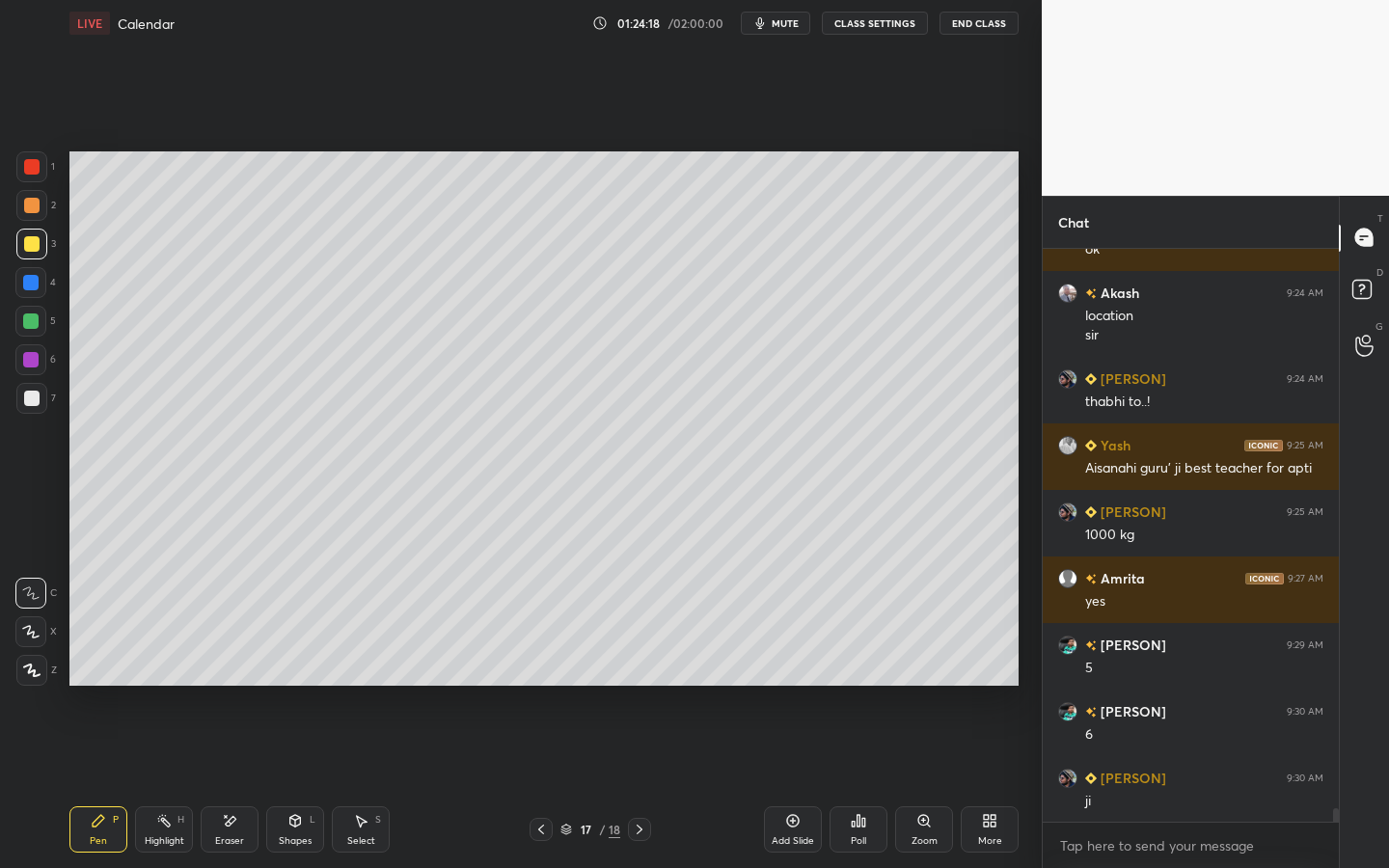 drag, startPoint x: 231, startPoint y: 829, endPoint x: 307, endPoint y: 712, distance: 139.51702 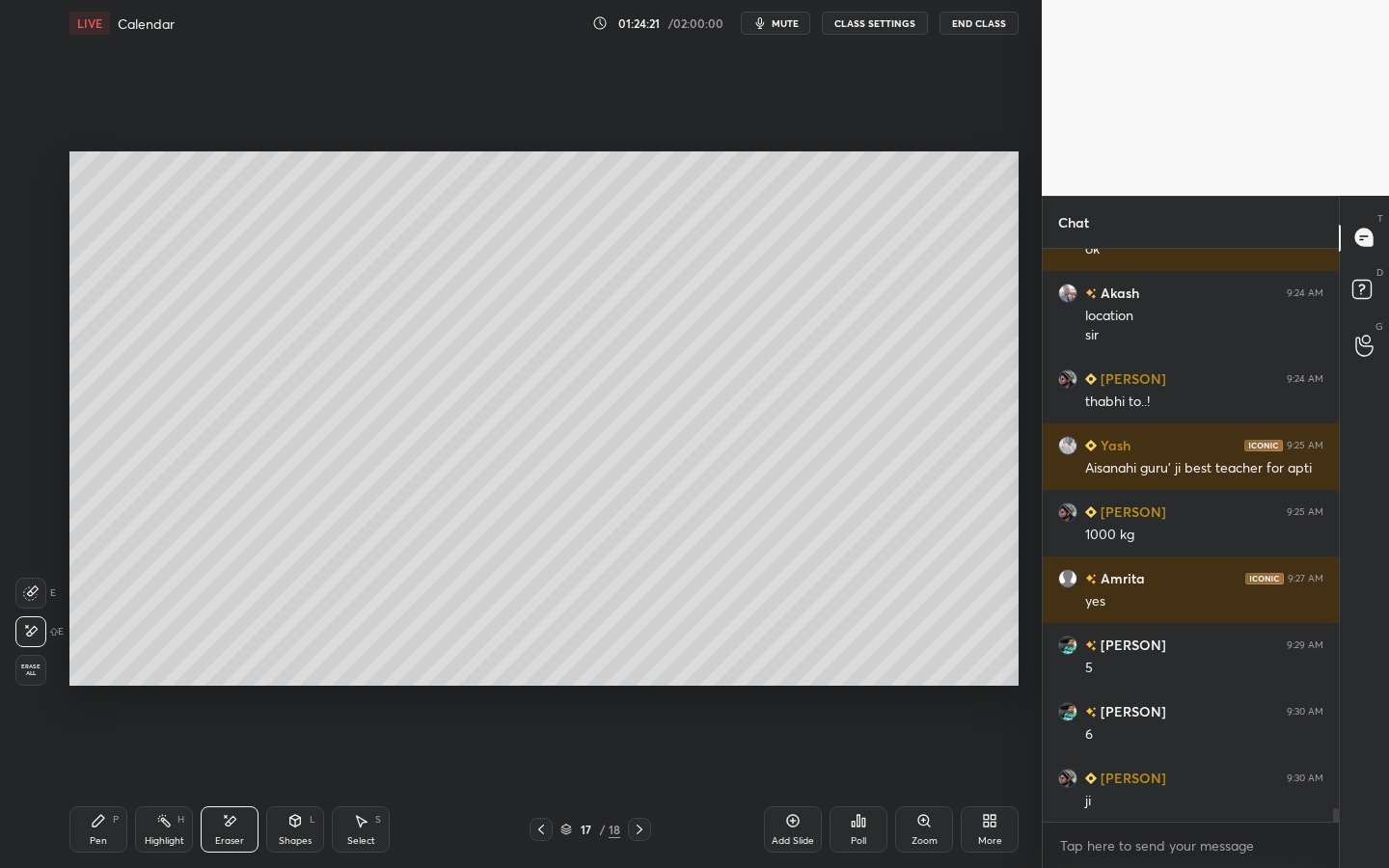 drag, startPoint x: 101, startPoint y: 829, endPoint x: 181, endPoint y: 743, distance: 117.45637 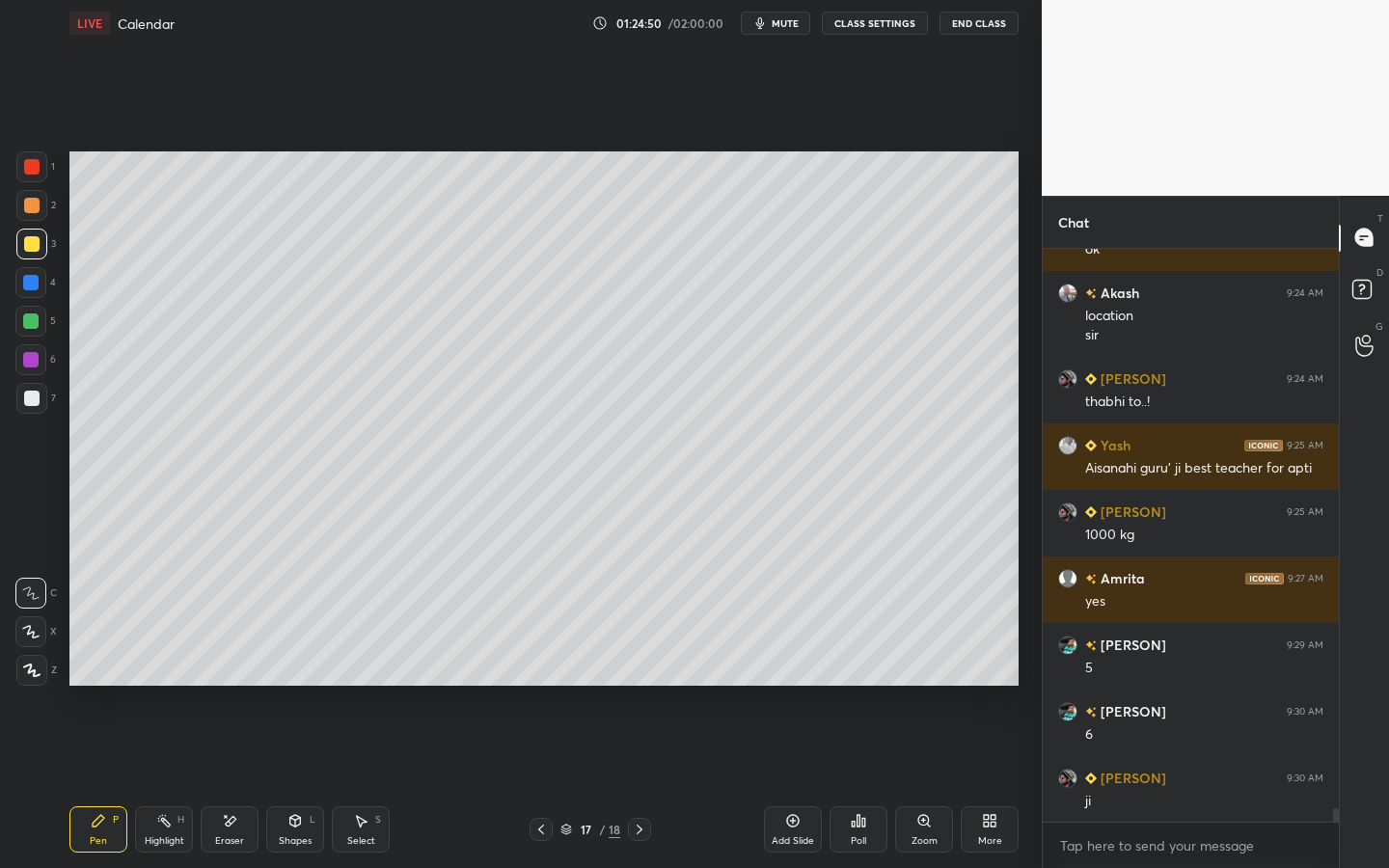 click 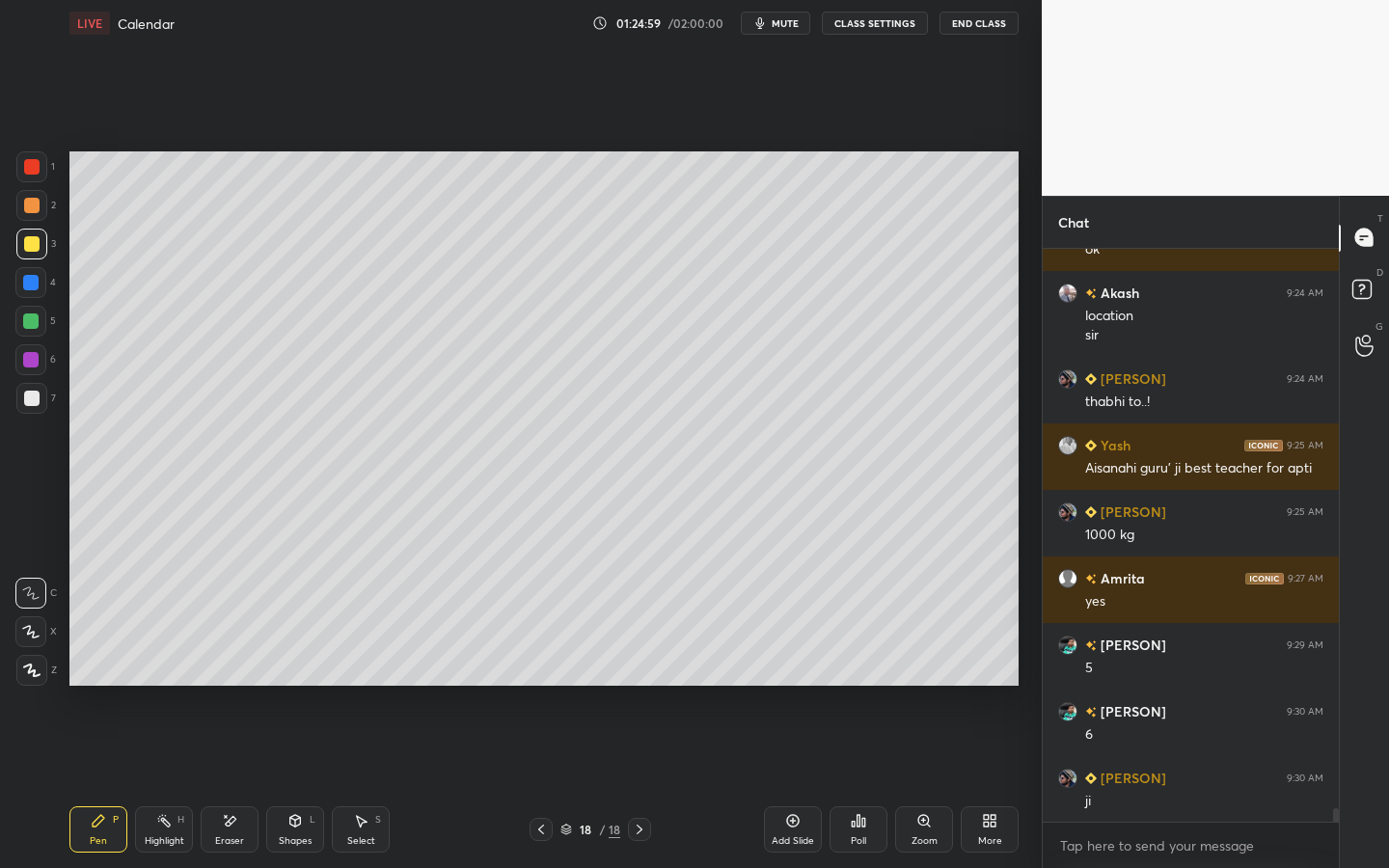 click 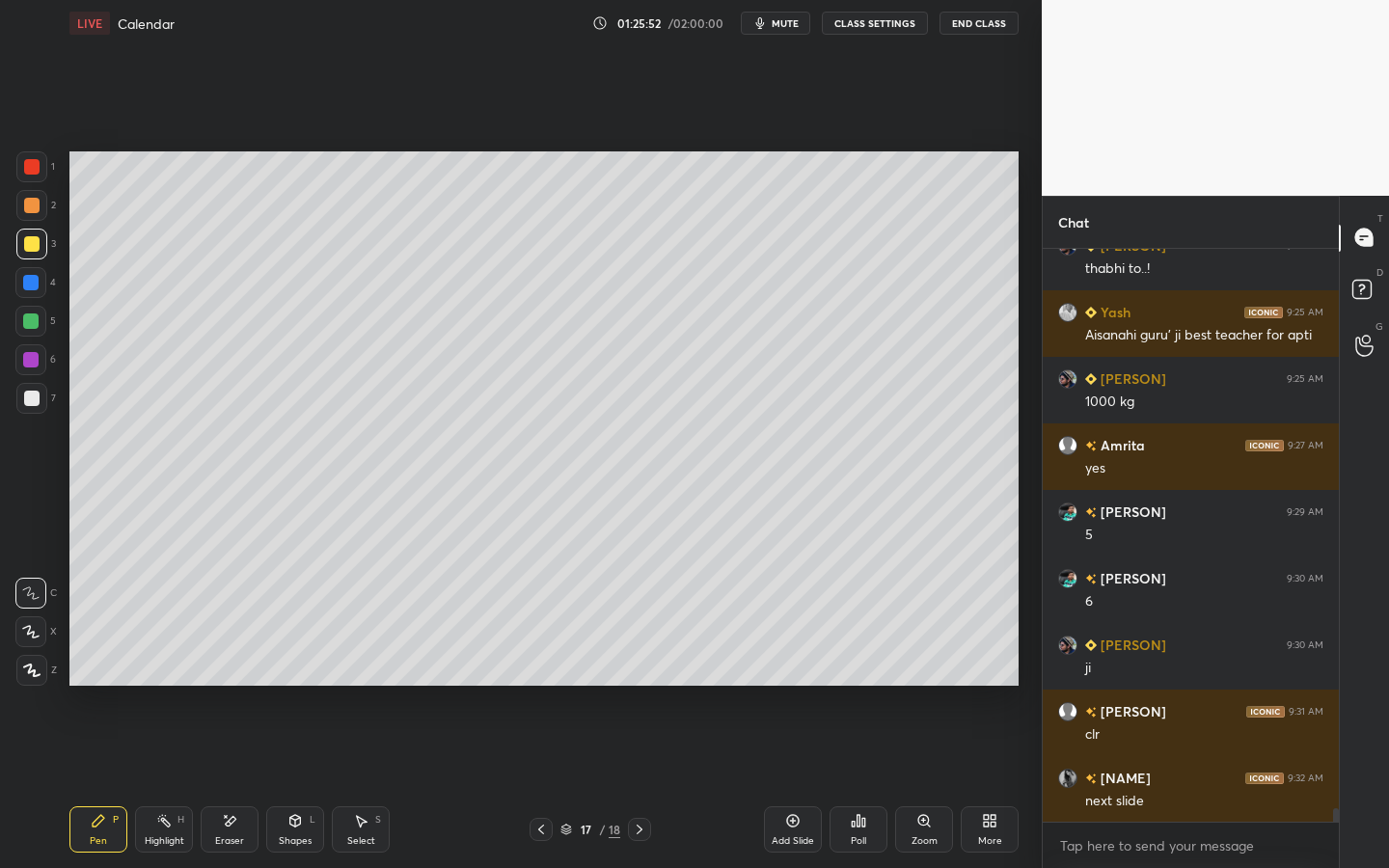 scroll, scrollTop: 23723, scrollLeft: 0, axis: vertical 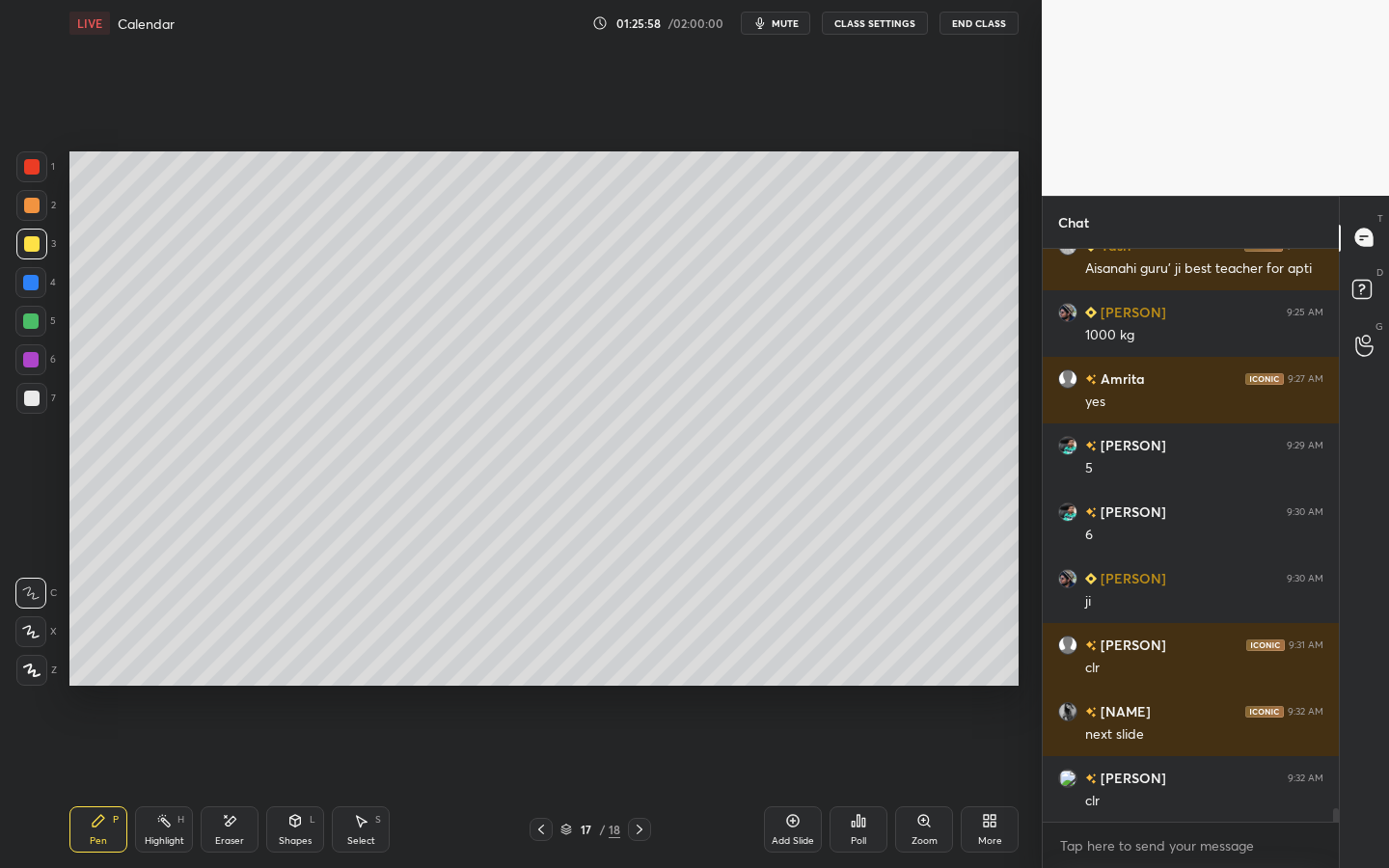 drag, startPoint x: 638, startPoint y: 826, endPoint x: 649, endPoint y: 831, distance: 12.083046 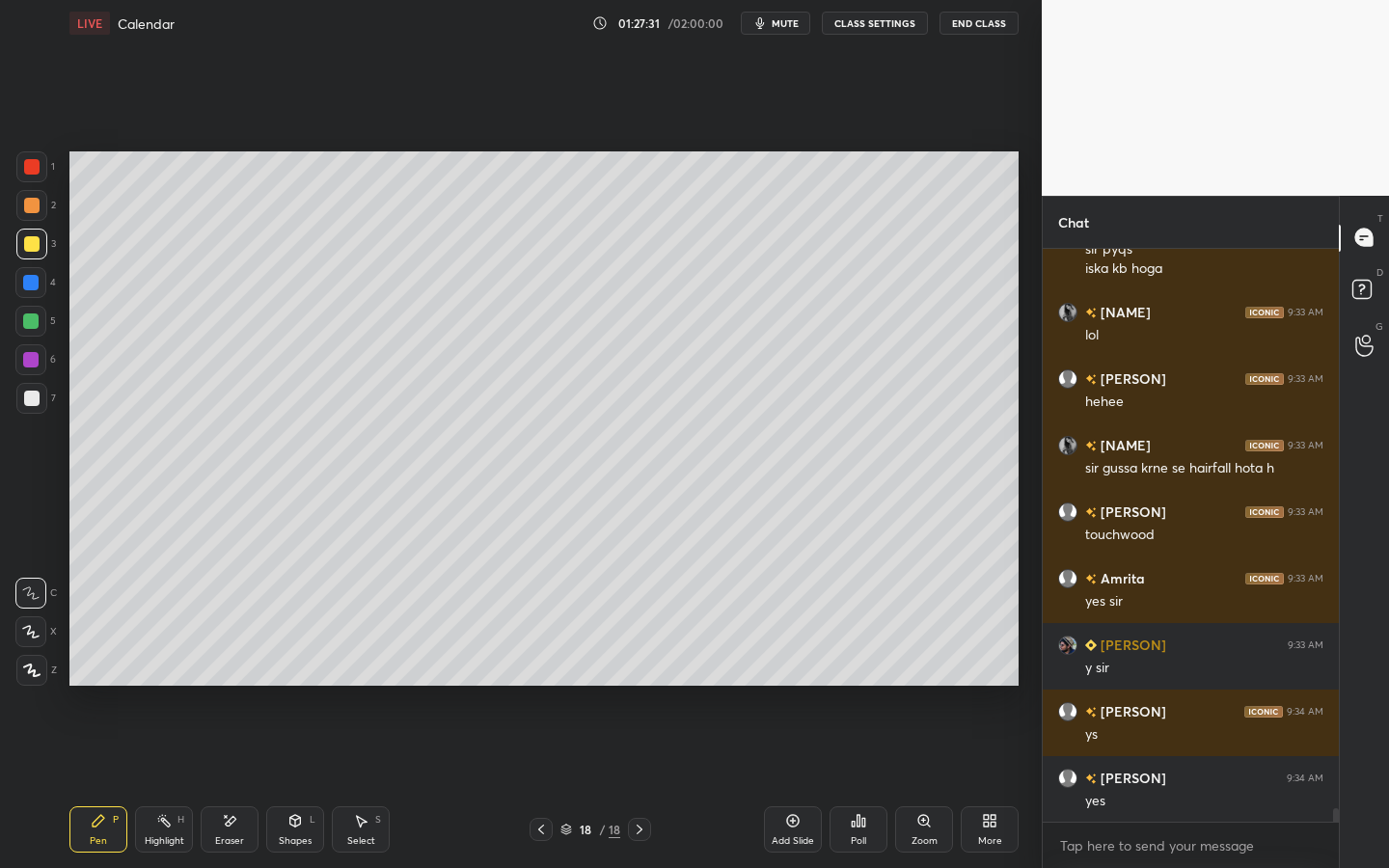 scroll, scrollTop: 24608, scrollLeft: 0, axis: vertical 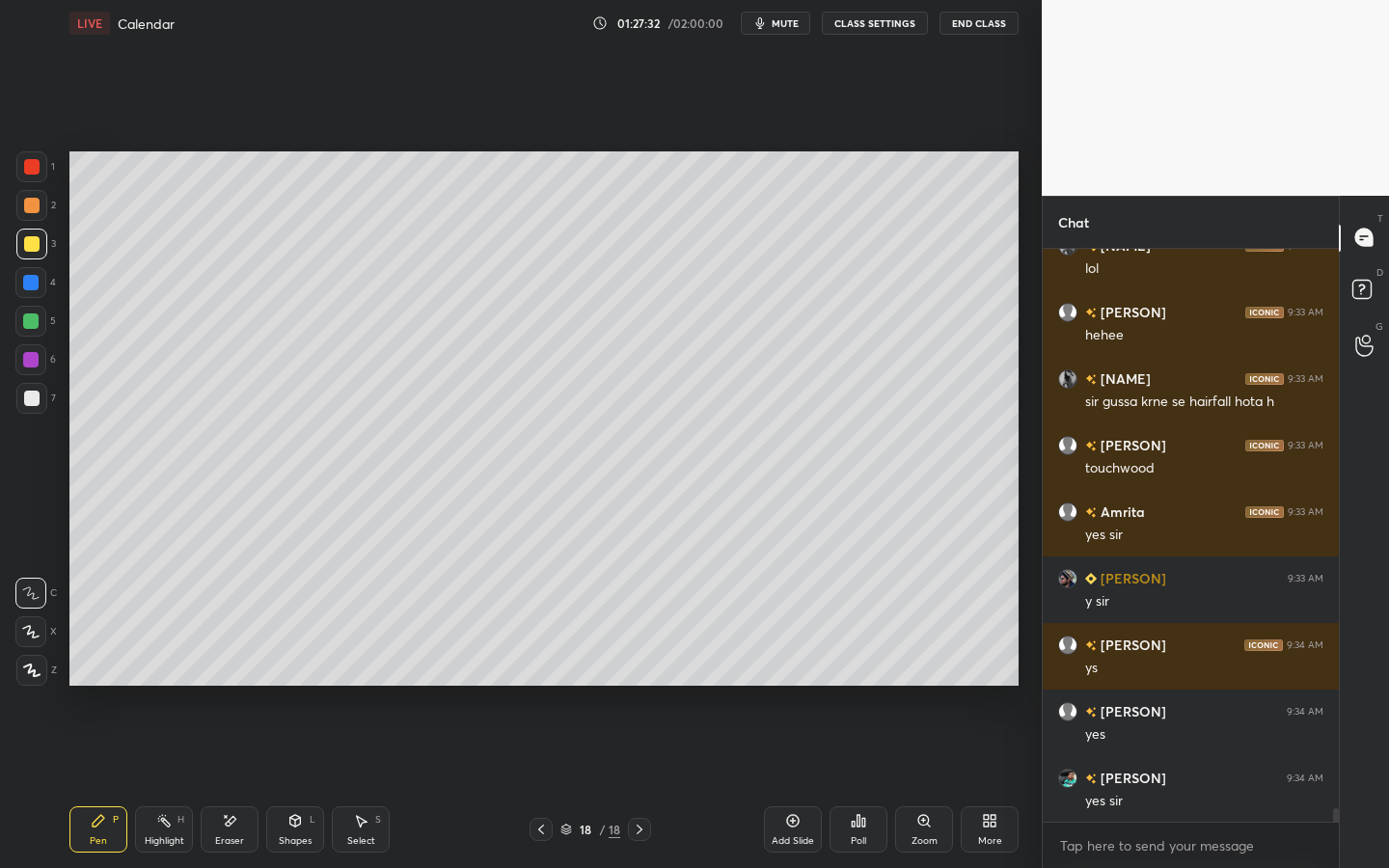 click 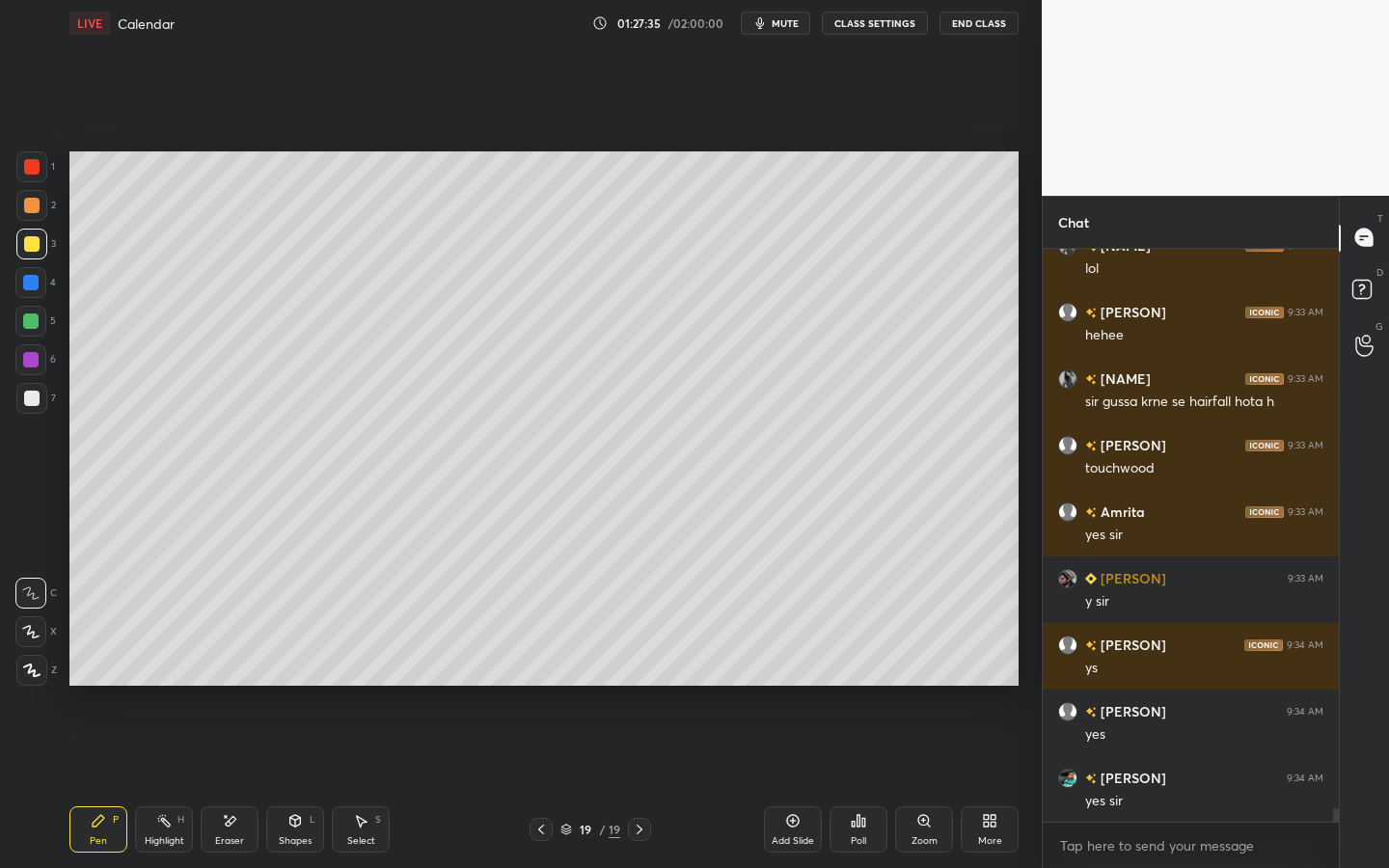 scroll, scrollTop: 24674, scrollLeft: 0, axis: vertical 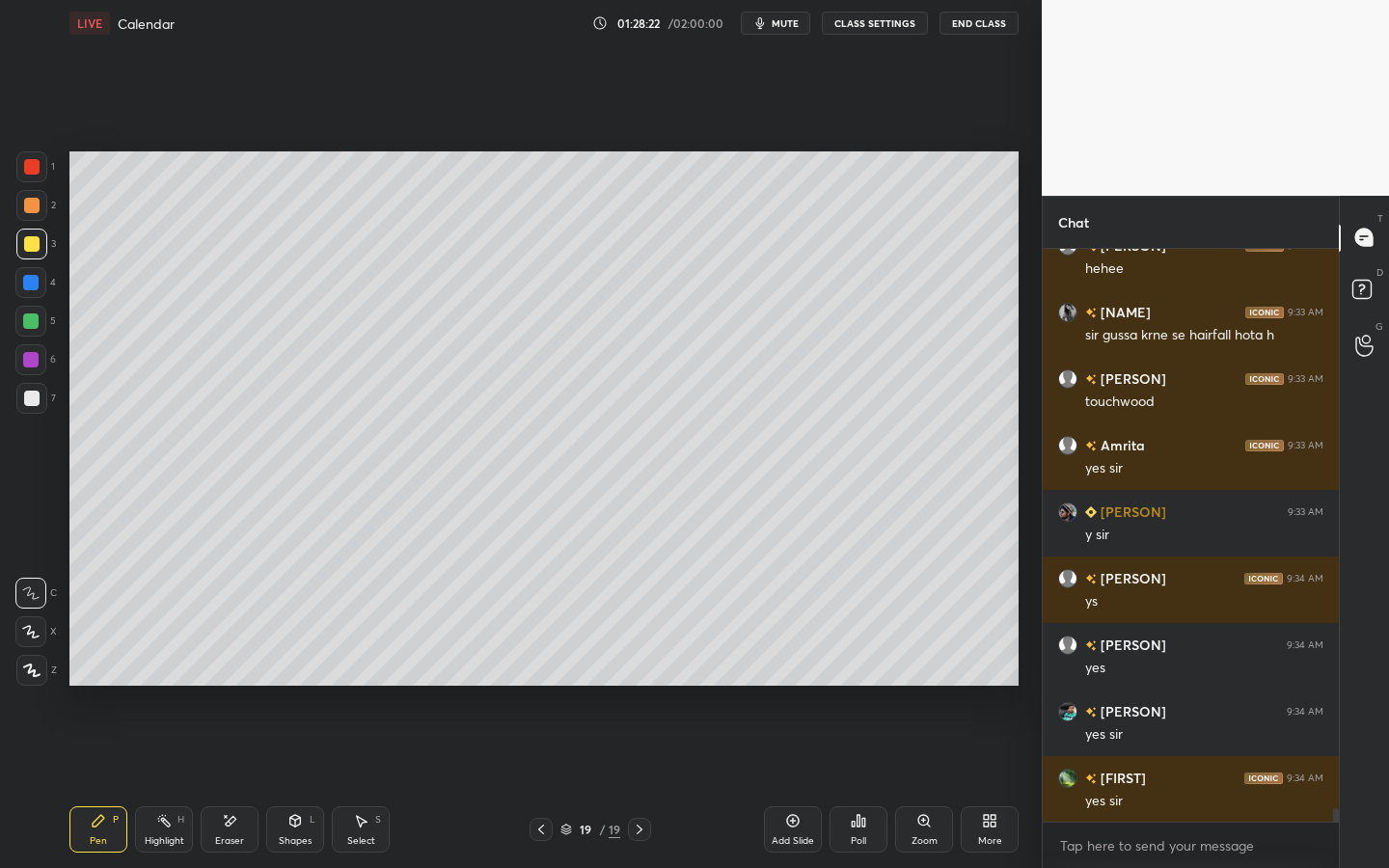 drag, startPoint x: 38, startPoint y: 317, endPoint x: 23, endPoint y: 334, distance: 22.671568 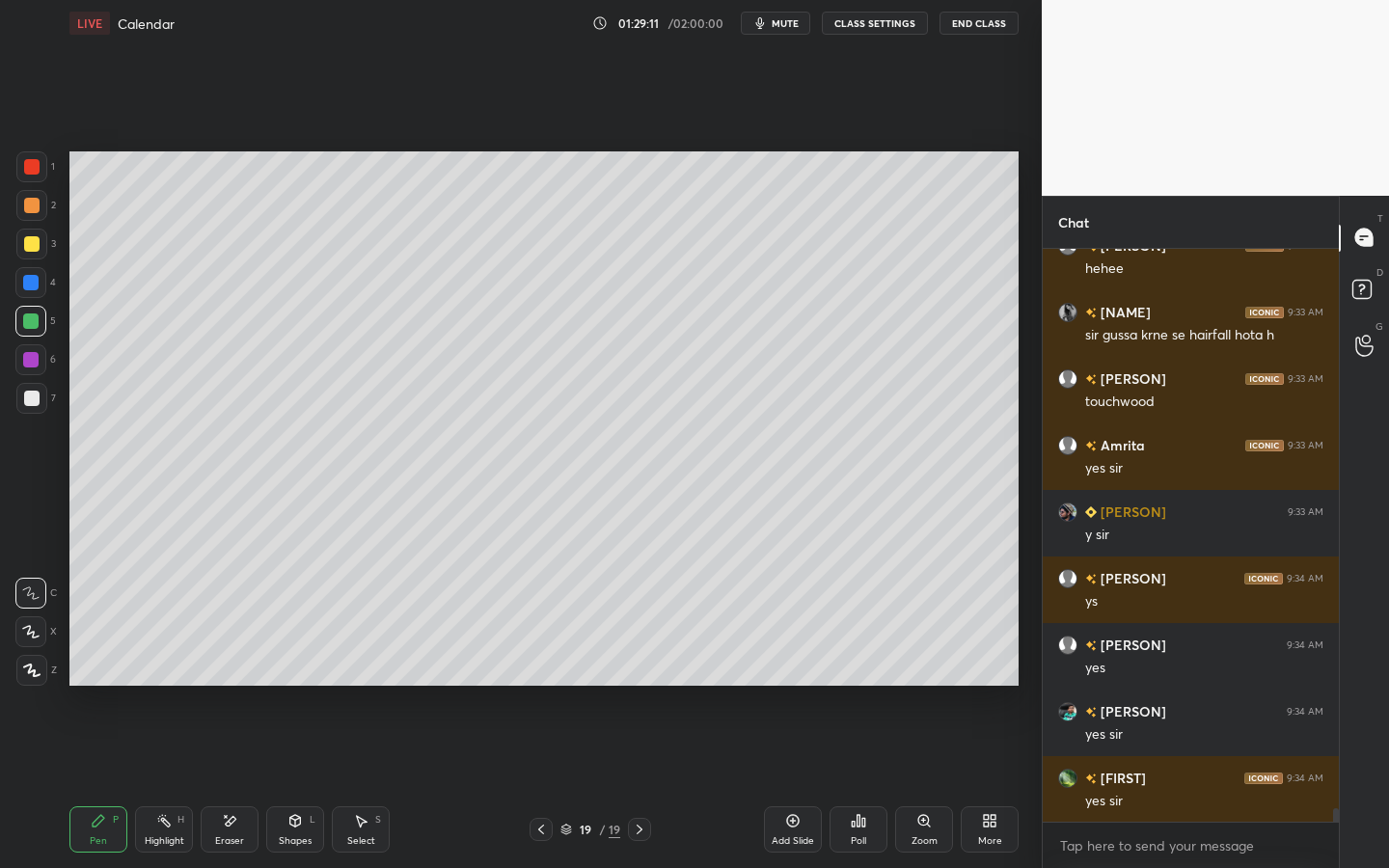 click 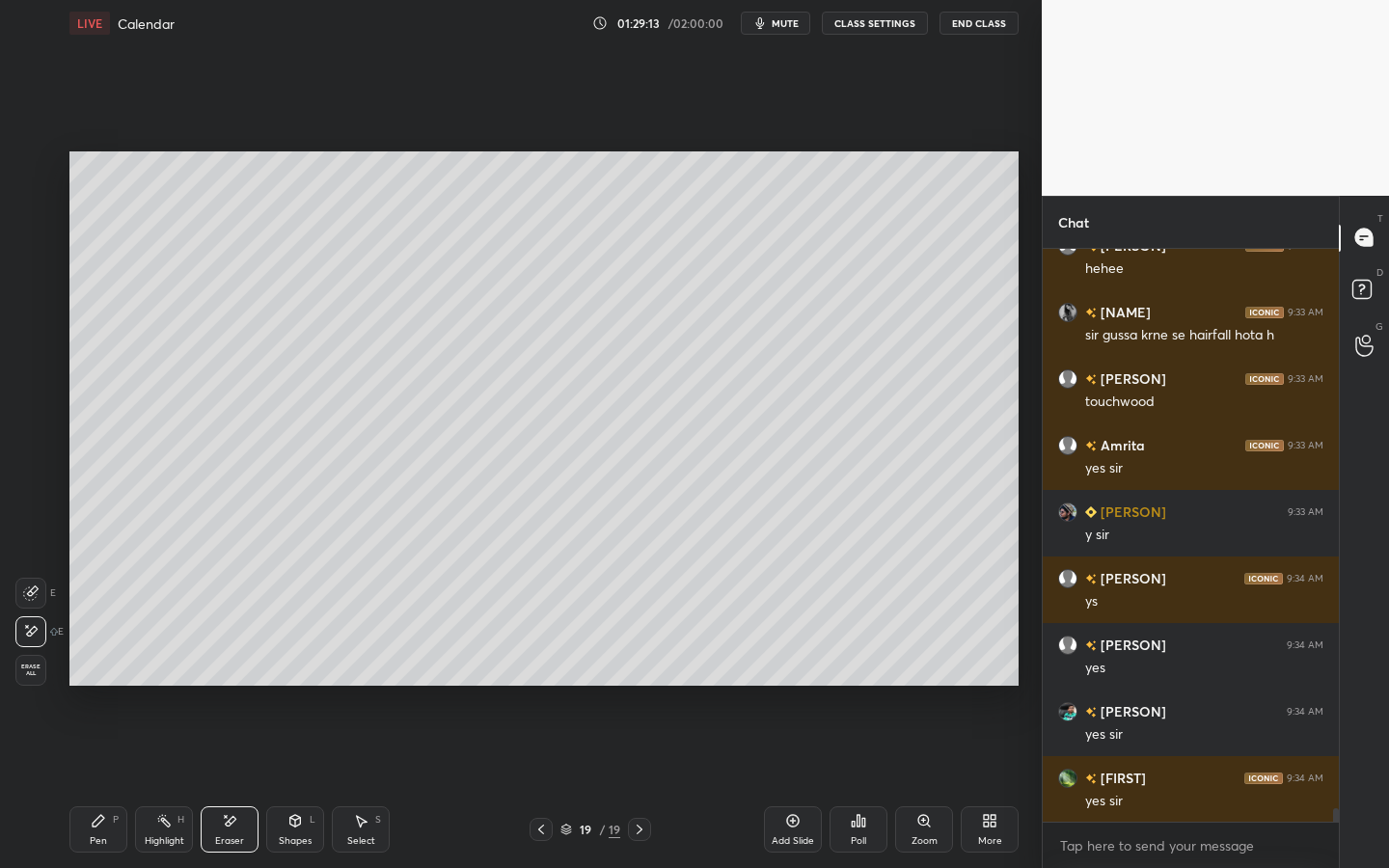 drag, startPoint x: 95, startPoint y: 814, endPoint x: 129, endPoint y: 746, distance: 76.02631 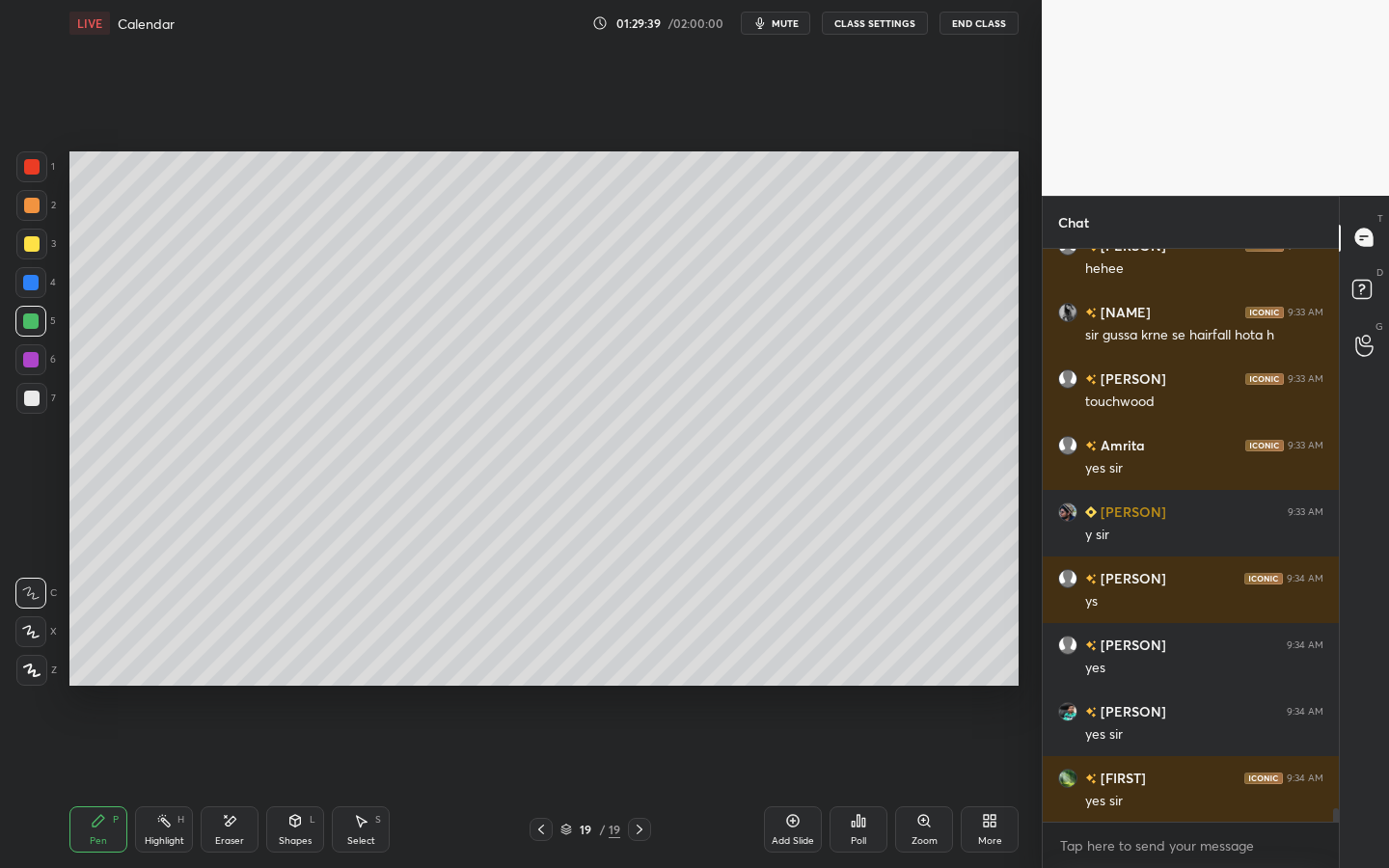 drag, startPoint x: 222, startPoint y: 833, endPoint x: 311, endPoint y: 762, distance: 113.85078 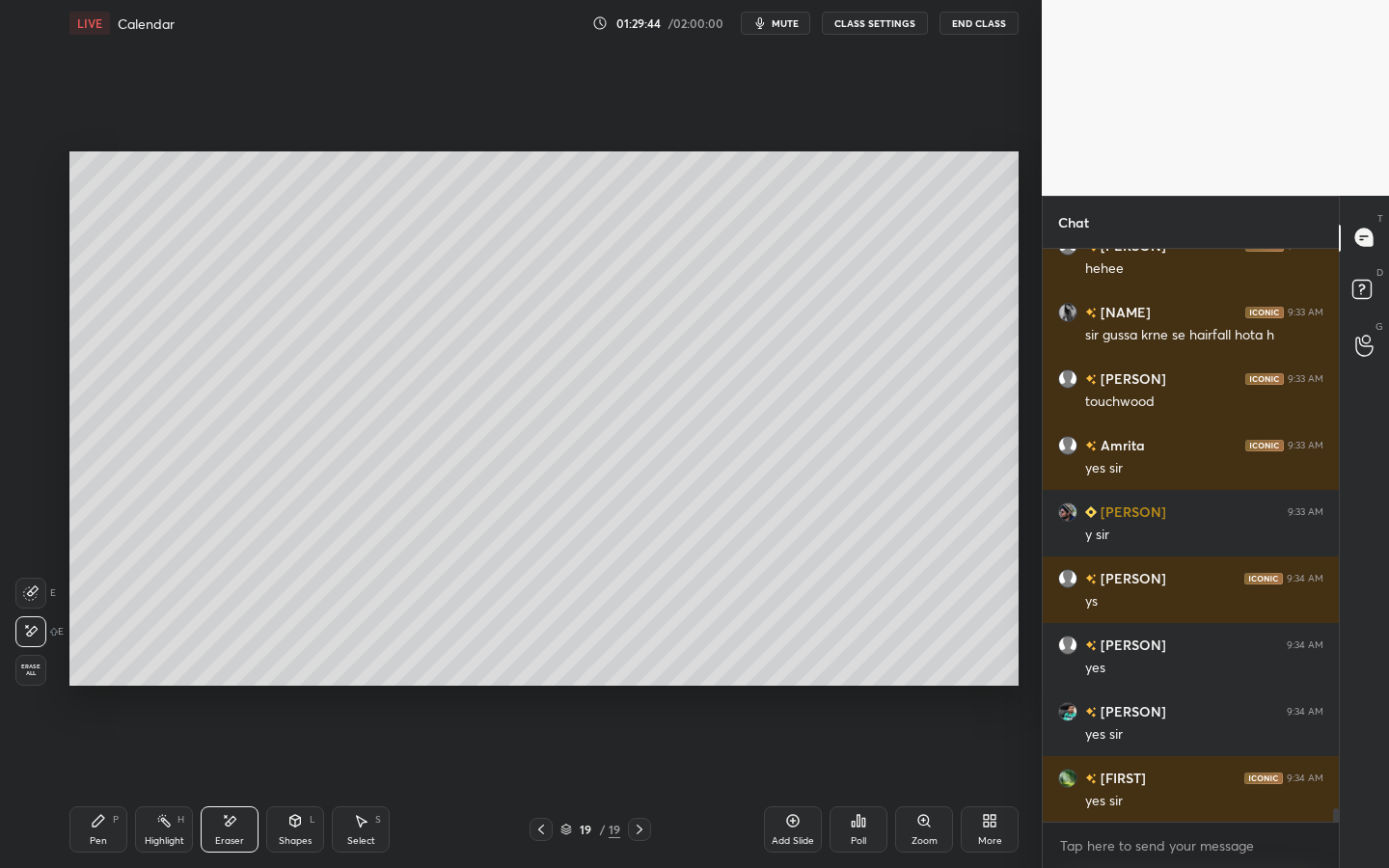 drag, startPoint x: 95, startPoint y: 825, endPoint x: 96, endPoint y: 800, distance: 25.019992 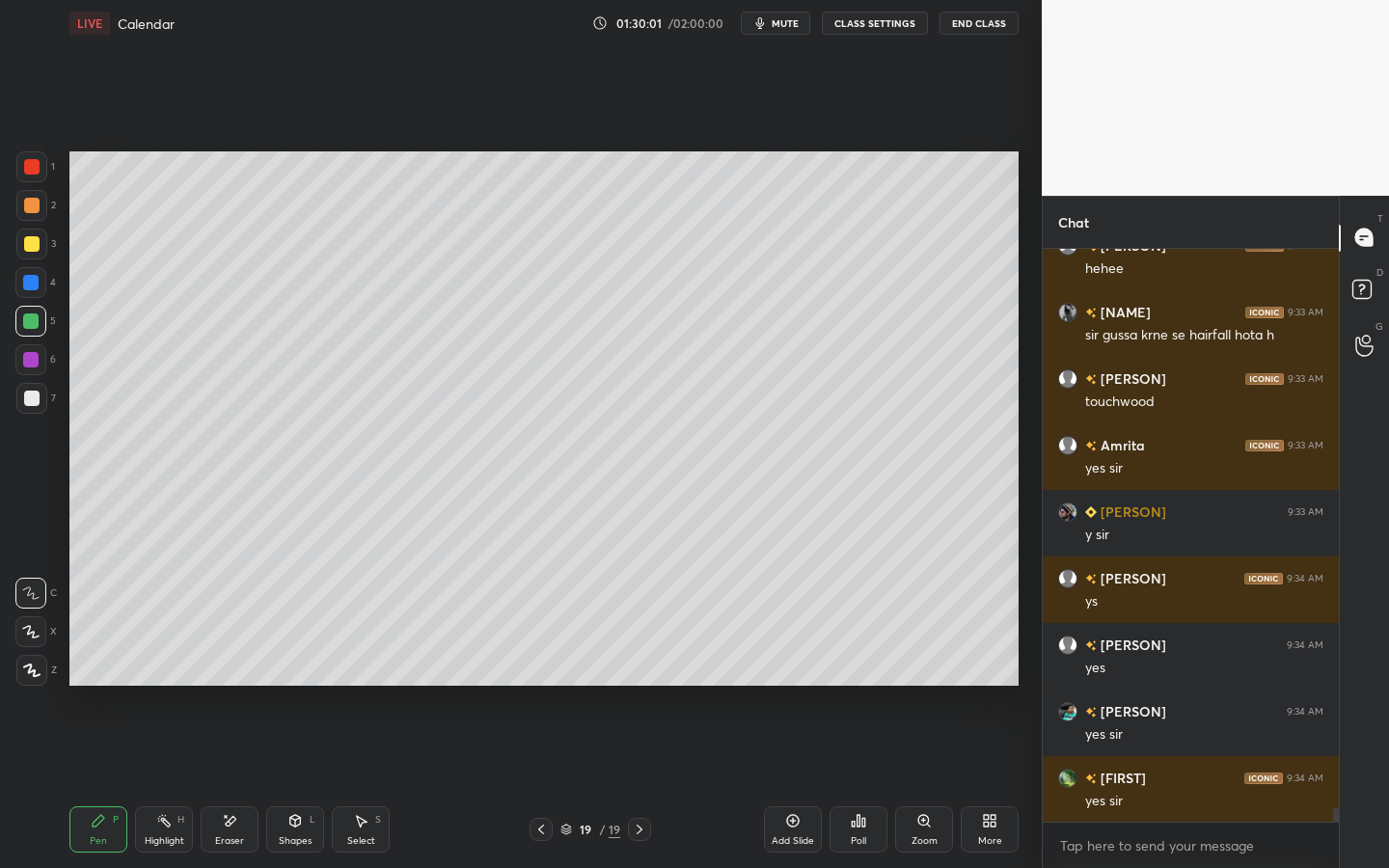 click at bounding box center (32, 398) 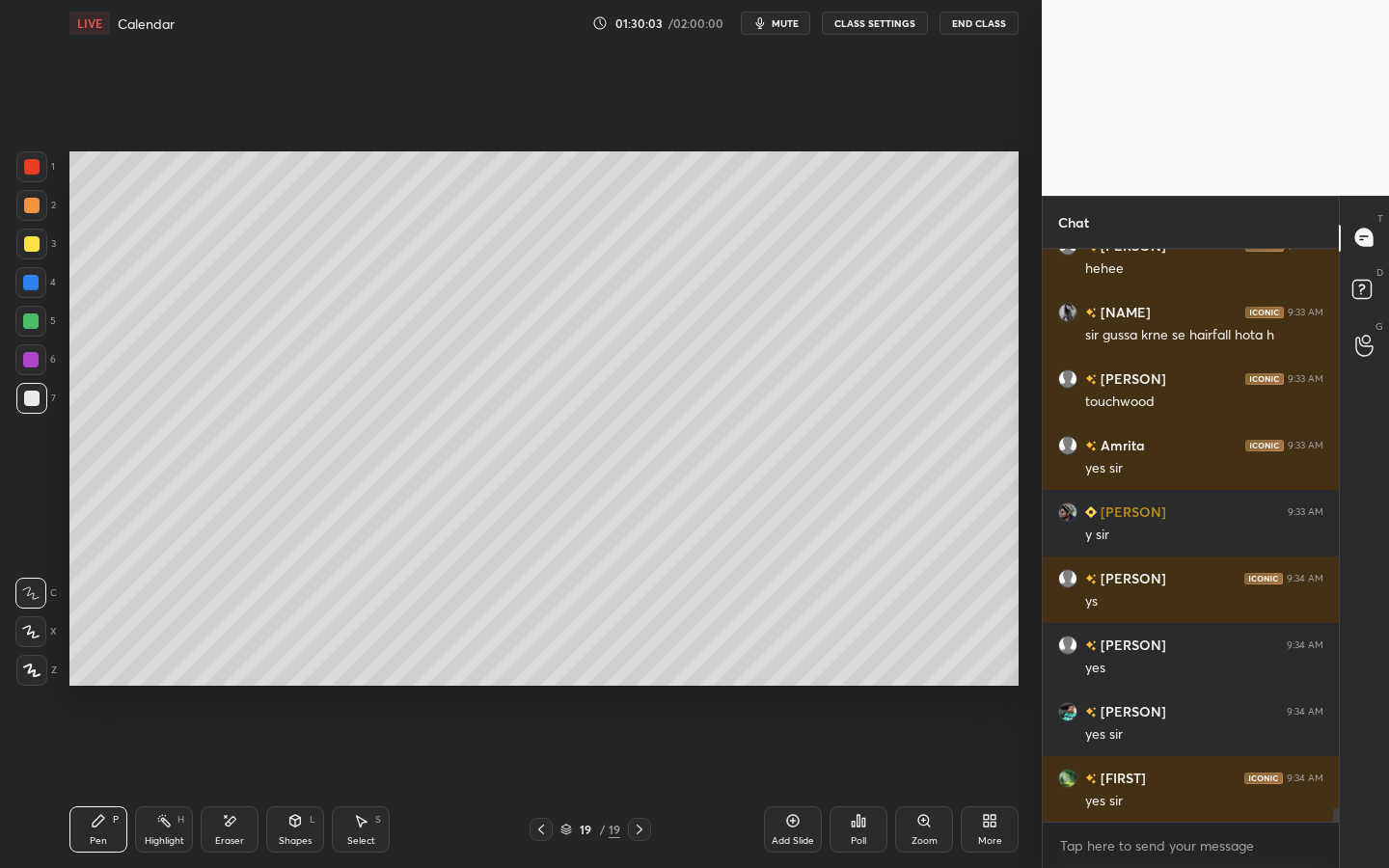 scroll, scrollTop: 528, scrollLeft: 290, axis: both 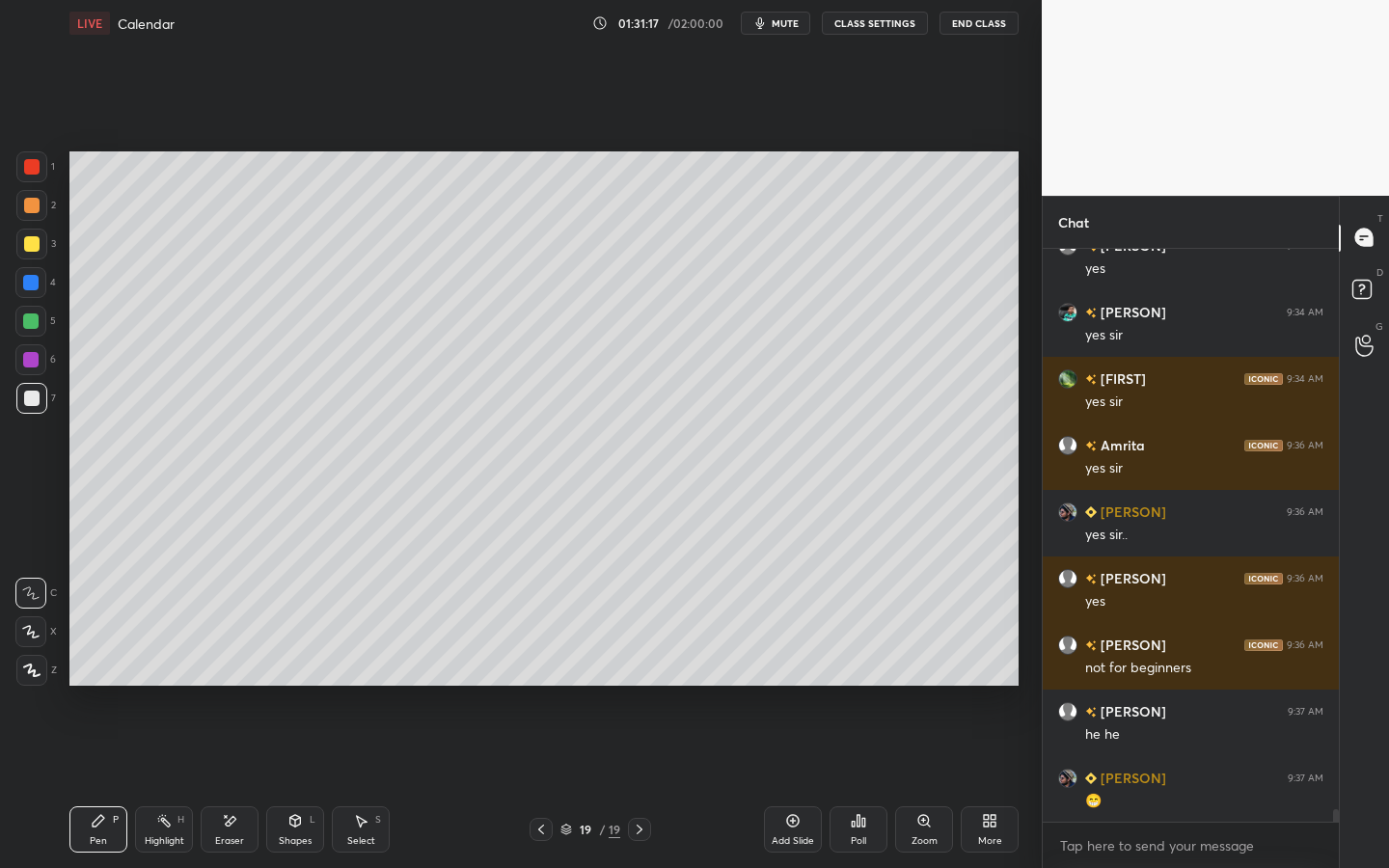 click on "Eraser" at bounding box center [230, 829] 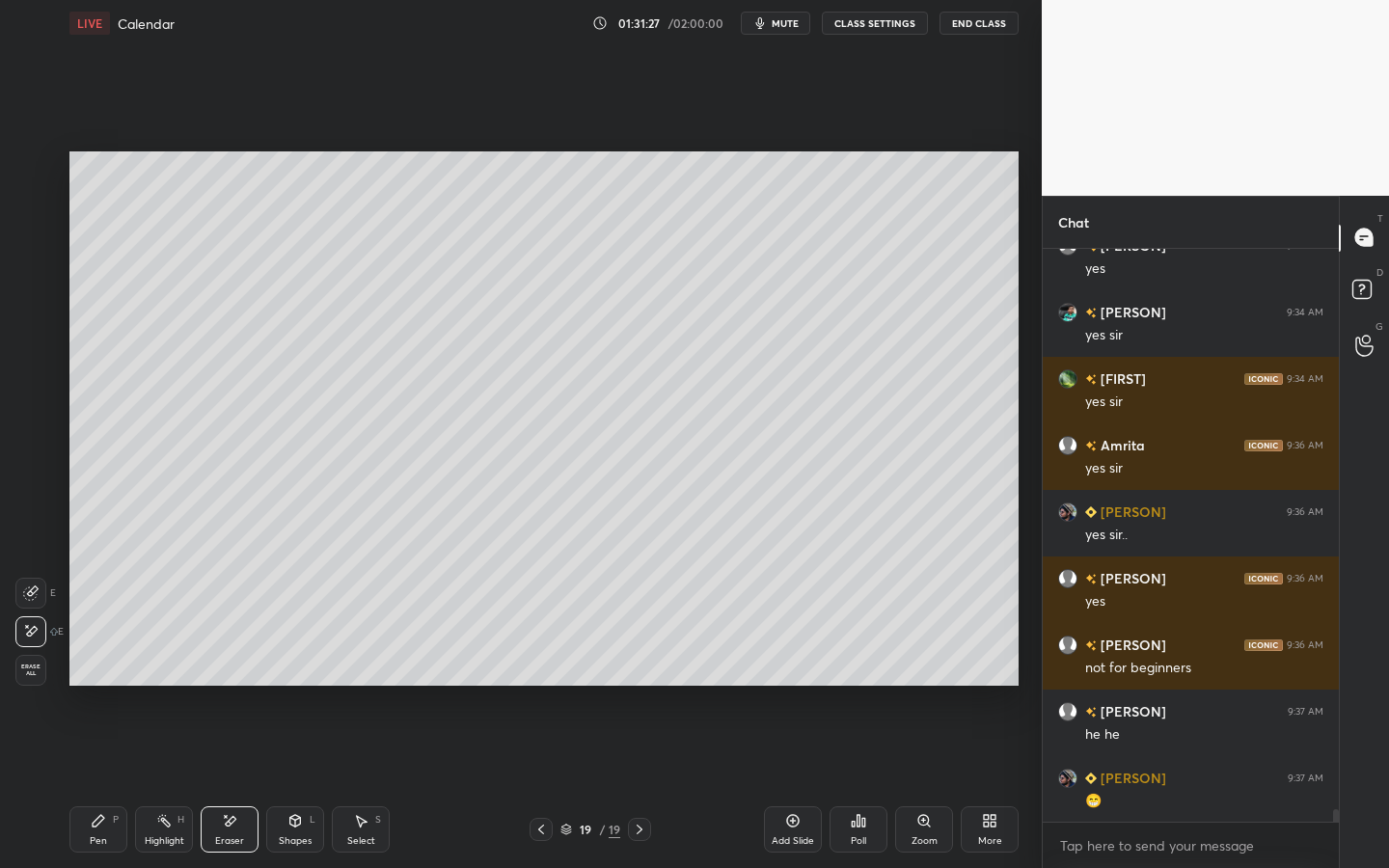 click on "Pen P" at bounding box center (98, 829) 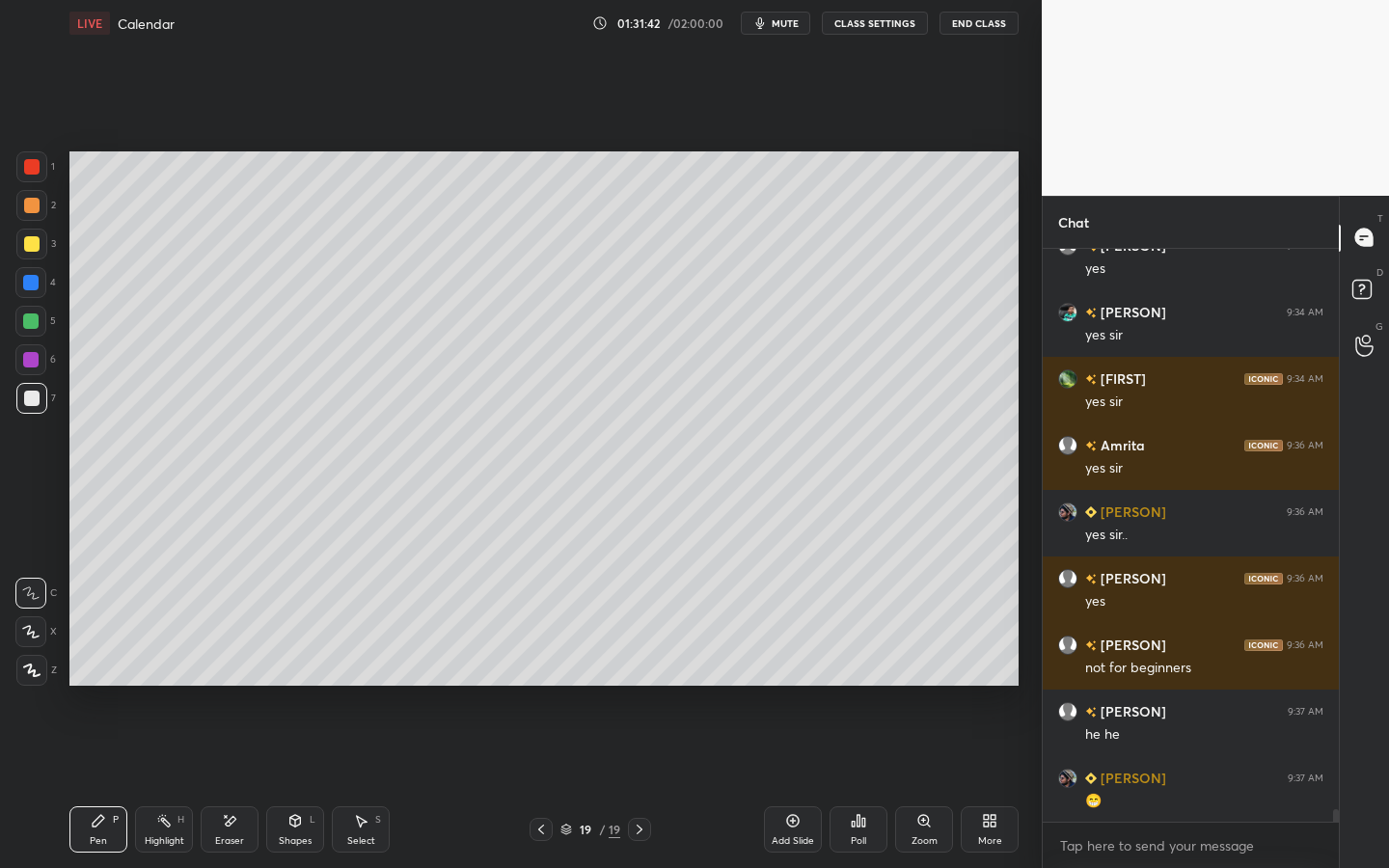 drag, startPoint x: 234, startPoint y: 837, endPoint x: 259, endPoint y: 816, distance: 32.649655 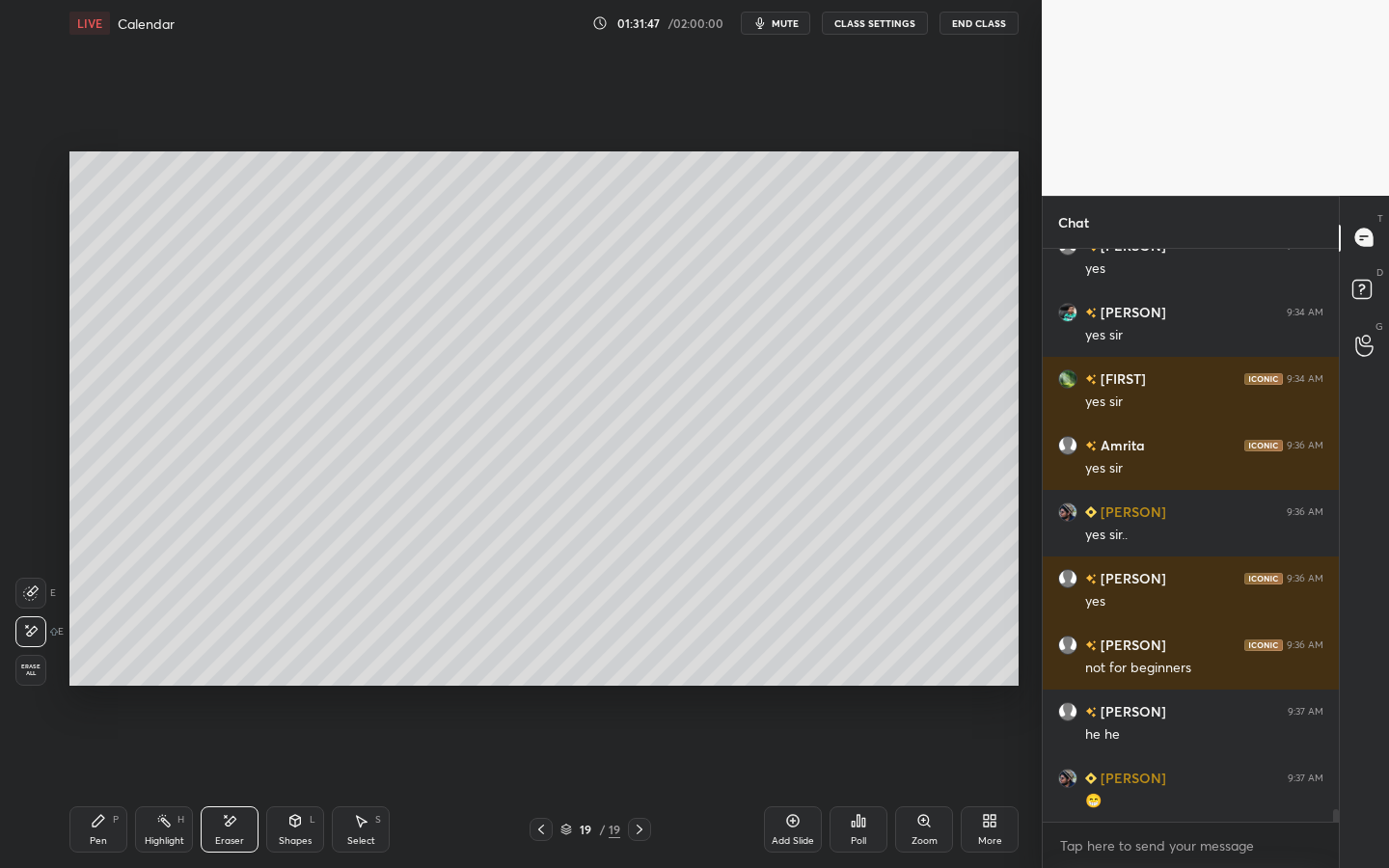 click on "Pen" at bounding box center [98, 841] 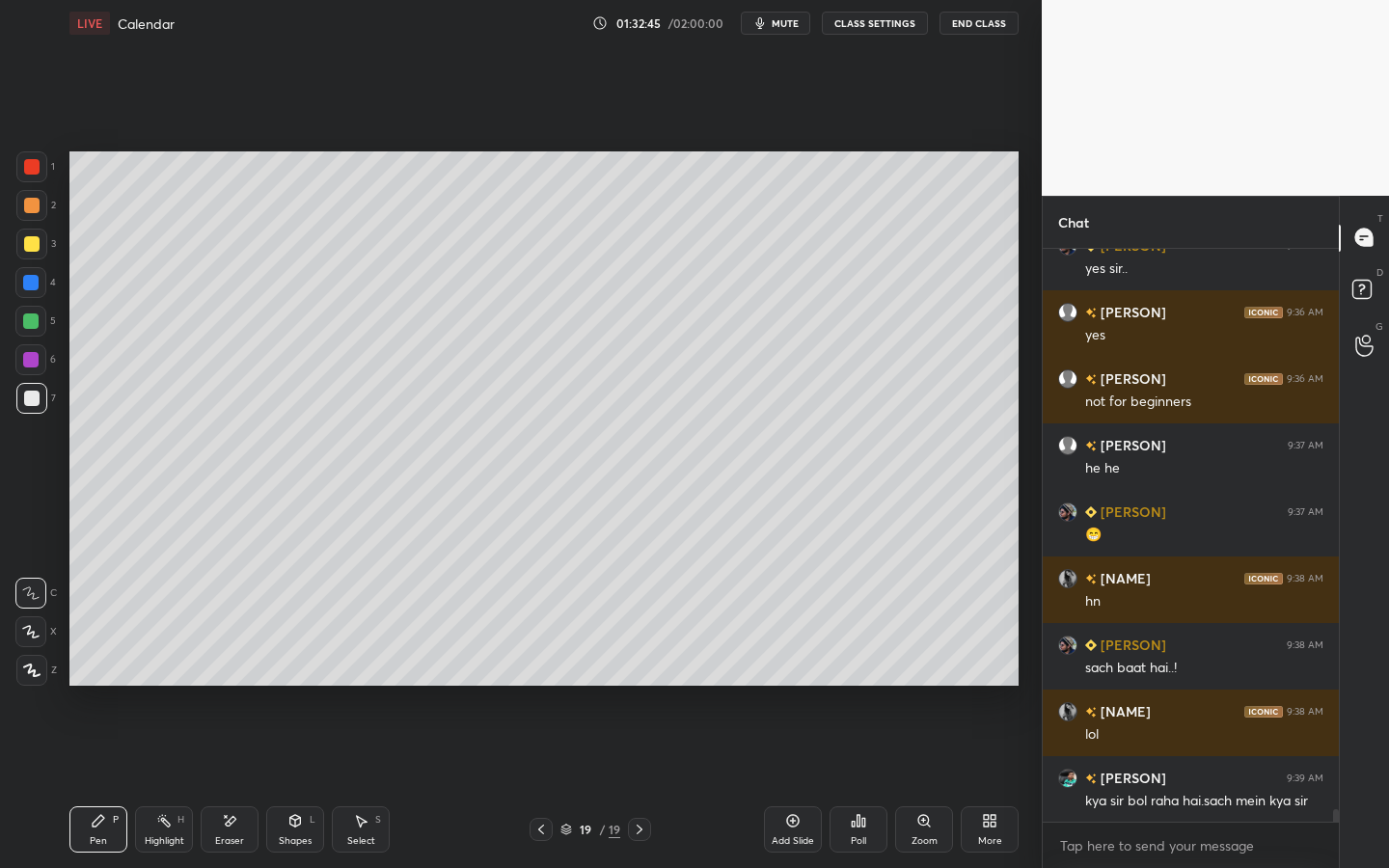 scroll, scrollTop: 25406, scrollLeft: 0, axis: vertical 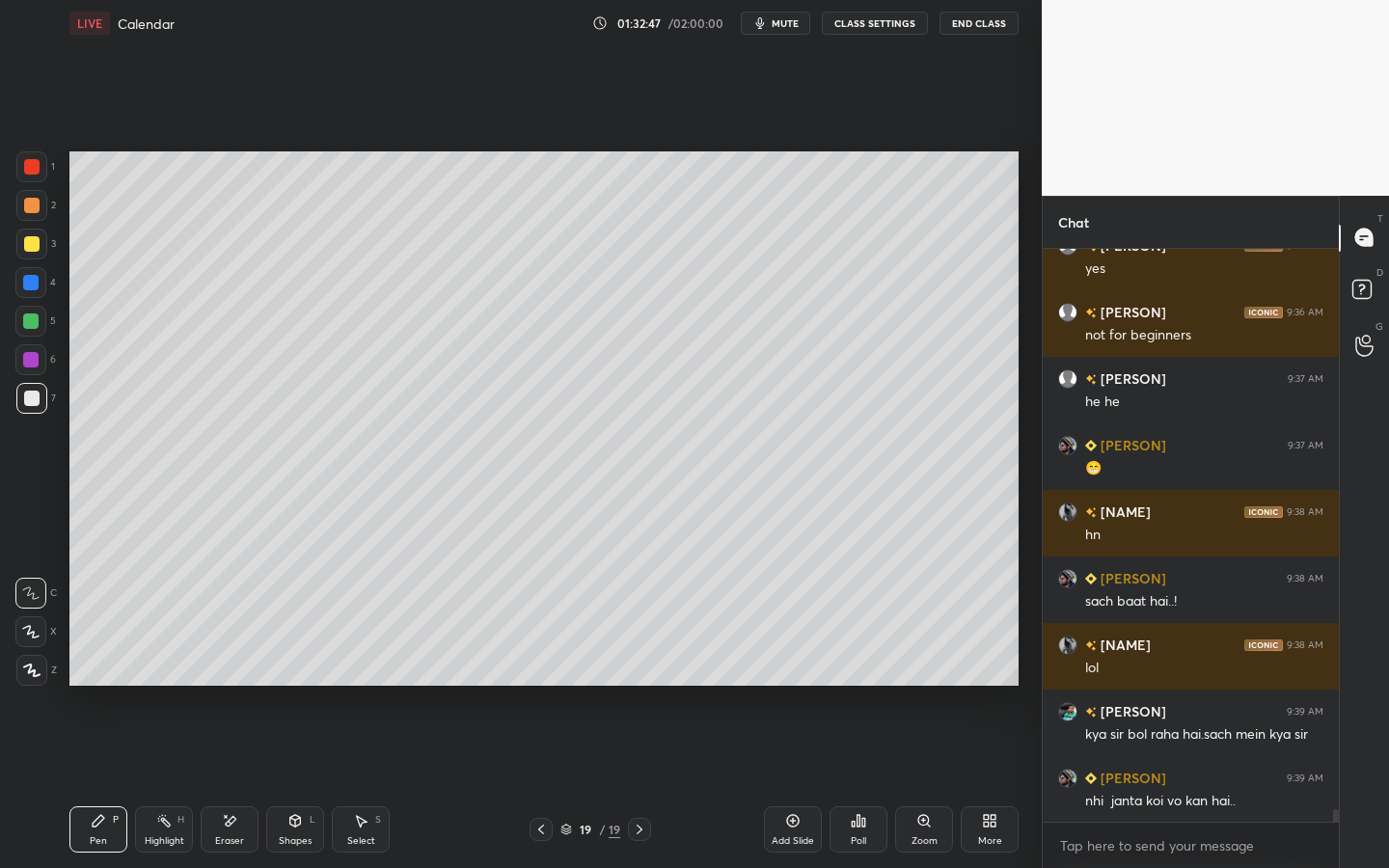 click on "Eraser" at bounding box center (230, 829) 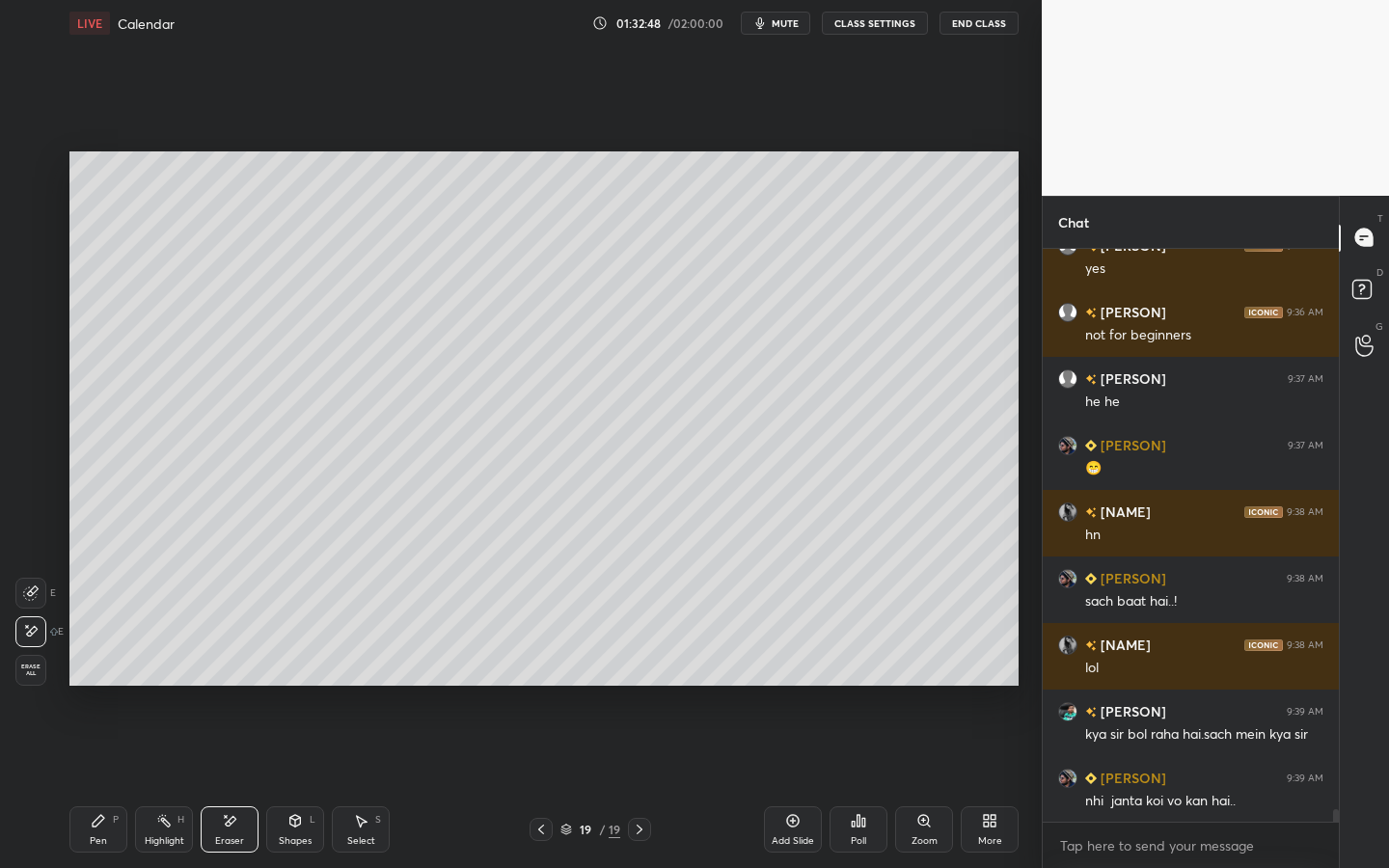 scroll, scrollTop: 25490, scrollLeft: 0, axis: vertical 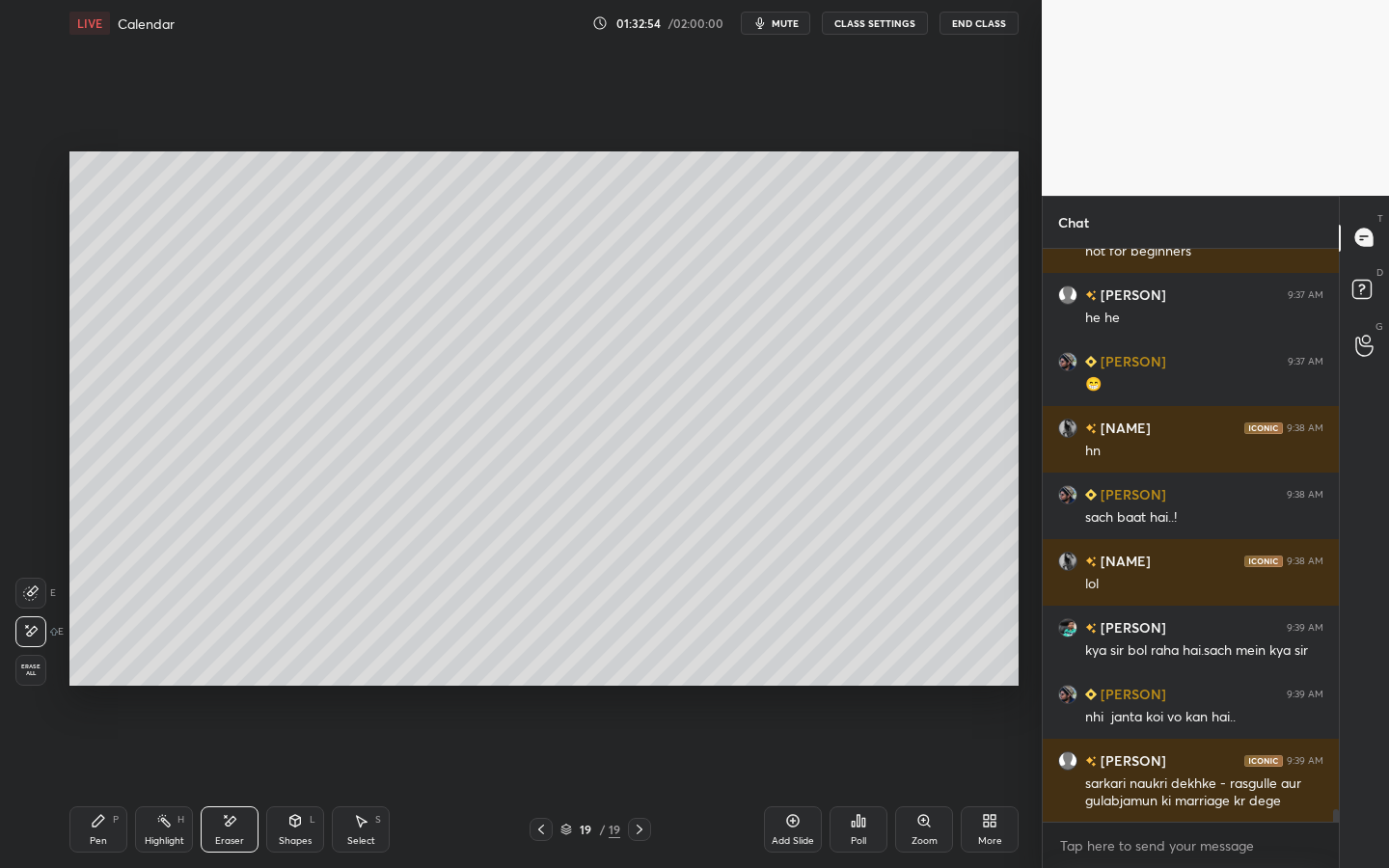 drag, startPoint x: 91, startPoint y: 831, endPoint x: 95, endPoint y: 800, distance: 31.257 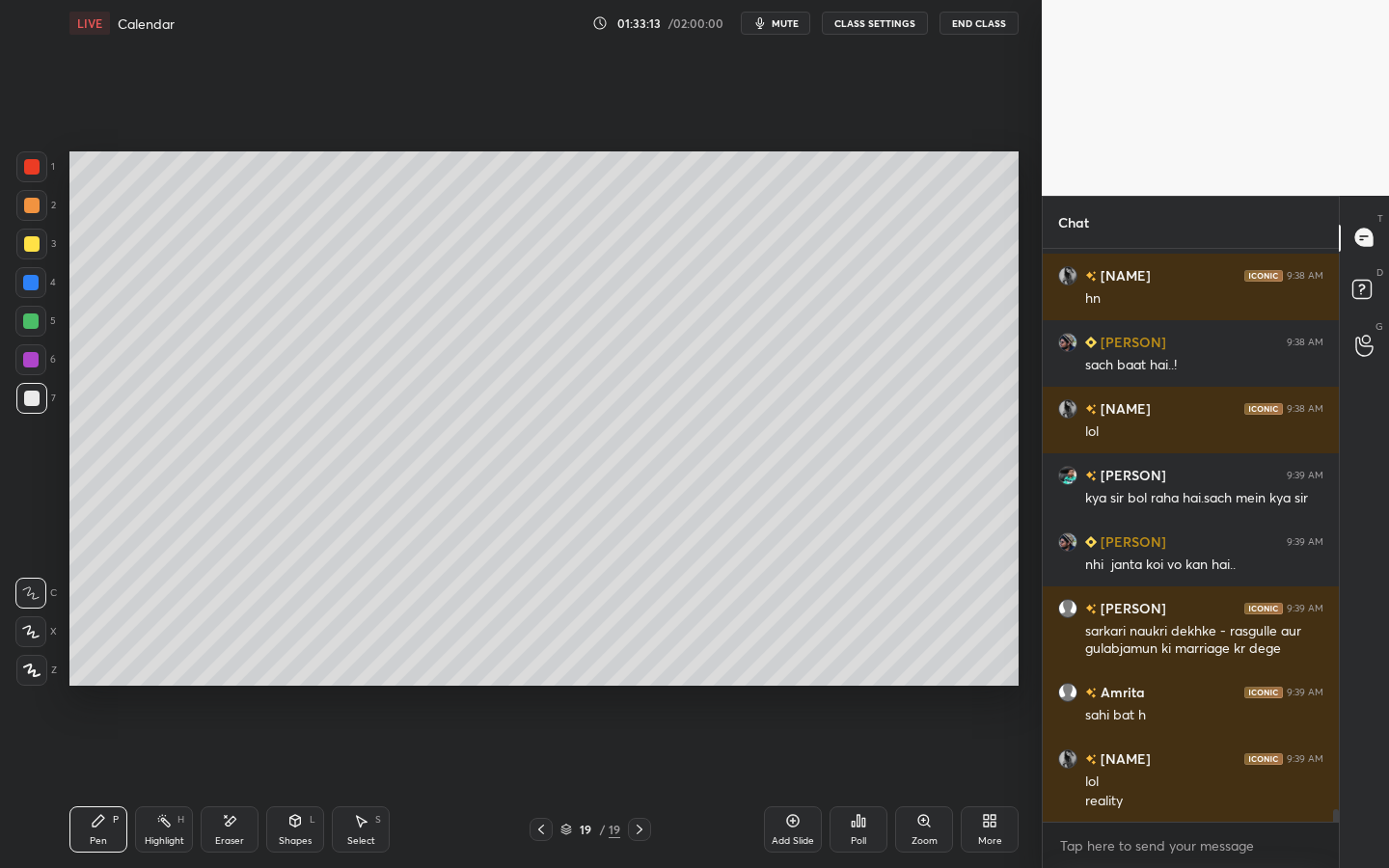 scroll, scrollTop: 25709, scrollLeft: 0, axis: vertical 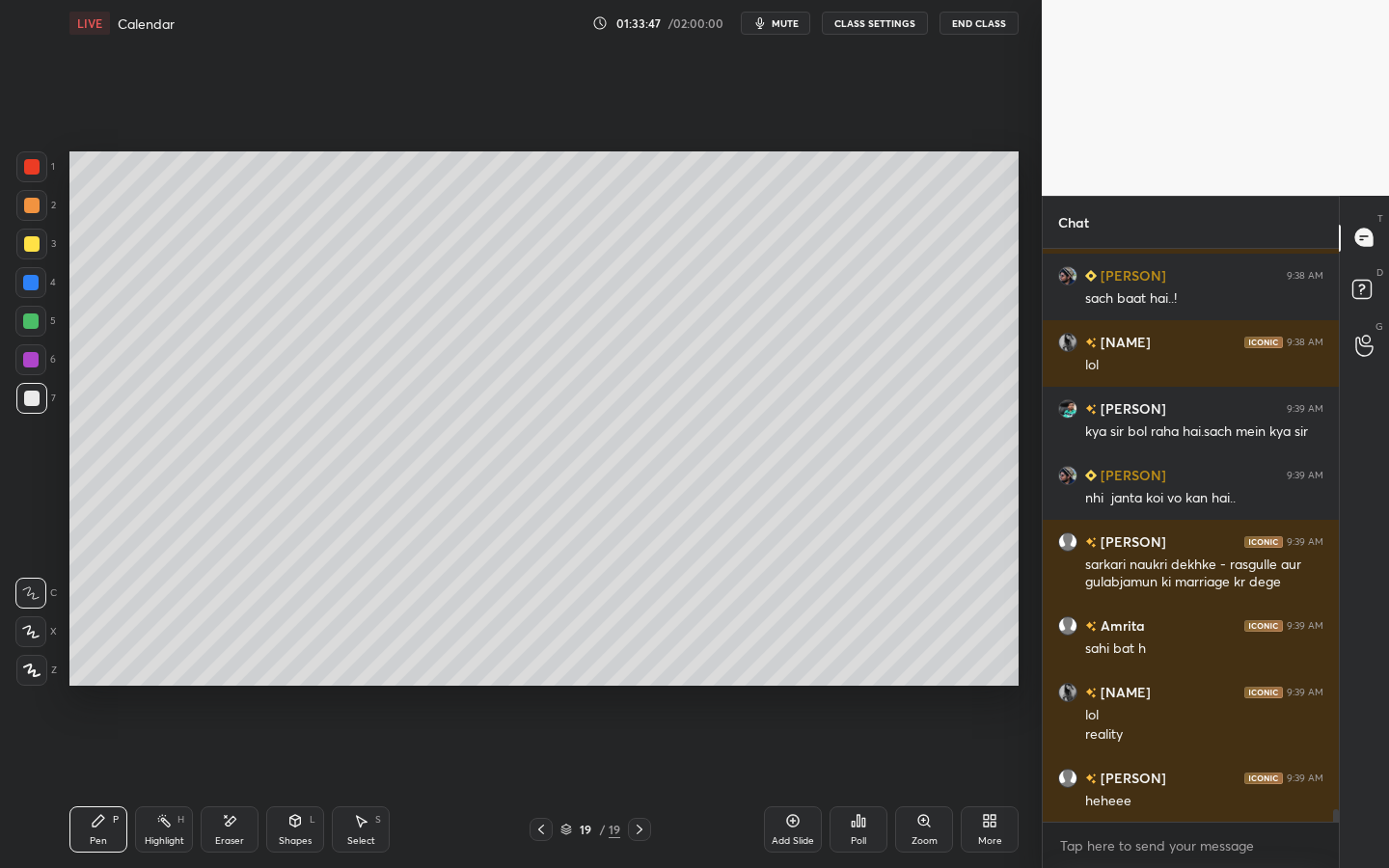 click on "Eraser" at bounding box center (230, 829) 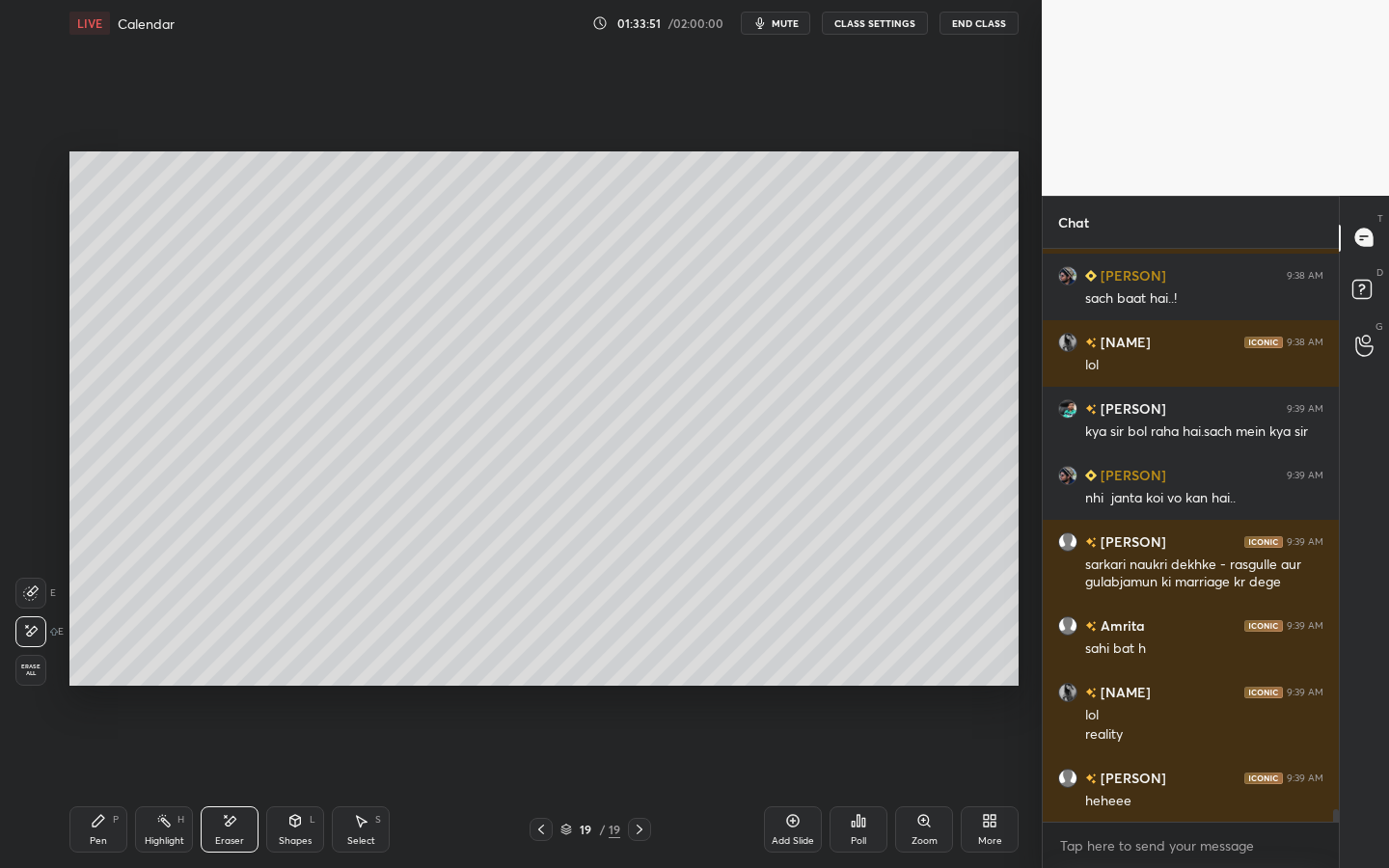 drag, startPoint x: 106, startPoint y: 823, endPoint x: 170, endPoint y: 765, distance: 86.37129 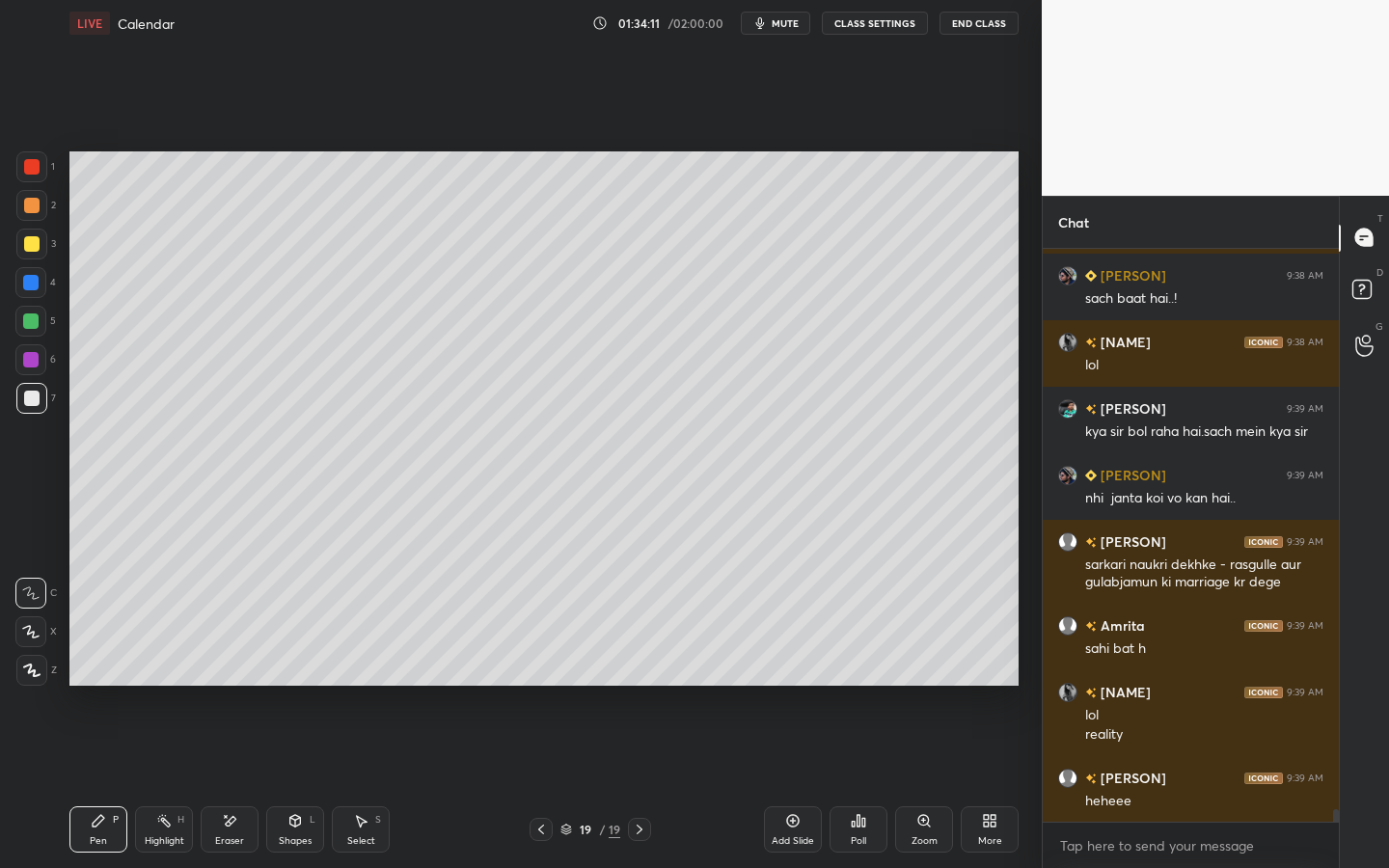 click on "Setting up your live class Poll for   secs No correct answer Start poll" at bounding box center [544, 419] 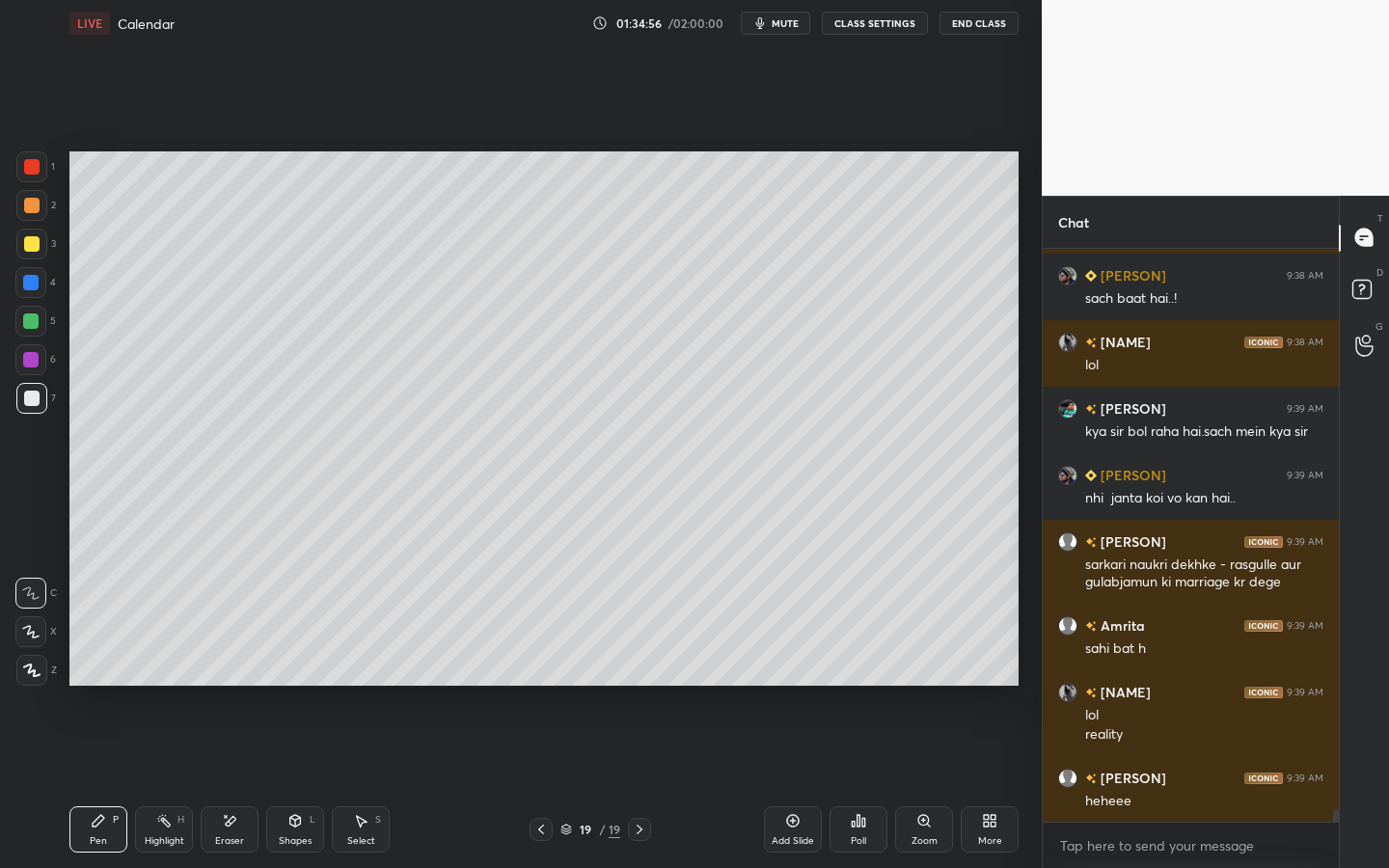 drag, startPoint x: 154, startPoint y: 850, endPoint x: 158, endPoint y: 837, distance: 13.601471 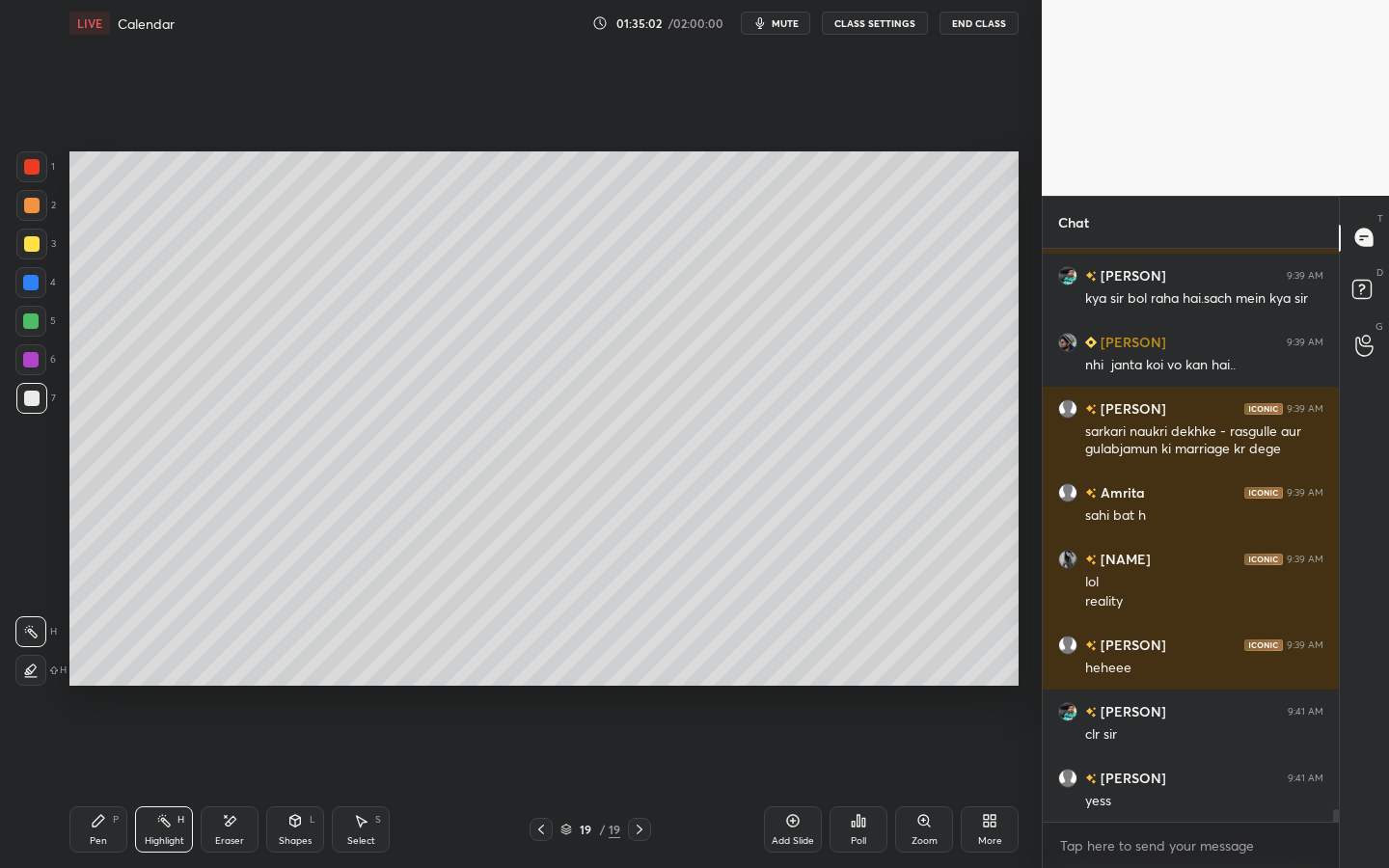 scroll, scrollTop: 25909, scrollLeft: 0, axis: vertical 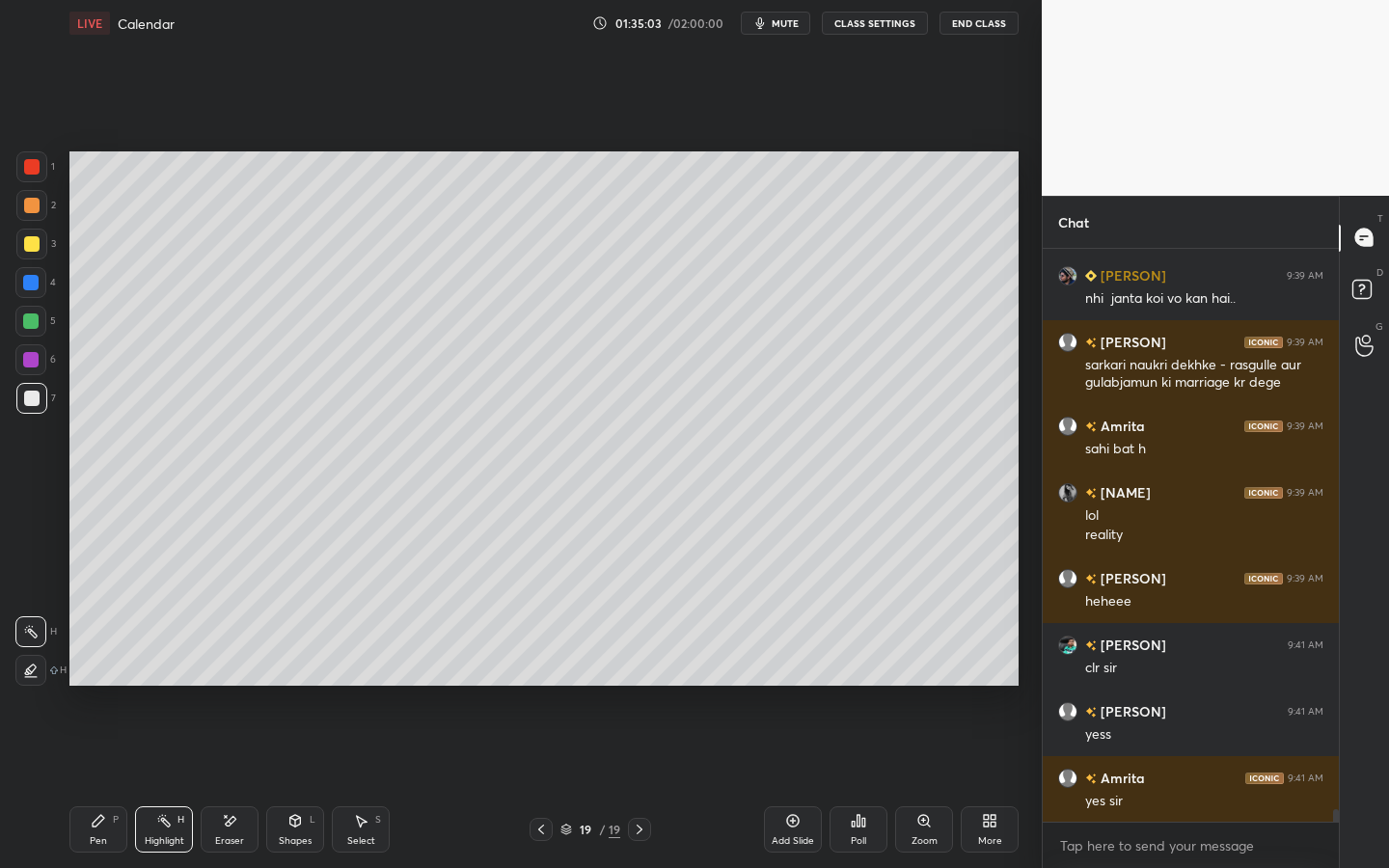 drag, startPoint x: 235, startPoint y: 823, endPoint x: 265, endPoint y: 784, distance: 49.203658 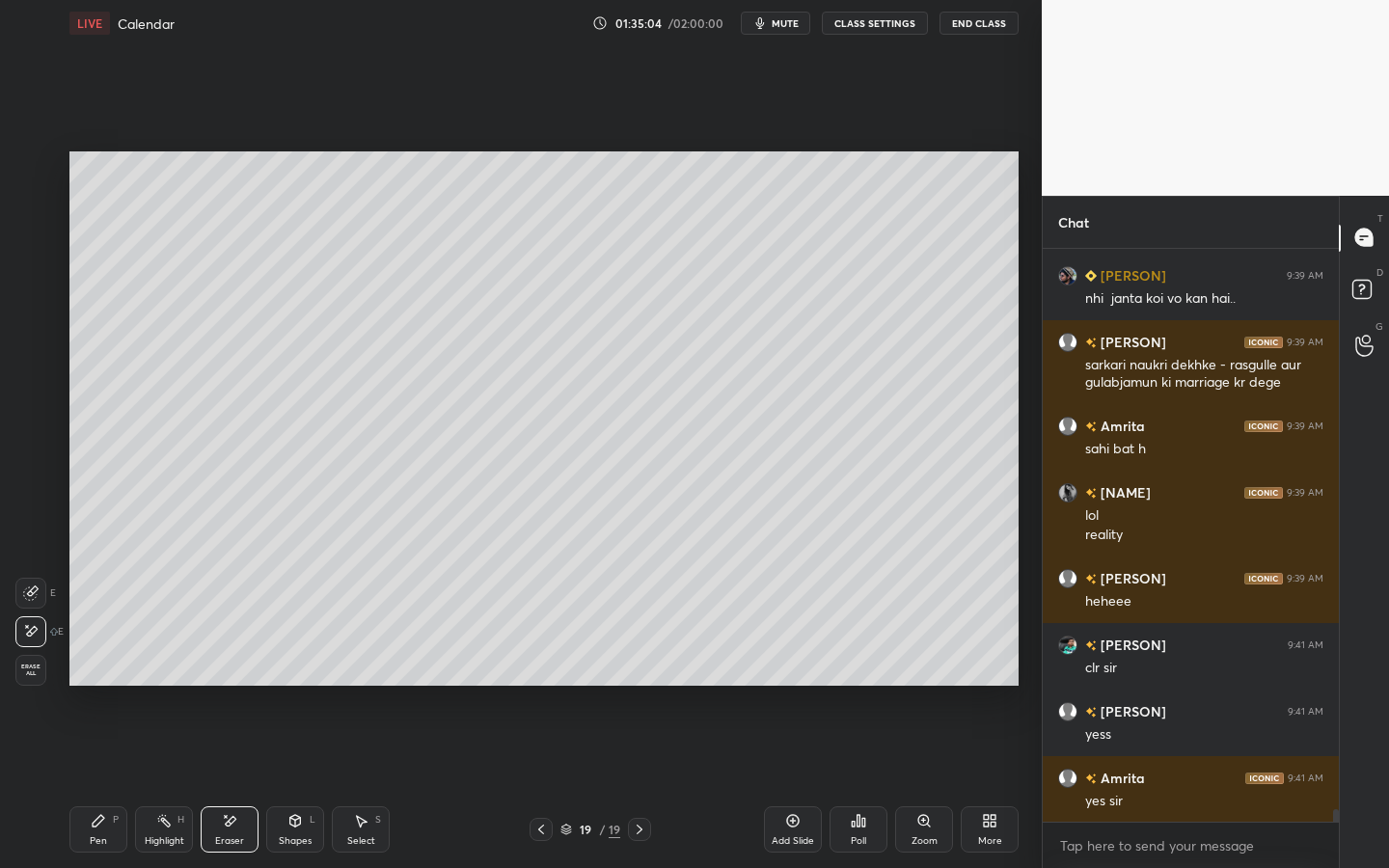 scroll, scrollTop: 25975, scrollLeft: 0, axis: vertical 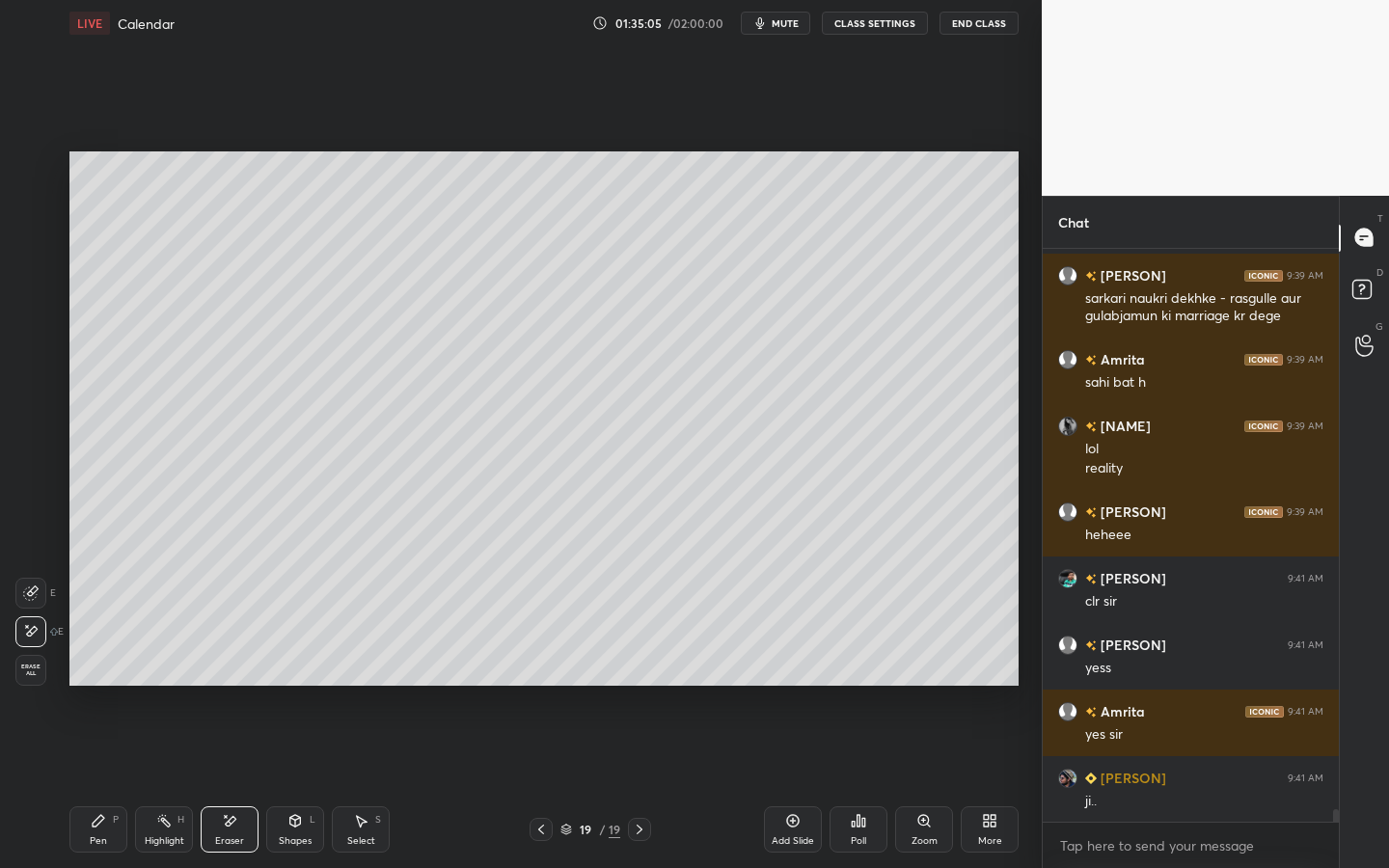 drag, startPoint x: 98, startPoint y: 827, endPoint x: 133, endPoint y: 794, distance: 48.10405 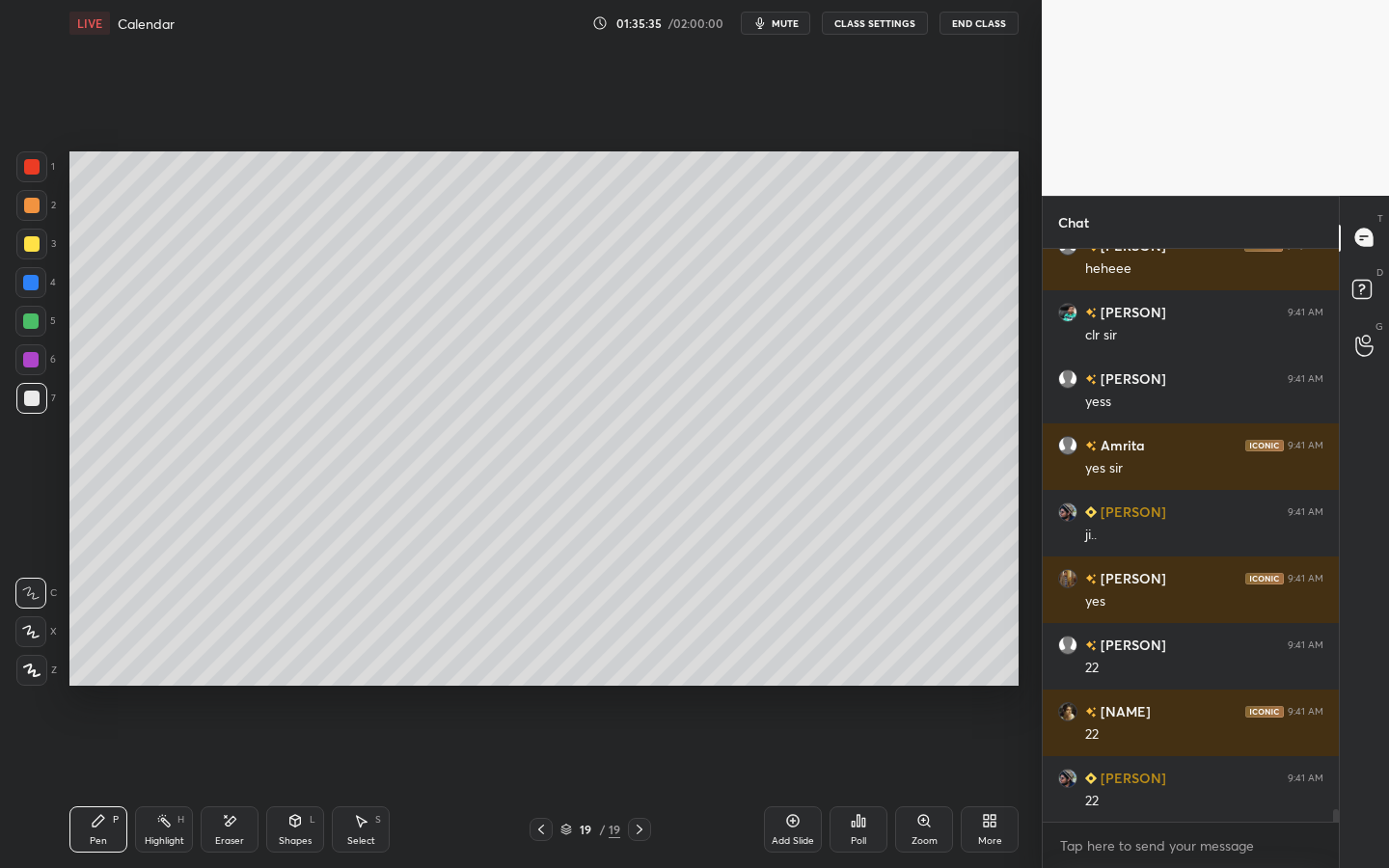 scroll, scrollTop: 26308, scrollLeft: 0, axis: vertical 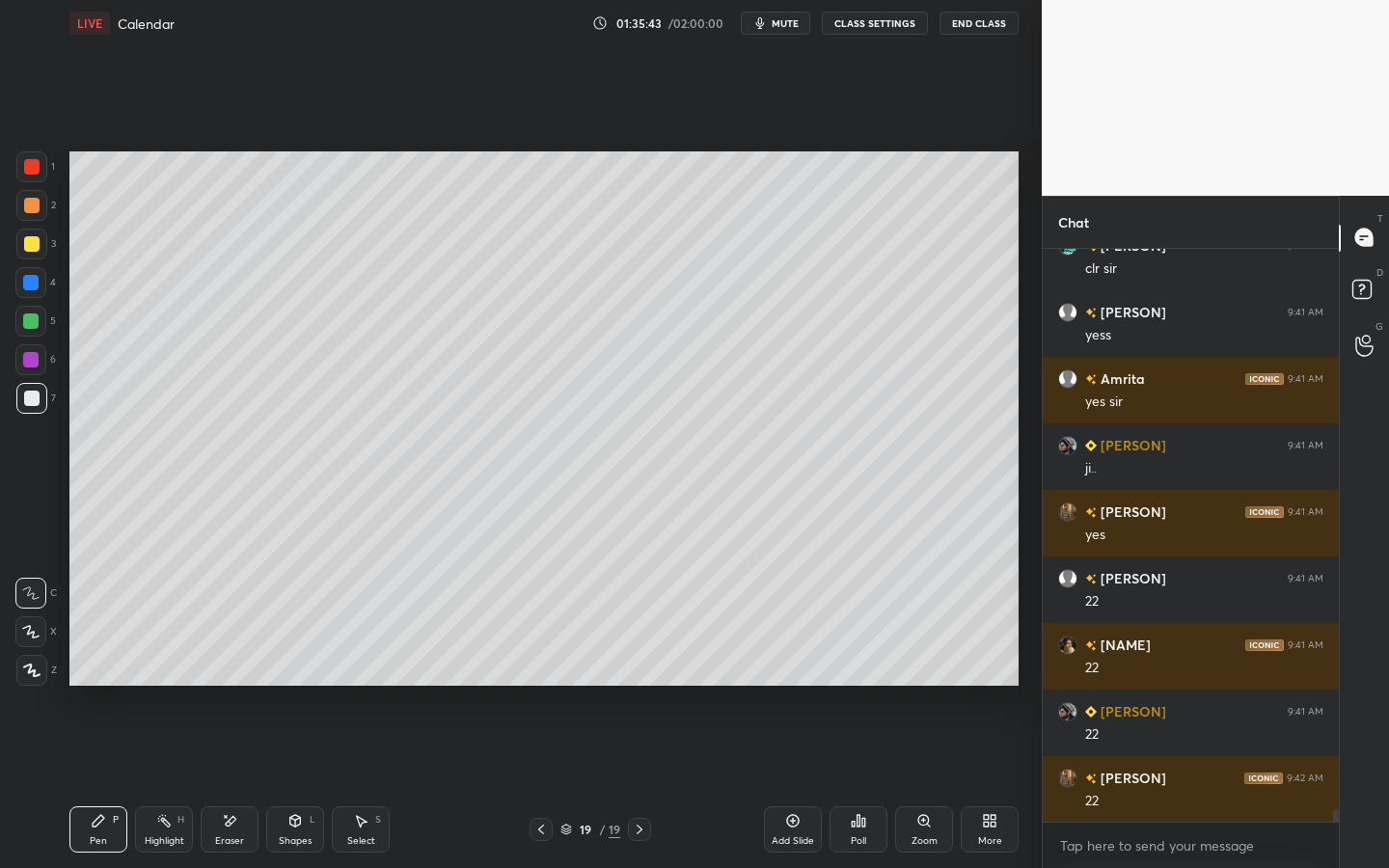 click 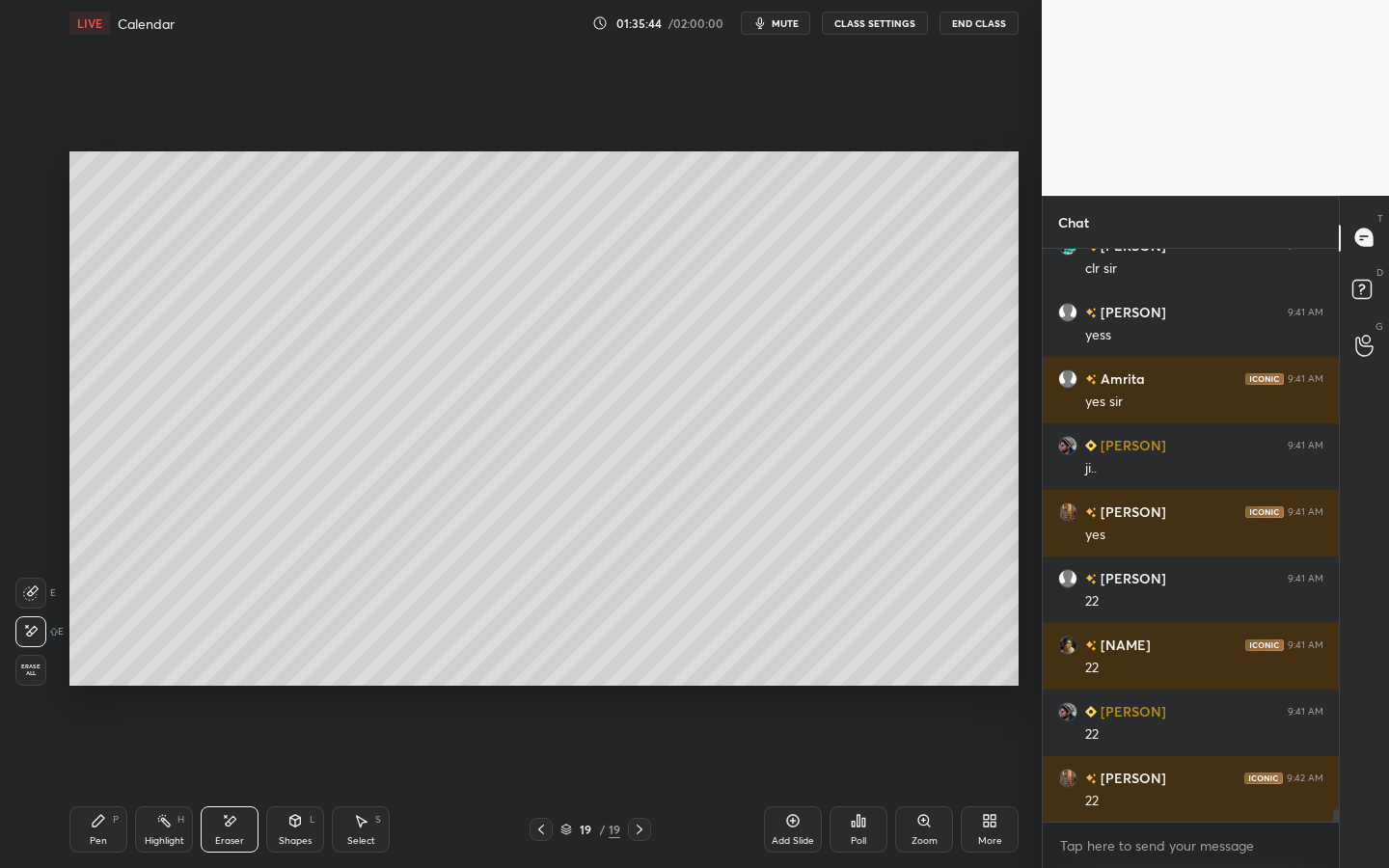 scroll, scrollTop: 26375, scrollLeft: 0, axis: vertical 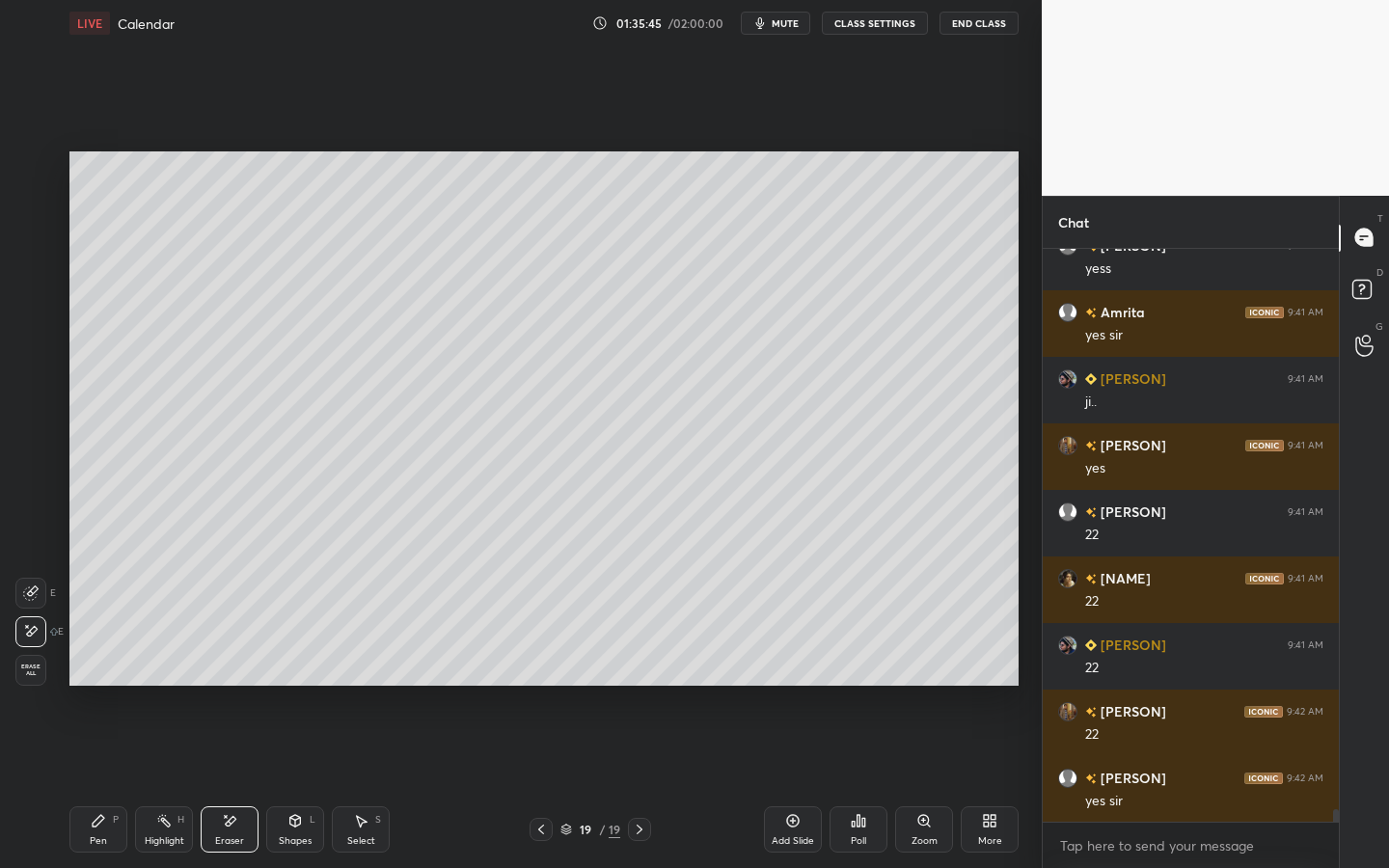 click on "Pen P" at bounding box center [98, 829] 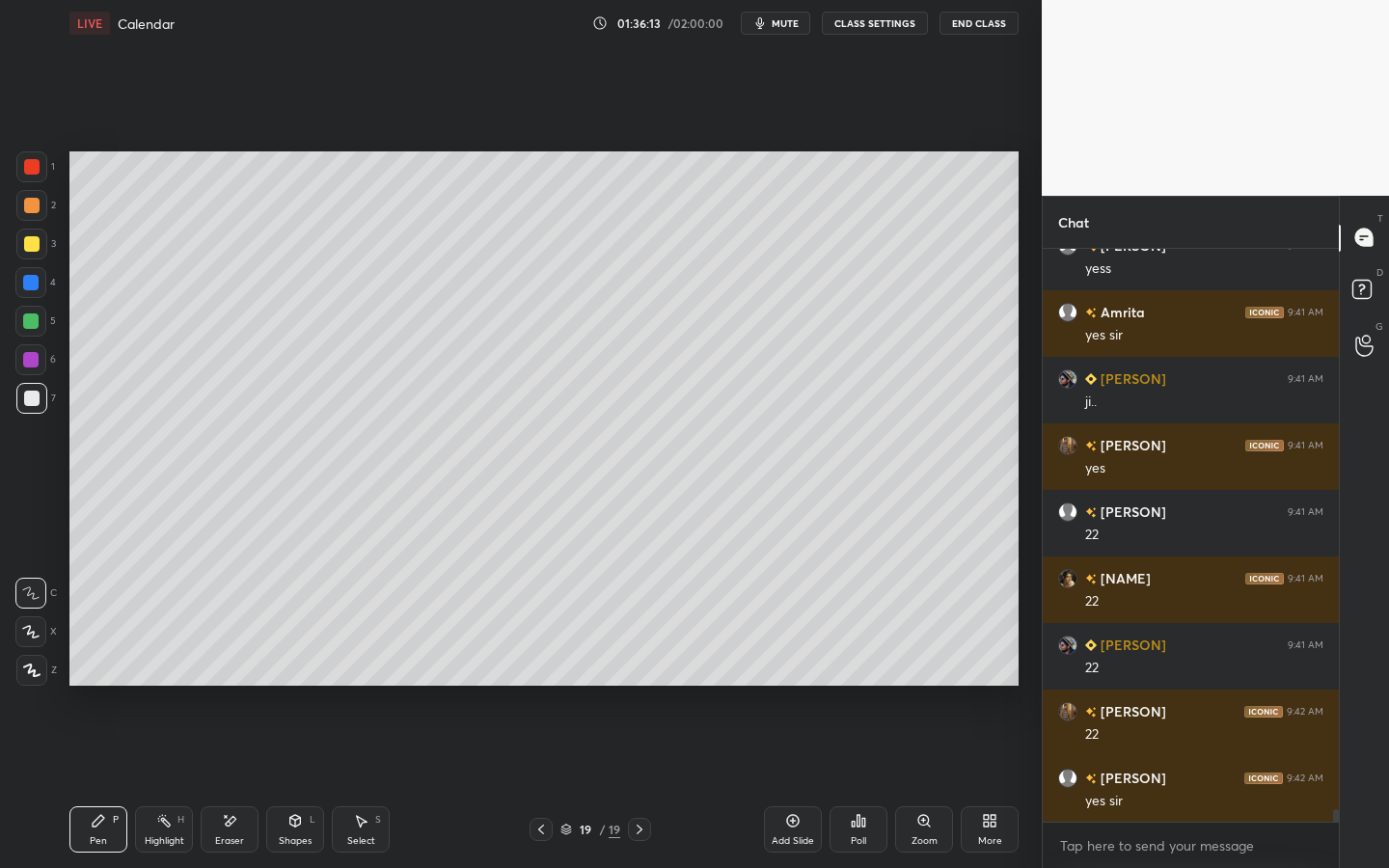 scroll, scrollTop: 26441, scrollLeft: 0, axis: vertical 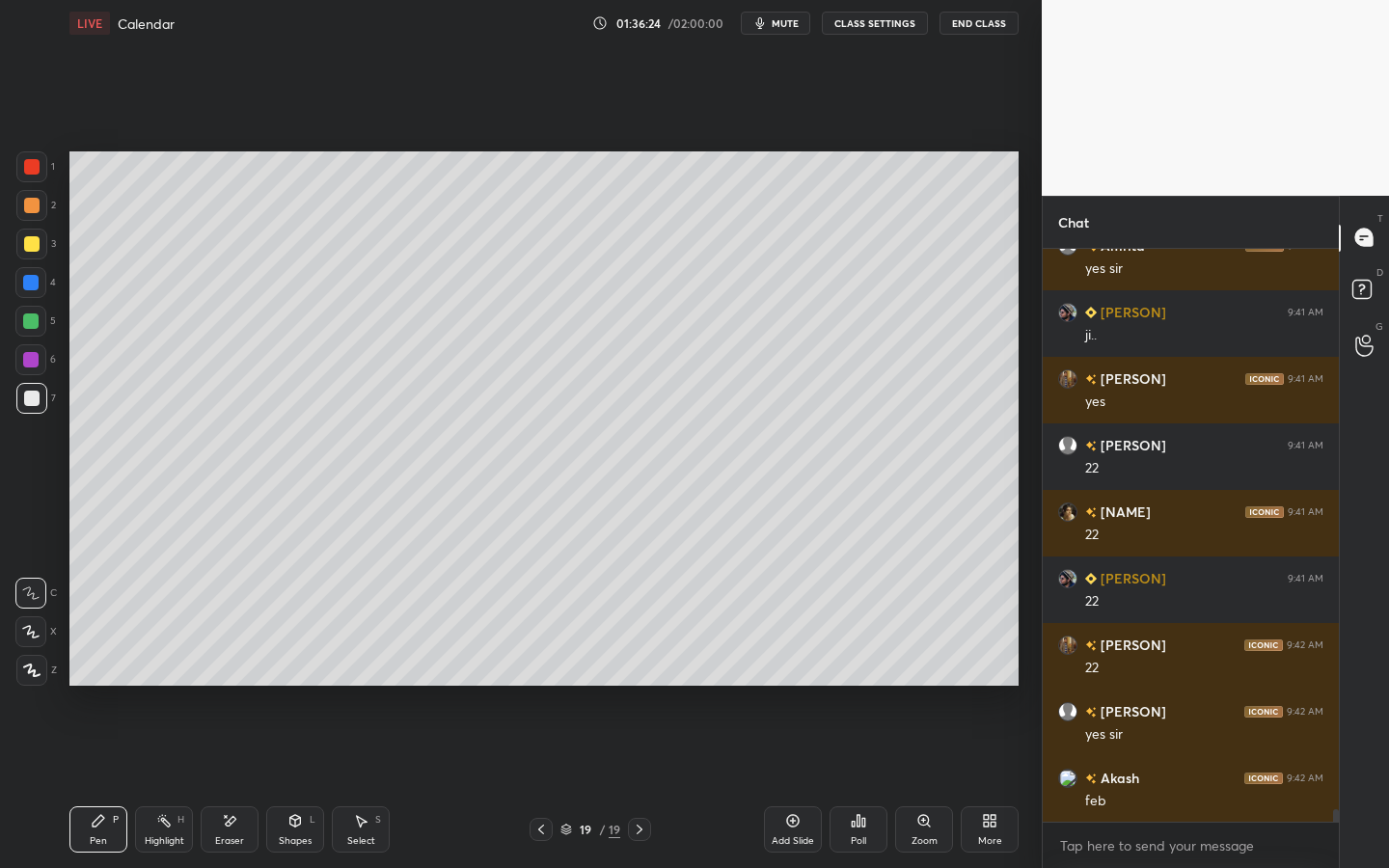 click on "Eraser" at bounding box center (230, 841) 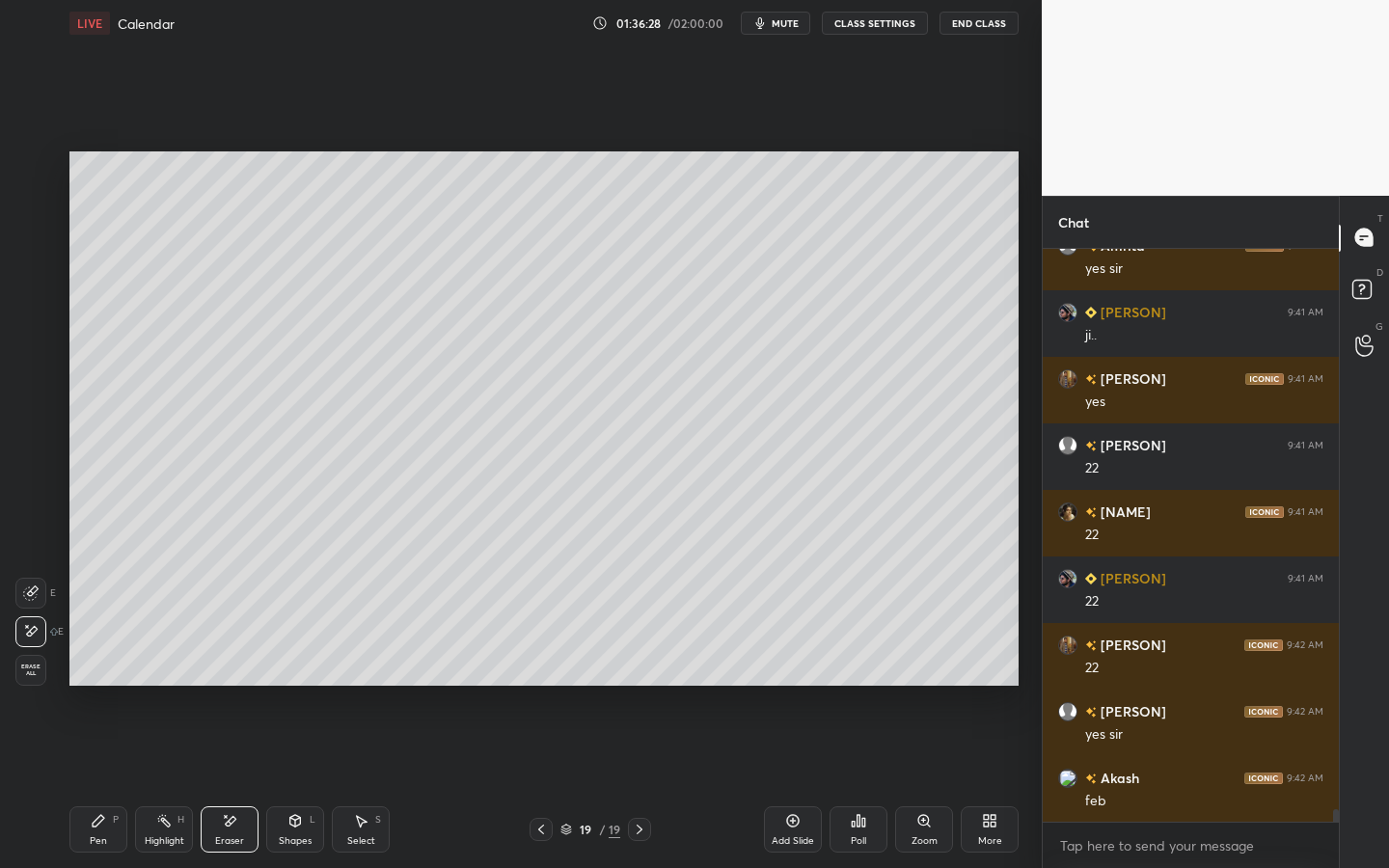 click 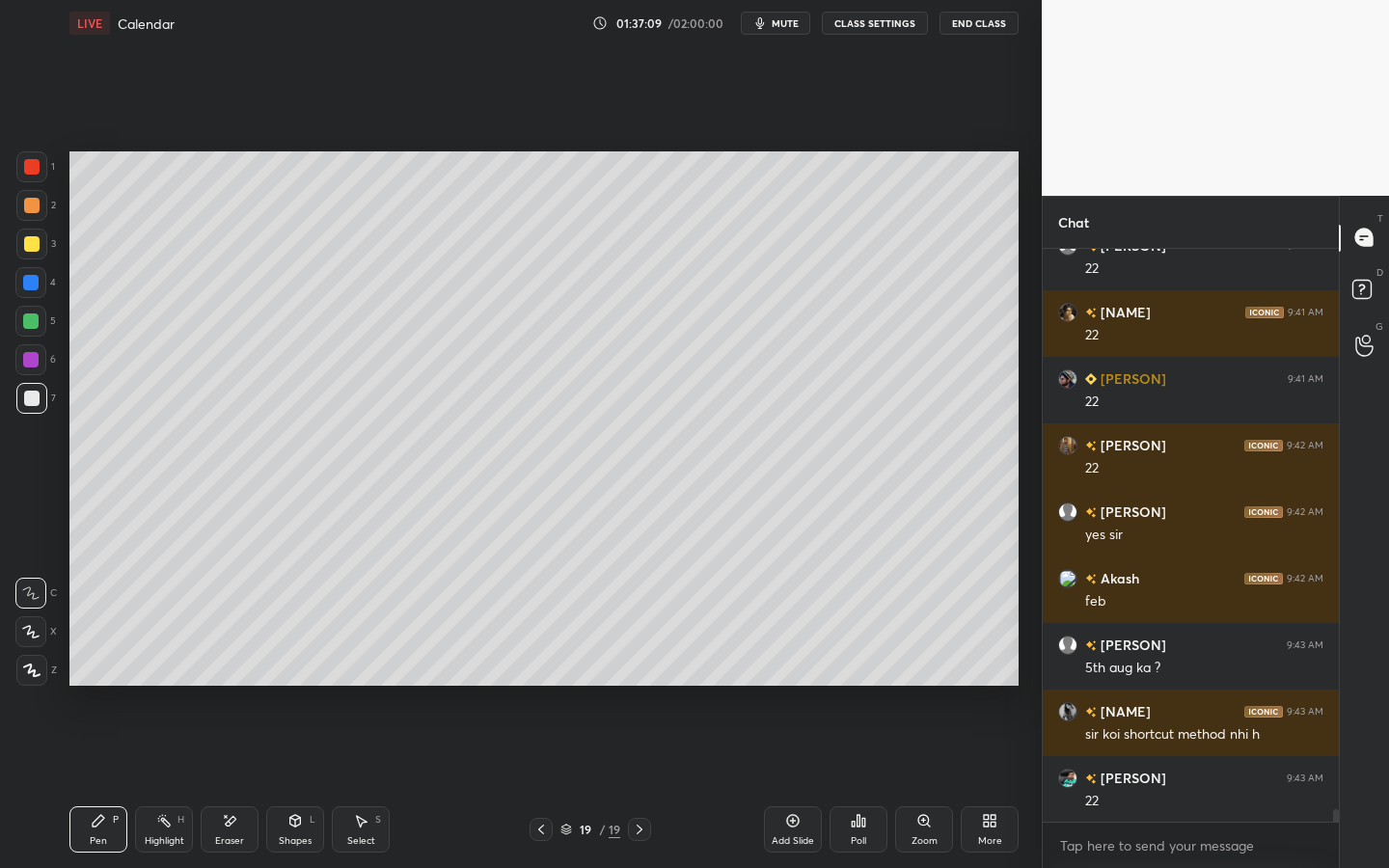 scroll, scrollTop: 26707, scrollLeft: 0, axis: vertical 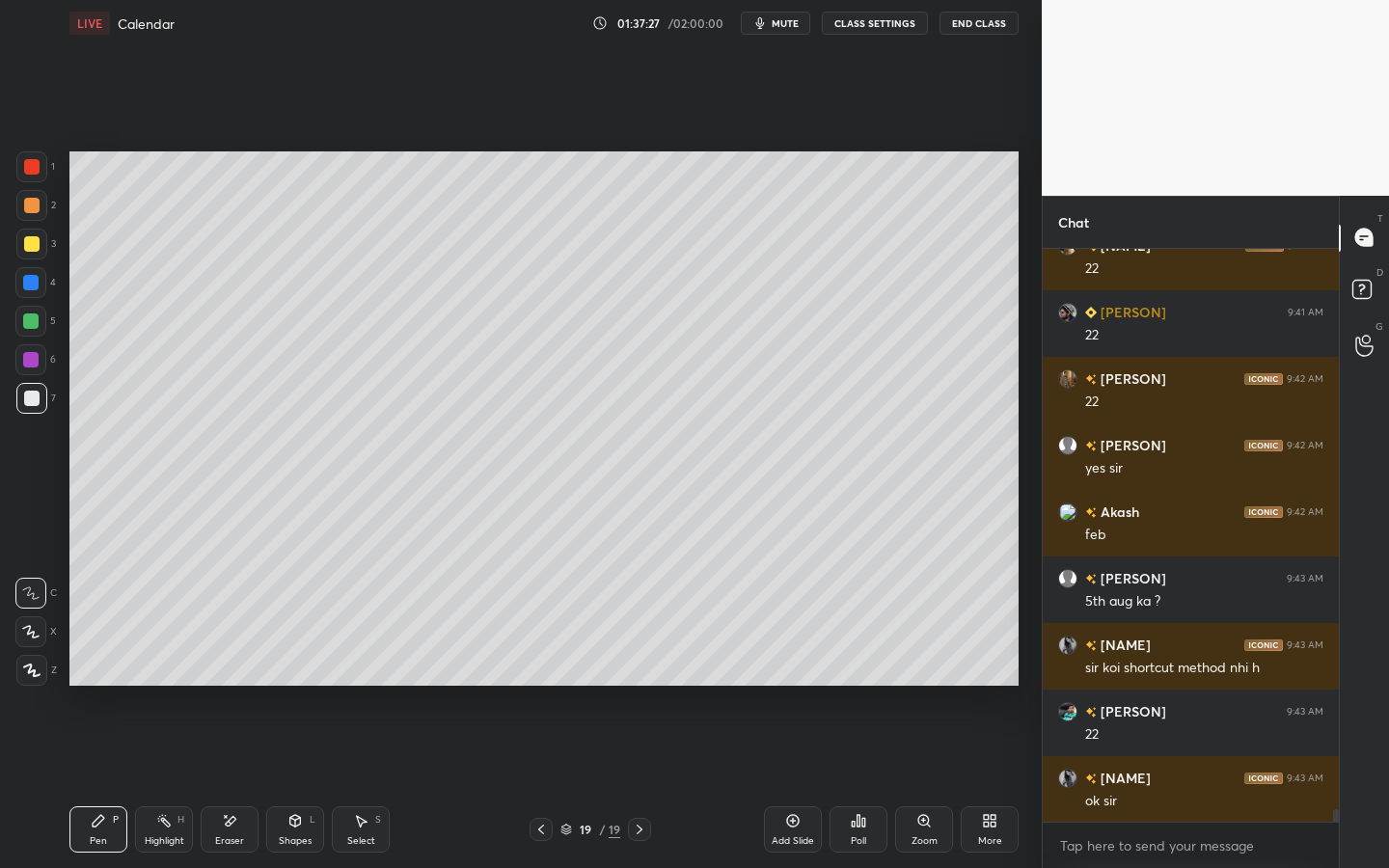 click on "Add Slide" at bounding box center [793, 829] 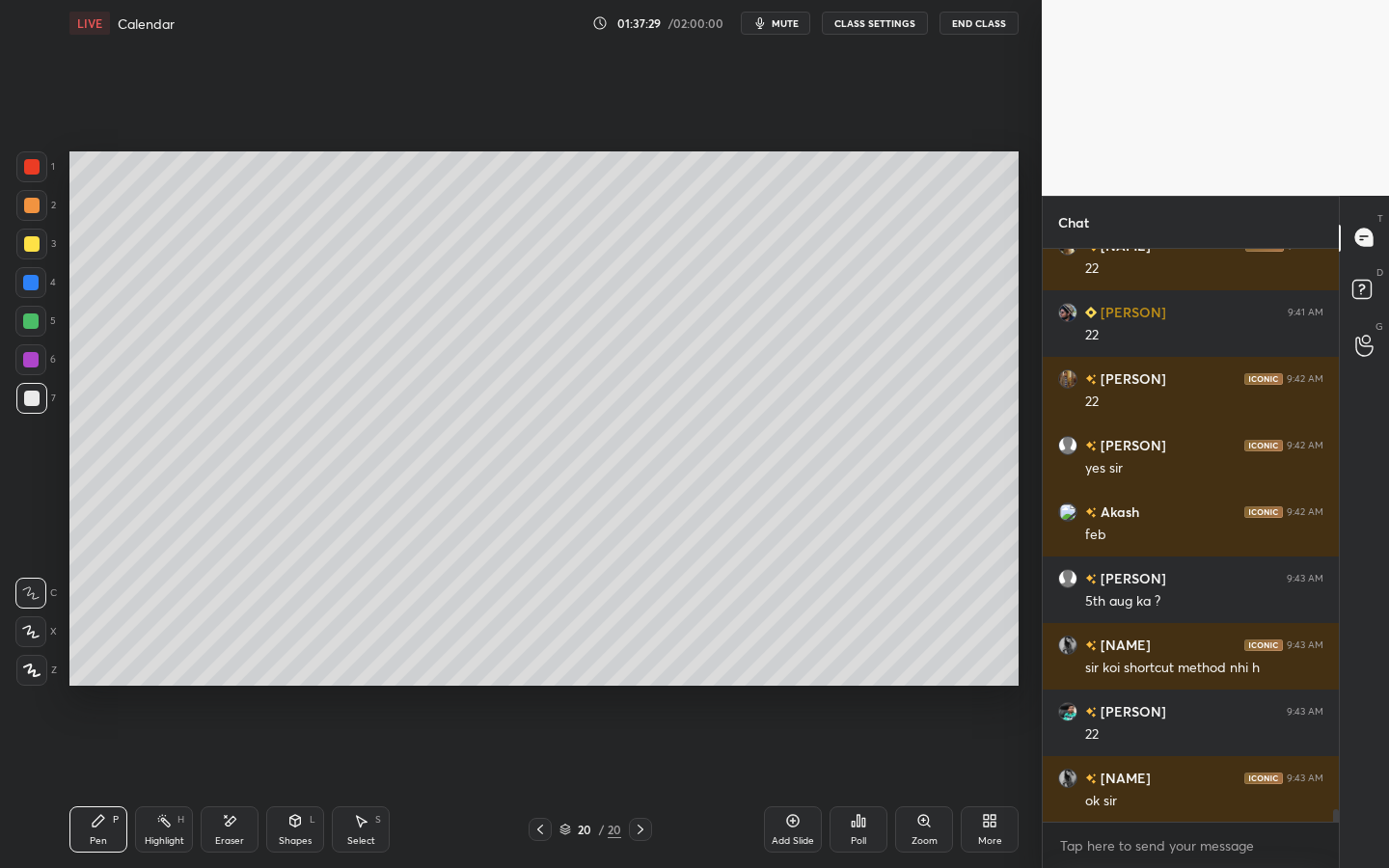 drag, startPoint x: 537, startPoint y: 829, endPoint x: 552, endPoint y: 733, distance: 97.164808 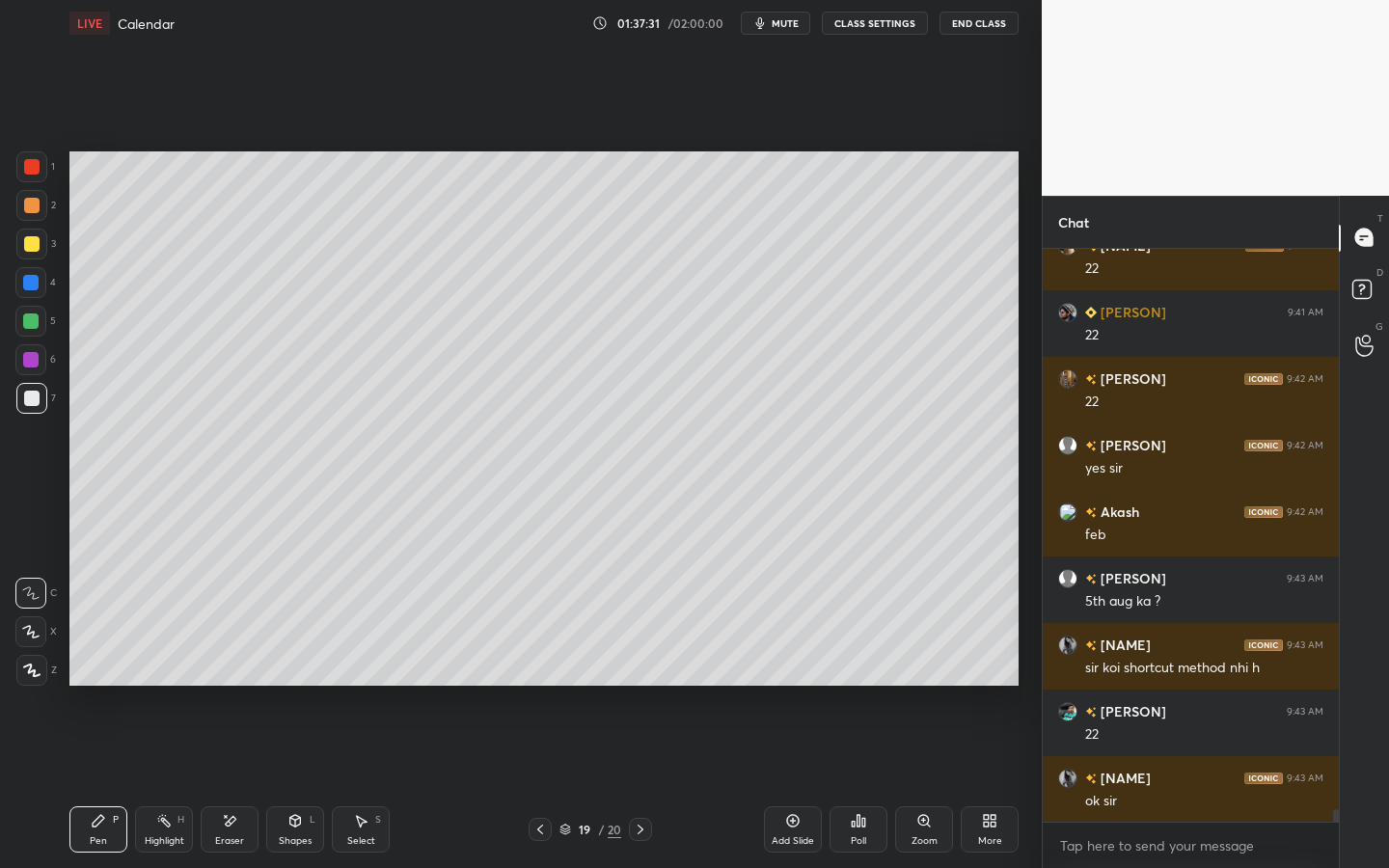 click on "Pen P Highlight H Eraser Shapes L Select S 19 / 20 Add Slide Poll Zoom More" at bounding box center [544, 829] 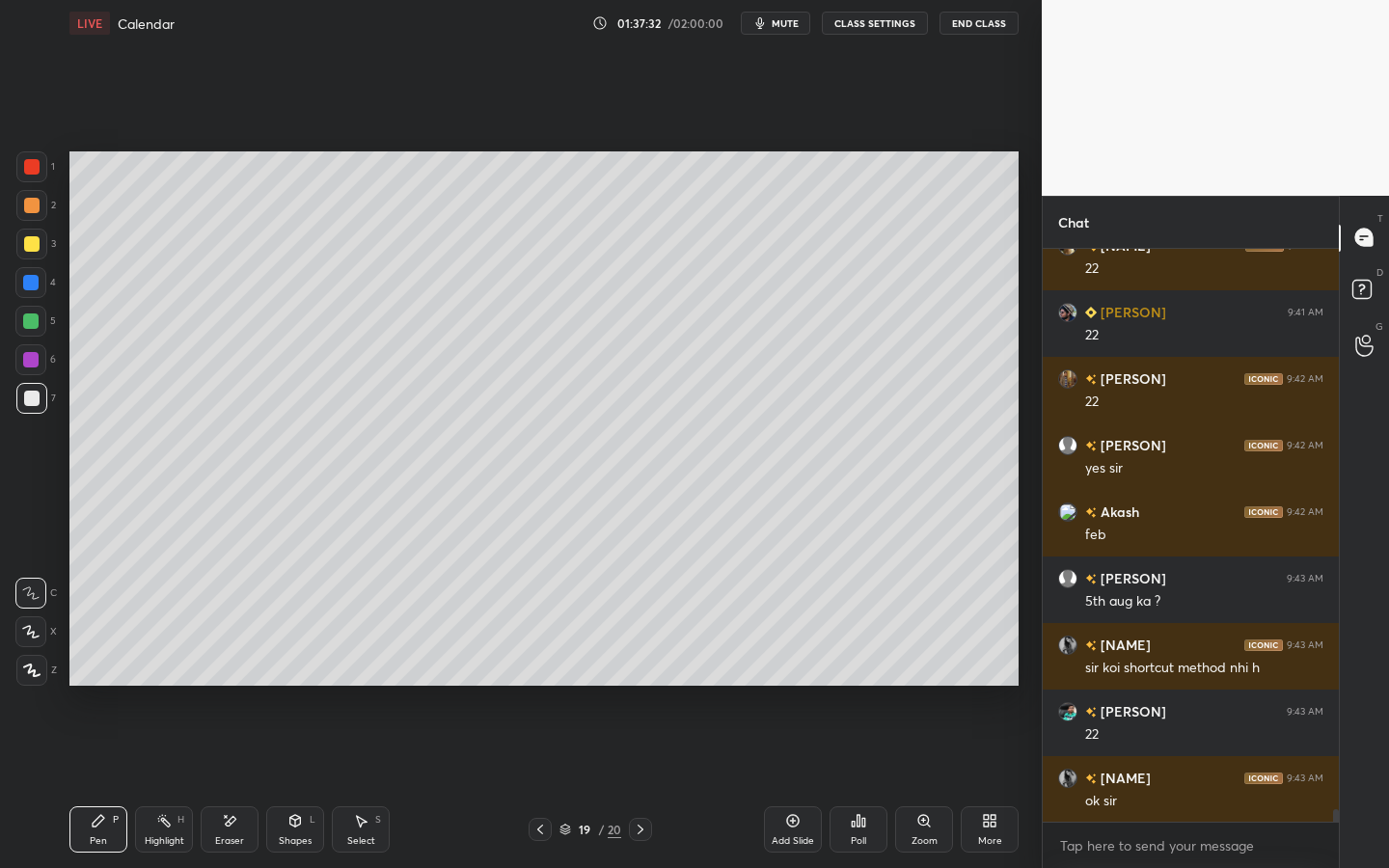 click 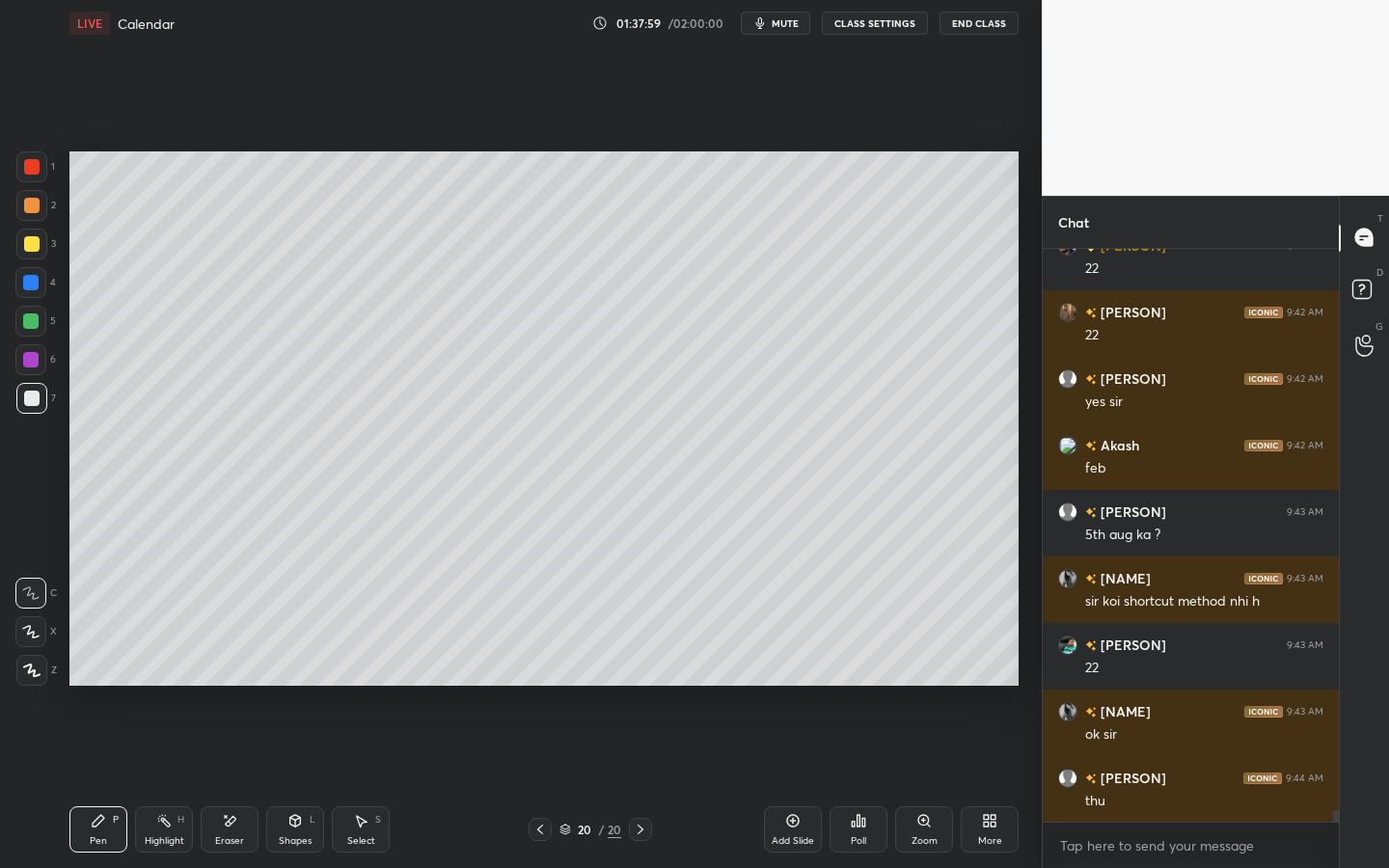 scroll, scrollTop: 26840, scrollLeft: 0, axis: vertical 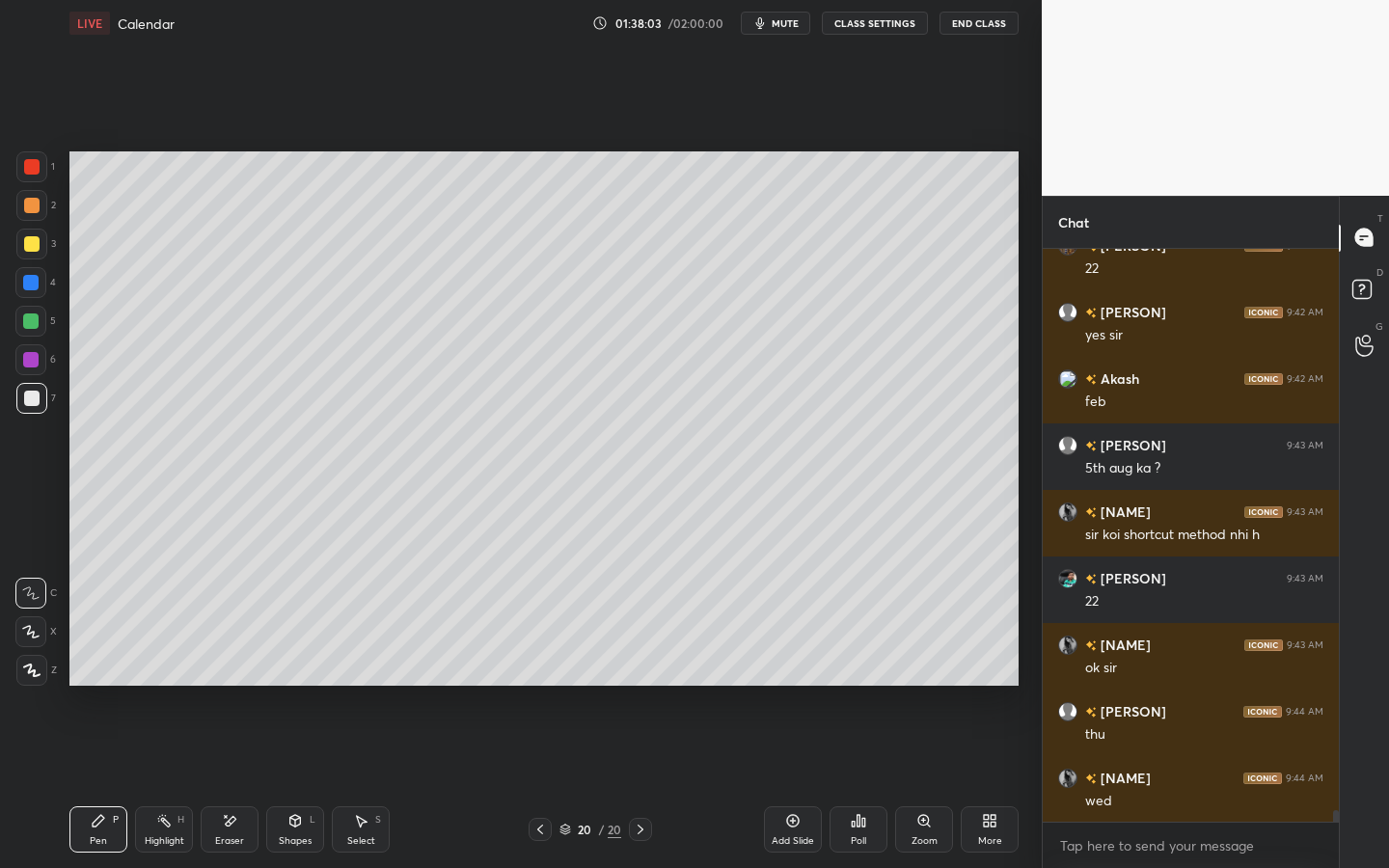 drag, startPoint x: 232, startPoint y: 842, endPoint x: 246, endPoint y: 782, distance: 61.611687 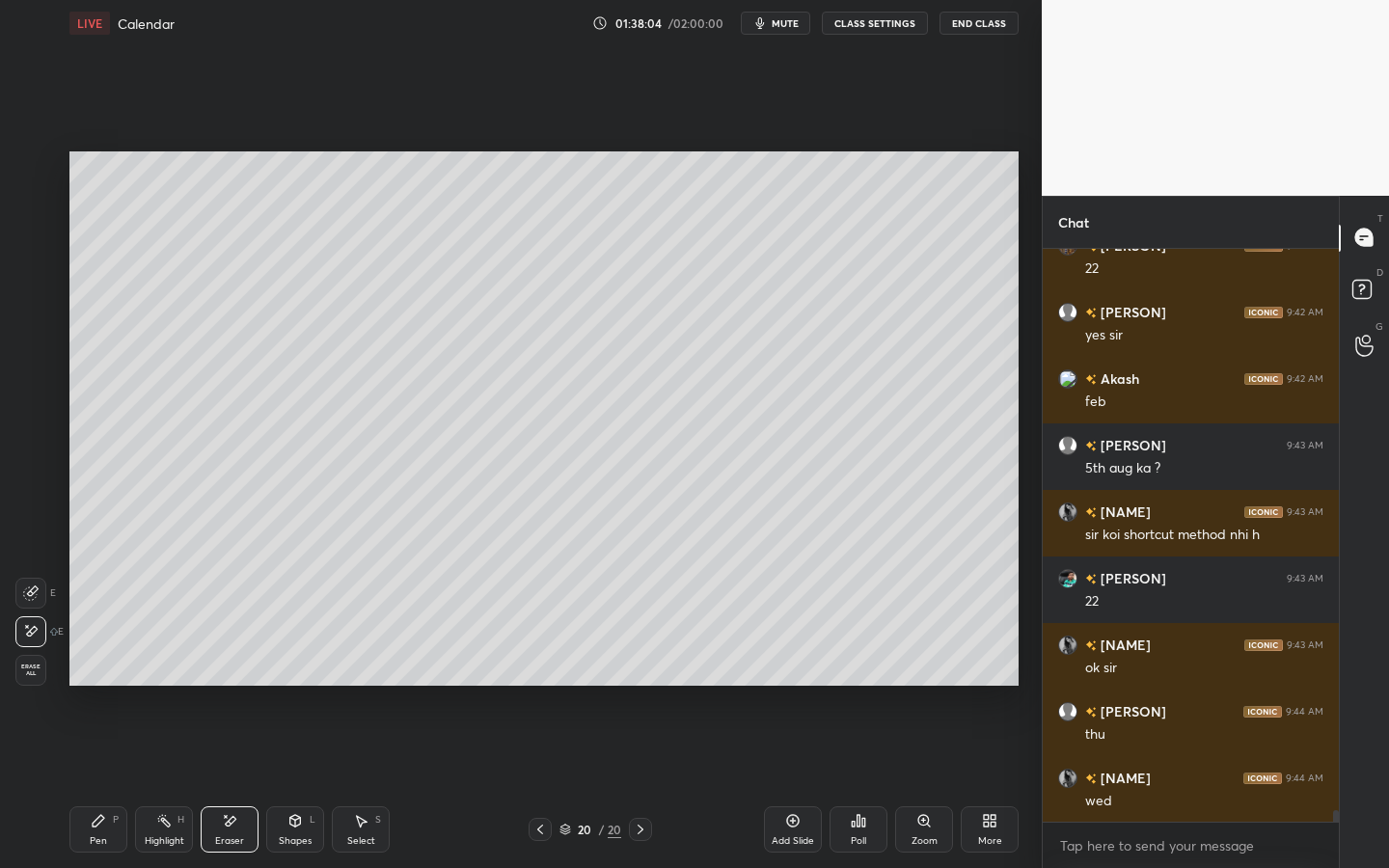click 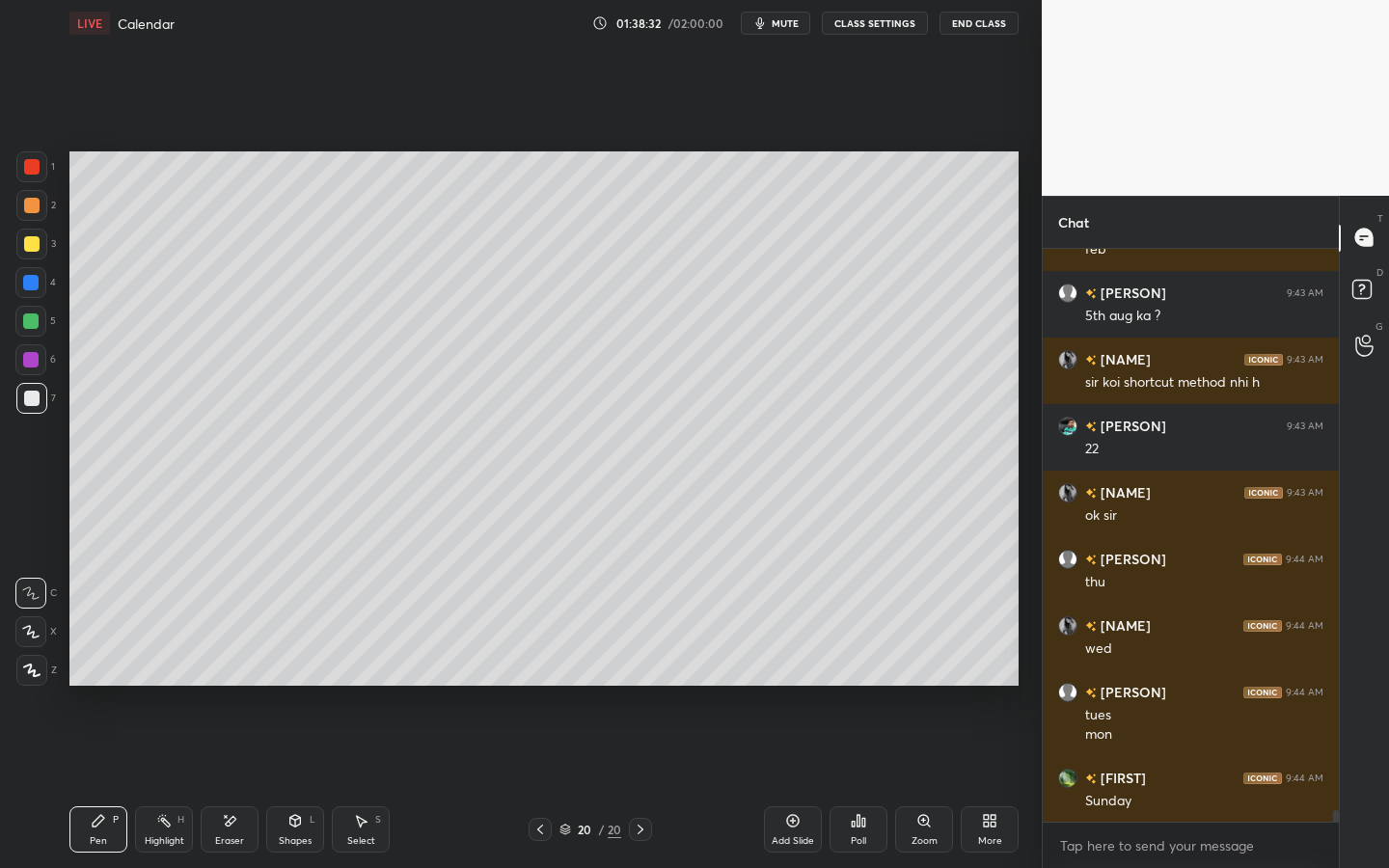 scroll, scrollTop: 27059, scrollLeft: 0, axis: vertical 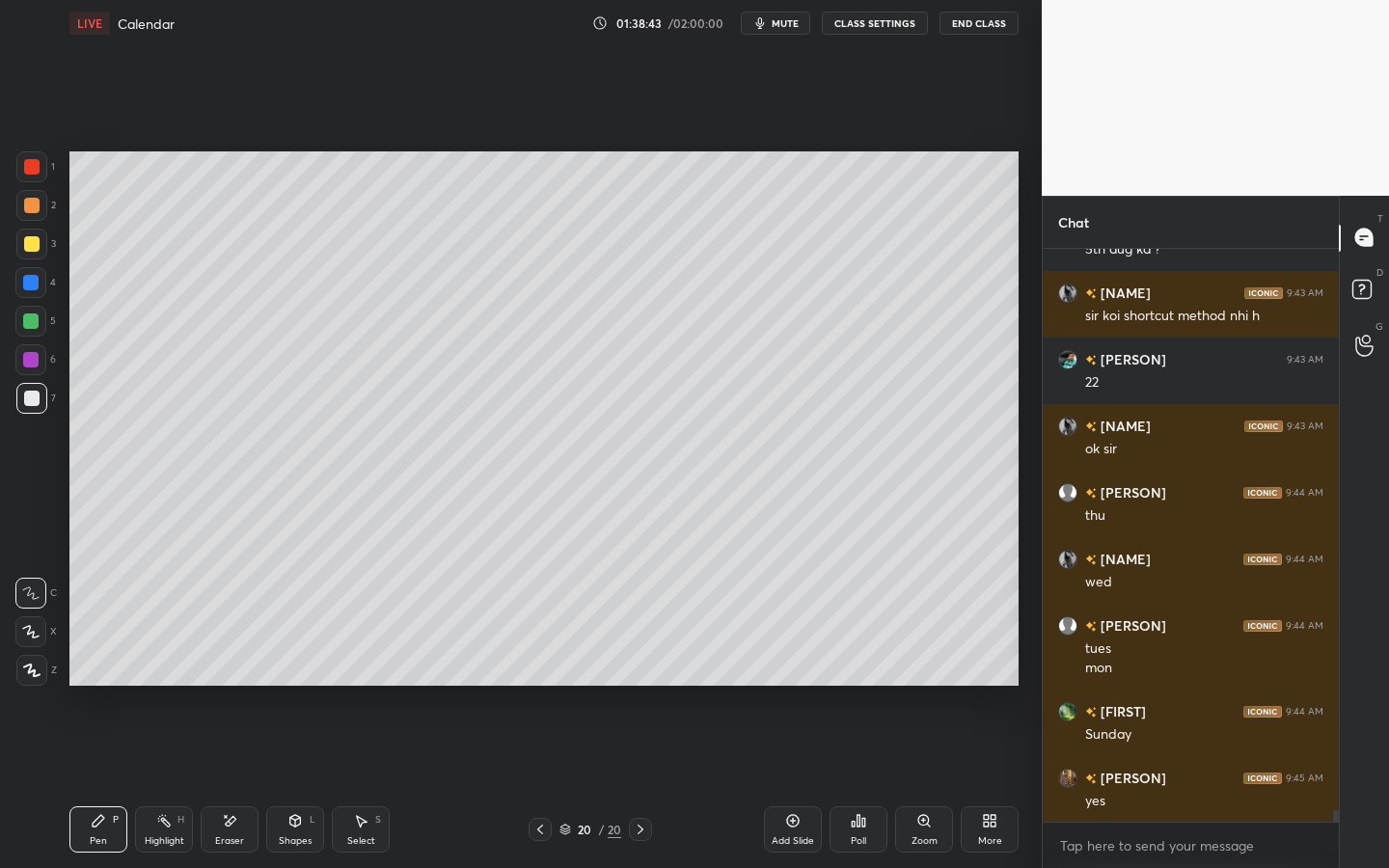click 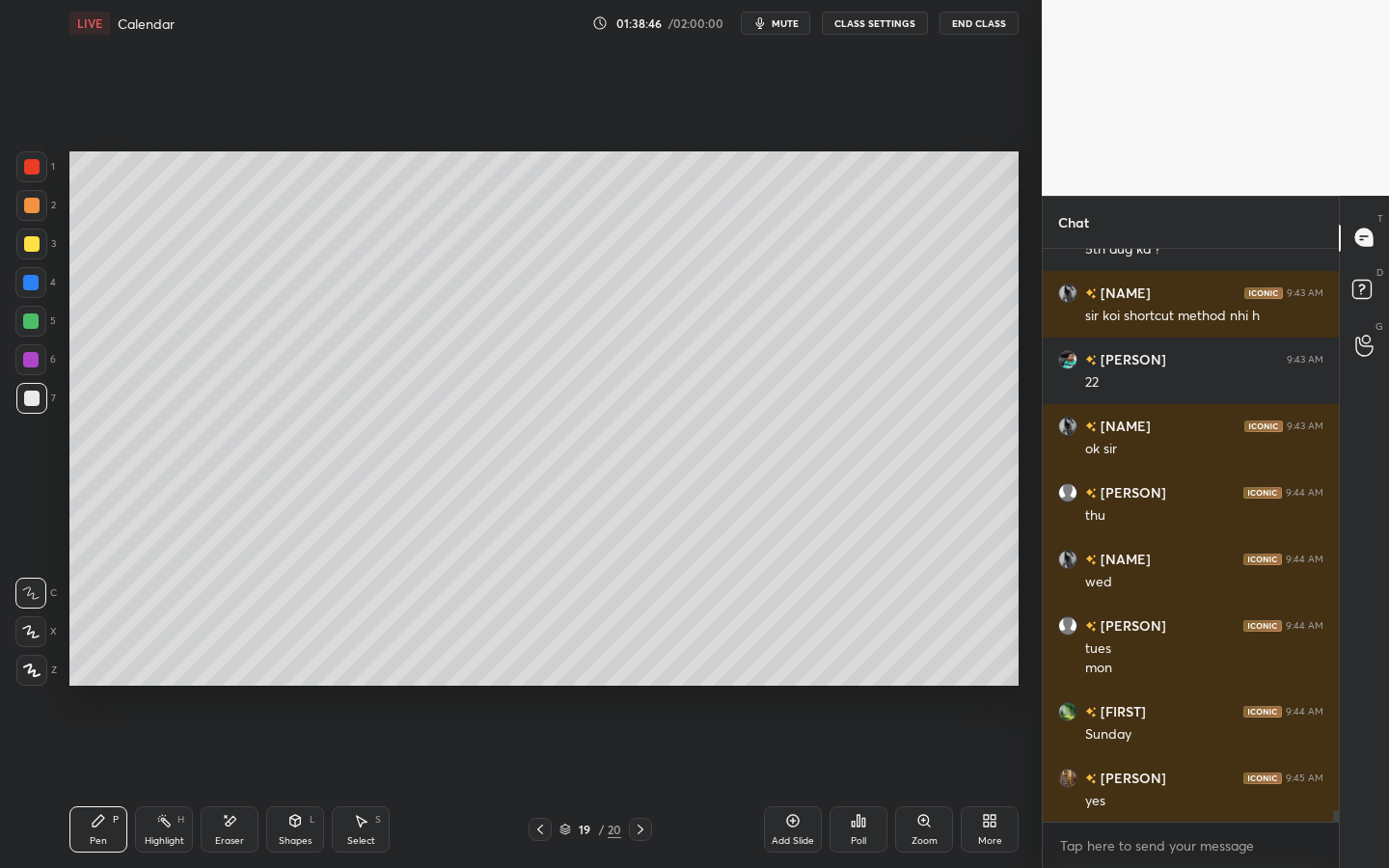 click 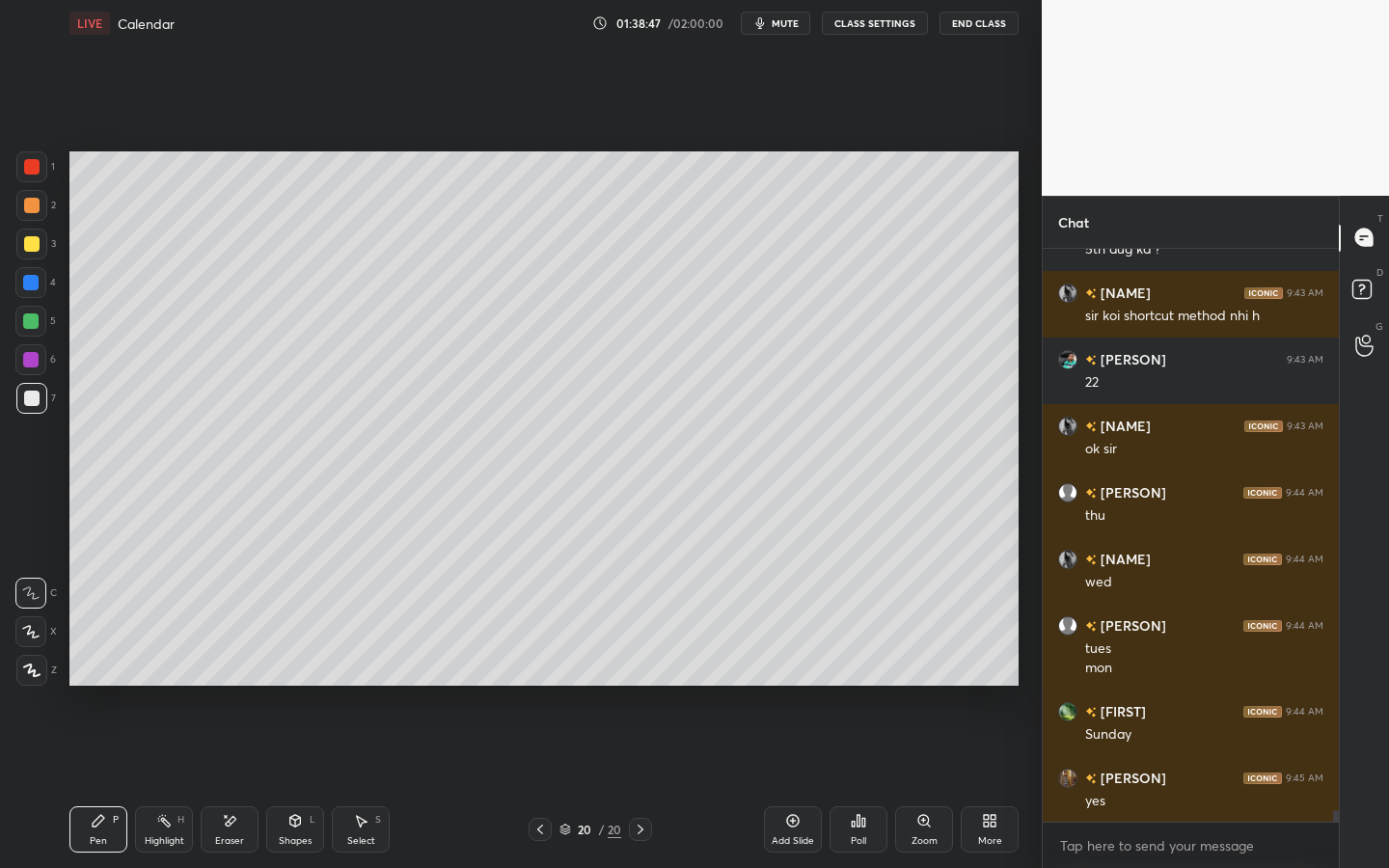 click 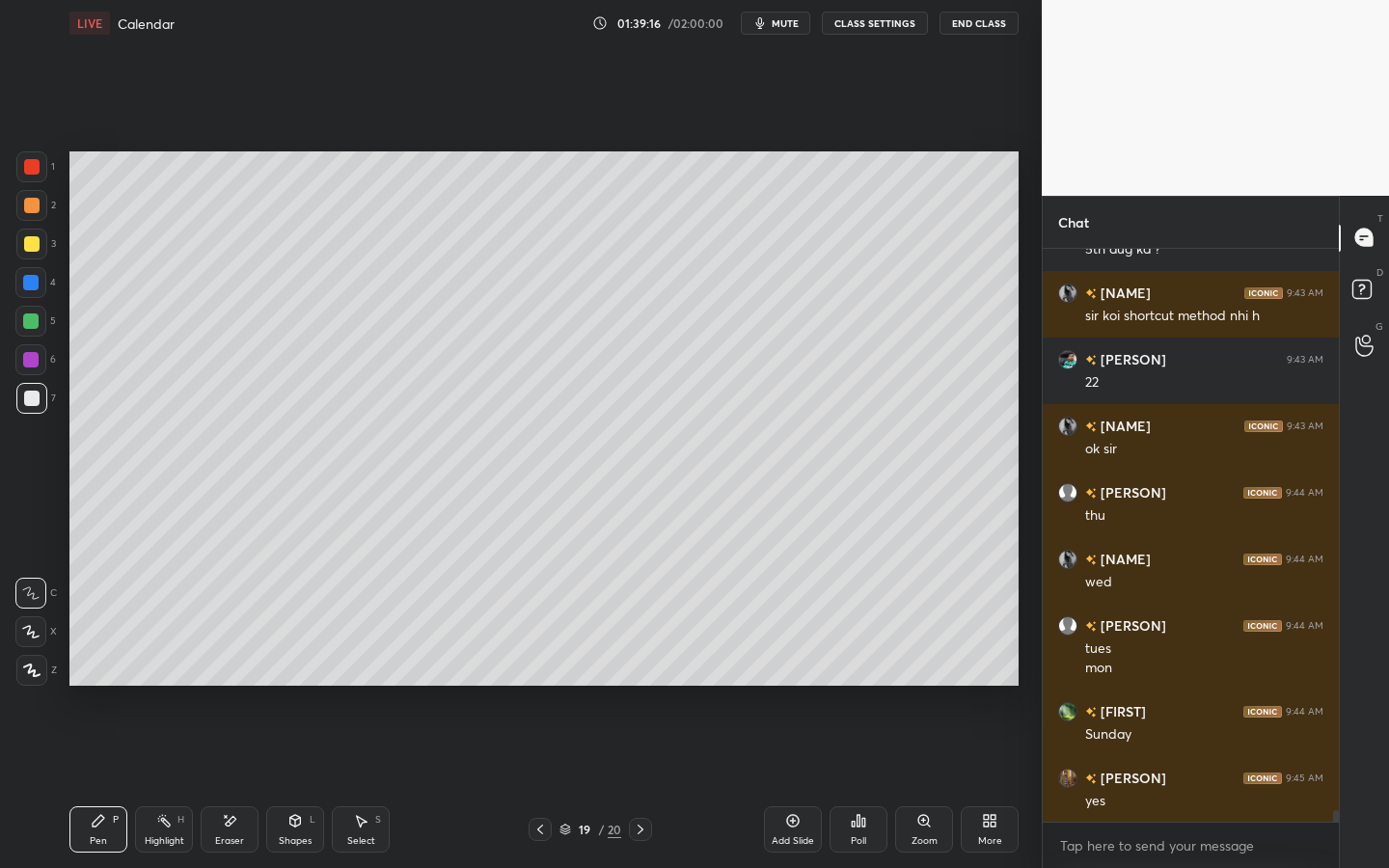 scroll, scrollTop: 27126, scrollLeft: 0, axis: vertical 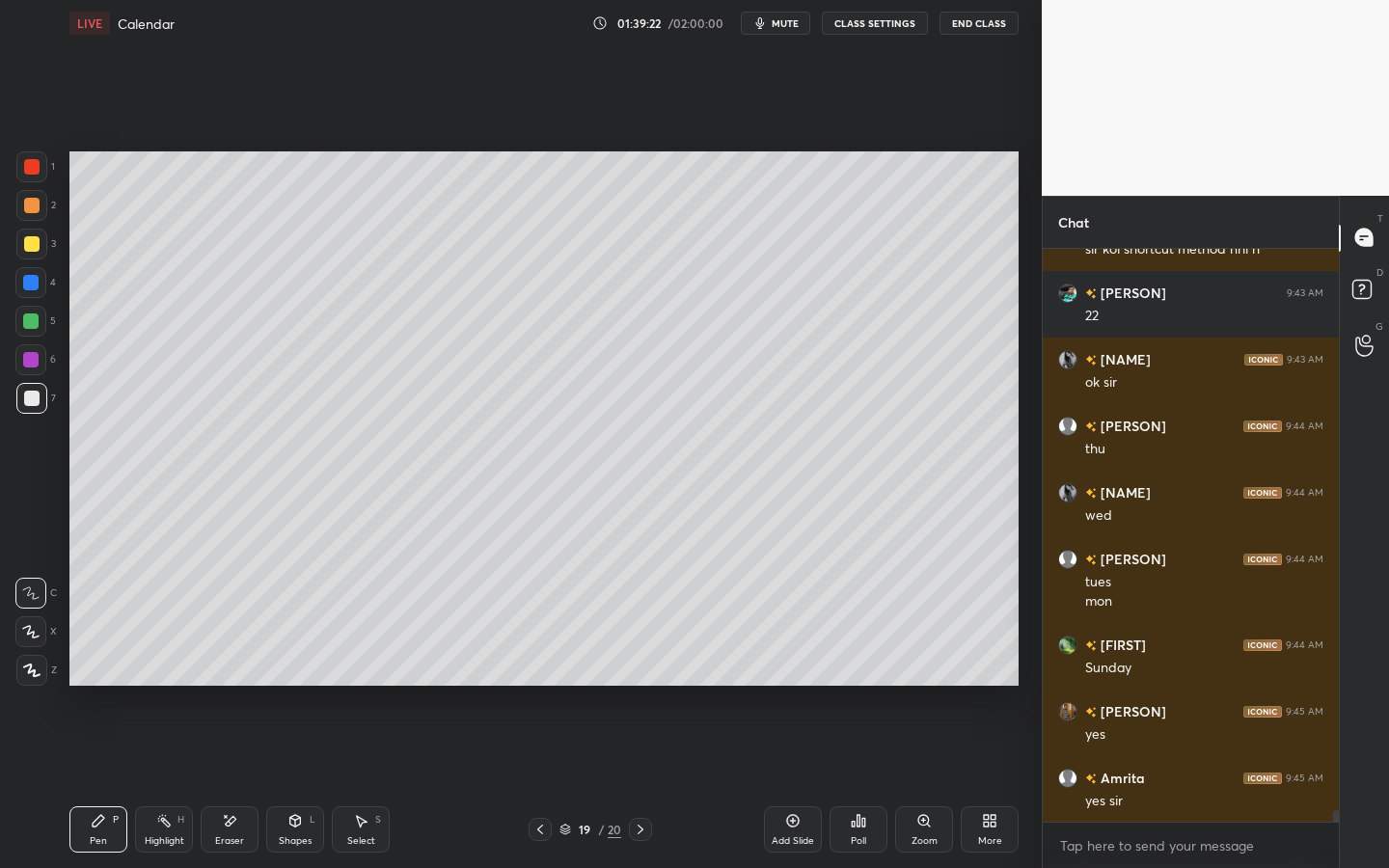 click 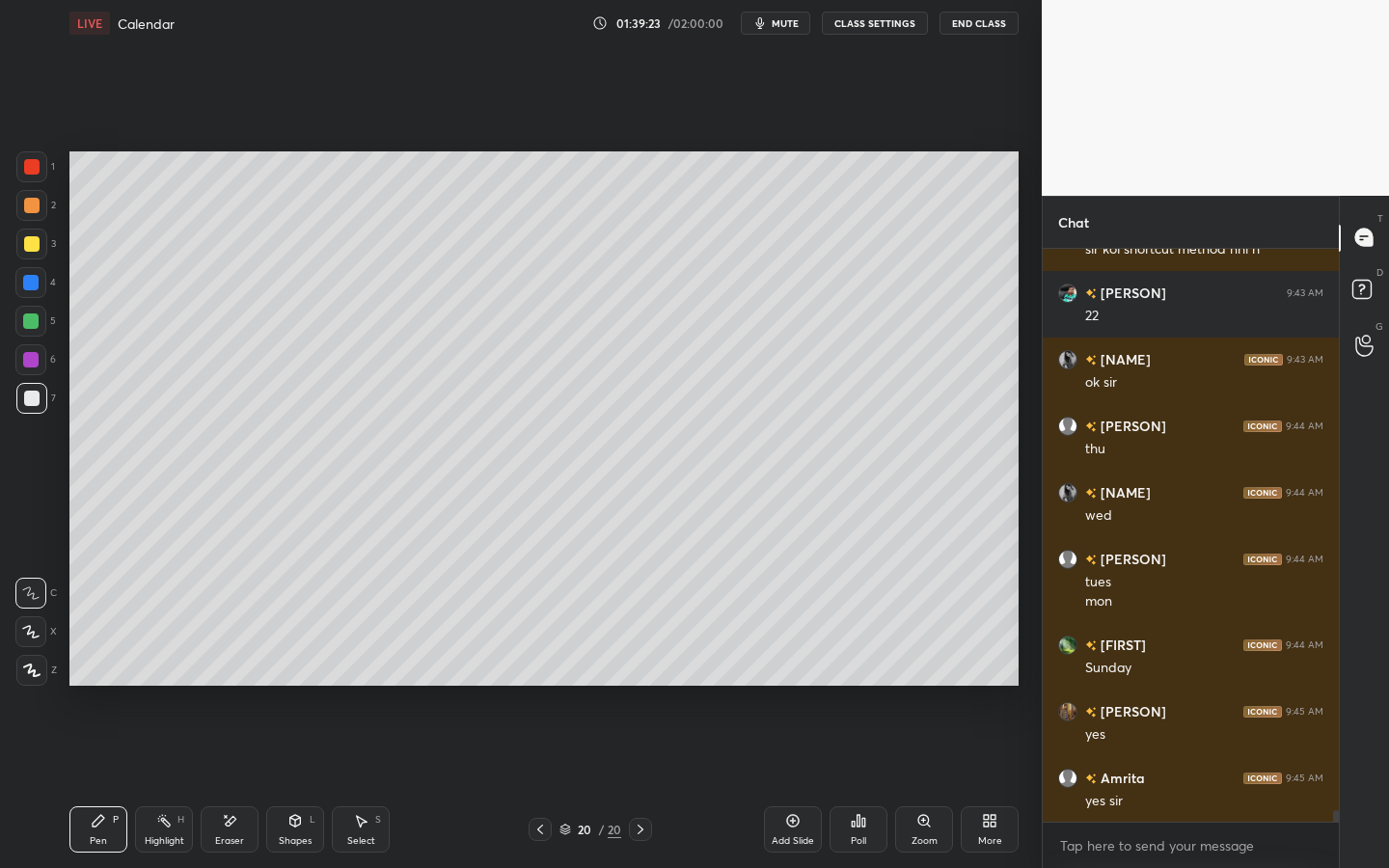 click on "Poll" at bounding box center (858, 829) 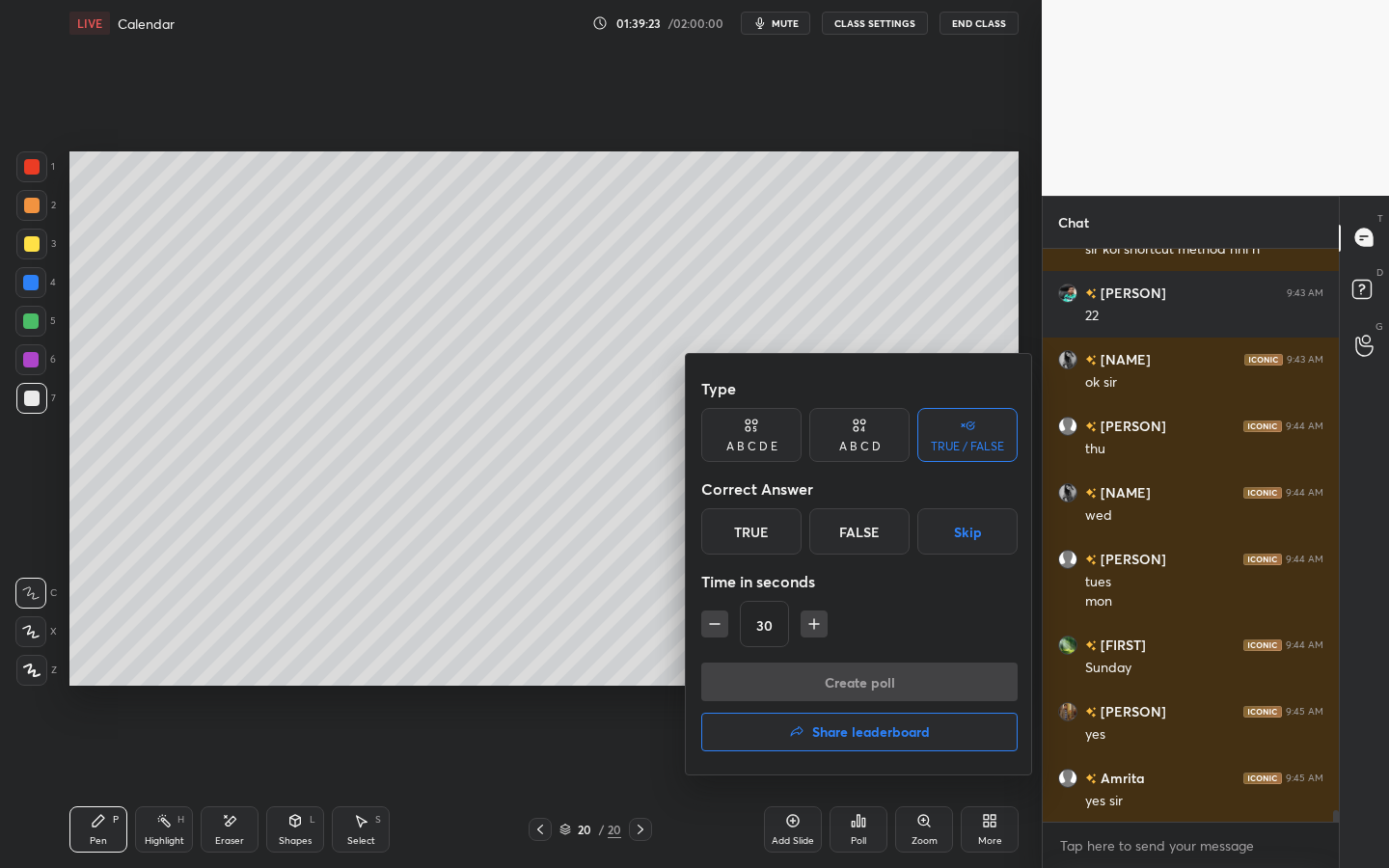 scroll, scrollTop: 27193, scrollLeft: 0, axis: vertical 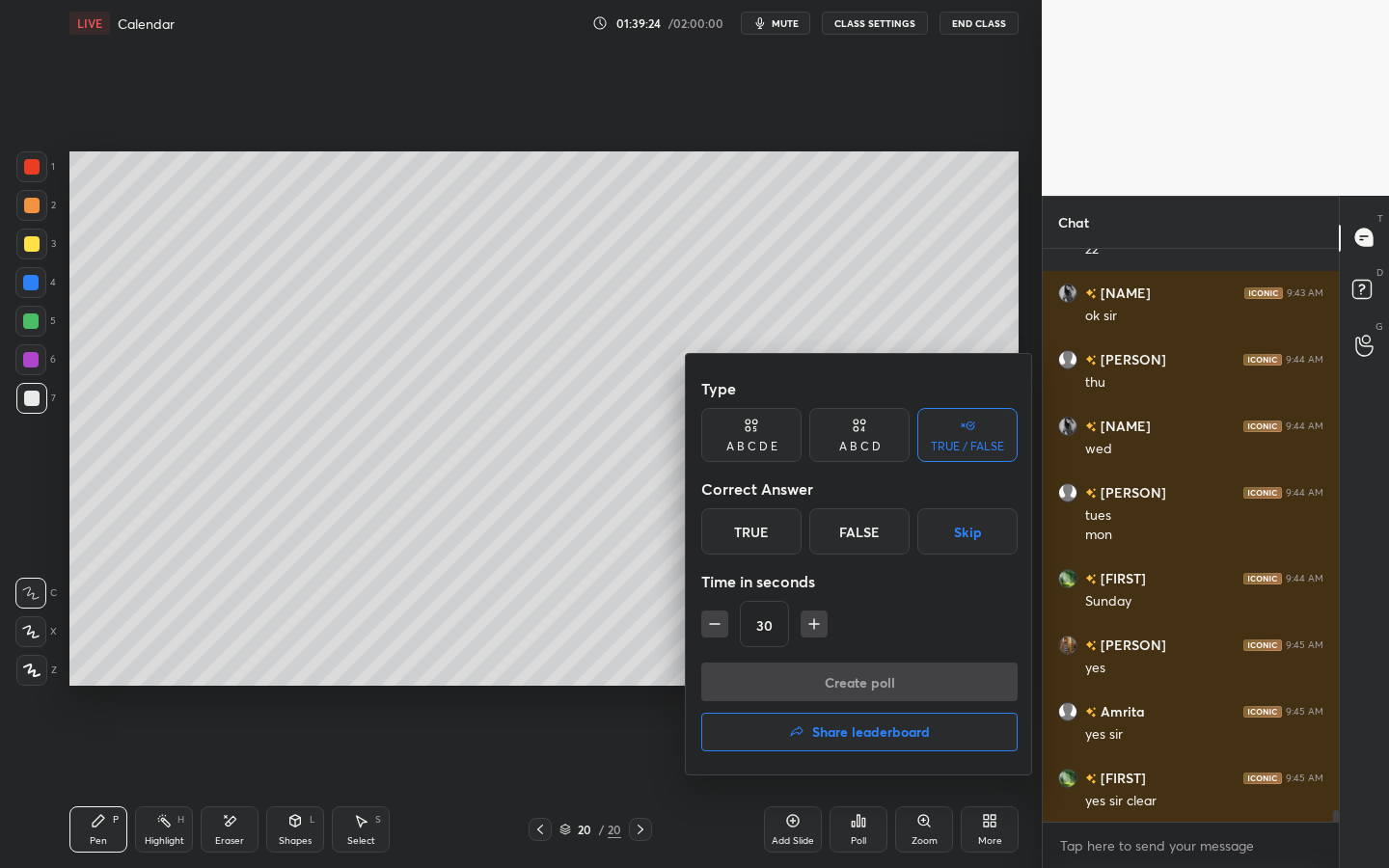 click on "True" at bounding box center [751, 531] 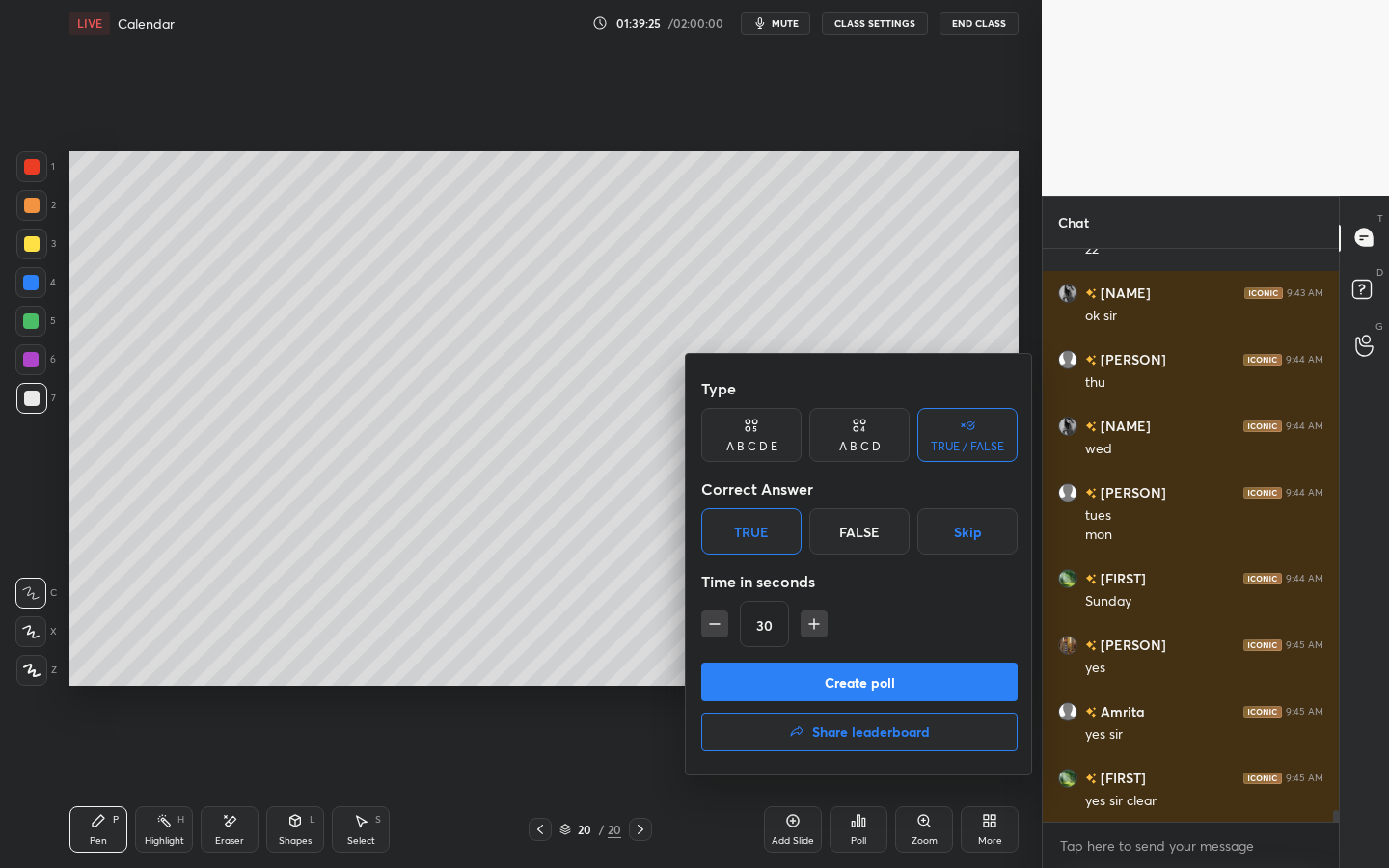click on "Create poll" at bounding box center (859, 682) 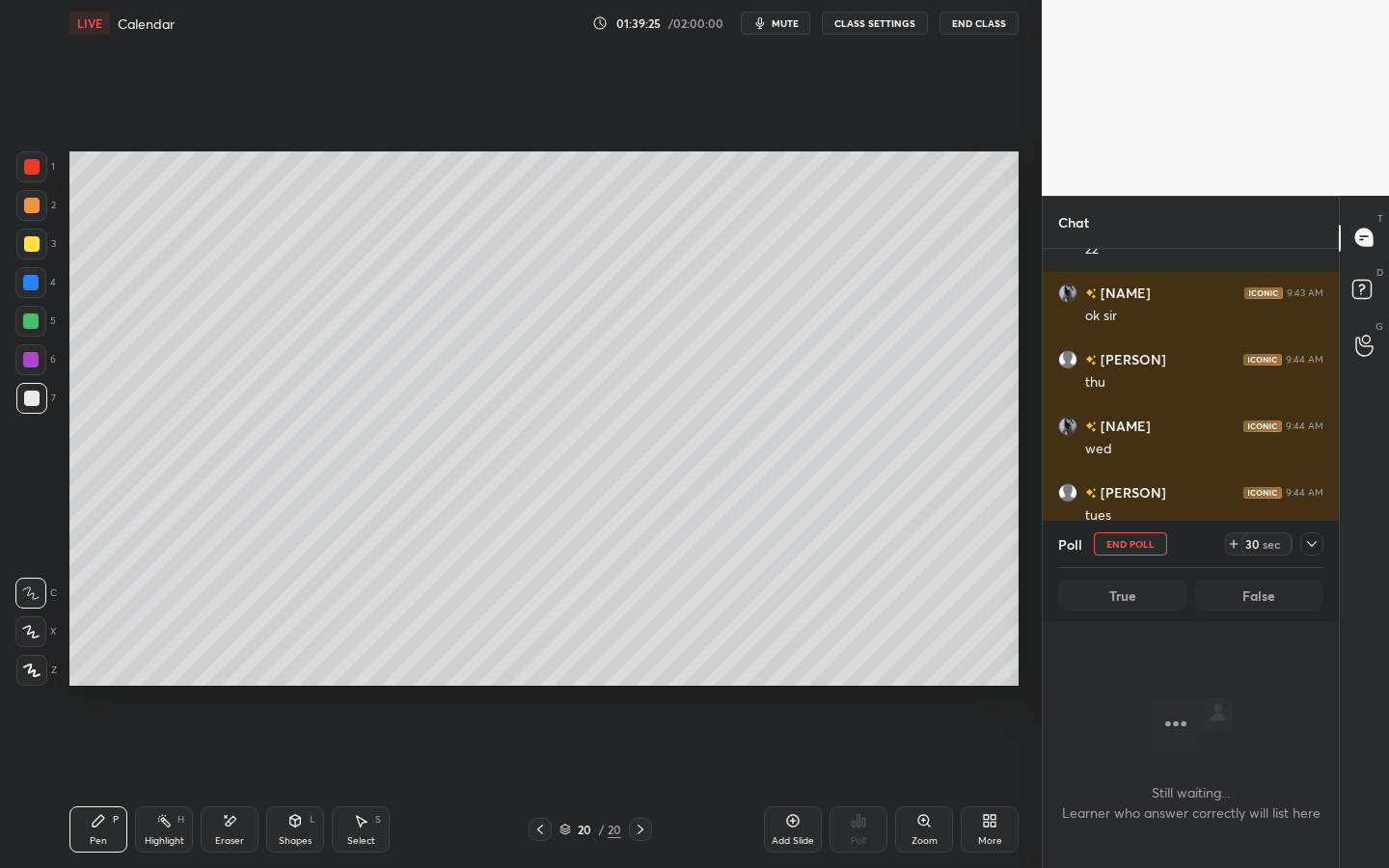 scroll, scrollTop: 7, scrollLeft: 7, axis: both 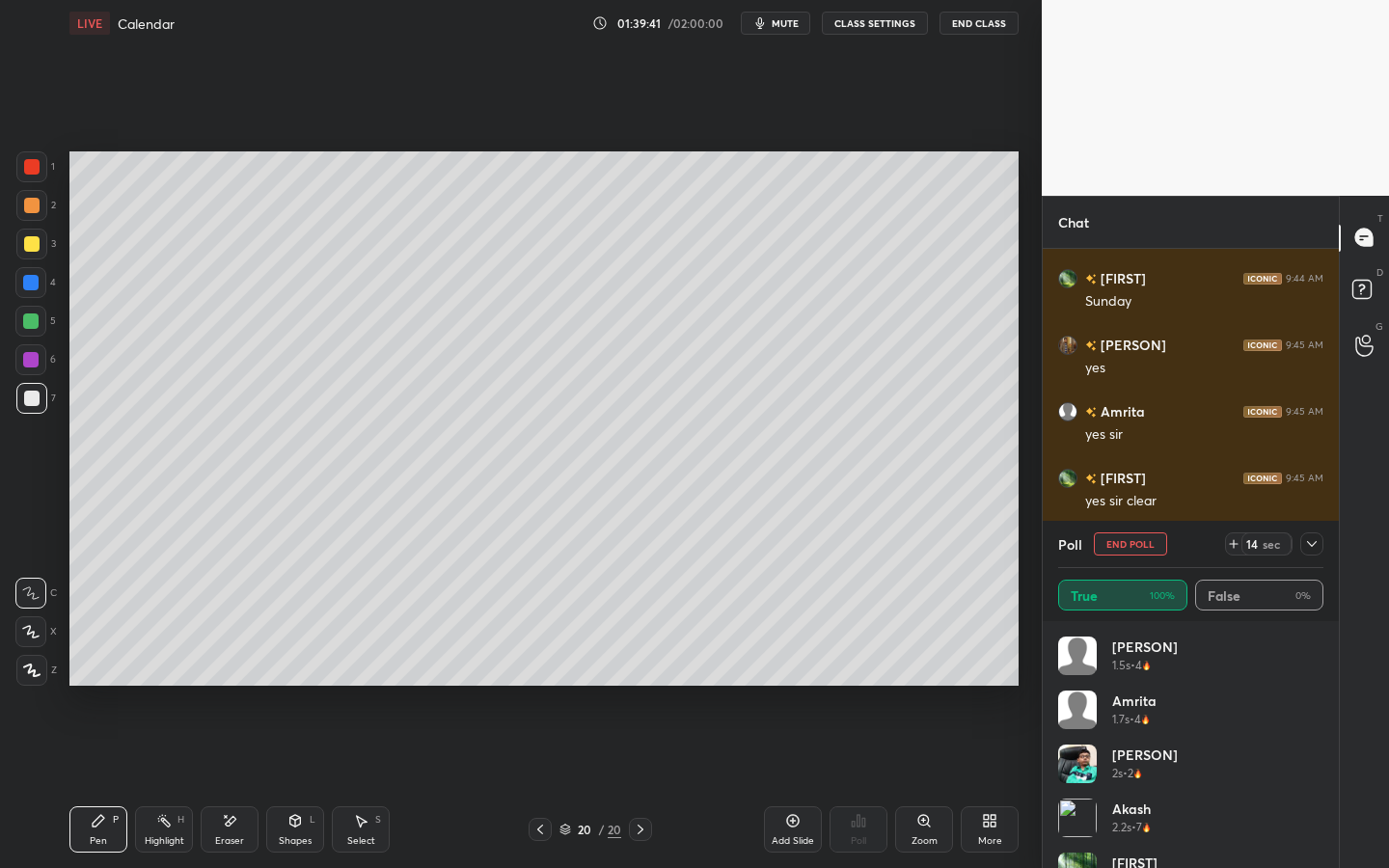 drag, startPoint x: 1142, startPoint y: 548, endPoint x: 1121, endPoint y: 578, distance: 36.619667 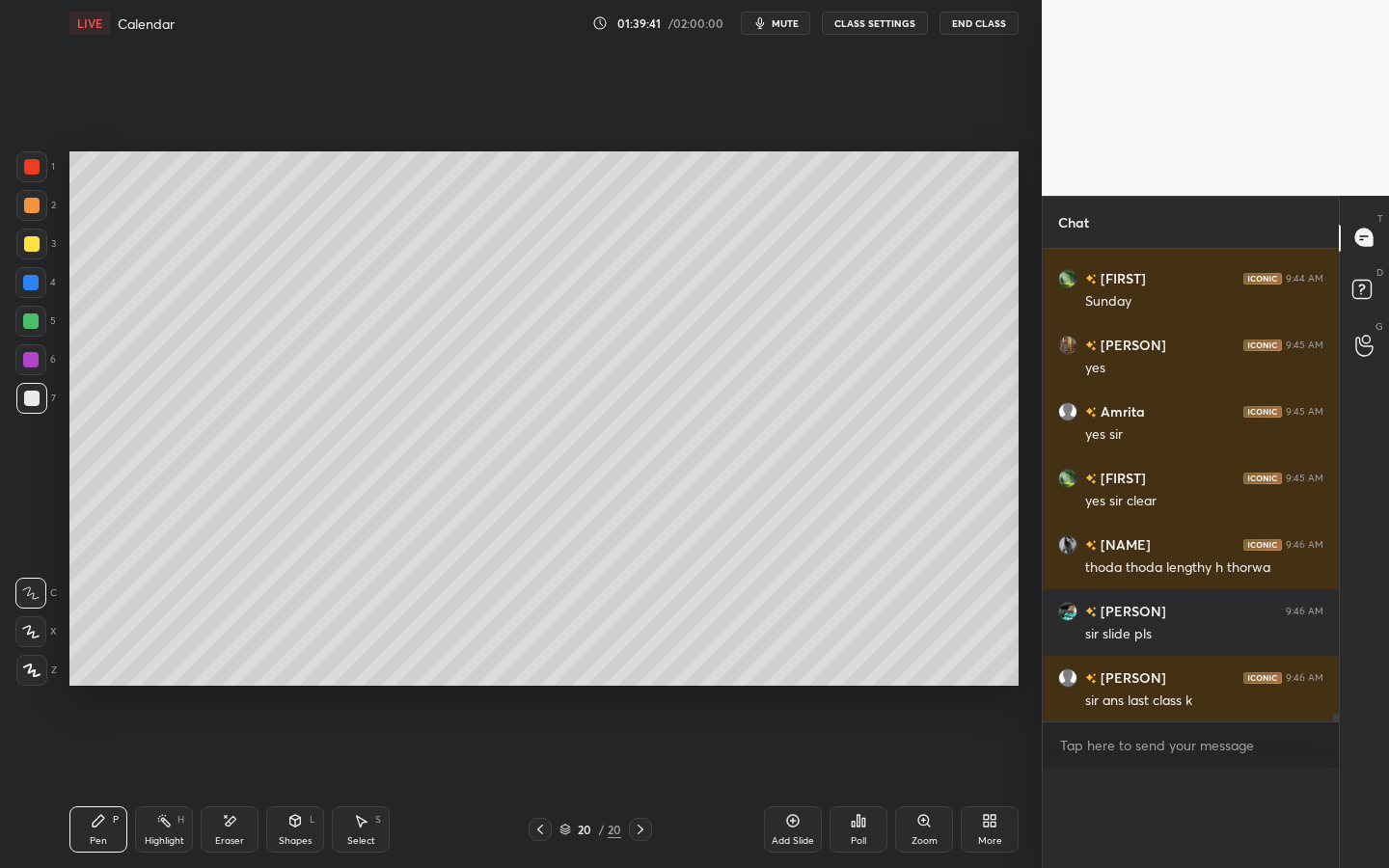 scroll, scrollTop: 0, scrollLeft: 0, axis: both 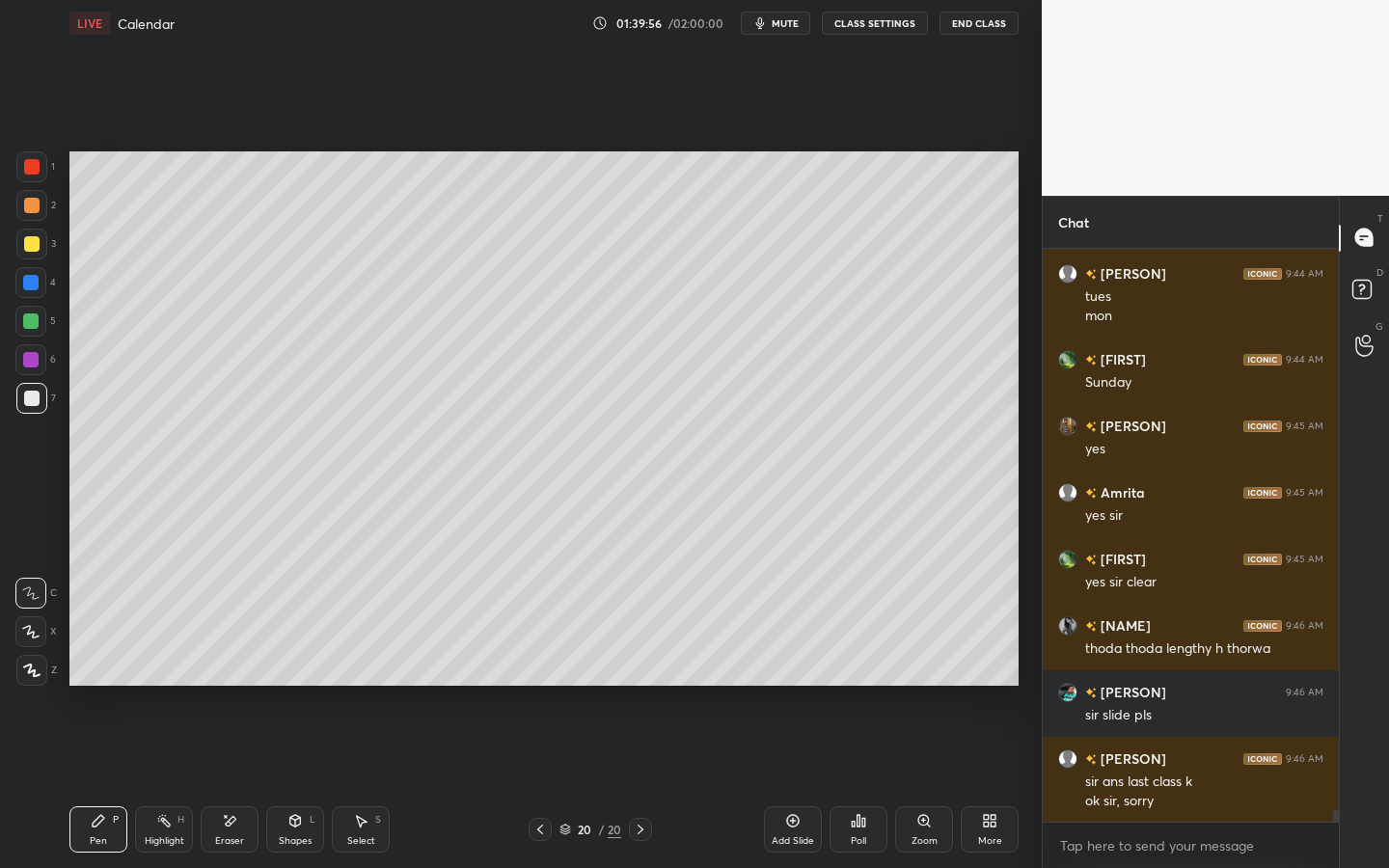 drag, startPoint x: 803, startPoint y: 830, endPoint x: 792, endPoint y: 853, distance: 25.495098 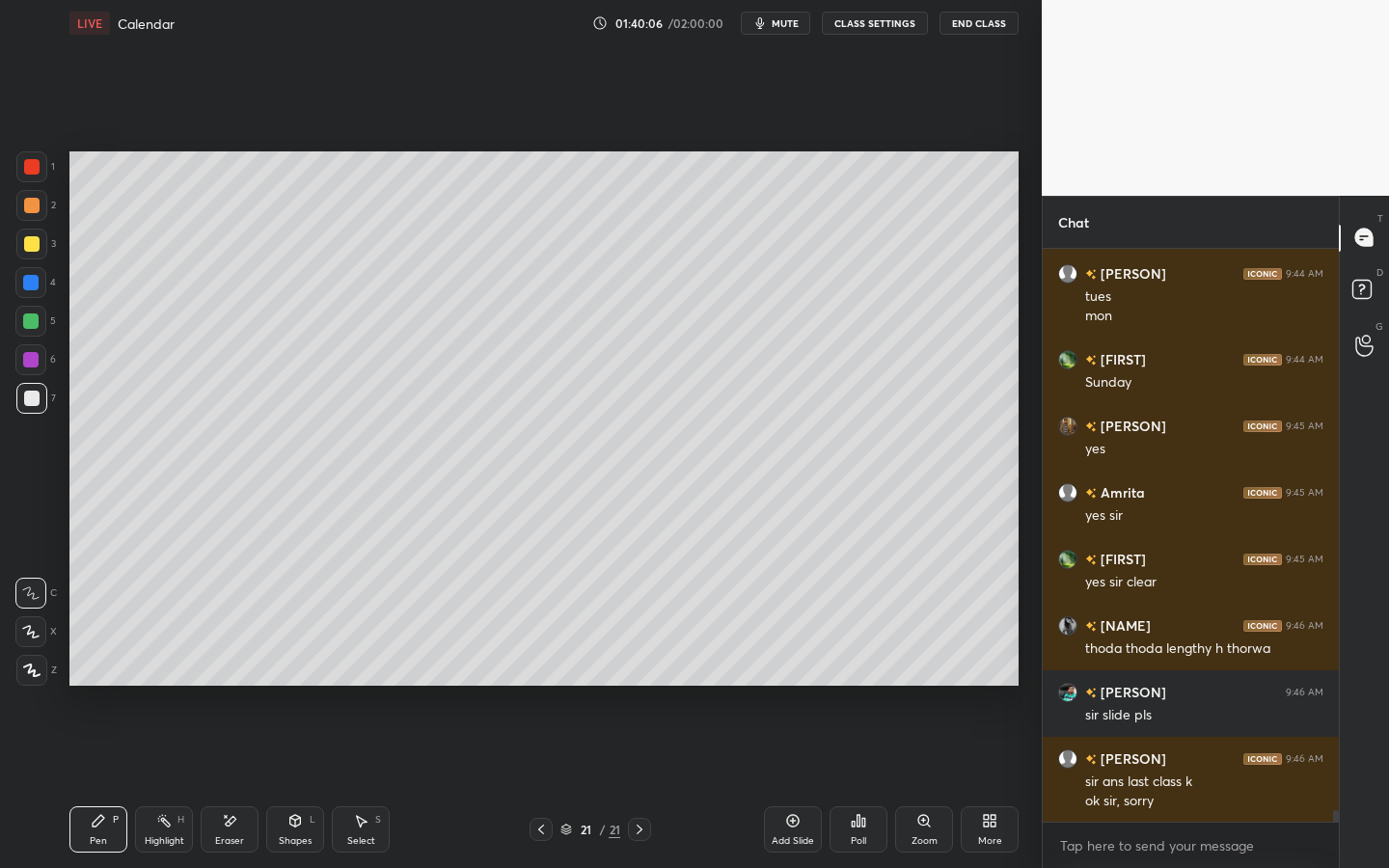 click at bounding box center [32, 244] 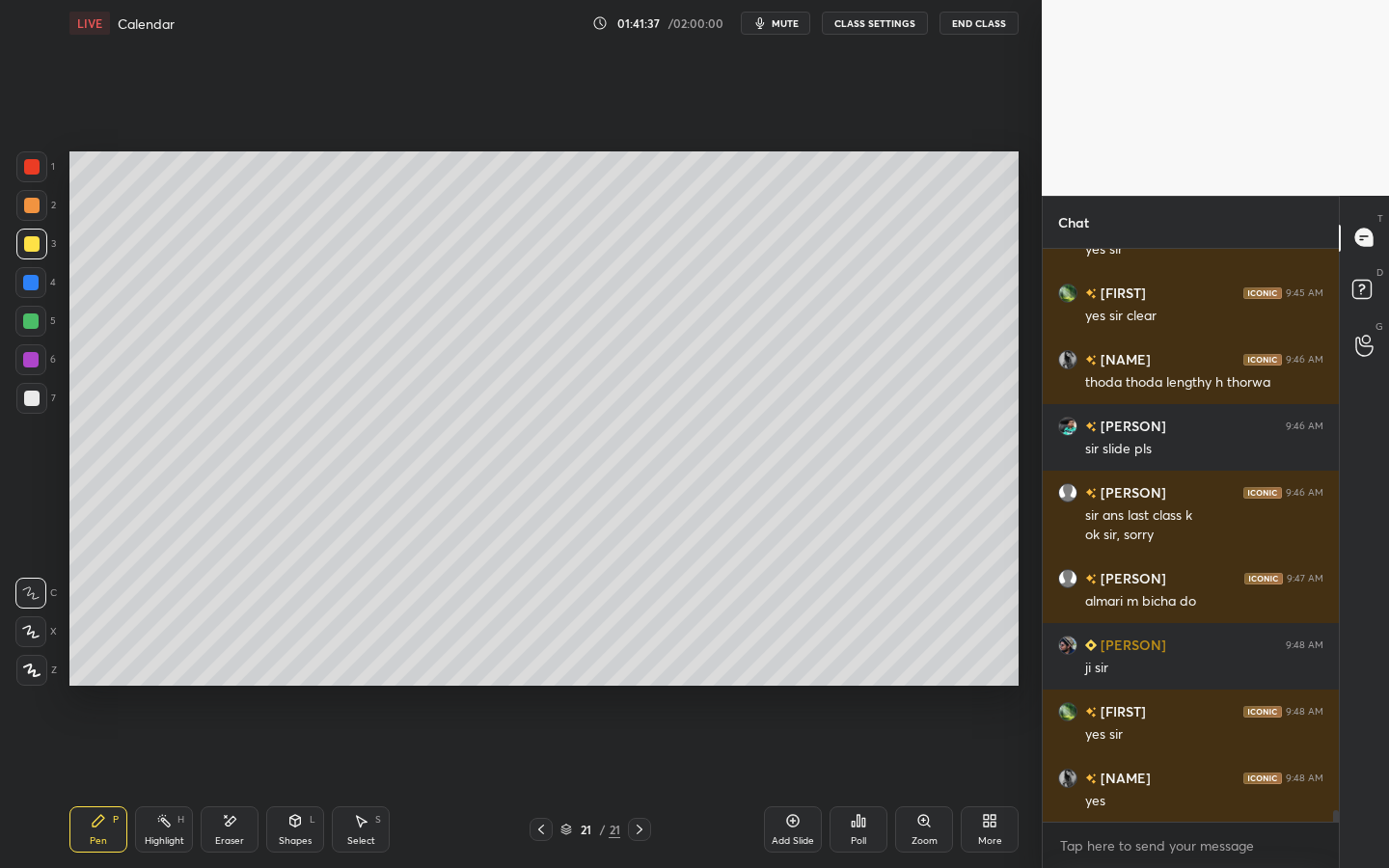 scroll, scrollTop: 27744, scrollLeft: 0, axis: vertical 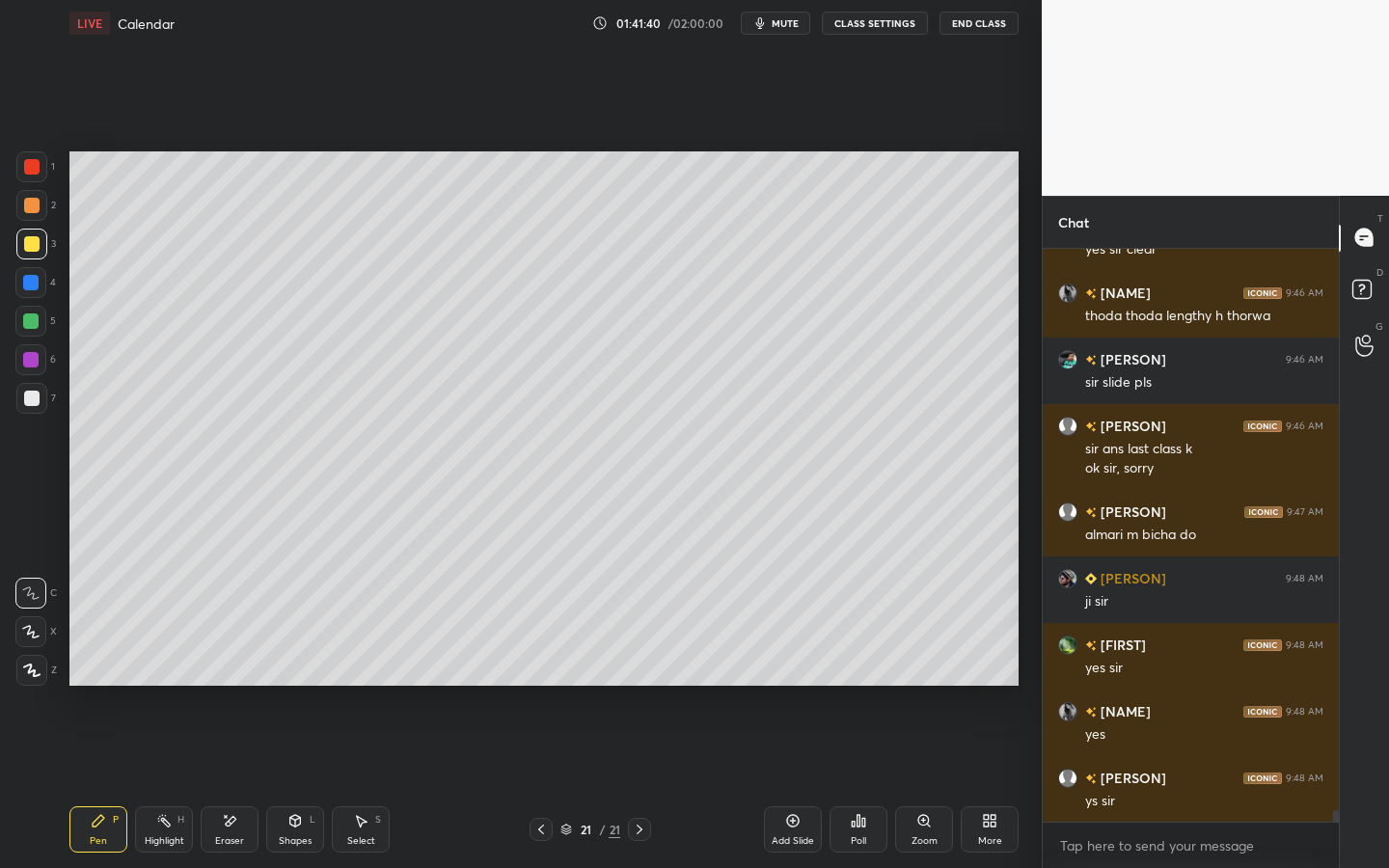 drag, startPoint x: 240, startPoint y: 821, endPoint x: 334, endPoint y: 697, distance: 155.60206 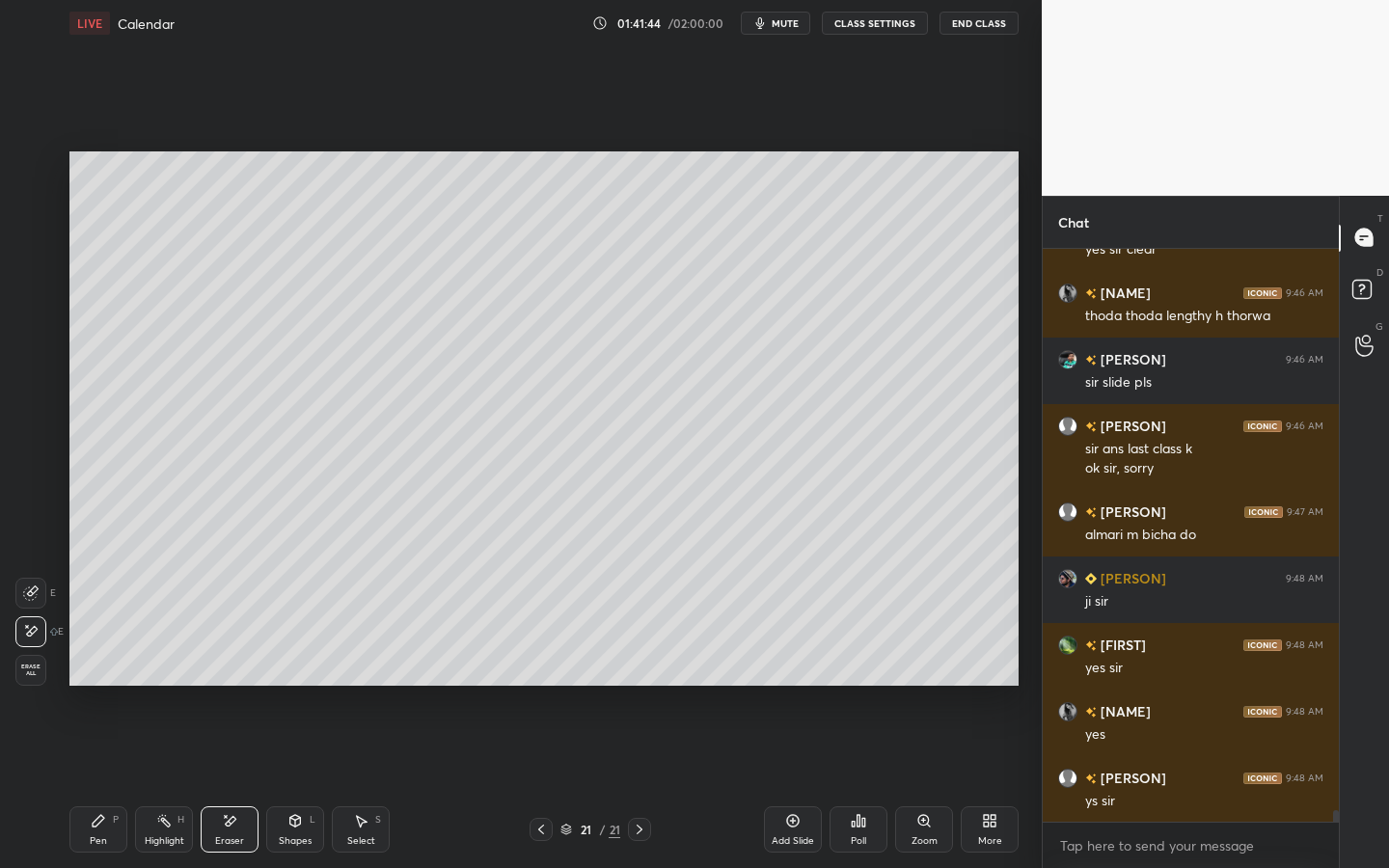 drag, startPoint x: 102, startPoint y: 840, endPoint x: 113, endPoint y: 772, distance: 68.88396 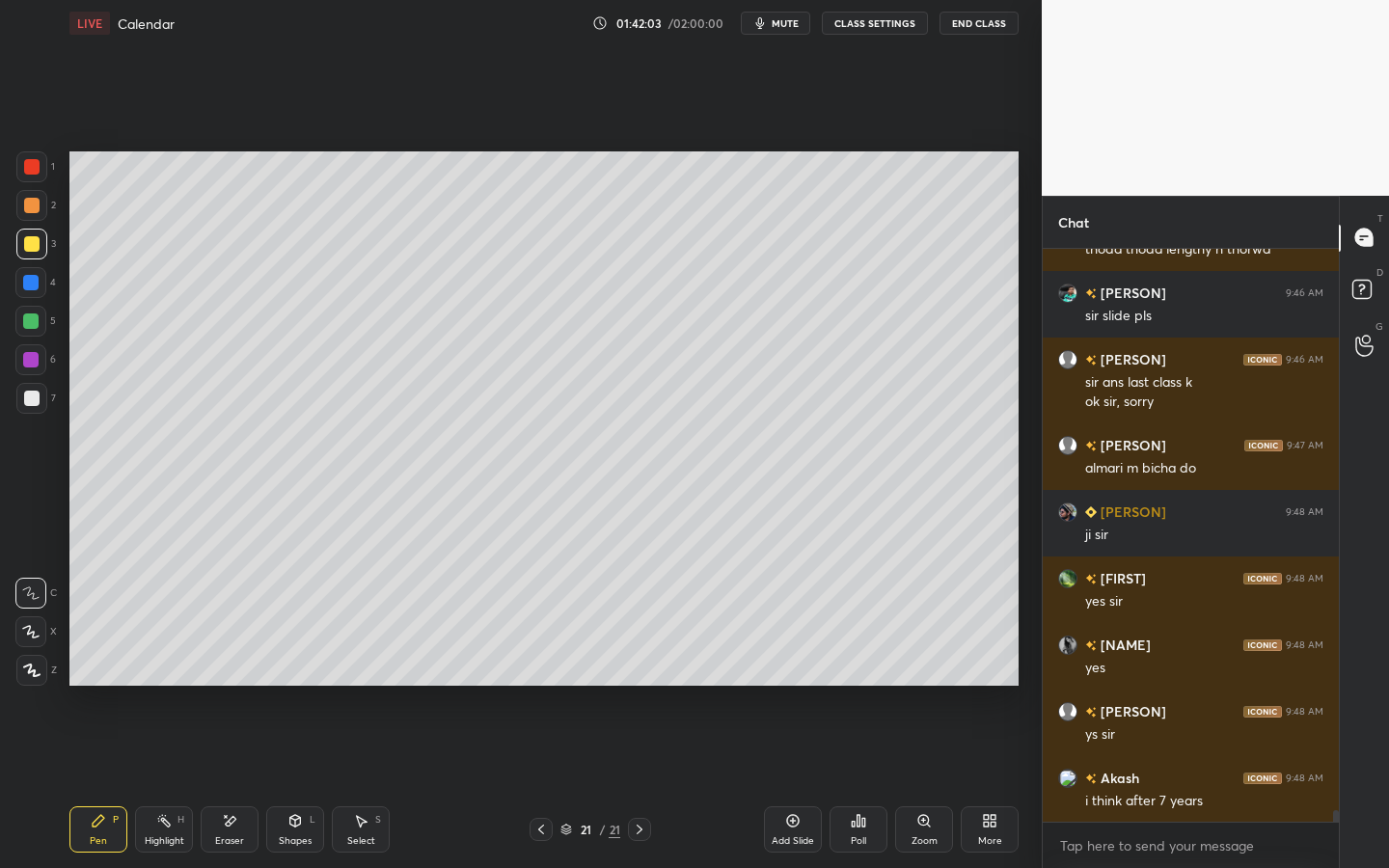 scroll, scrollTop: 27877, scrollLeft: 0, axis: vertical 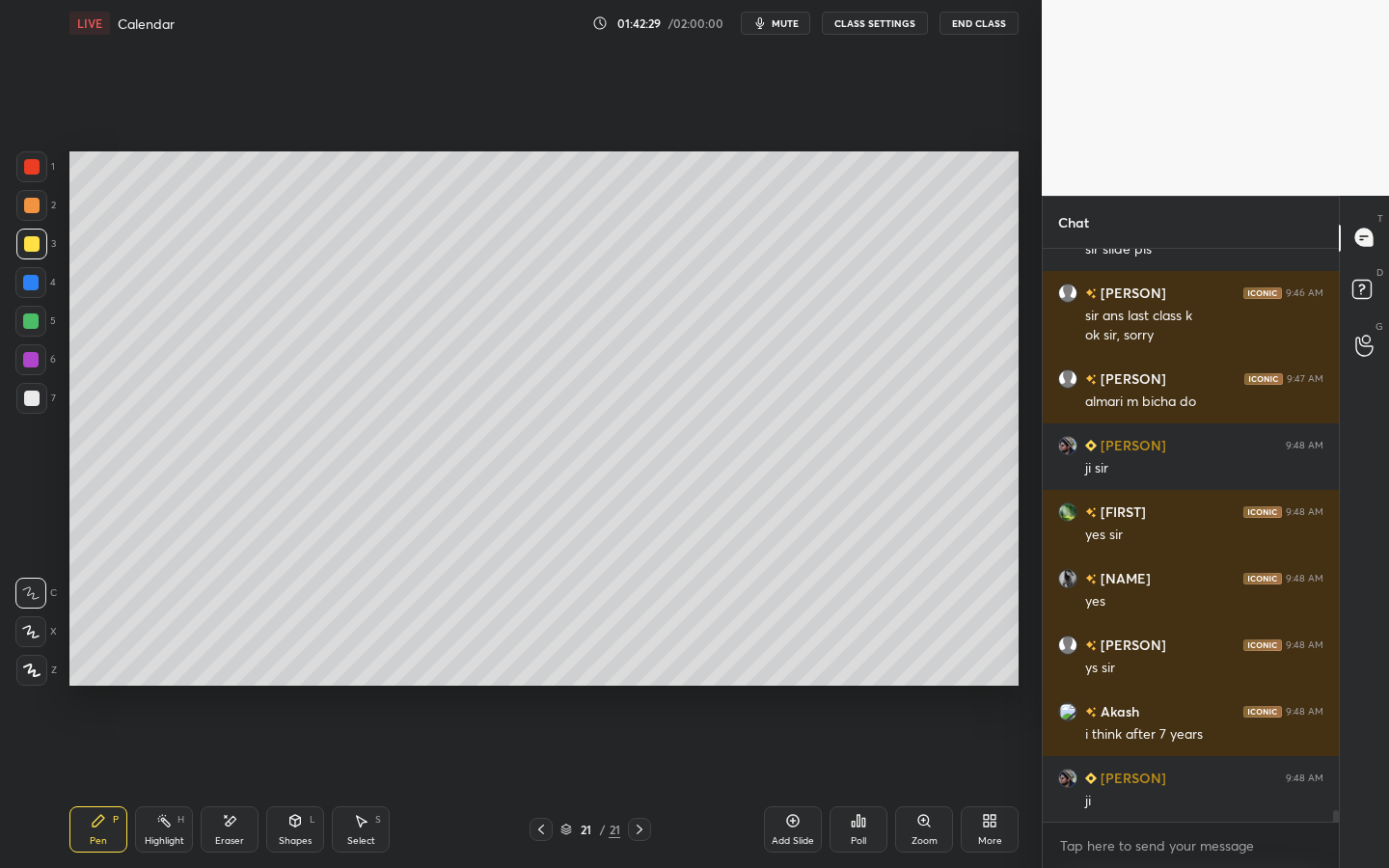 click at bounding box center (31, 283) 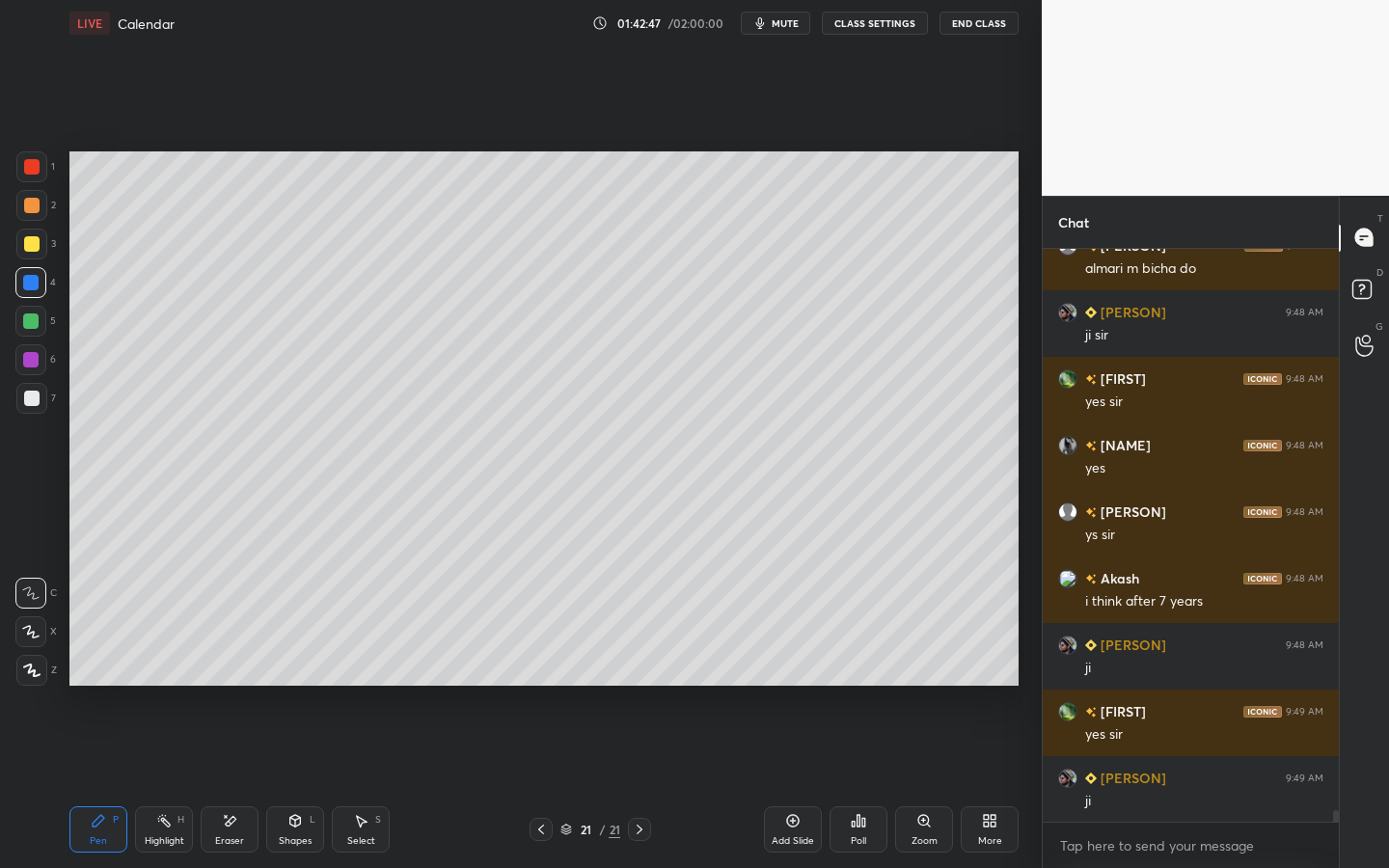 scroll, scrollTop: 28077, scrollLeft: 0, axis: vertical 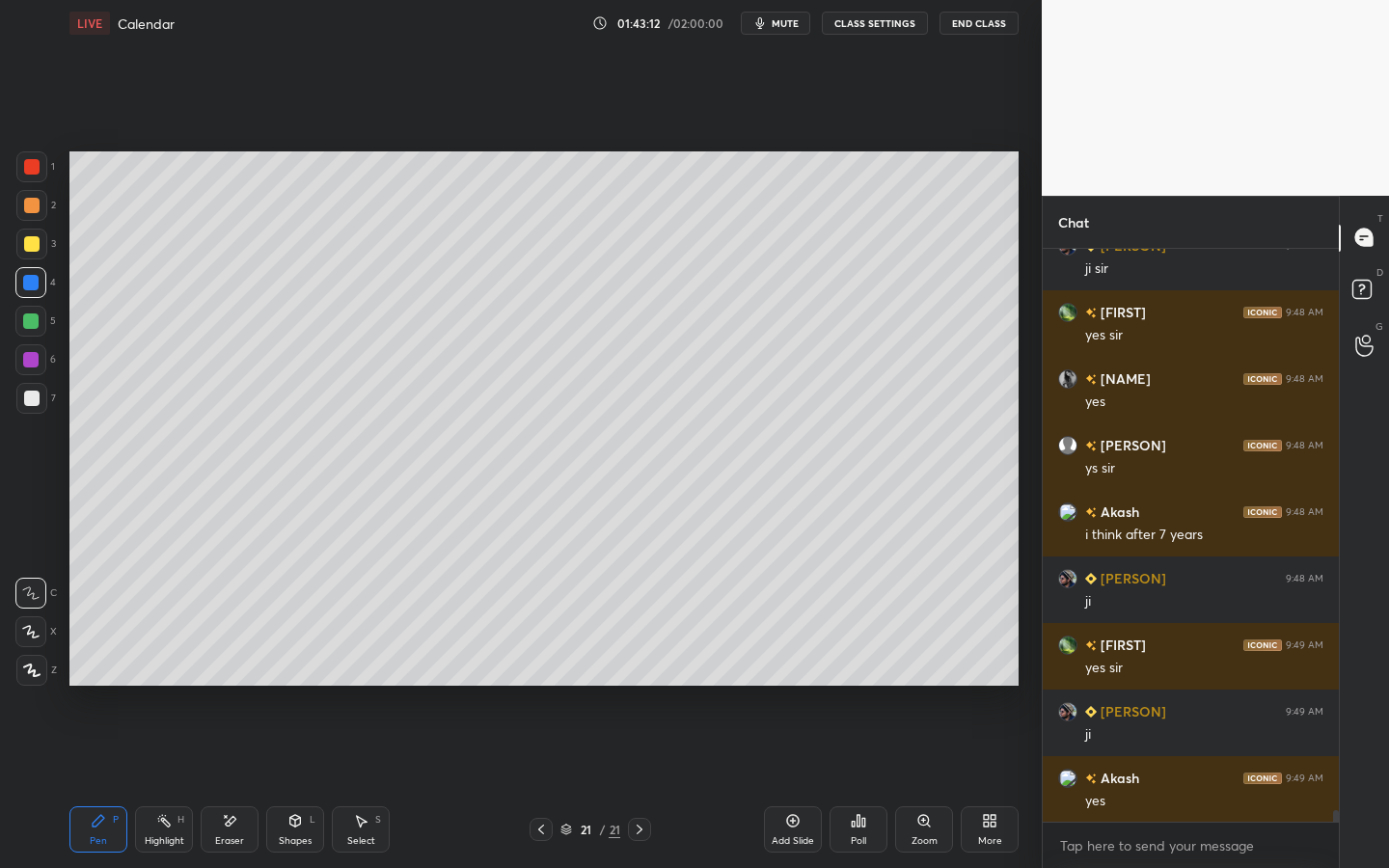 drag, startPoint x: 21, startPoint y: 322, endPoint x: 18, endPoint y: 307, distance: 15.29706 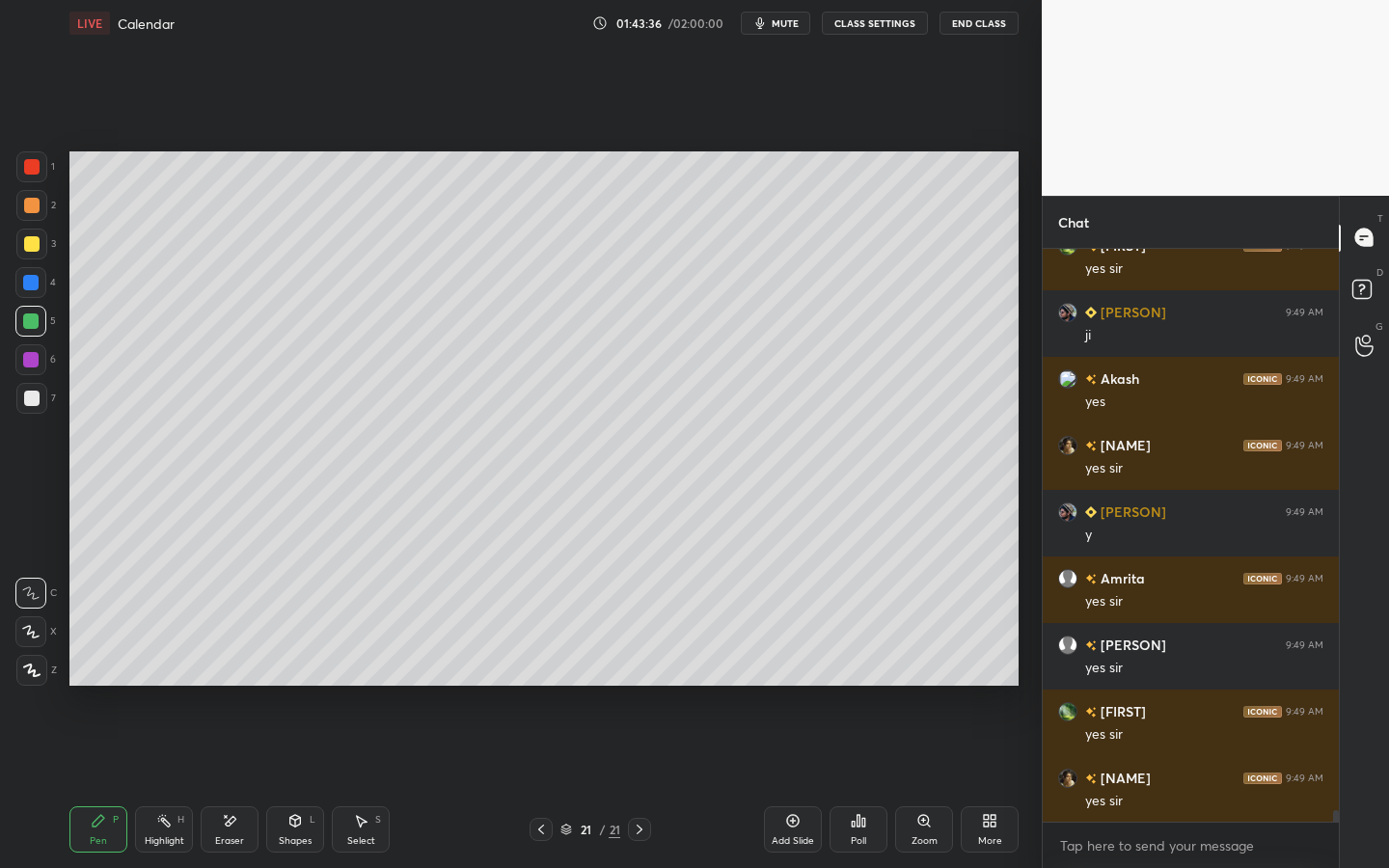 scroll, scrollTop: 28543, scrollLeft: 0, axis: vertical 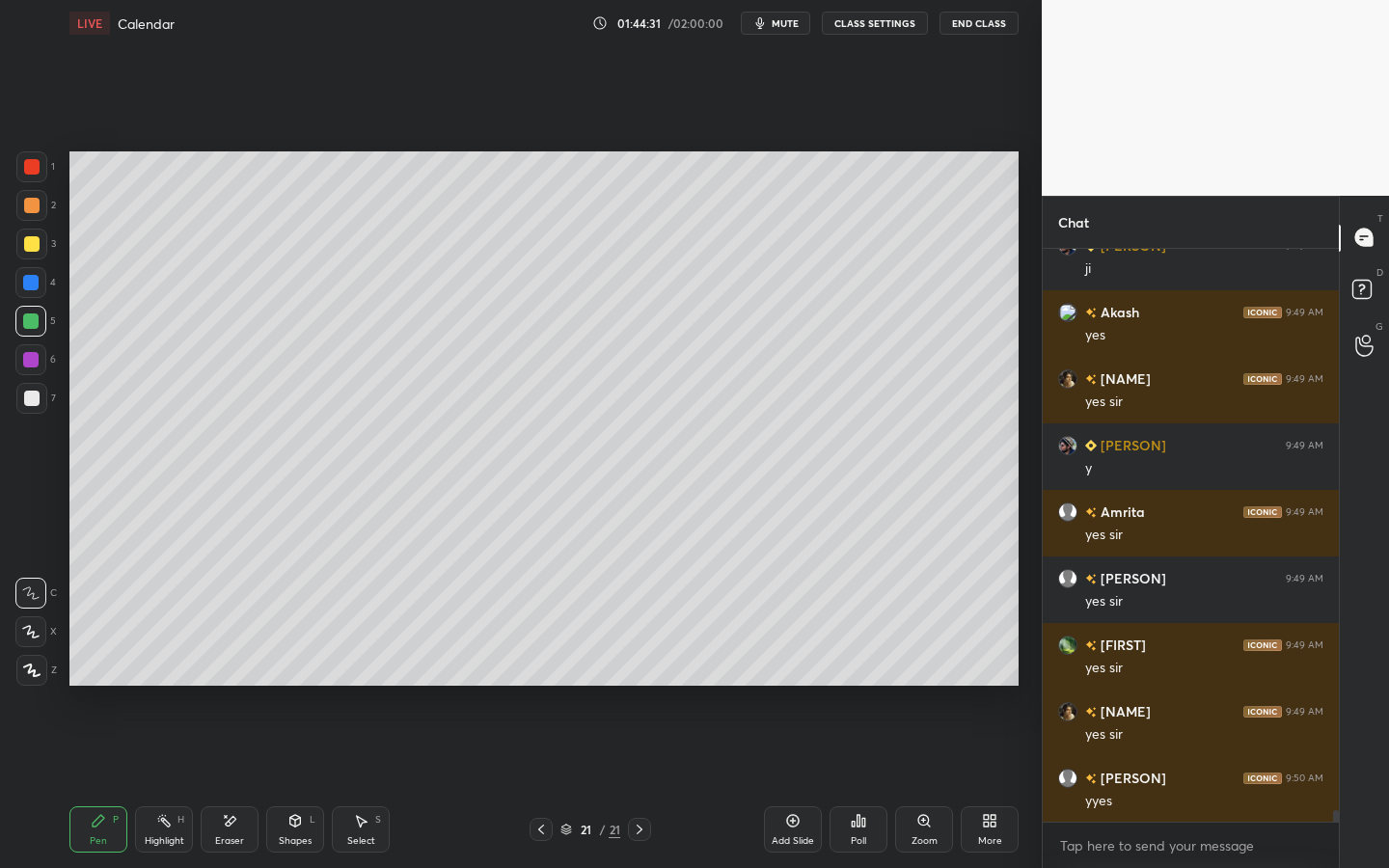 click on "Setting up your live class Poll for   secs No correct answer Start poll" at bounding box center (544, 419) 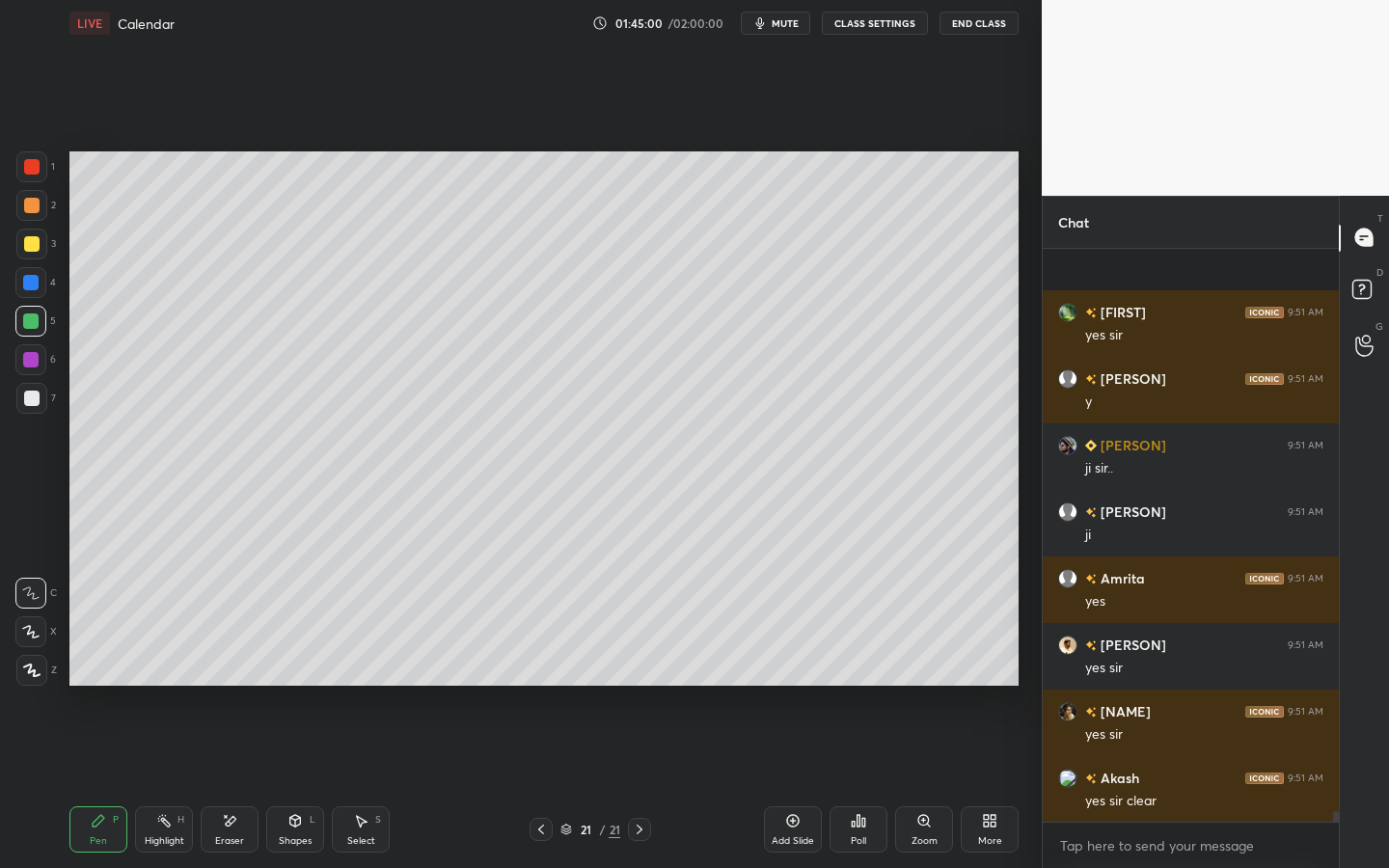 scroll, scrollTop: 29275, scrollLeft: 0, axis: vertical 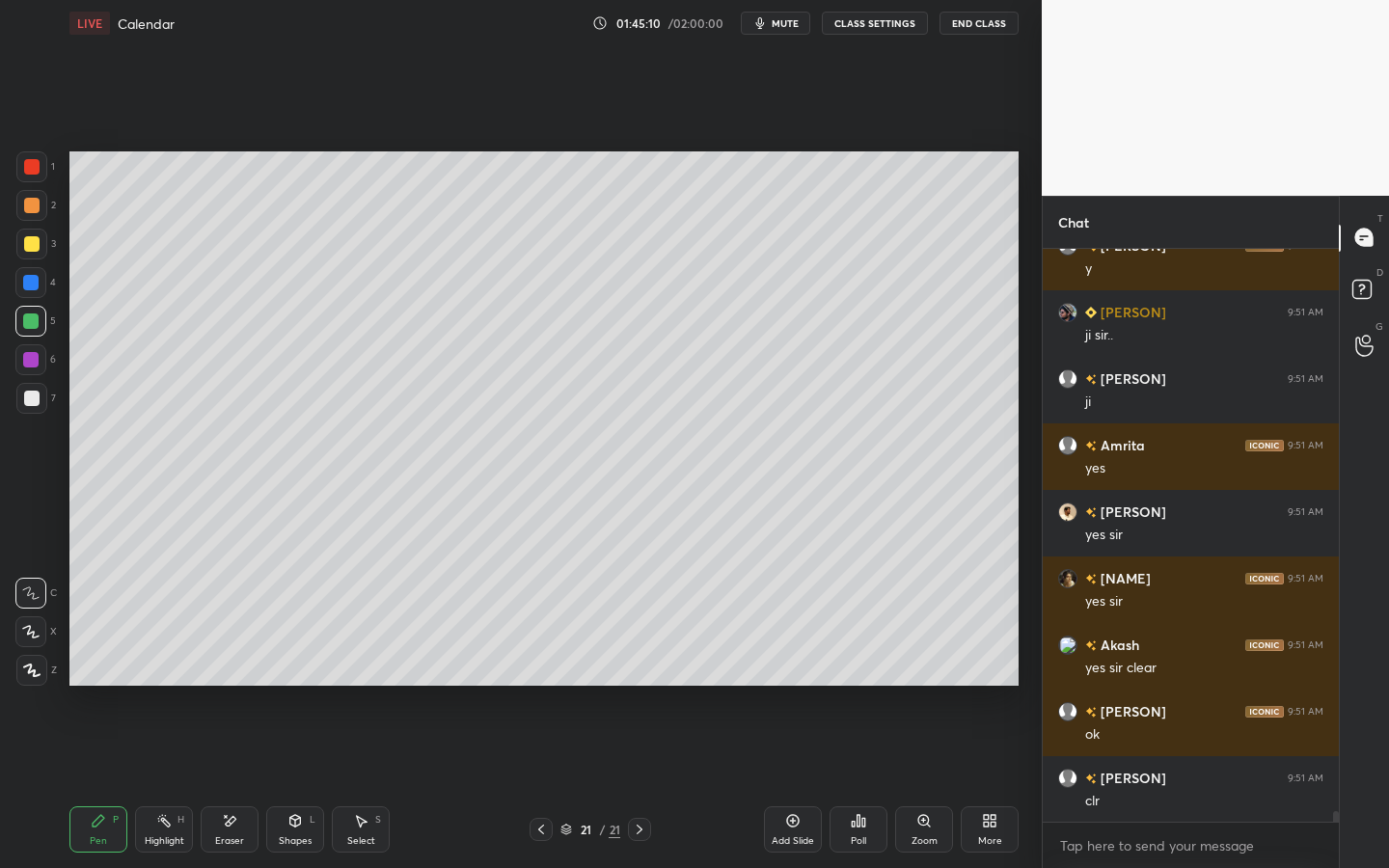 click on "Add Slide" at bounding box center (793, 829) 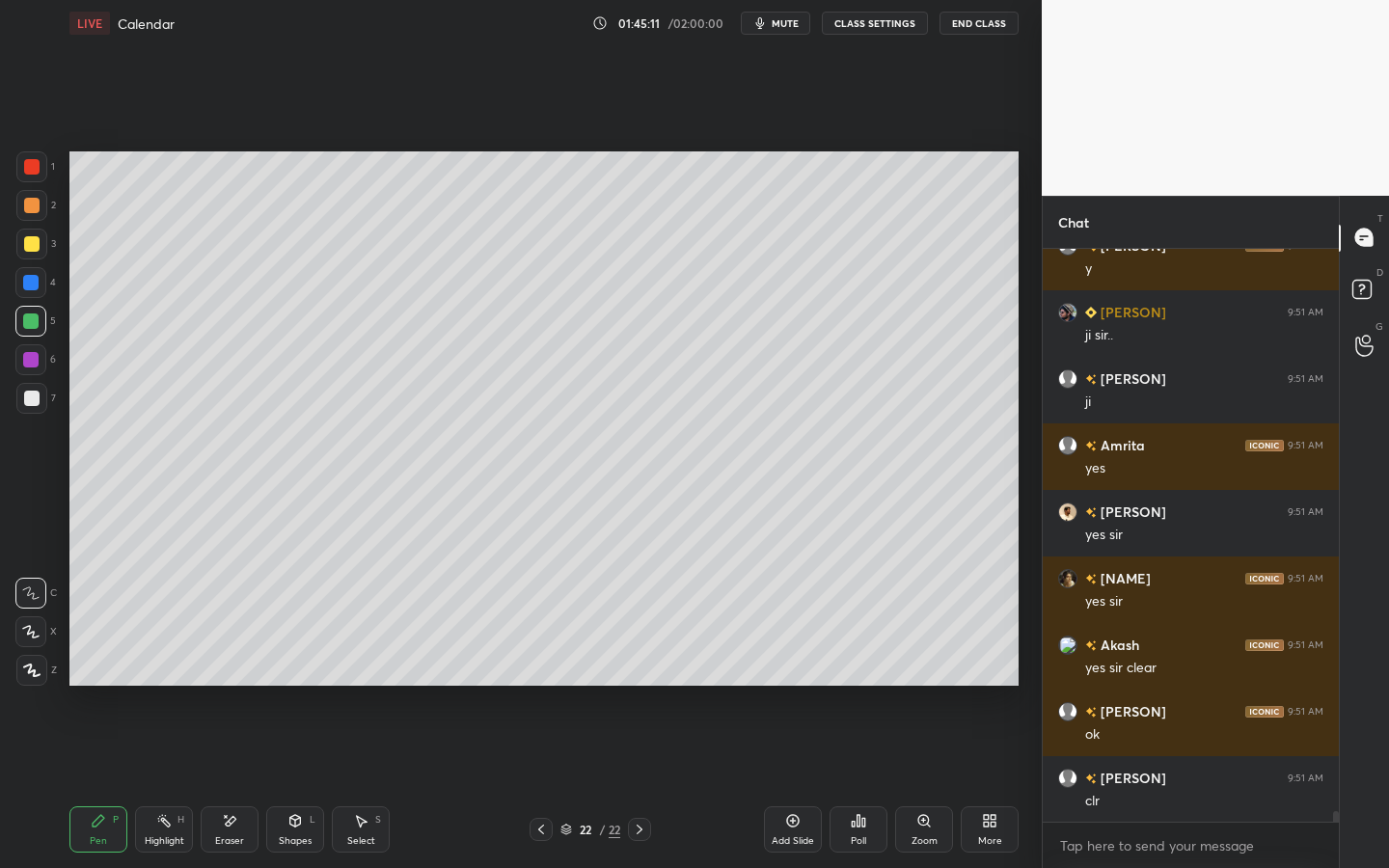 click at bounding box center (32, 244) 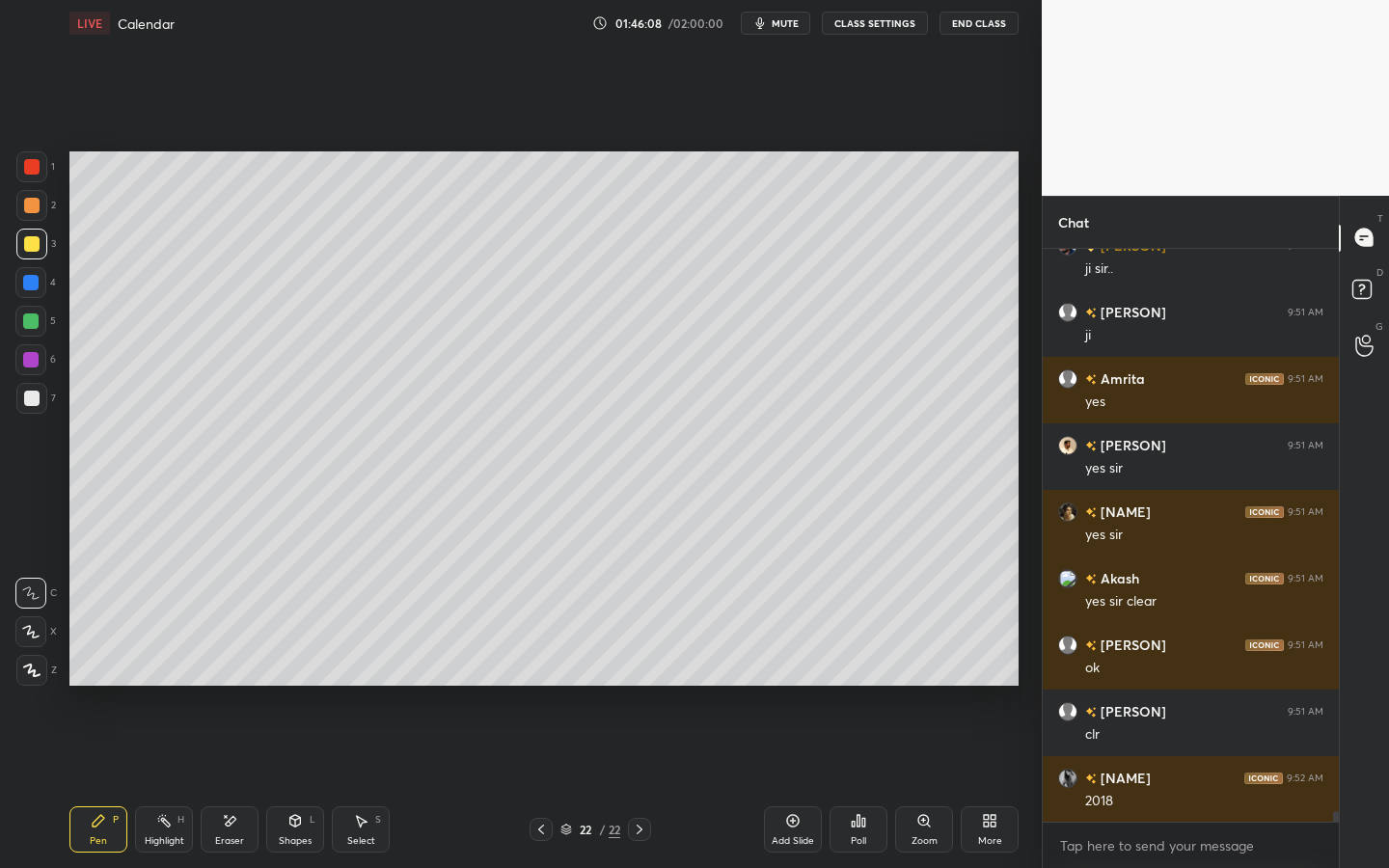 scroll, scrollTop: 29361, scrollLeft: 0, axis: vertical 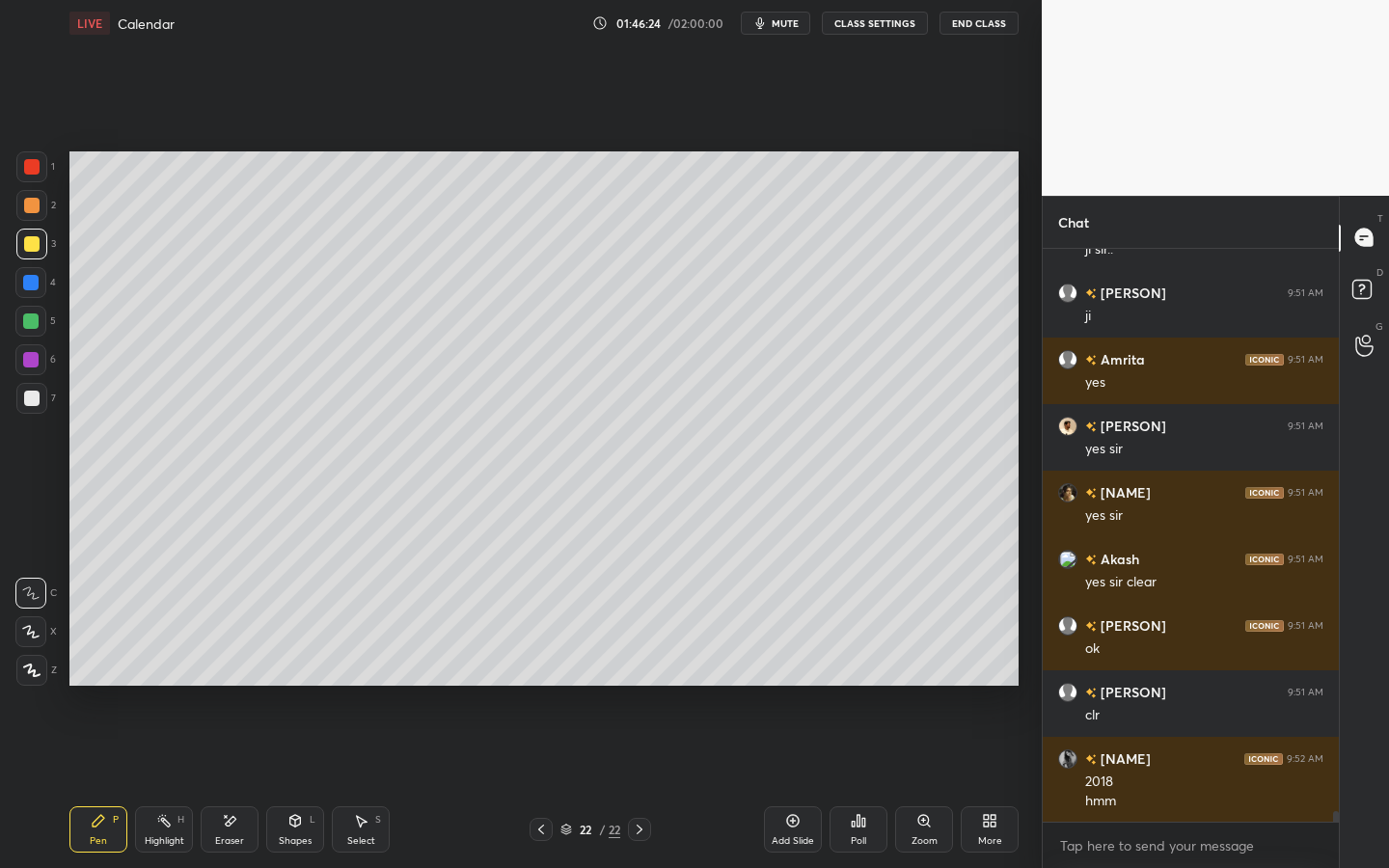 click on "Highlight H" at bounding box center (164, 829) 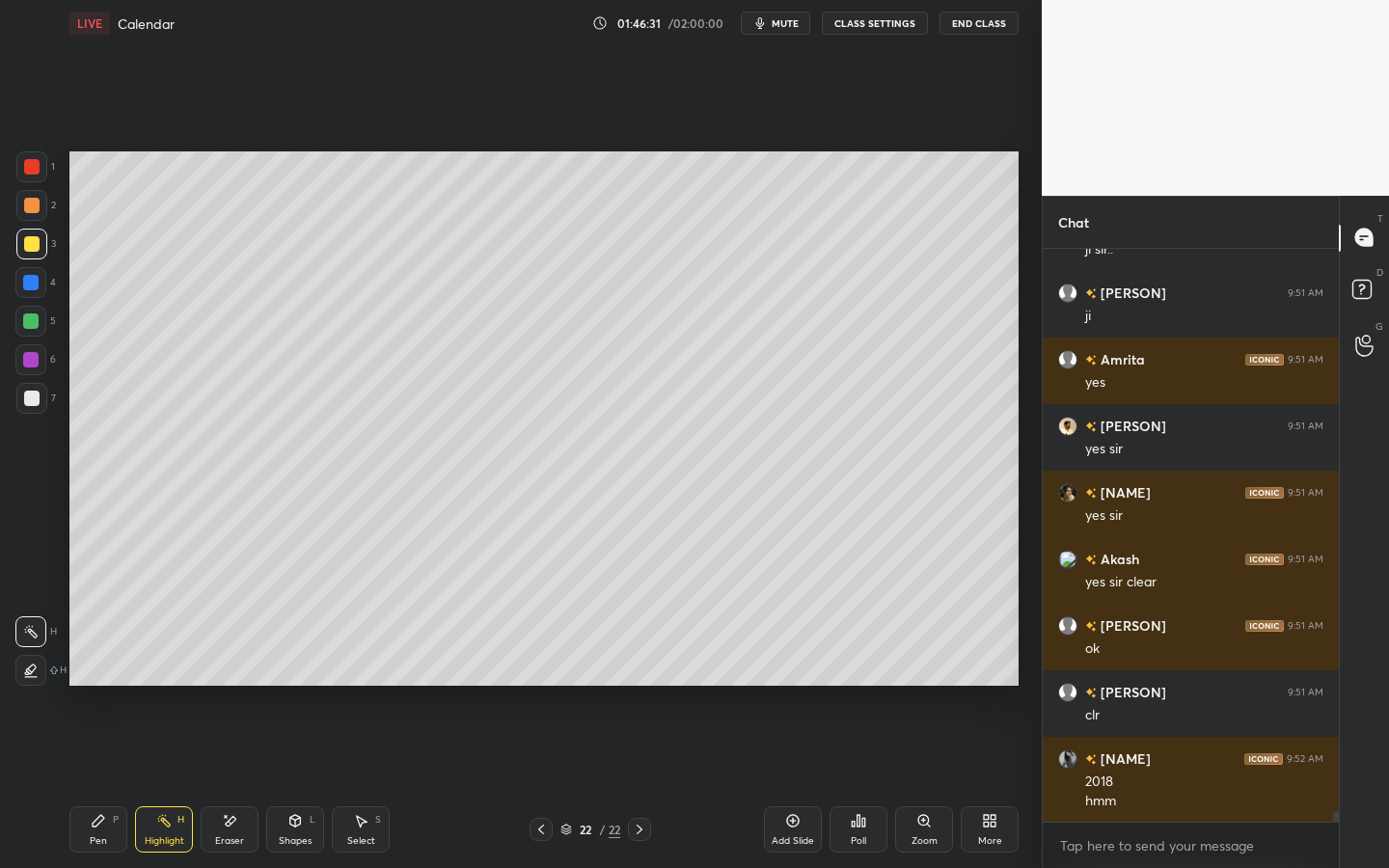 scroll, scrollTop: 29427, scrollLeft: 0, axis: vertical 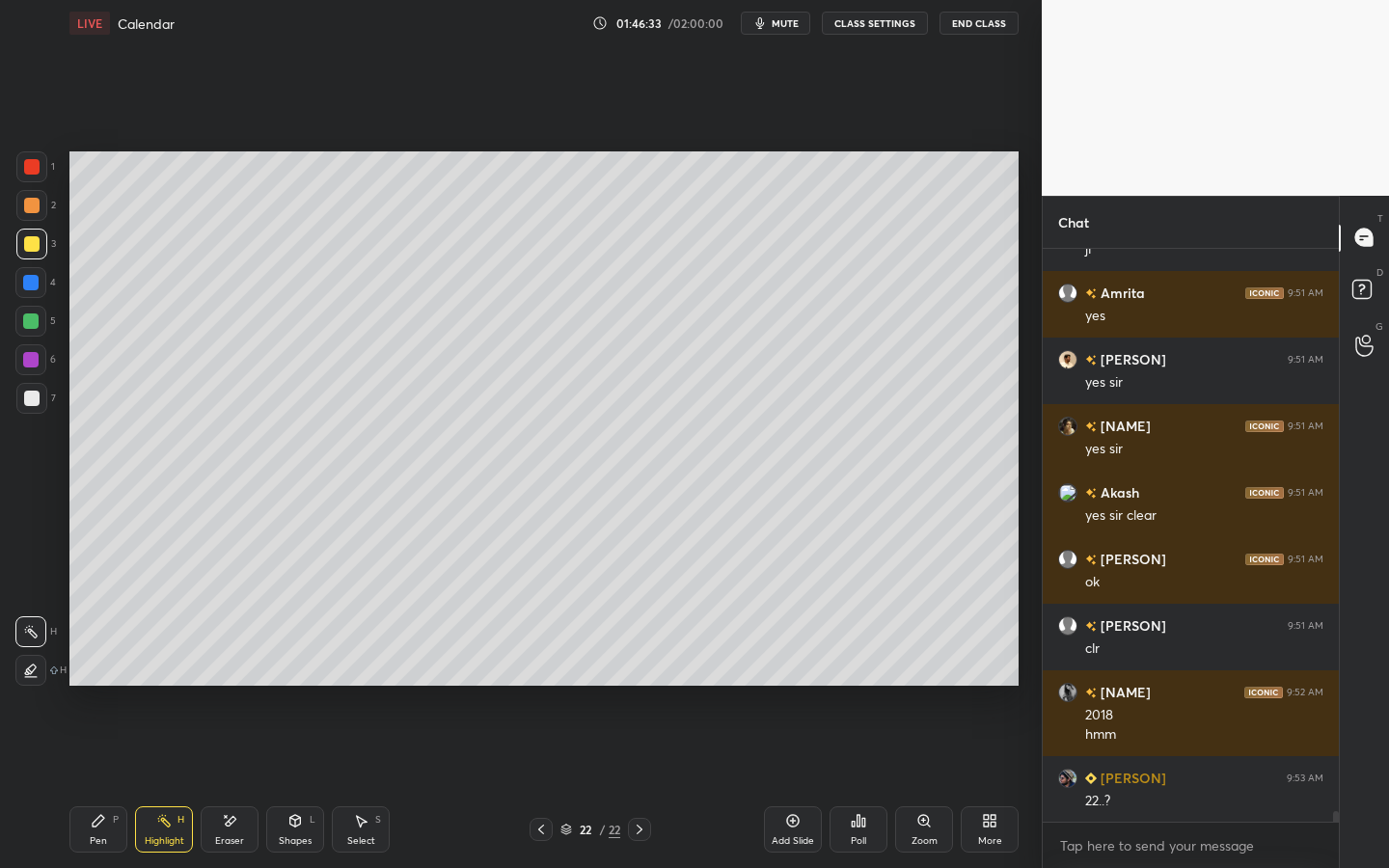 drag, startPoint x: 102, startPoint y: 835, endPoint x: 106, endPoint y: 822, distance: 13.60147 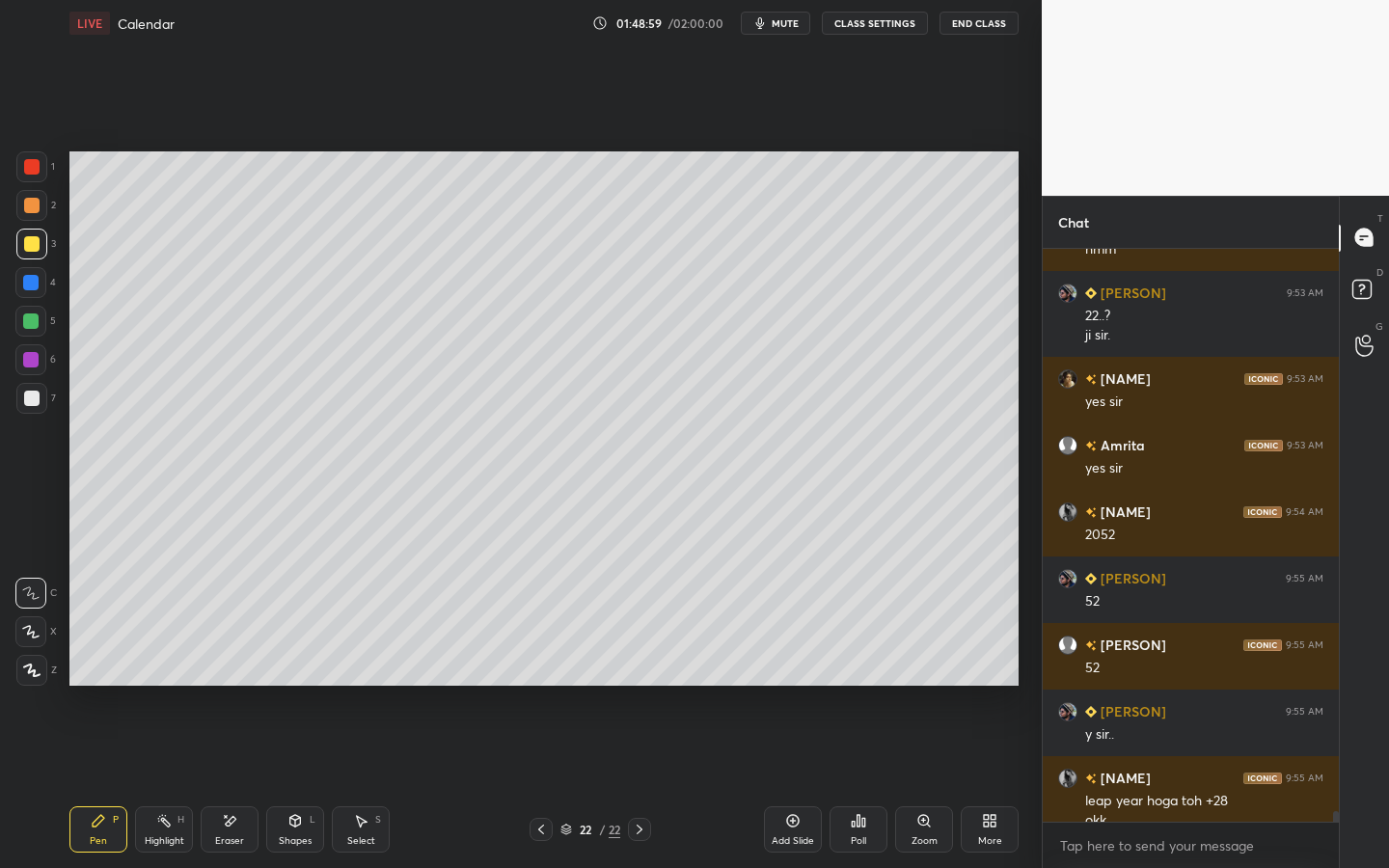 scroll, scrollTop: 29932, scrollLeft: 0, axis: vertical 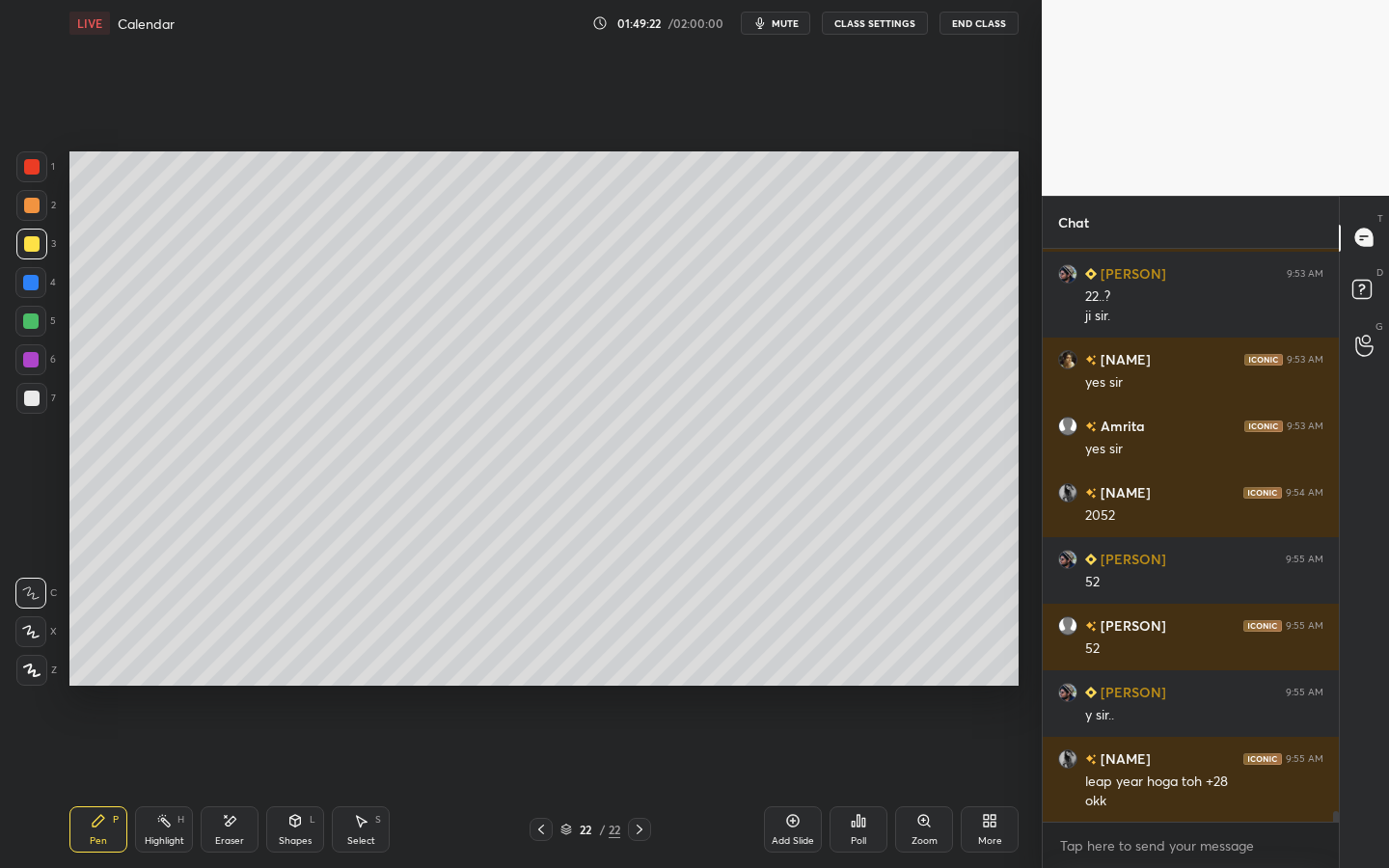 click on "Poll" at bounding box center (858, 829) 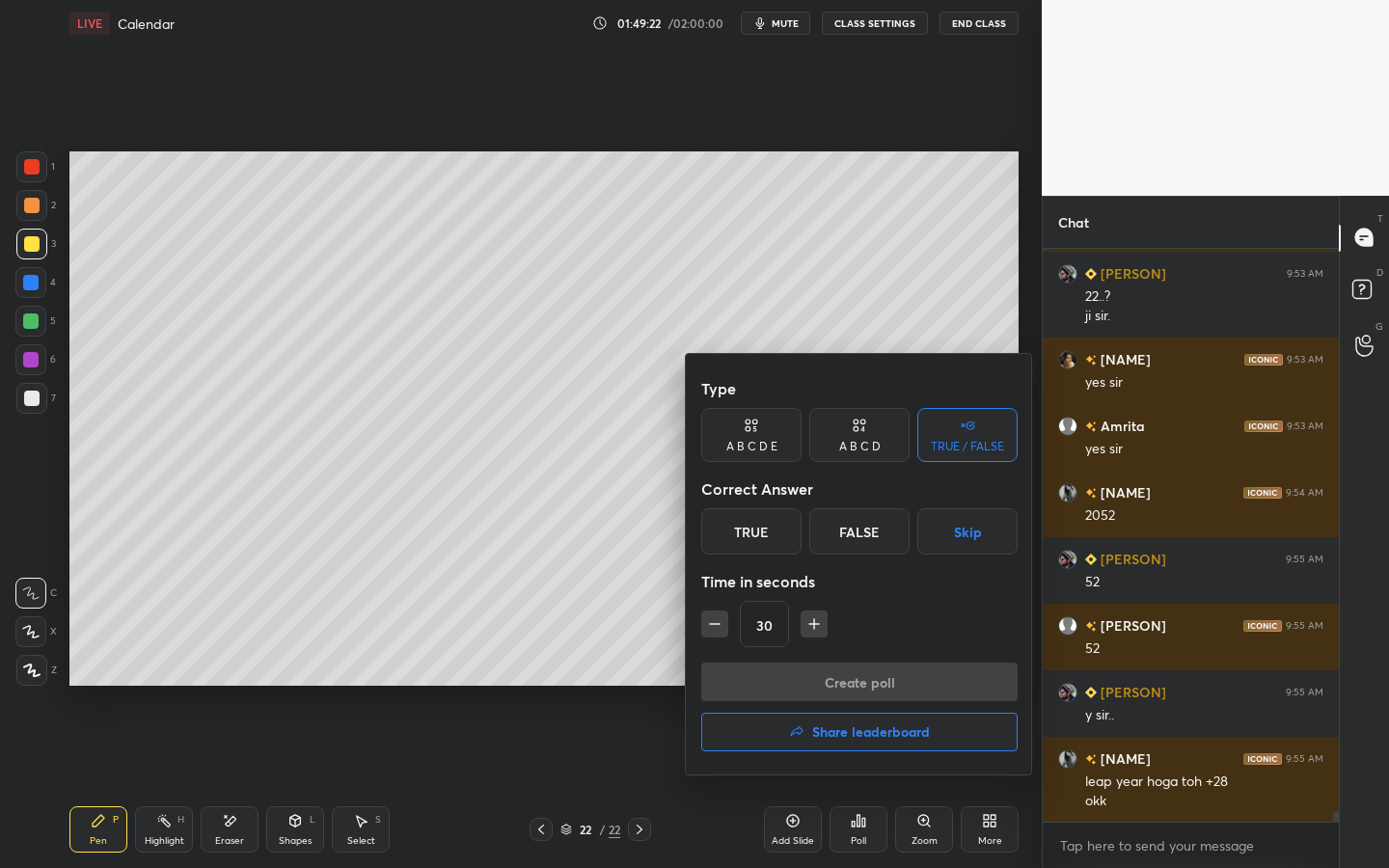 drag, startPoint x: 771, startPoint y: 542, endPoint x: 783, endPoint y: 595, distance: 54.341513 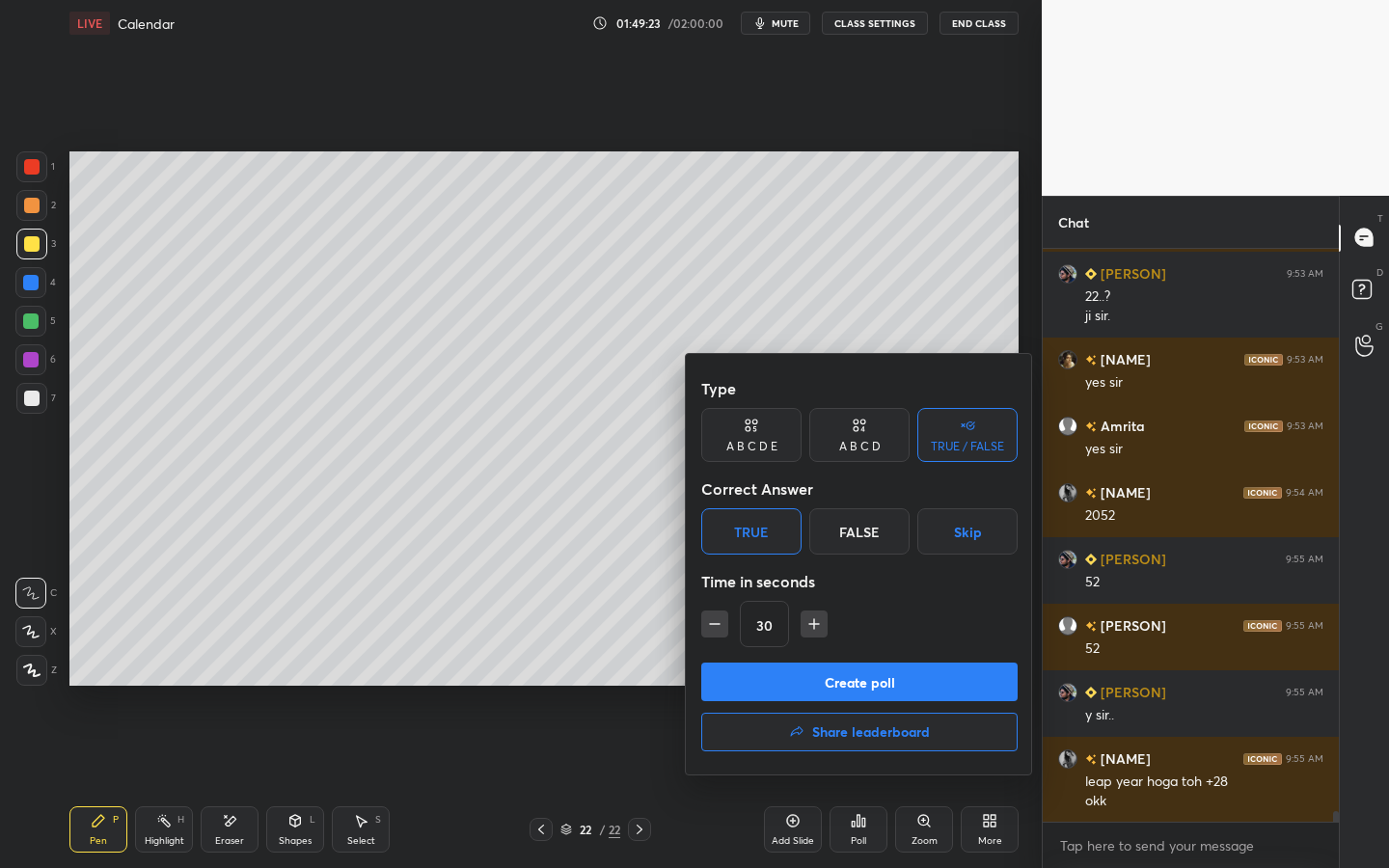 click on "Create poll" at bounding box center (859, 682) 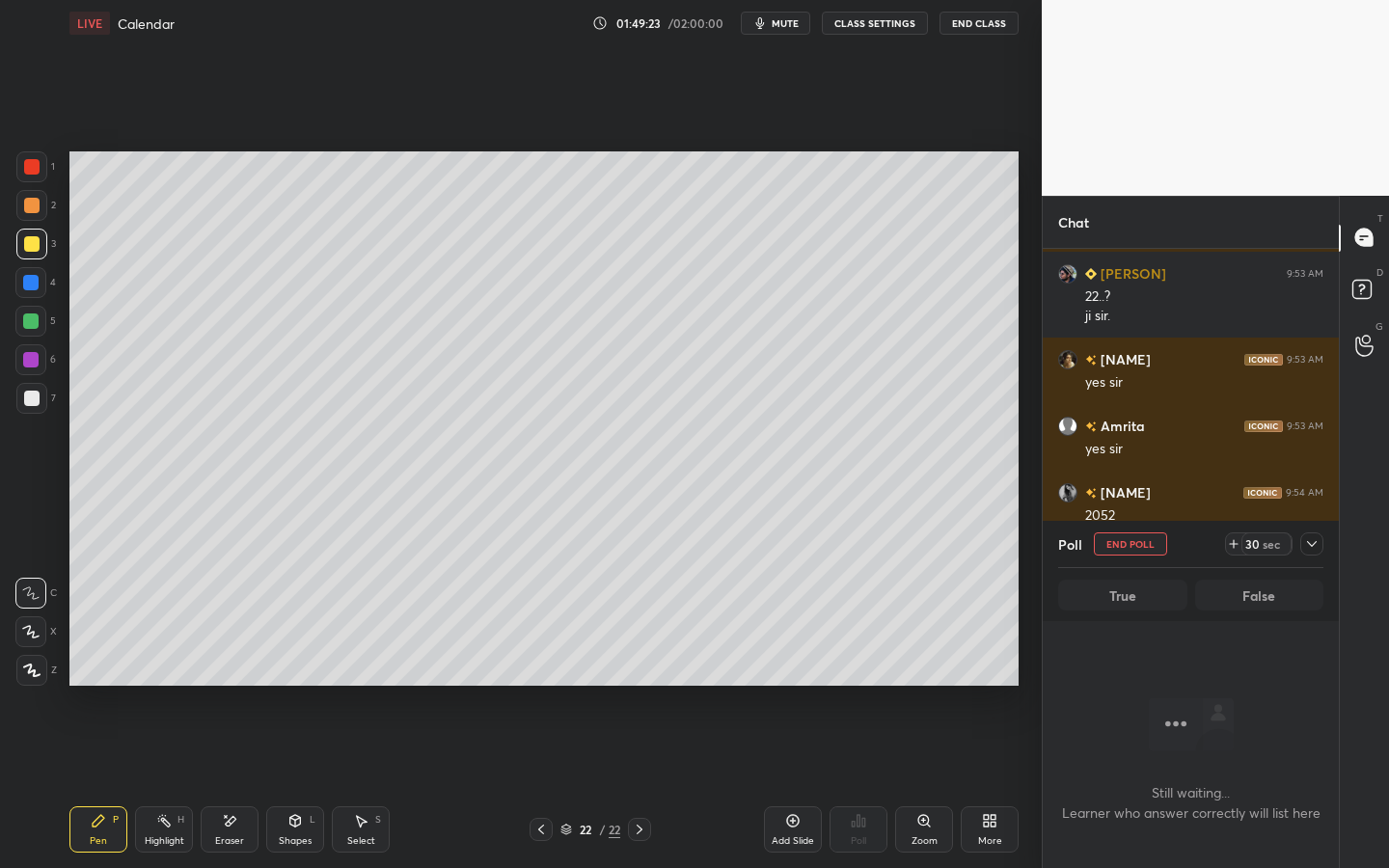 scroll, scrollTop: 490, scrollLeft: 290, axis: both 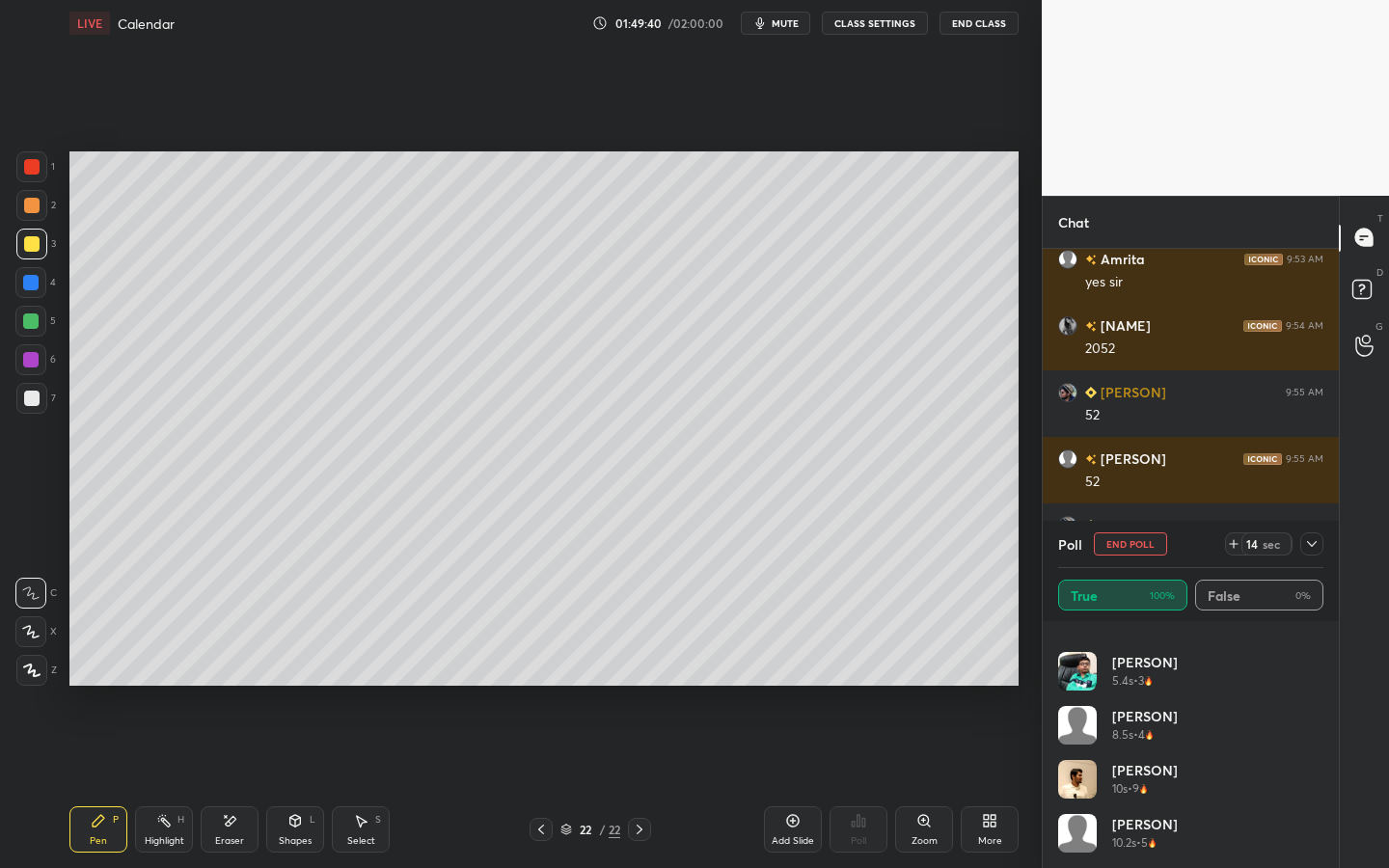 drag, startPoint x: 1318, startPoint y: 545, endPoint x: 1306, endPoint y: 572, distance: 29.546573 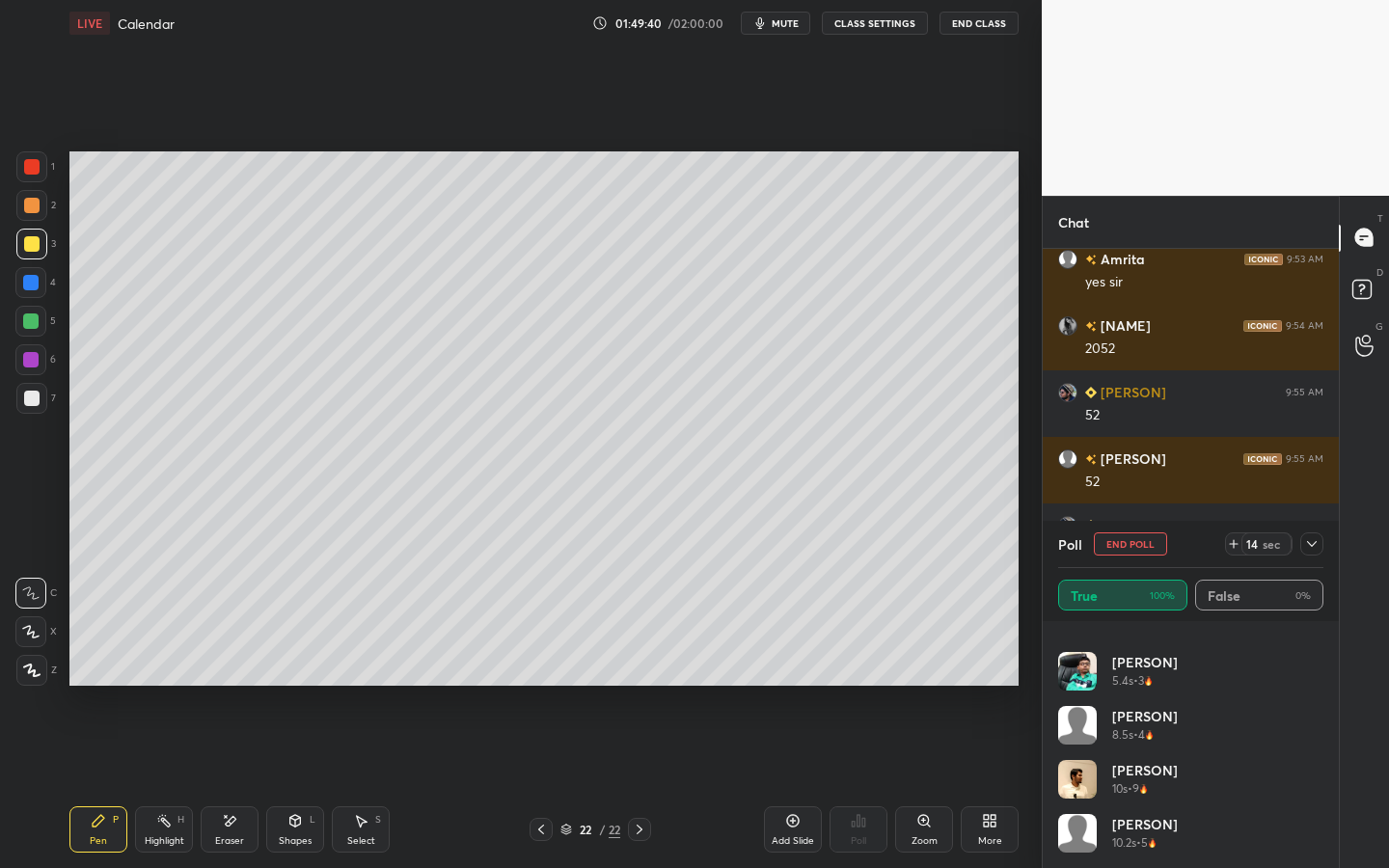click 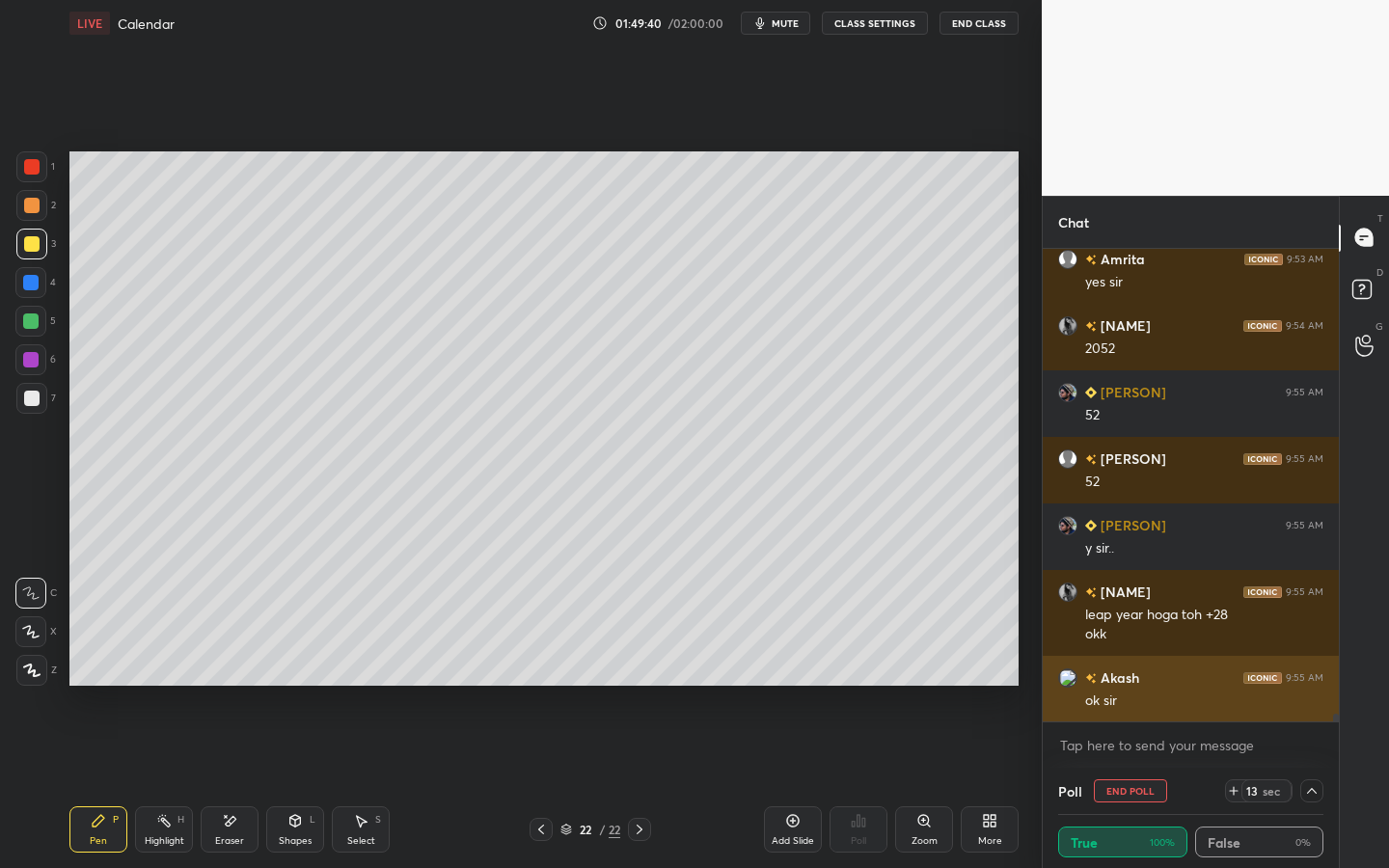 scroll, scrollTop: 18, scrollLeft: 259, axis: both 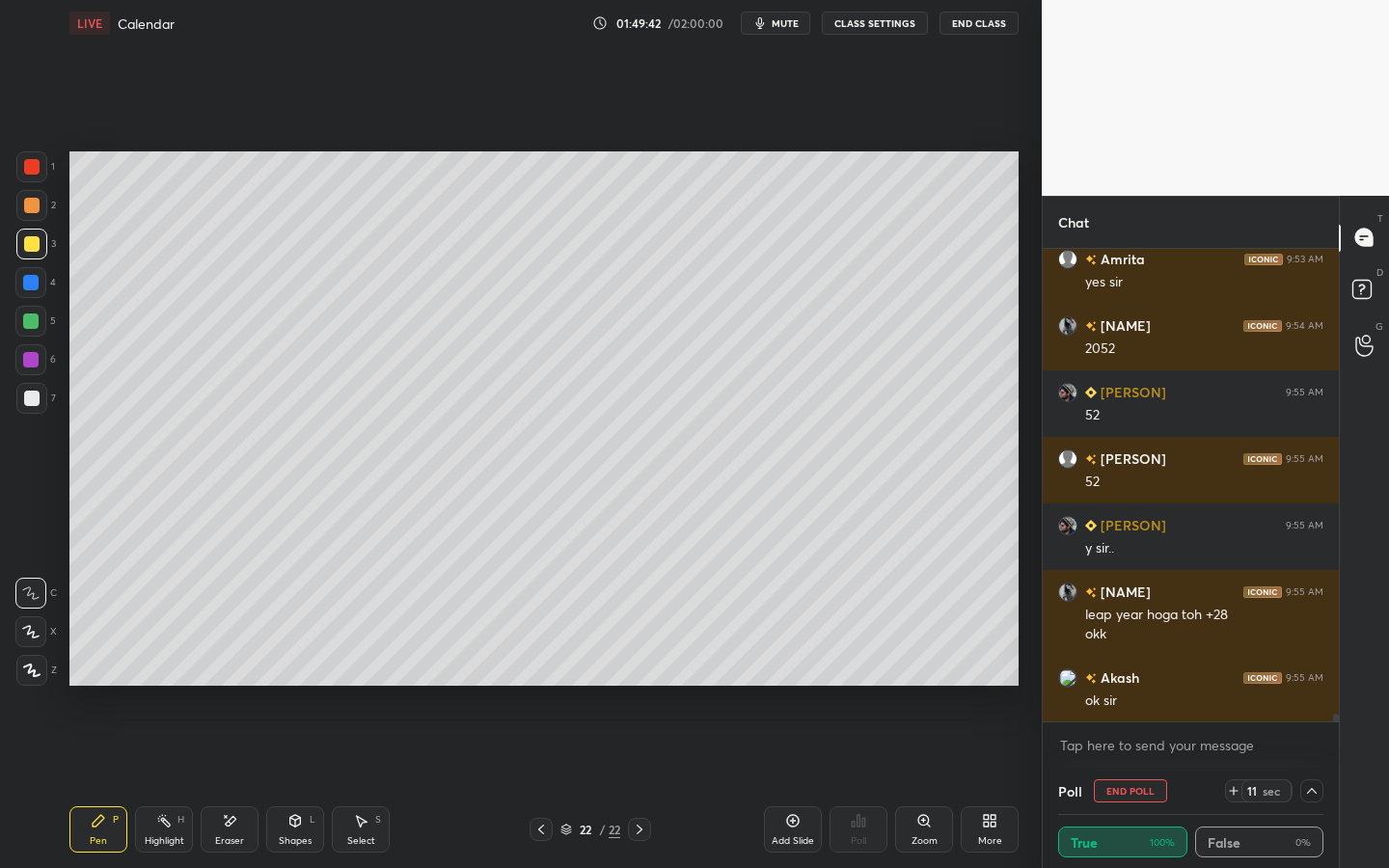 click 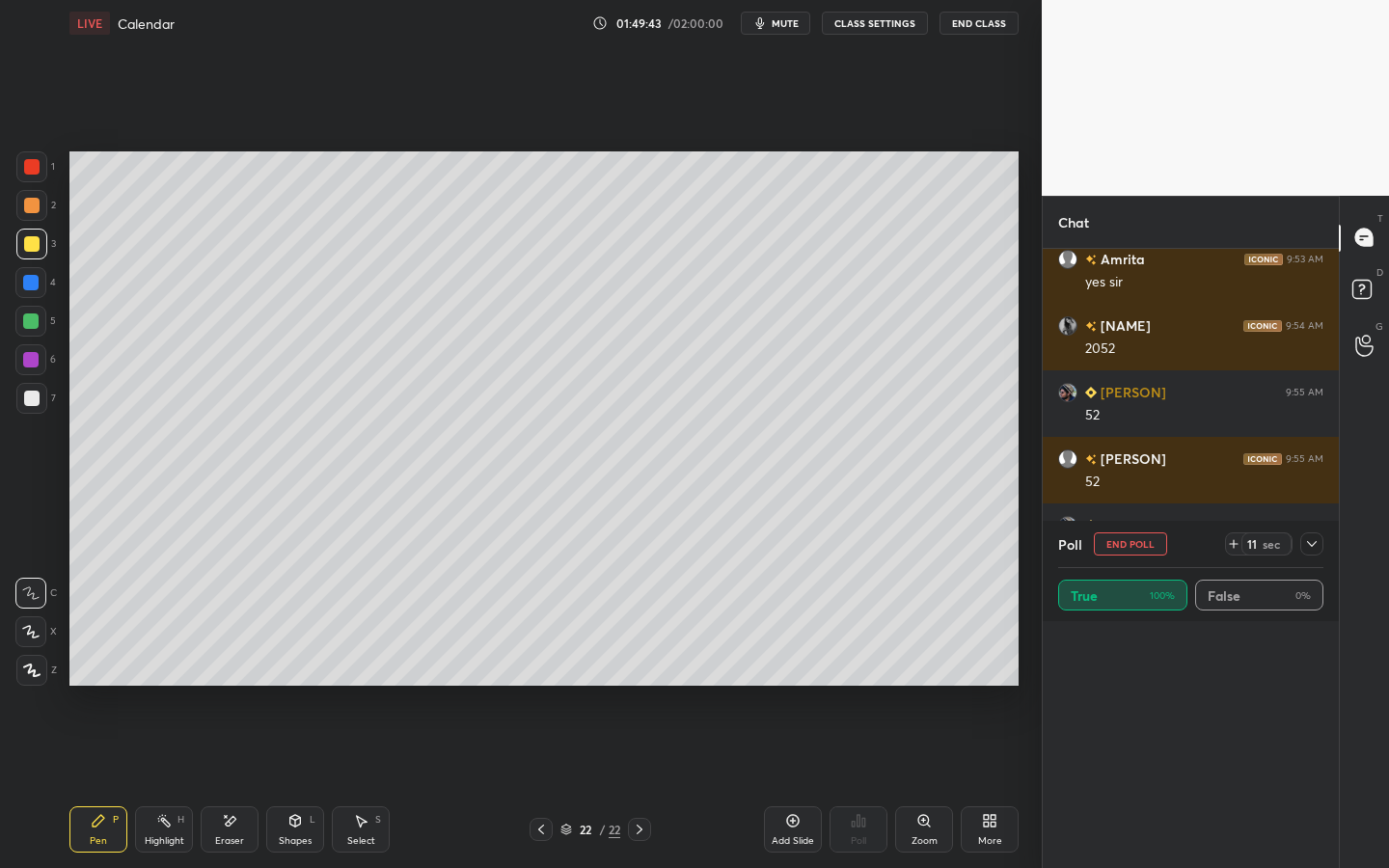 scroll, scrollTop: 7, scrollLeft: 7, axis: both 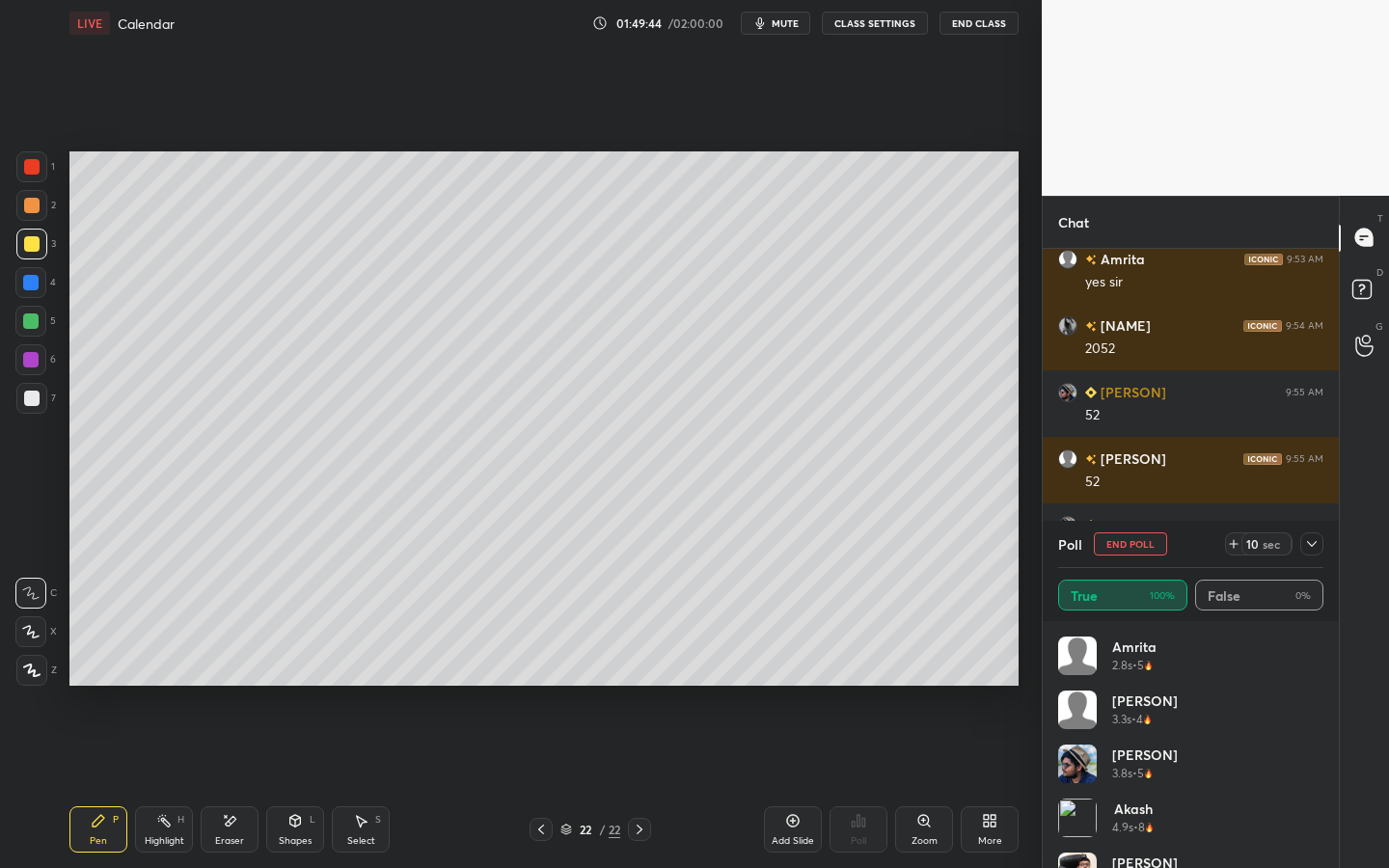click 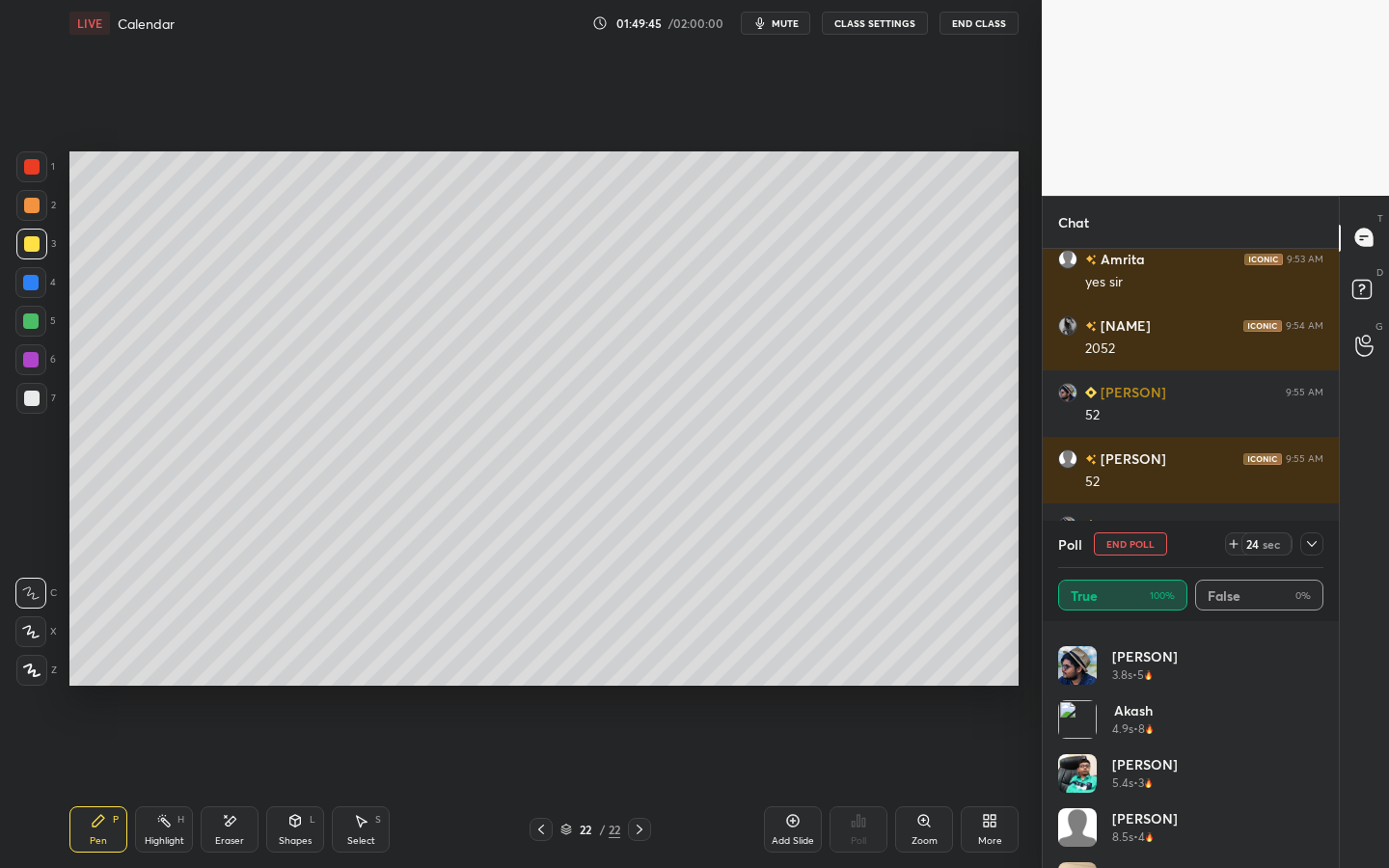 scroll, scrollTop: 249, scrollLeft: 0, axis: vertical 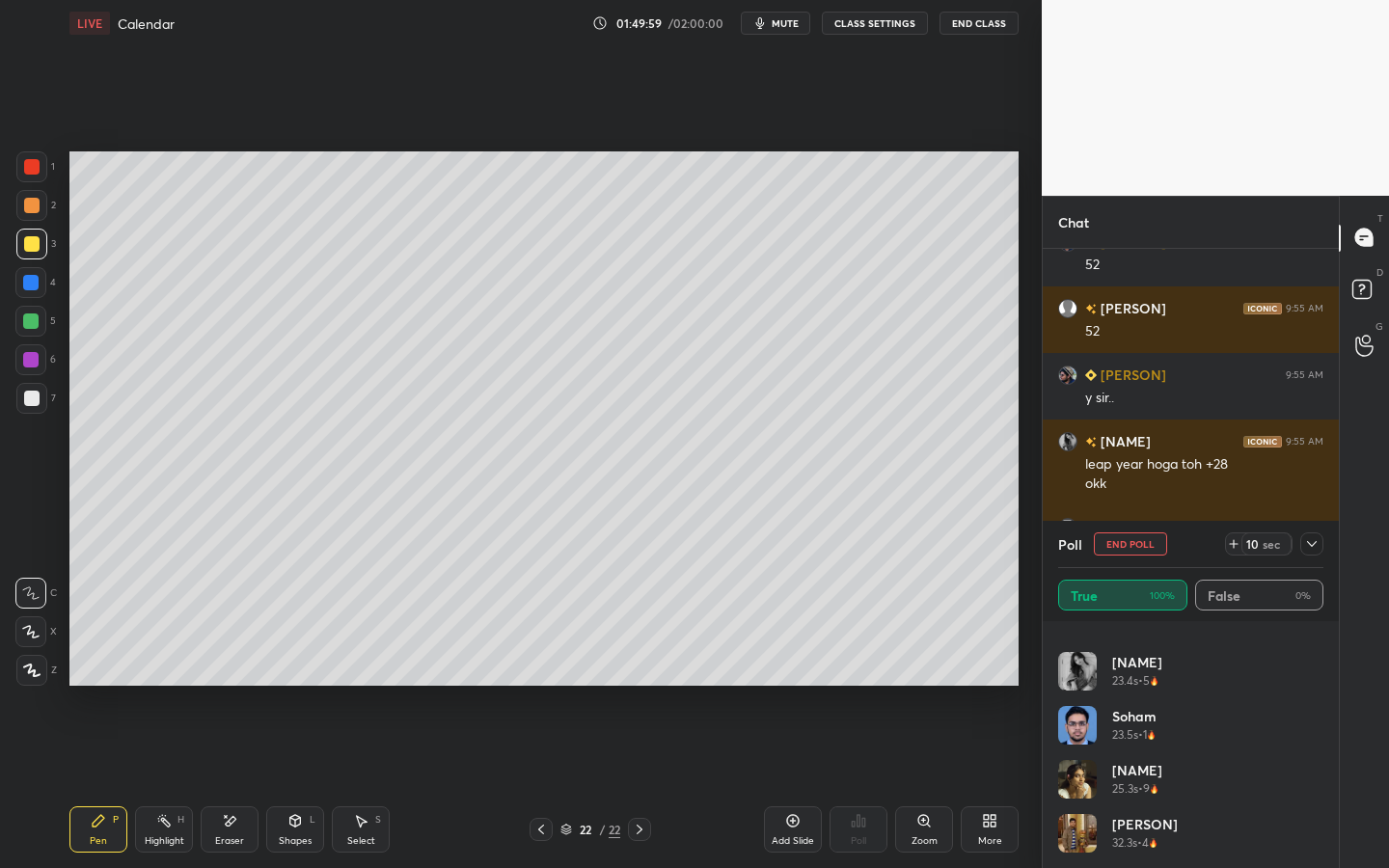 click on "End Poll" at bounding box center (1130, 544) 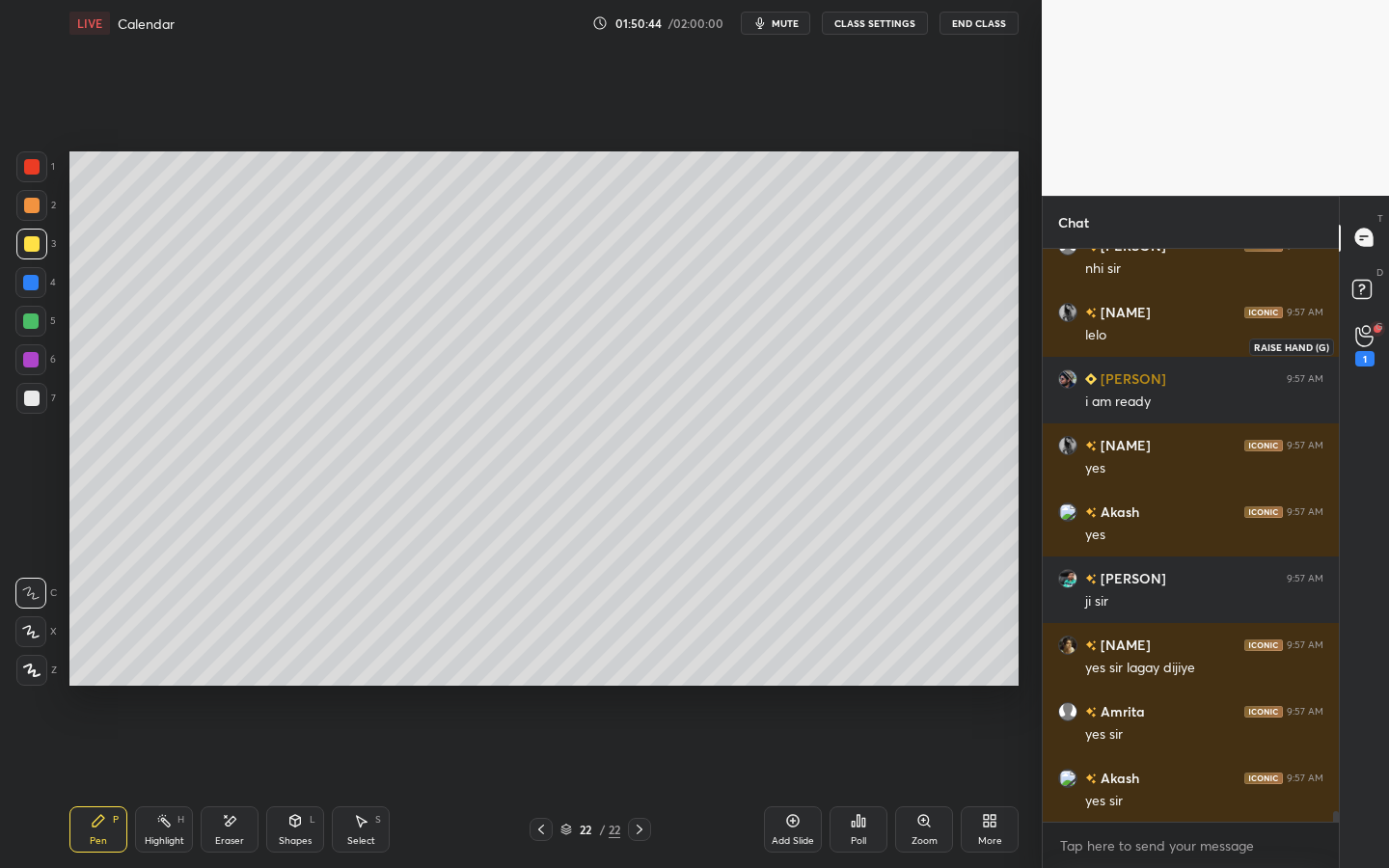click 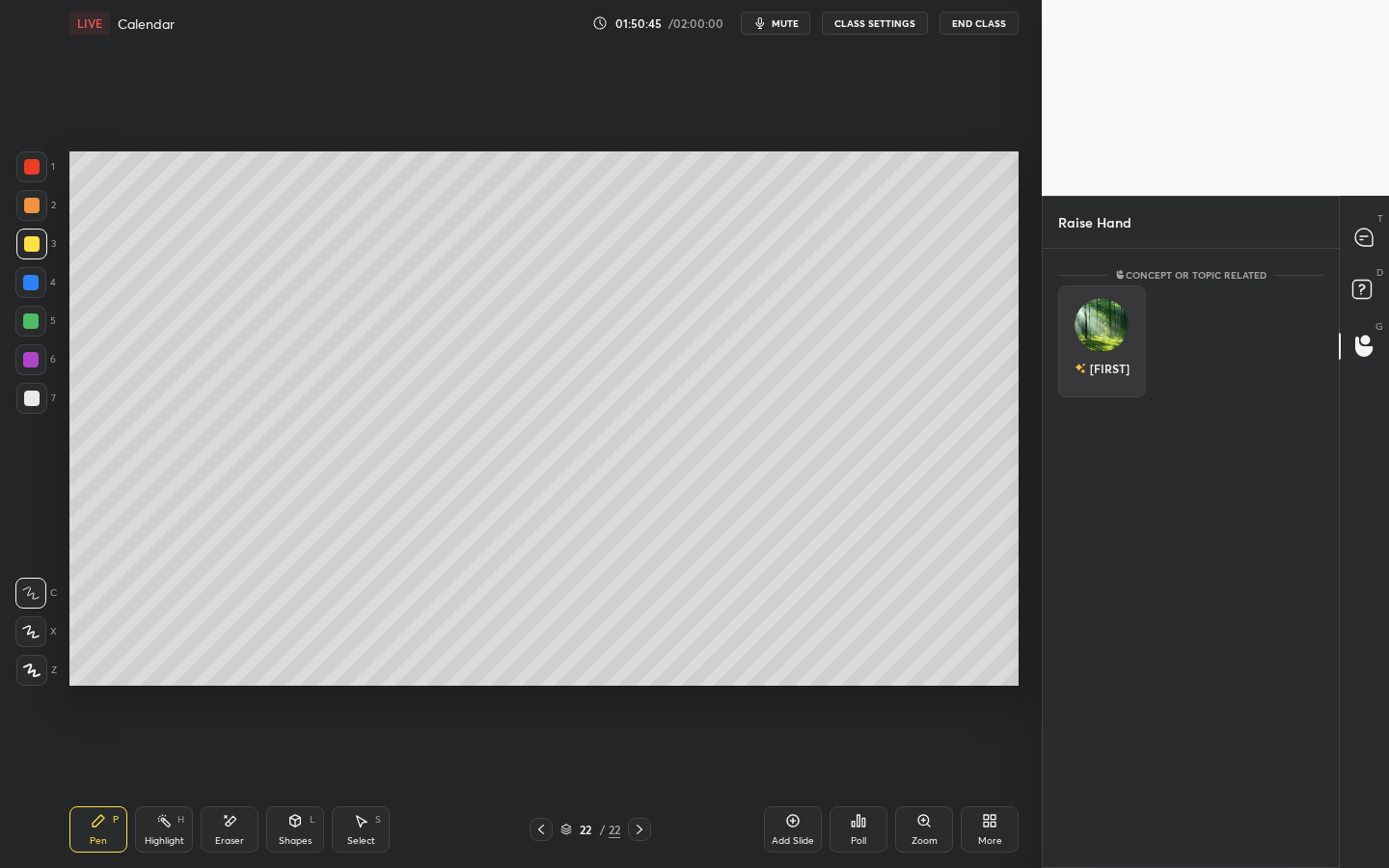 click on "[FIRST]" at bounding box center (1102, 341) 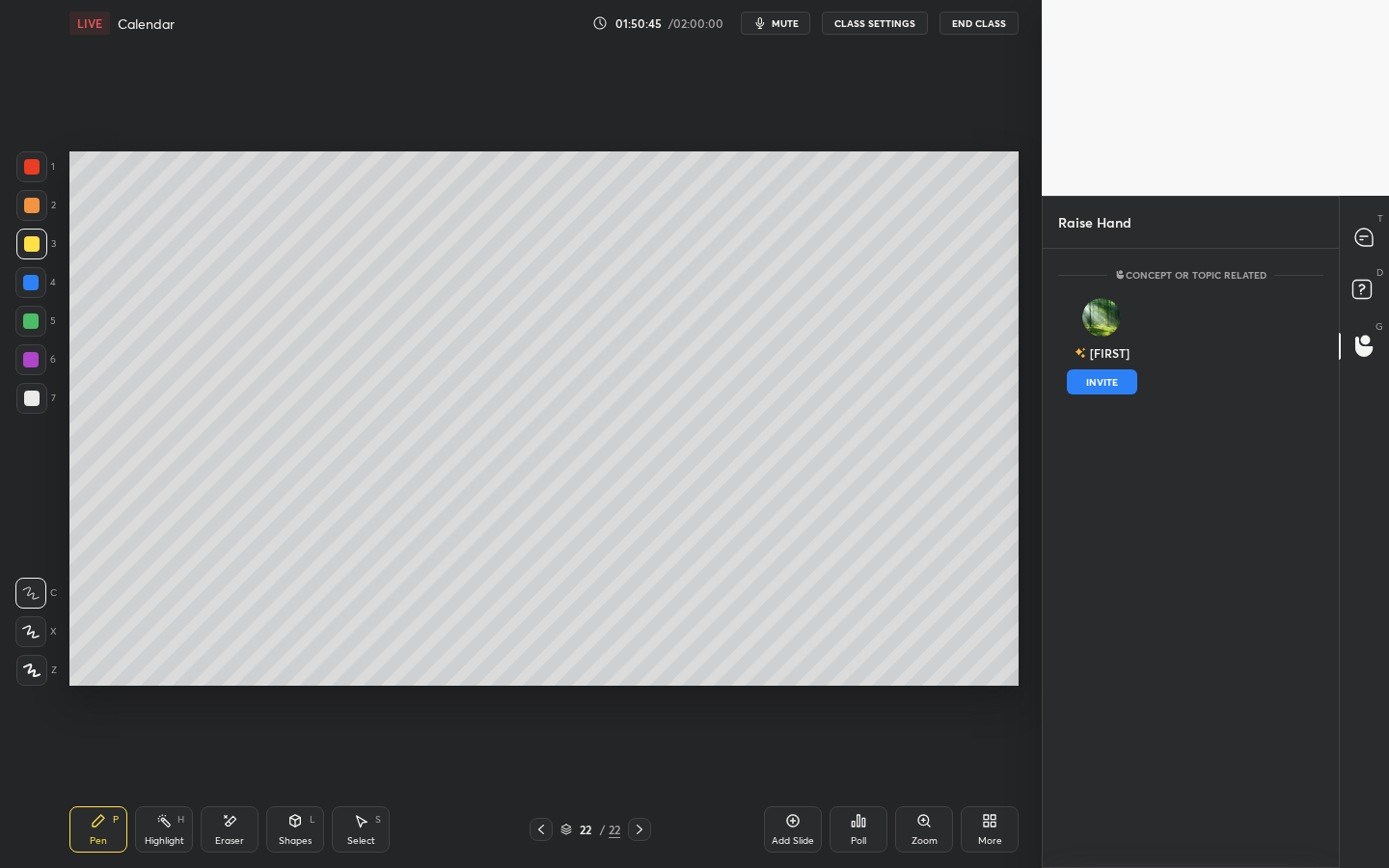 drag, startPoint x: 1107, startPoint y: 384, endPoint x: 1120, endPoint y: 381, distance: 13.341664 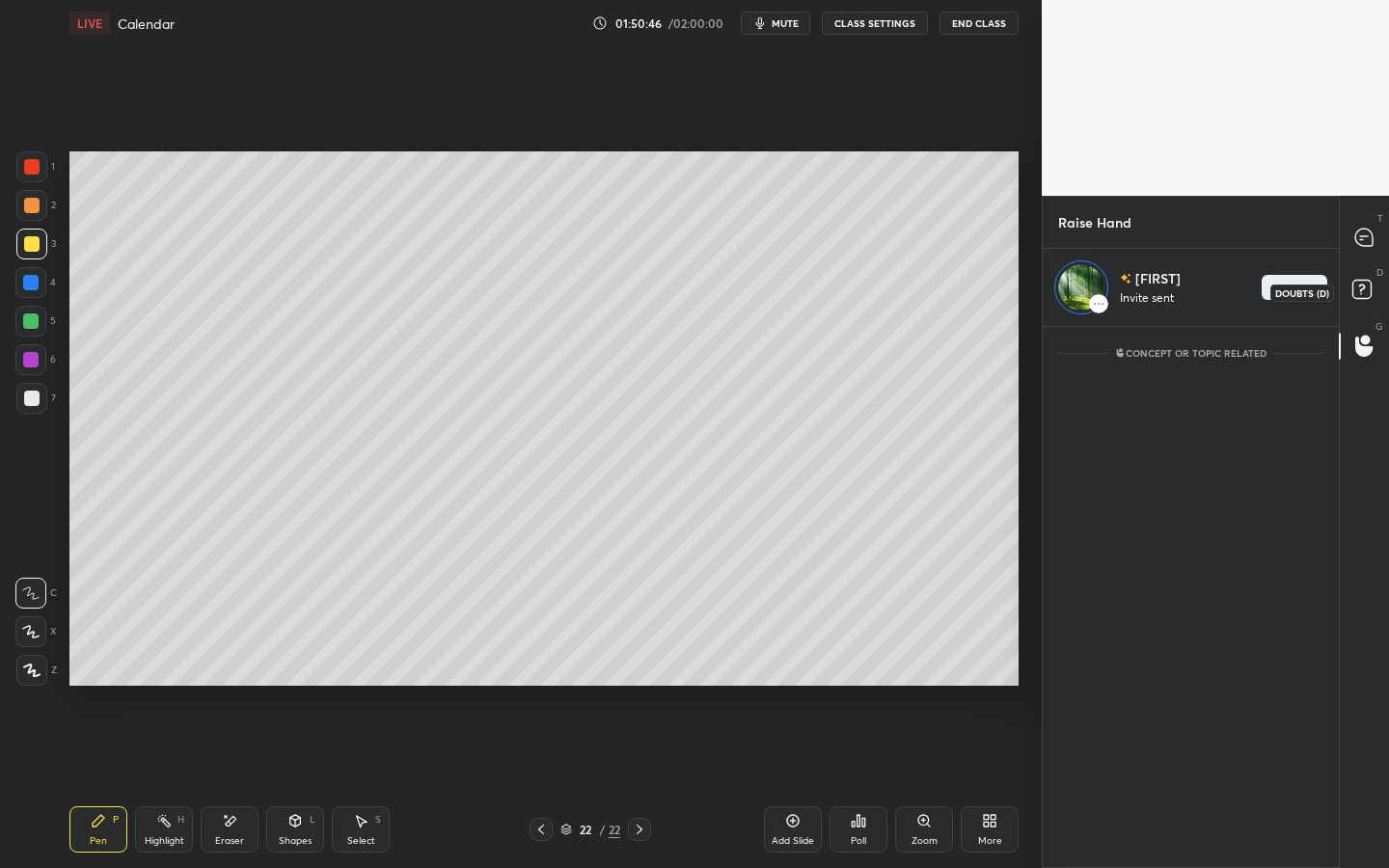 click 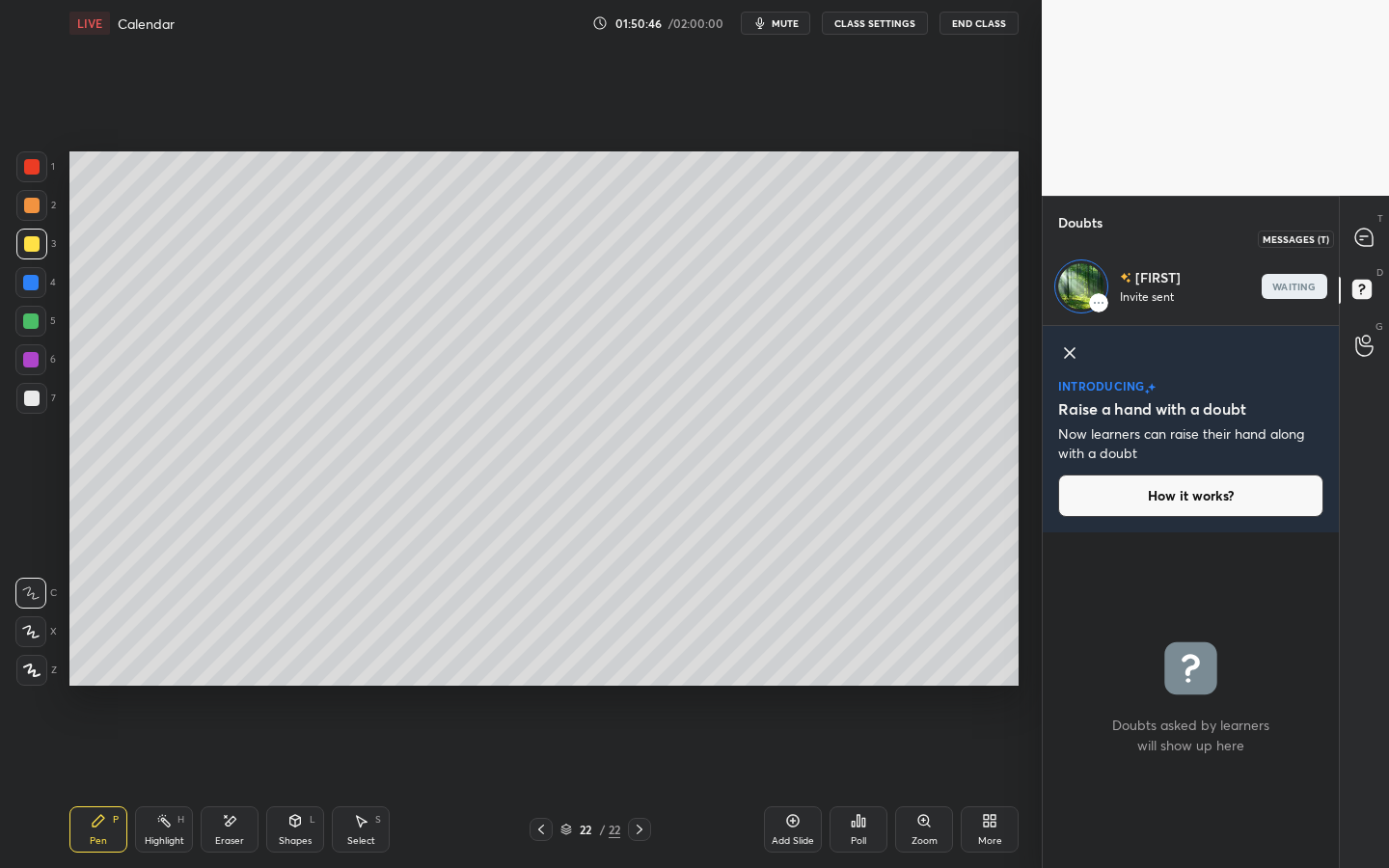 click at bounding box center [1365, 238] 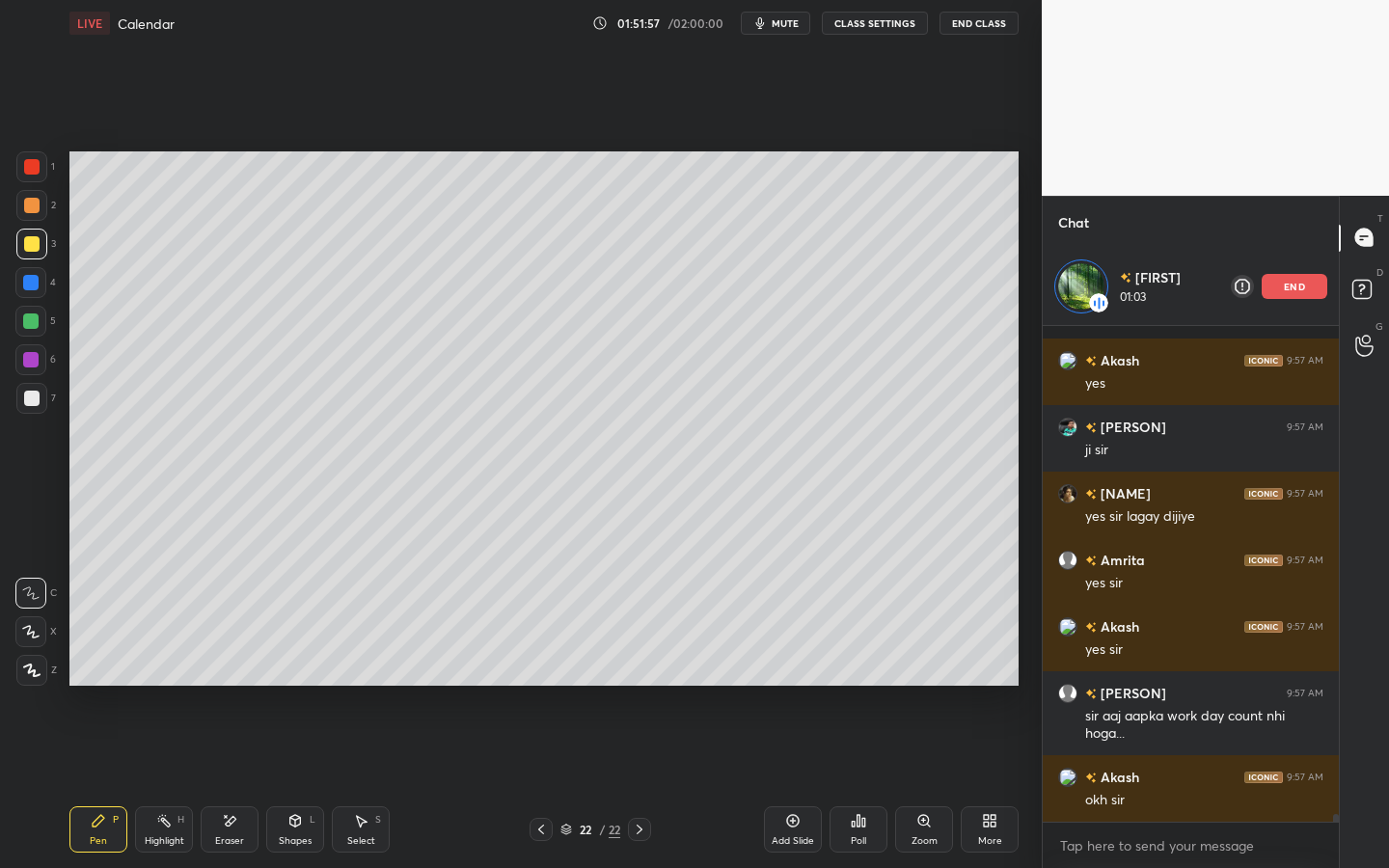 scroll, scrollTop: 31744, scrollLeft: 0, axis: vertical 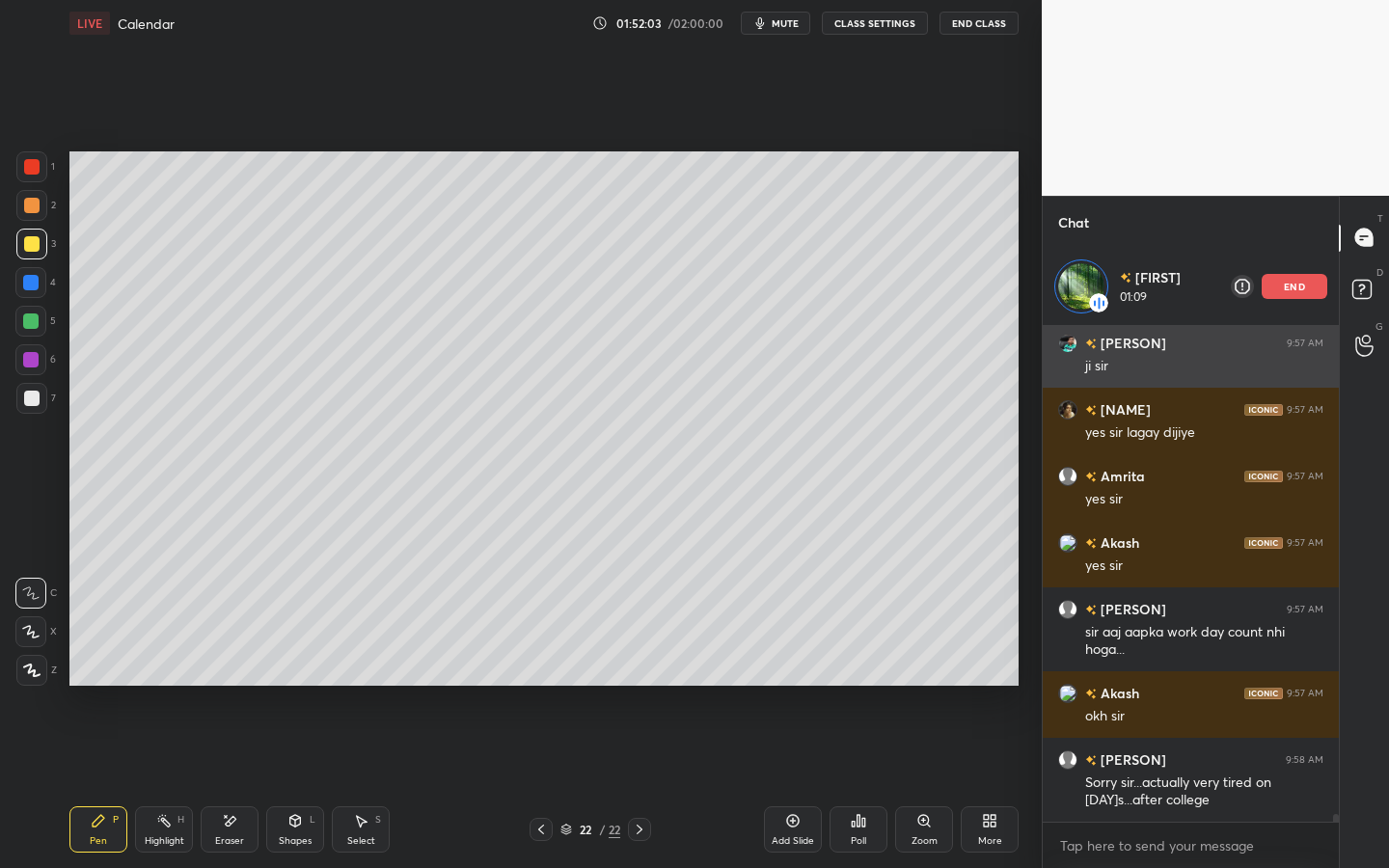 click on "end" at bounding box center [1294, 286] 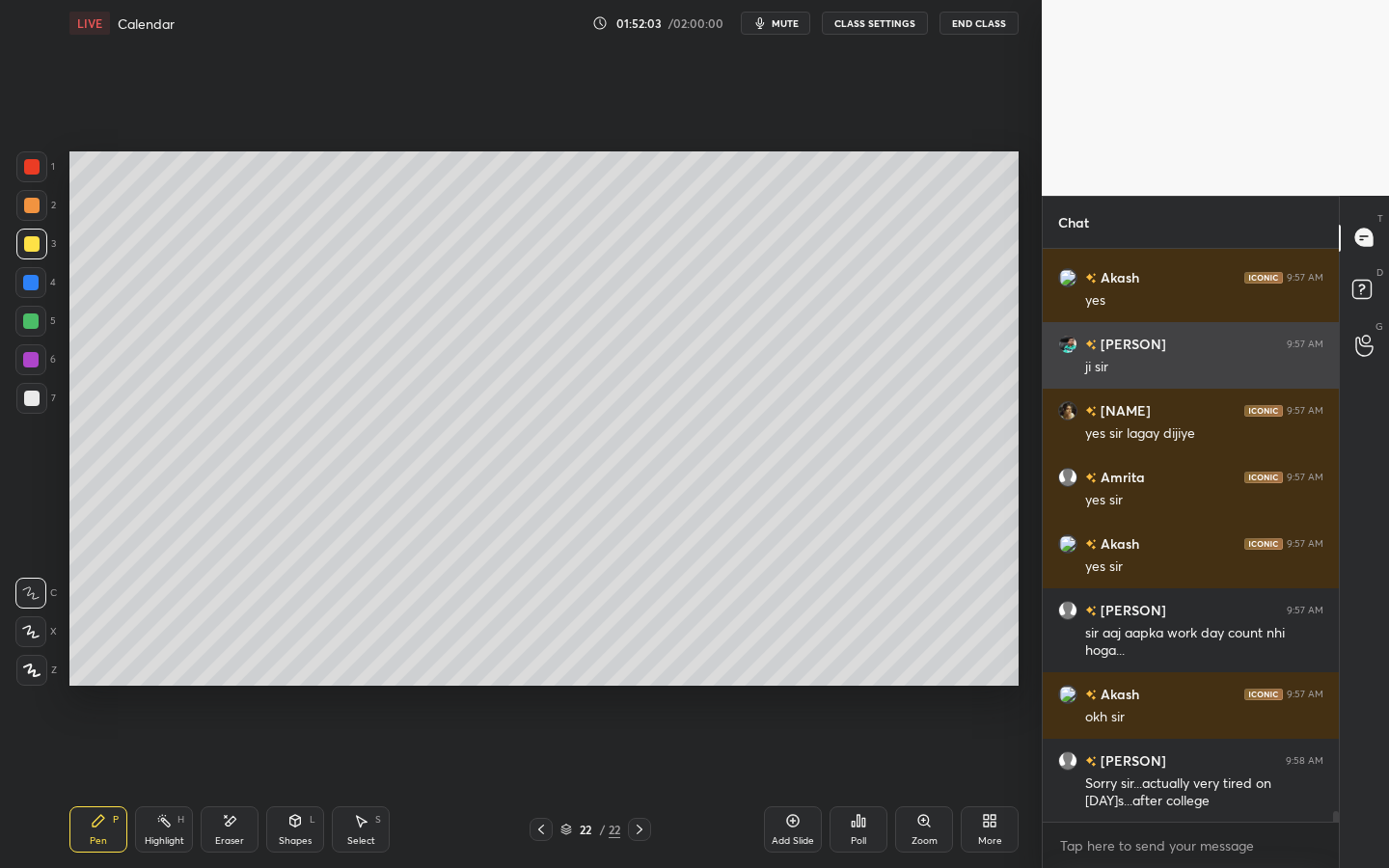 scroll, scrollTop: 7, scrollLeft: 7, axis: both 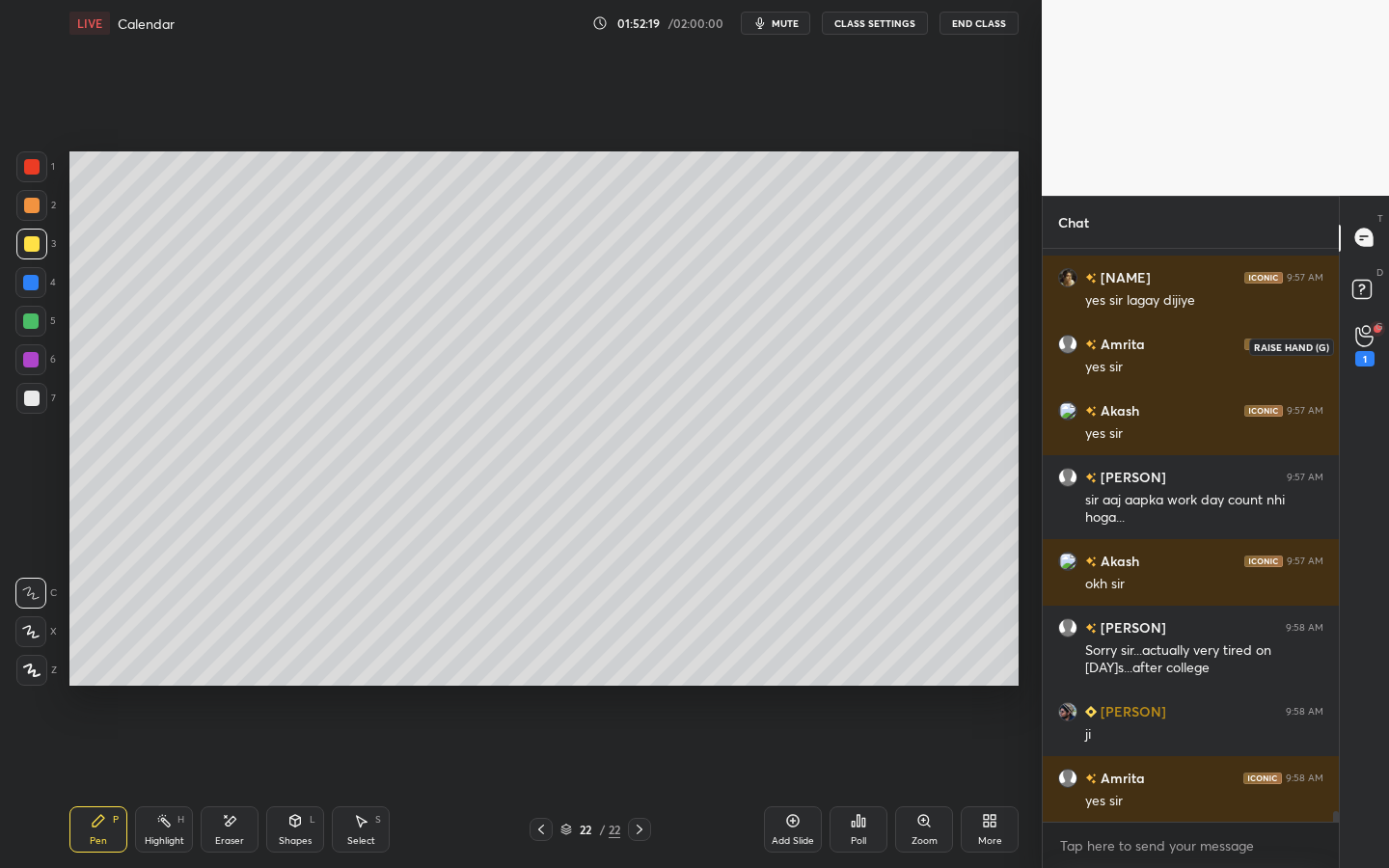 click on "1" at bounding box center (1365, 345) 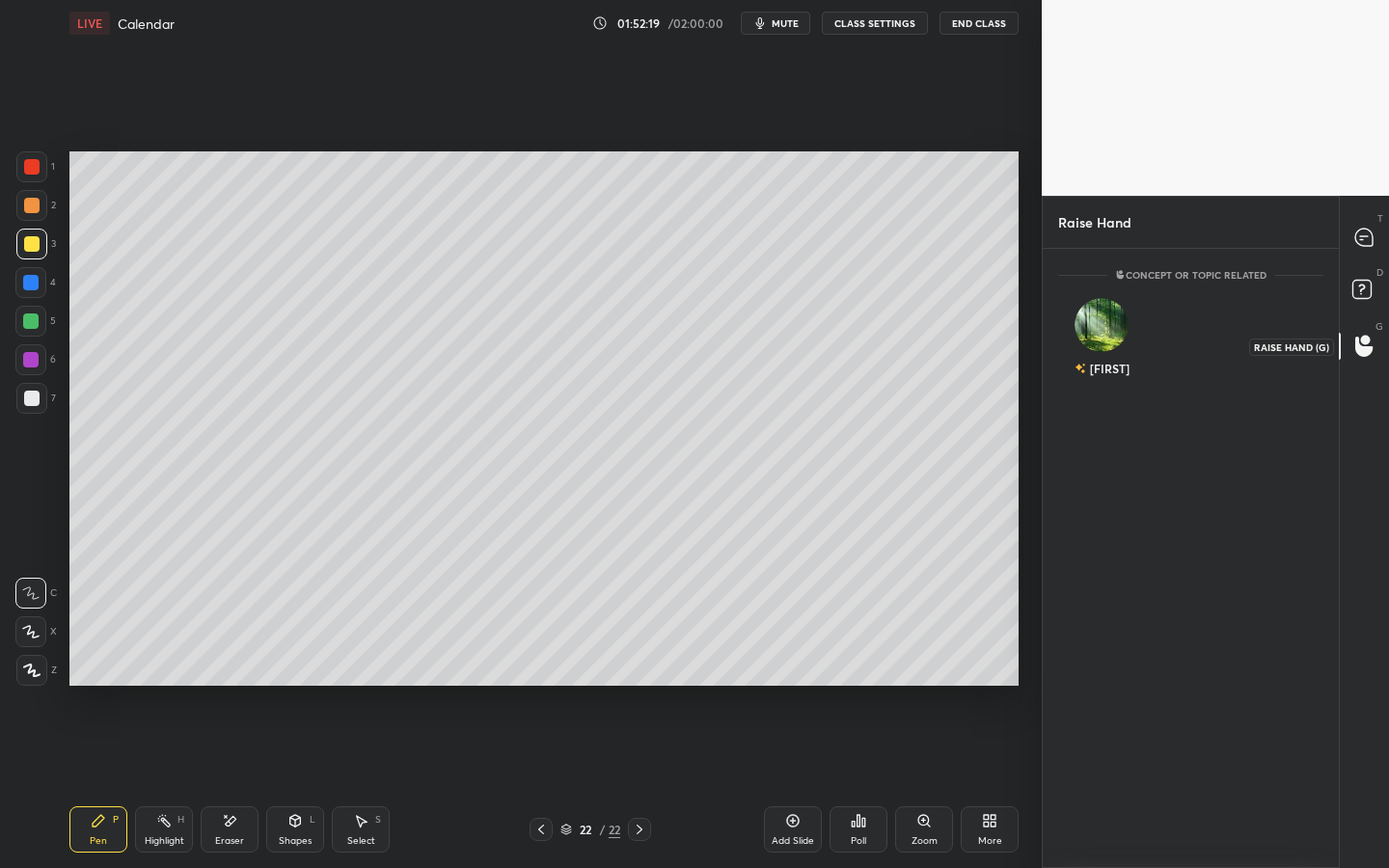scroll, scrollTop: 613, scrollLeft: 290, axis: both 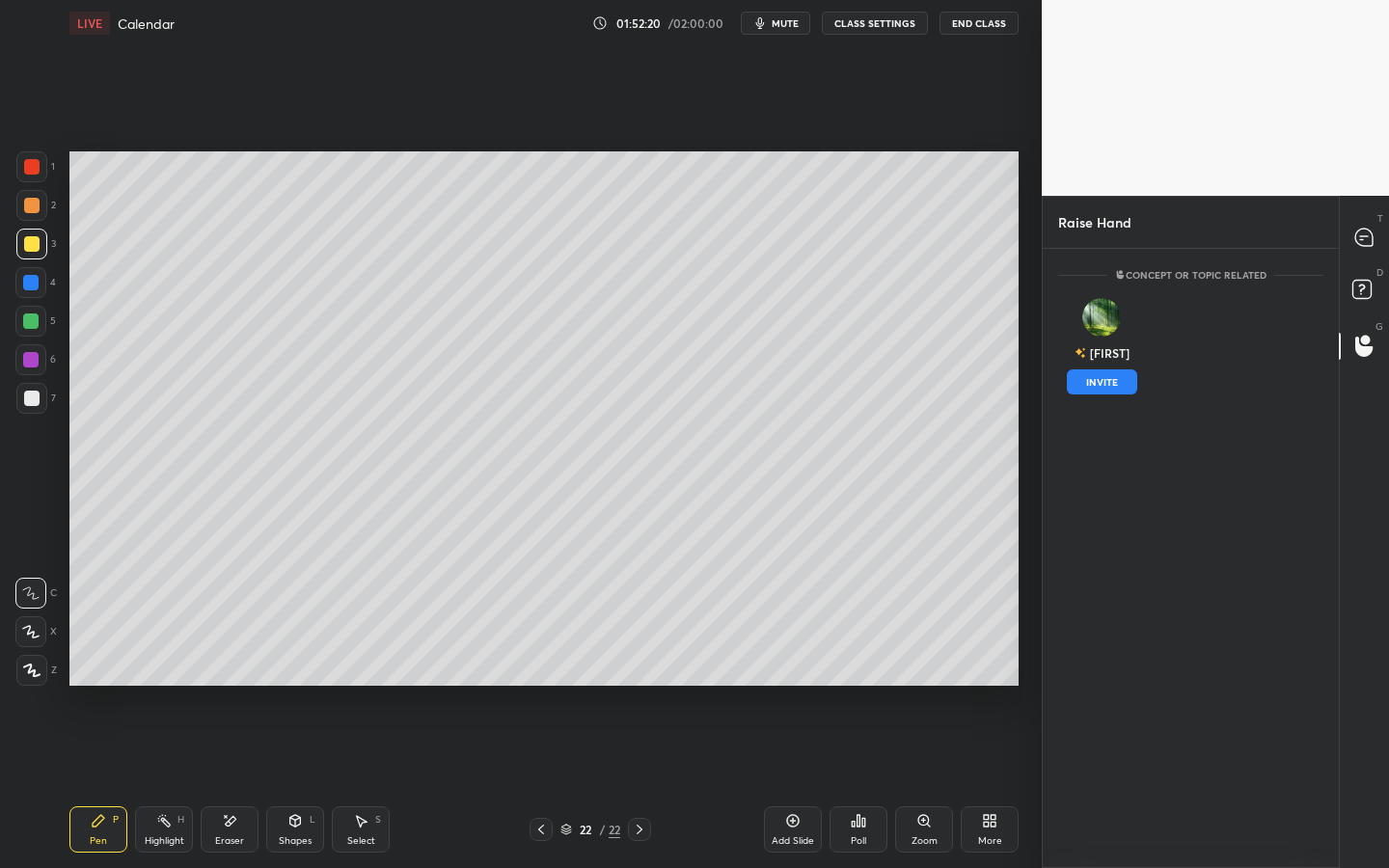 click on "INVITE" at bounding box center [1102, 382] 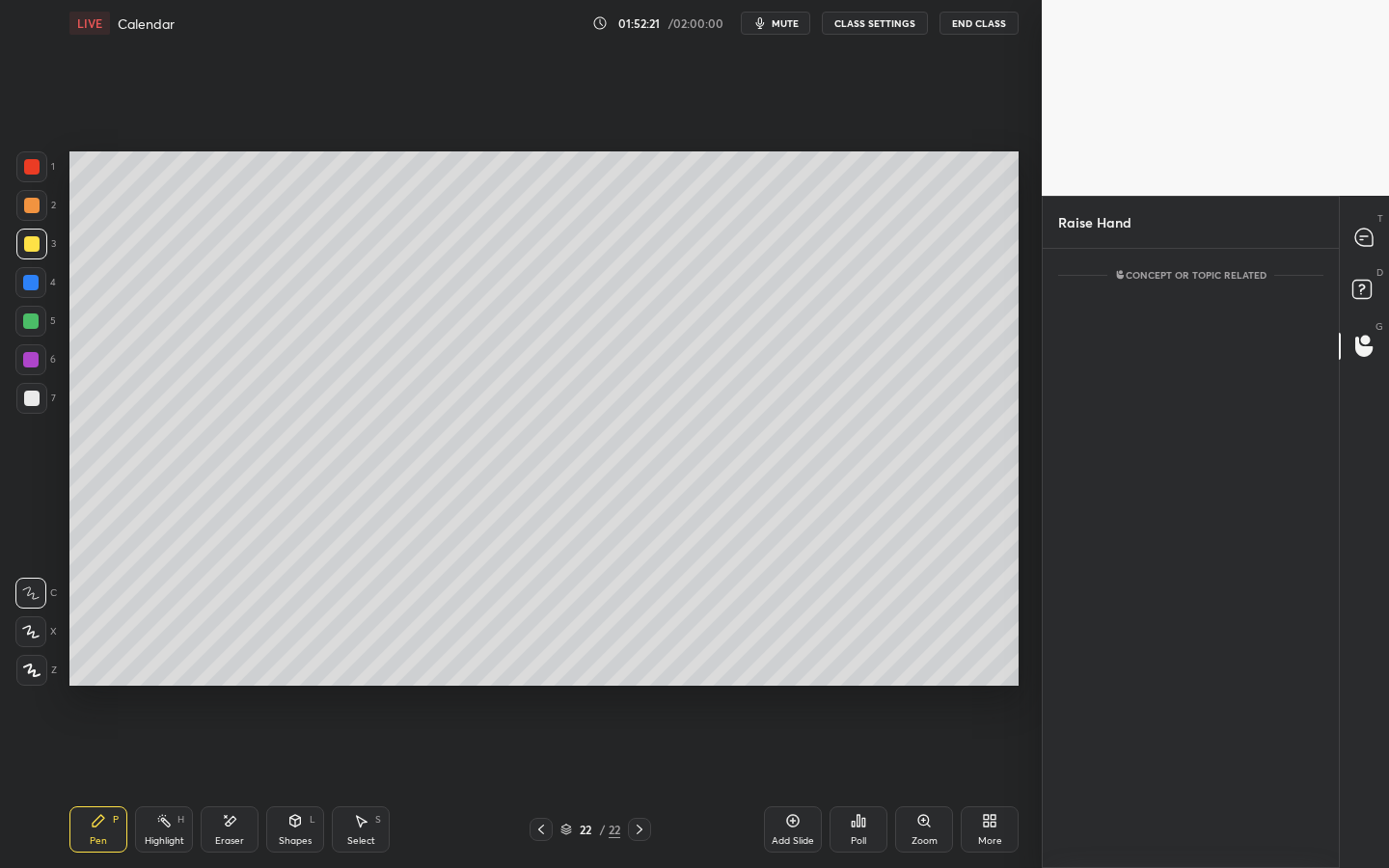 scroll, scrollTop: 535, scrollLeft: 290, axis: both 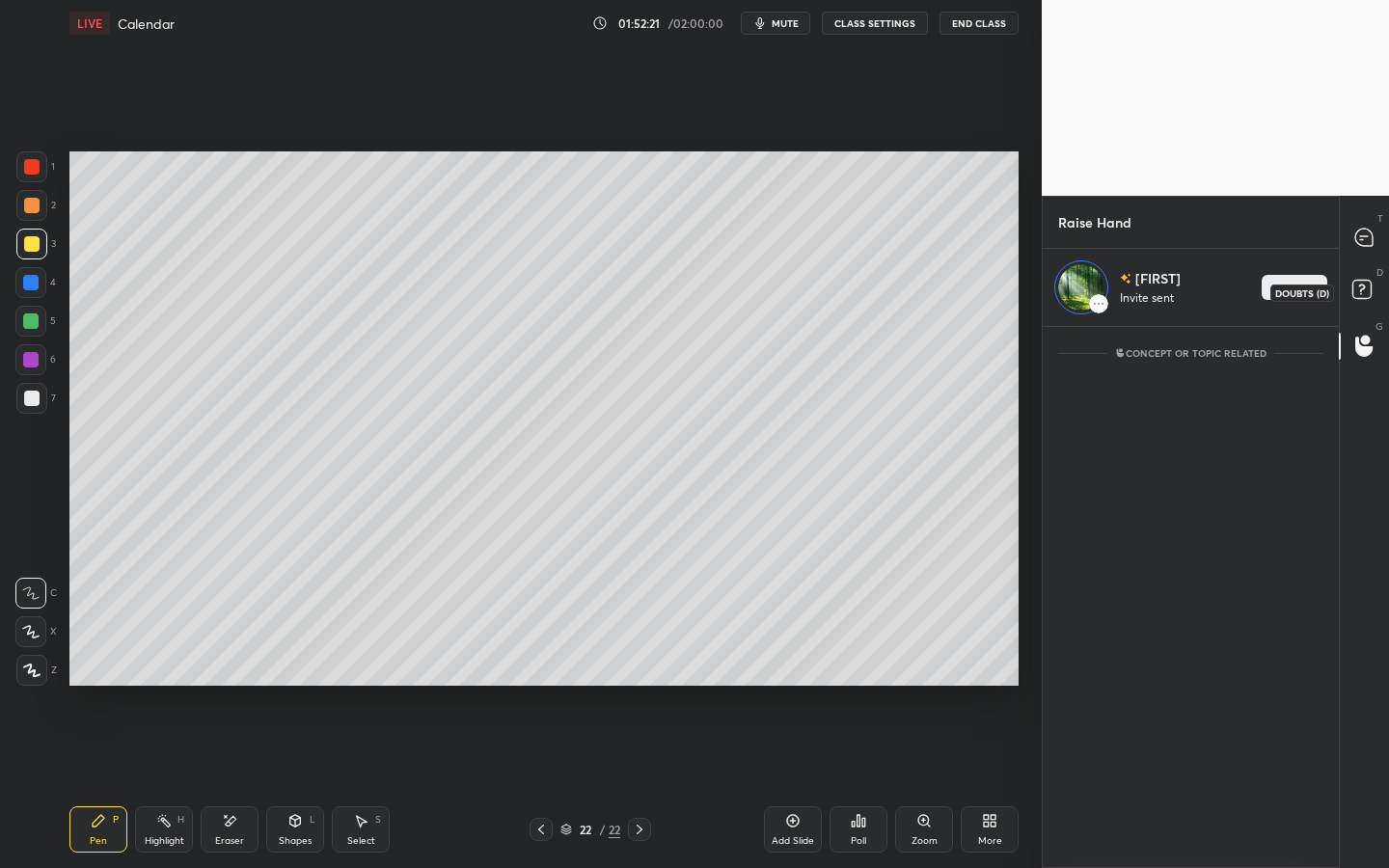 drag, startPoint x: 1362, startPoint y: 292, endPoint x: 1365, endPoint y: 260, distance: 32.14032 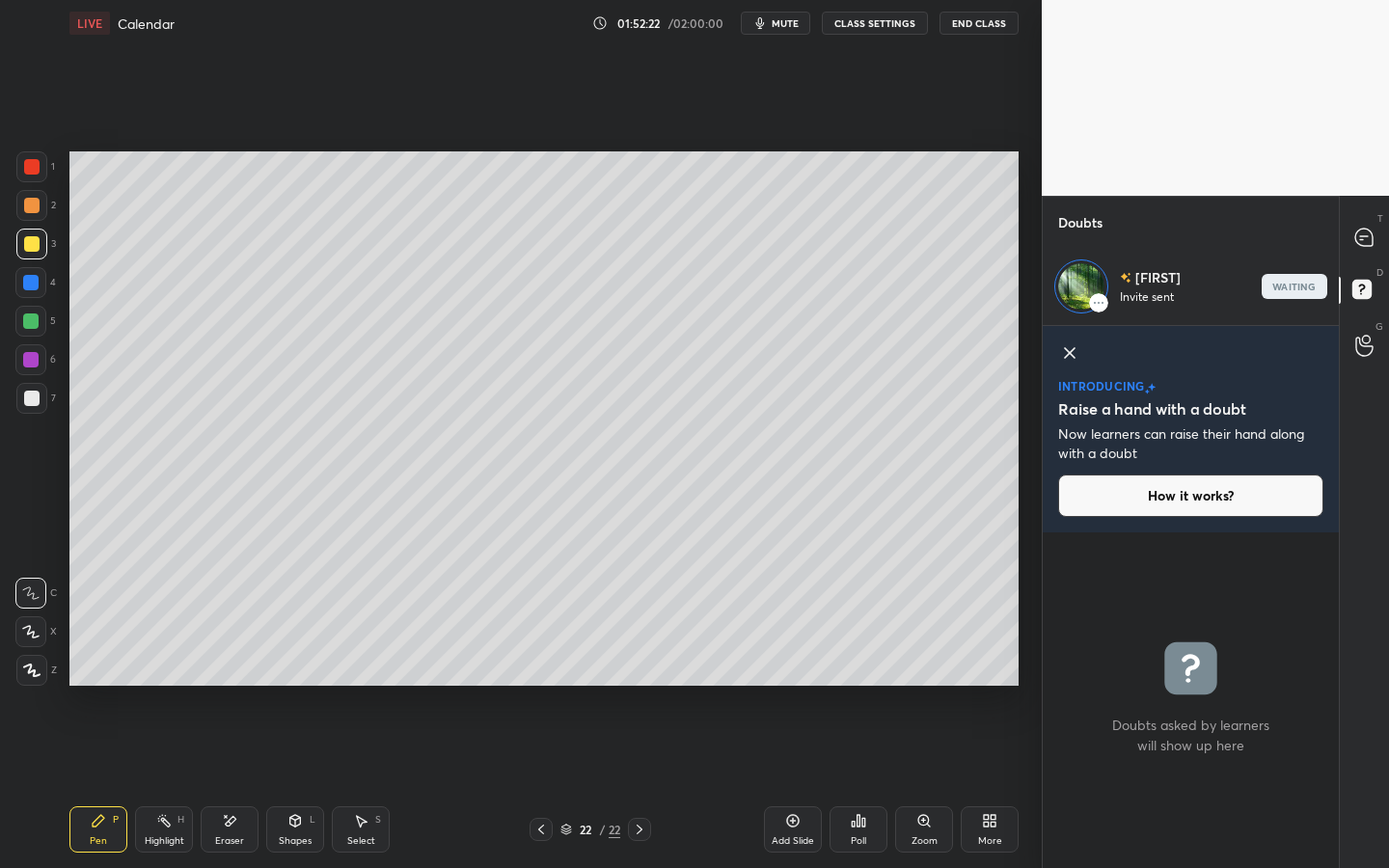 click 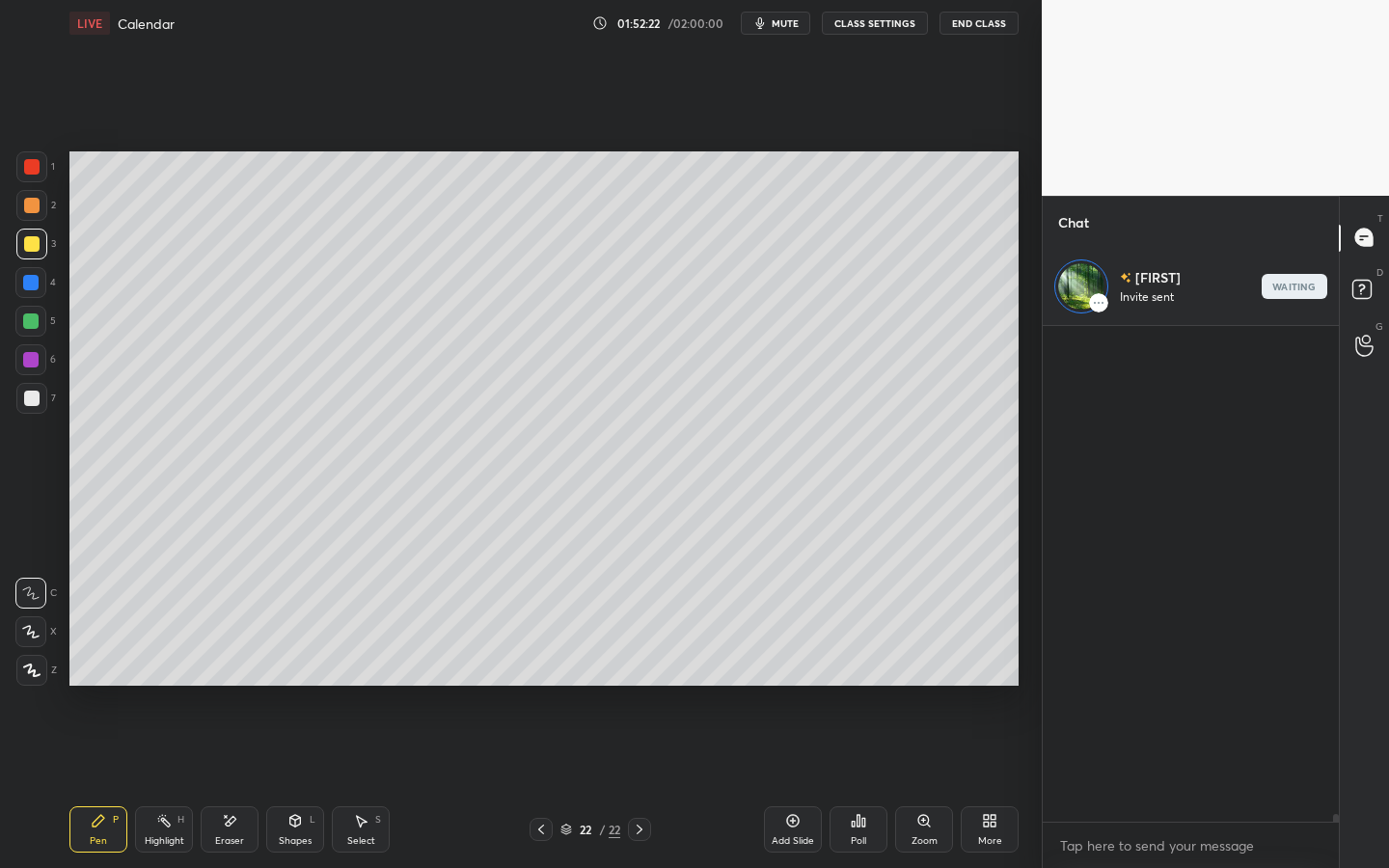 scroll, scrollTop: 31973, scrollLeft: 0, axis: vertical 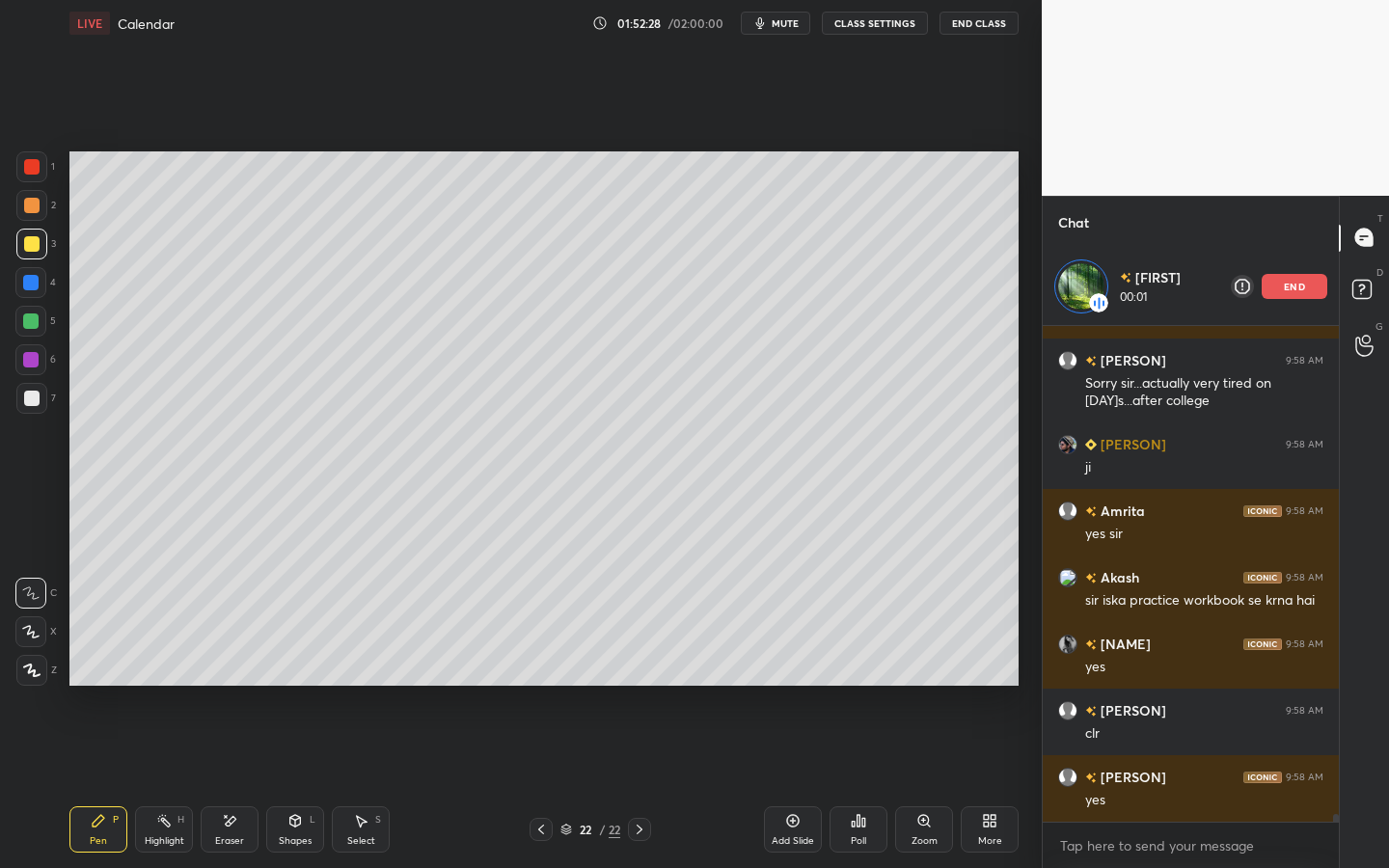 click on "Add Slide" at bounding box center [793, 841] 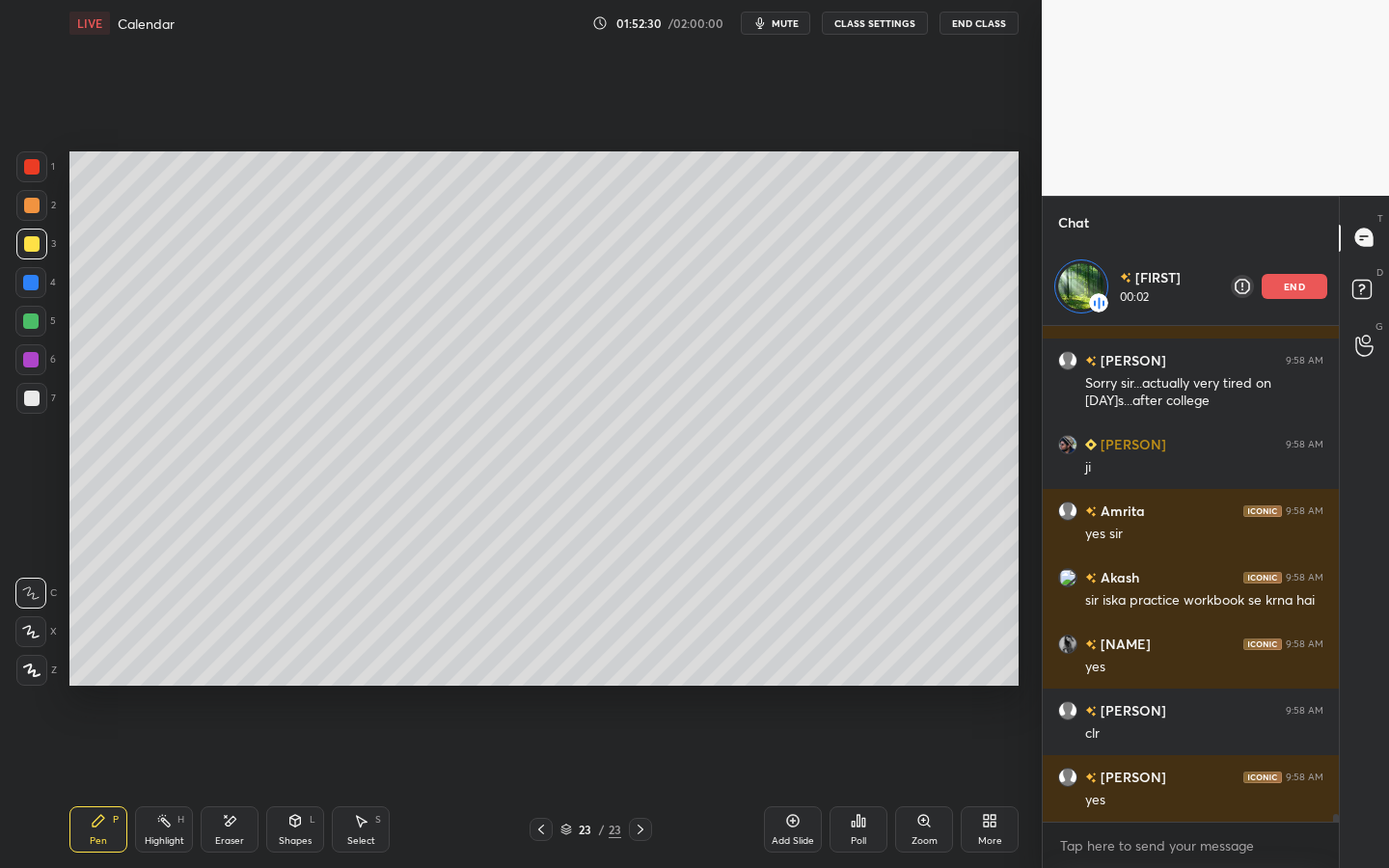scroll, scrollTop: 32210, scrollLeft: 0, axis: vertical 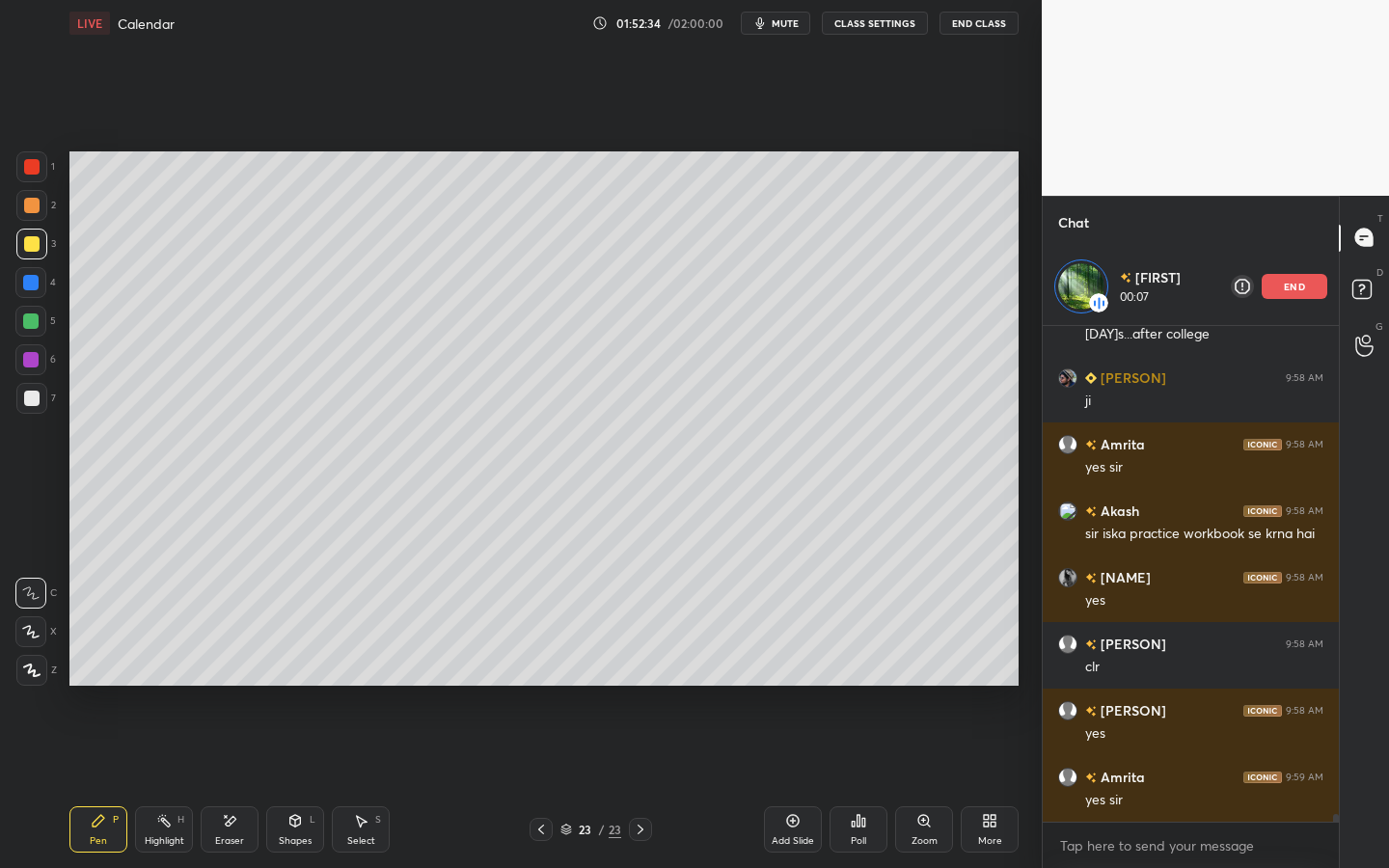 click 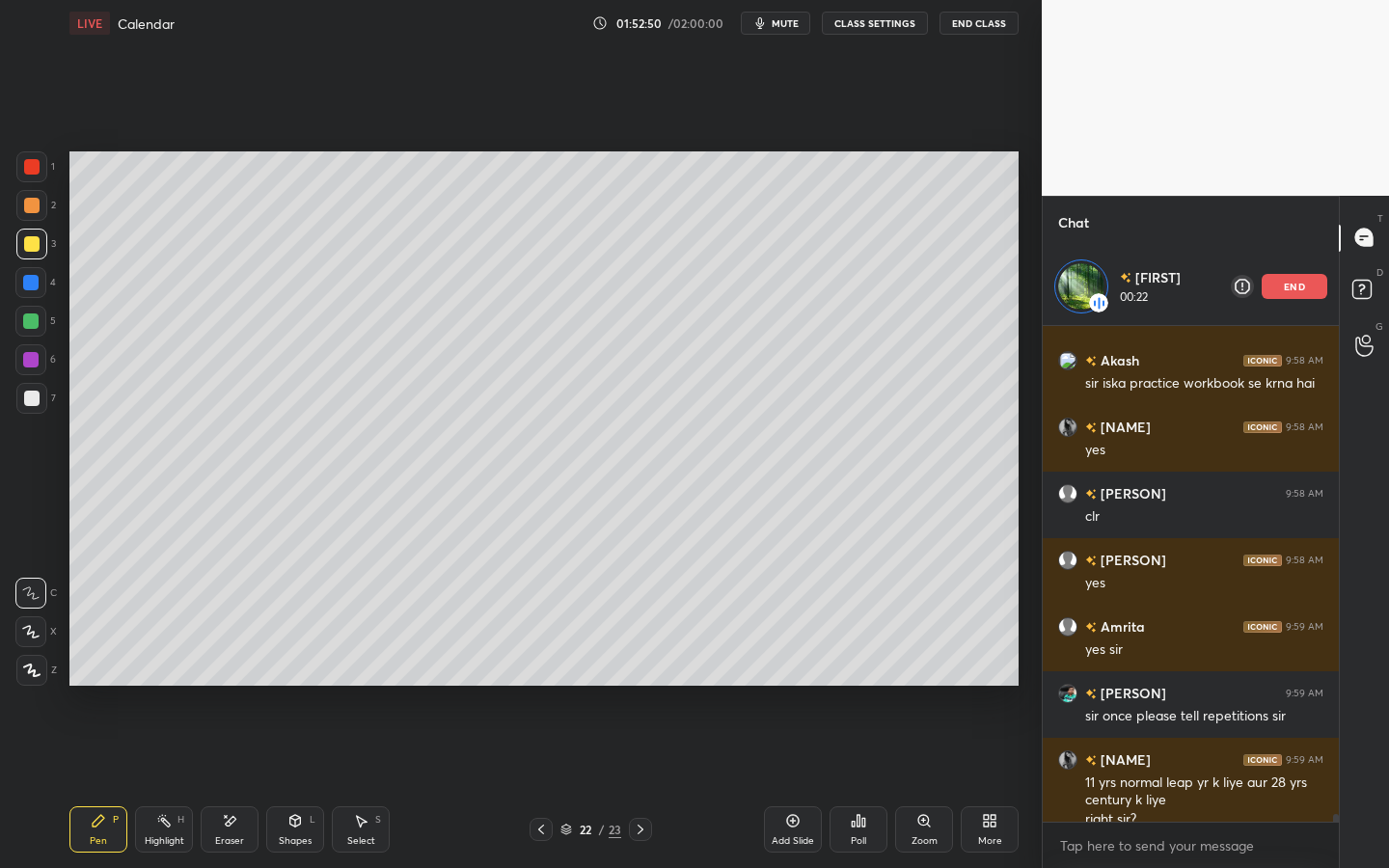 scroll, scrollTop: 32379, scrollLeft: 0, axis: vertical 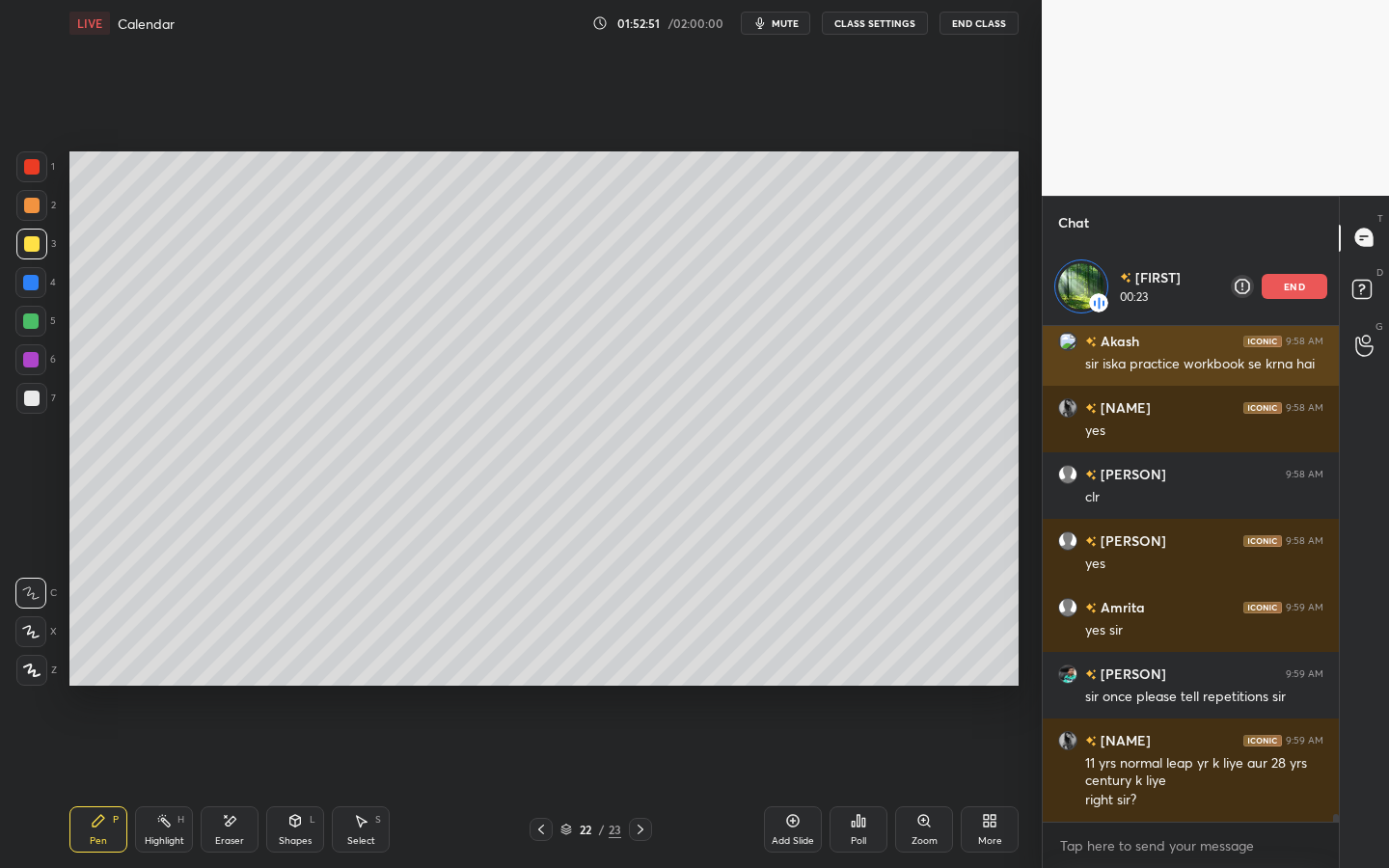 click on "end" at bounding box center (1294, 286) 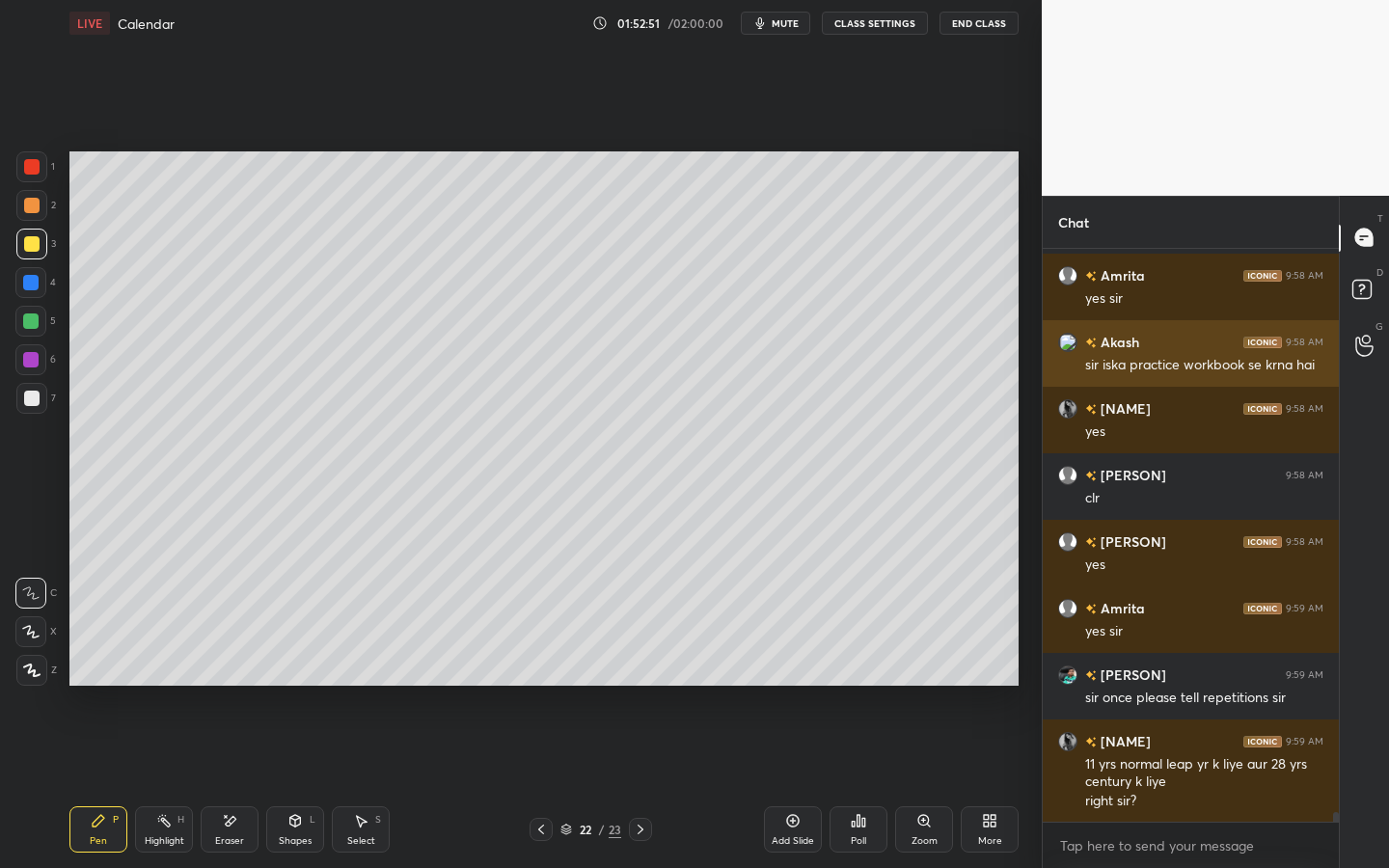 scroll, scrollTop: 7, scrollLeft: 7, axis: both 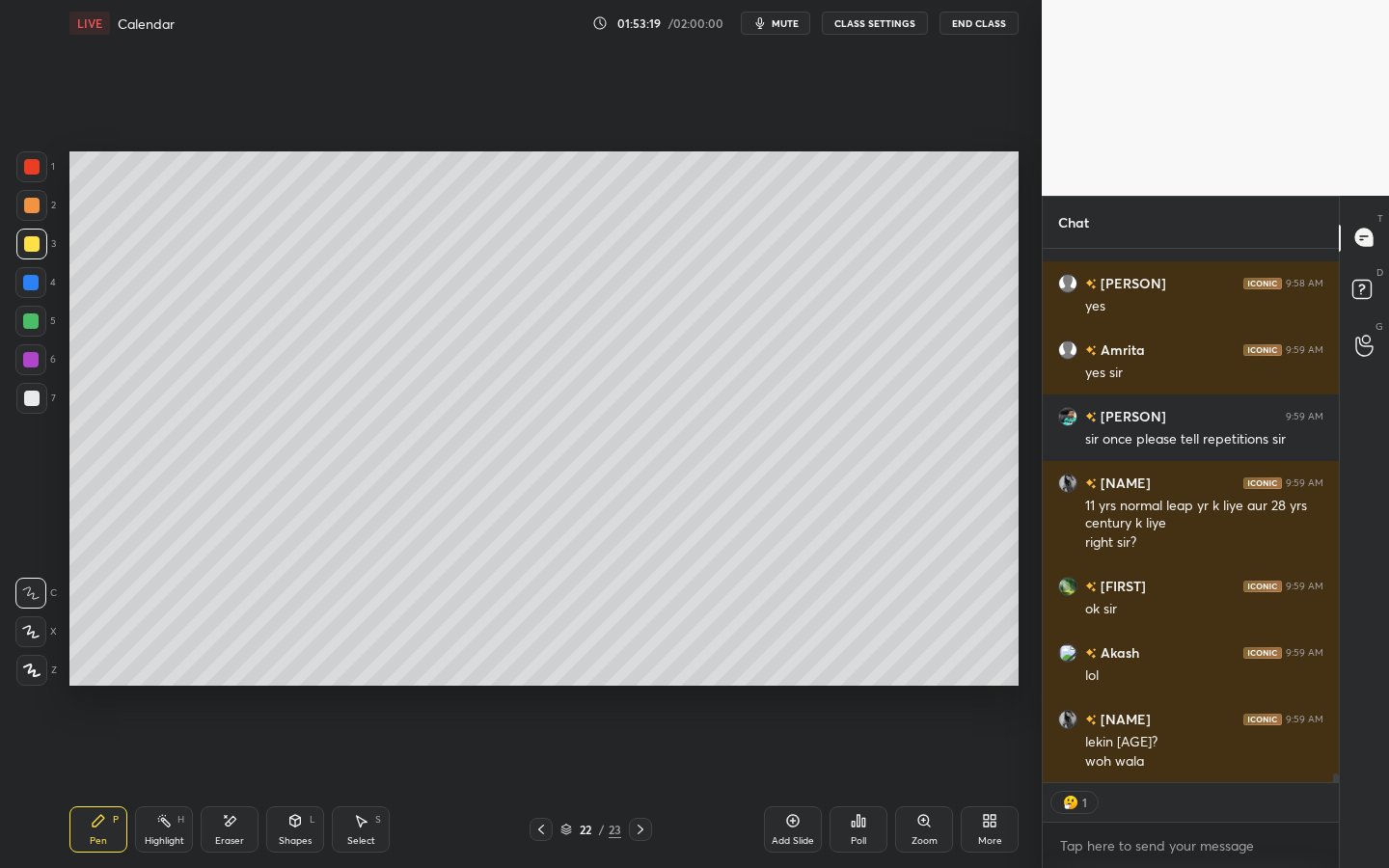 click 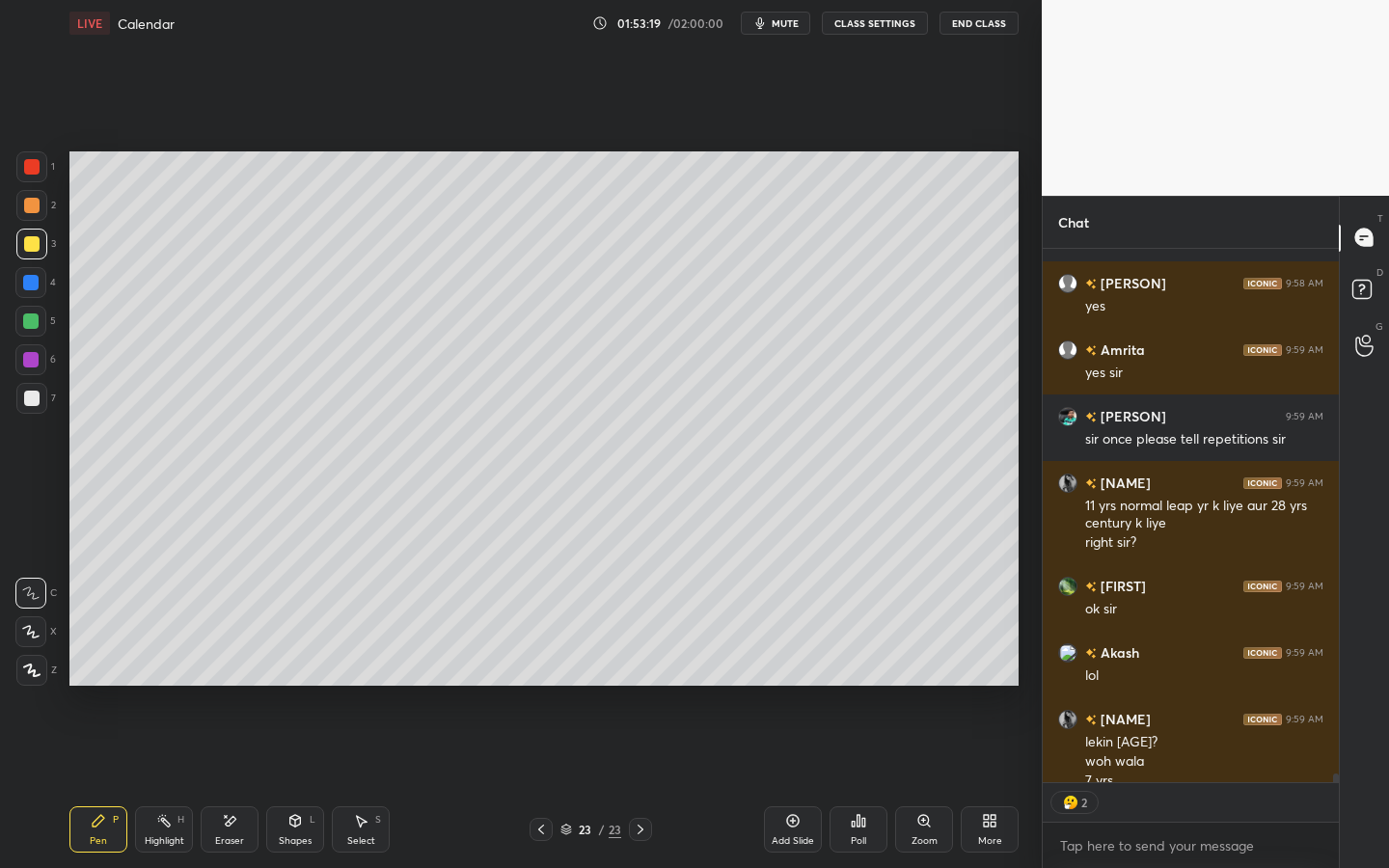 scroll, scrollTop: 32579, scrollLeft: 0, axis: vertical 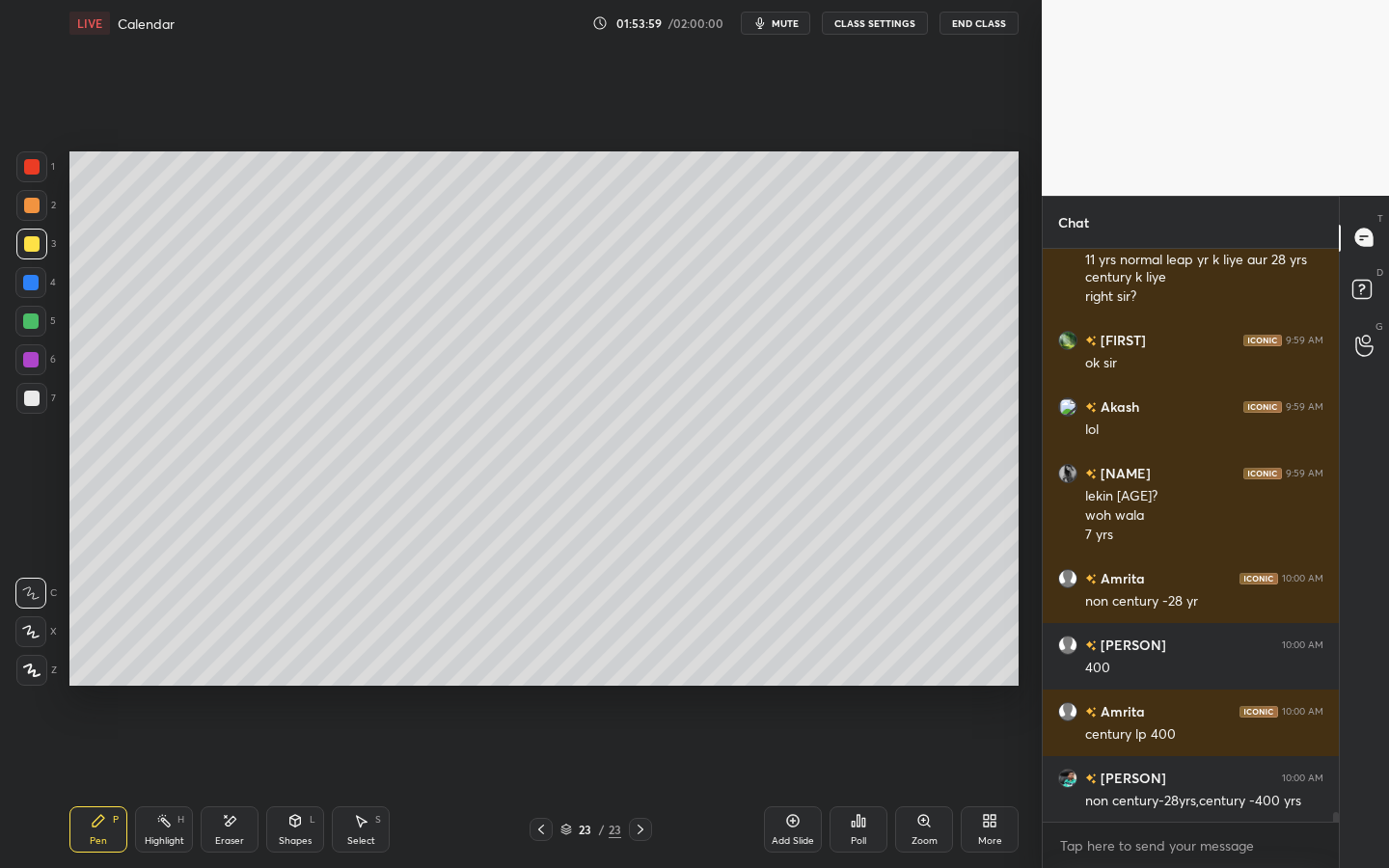click on "Eraser" at bounding box center (230, 829) 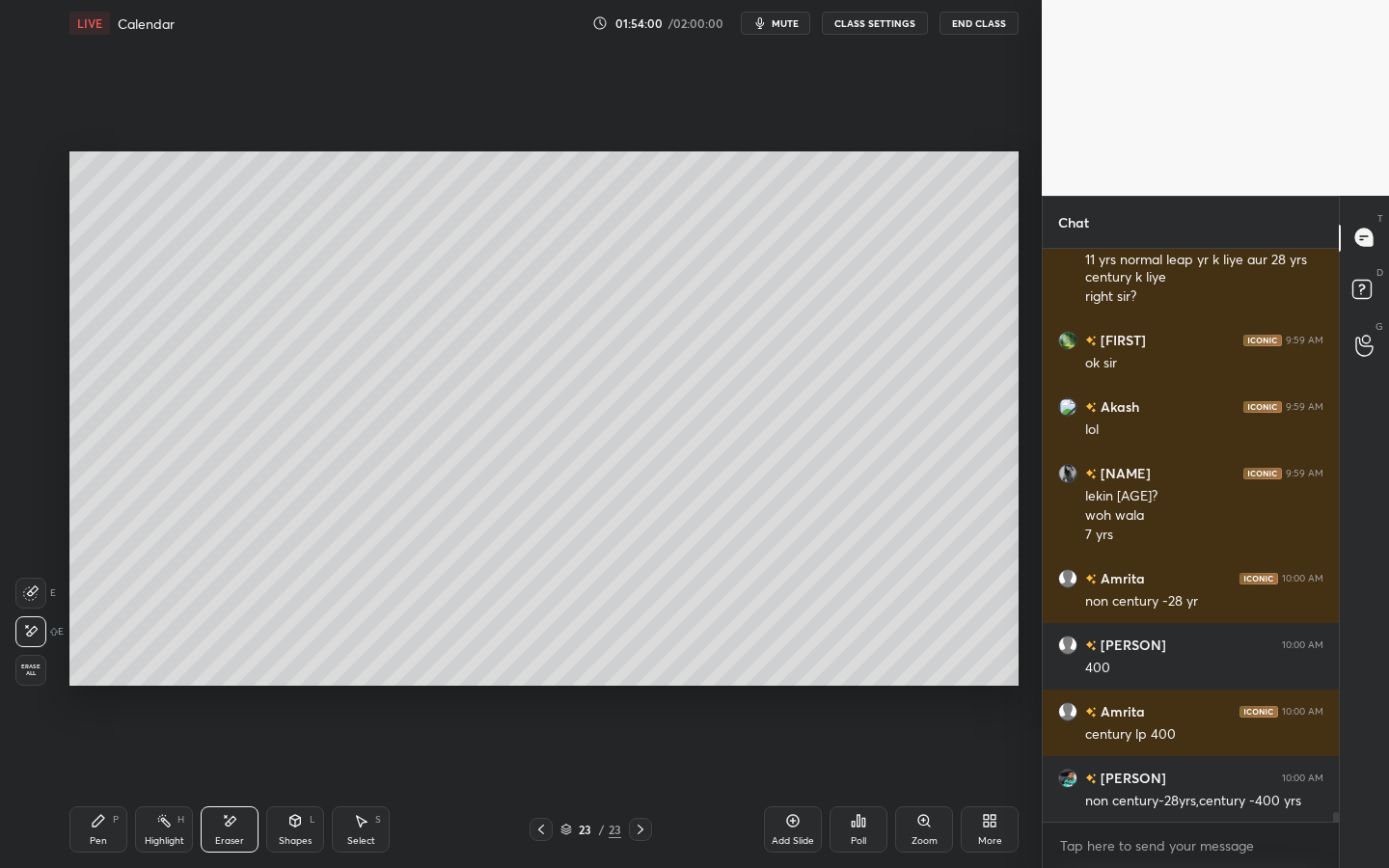 click on "Pen P" at bounding box center (98, 829) 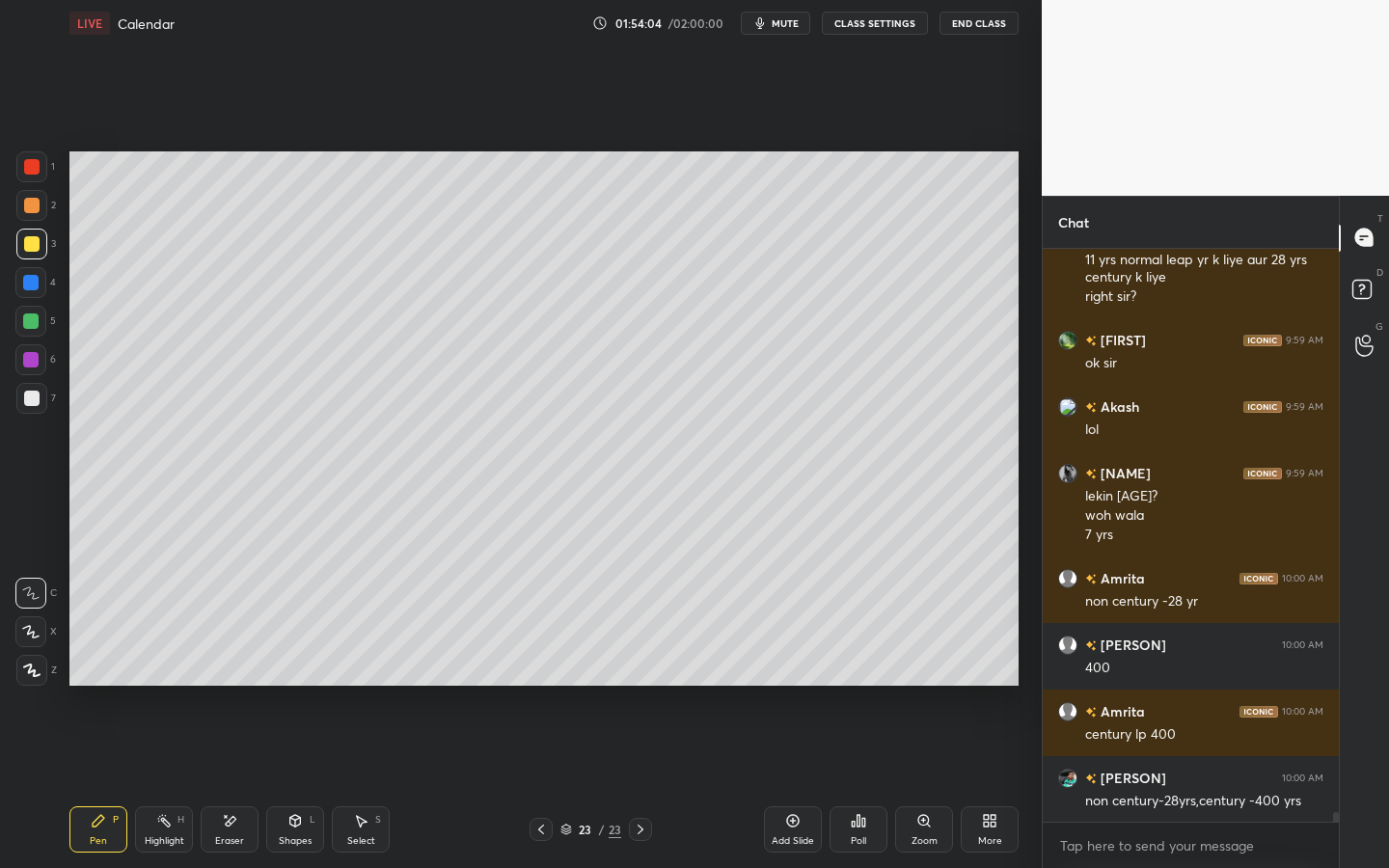 drag, startPoint x: 542, startPoint y: 834, endPoint x: 543, endPoint y: 820, distance: 14.035669 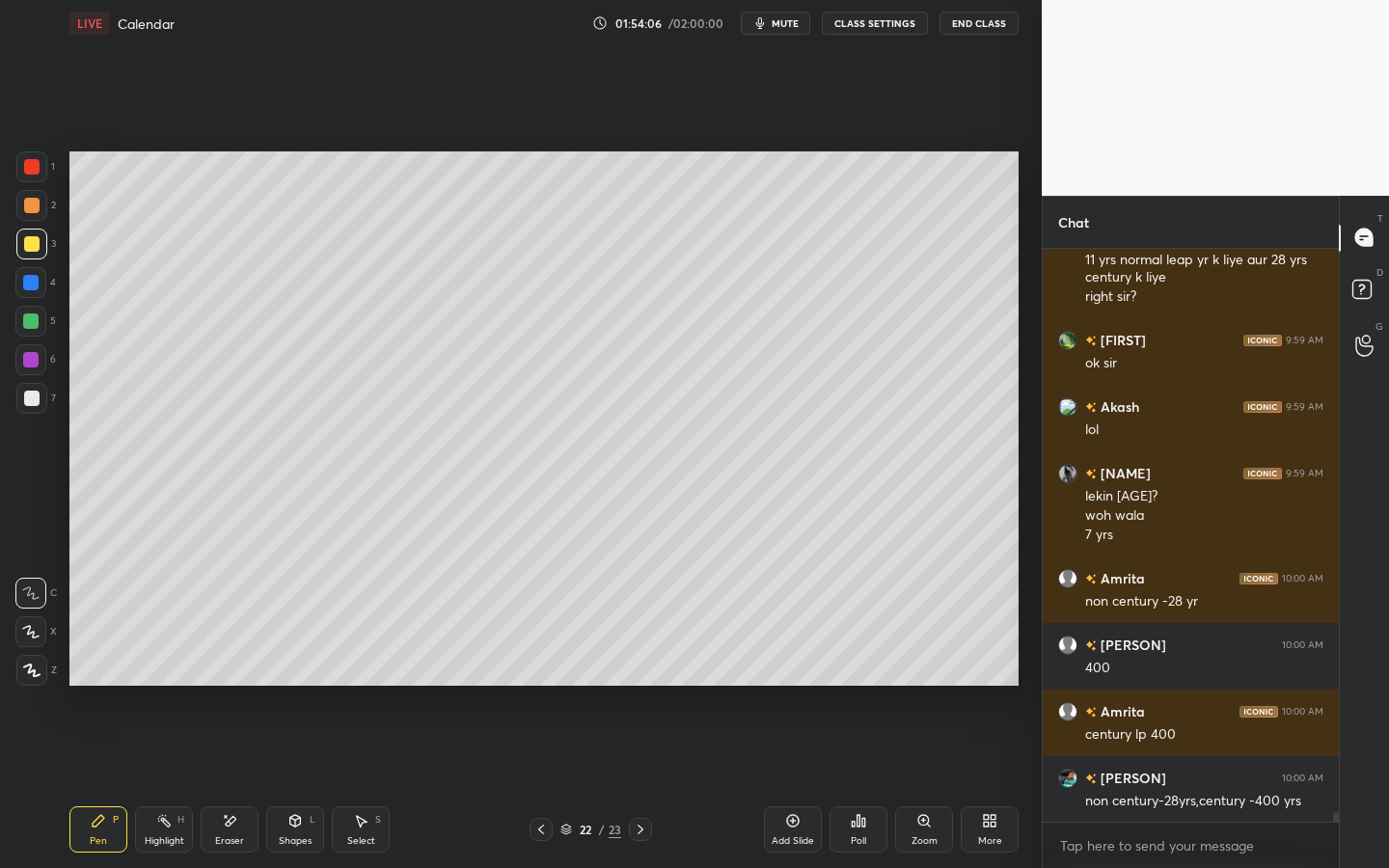 click 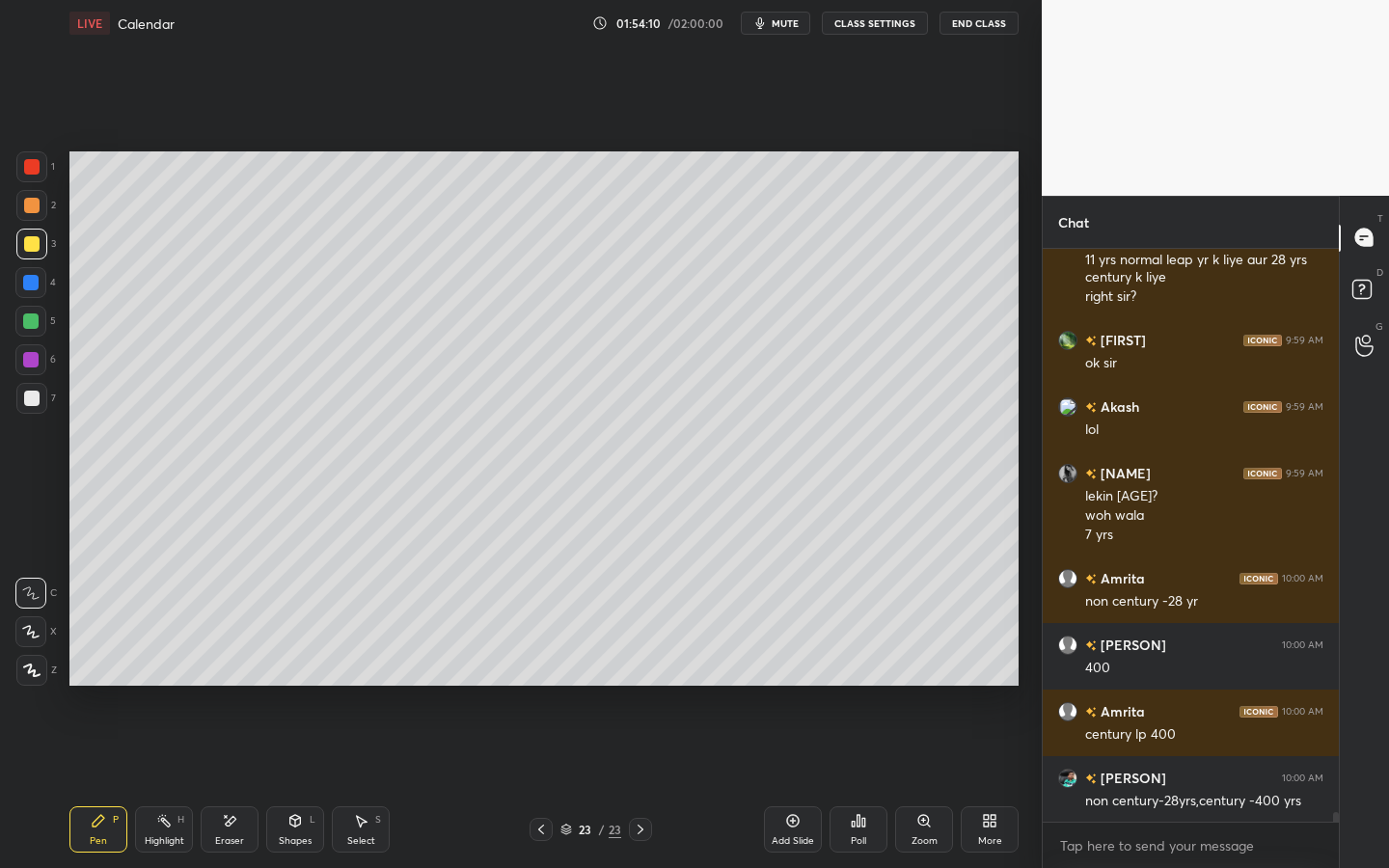 scroll, scrollTop: 32872, scrollLeft: 0, axis: vertical 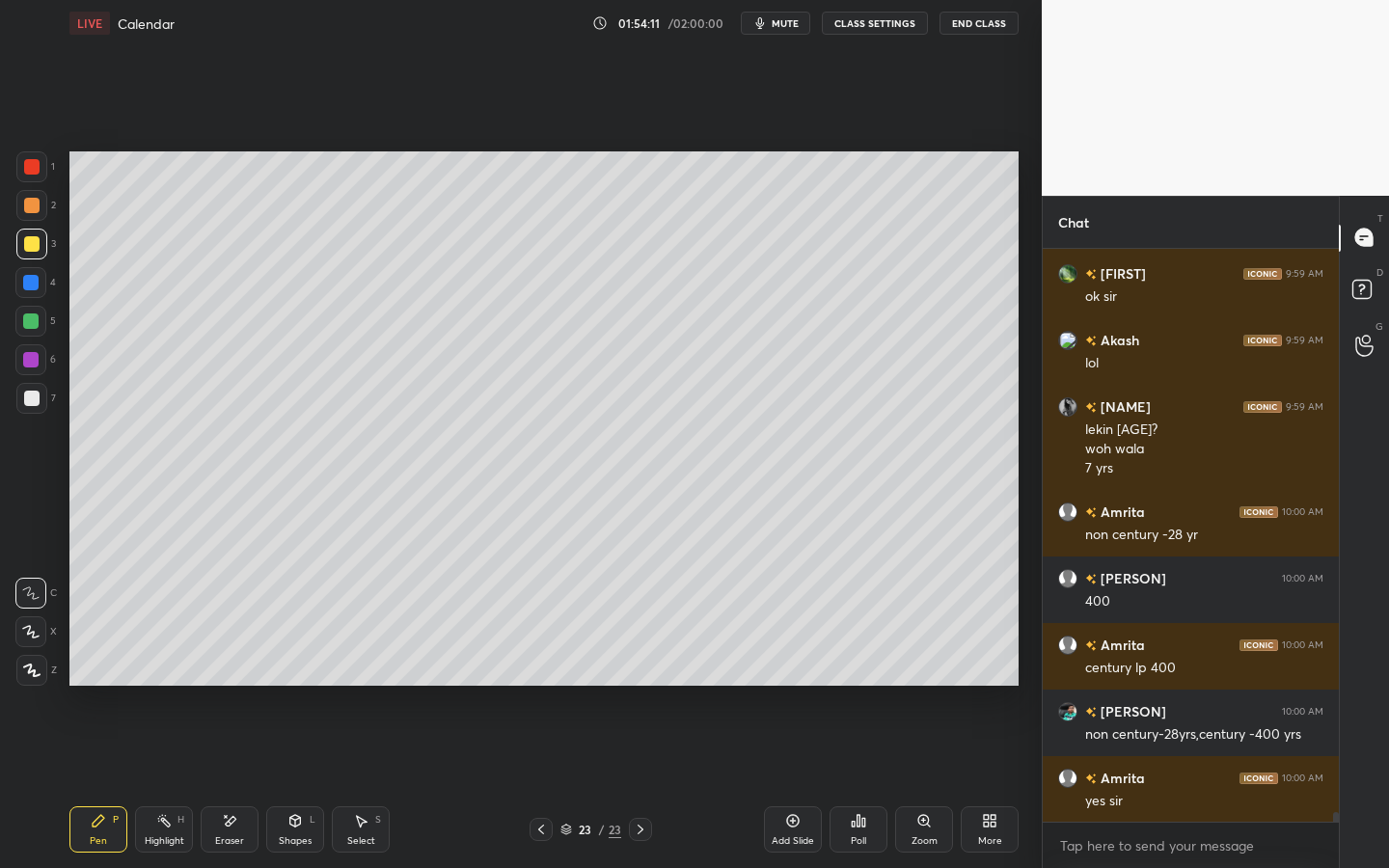 click 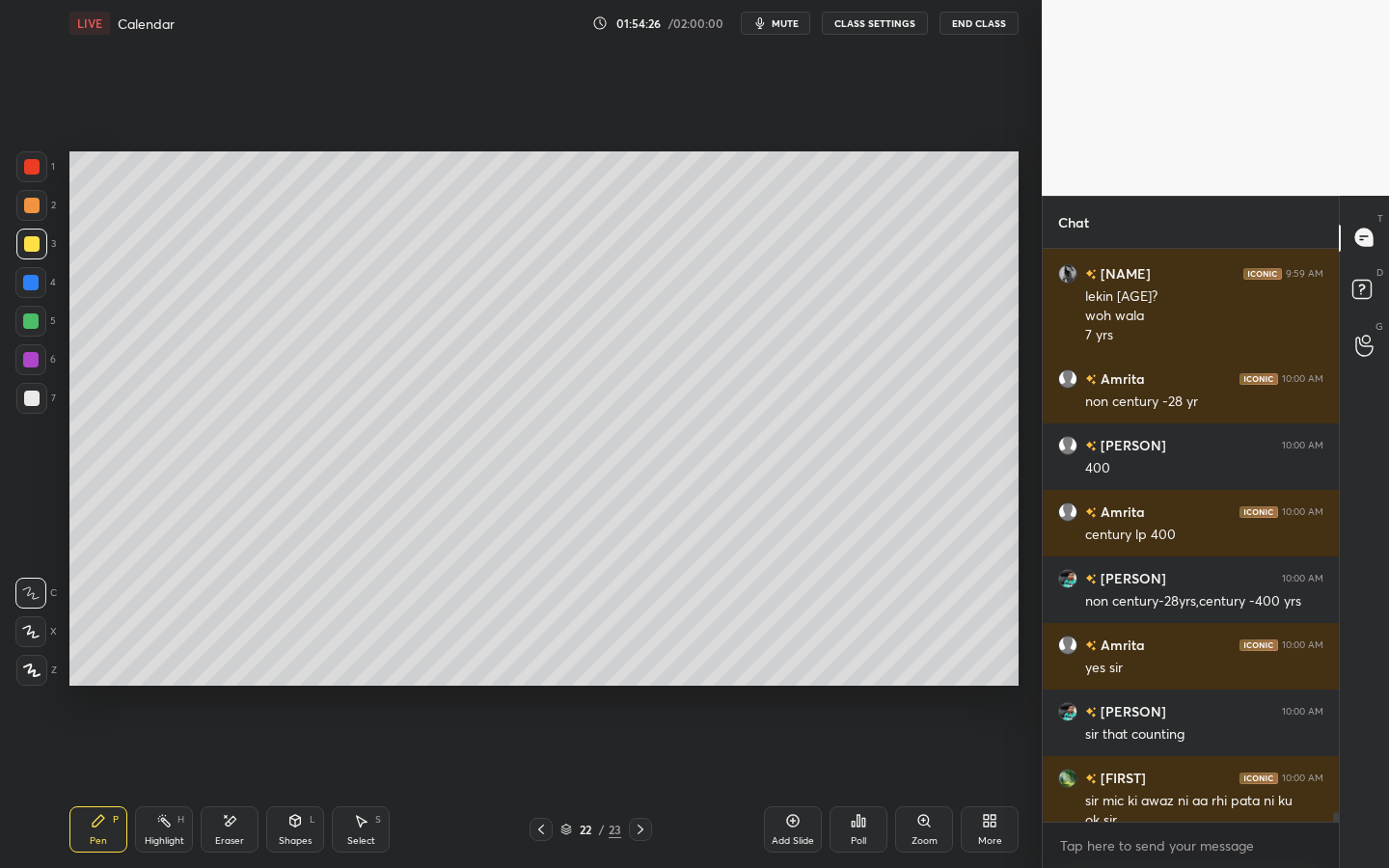 scroll, scrollTop: 33025, scrollLeft: 0, axis: vertical 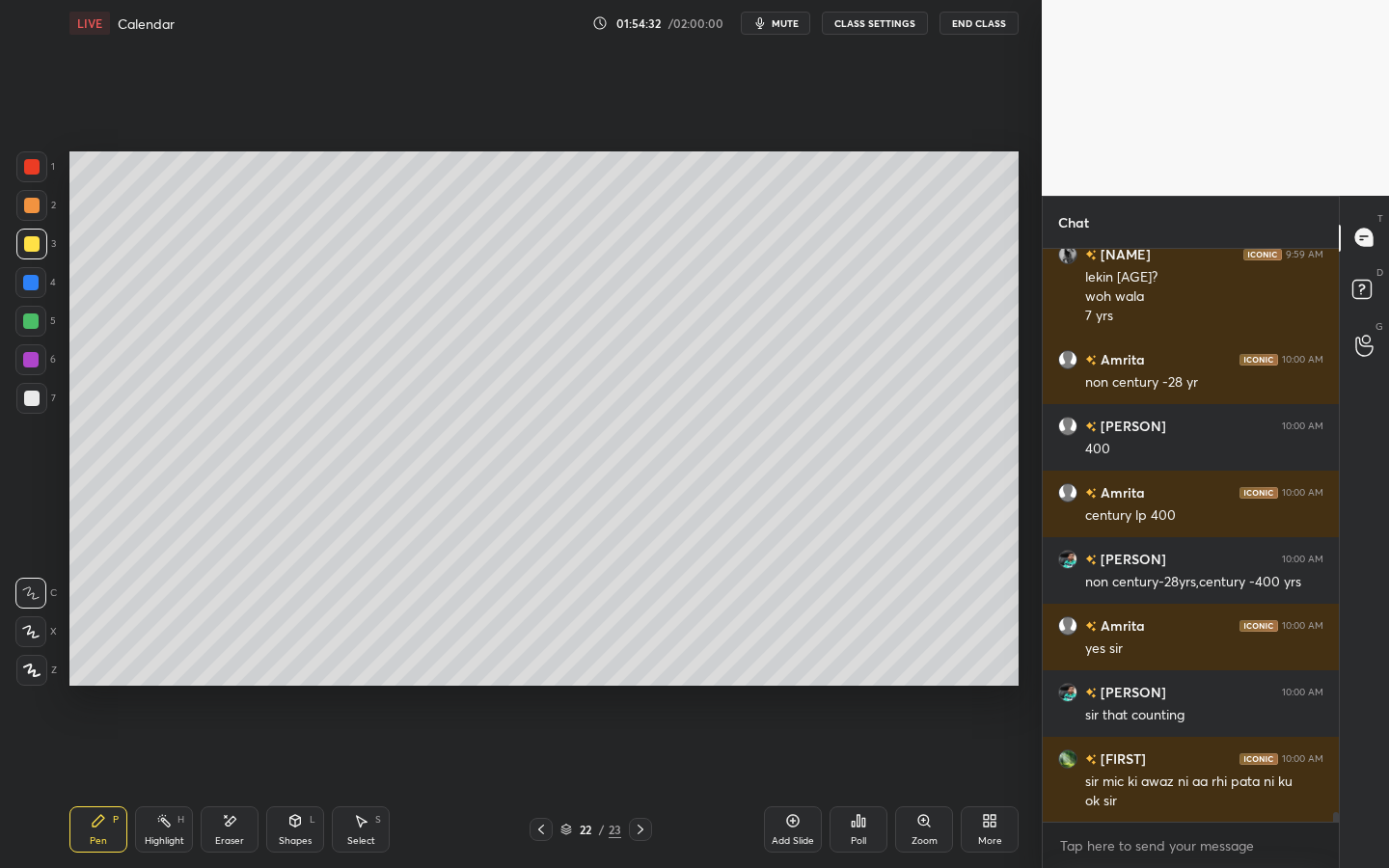 click 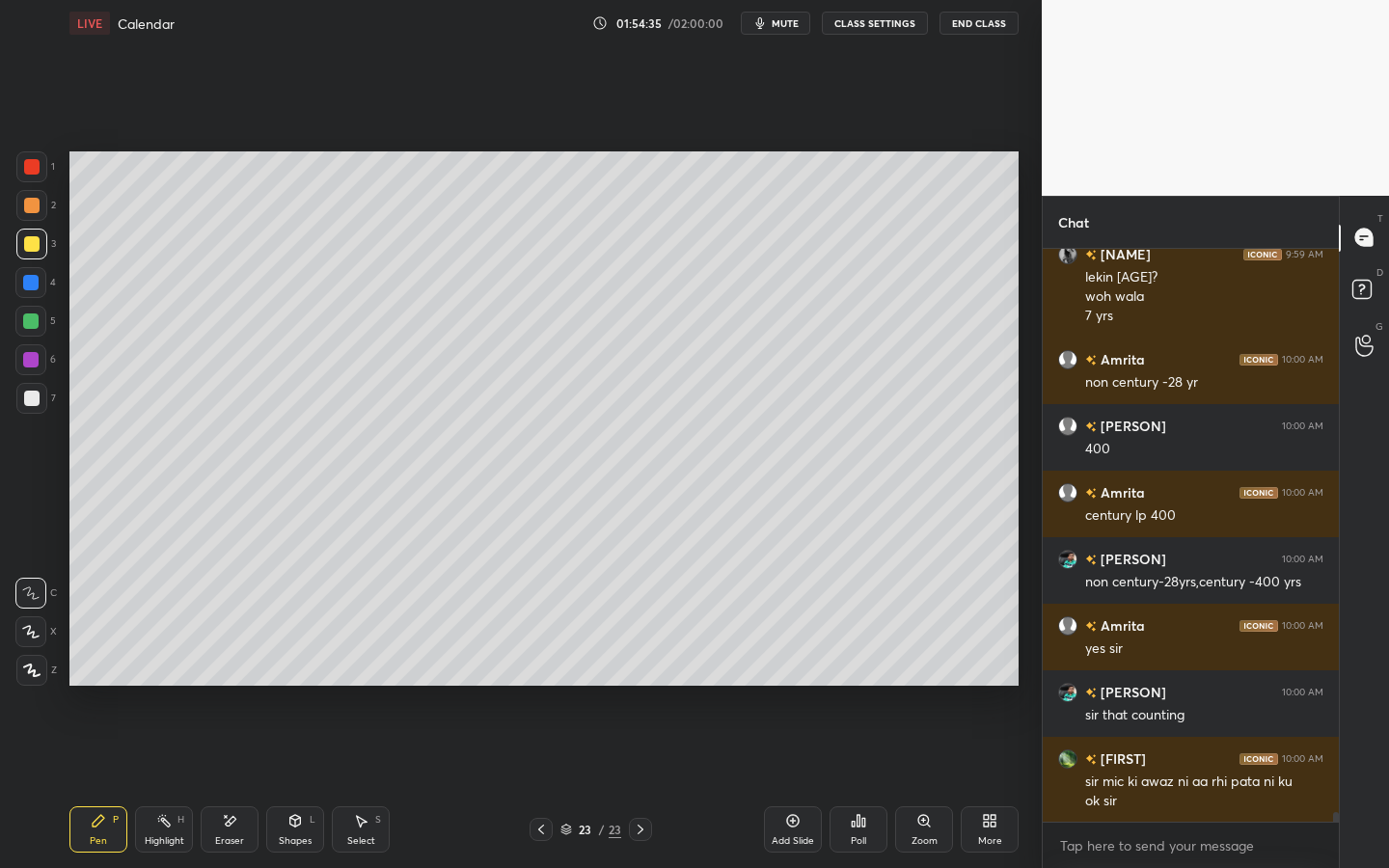 click 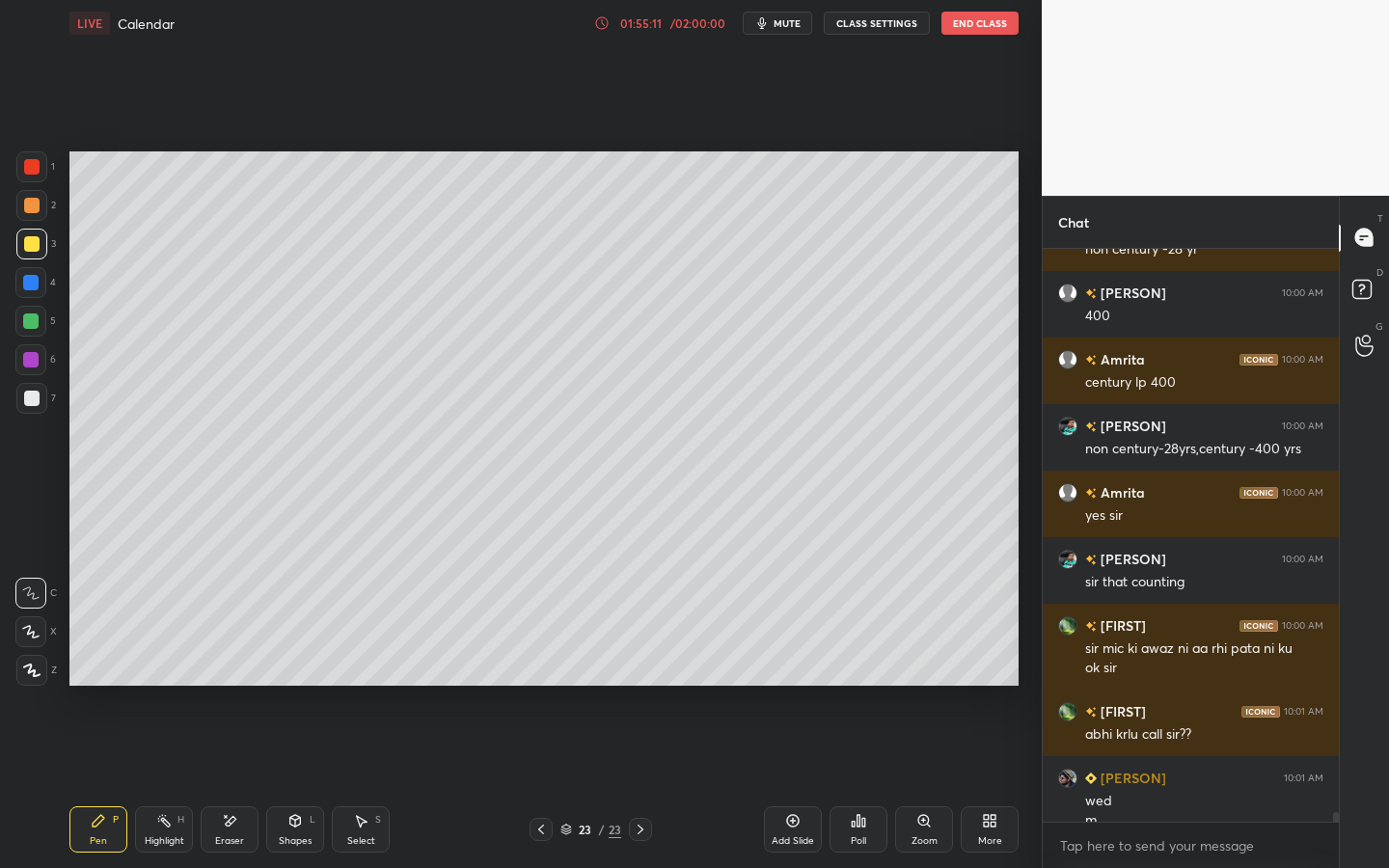 scroll, scrollTop: 33177, scrollLeft: 0, axis: vertical 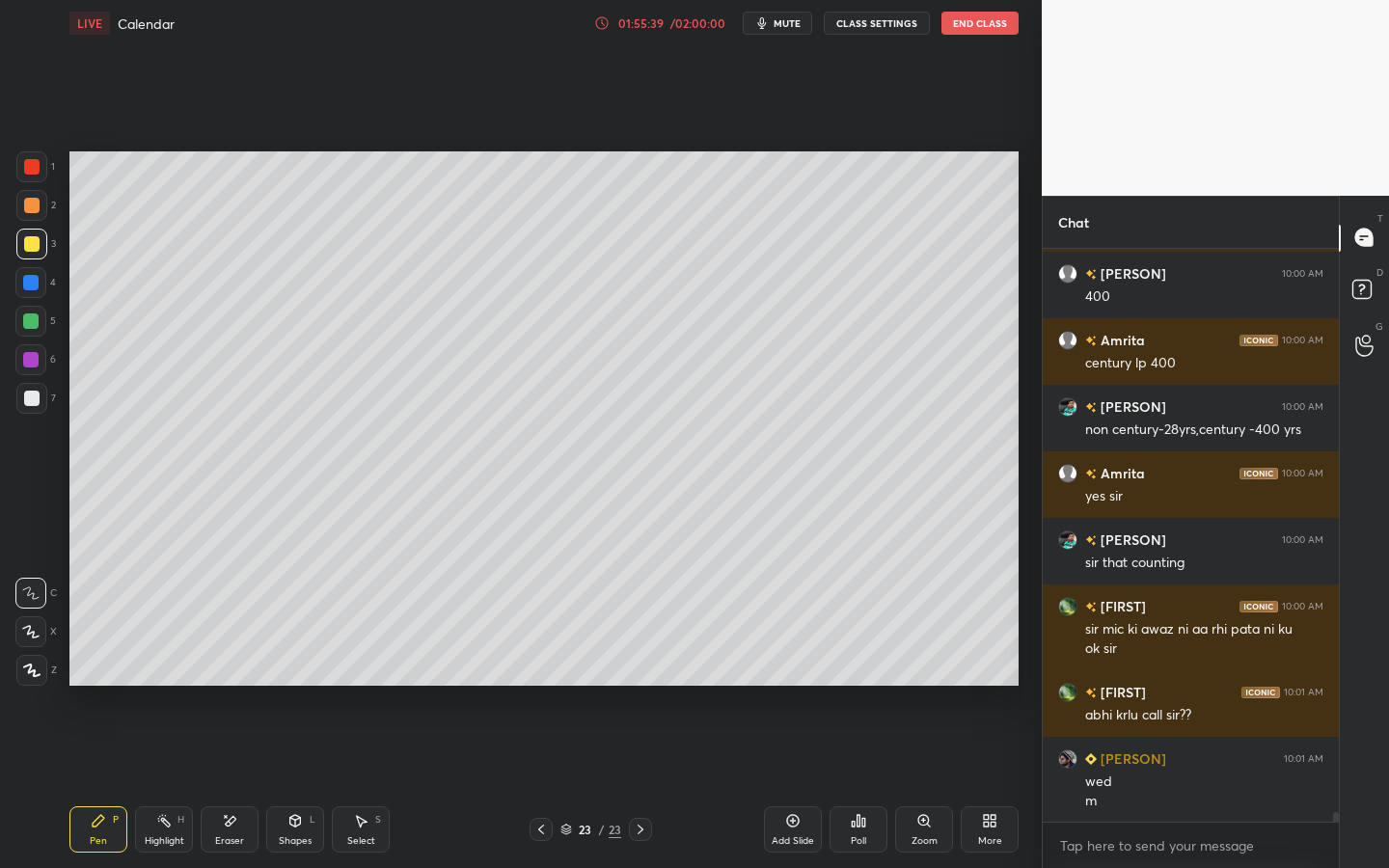 click 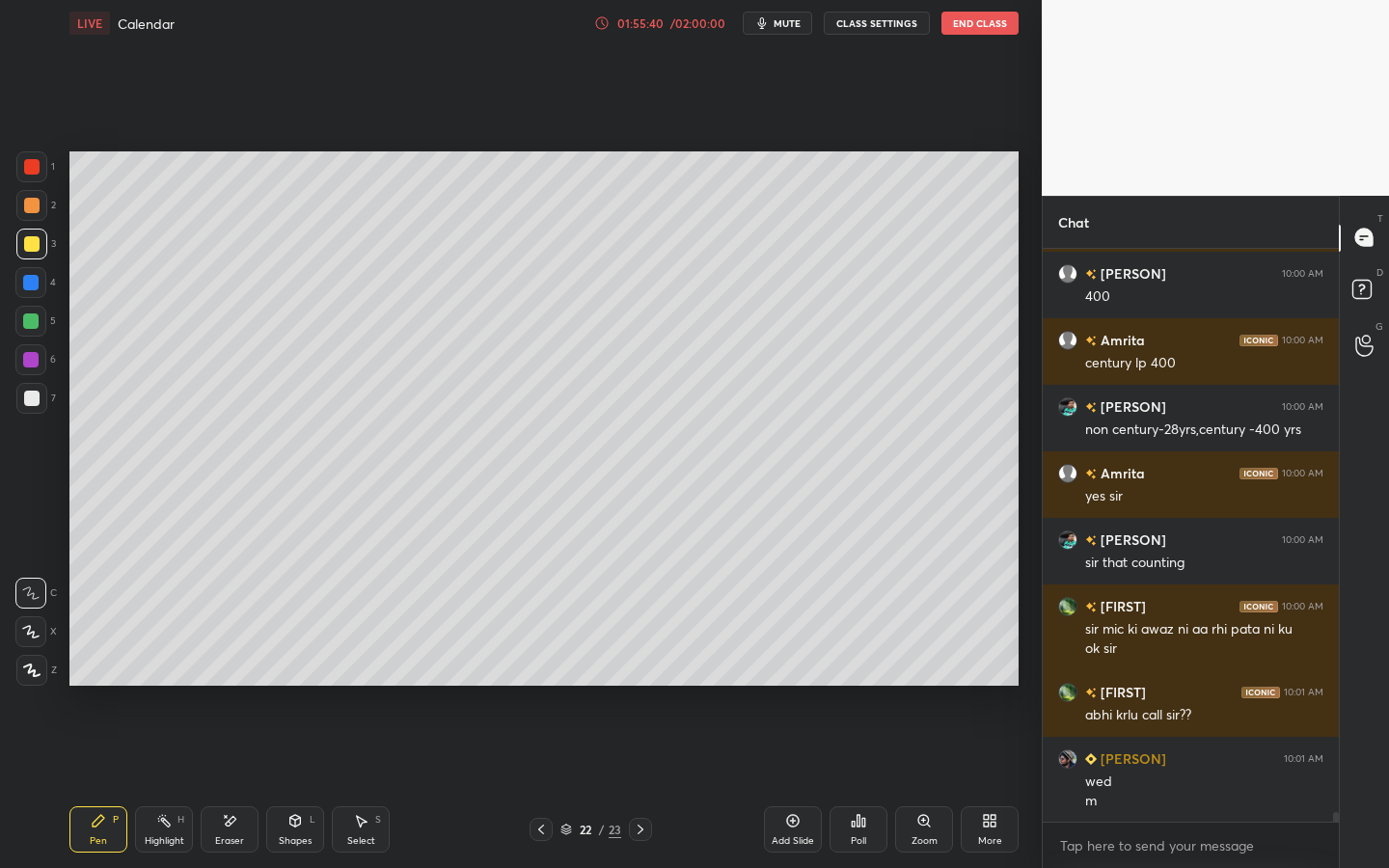 scroll, scrollTop: 33243, scrollLeft: 0, axis: vertical 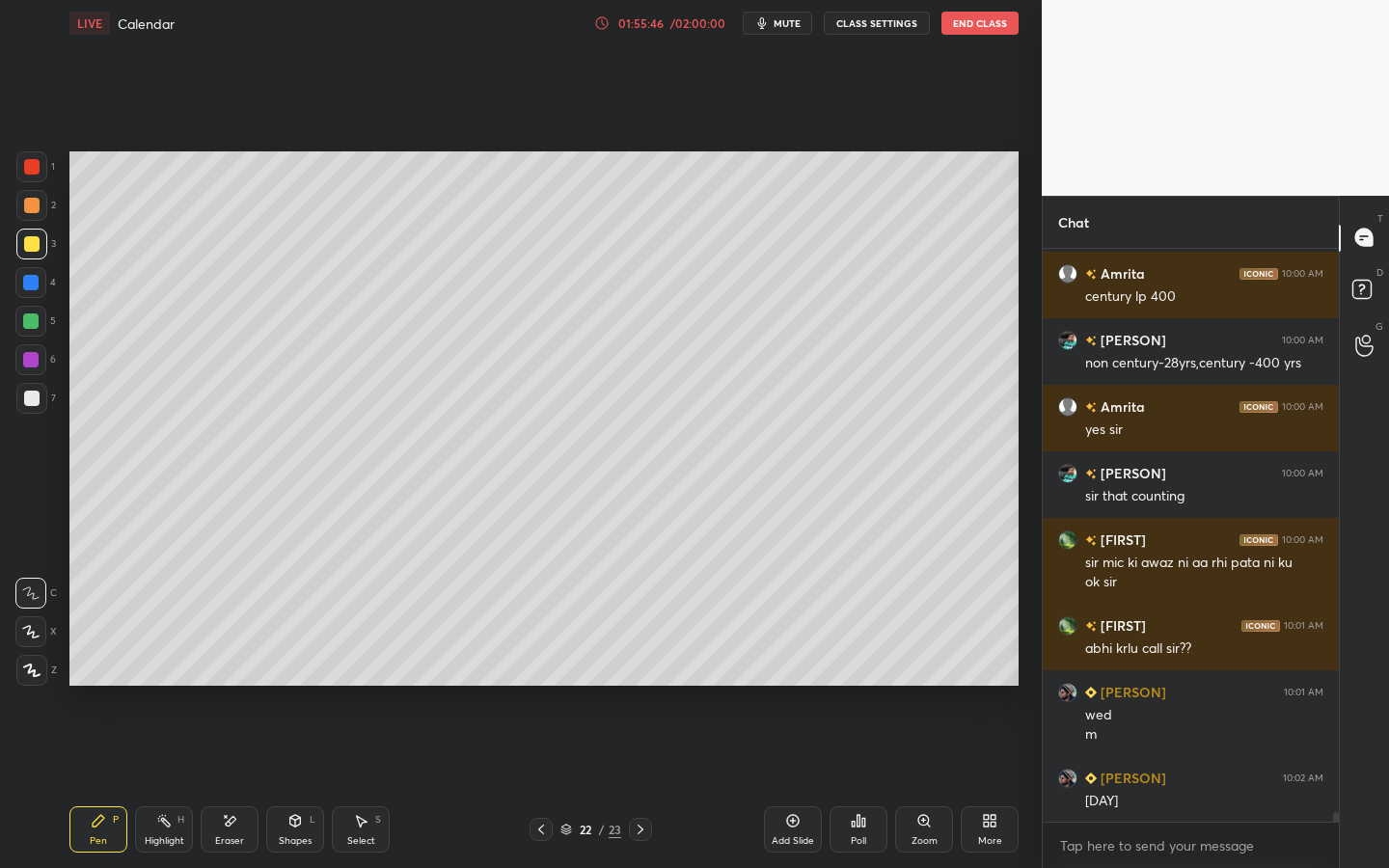 click at bounding box center [31, 321] 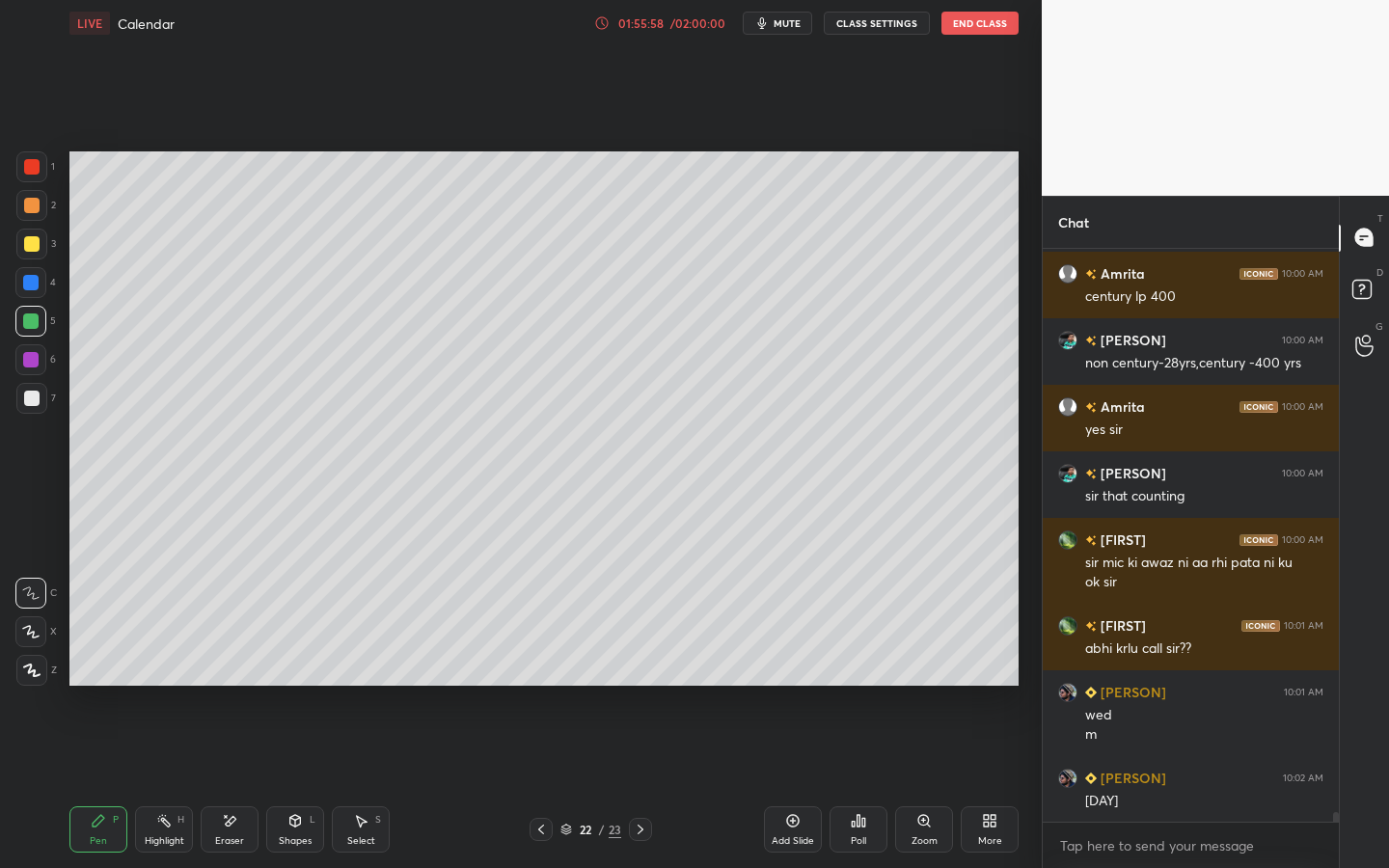 drag, startPoint x: 164, startPoint y: 832, endPoint x: 185, endPoint y: 777, distance: 58.87274 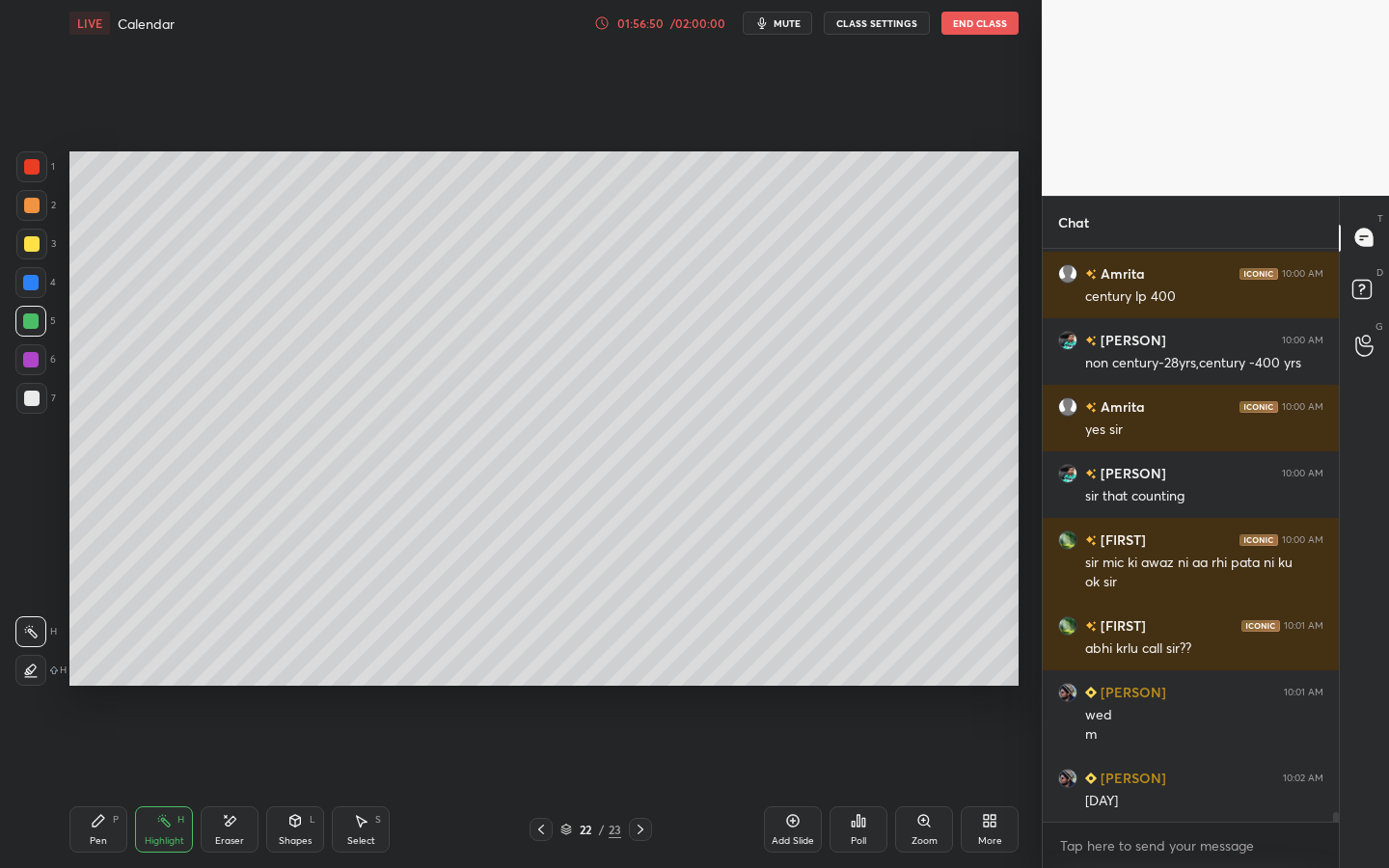 click 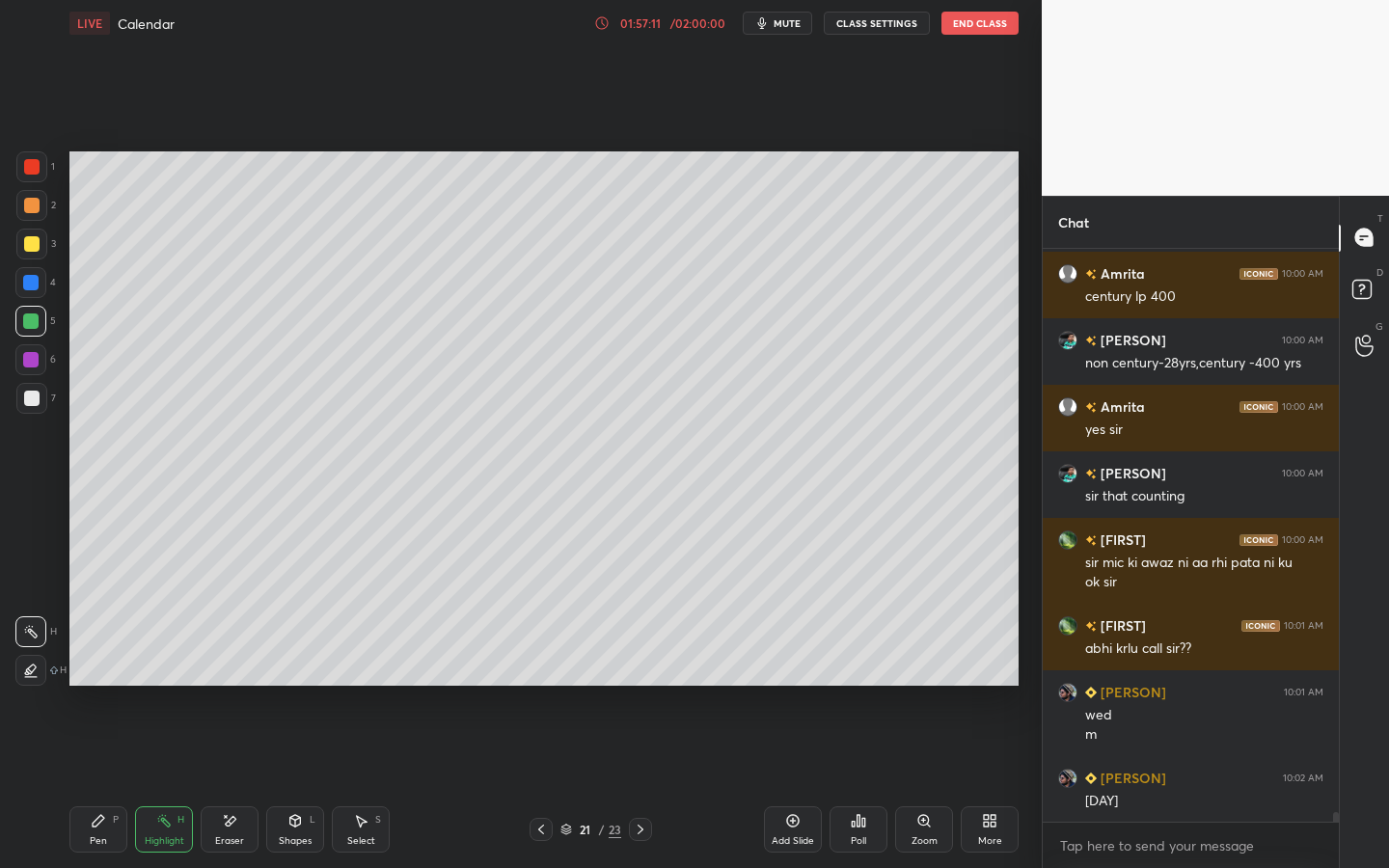 click 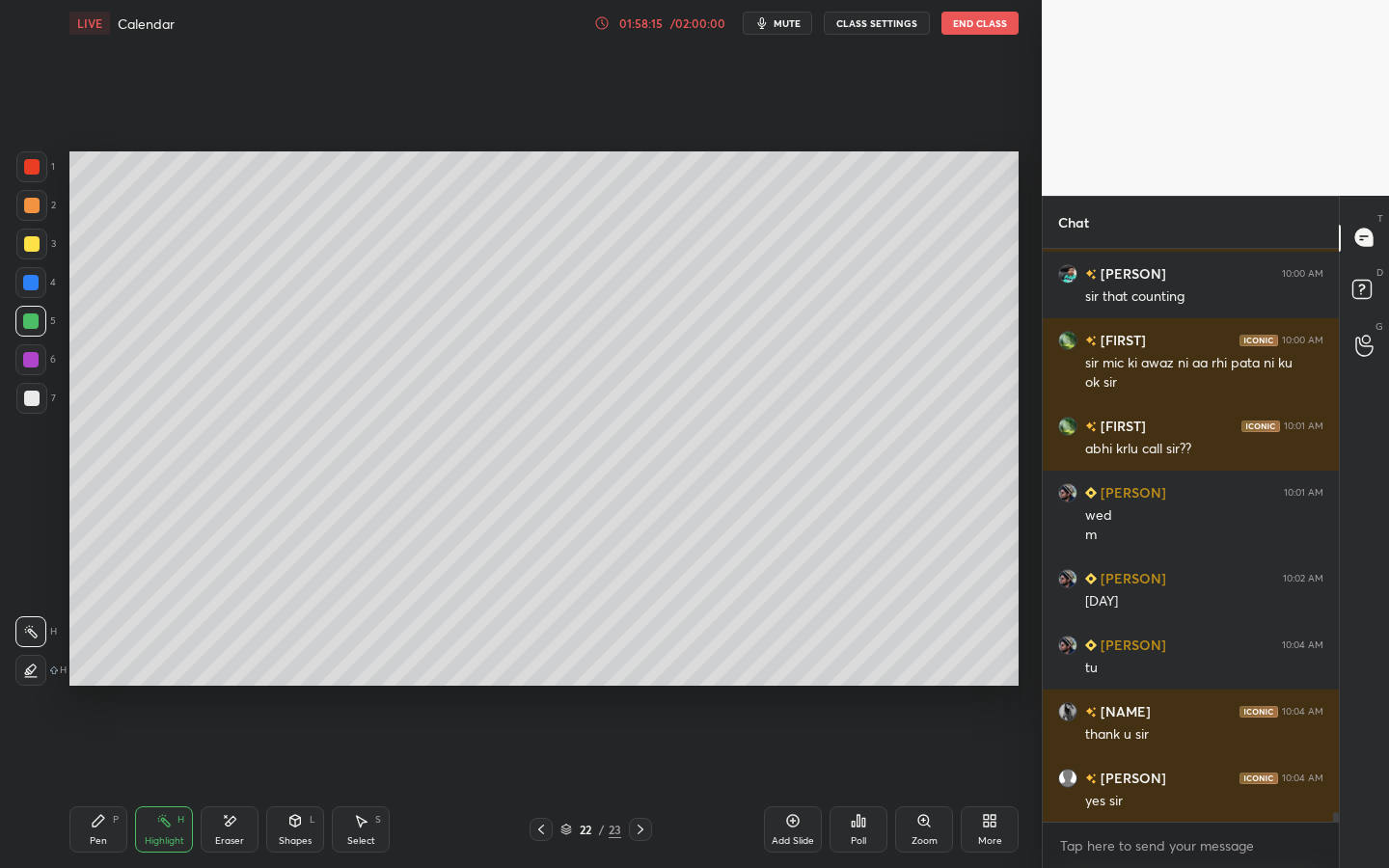 scroll, scrollTop: 33510, scrollLeft: 0, axis: vertical 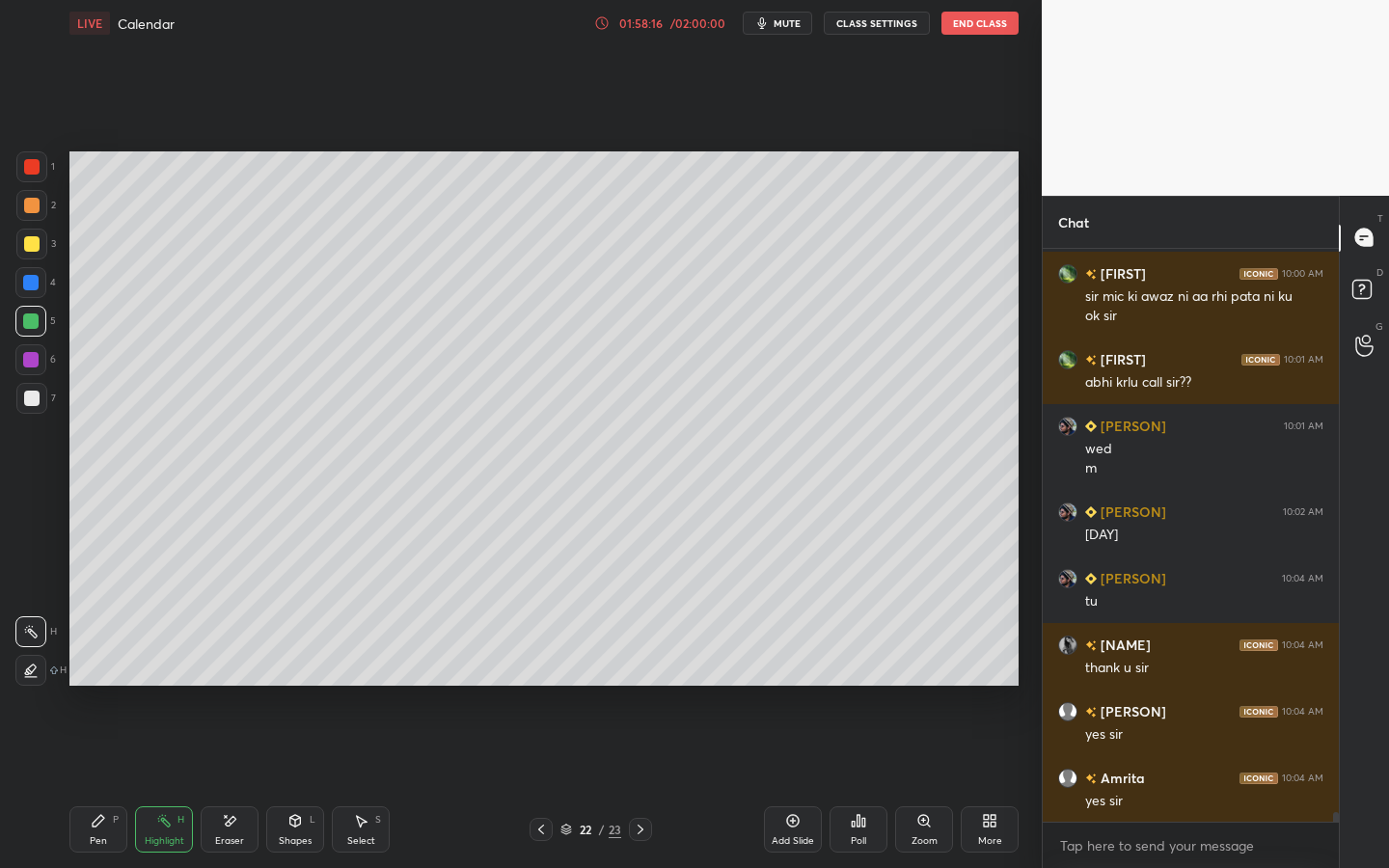 click 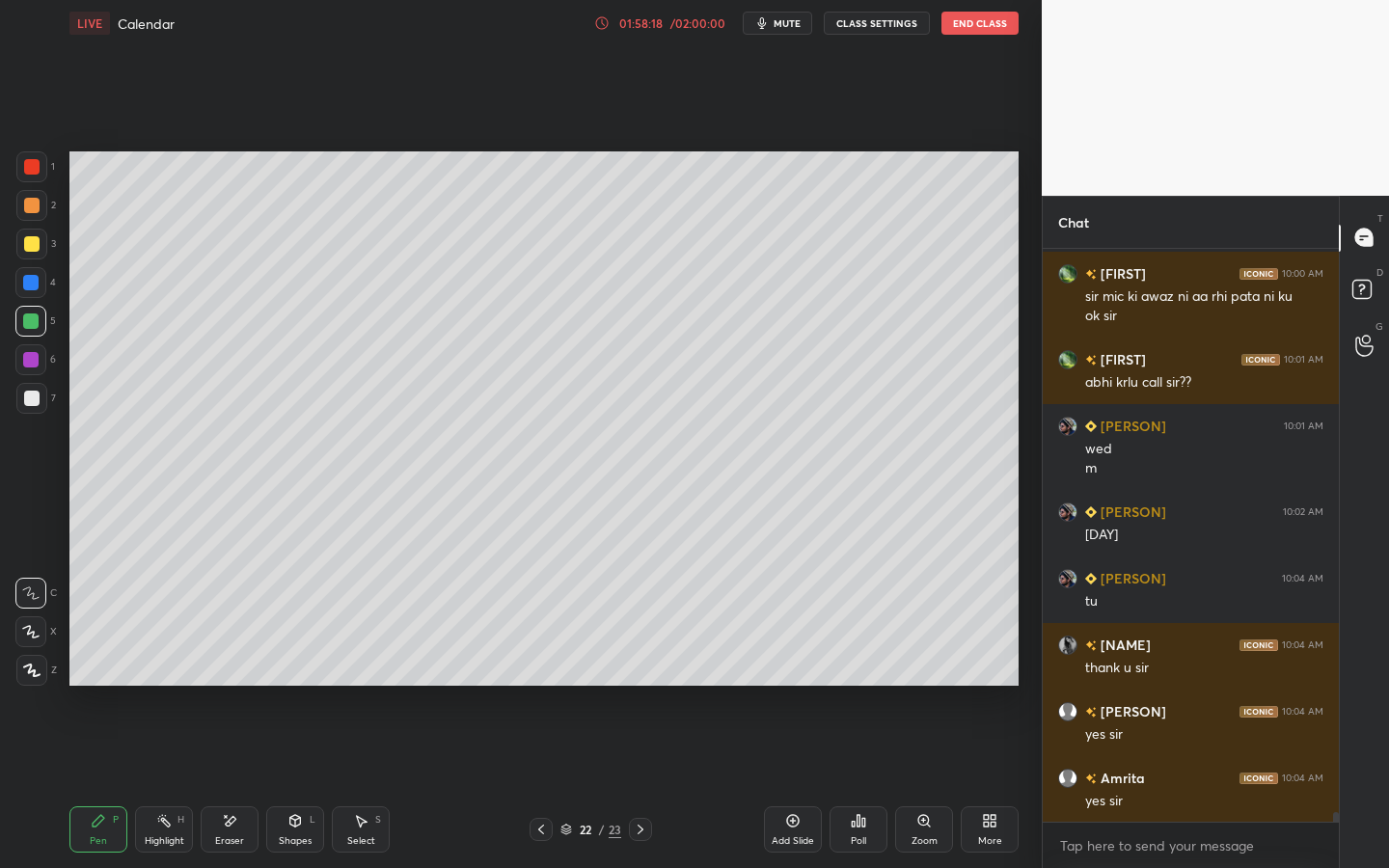 click 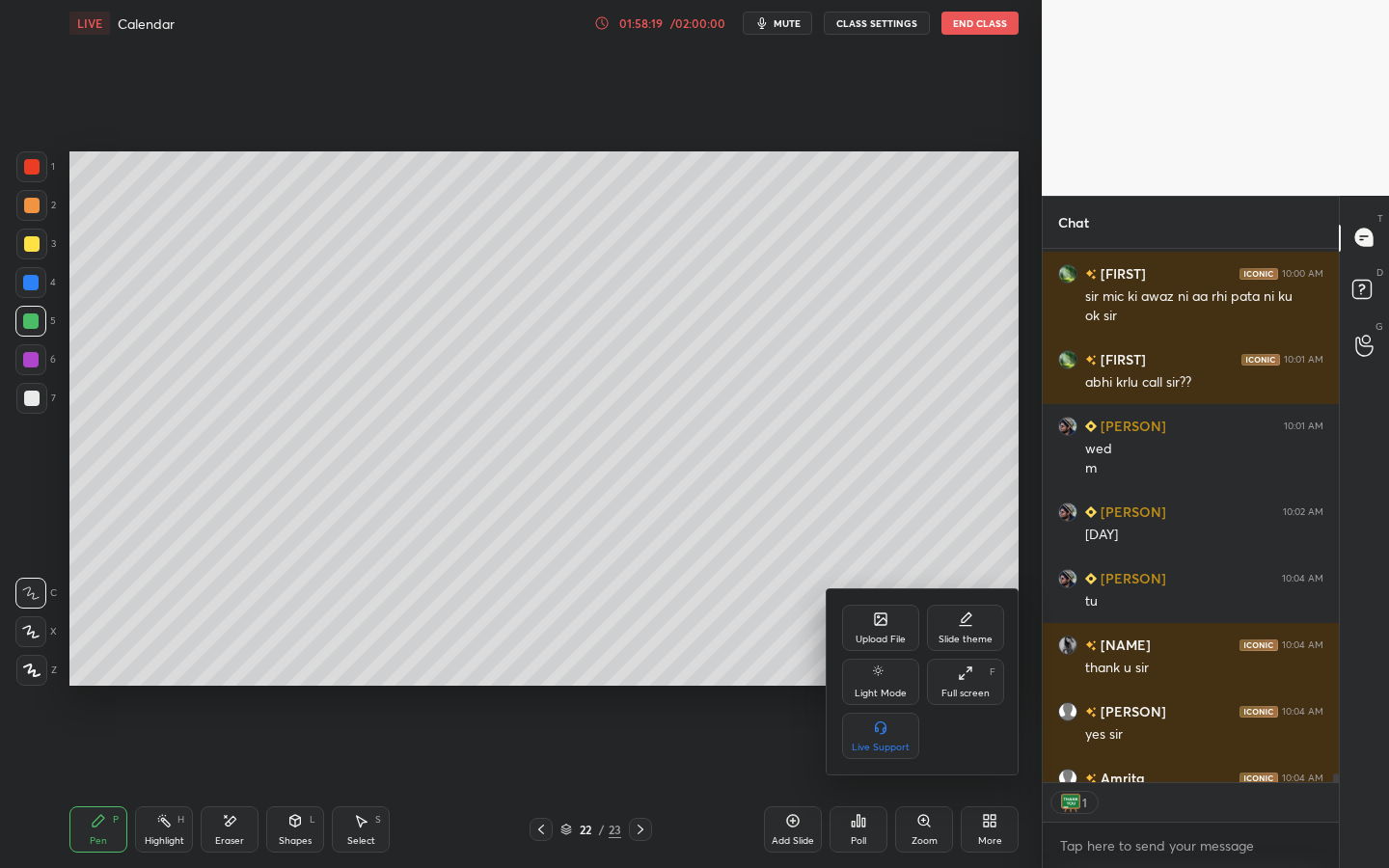 scroll, scrollTop: 528, scrollLeft: 290, axis: both 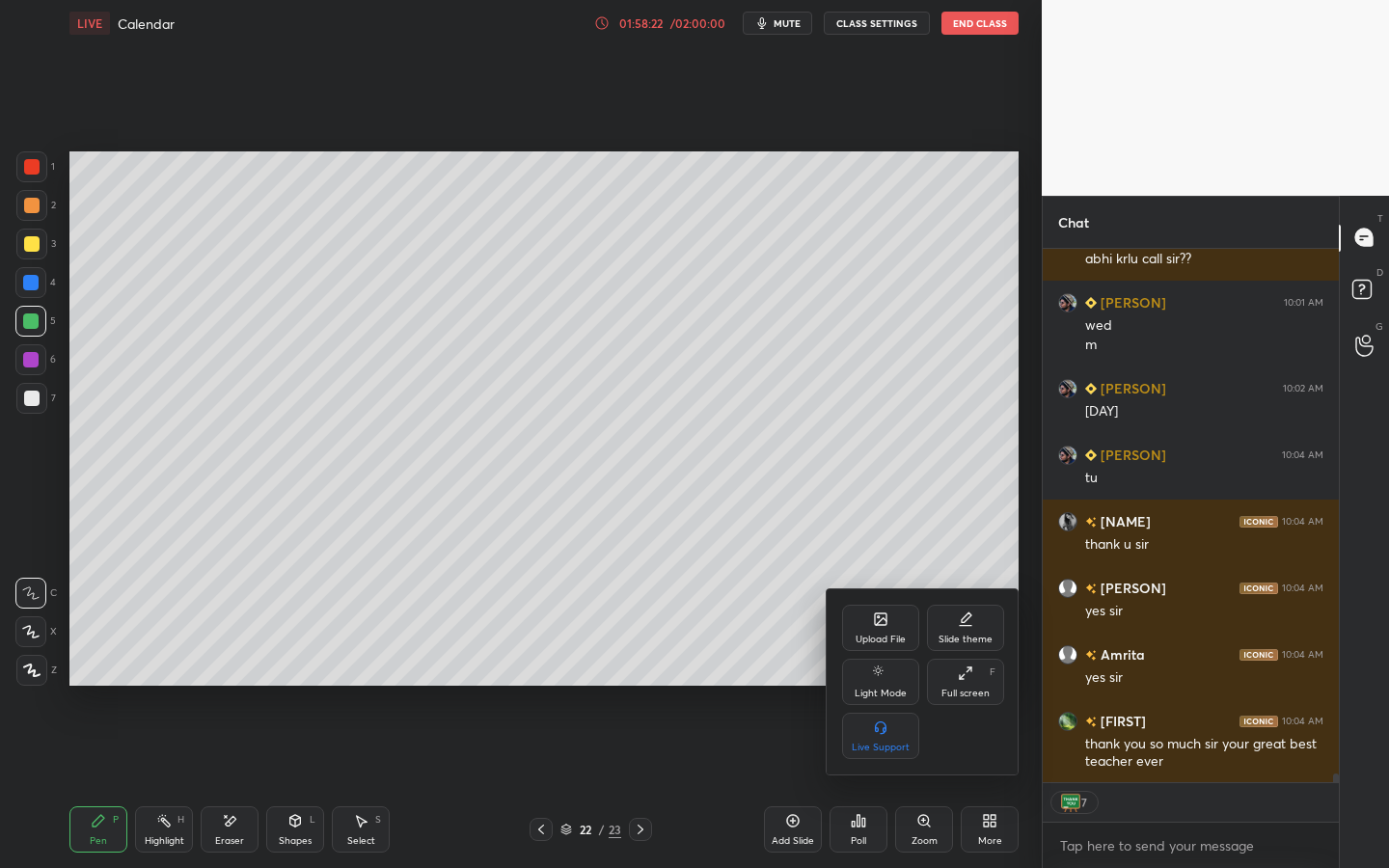 click on "Upload File" at bounding box center [881, 639] 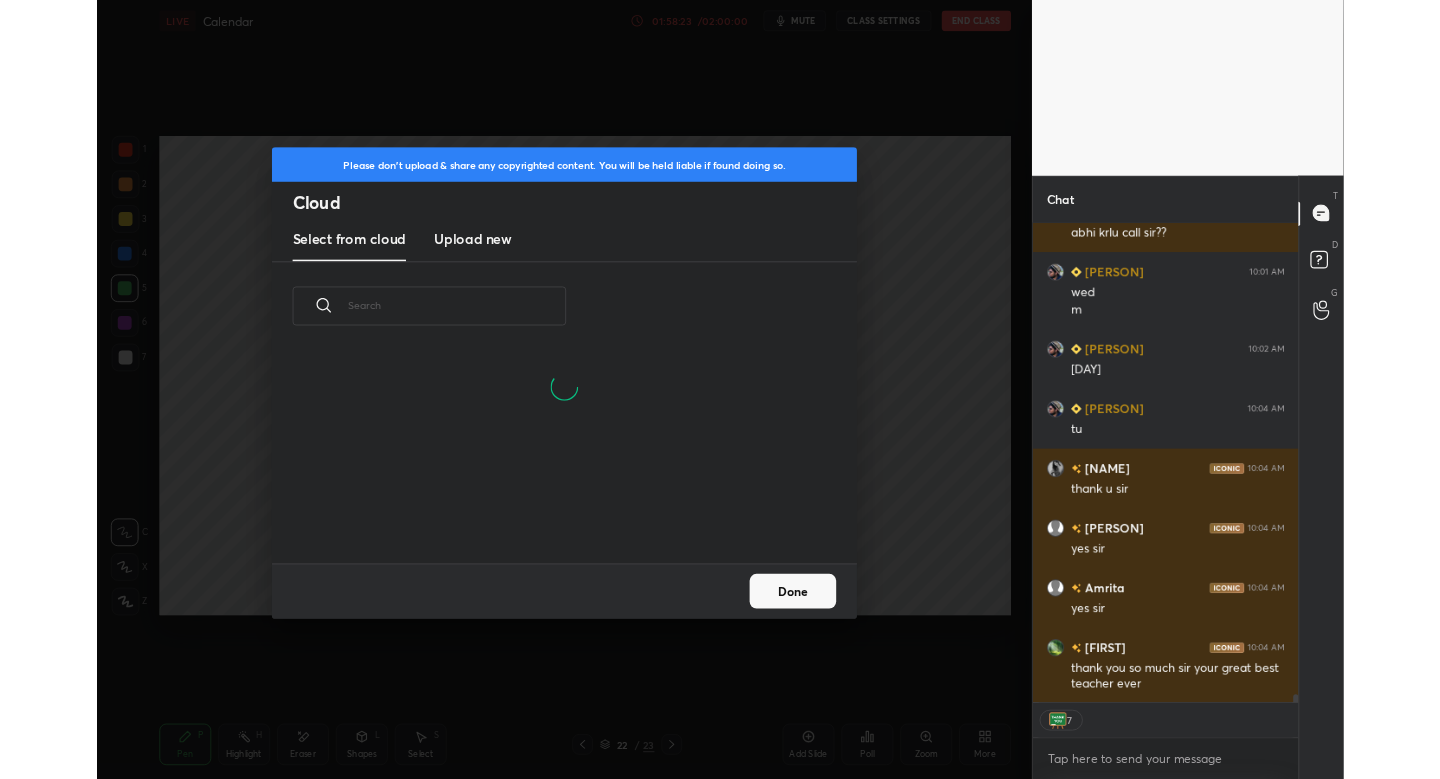 scroll, scrollTop: 34942, scrollLeft: 0, axis: vertical 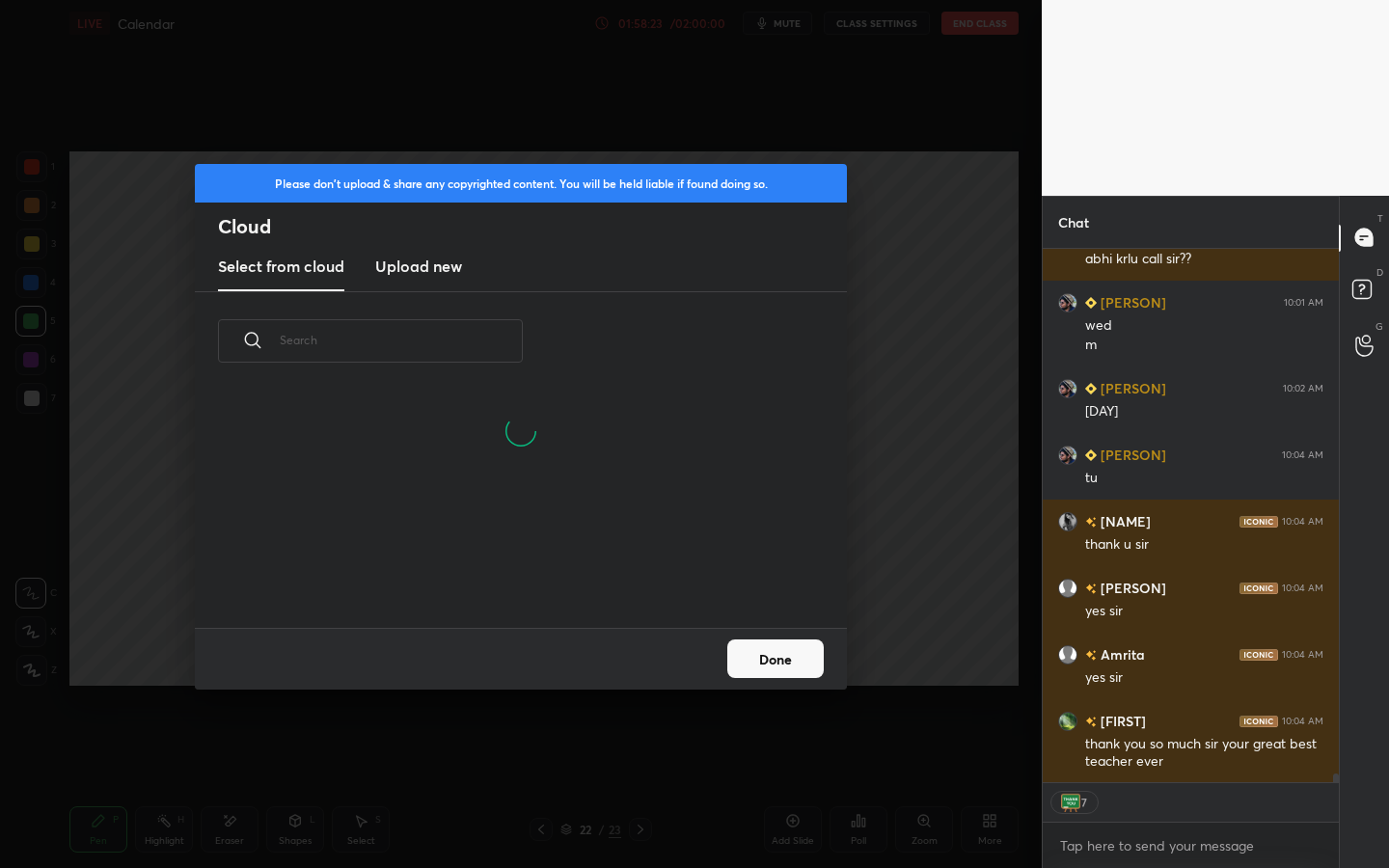 click on "Upload new" at bounding box center [419, 266] 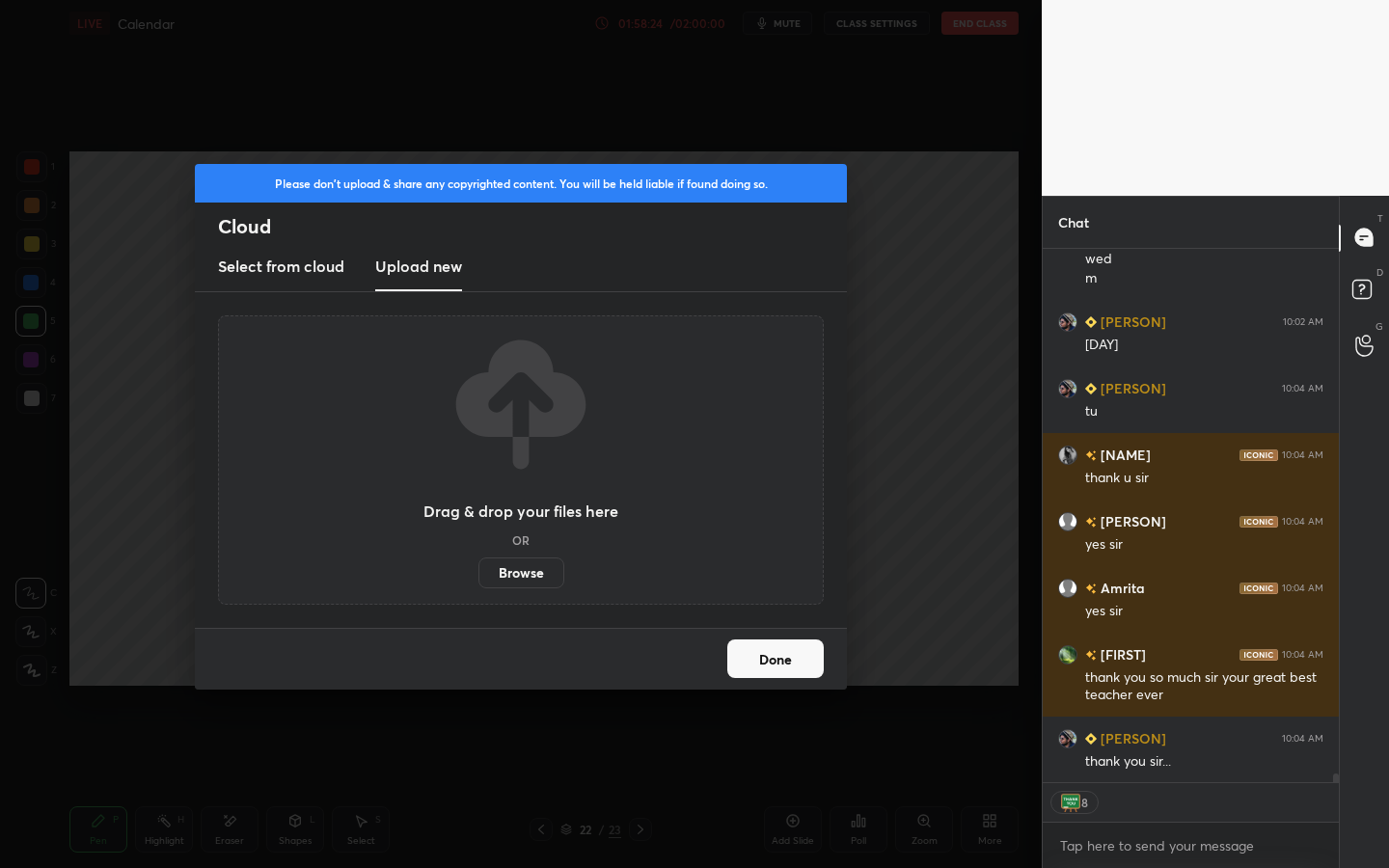click on "Browse" at bounding box center (521, 573) 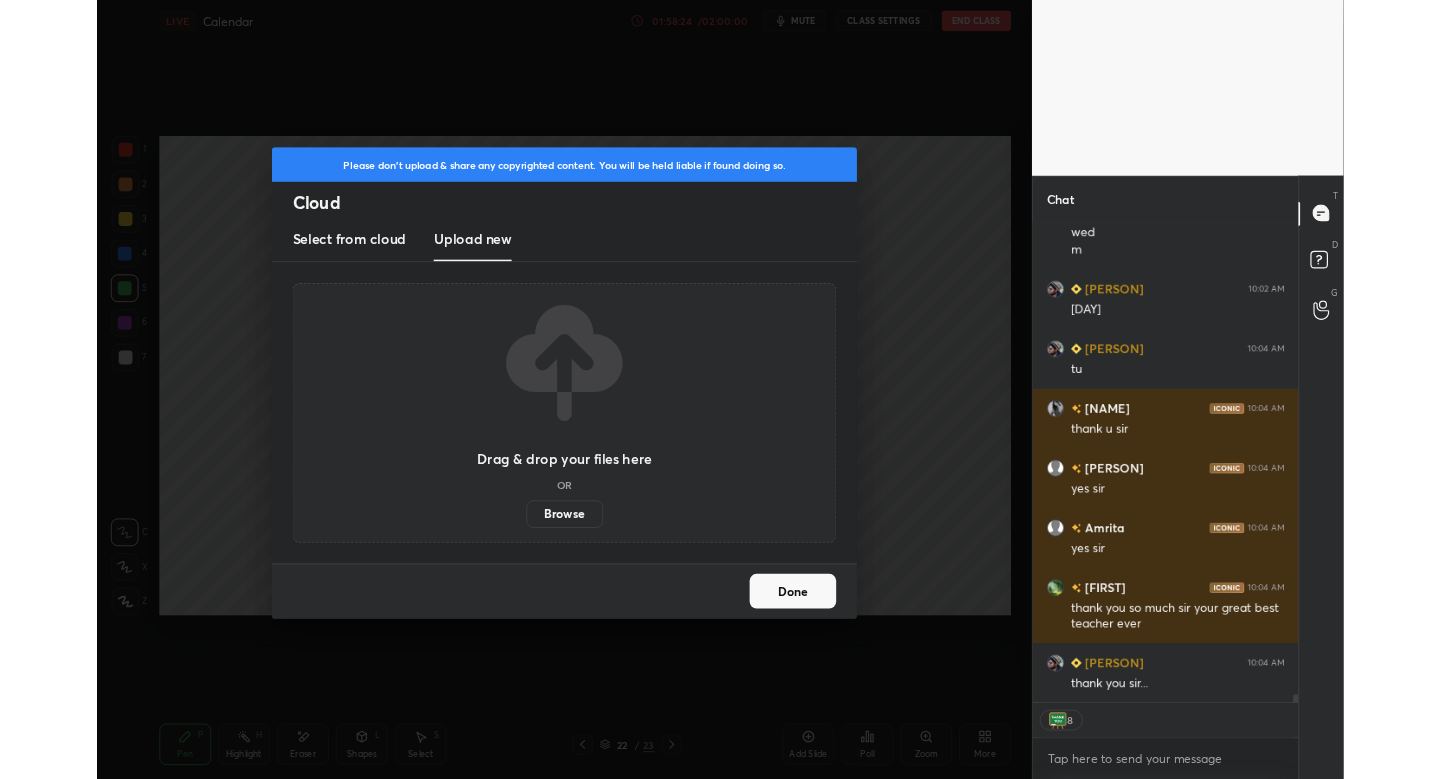 scroll, scrollTop: 651, scrollLeft: 1000, axis: both 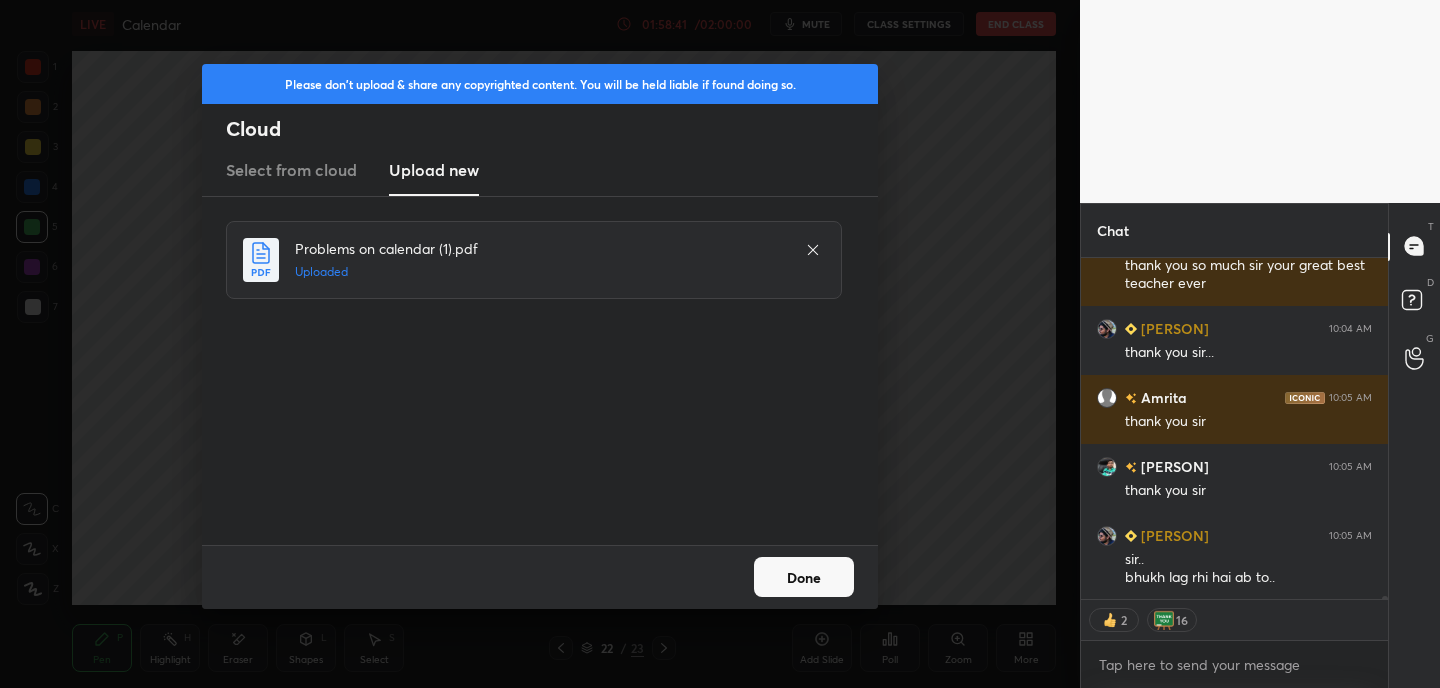 click on "Done" at bounding box center (804, 577) 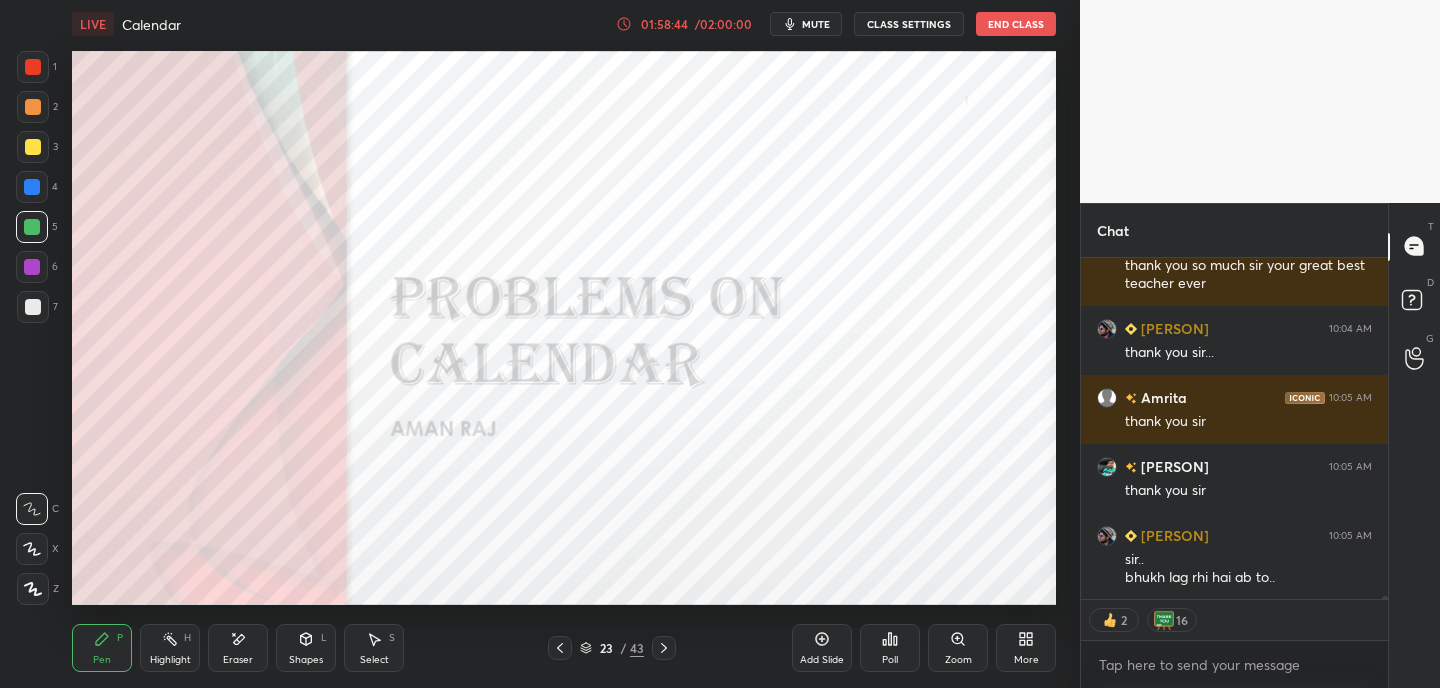 scroll, scrollTop: 35466, scrollLeft: 0, axis: vertical 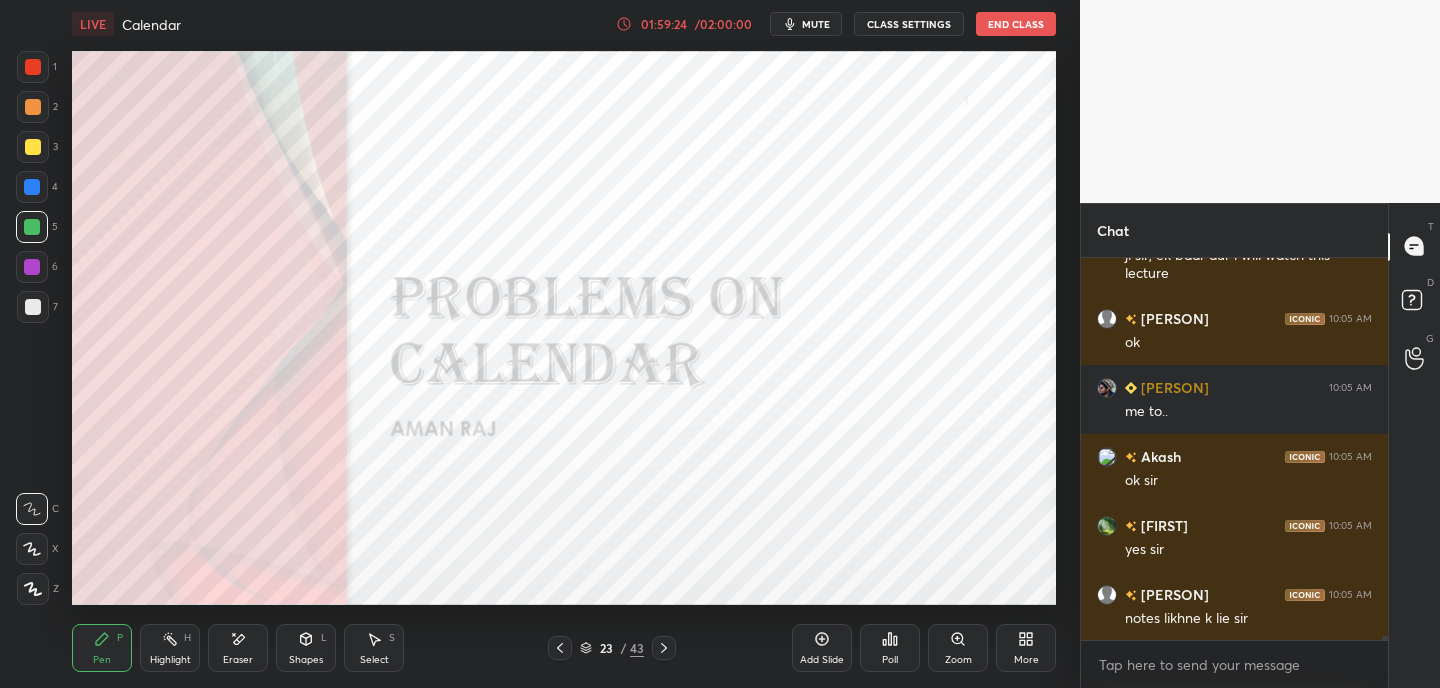 click 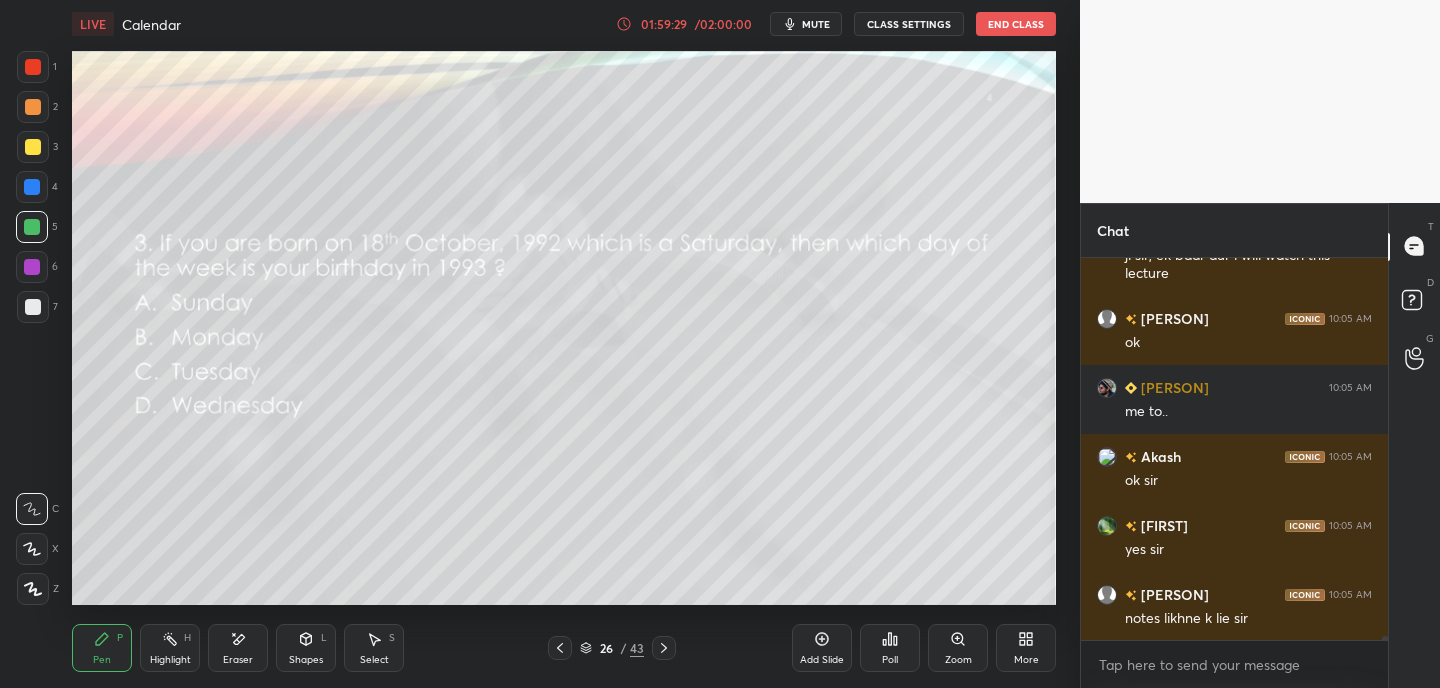 scroll, scrollTop: 35839, scrollLeft: 0, axis: vertical 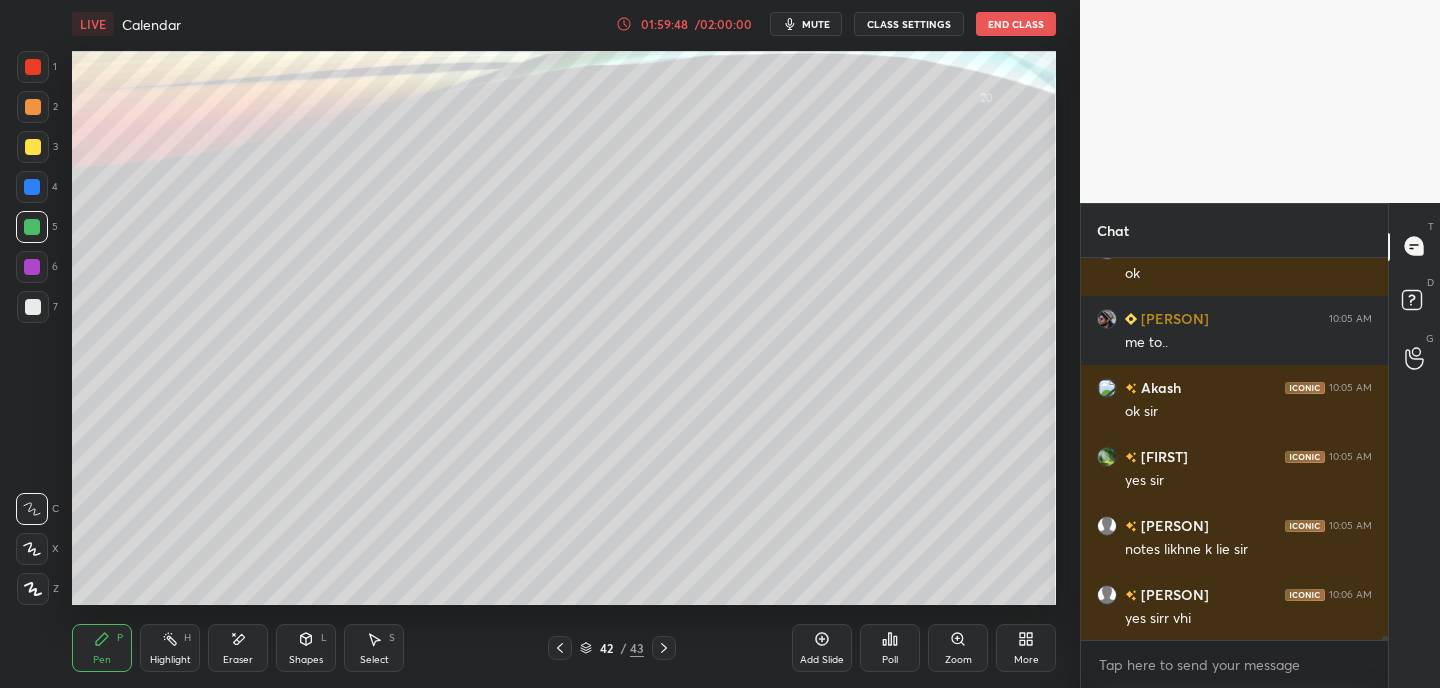 click at bounding box center [33, 307] 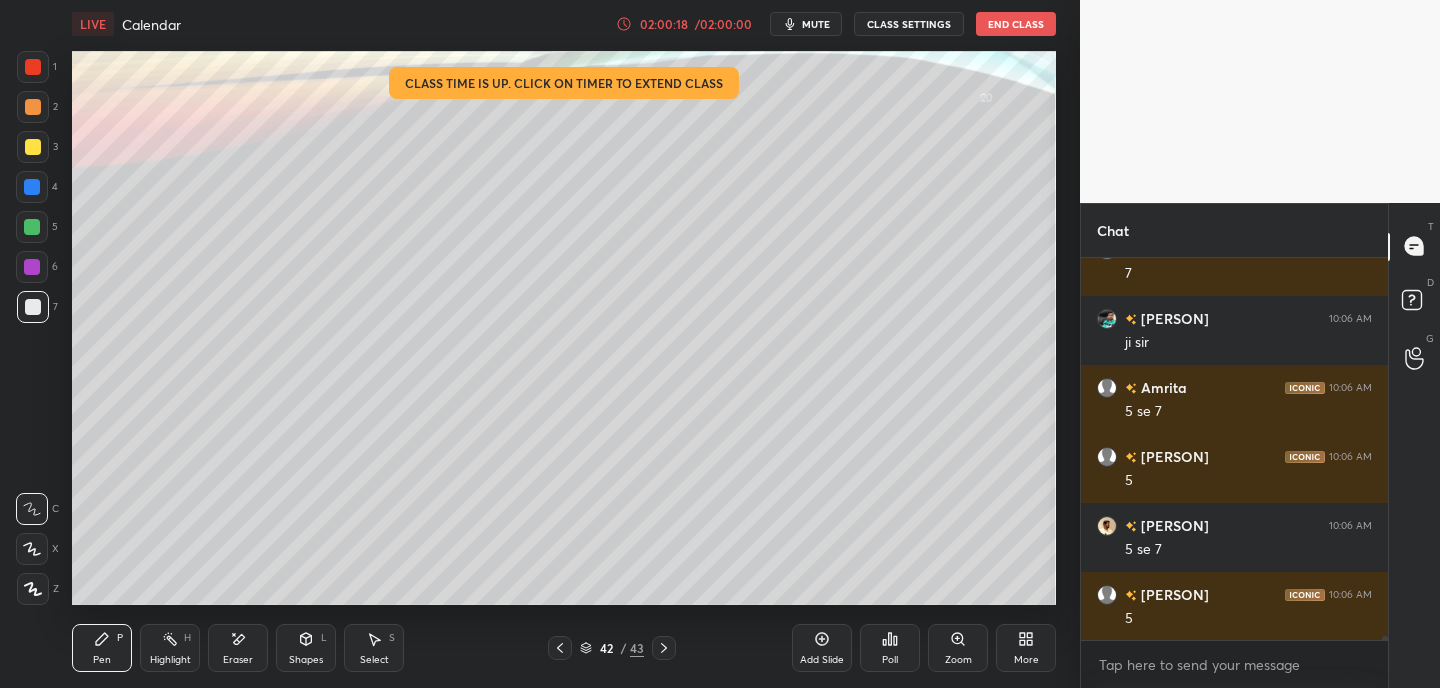scroll, scrollTop: 37003, scrollLeft: 0, axis: vertical 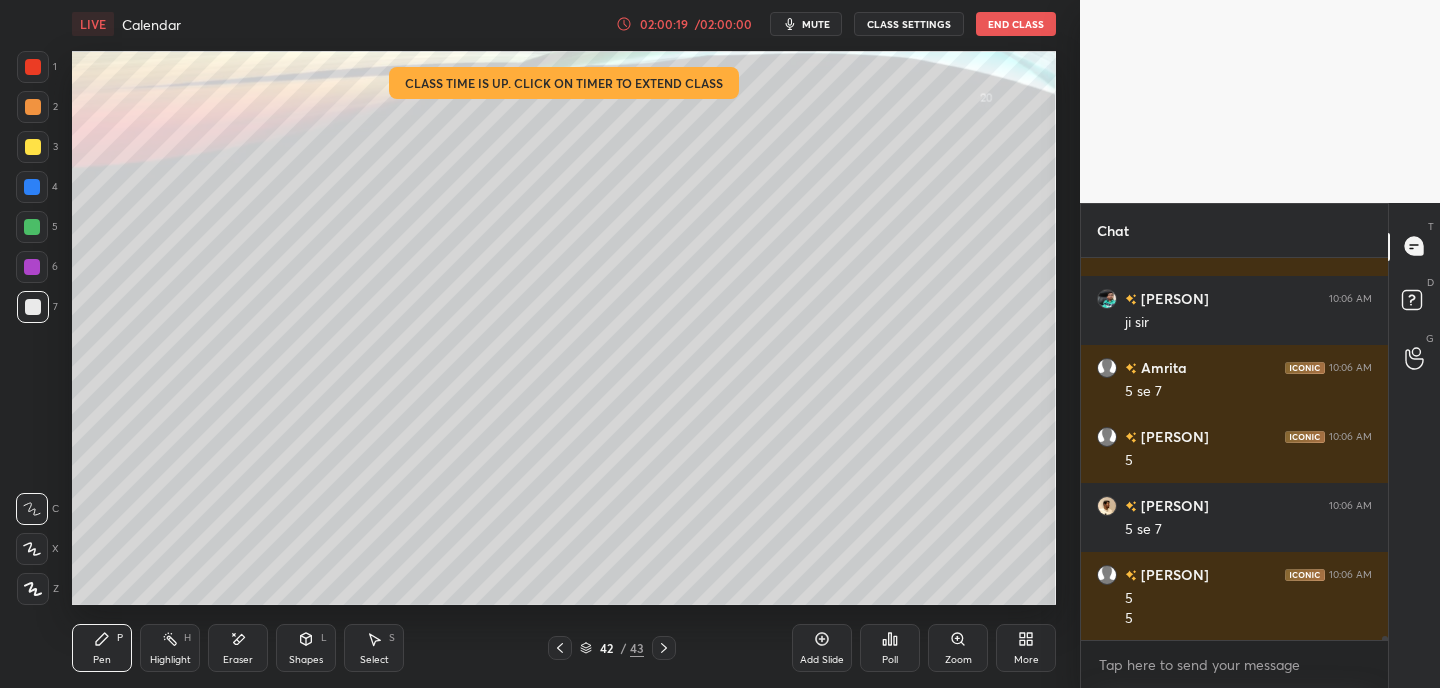 drag, startPoint x: 228, startPoint y: 641, endPoint x: 246, endPoint y: 615, distance: 31.622776 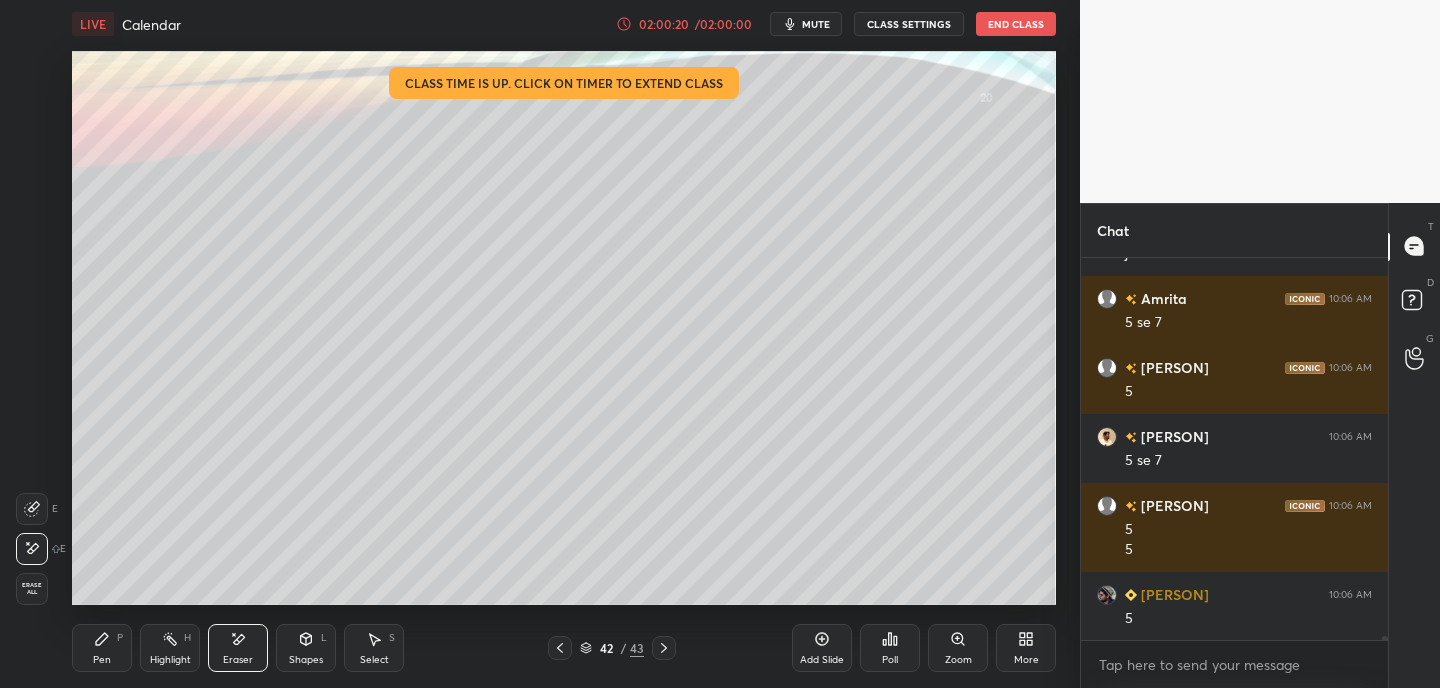 scroll, scrollTop: 37141, scrollLeft: 0, axis: vertical 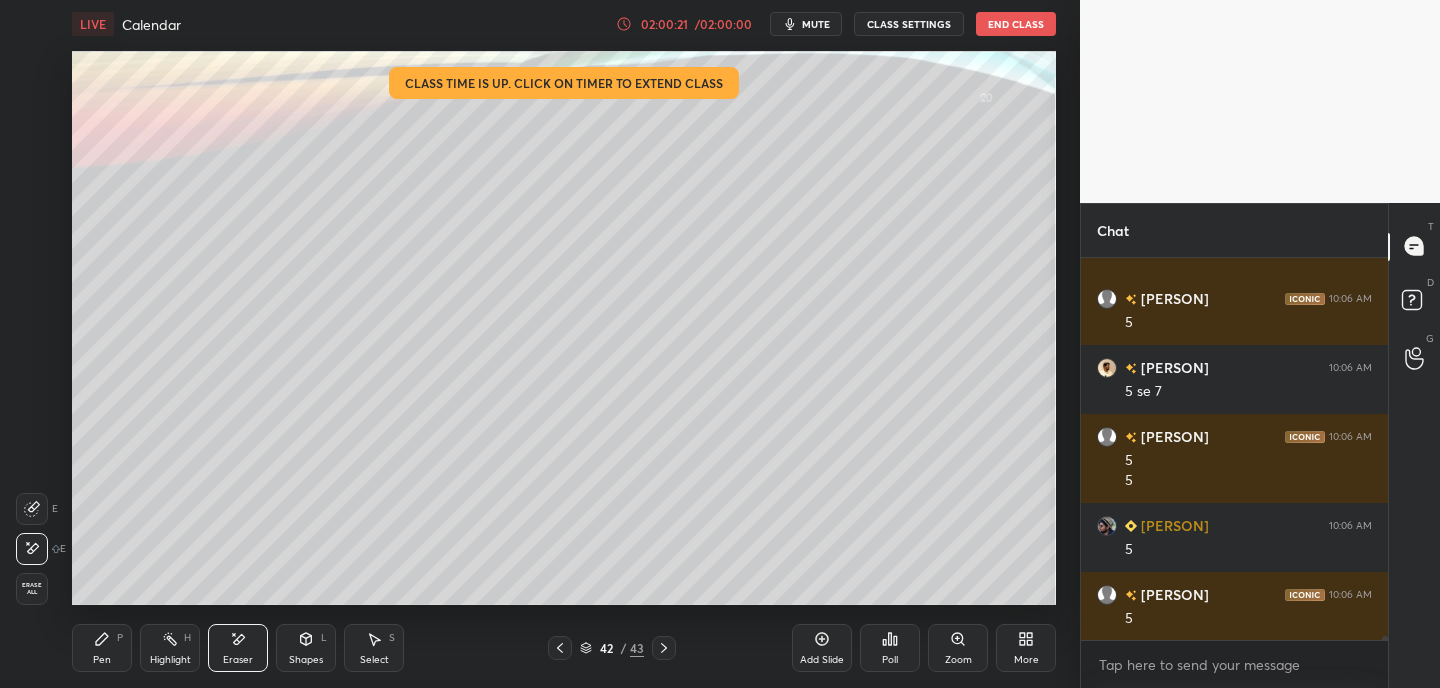 drag, startPoint x: 119, startPoint y: 640, endPoint x: 139, endPoint y: 613, distance: 33.600594 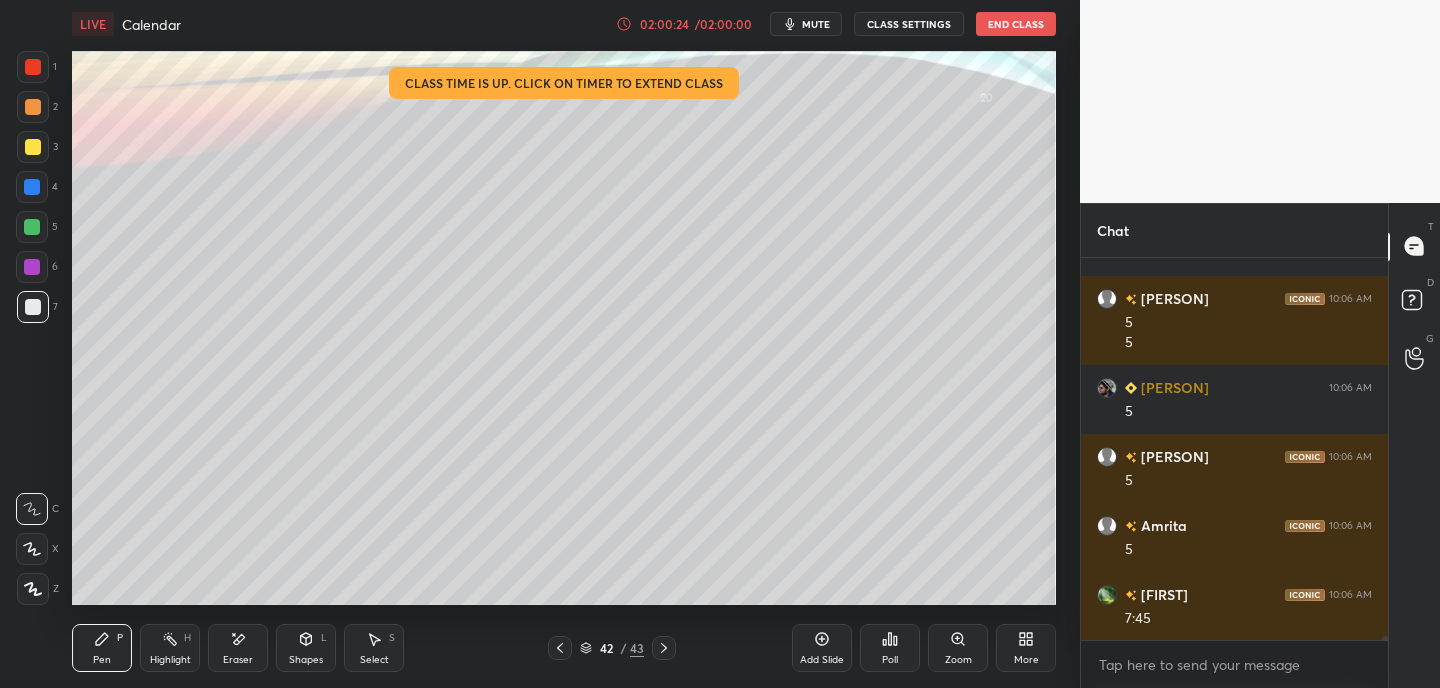 scroll, scrollTop: 37417, scrollLeft: 0, axis: vertical 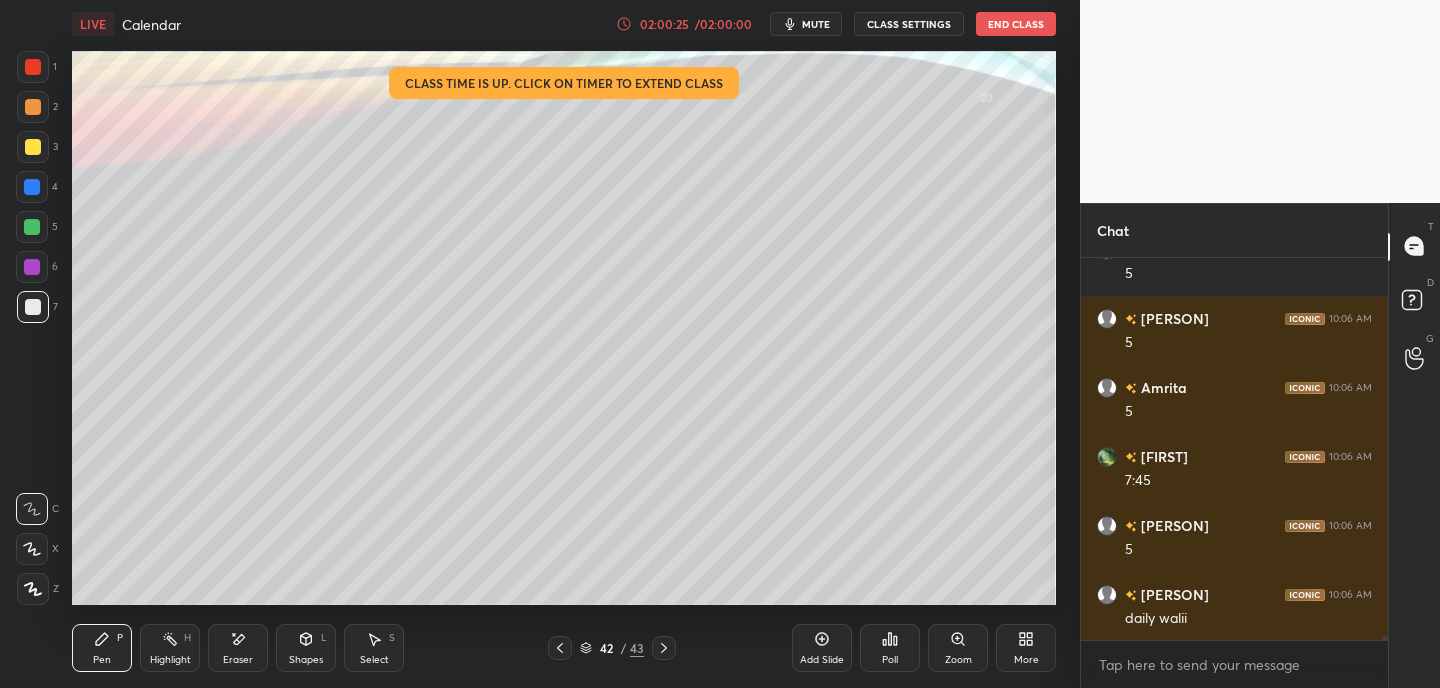 click on "Poll" at bounding box center (890, 648) 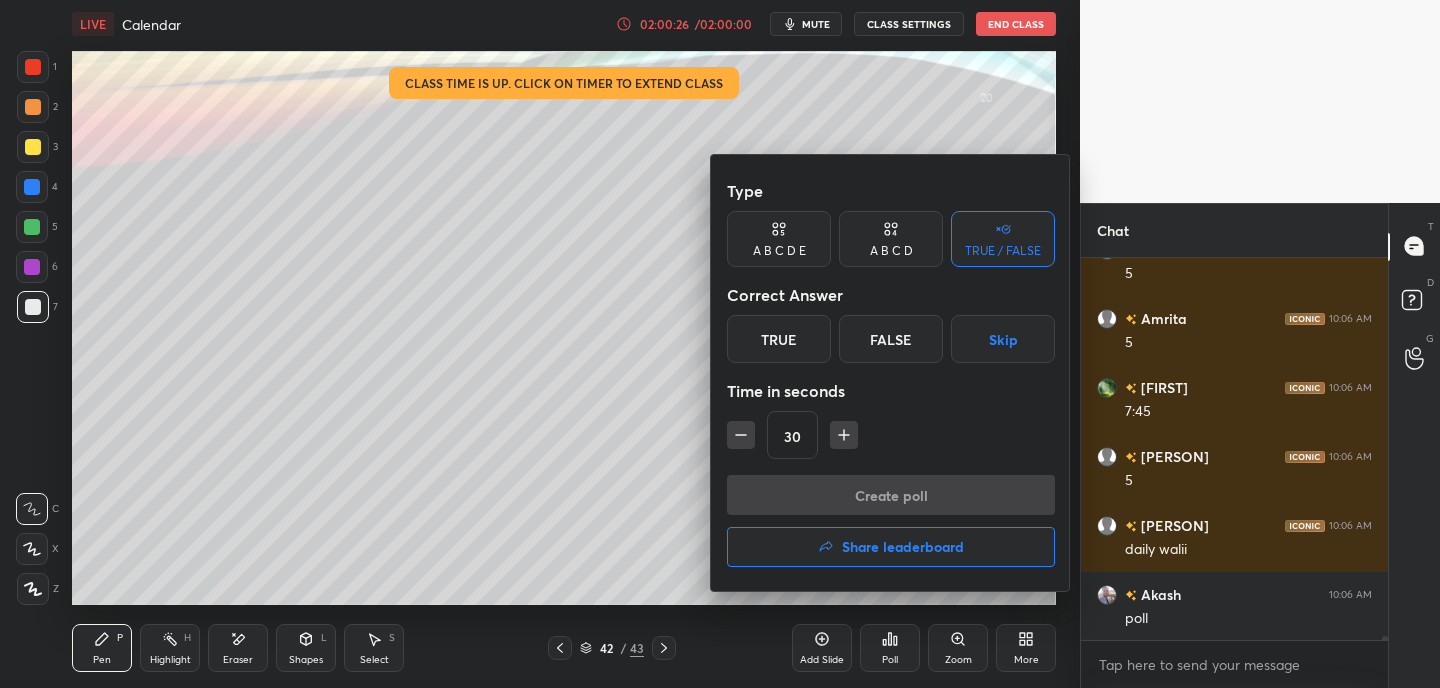 click on "A B C D" at bounding box center (891, 251) 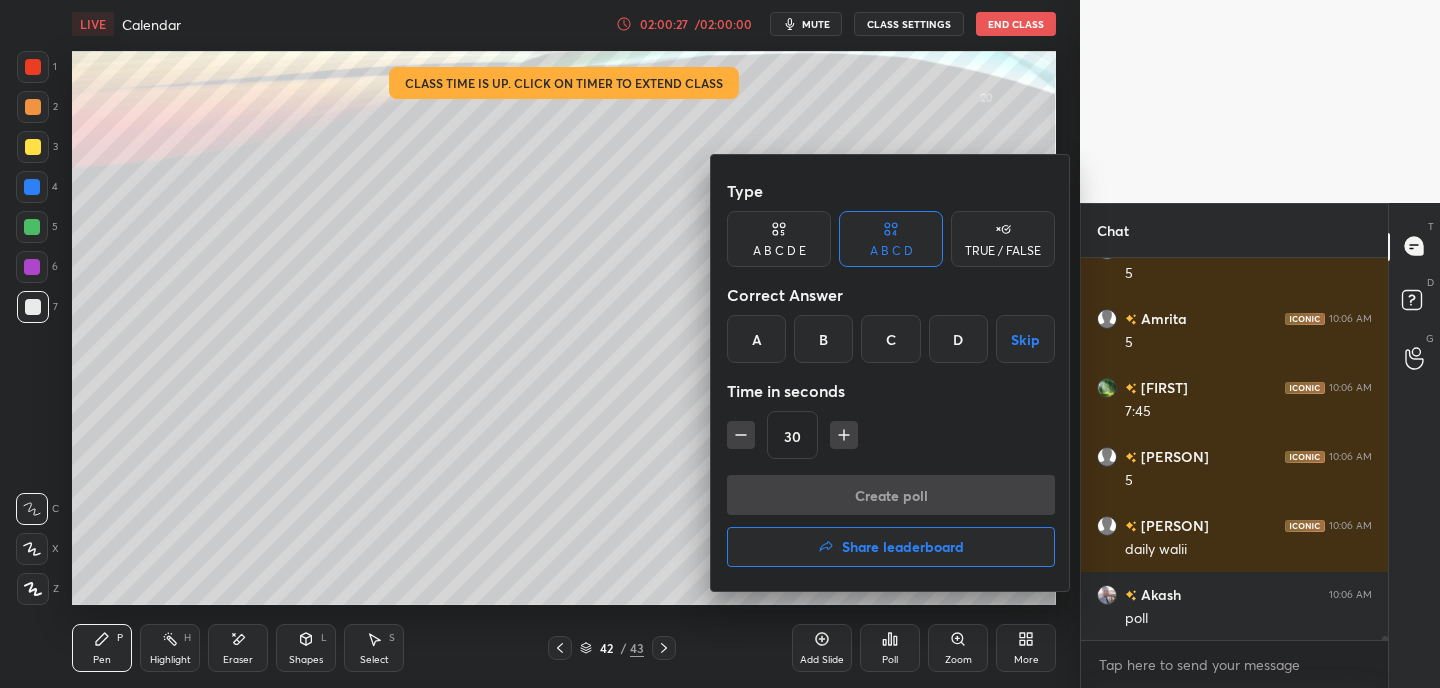 scroll, scrollTop: 37555, scrollLeft: 0, axis: vertical 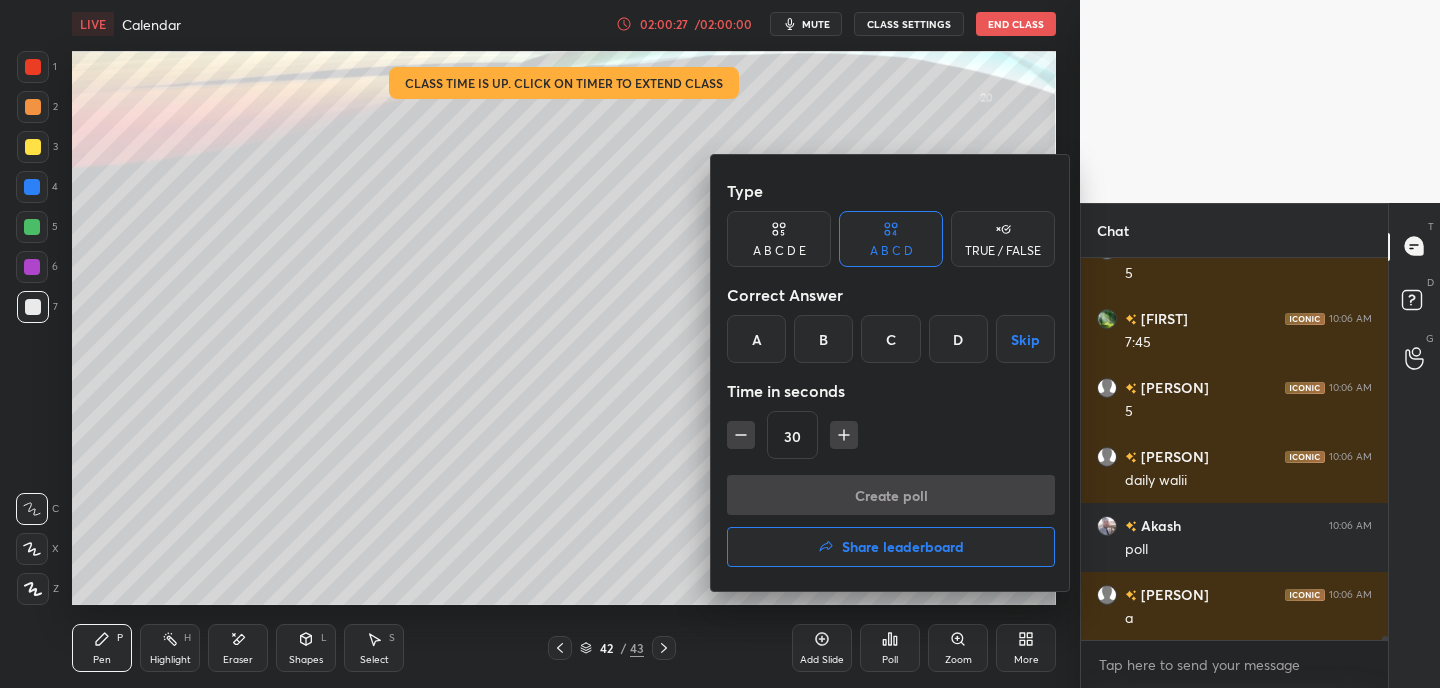 click on "A" at bounding box center (756, 339) 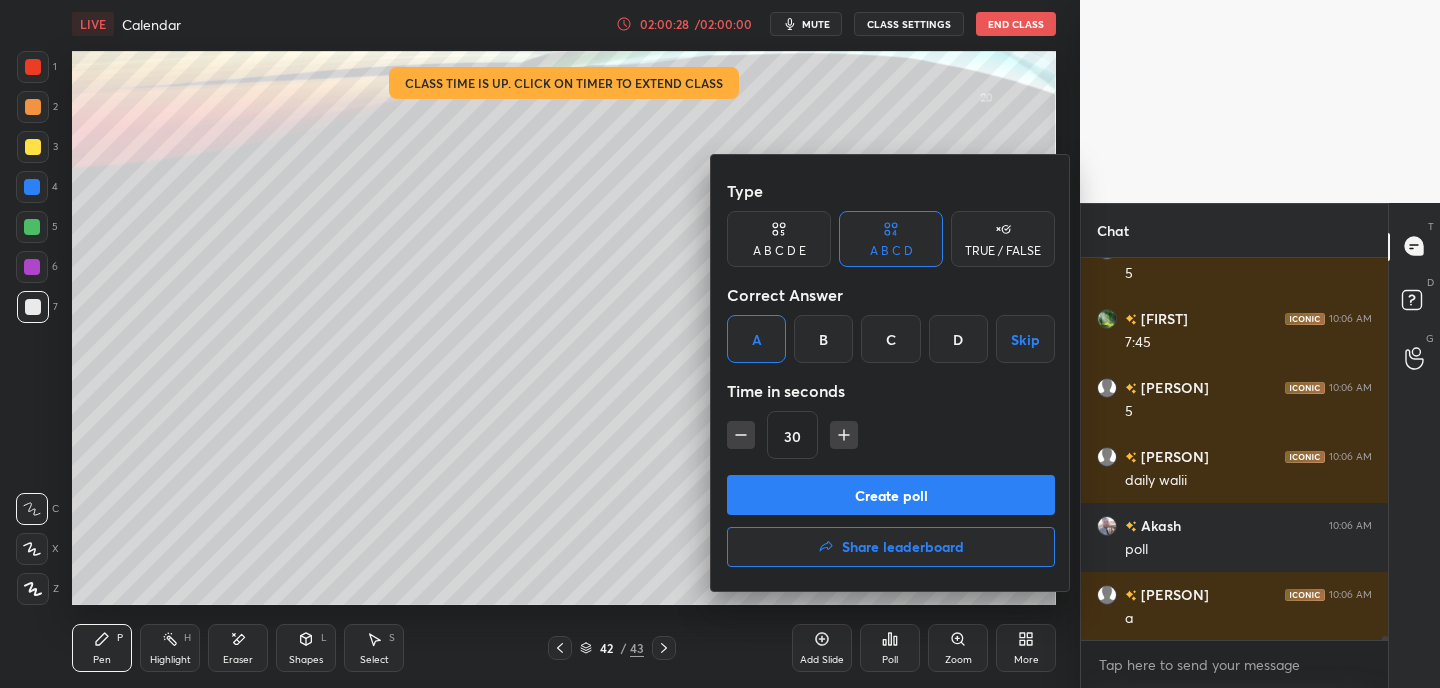 scroll, scrollTop: 37693, scrollLeft: 0, axis: vertical 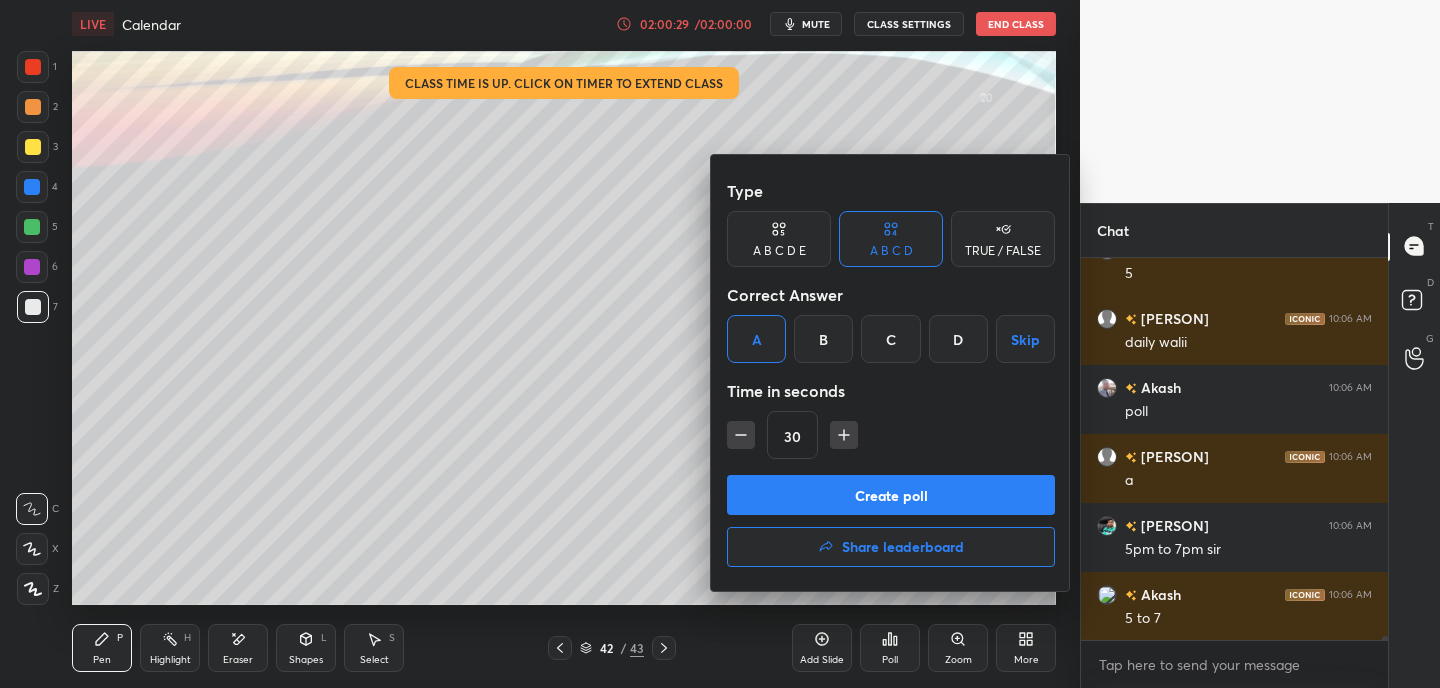 click on "Create poll" at bounding box center [891, 495] 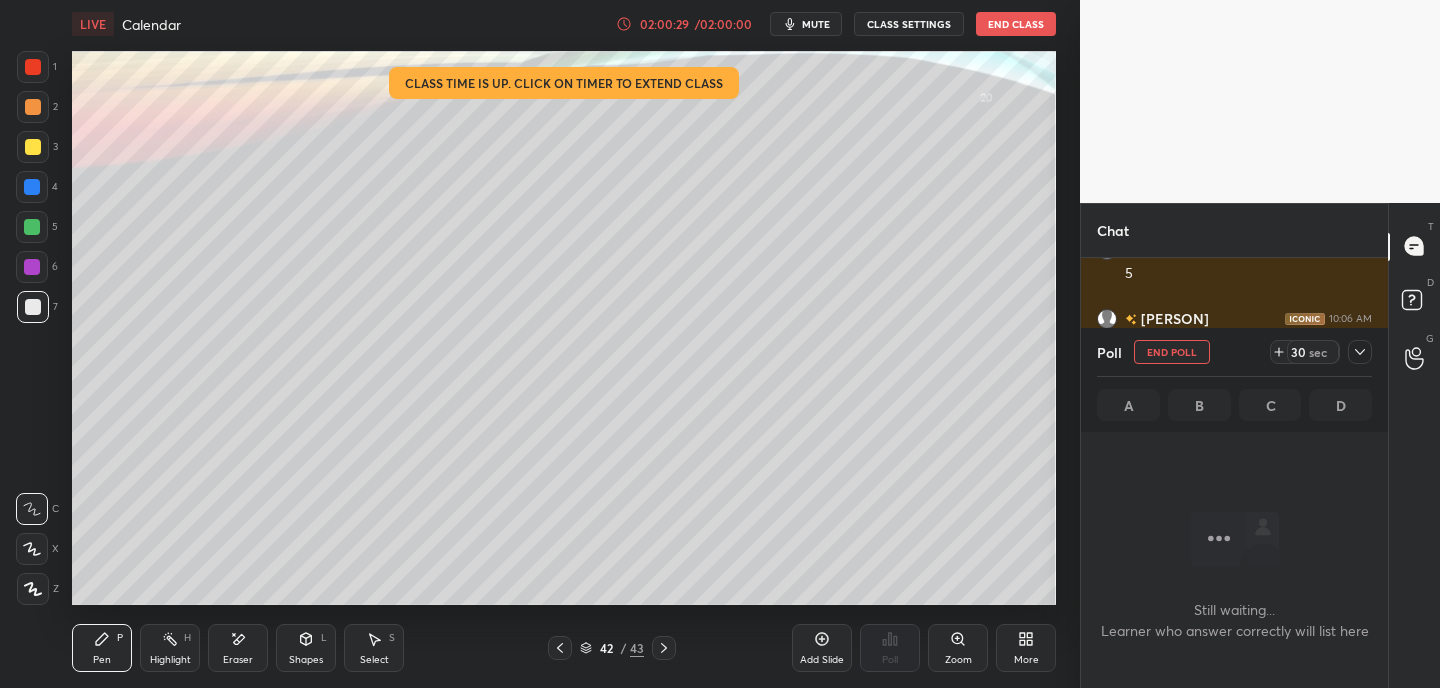 scroll, scrollTop: 278, scrollLeft: 301, axis: both 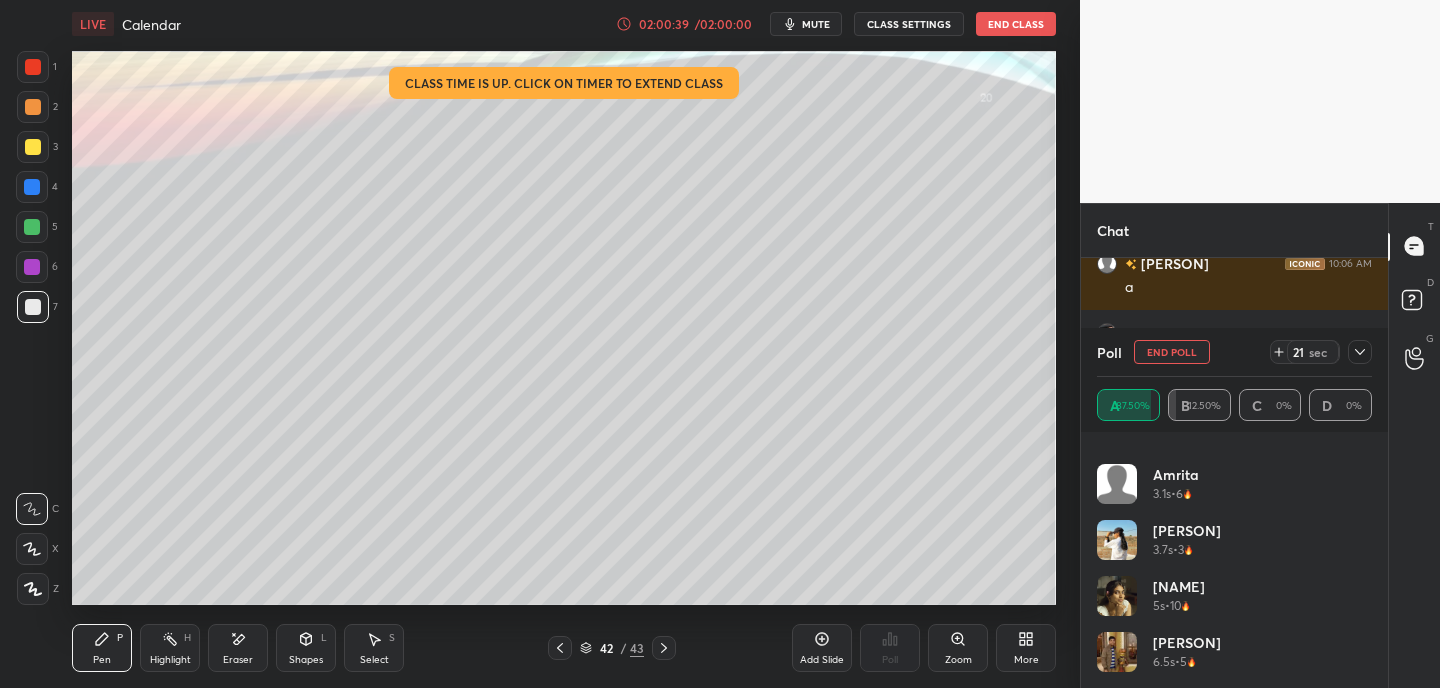 drag, startPoint x: 1176, startPoint y: 349, endPoint x: 1158, endPoint y: 359, distance: 20.59126 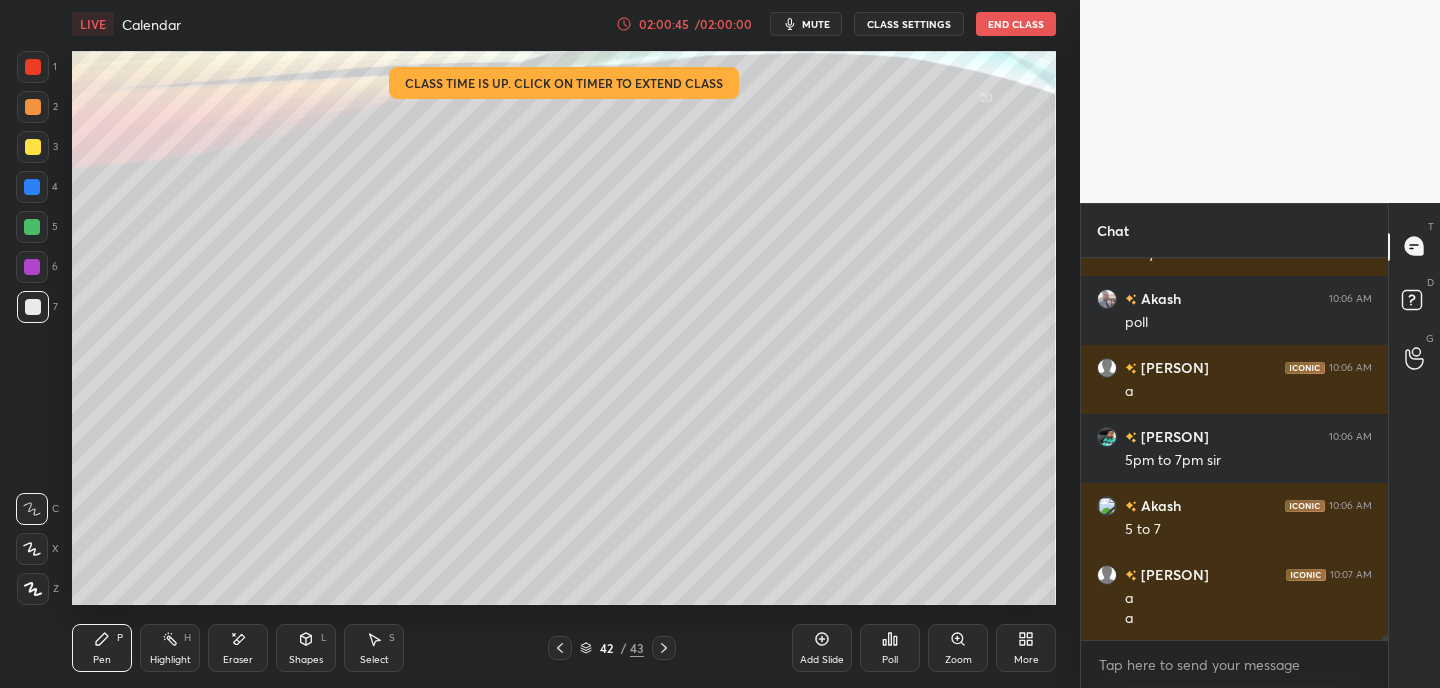 click on "Eraser" at bounding box center (238, 660) 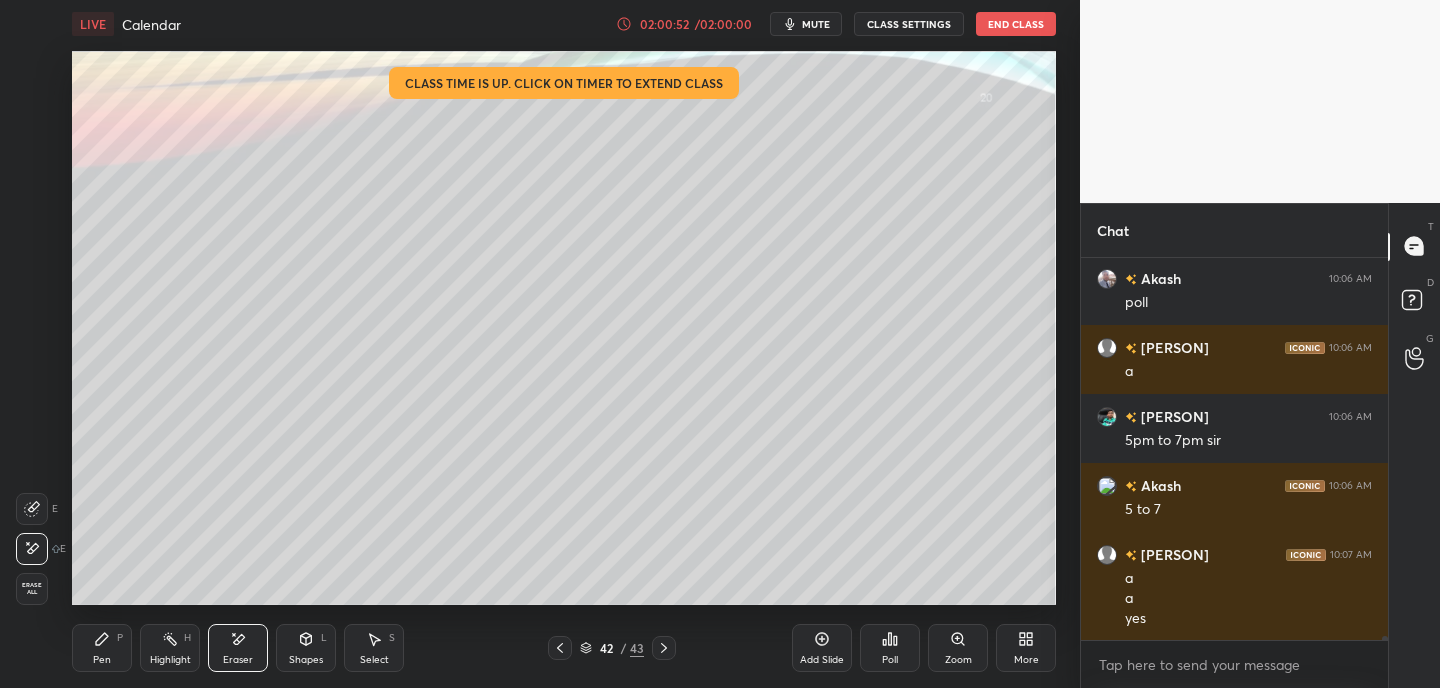 drag, startPoint x: 100, startPoint y: 650, endPoint x: 105, endPoint y: 618, distance: 32.38827 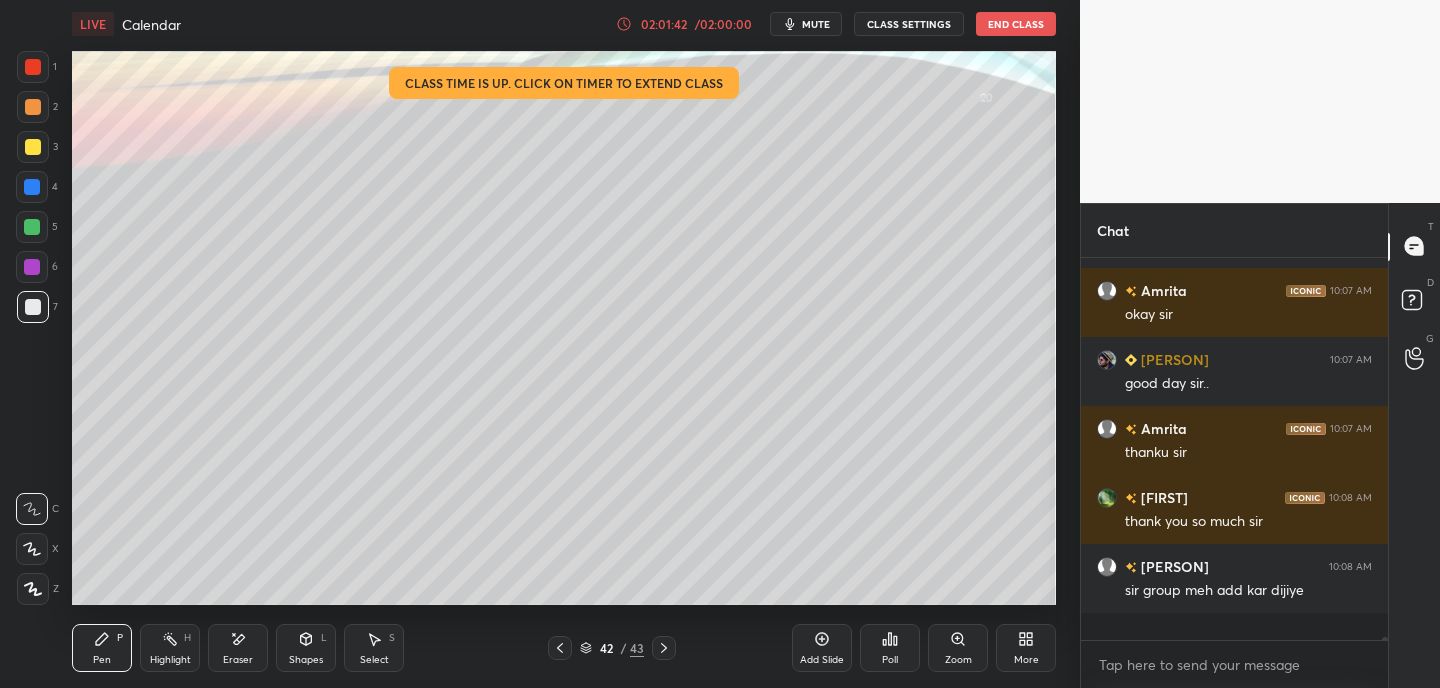 scroll, scrollTop: 7, scrollLeft: 7, axis: both 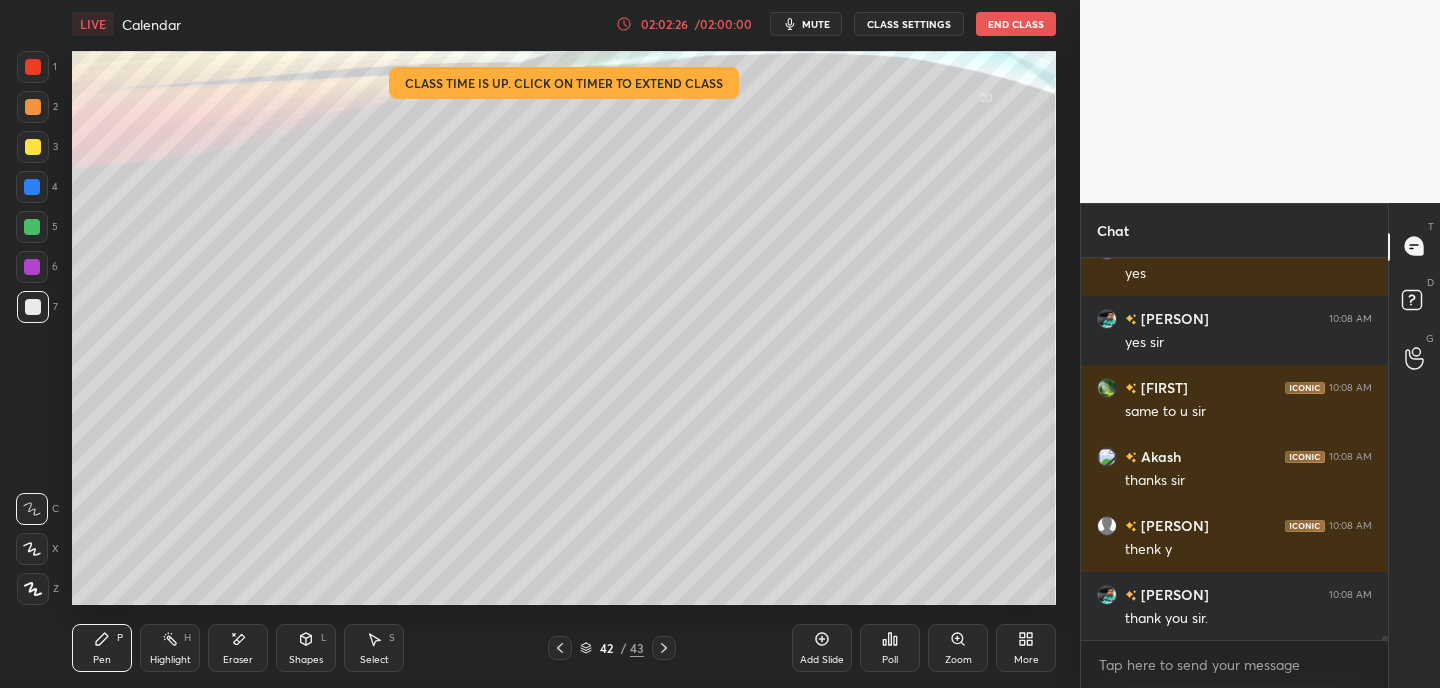 click on "End Class" at bounding box center (1016, 24) 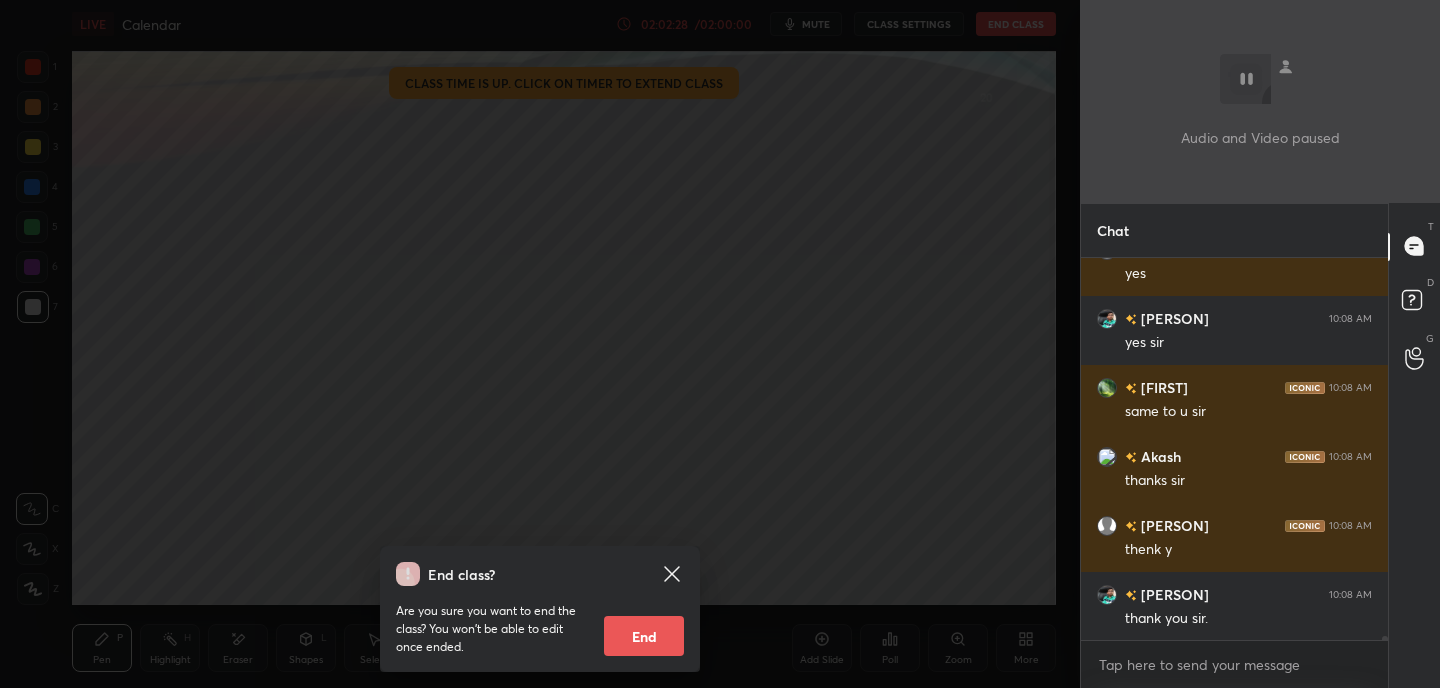 click on "End" at bounding box center (644, 636) 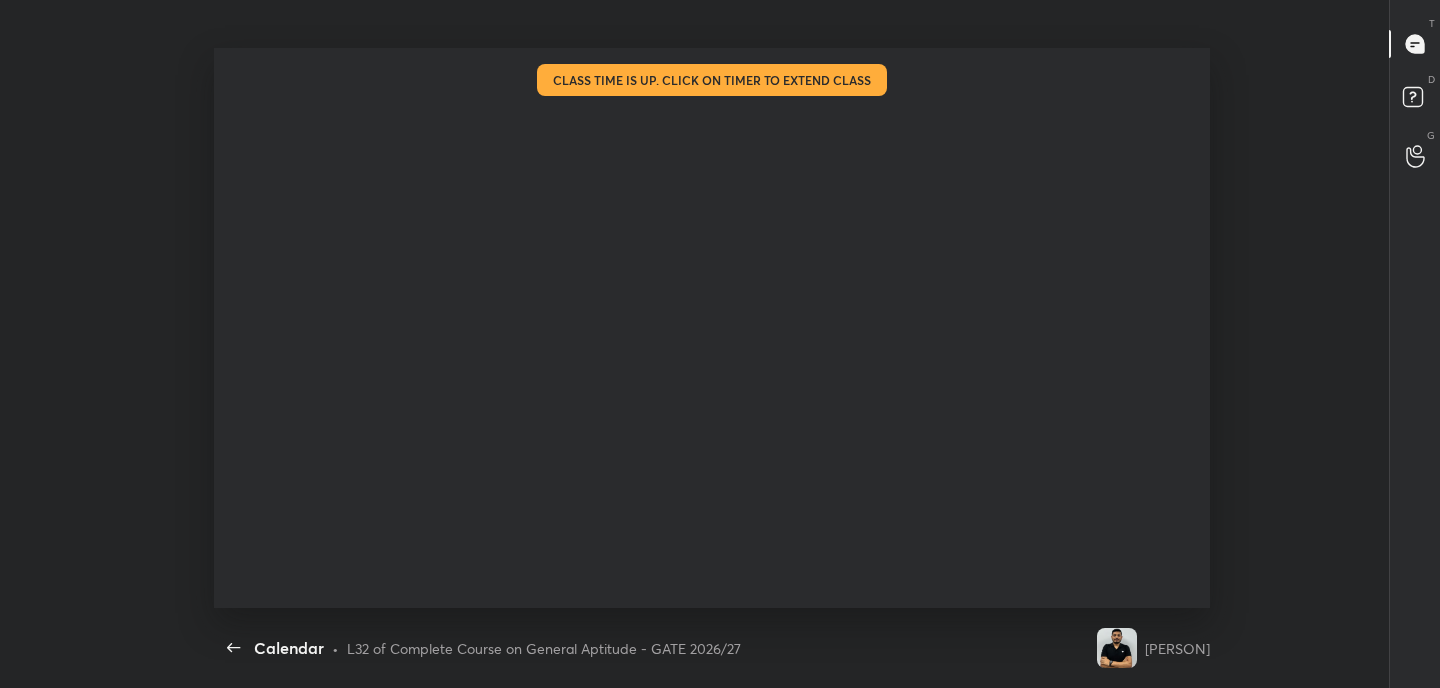 scroll, scrollTop: 99440, scrollLeft: 98933, axis: both 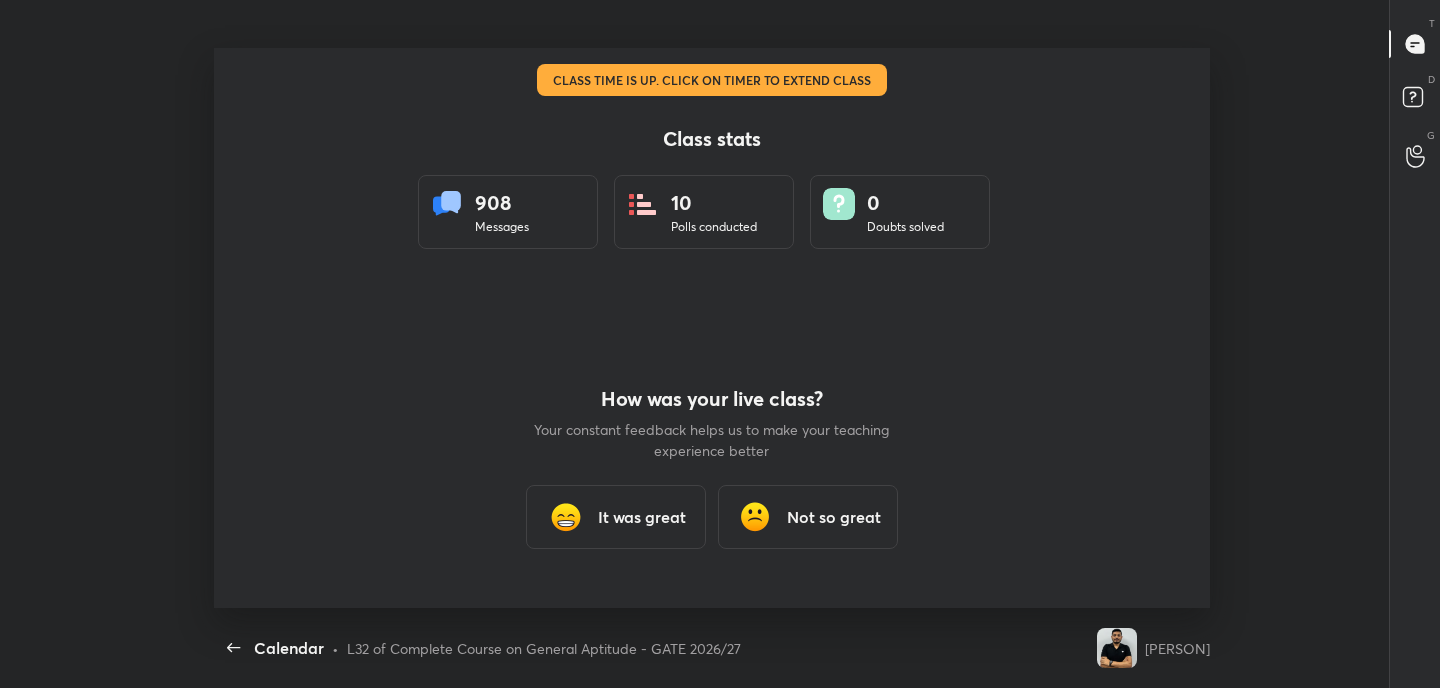 click on "It was great" at bounding box center (616, 517) 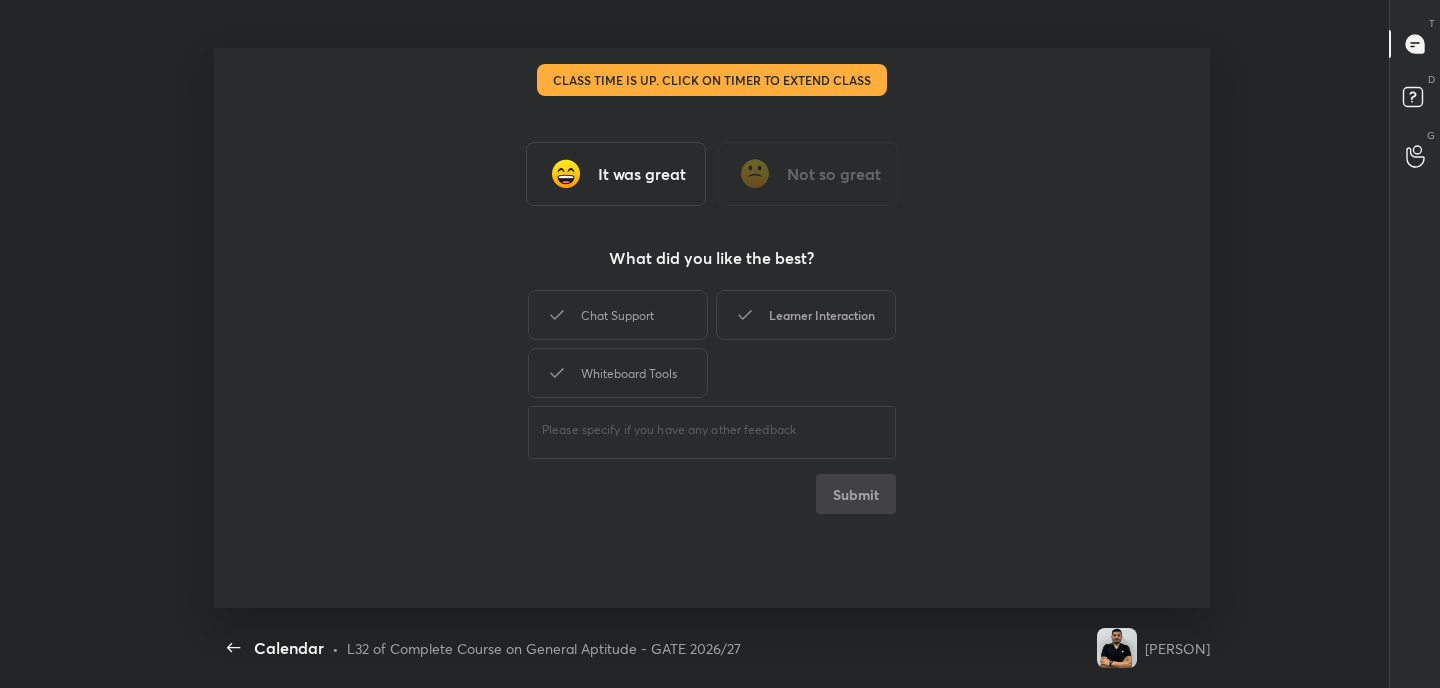 click on "Learner Interaction" at bounding box center [806, 315] 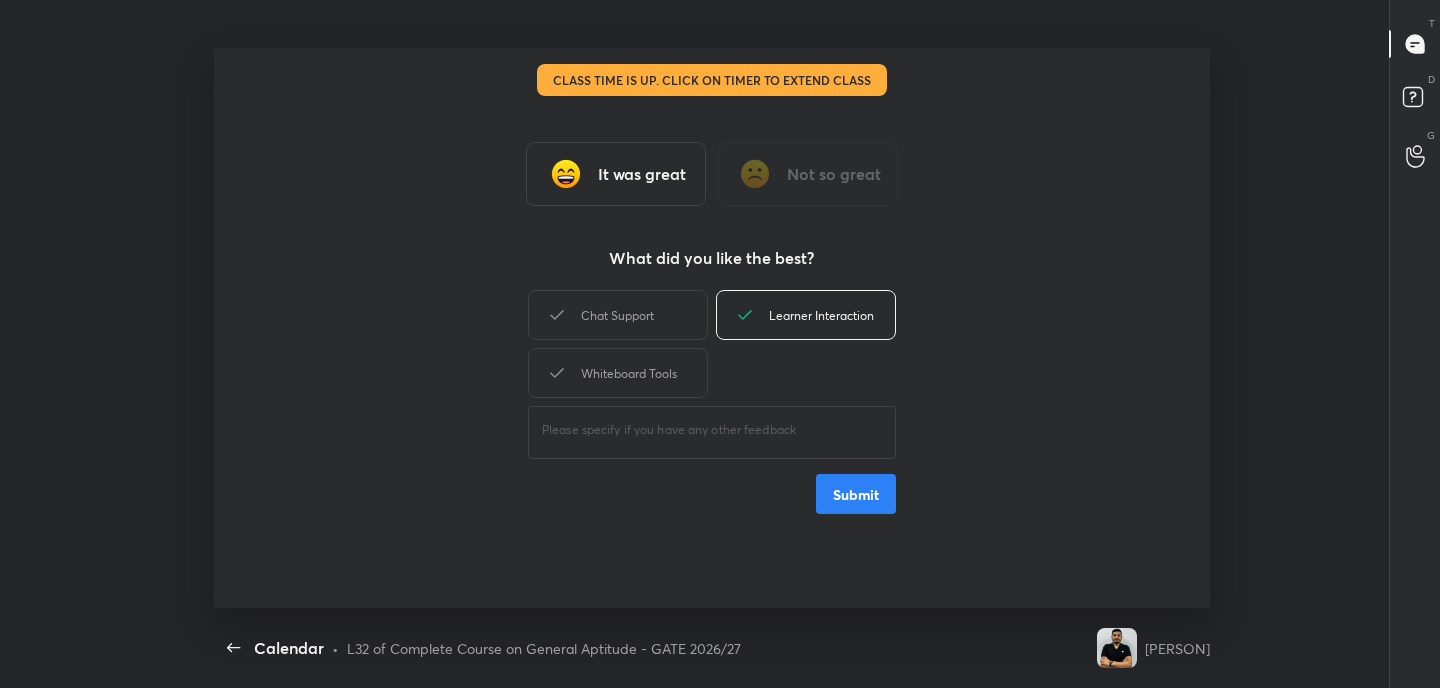 click on "Submit" at bounding box center (856, 494) 